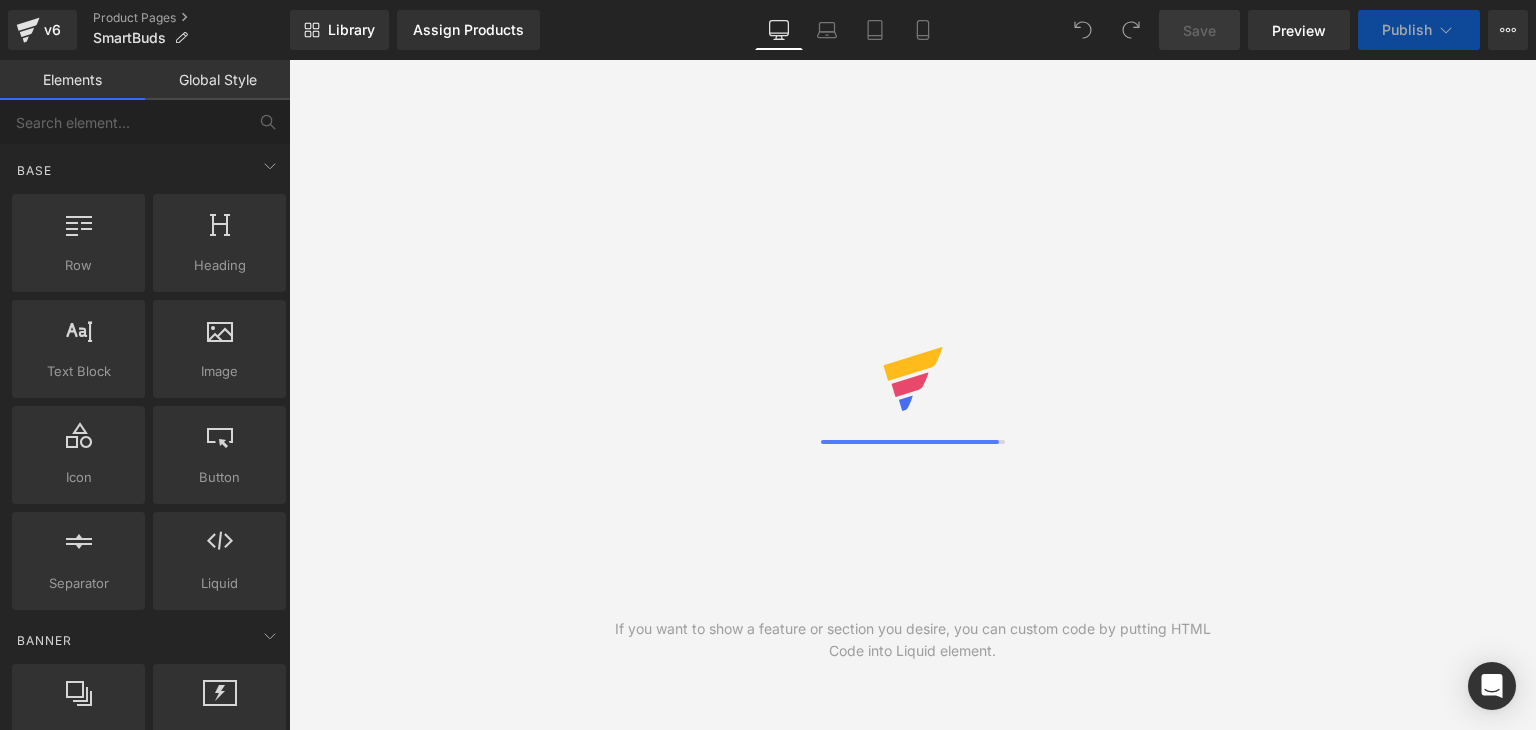 scroll, scrollTop: 0, scrollLeft: 0, axis: both 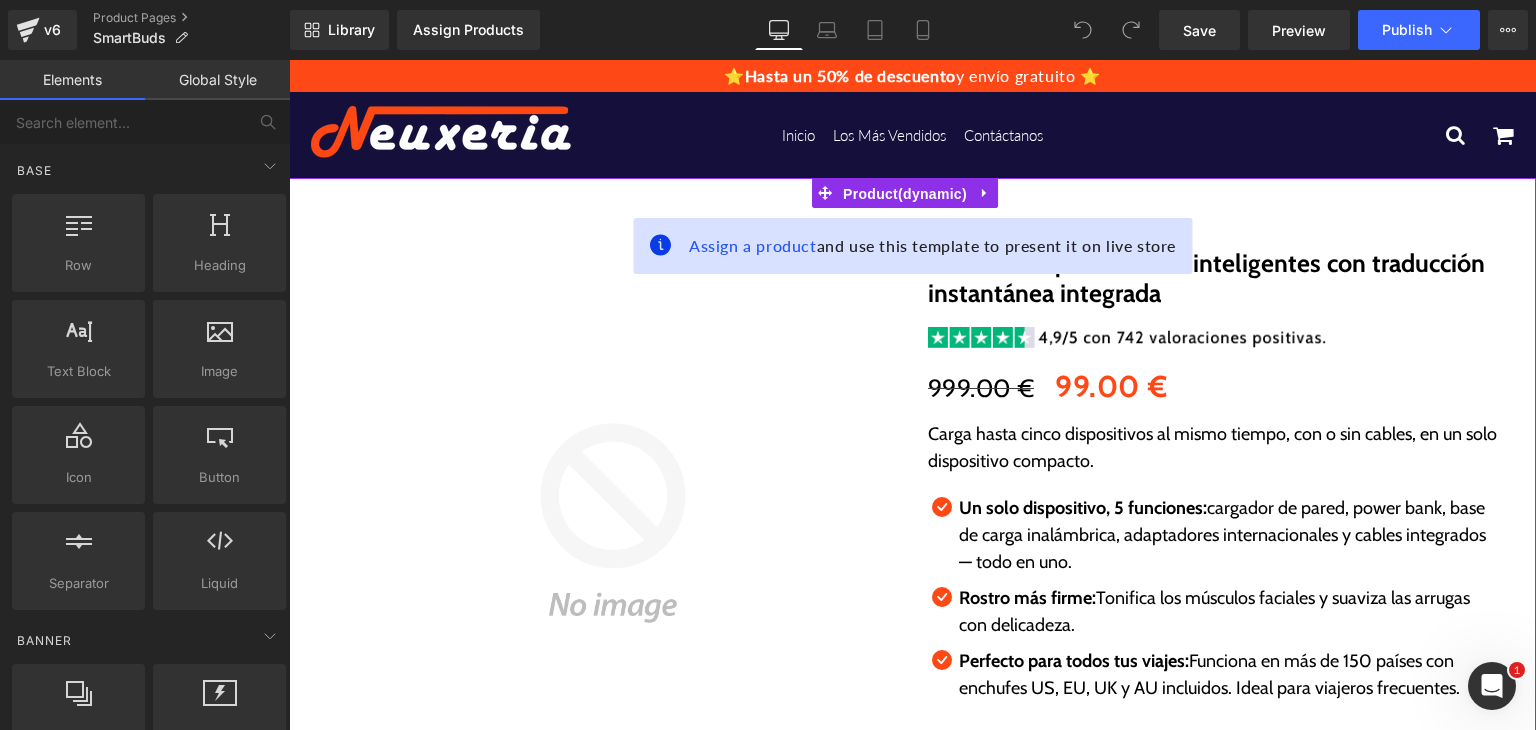 click on "Product" at bounding box center [905, 194] 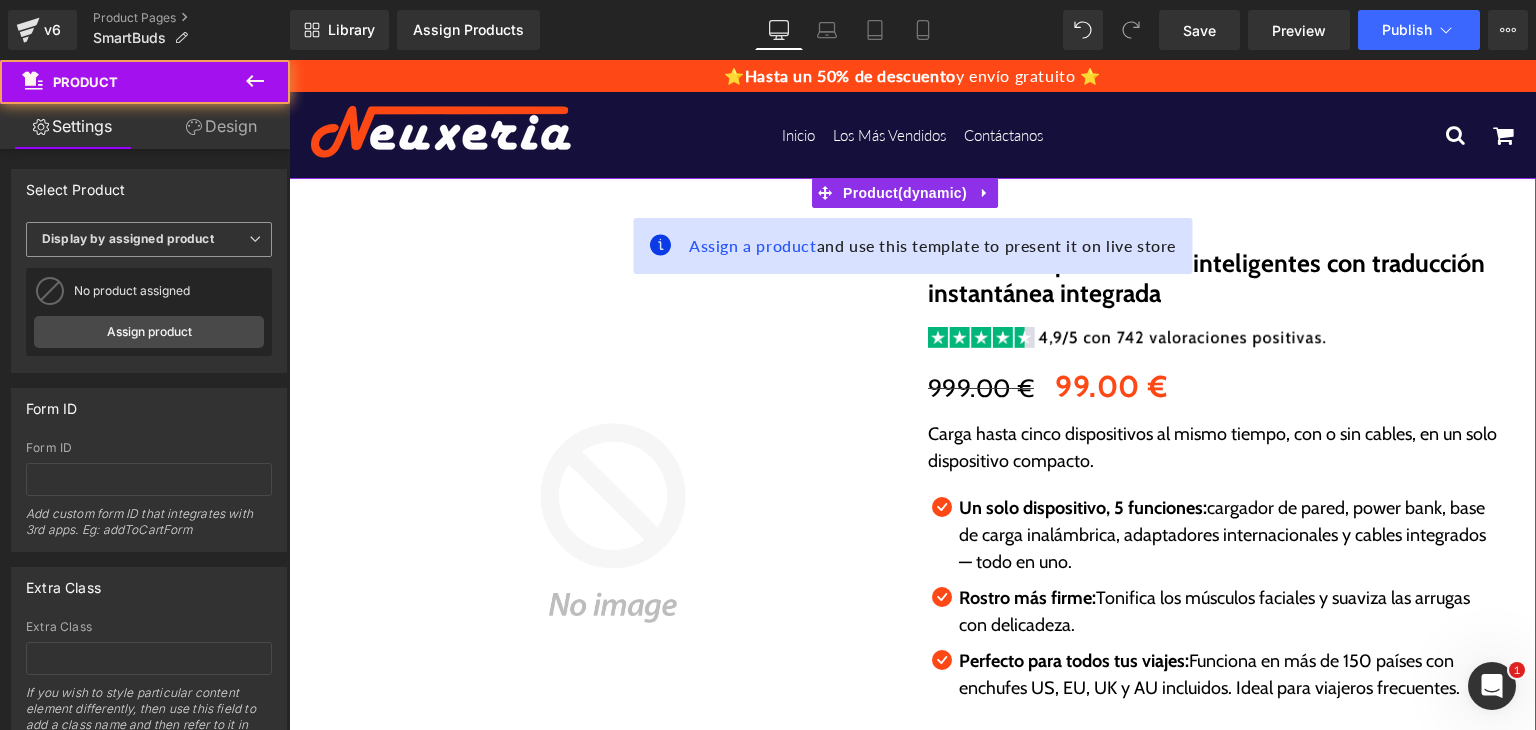 click on "Display by assigned product" at bounding box center [128, 238] 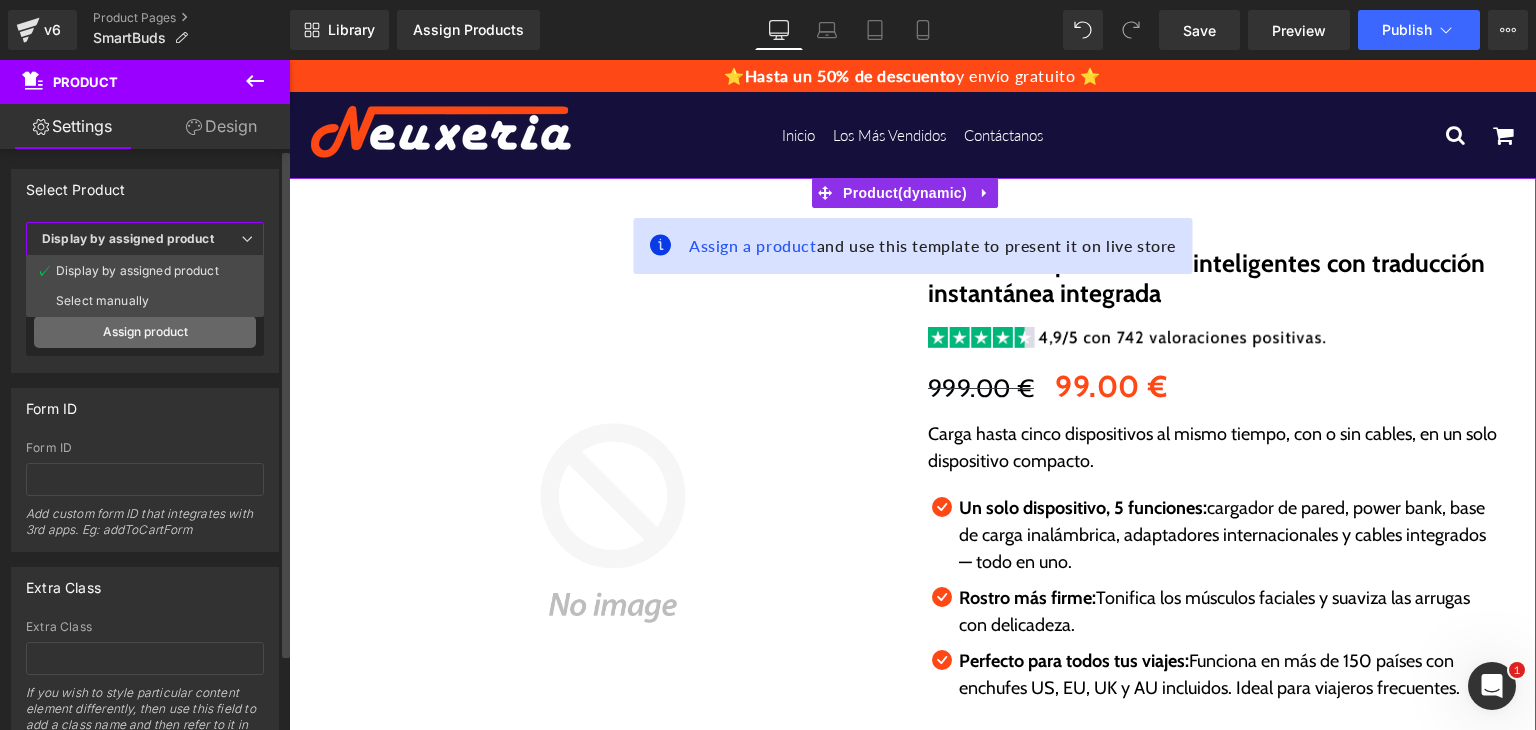 click on "Assign product" at bounding box center (145, 332) 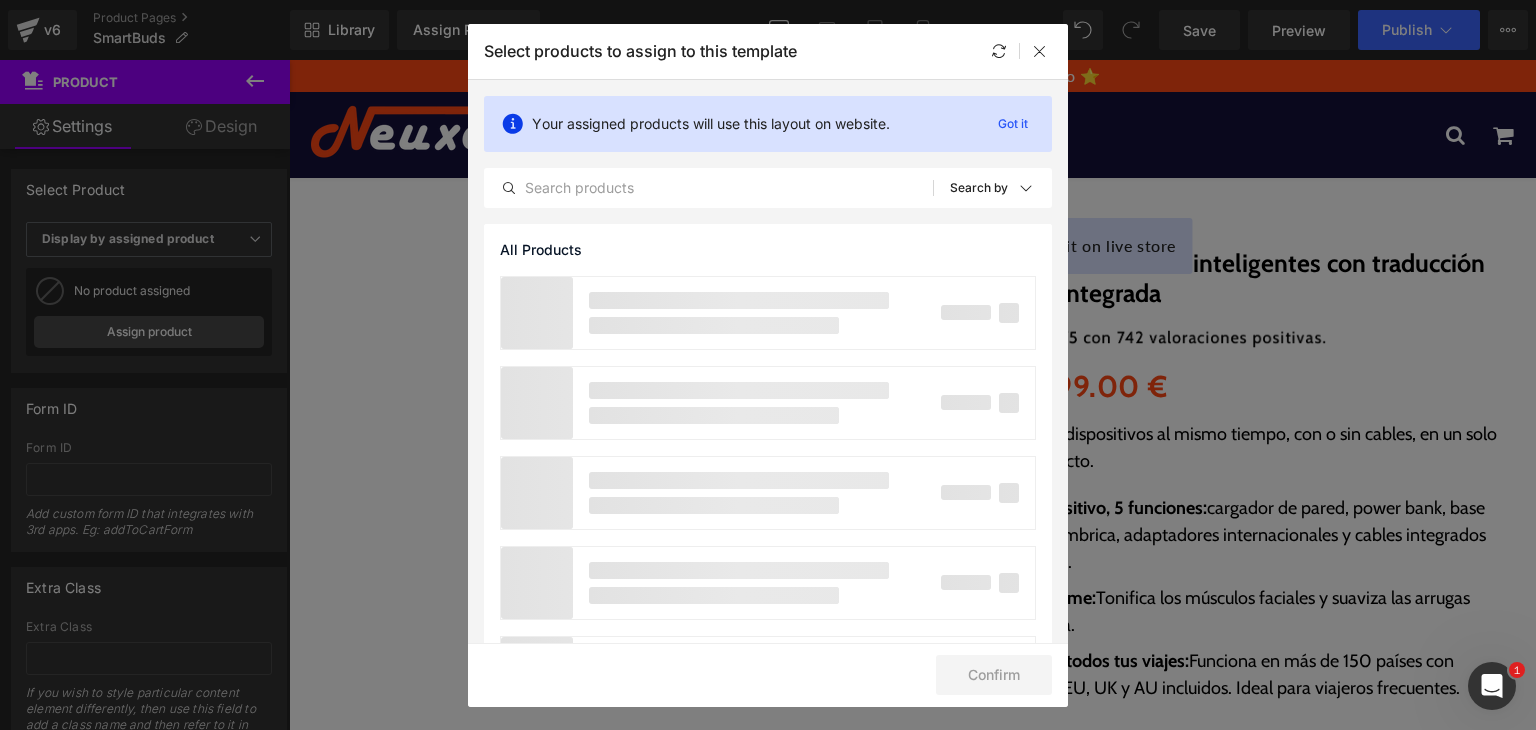 click on "Your assigned products will use this layout on website. Got it All Products Shopify Collections Product Templates Shopify Collections Sort:  Search by" 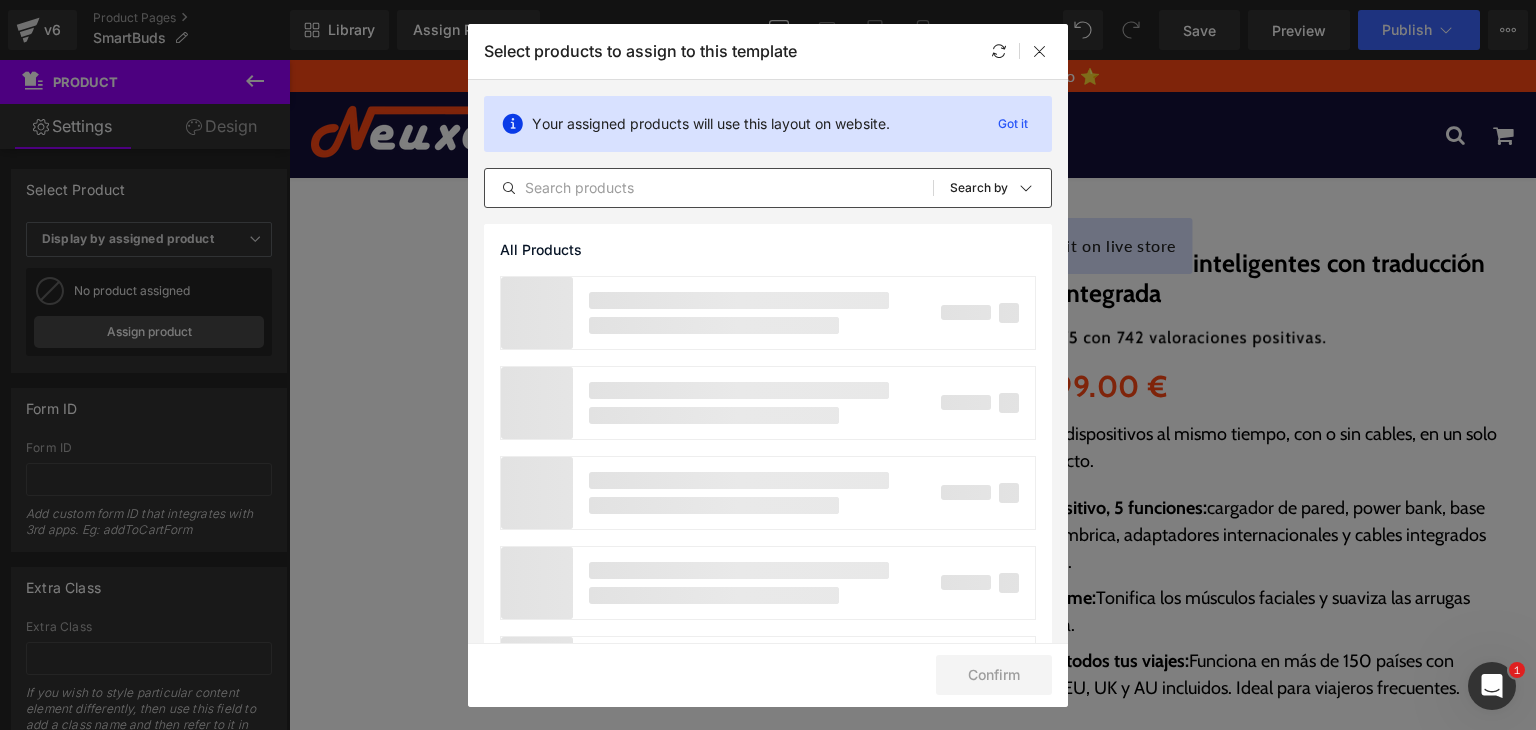 click on "All Products Shopify Collections Product Templates Shopify Collections Sort:  Search by" at bounding box center (768, 188) 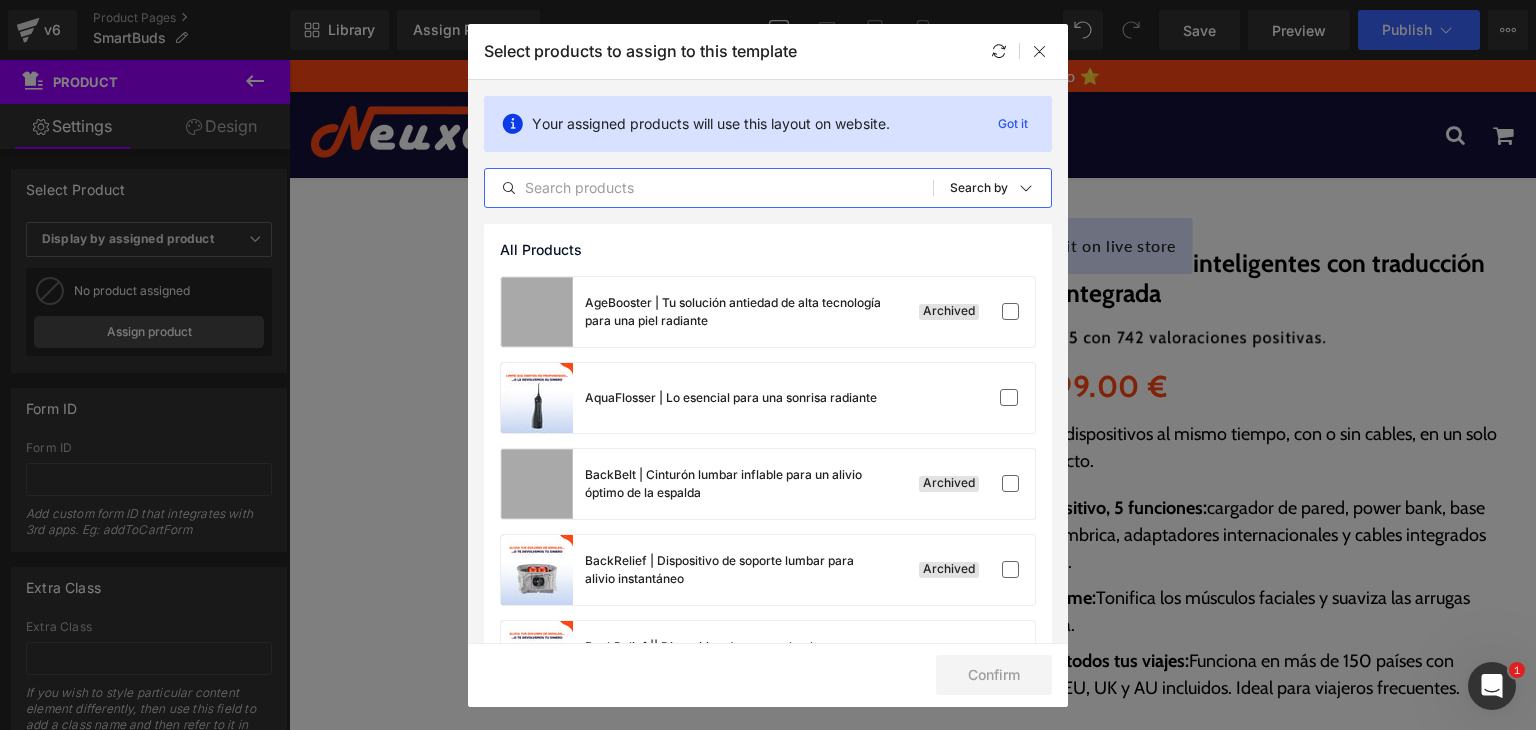 click at bounding box center (709, 188) 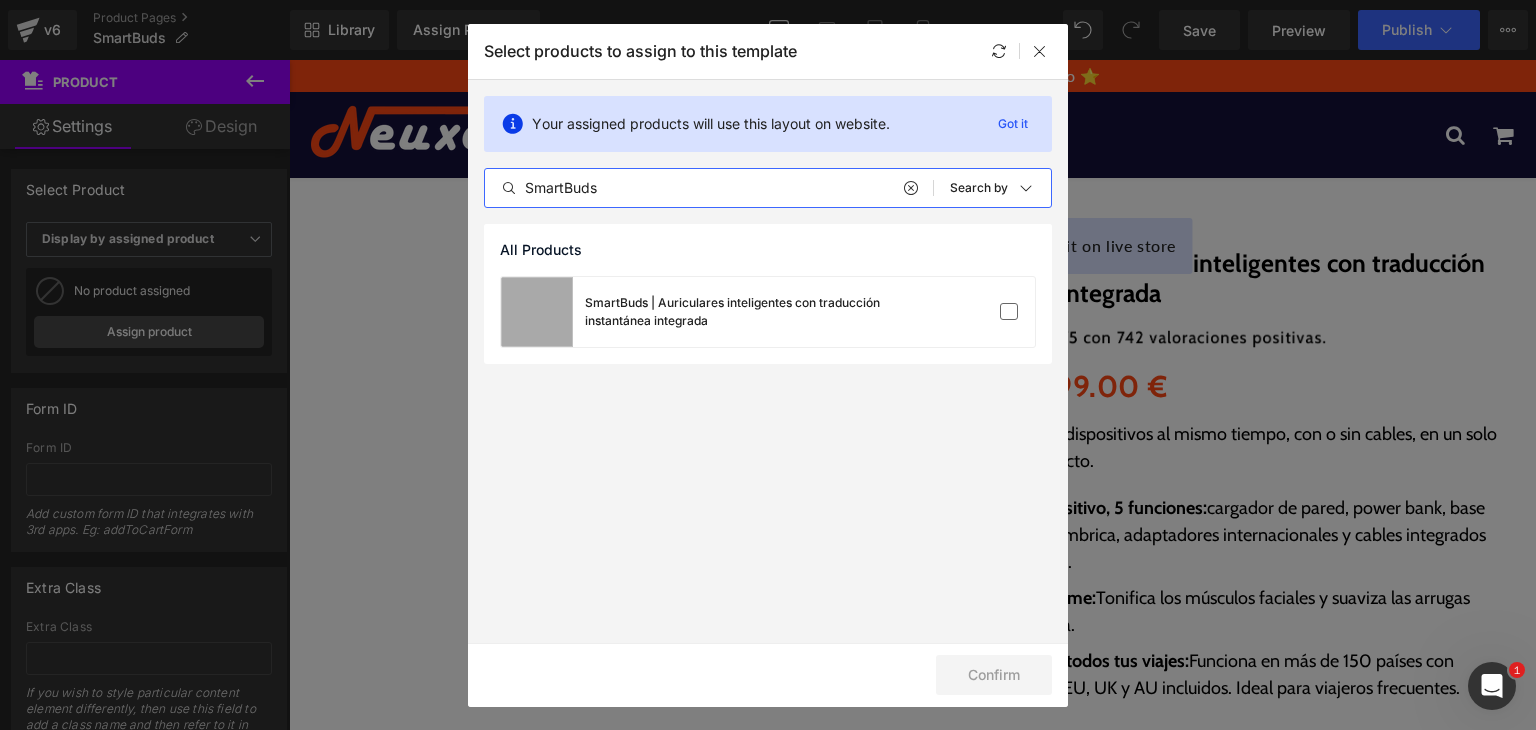 type on "SmartBuds" 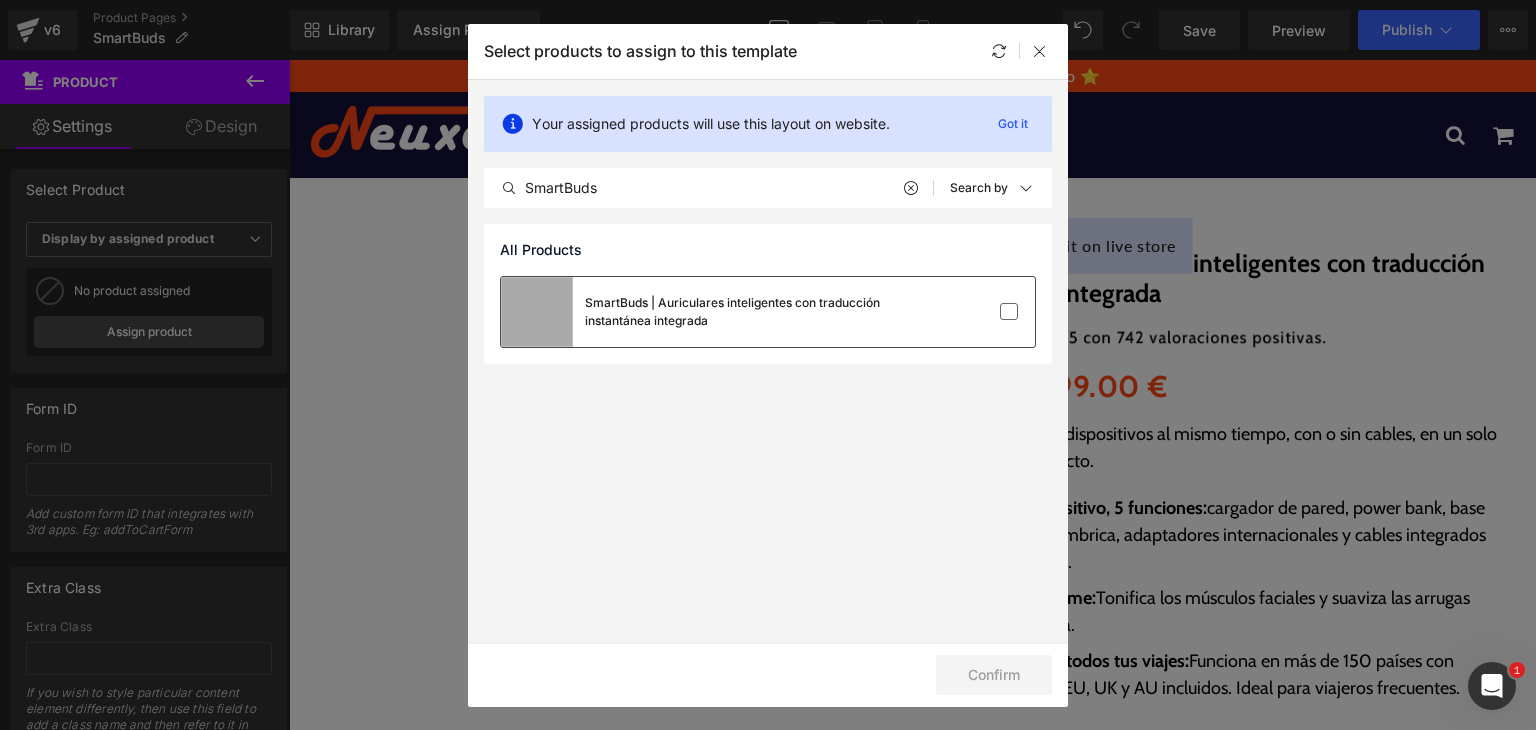 drag, startPoint x: 959, startPoint y: 296, endPoint x: 971, endPoint y: 308, distance: 16.970562 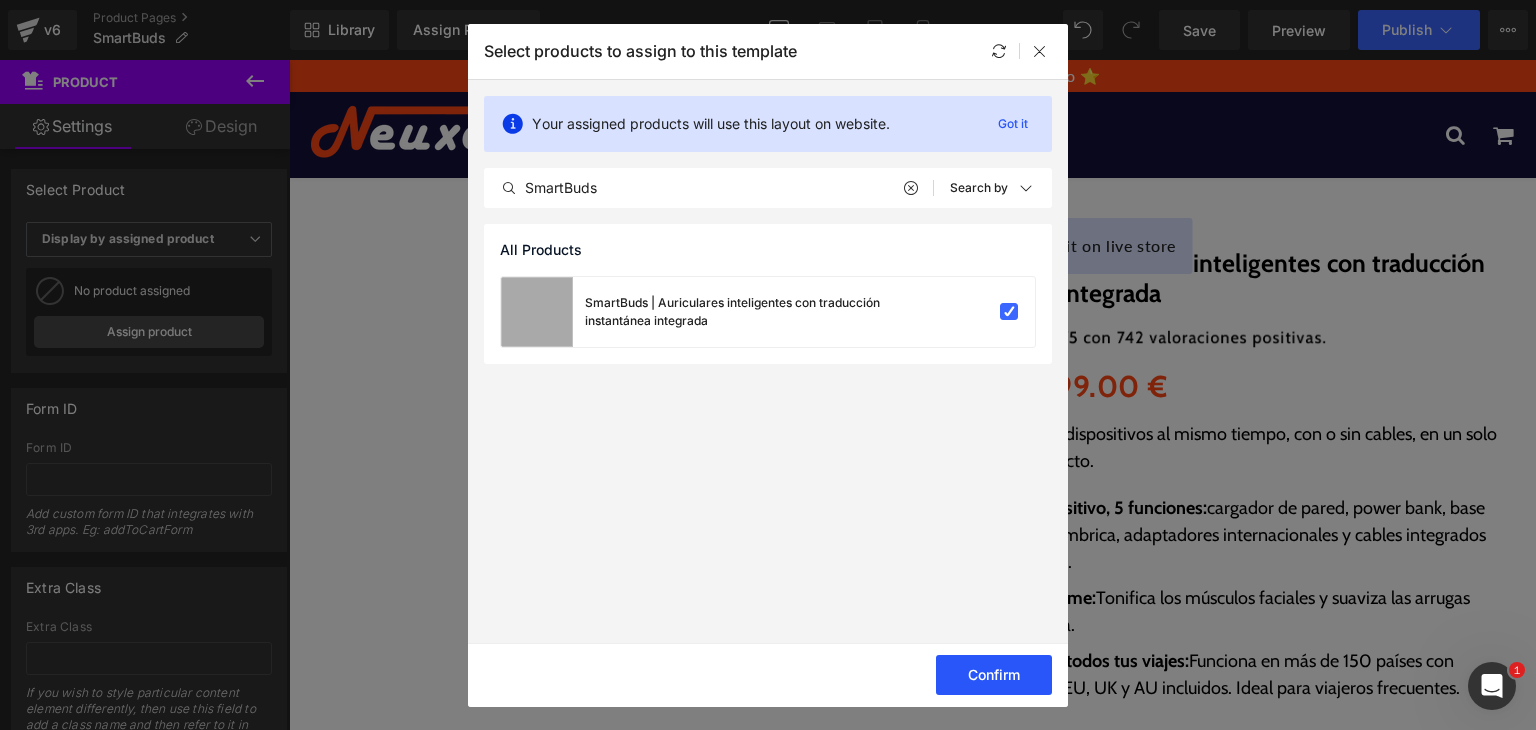 click on "Confirm" at bounding box center [994, 675] 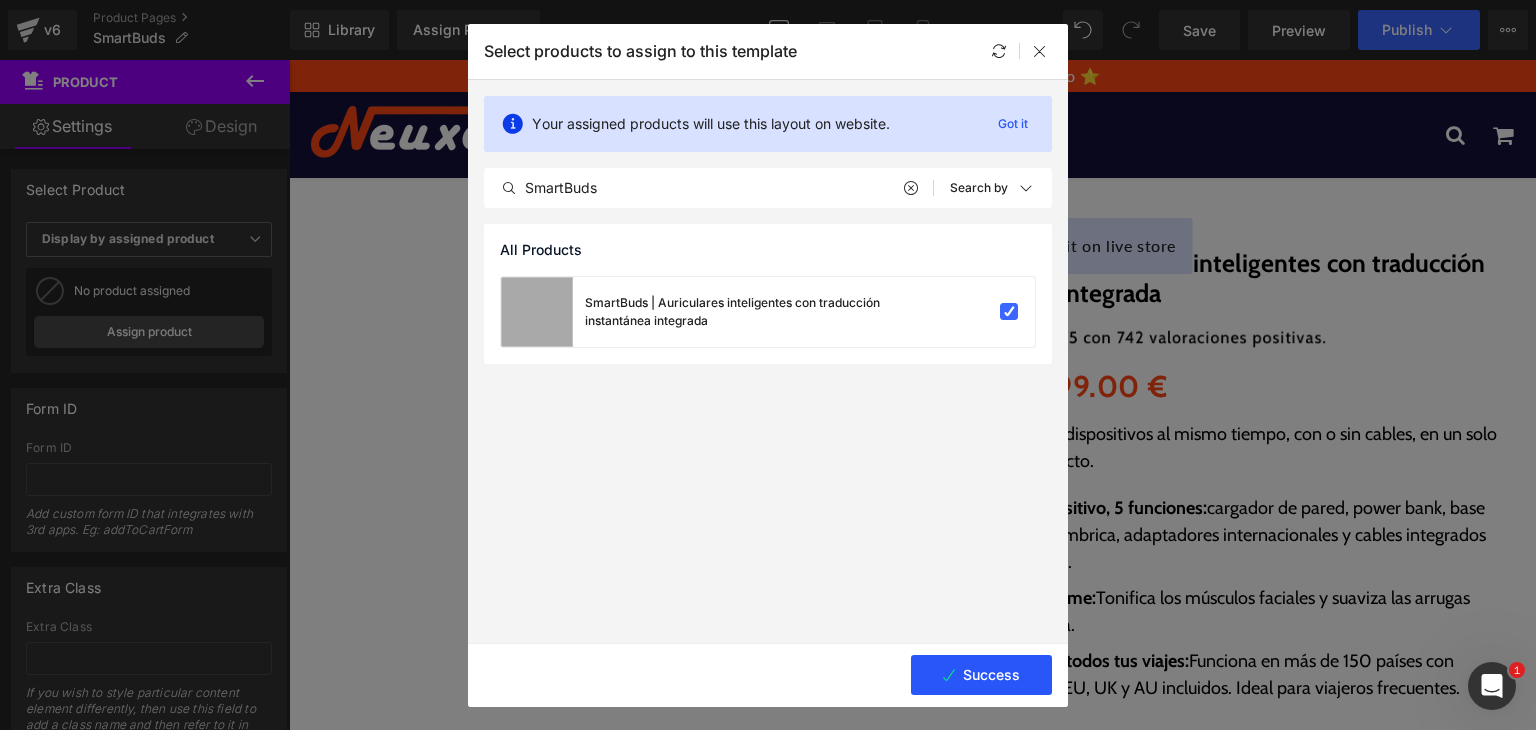 click on "Success" at bounding box center (981, 675) 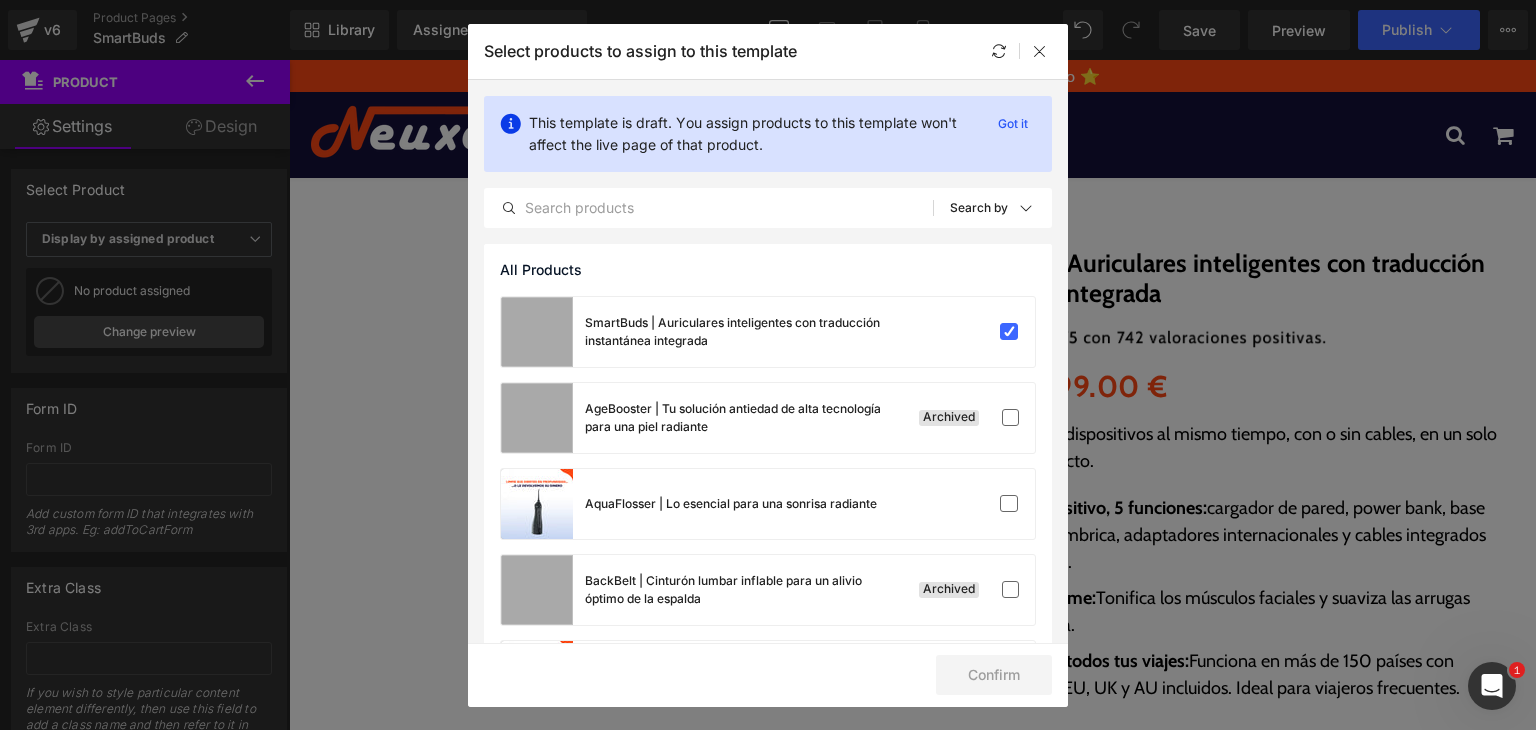 click on "Select products to assign to this template" 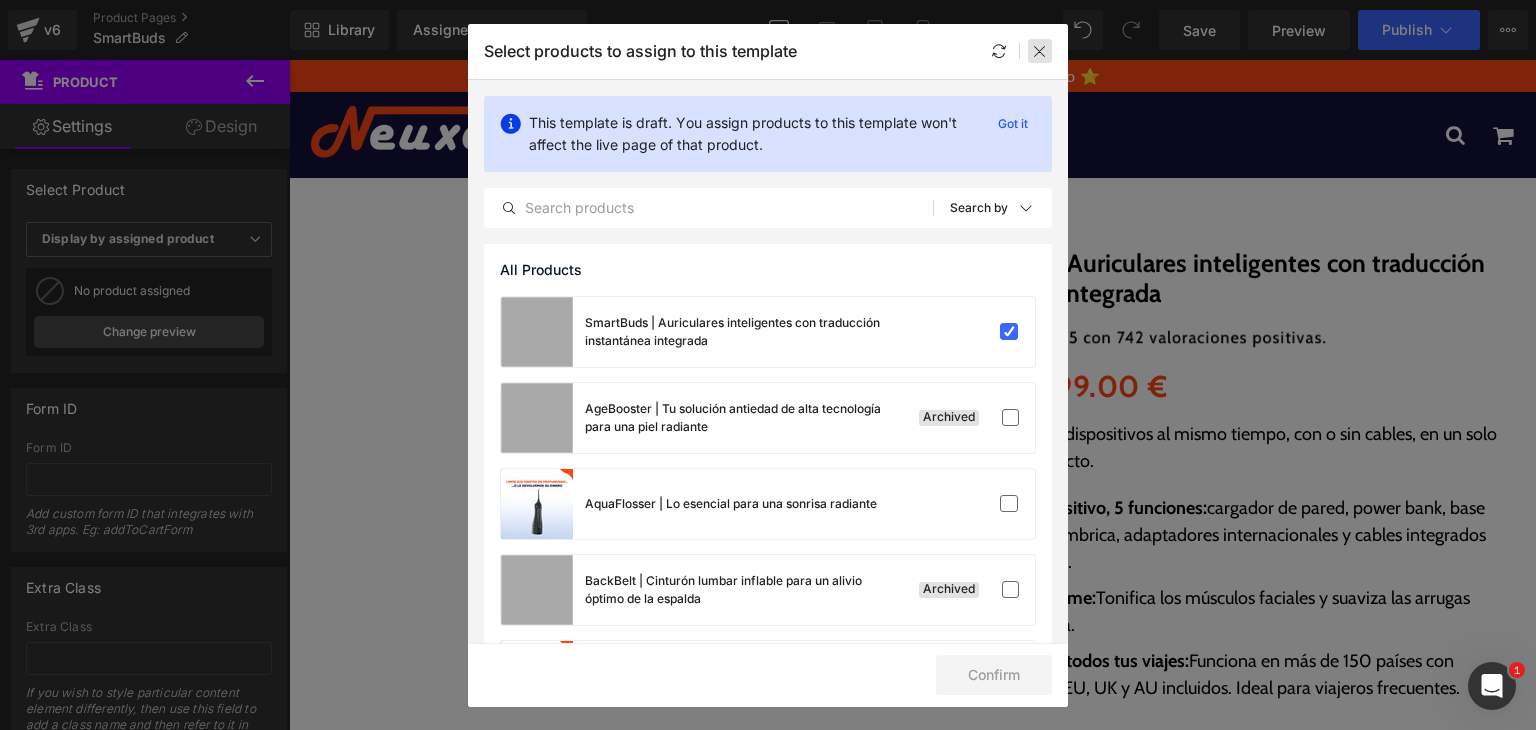 click at bounding box center [1040, 51] 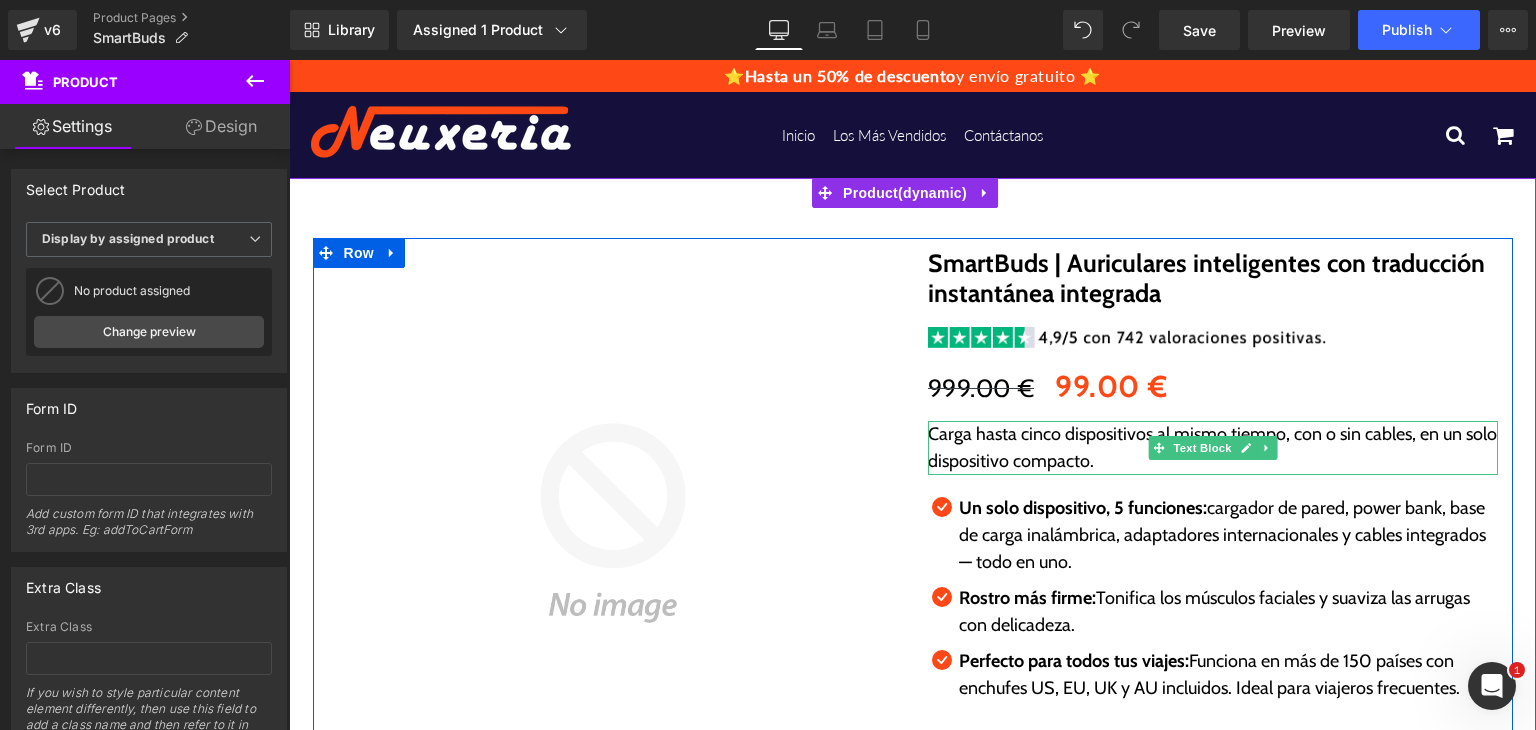 click on "Carga hasta cinco dispositivos al mismo tiempo, con o sin cables, en un solo dispositivo compacto." at bounding box center [1213, 448] 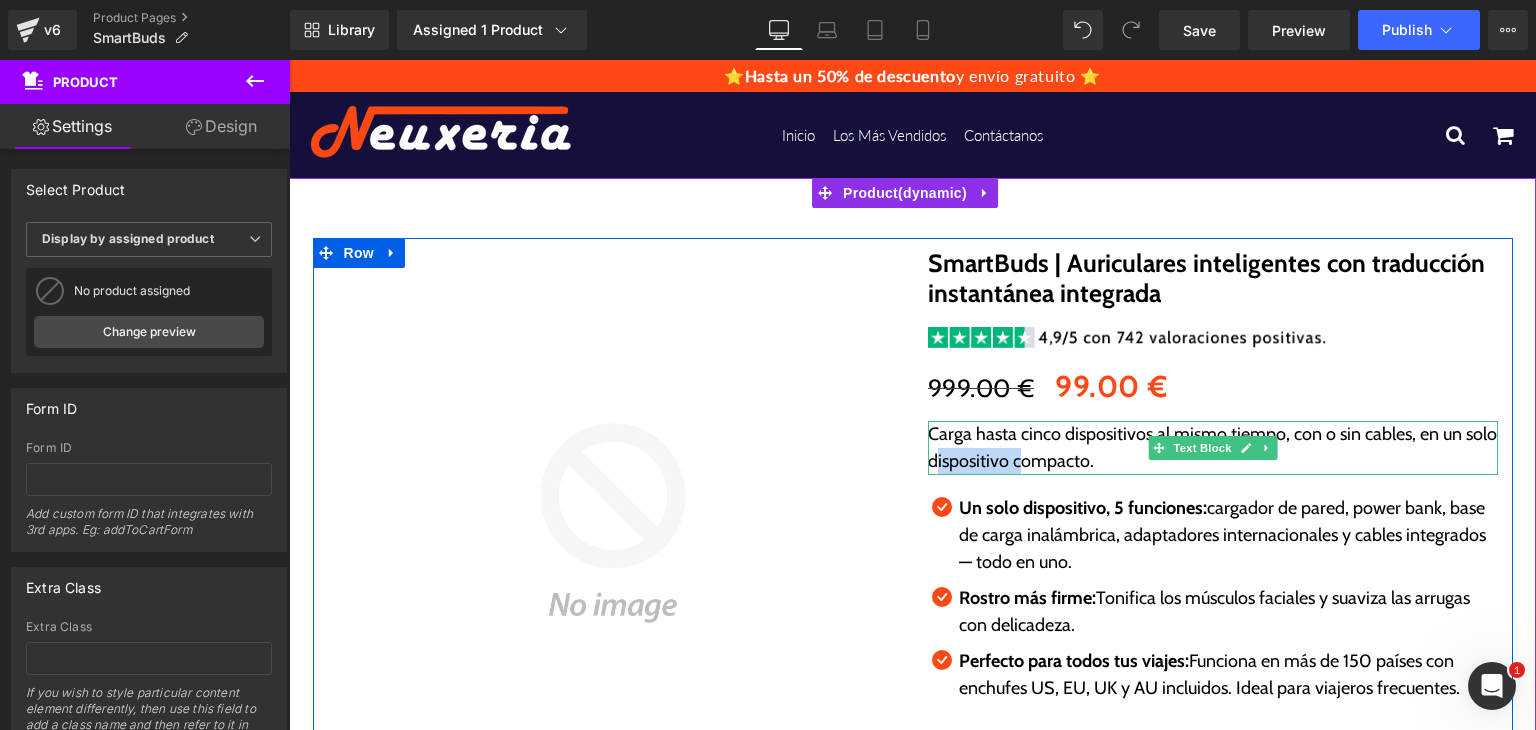 click on "Carga hasta cinco dispositivos al mismo tiempo, con o sin cables, en un solo dispositivo compacto." at bounding box center (1213, 448) 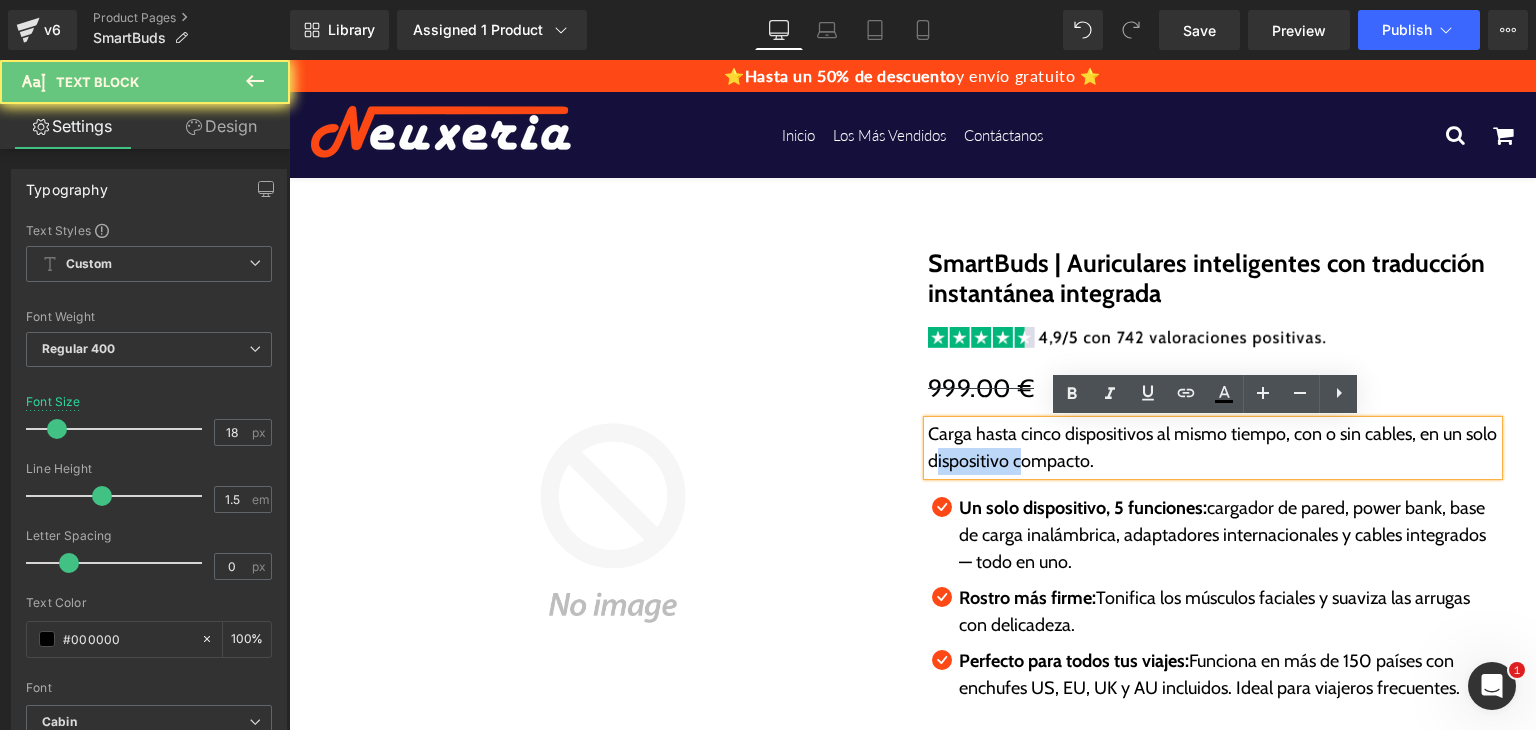 click on "Carga hasta cinco dispositivos al mismo tiempo, con o sin cables, en un solo dispositivo compacto." at bounding box center (1213, 448) 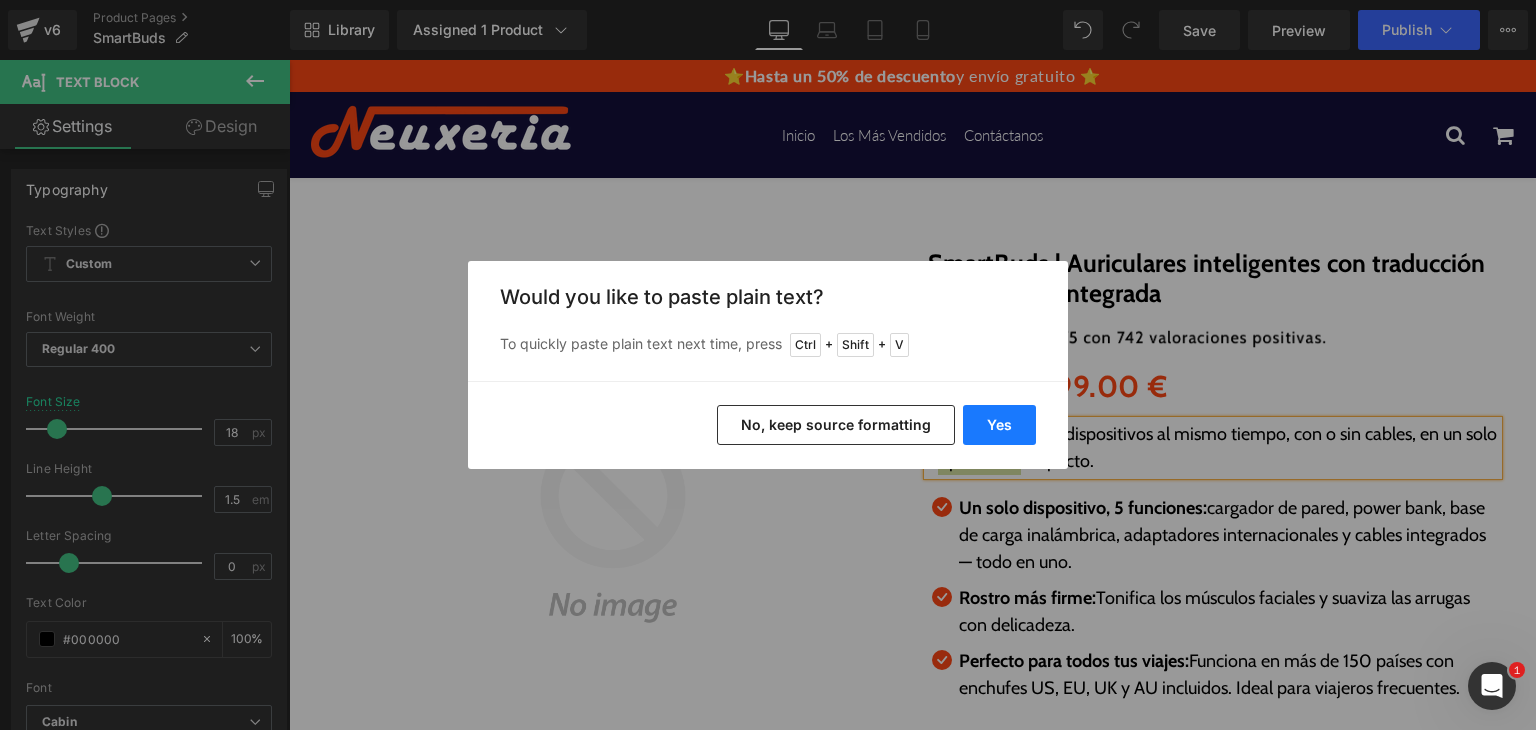 click on "Yes" at bounding box center [999, 425] 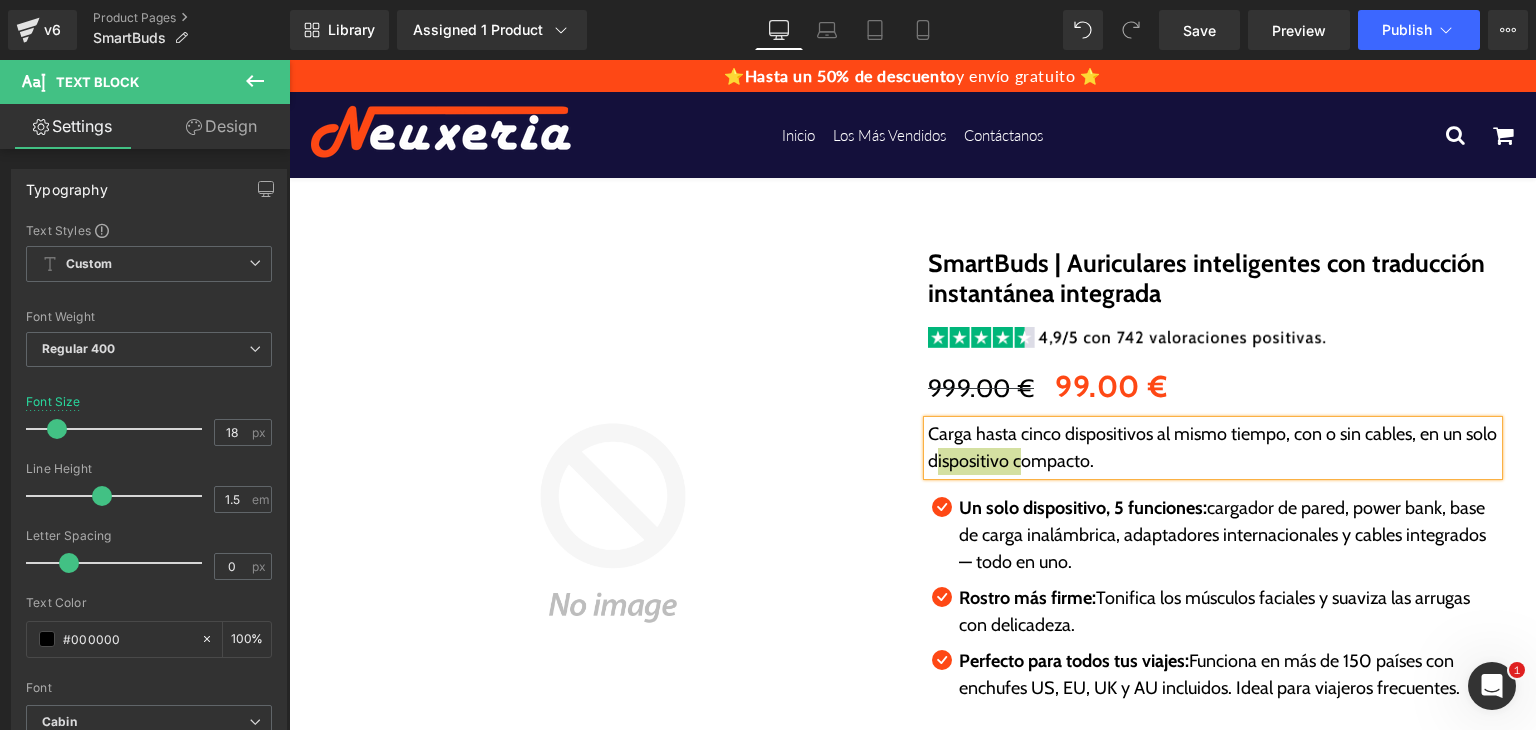 type 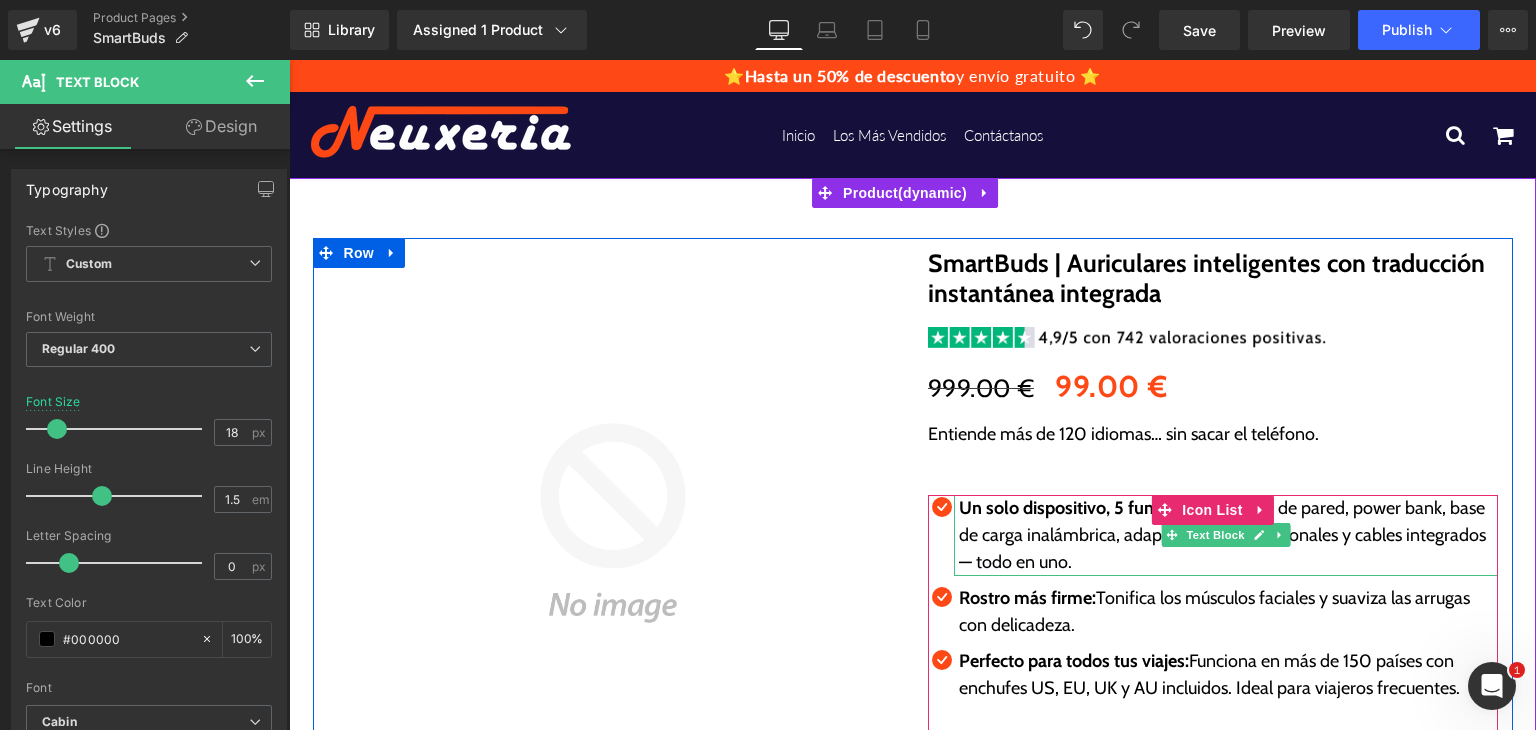 click on "Un solo dispositivo, 5 funciones:  cargador de pared, power bank, base de carga inalámbrica, adaptadores internacionales y cables integrados — todo en uno." at bounding box center [1228, 535] 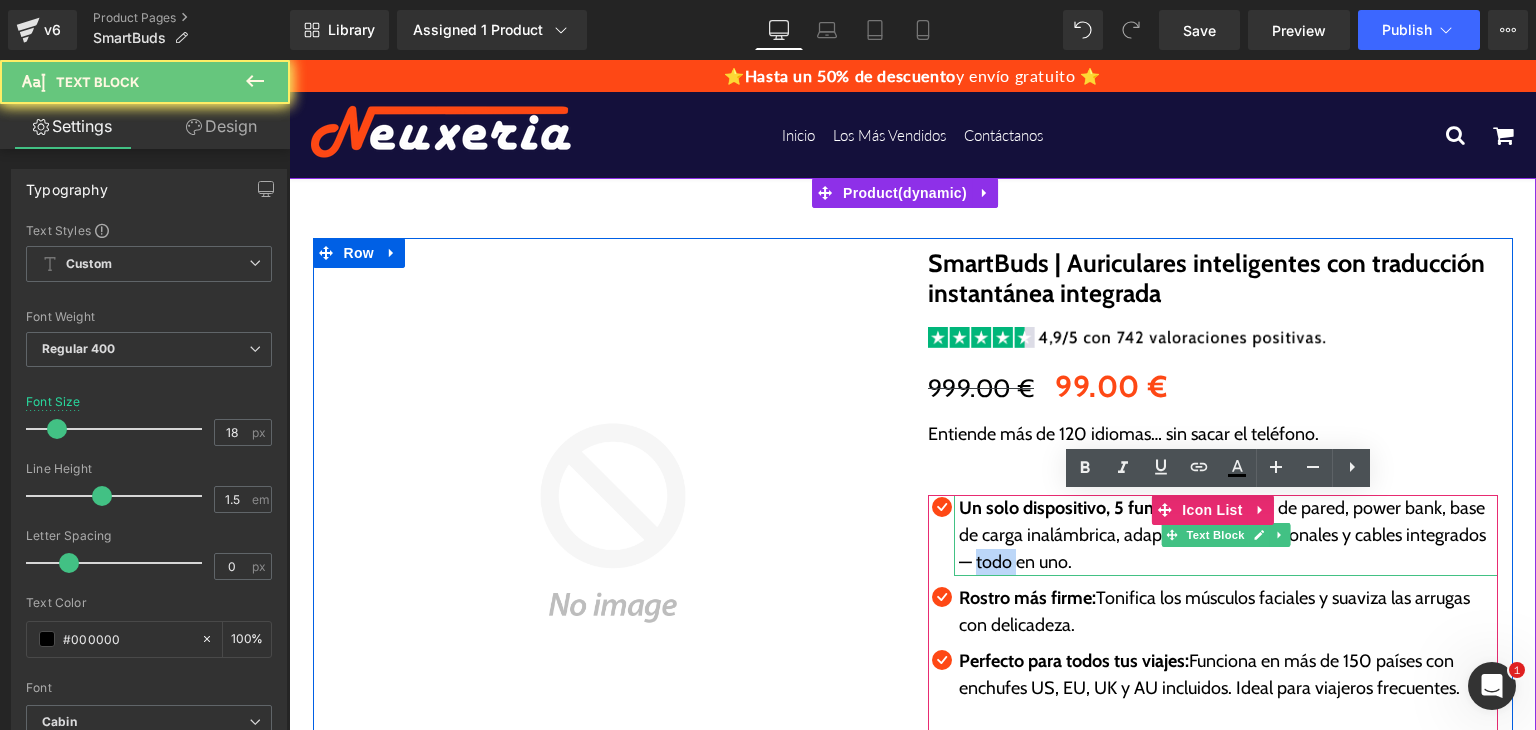 click on "Un solo dispositivo, 5 funciones:  cargador de pared, power bank, base de carga inalámbrica, adaptadores internacionales y cables integrados — todo en uno." at bounding box center [1228, 535] 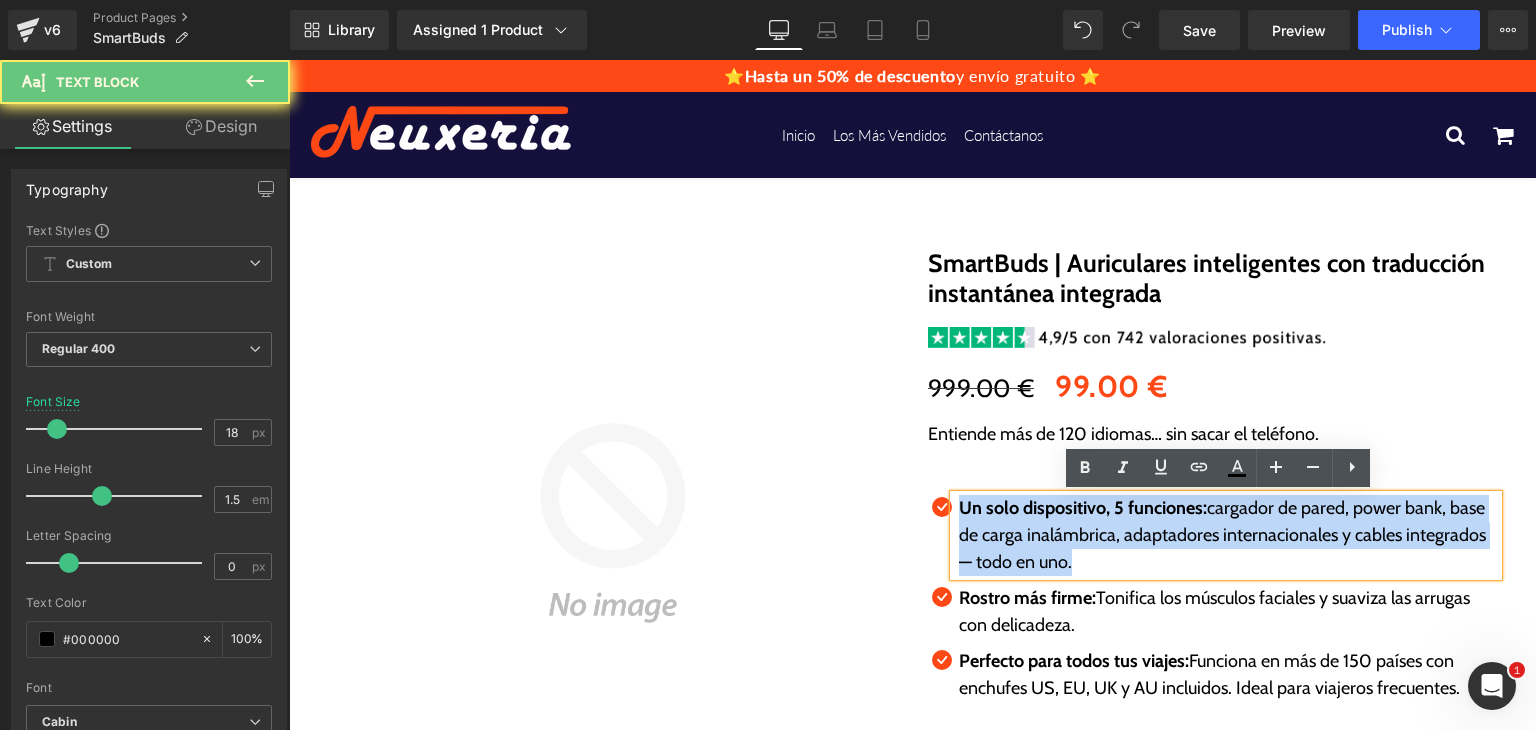 click on "Un solo dispositivo, 5 funciones:  cargador de pared, power bank, base de carga inalámbrica, adaptadores internacionales y cables integrados — todo en uno." at bounding box center (1228, 535) 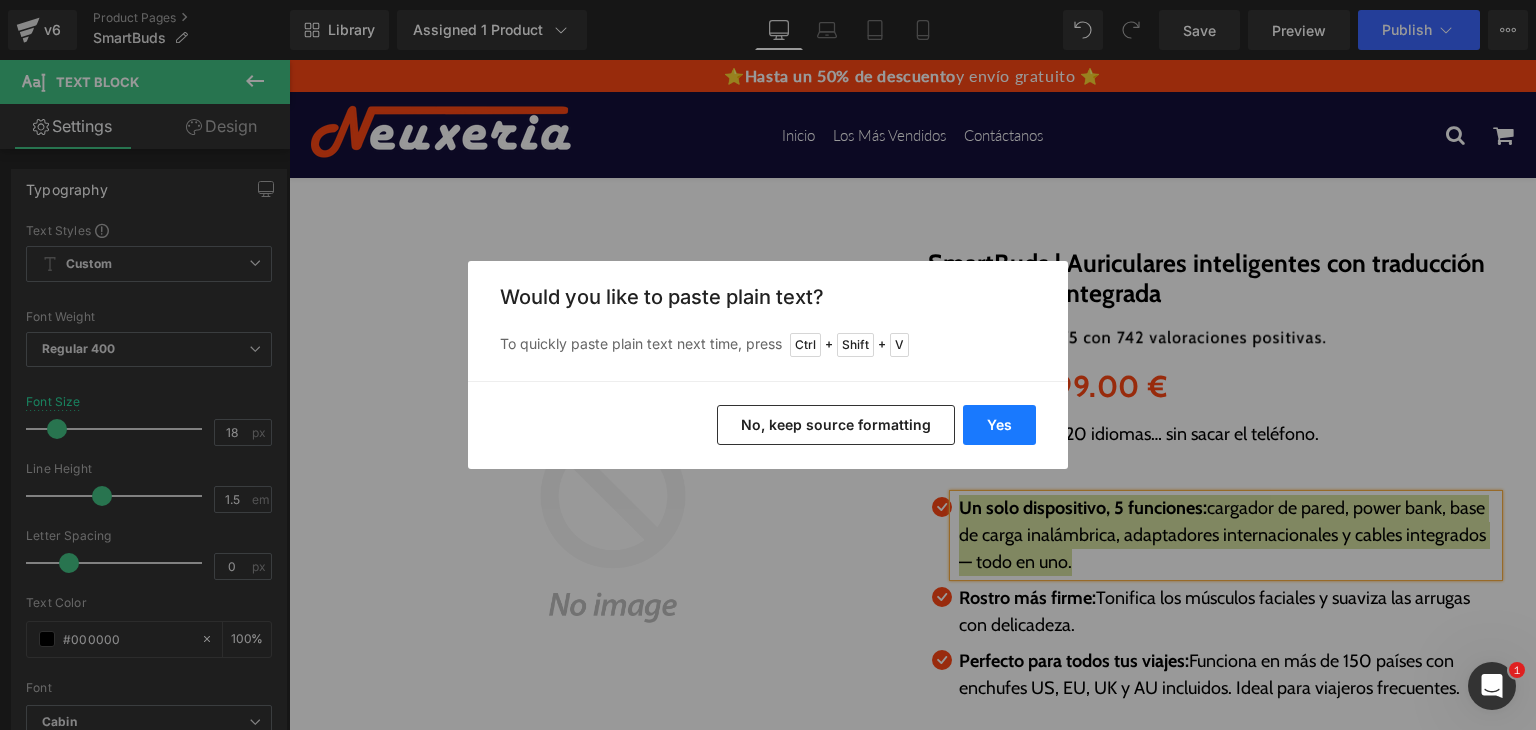 click on "Yes" at bounding box center [999, 425] 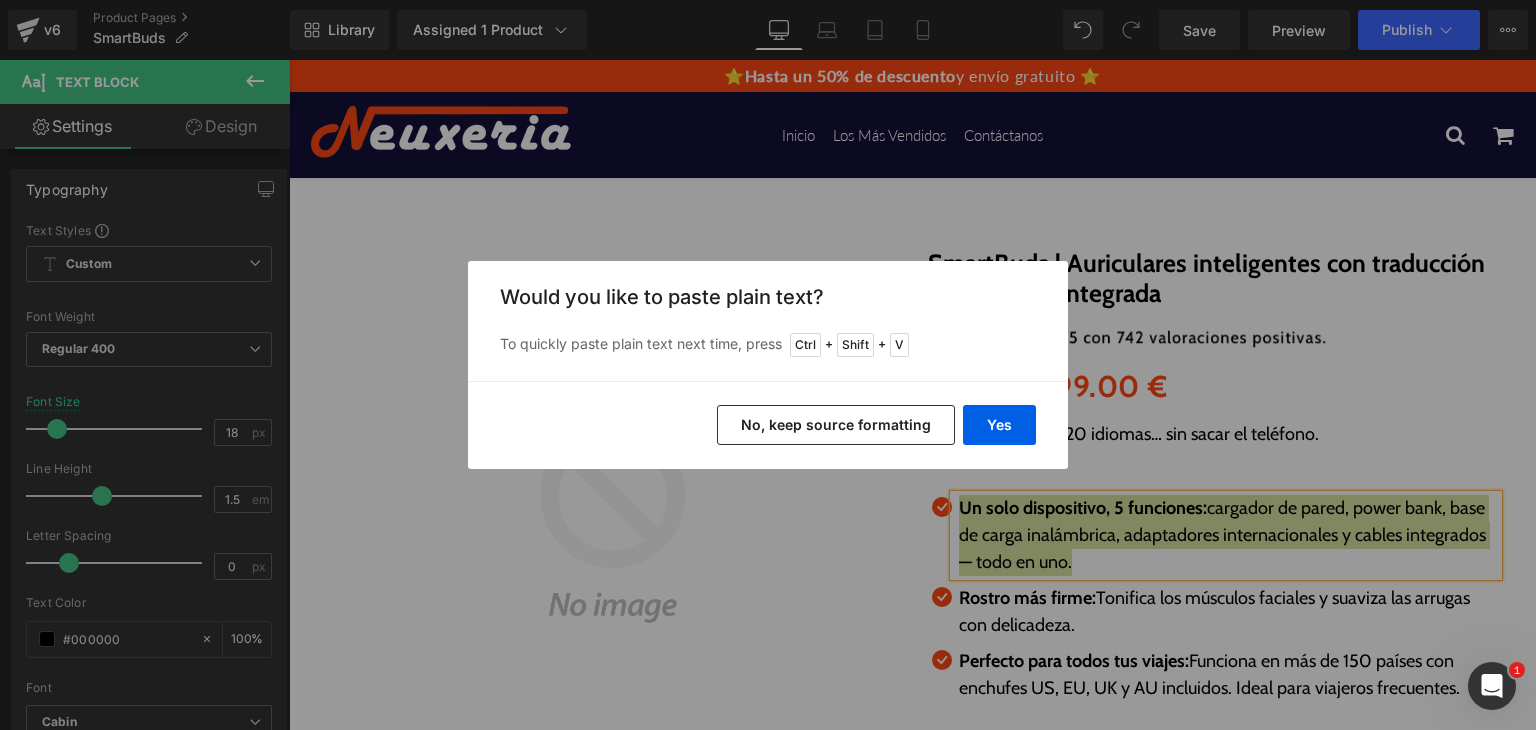 type 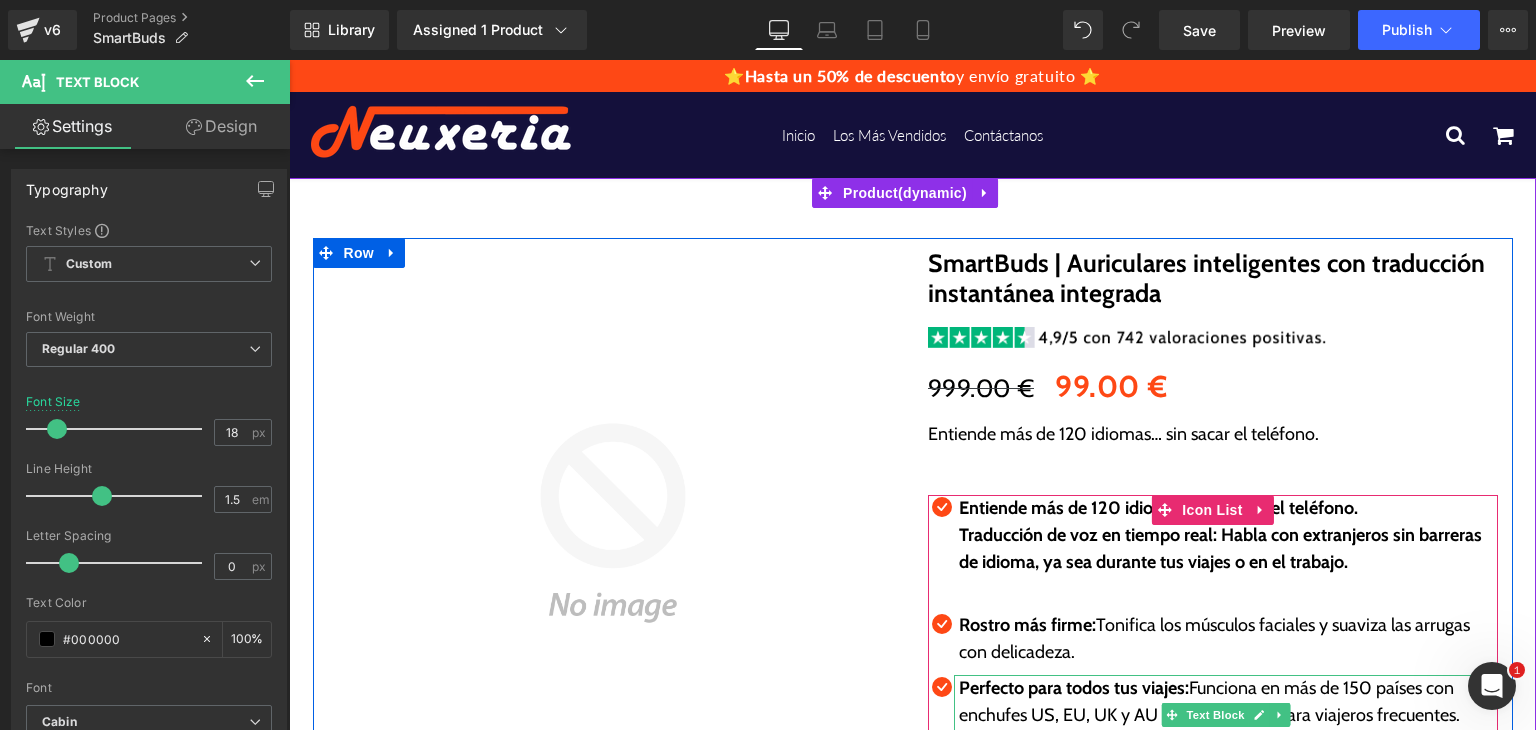 click on "Rostro más firme:" at bounding box center [1027, 625] 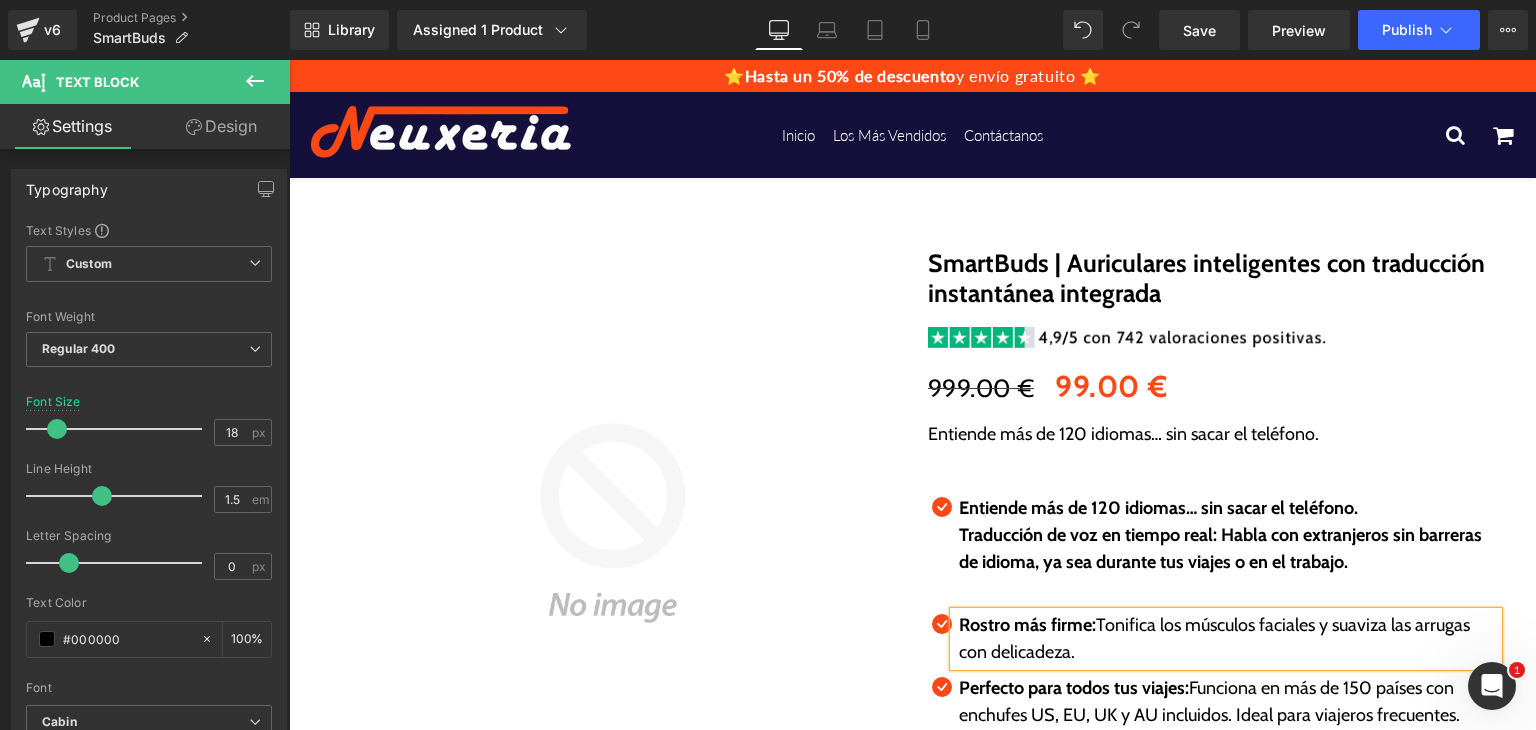 click on "Rostro más firme:" at bounding box center [1027, 625] 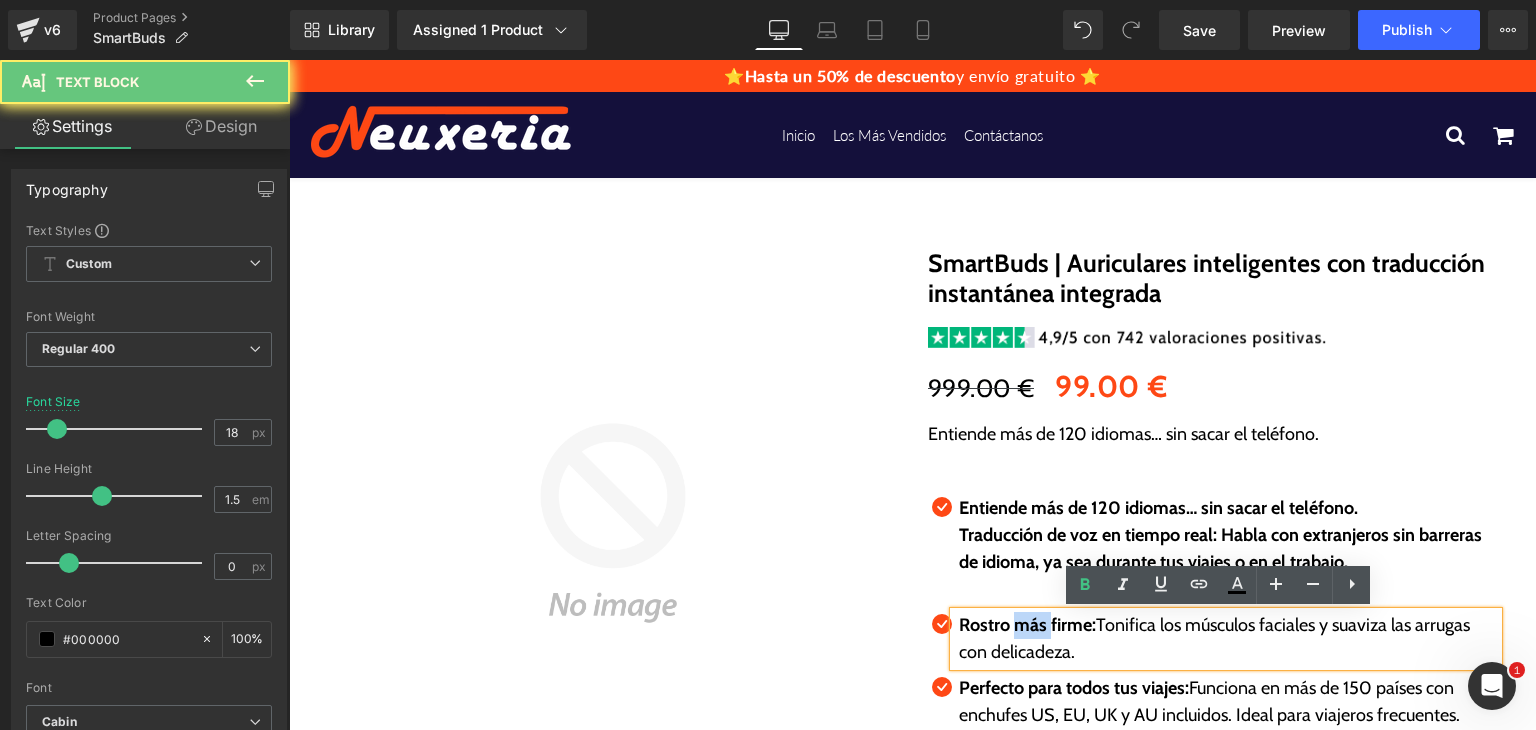click on "Rostro más firme:" at bounding box center [1027, 625] 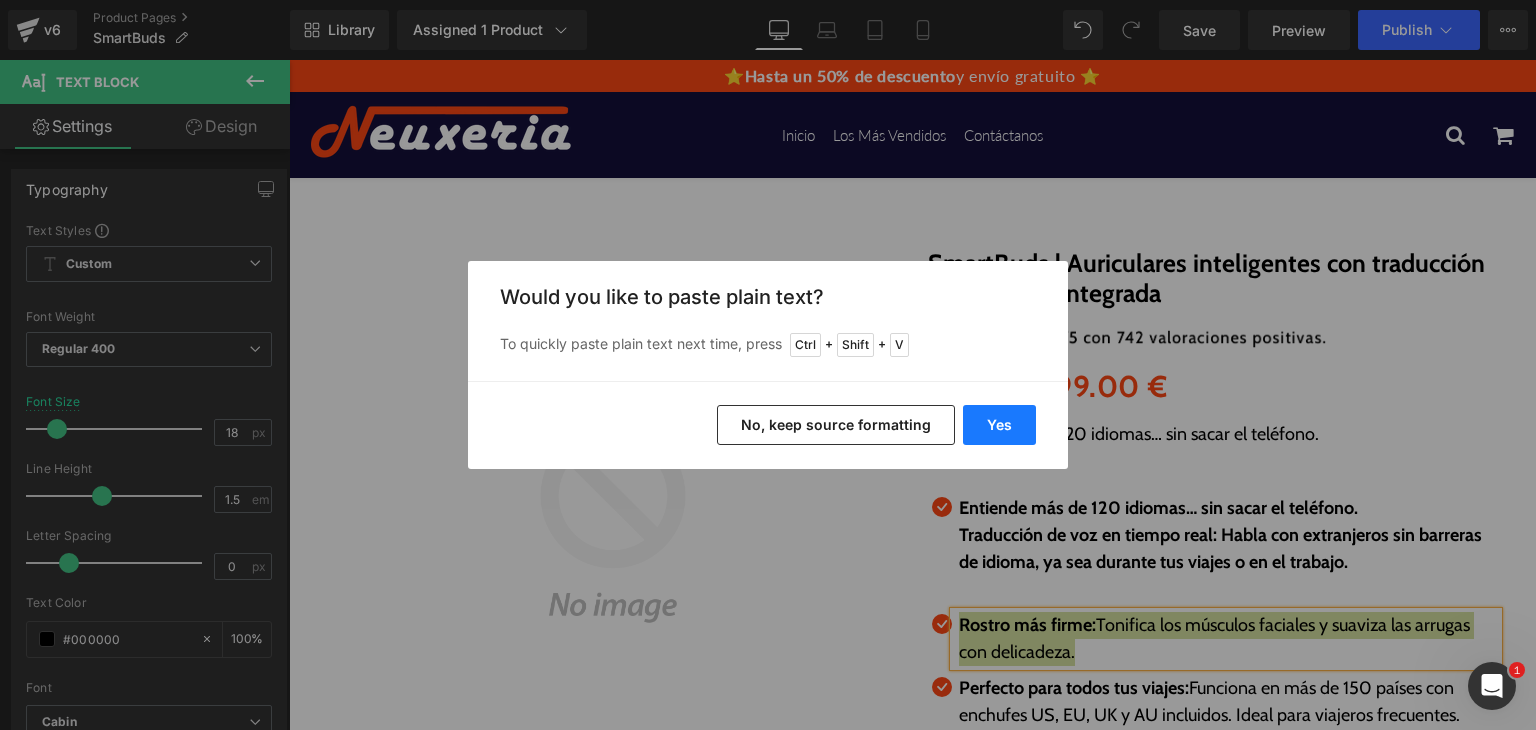 click on "Yes" at bounding box center [999, 425] 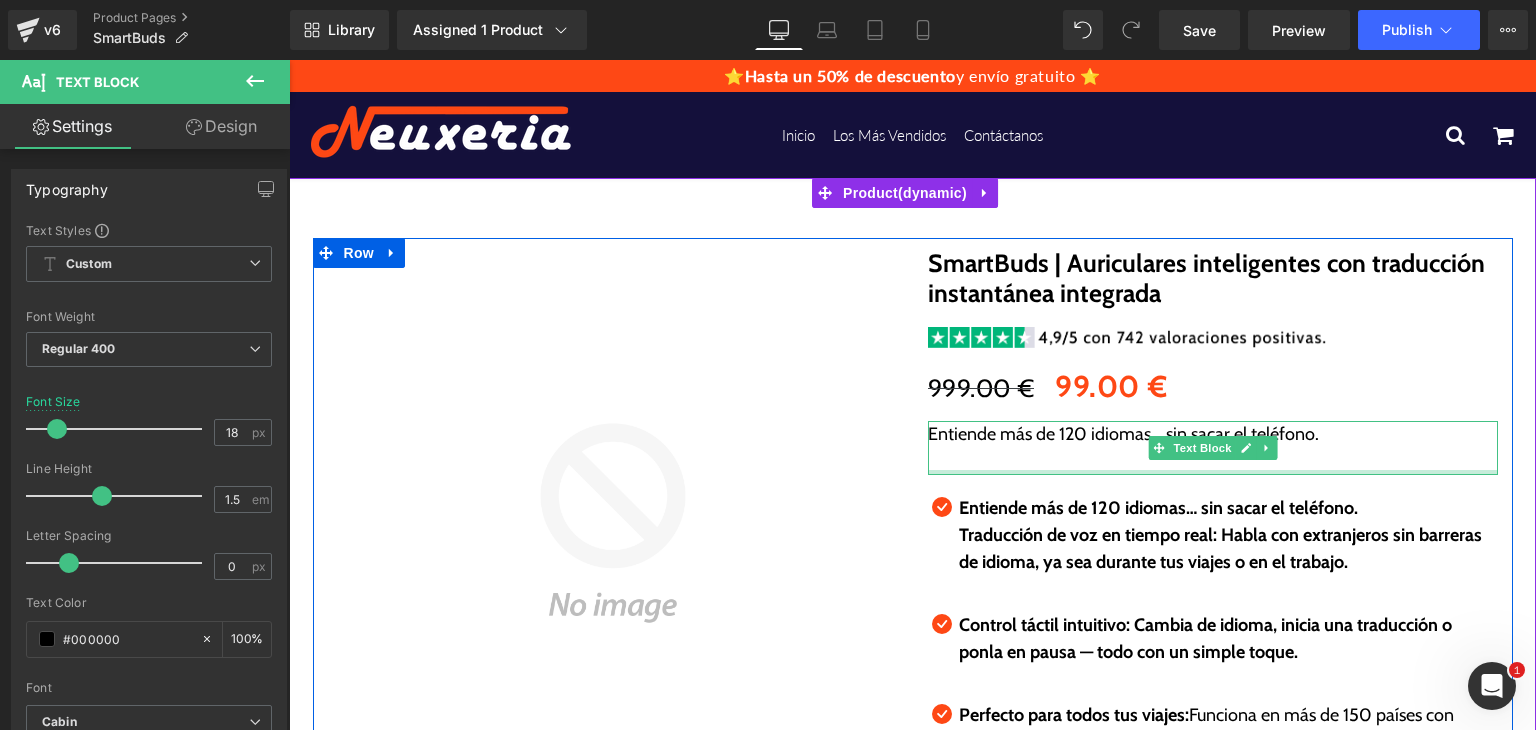 click on "Traducción de voz en tiempo real: Habla con extranjeros sin barreras de idioma, ya sea durante tus viajes o en el trabajo." at bounding box center (1220, 548) 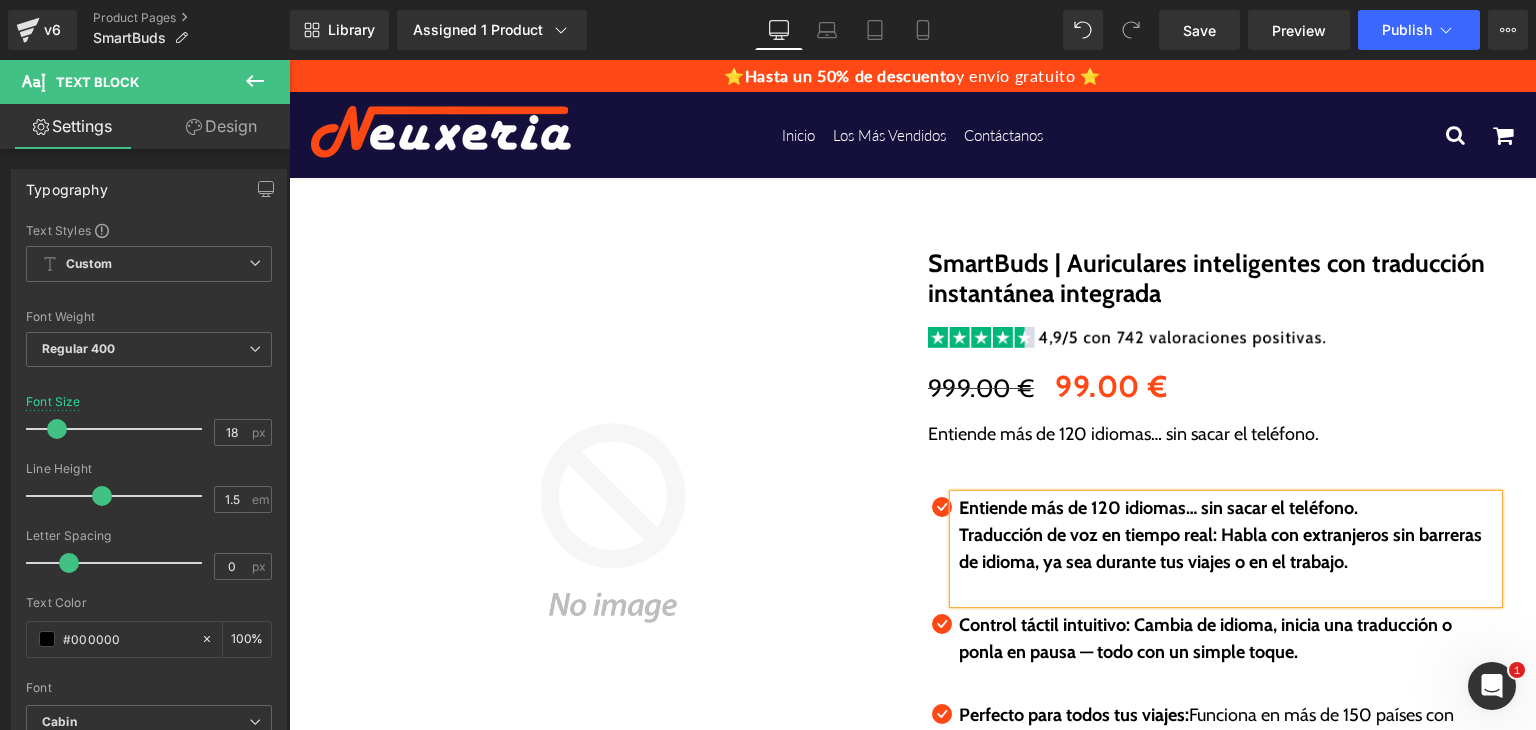 click on "Traducción de voz en tiempo real: Habla con extranjeros sin barreras de idioma, ya sea durante tus viajes o en el trabajo." at bounding box center (1220, 548) 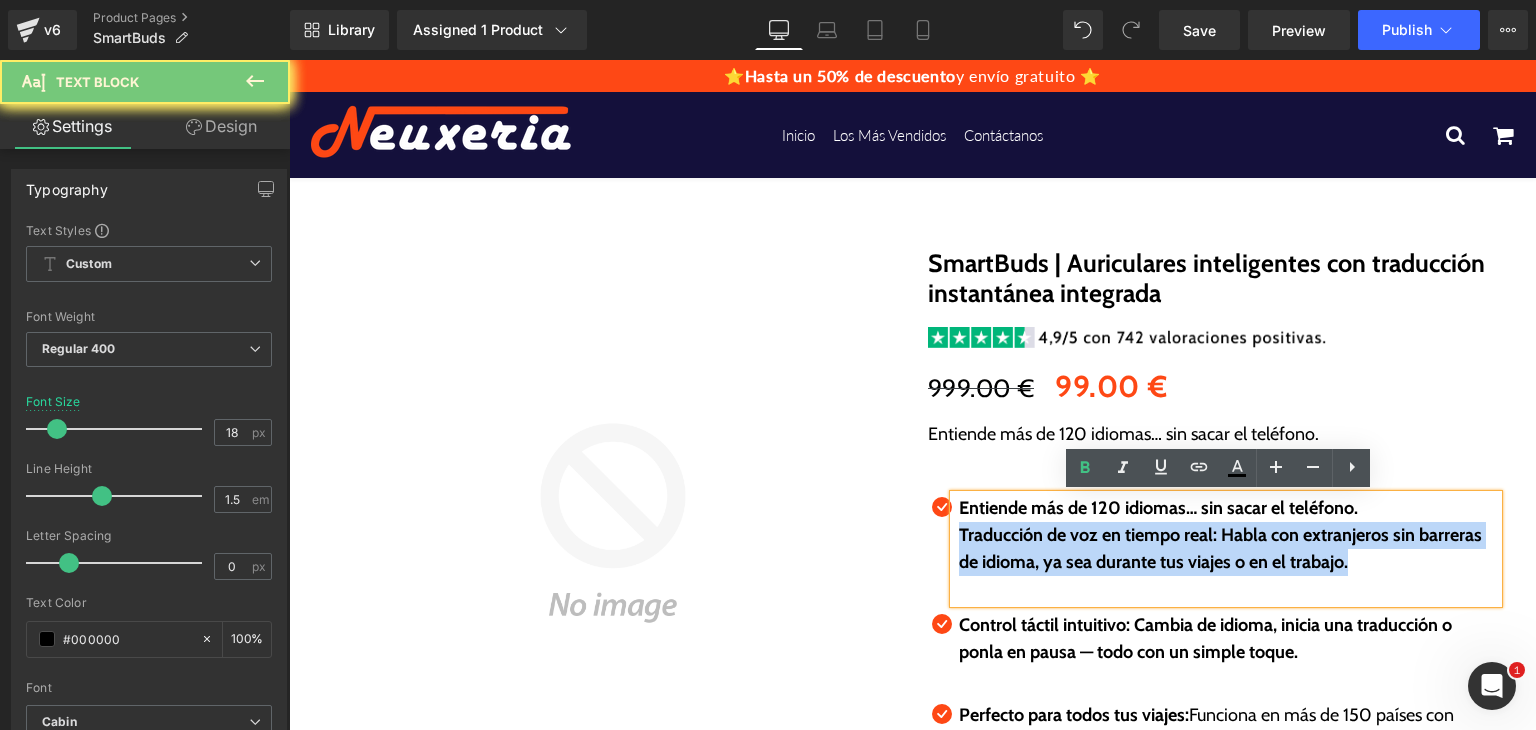 click on "Traducción de voz en tiempo real: Habla con extranjeros sin barreras de idioma, ya sea durante tus viajes o en el trabajo." at bounding box center [1220, 548] 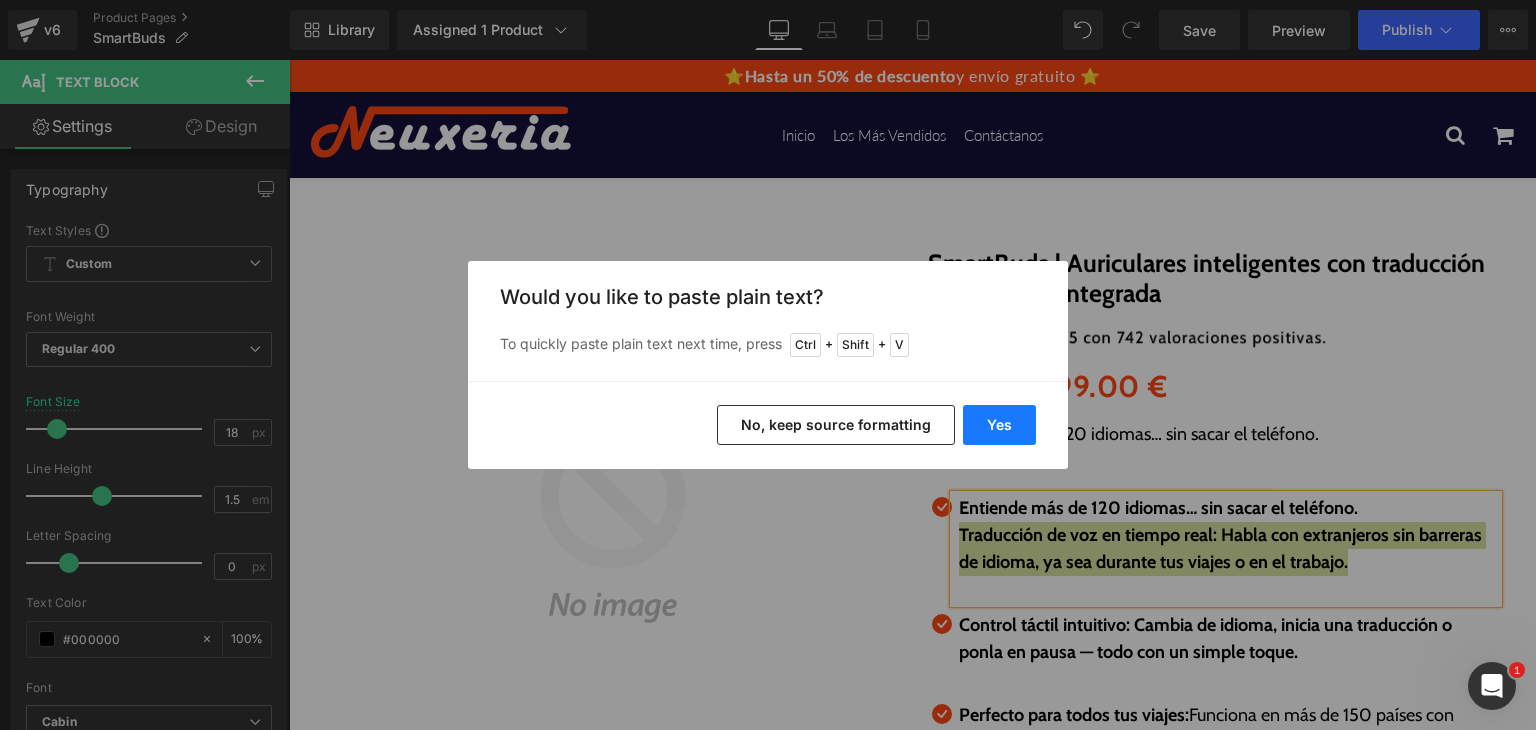 drag, startPoint x: 1038, startPoint y: 405, endPoint x: 1022, endPoint y: 421, distance: 22.627417 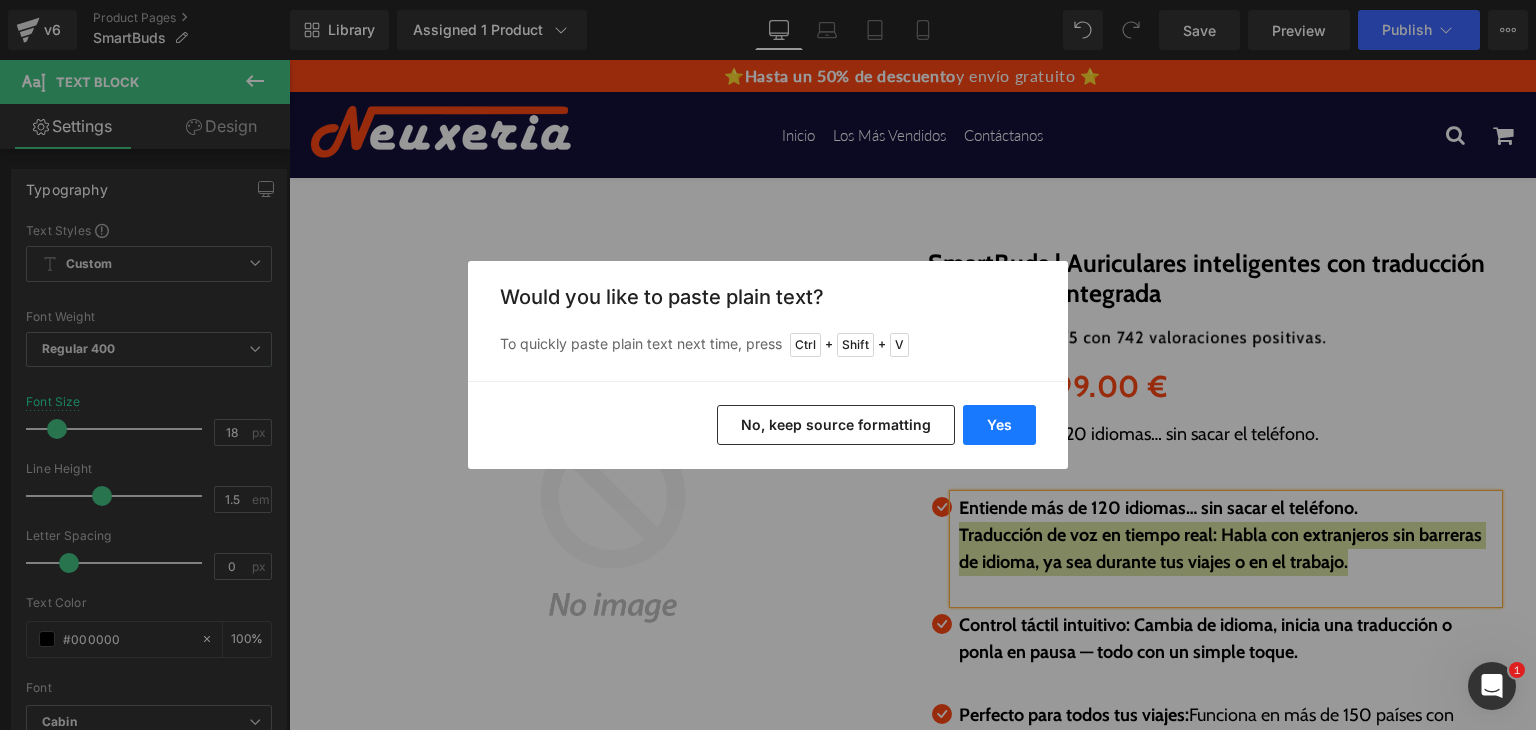 click on "Yes No, keep source formatting" at bounding box center [768, 425] 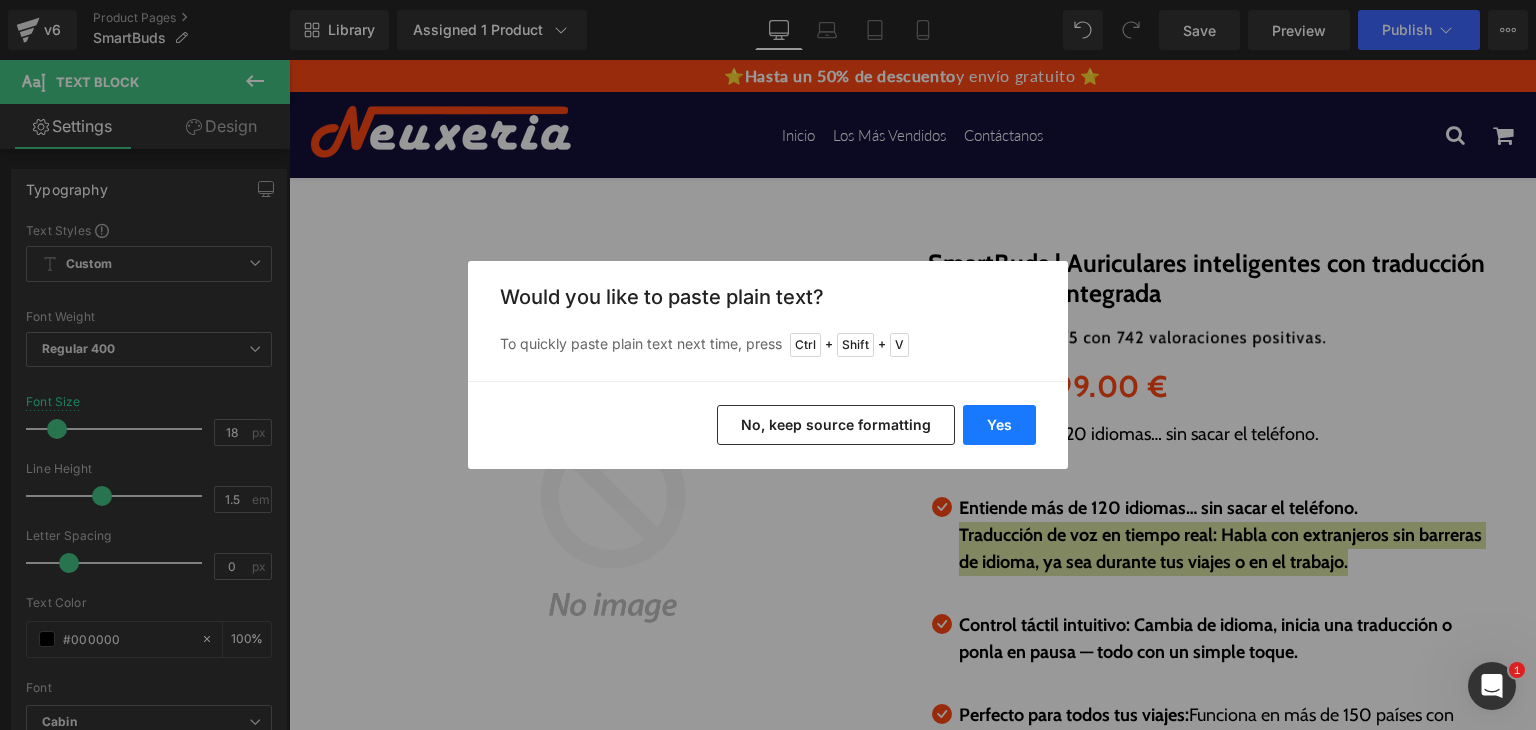click on "Yes" at bounding box center [999, 425] 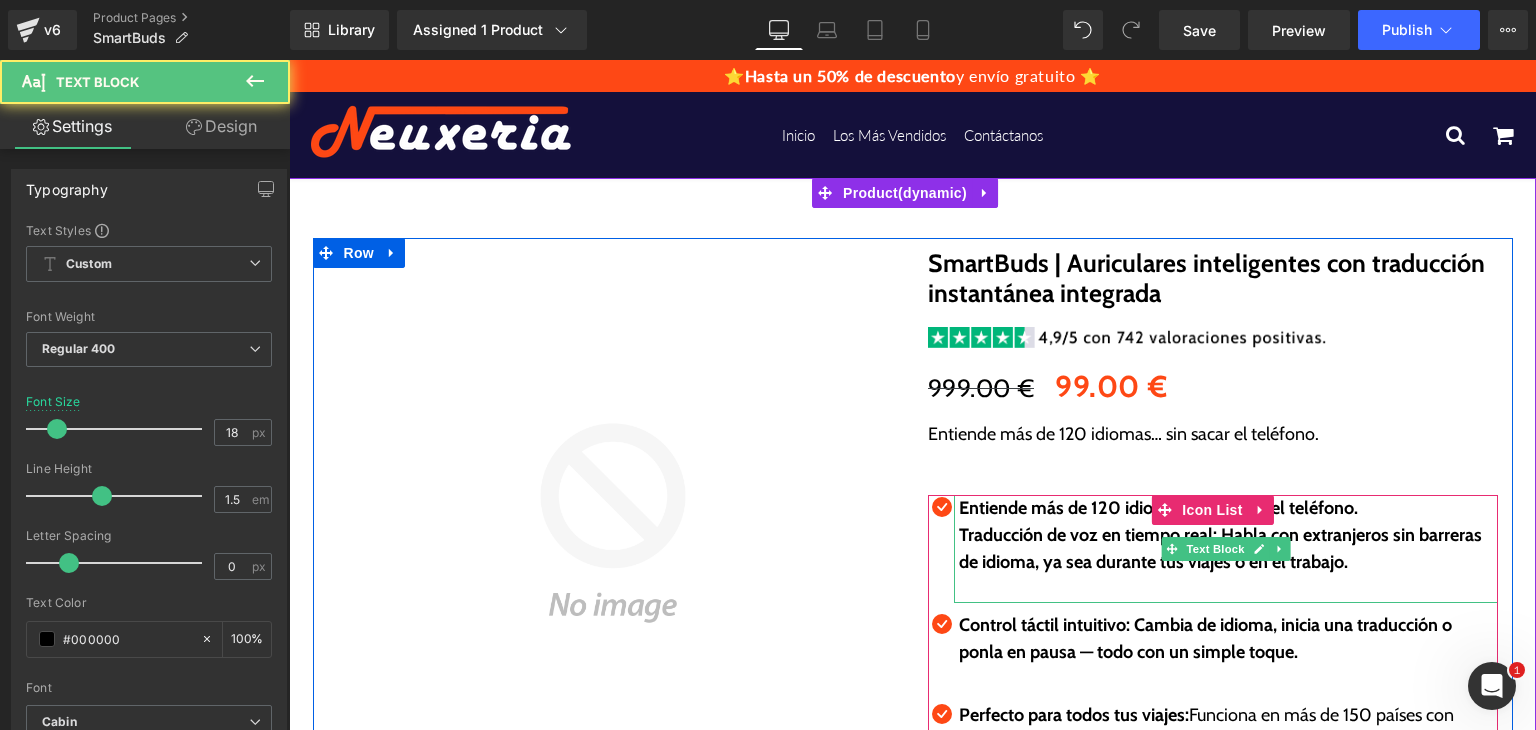 click on "Traducción de voz en tiempo real: Habla con extranjeros sin barreras de idioma, ya sea durante tus viajes o en el trabajo." at bounding box center [1228, 549] 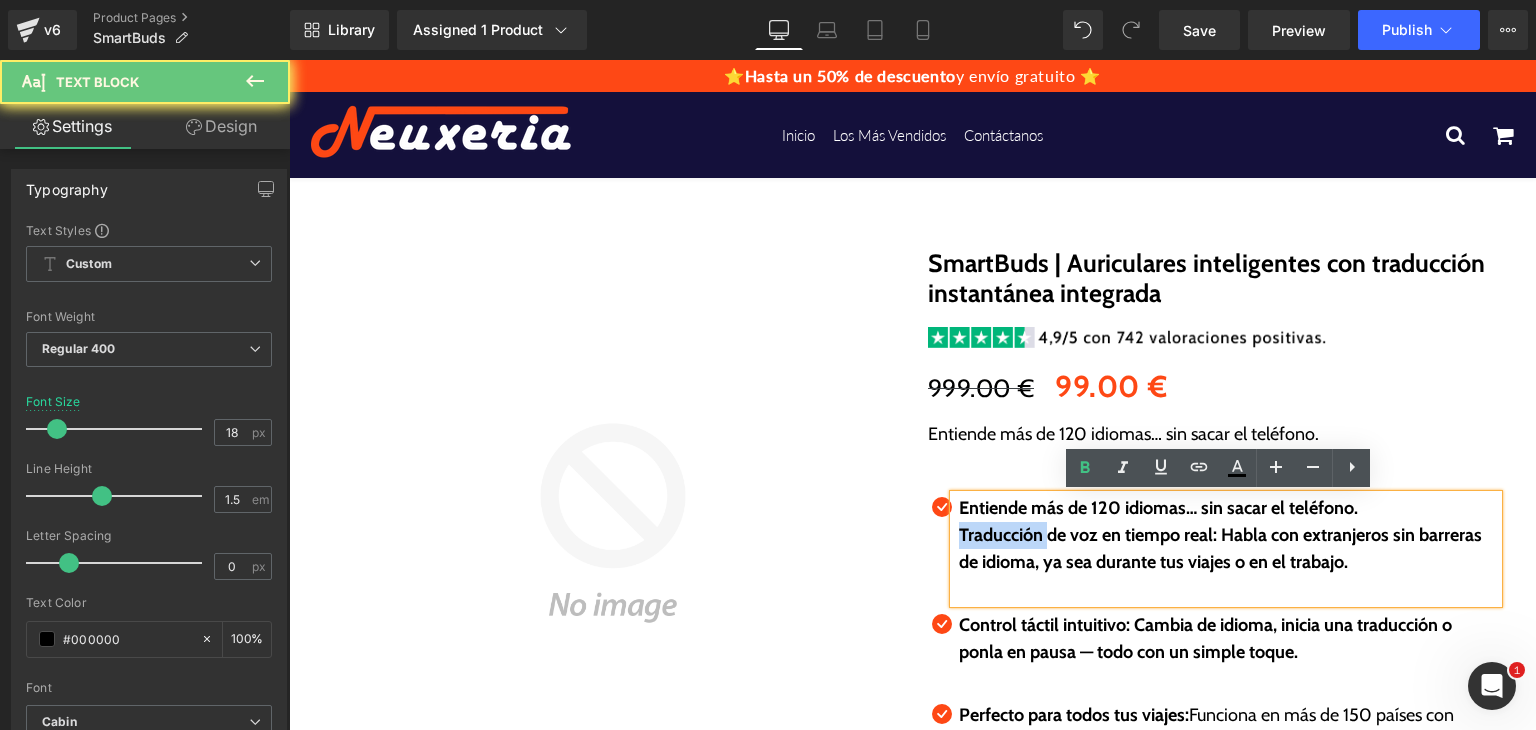 click on "Traducción de voz en tiempo real: Habla con extranjeros sin barreras de idioma, ya sea durante tus viajes o en el trabajo." at bounding box center (1228, 549) 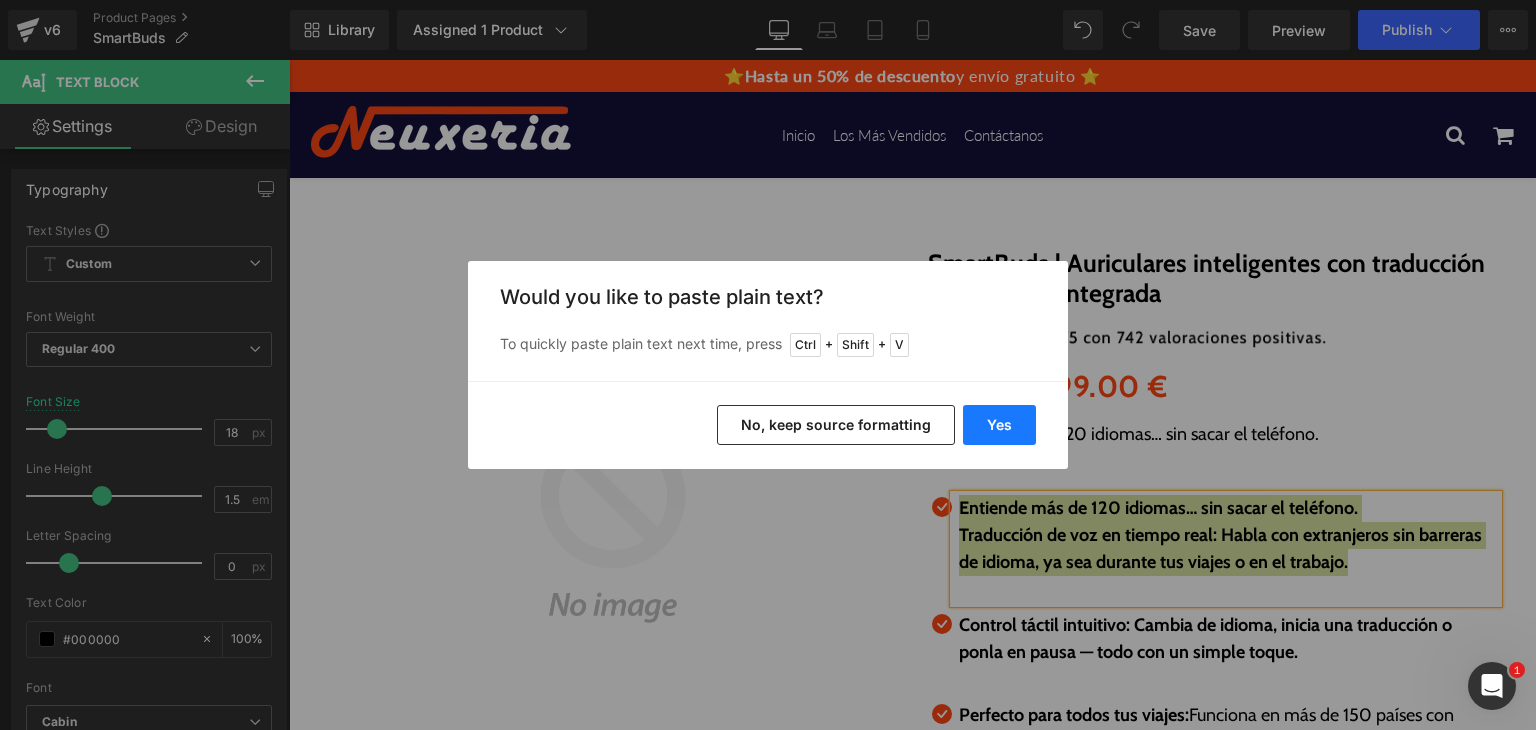 click on "Yes" at bounding box center [999, 425] 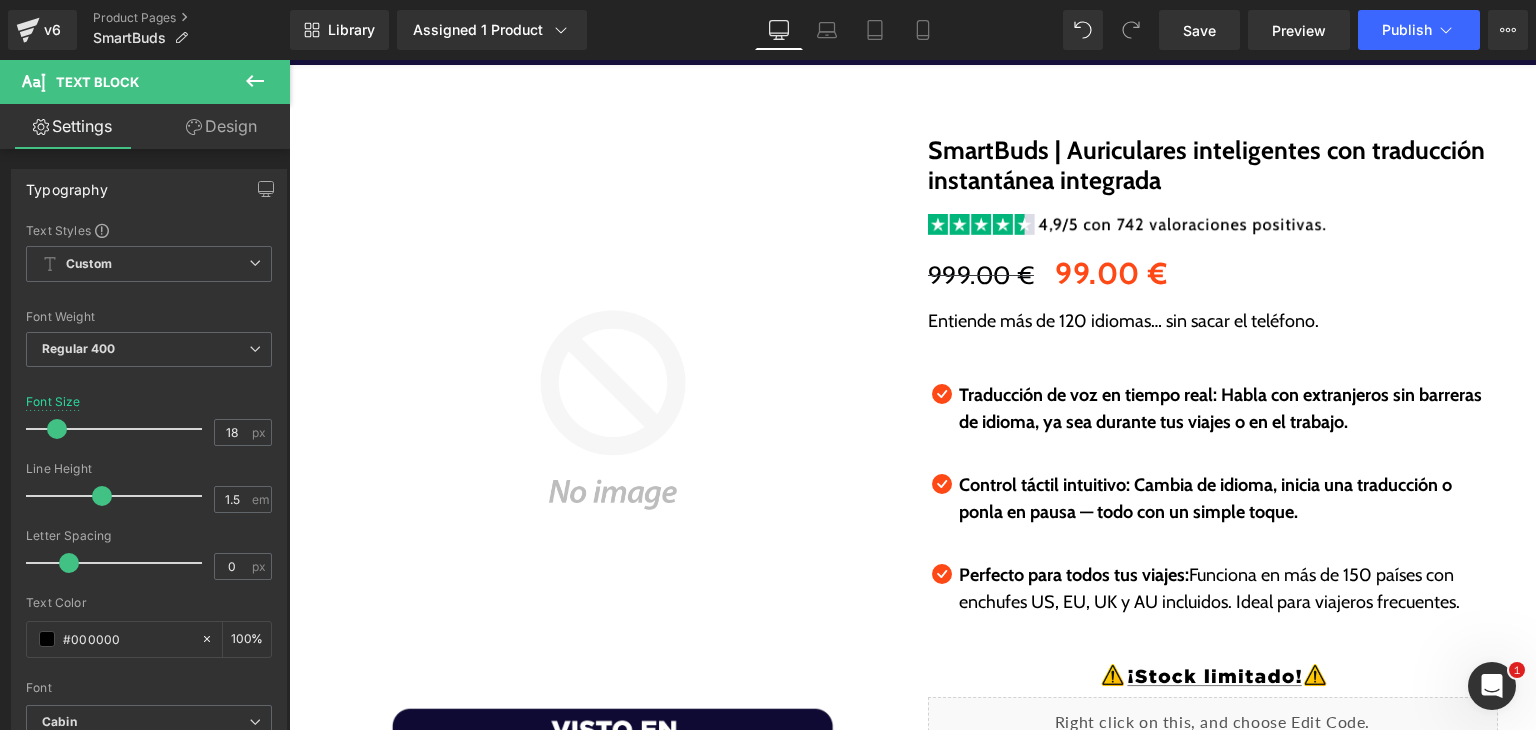scroll, scrollTop: 220, scrollLeft: 0, axis: vertical 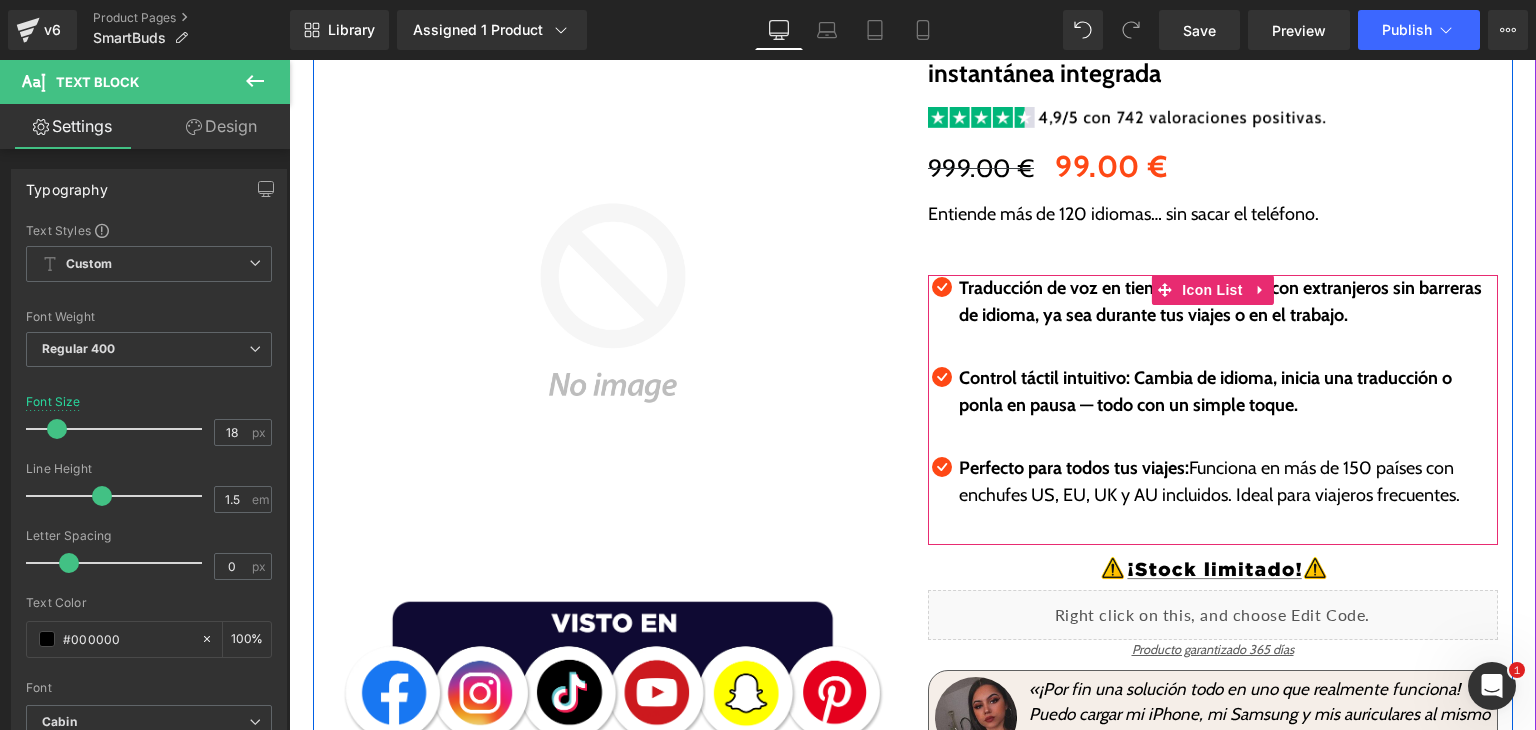click on "Perfecto para todos tus viajes:  Funciona en más de 150 países con enchufes US, EU, UK y AU incluidos. Ideal para viajeros frecuentes." at bounding box center (1228, 482) 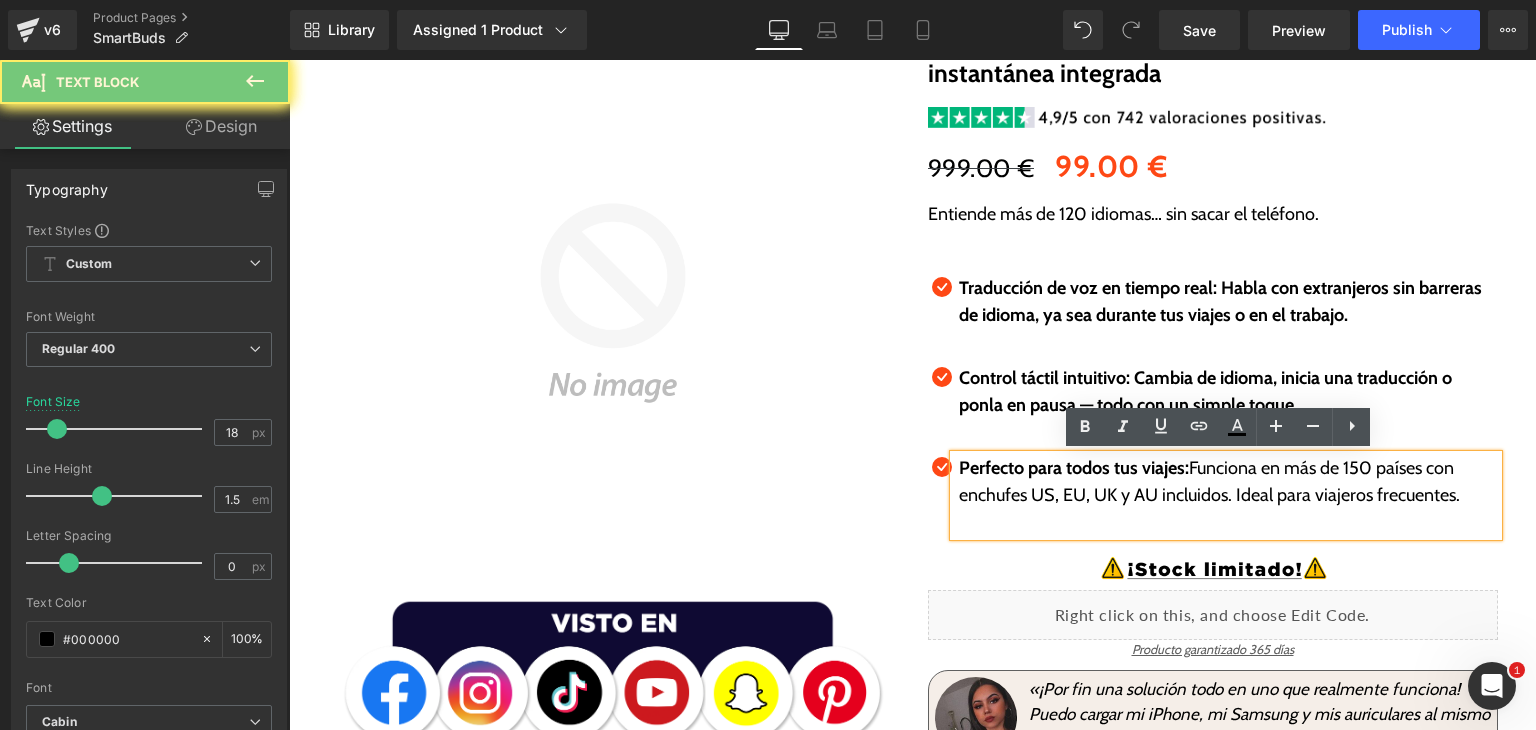 click on "Perfecto para todos tus viajes:  Funciona en más de 150 países con enchufes US, EU, UK y AU incluidos. Ideal para viajeros frecuentes." at bounding box center (1228, 482) 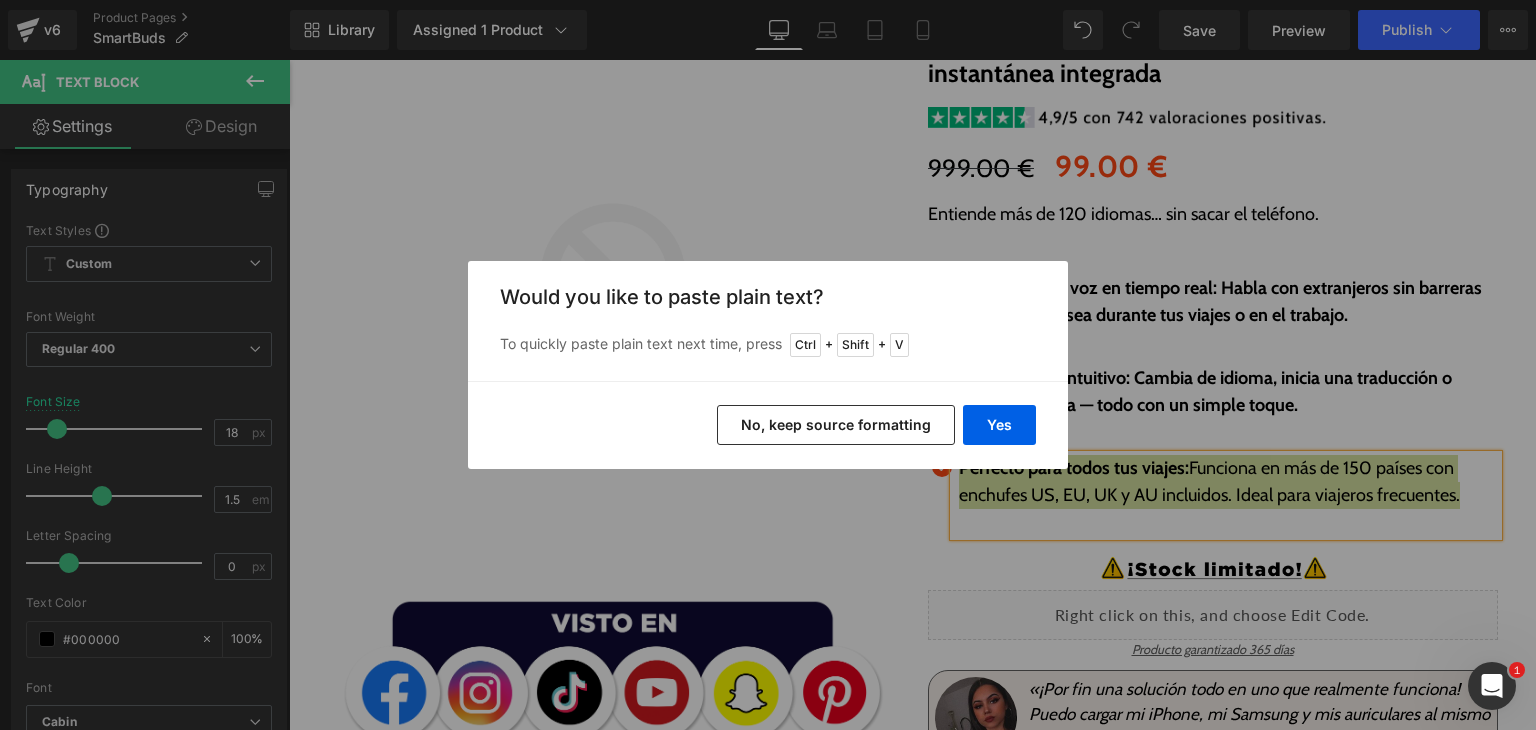 click on "Yes No, keep source formatting" at bounding box center [768, 425] 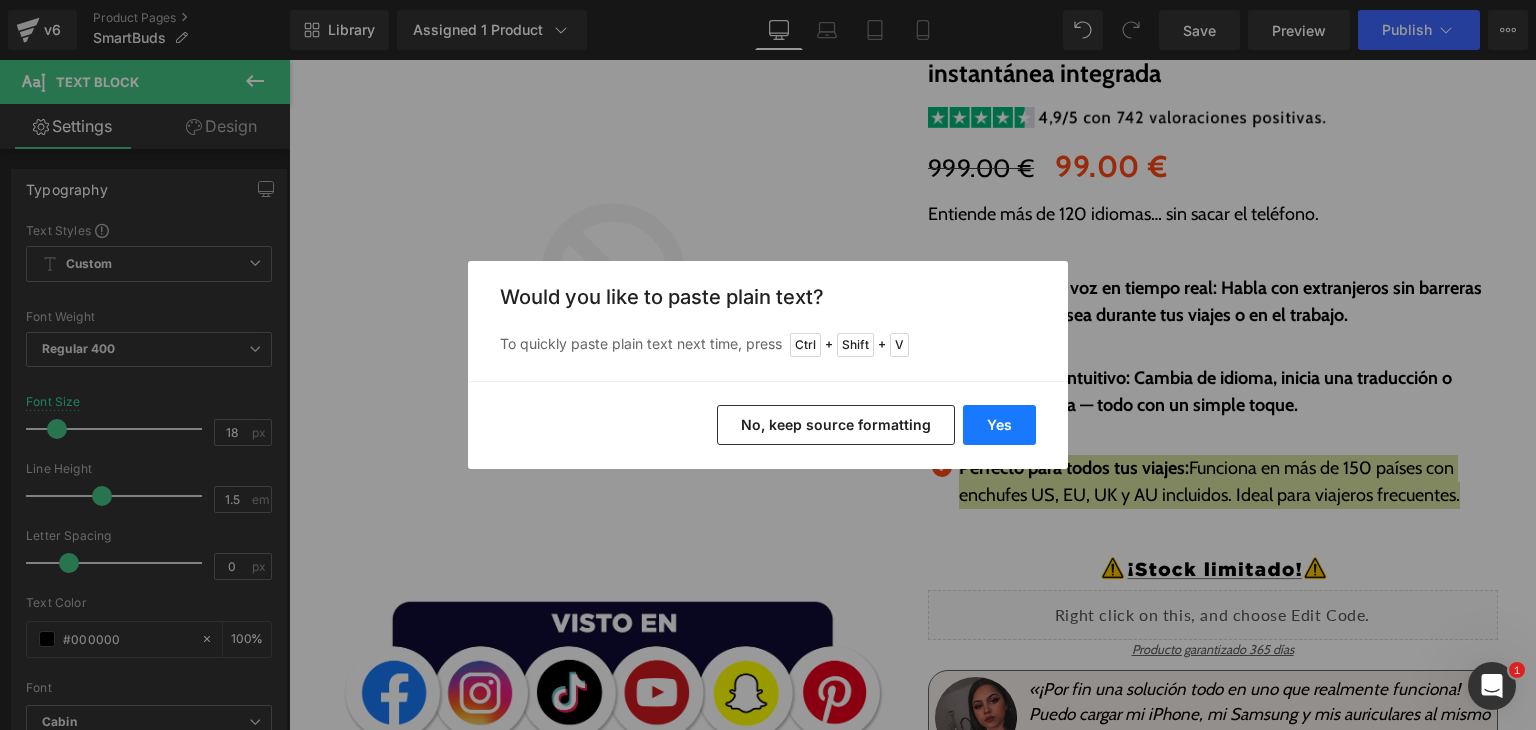 drag, startPoint x: 1008, startPoint y: 434, endPoint x: 716, endPoint y: 329, distance: 310.3047 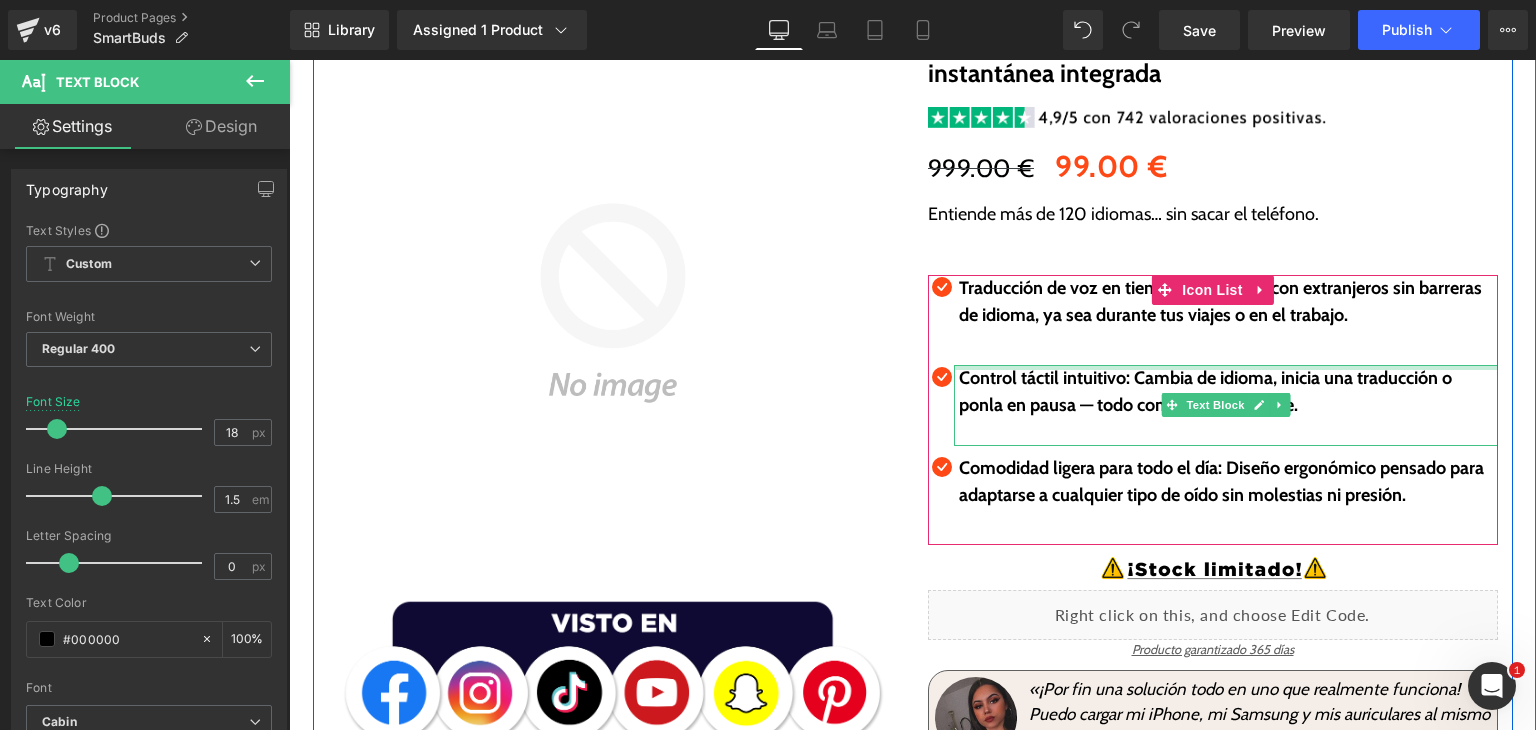 click on "Traducción de voz en tiempo real: Habla con extranjeros sin barreras de idioma, ya sea durante tus viajes o en el trabajo.
Text Block" at bounding box center (1226, 315) 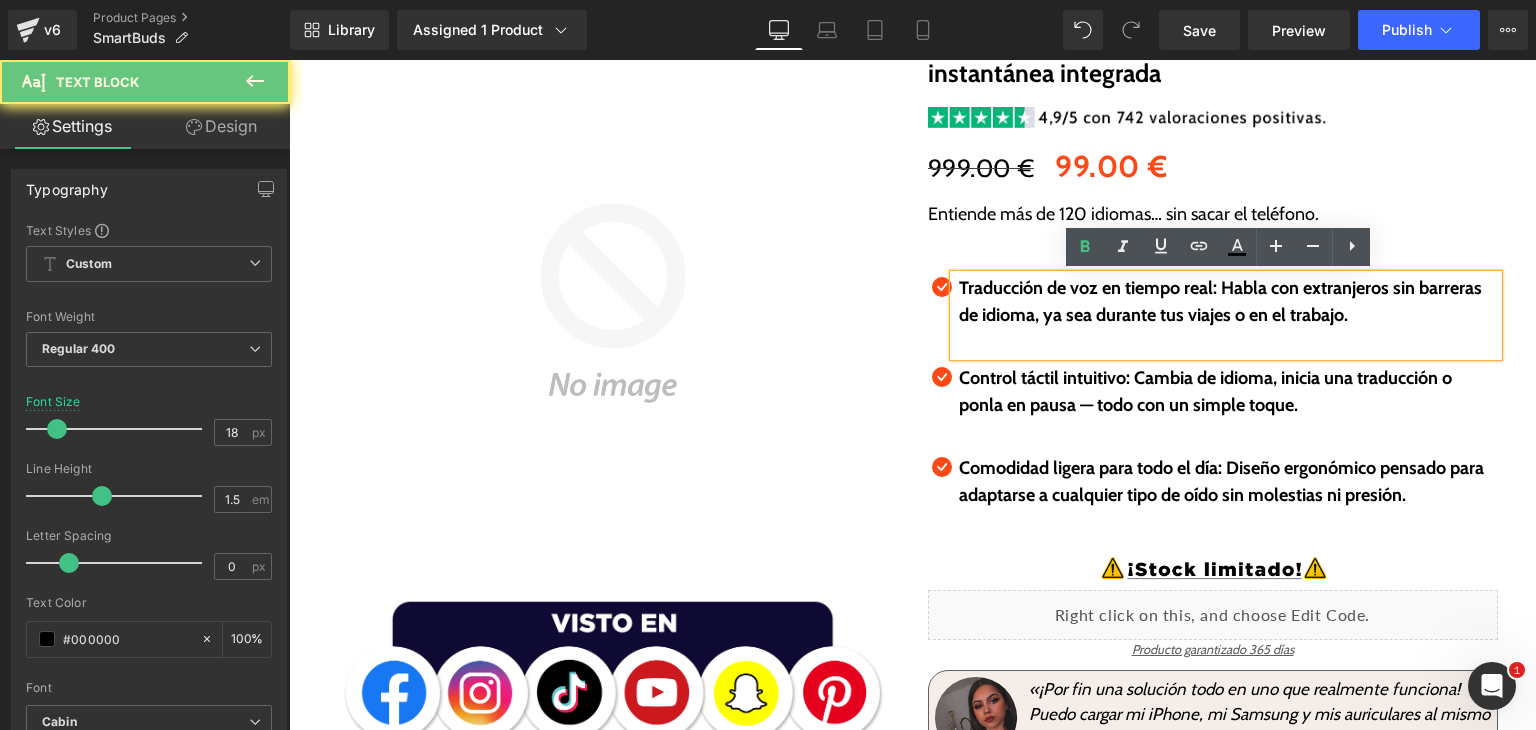 click at bounding box center [1228, 342] 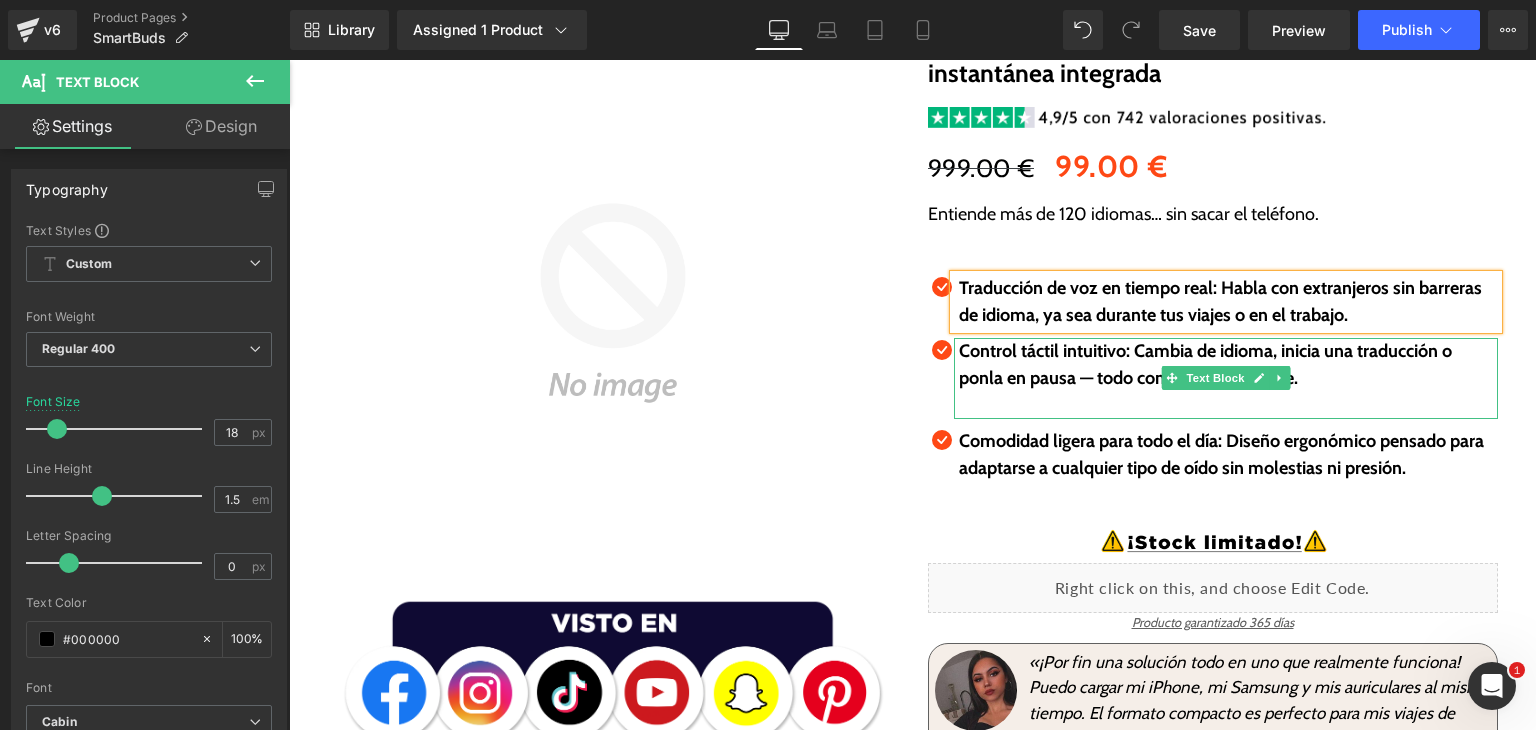 click at bounding box center (1228, 405) 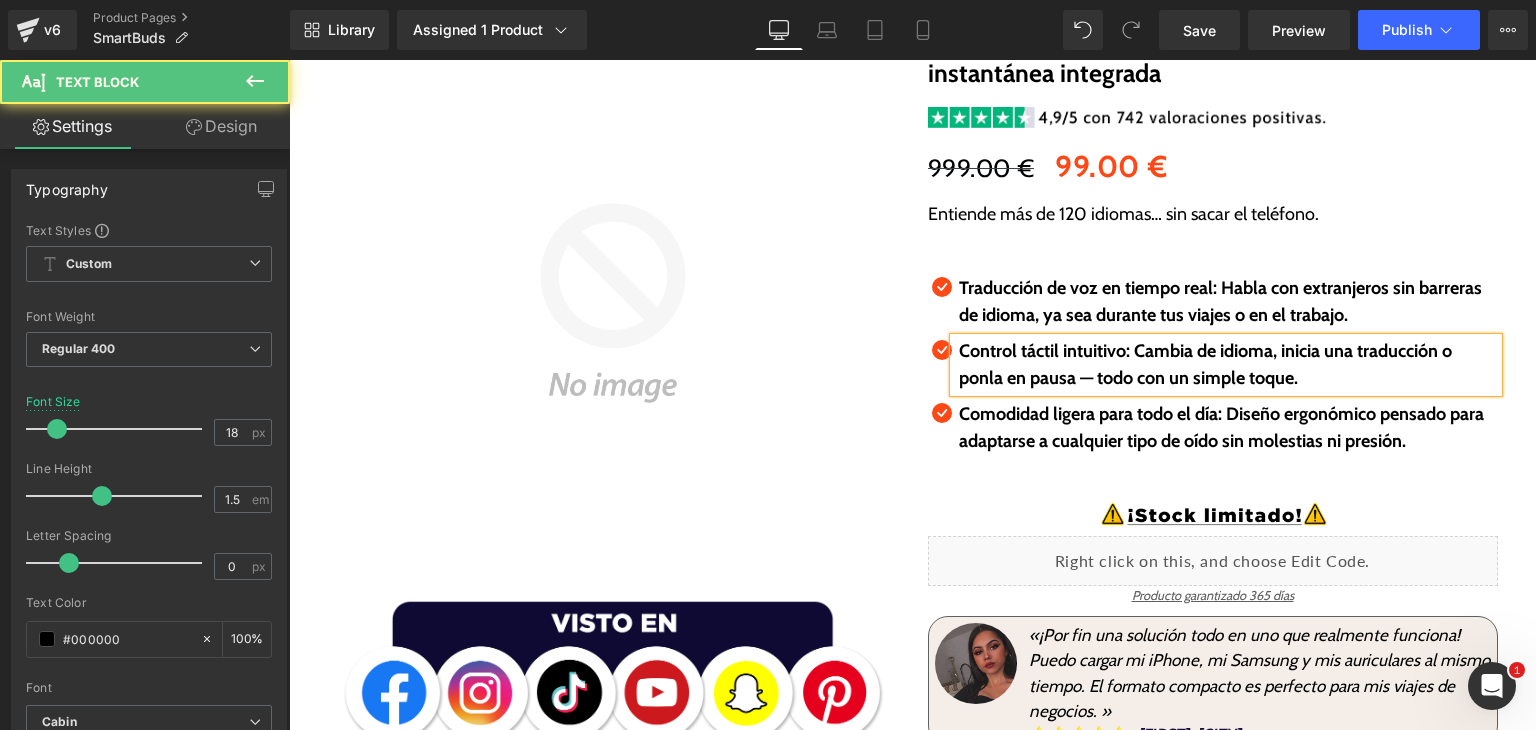 click on "Comodidad ligera para todo el día: Diseño ergonómico pensado para adaptarse a cualquier tipo de oído sin molestias ni presión.
Text Block" at bounding box center (1226, 441) 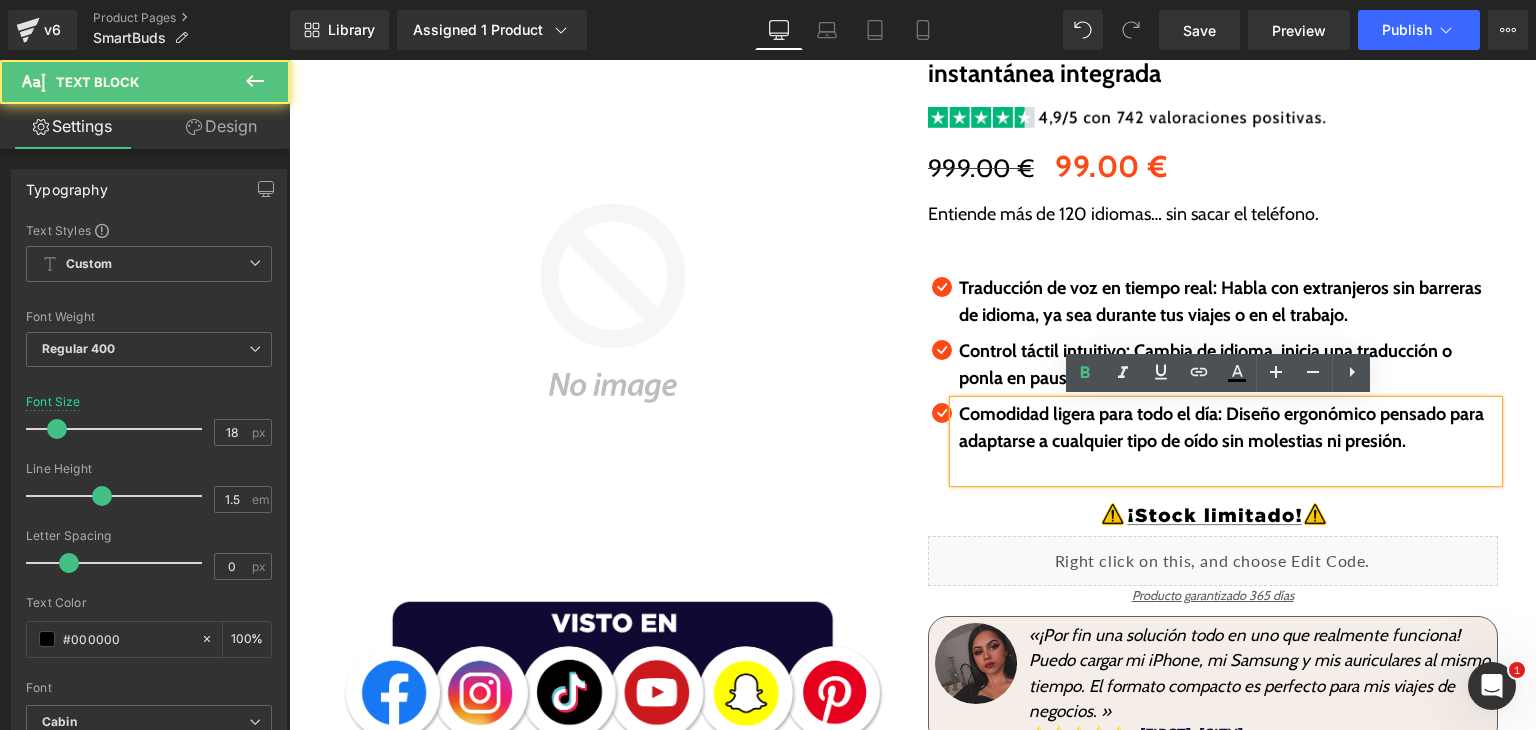 click at bounding box center (1228, 468) 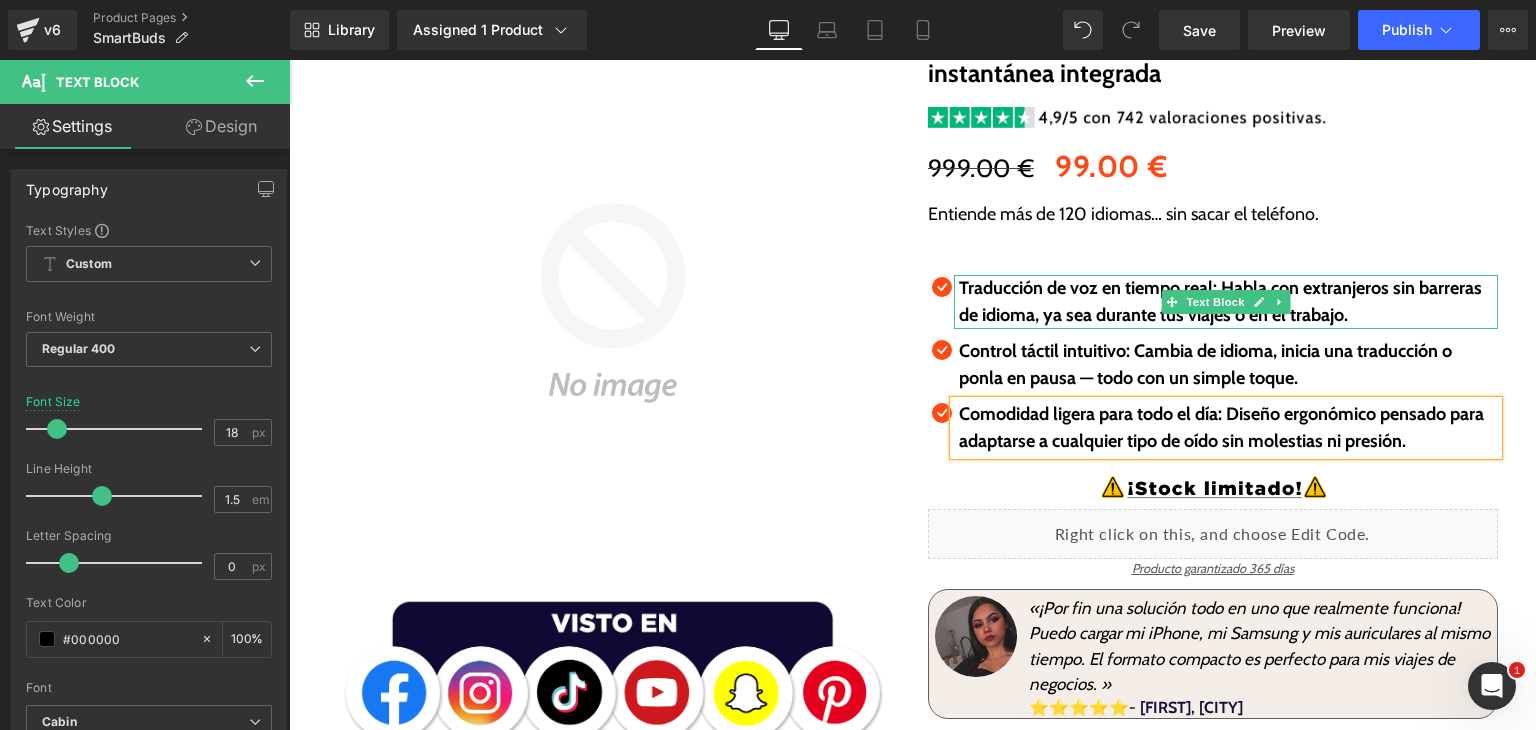 click at bounding box center [1226, 277] 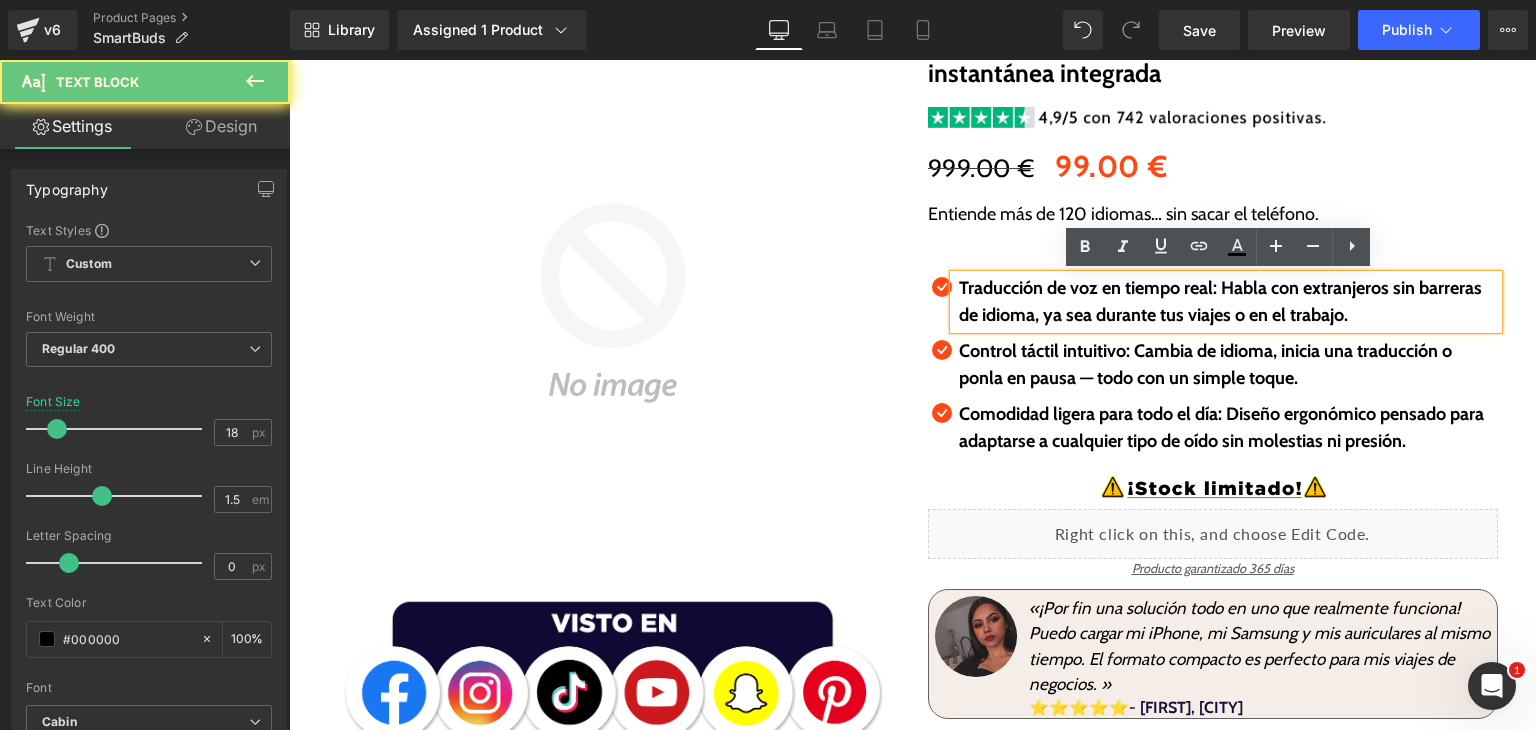 click on "Traducción de voz en tiempo real: Habla con extranjeros sin barreras de idioma, ya sea durante tus viajes o en el trabajo." at bounding box center [1220, 301] 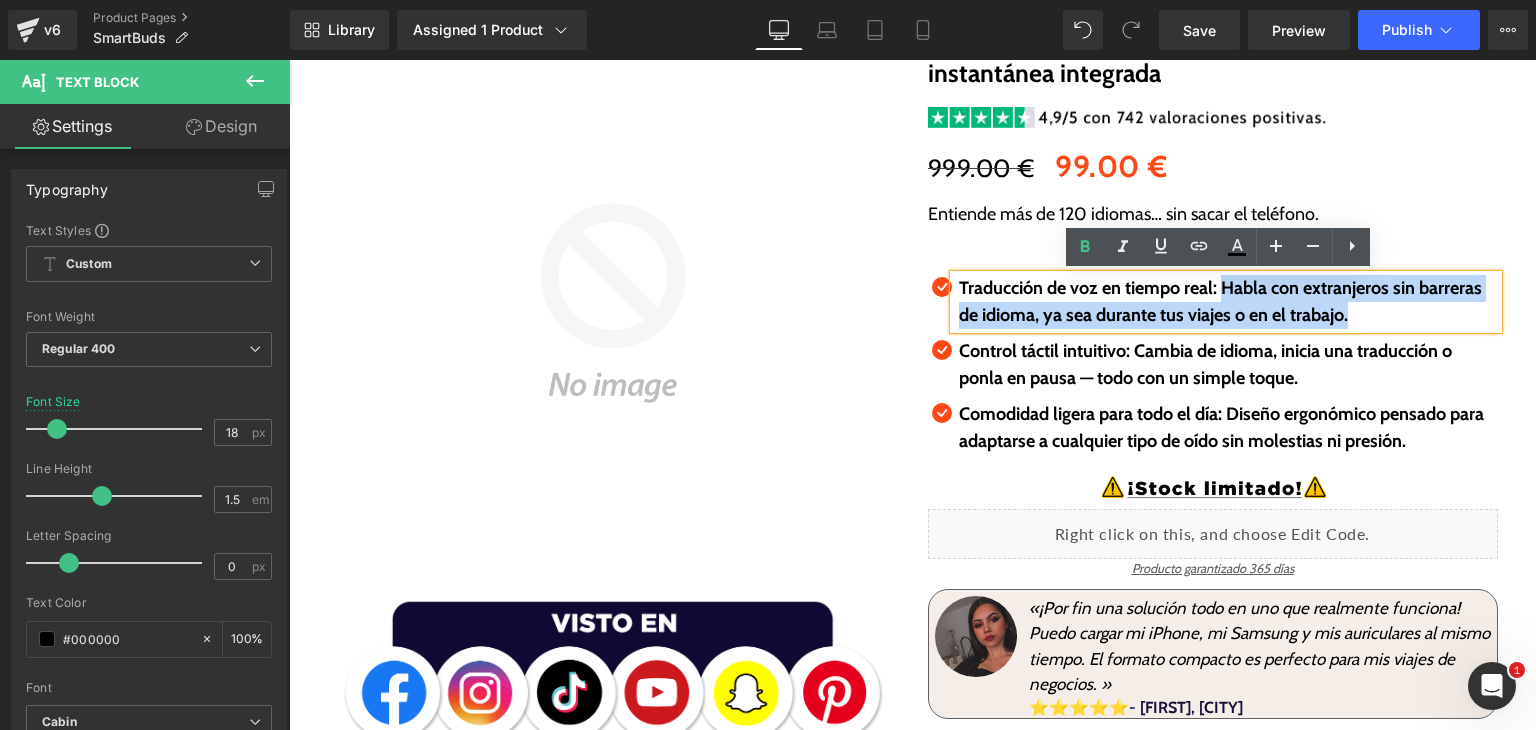 drag, startPoint x: 1216, startPoint y: 285, endPoint x: 1364, endPoint y: 320, distance: 152.08221 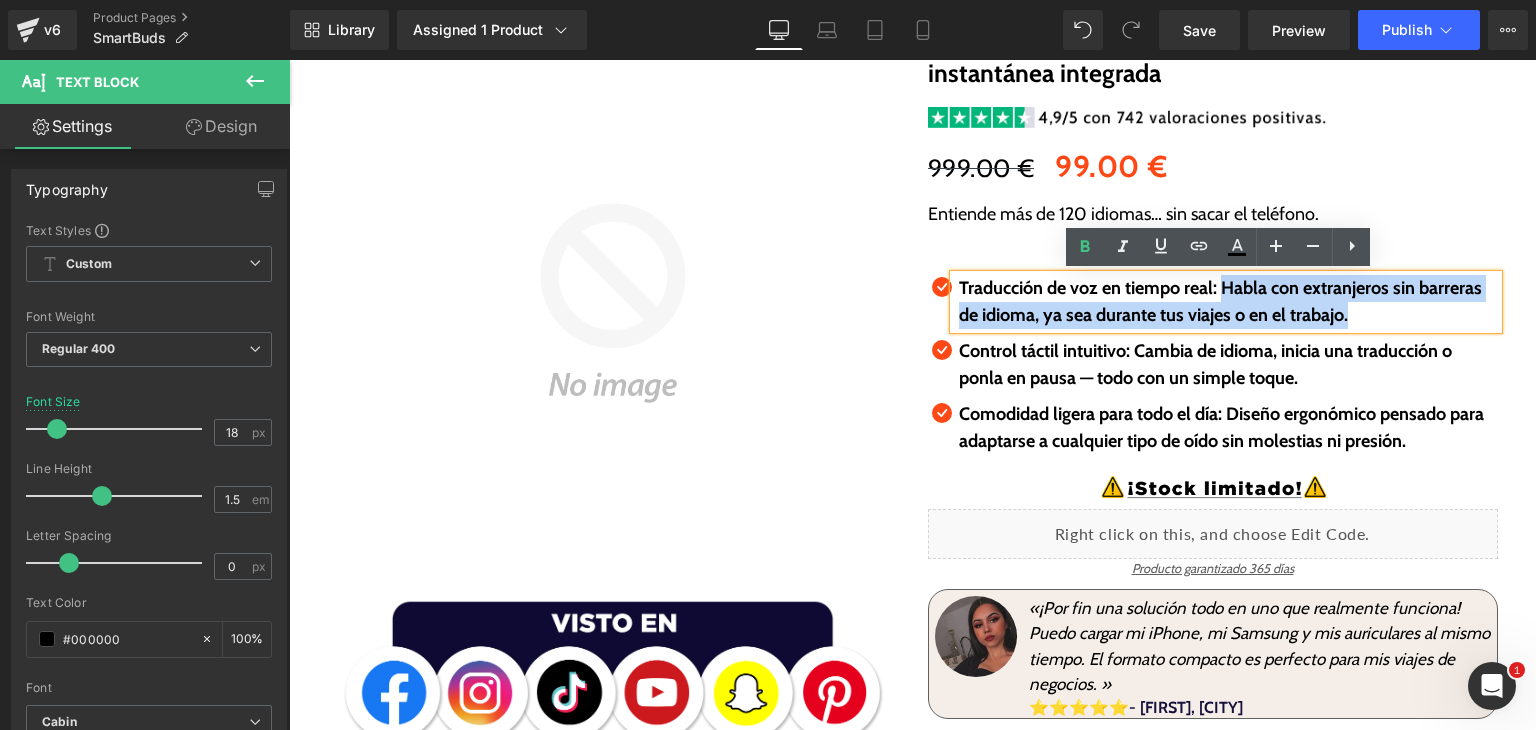 click on "Traducción de voz en tiempo real: Habla con extranjeros sin barreras de idioma, ya sea durante tus viajes o en el trabajo." at bounding box center (1228, 302) 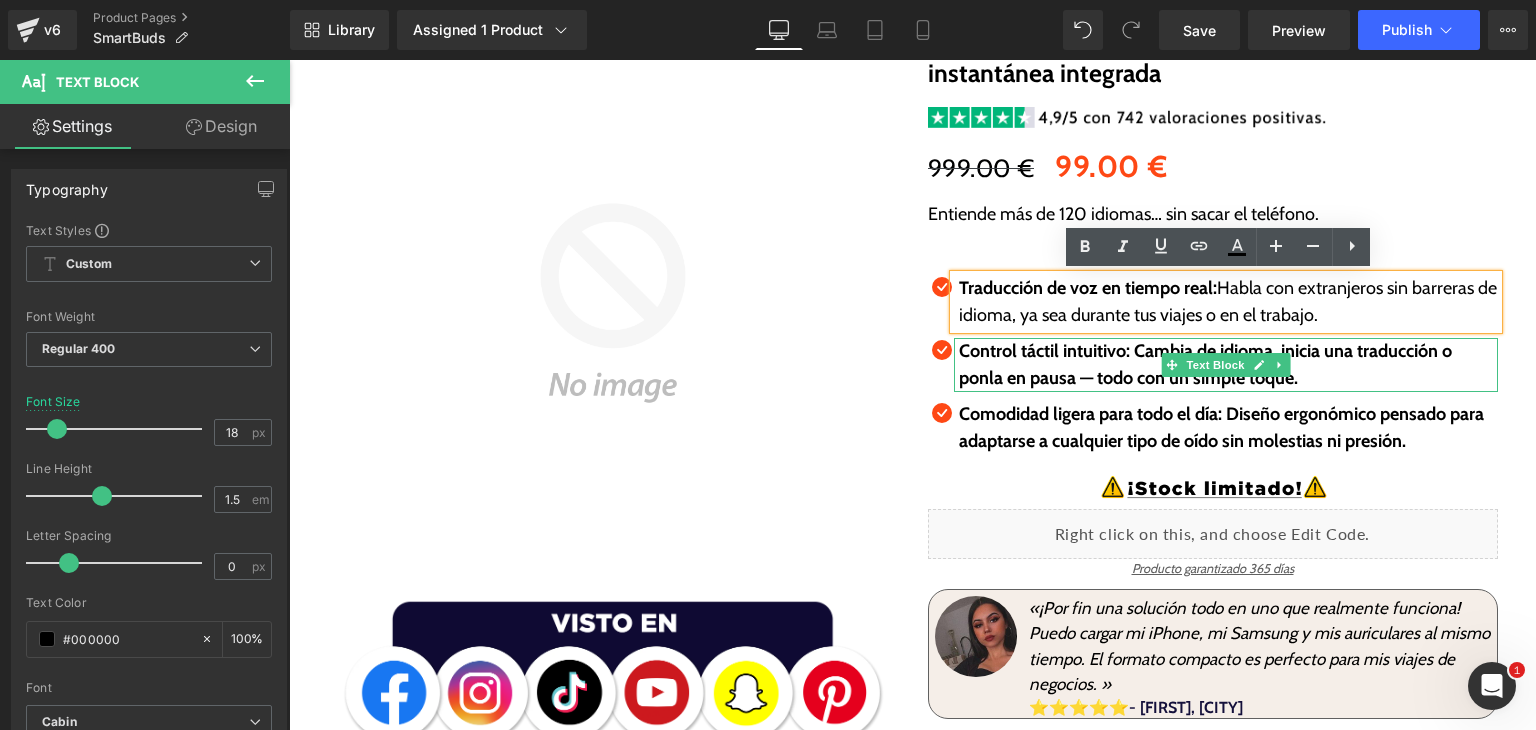 click on "Control táctil intuitivo: Cambia de idioma, inicia una traducción o ponla en pausa — todo con un simple toque." at bounding box center (1205, 364) 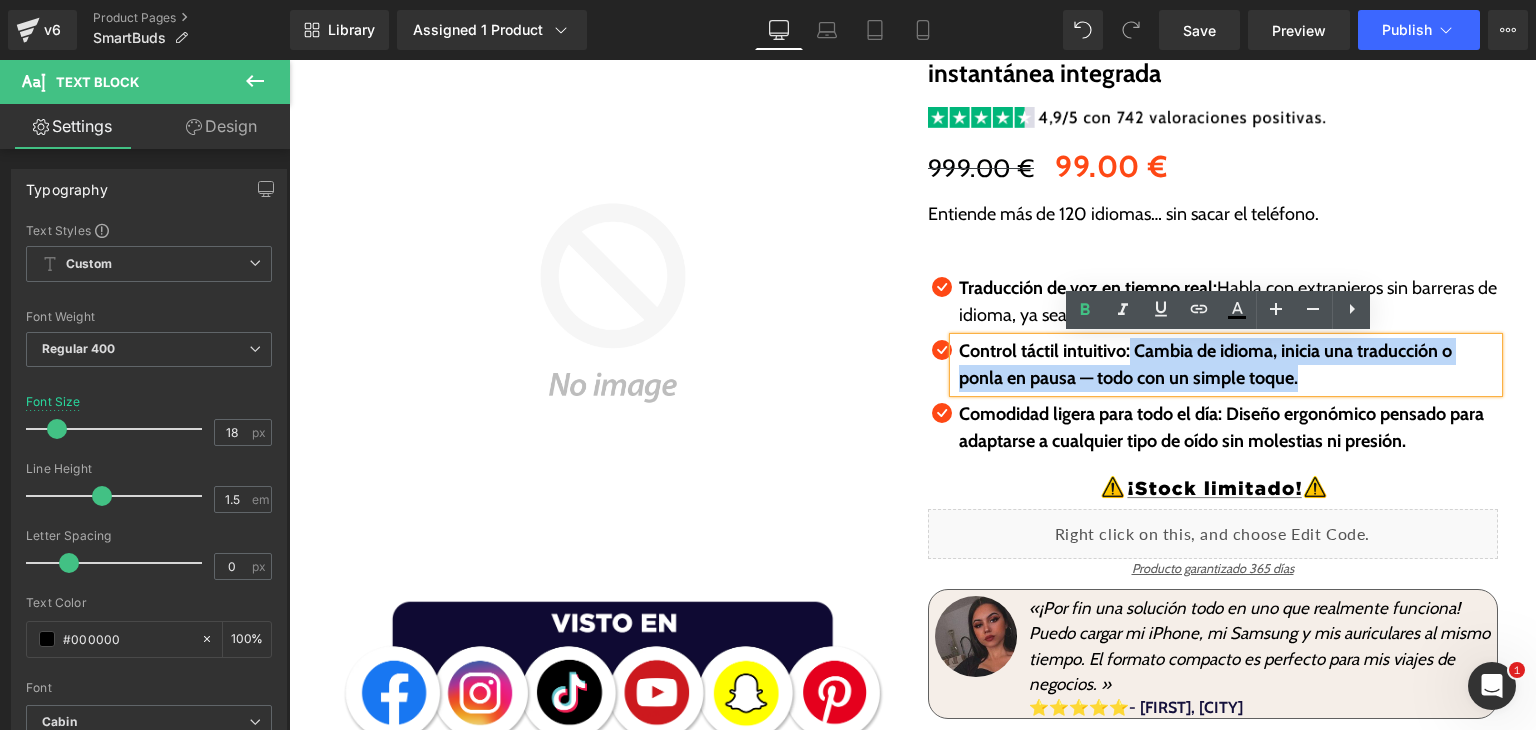 drag, startPoint x: 1126, startPoint y: 352, endPoint x: 1317, endPoint y: 385, distance: 193.82982 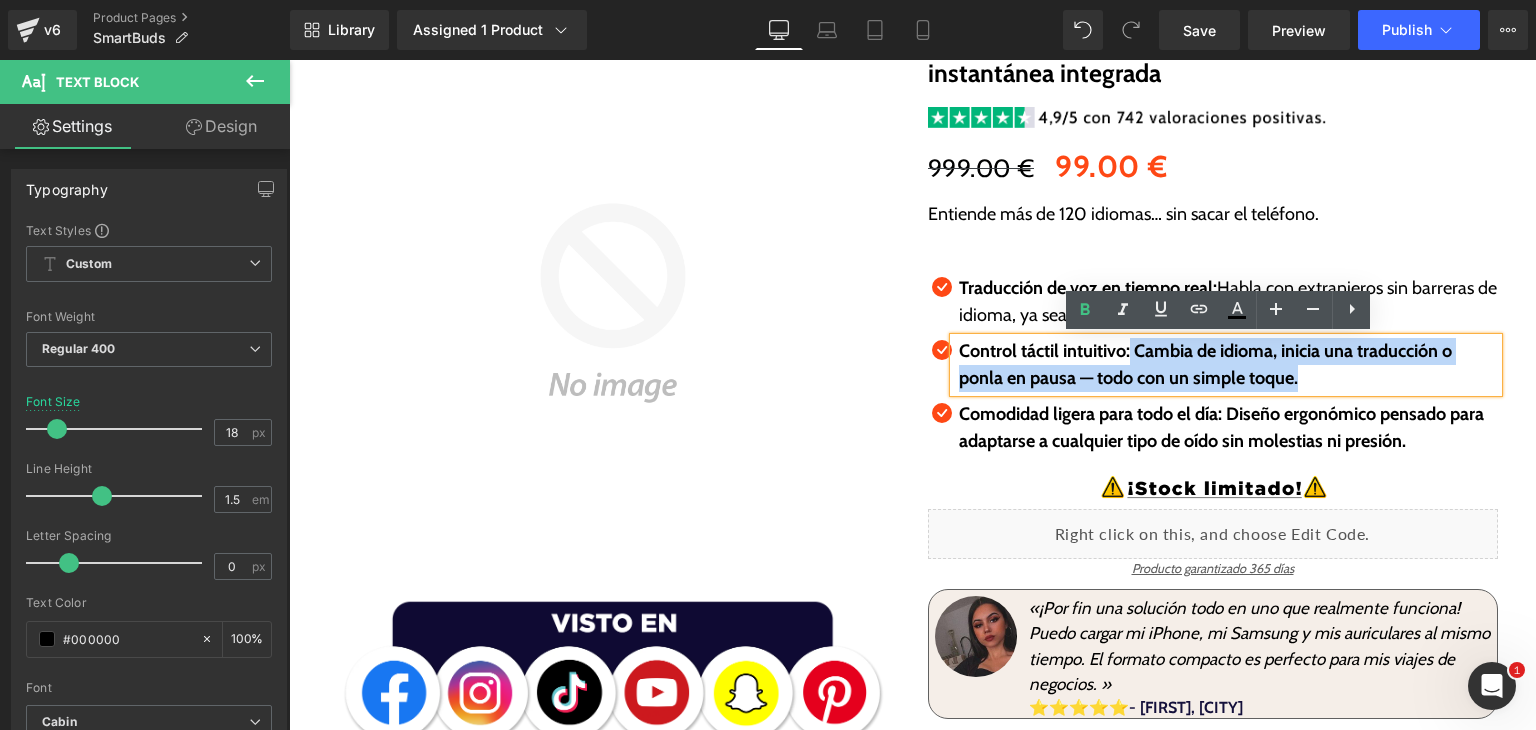 click on "Control táctil intuitivo: Cambia de idioma, inicia una traducción o ponla en pausa — todo con un simple toque." at bounding box center [1228, 365] 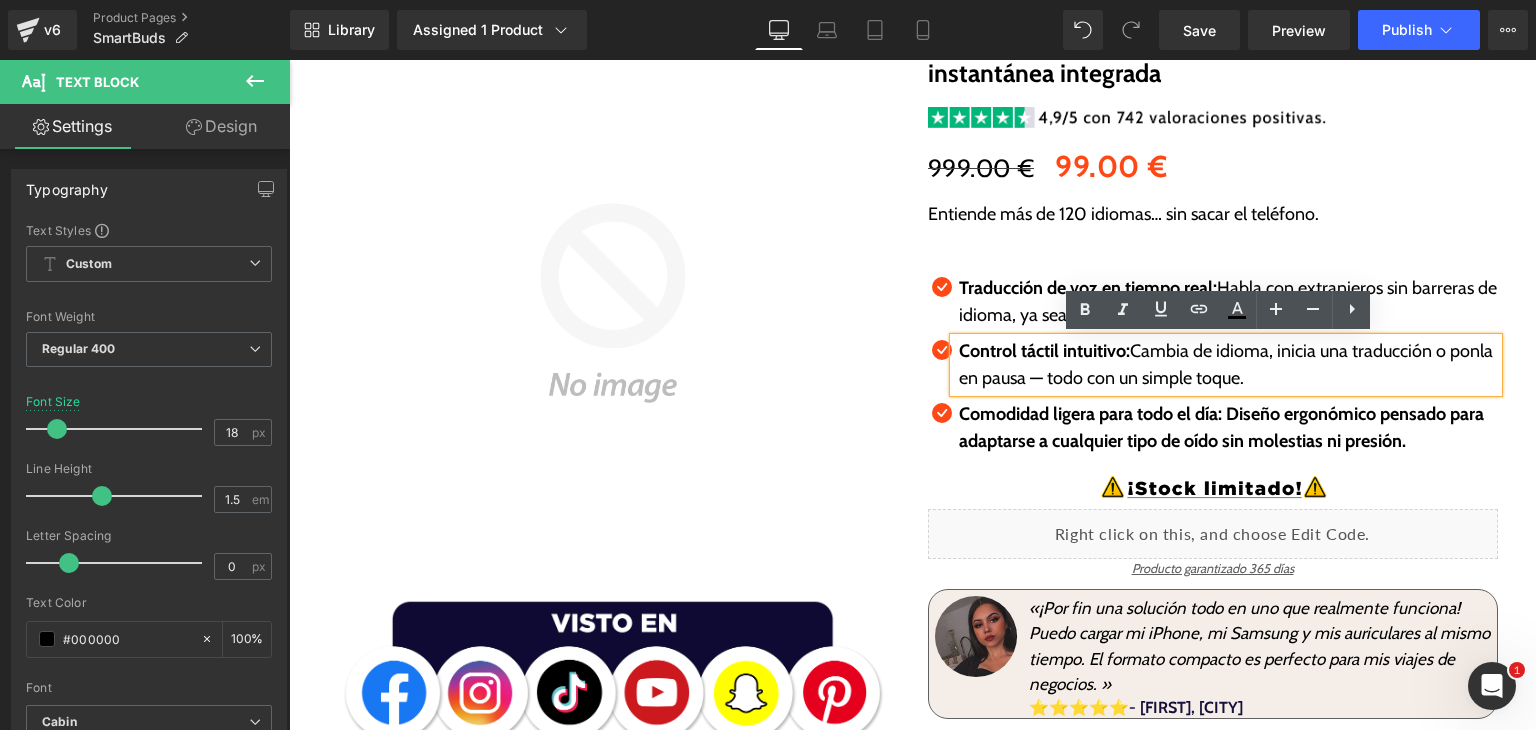 click on "Comodidad ligera para todo el día: Diseño ergonómico pensado para adaptarse a cualquier tipo de oído sin molestias ni presión." at bounding box center (1221, 427) 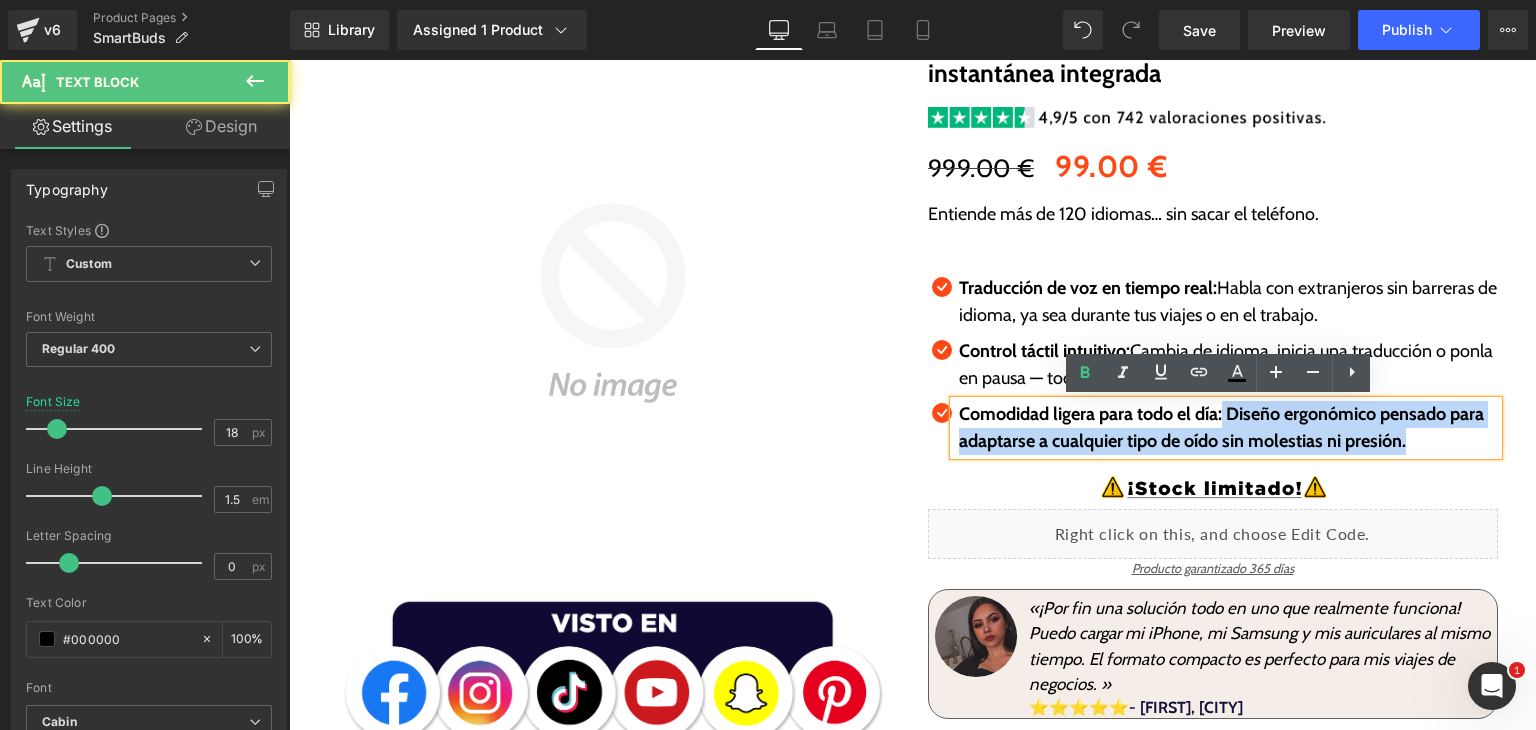 drag, startPoint x: 1218, startPoint y: 417, endPoint x: 1396, endPoint y: 449, distance: 180.85353 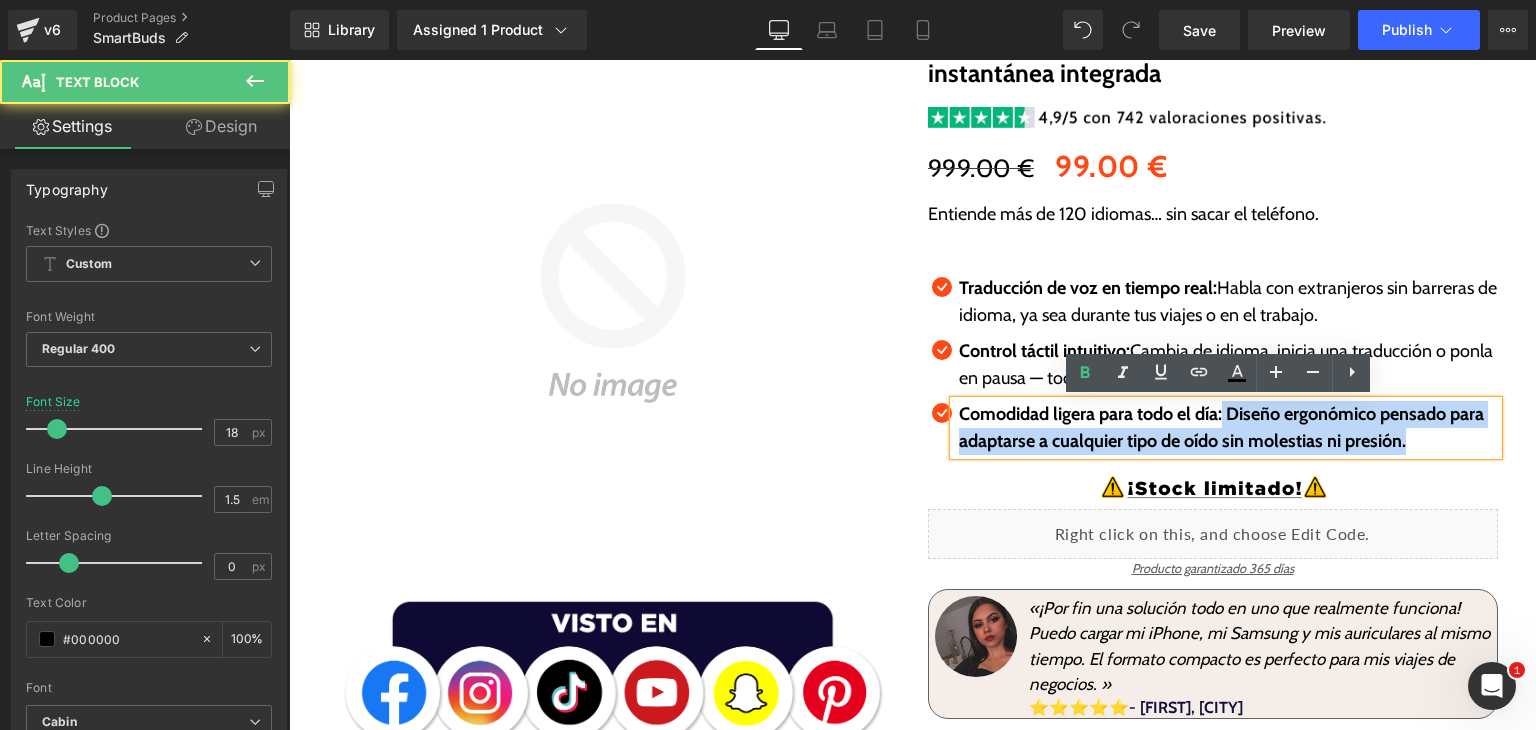 click on "Comodidad ligera para todo el día: Diseño ergonómico pensado para adaptarse a cualquier tipo de oído sin molestias ni presión." at bounding box center (1228, 428) 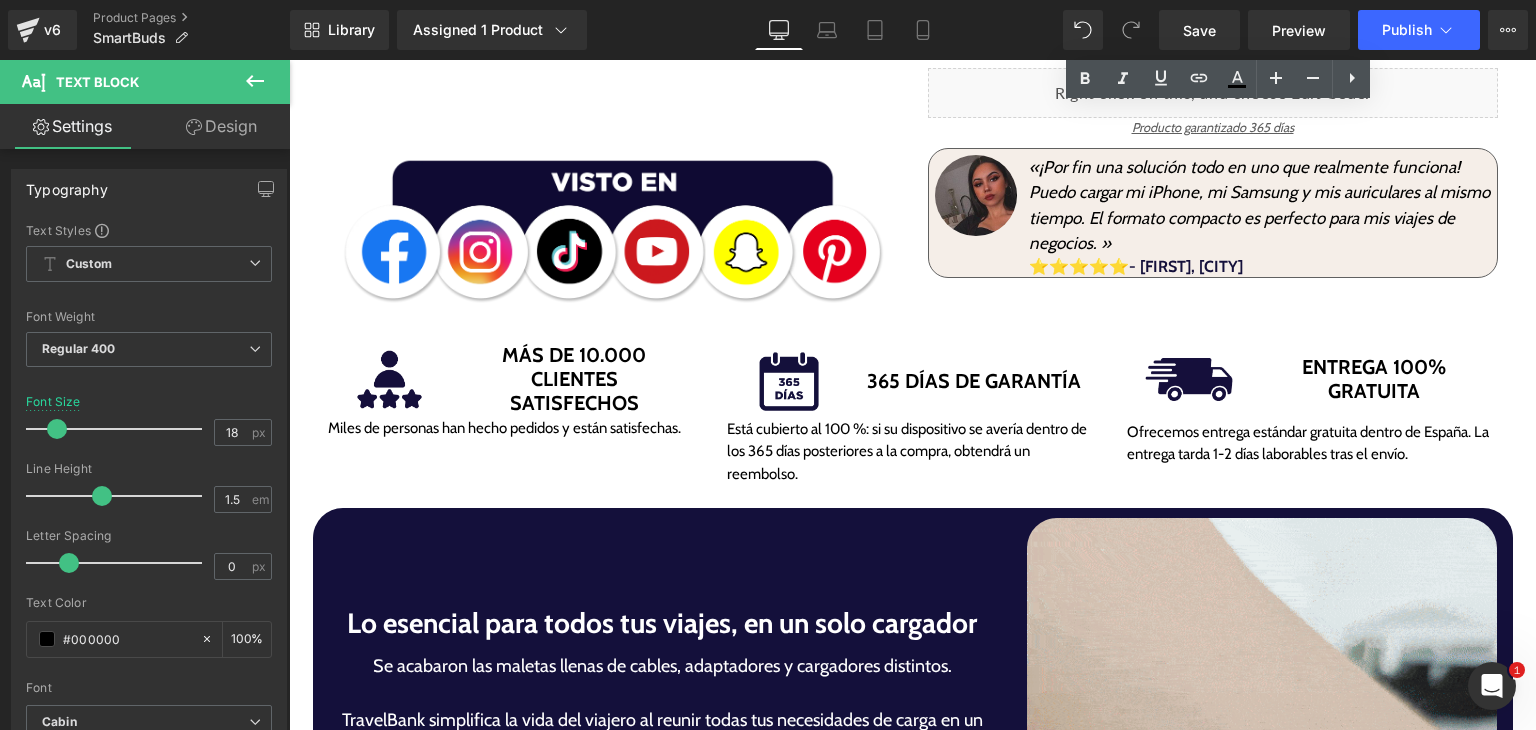 scroll, scrollTop: 680, scrollLeft: 0, axis: vertical 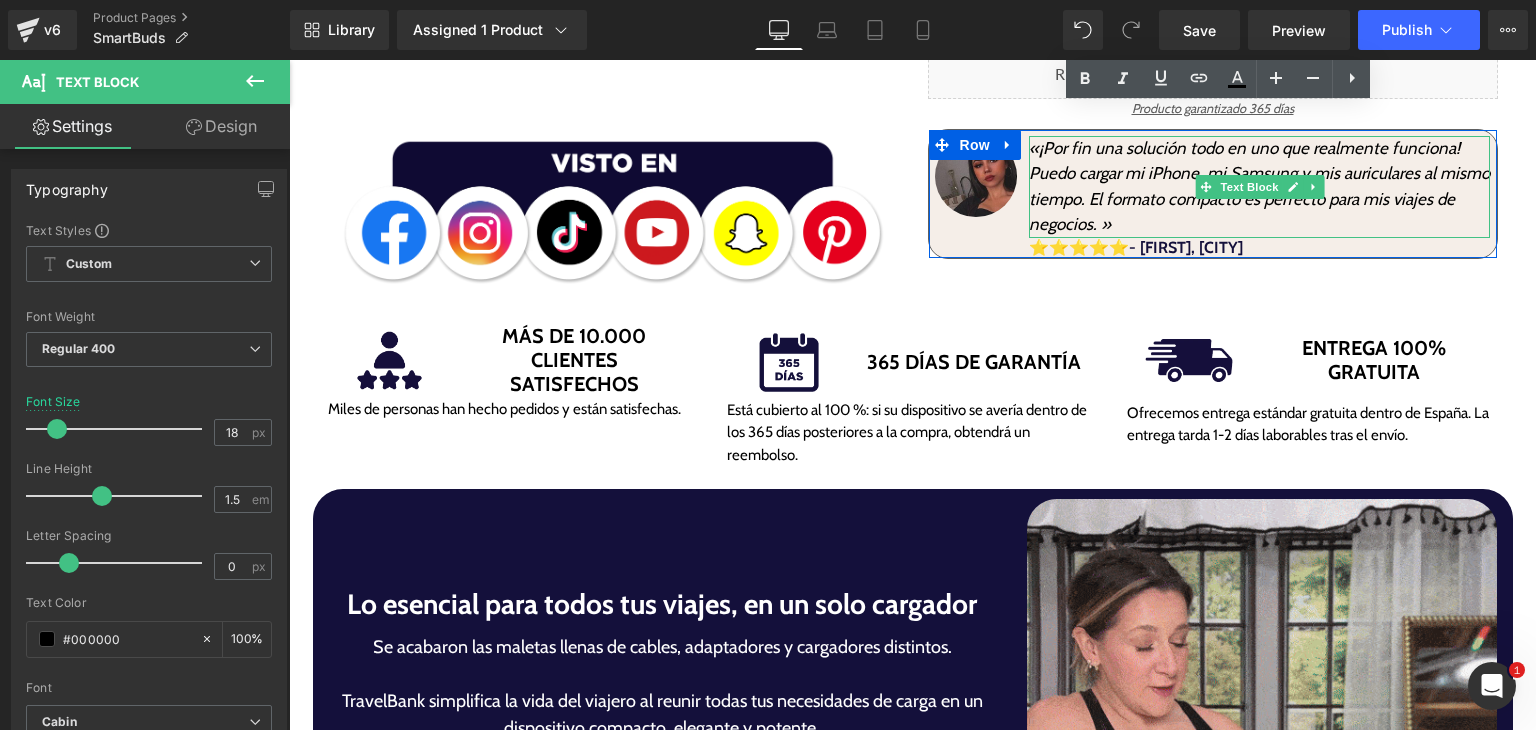 click on "«¡Por fin una solución todo en uno que realmente funciona! Puedo cargar mi iPhone, mi Samsung y mis auriculares al mismo tiempo. El formato compacto es perfecto para mis viajes de negocios. »" at bounding box center [1259, 186] 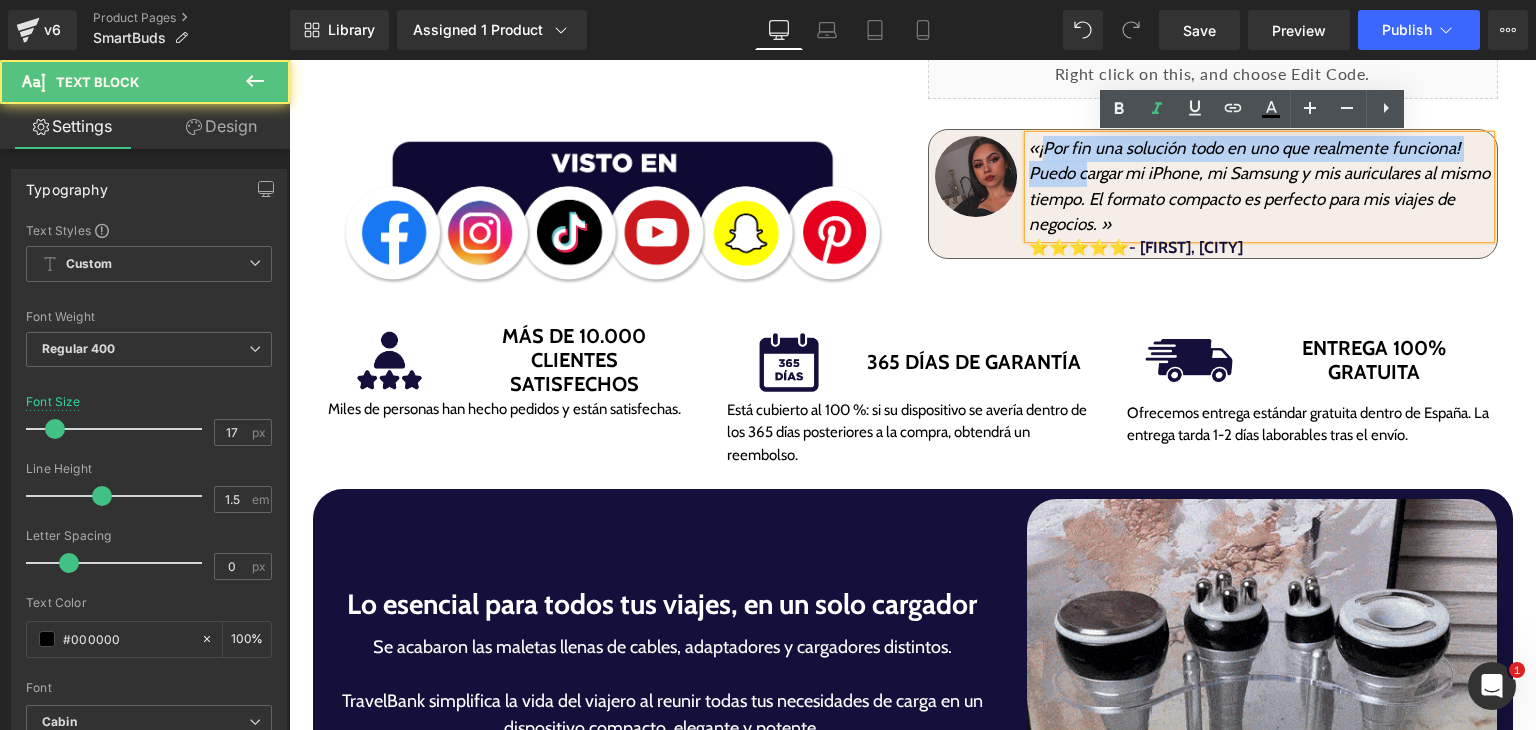 drag, startPoint x: 1034, startPoint y: 153, endPoint x: 1081, endPoint y: 168, distance: 49.335587 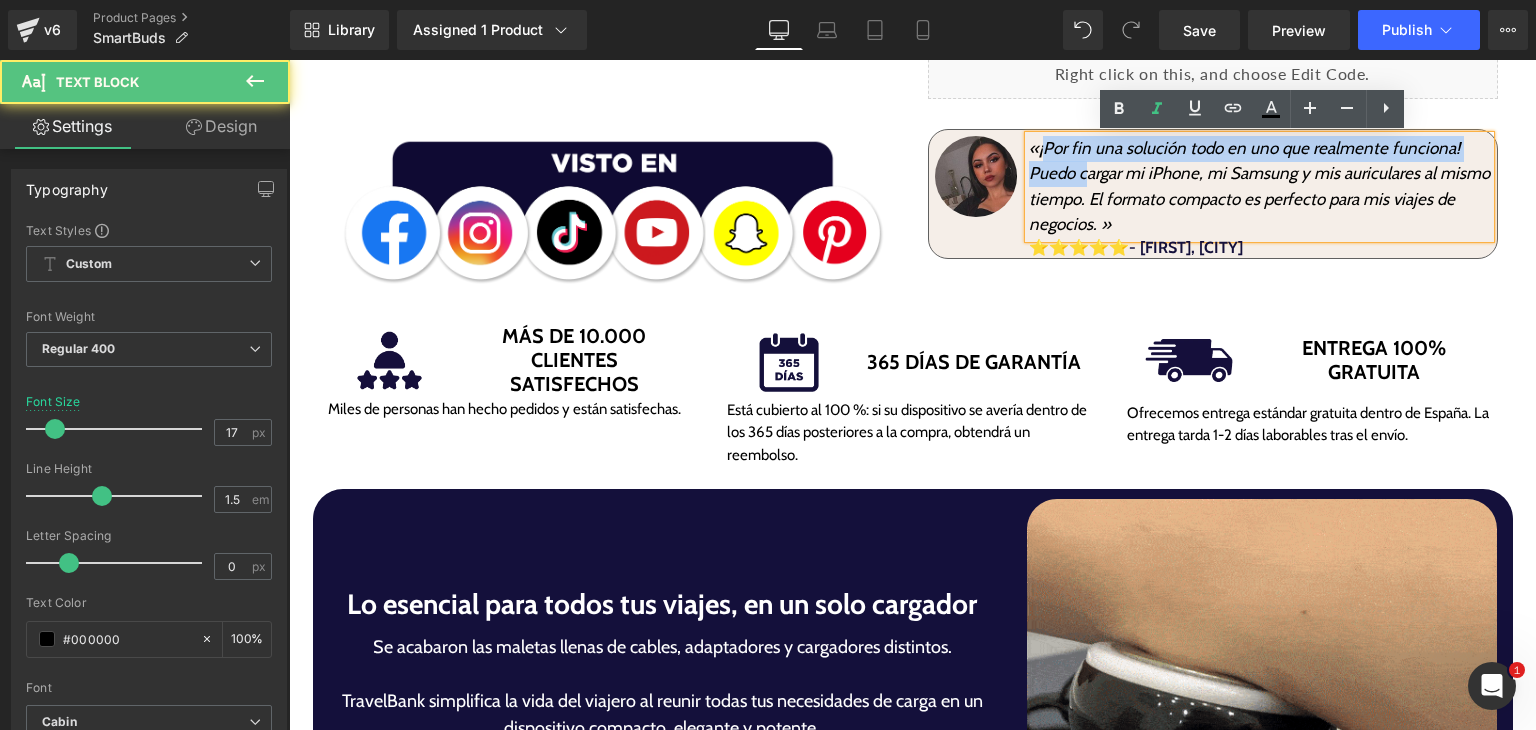 click on "«¡Por fin una solución todo en uno que realmente funciona! Puedo cargar mi iPhone, mi Samsung y mis auriculares al mismo tiempo. El formato compacto es perfecto para mis viajes de negocios. »" at bounding box center (1259, 186) 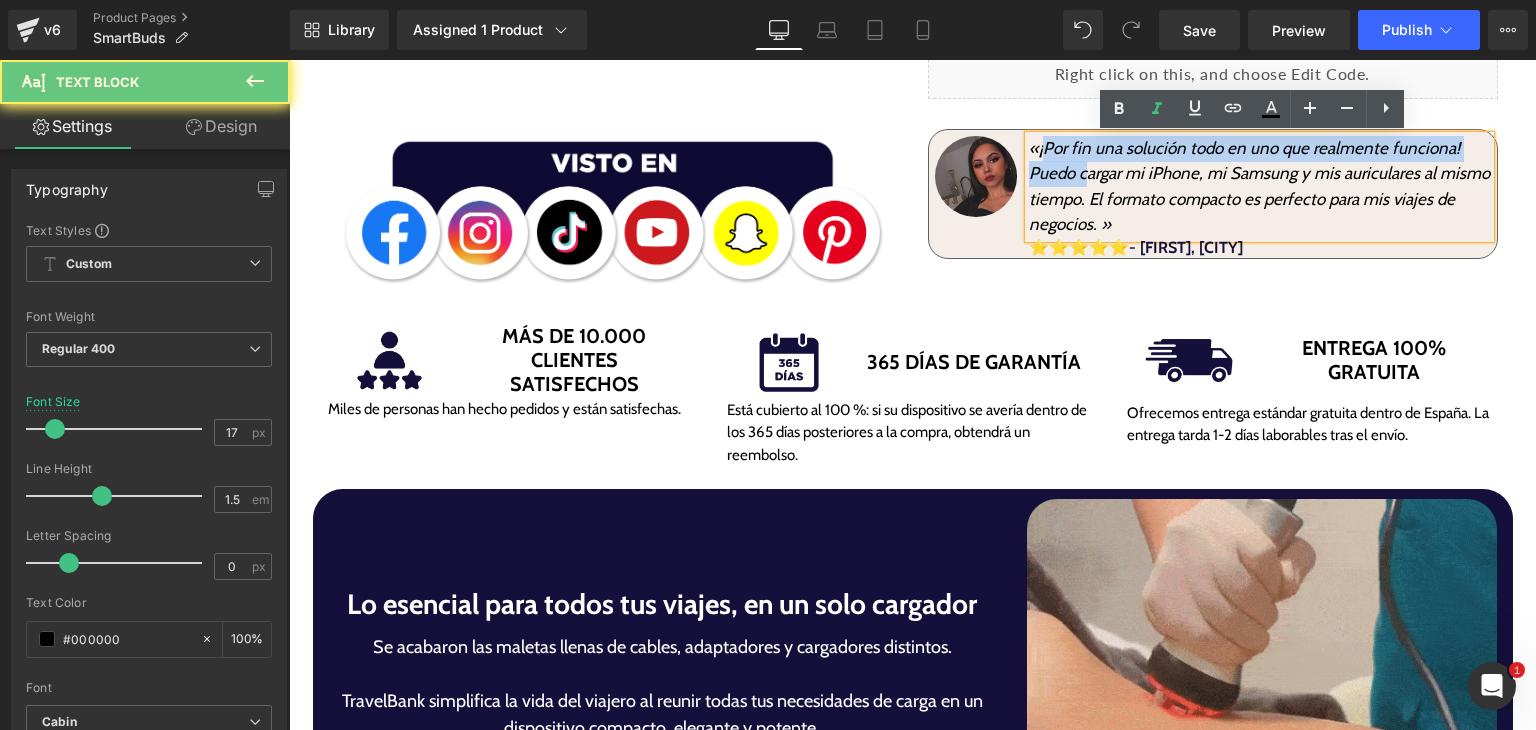 click on "«¡Por fin una solución todo en uno que realmente funciona! Puedo cargar mi iPhone, mi Samsung y mis auriculares al mismo tiempo. El formato compacto es perfecto para mis viajes de negocios. »" at bounding box center (1259, 186) 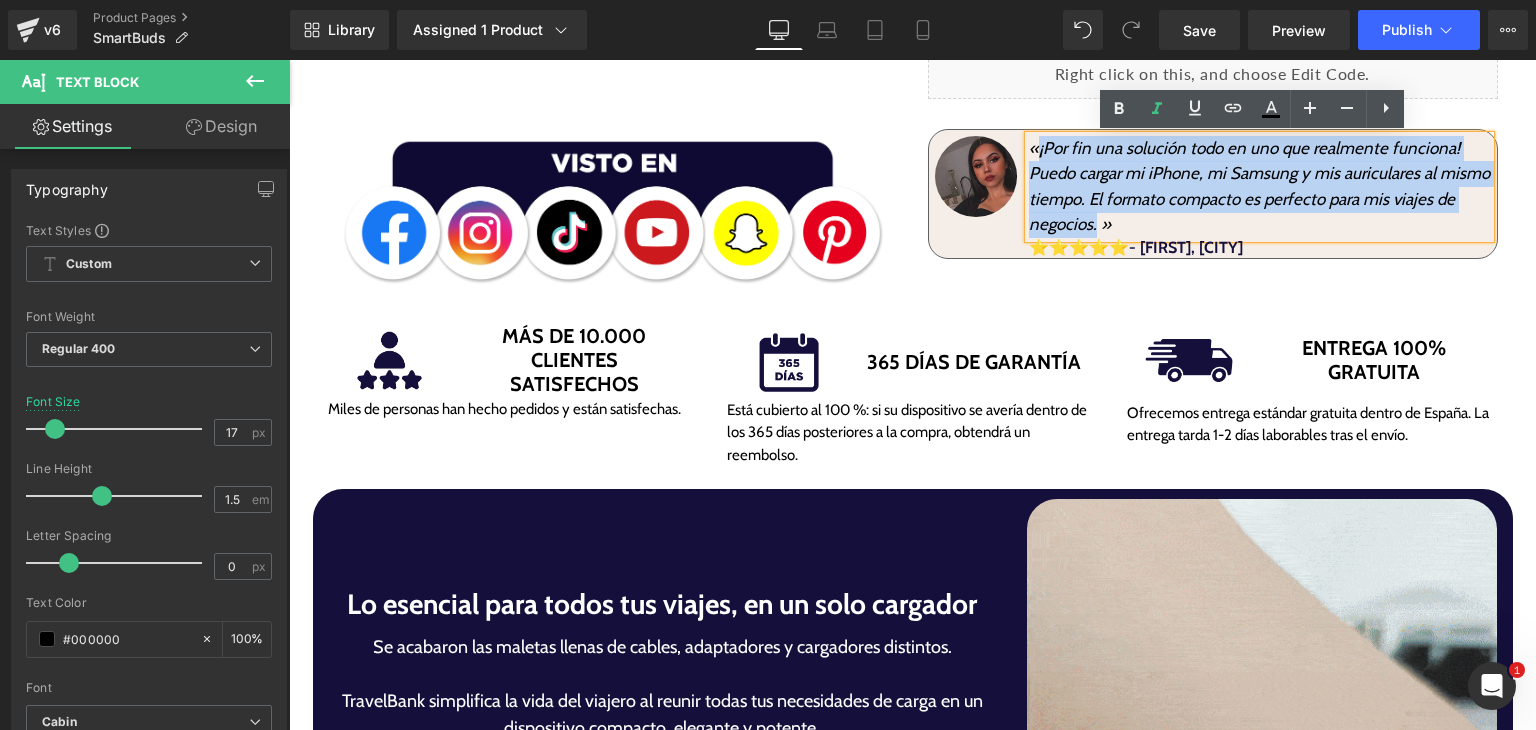 drag, startPoint x: 1030, startPoint y: 154, endPoint x: 1090, endPoint y: 229, distance: 96.04687 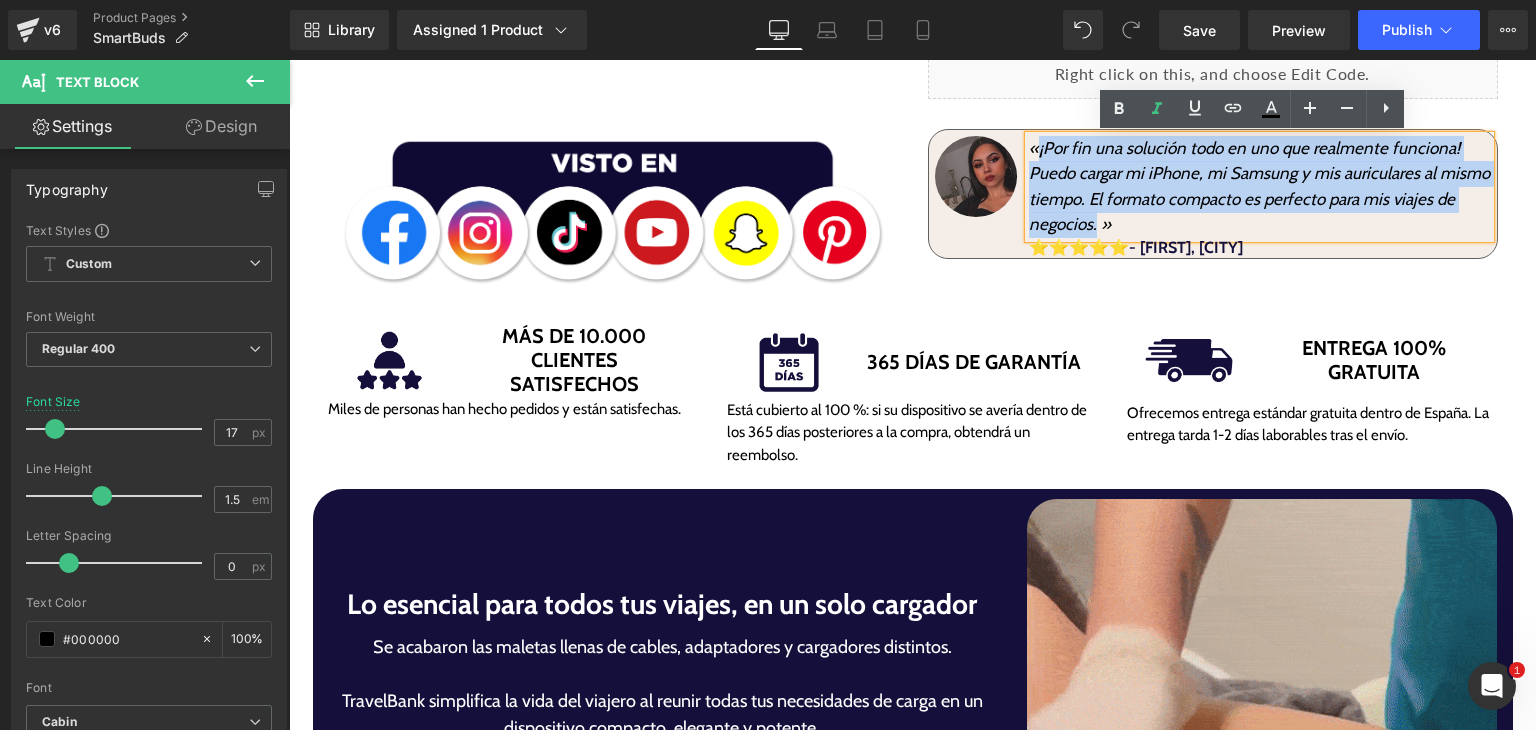 click on "«¡Por fin una solución todo en uno que realmente funciona! Puedo cargar mi iPhone, mi Samsung y mis auriculares al mismo tiempo. El formato compacto es perfecto para mis viajes de negocios. »" at bounding box center (1259, 186) 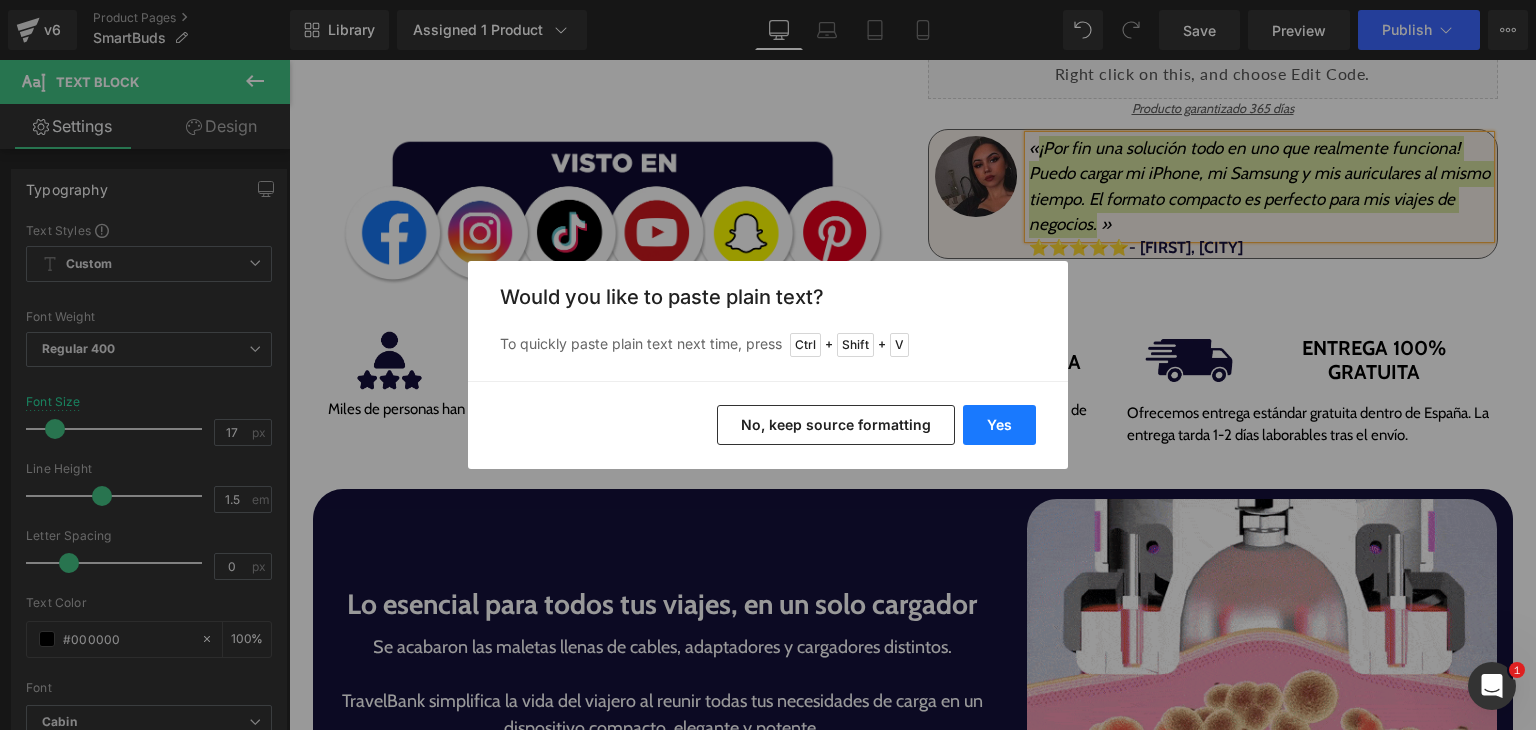 drag, startPoint x: 1017, startPoint y: 413, endPoint x: 728, endPoint y: 353, distance: 295.16266 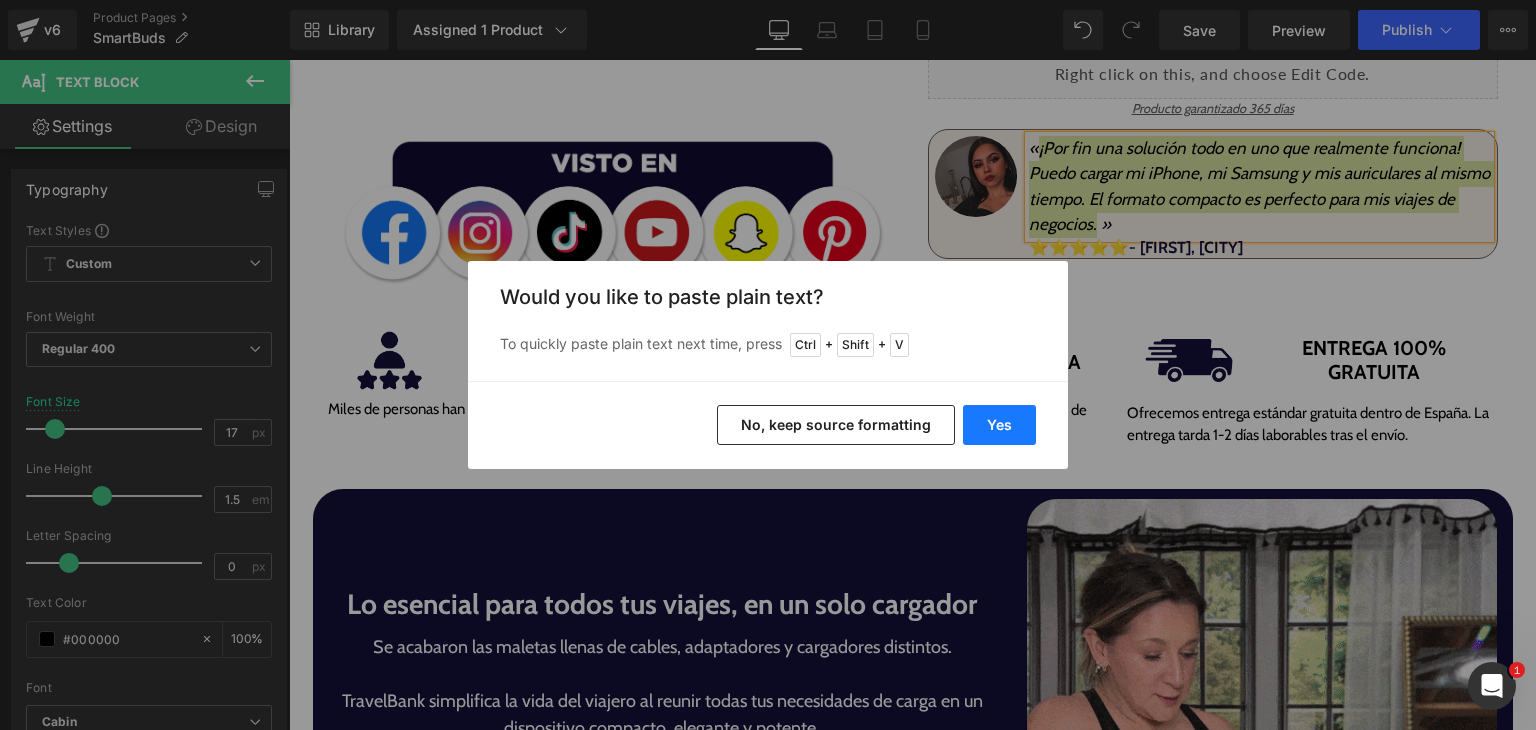 click on "Yes" at bounding box center [999, 425] 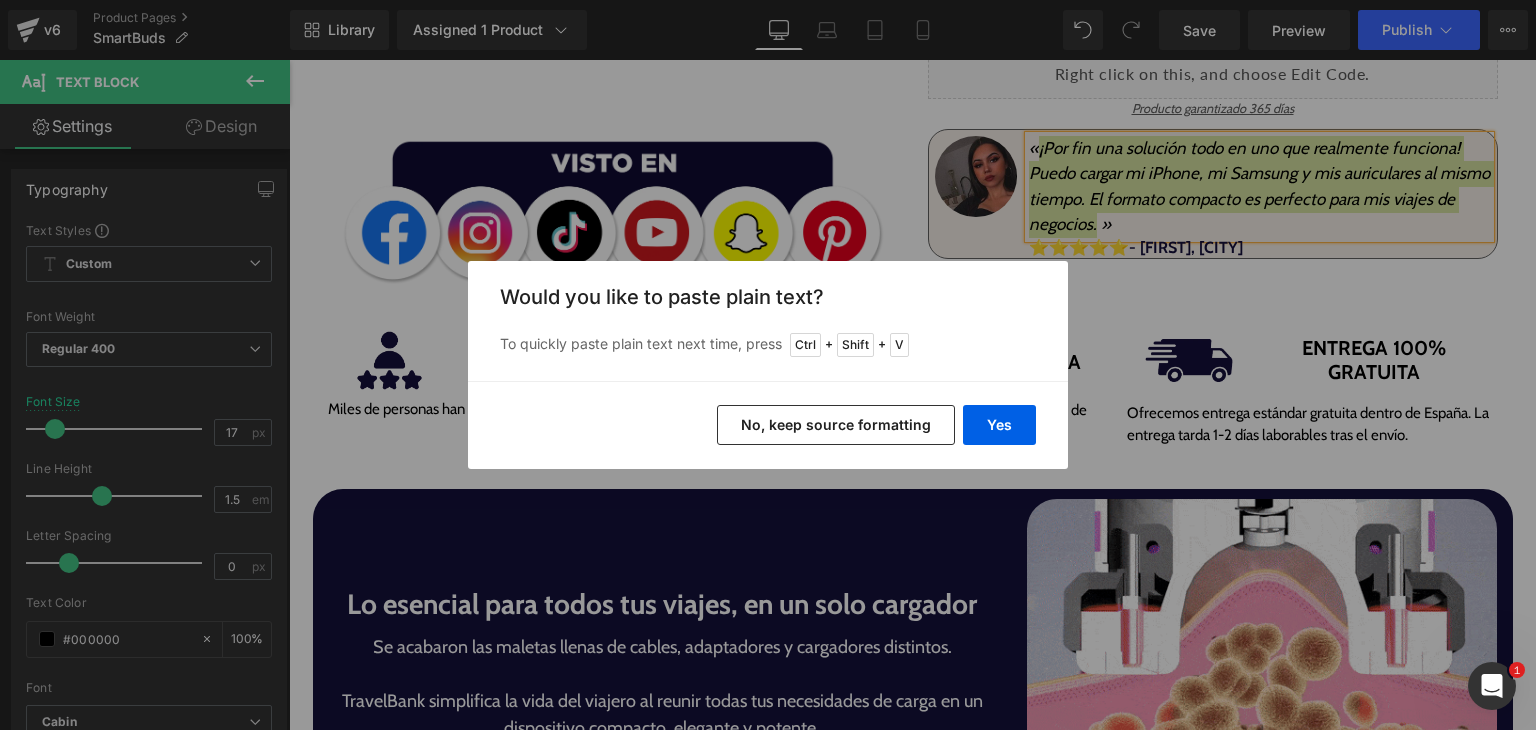 type 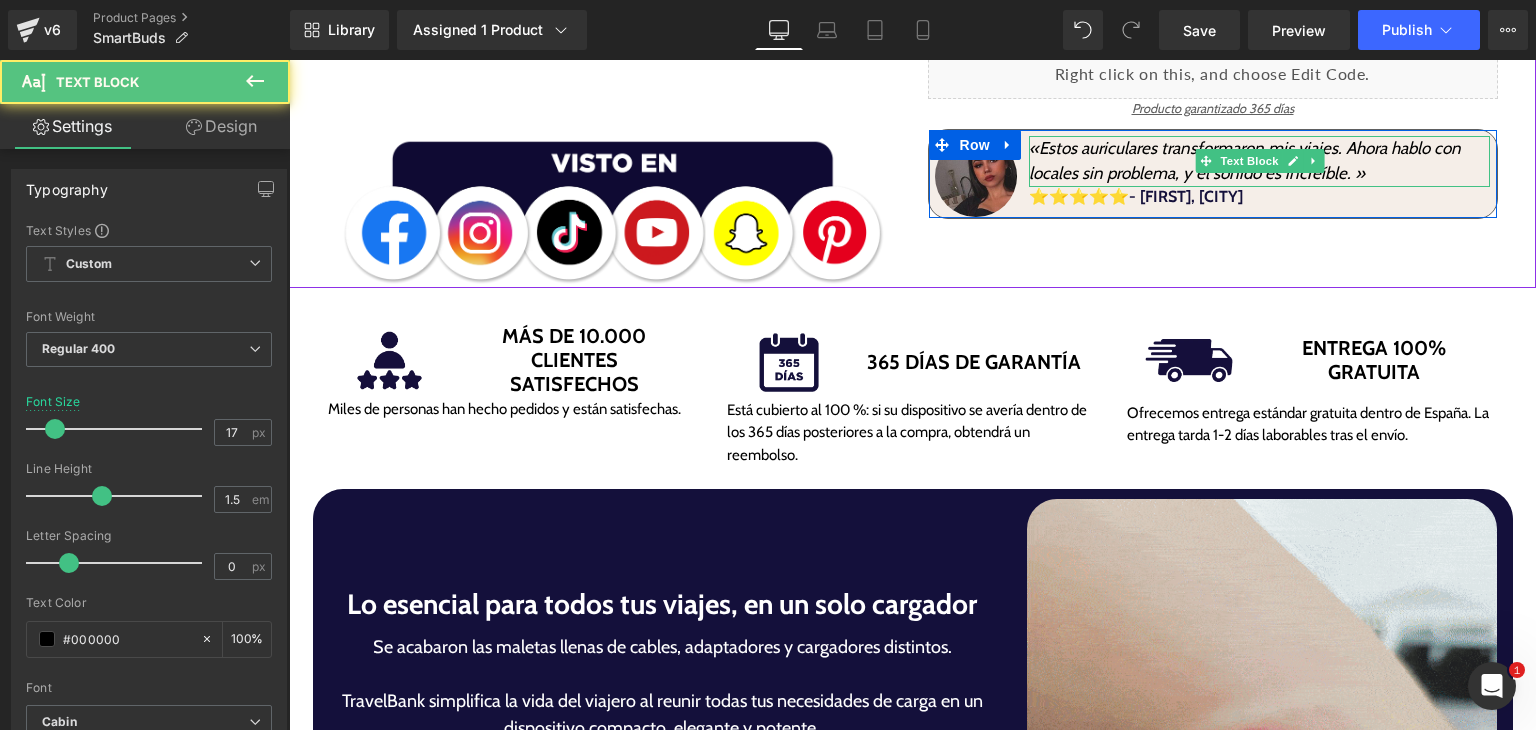 click on "«Estos auriculares transformaron mis viajes. Ahora hablo con locales sin problema, y el sonido es increíble. »" at bounding box center (1259, 161) 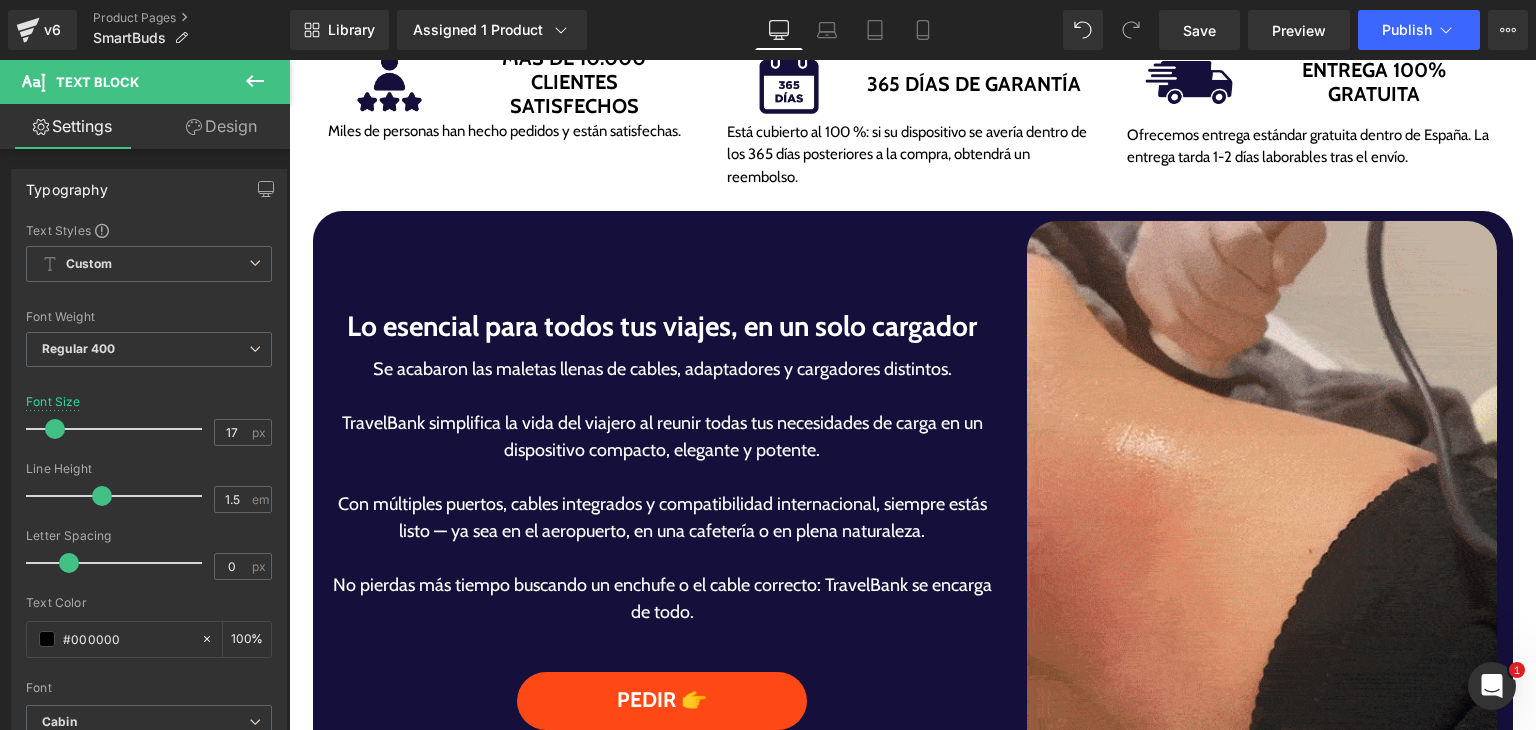 scroll, scrollTop: 996, scrollLeft: 0, axis: vertical 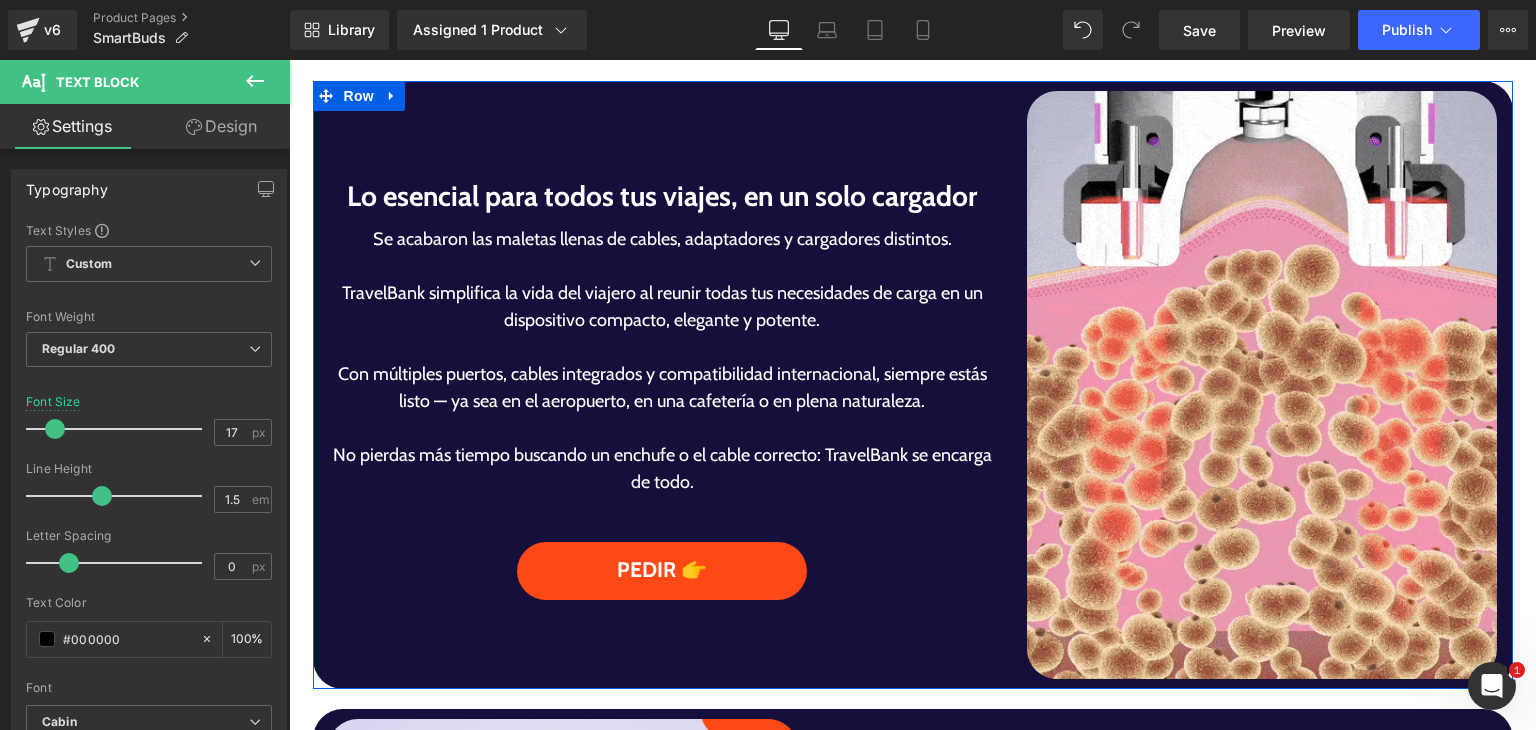 click on "Lo esencial para todos tus viajes, en un solo cargador Heading" at bounding box center [663, 198] 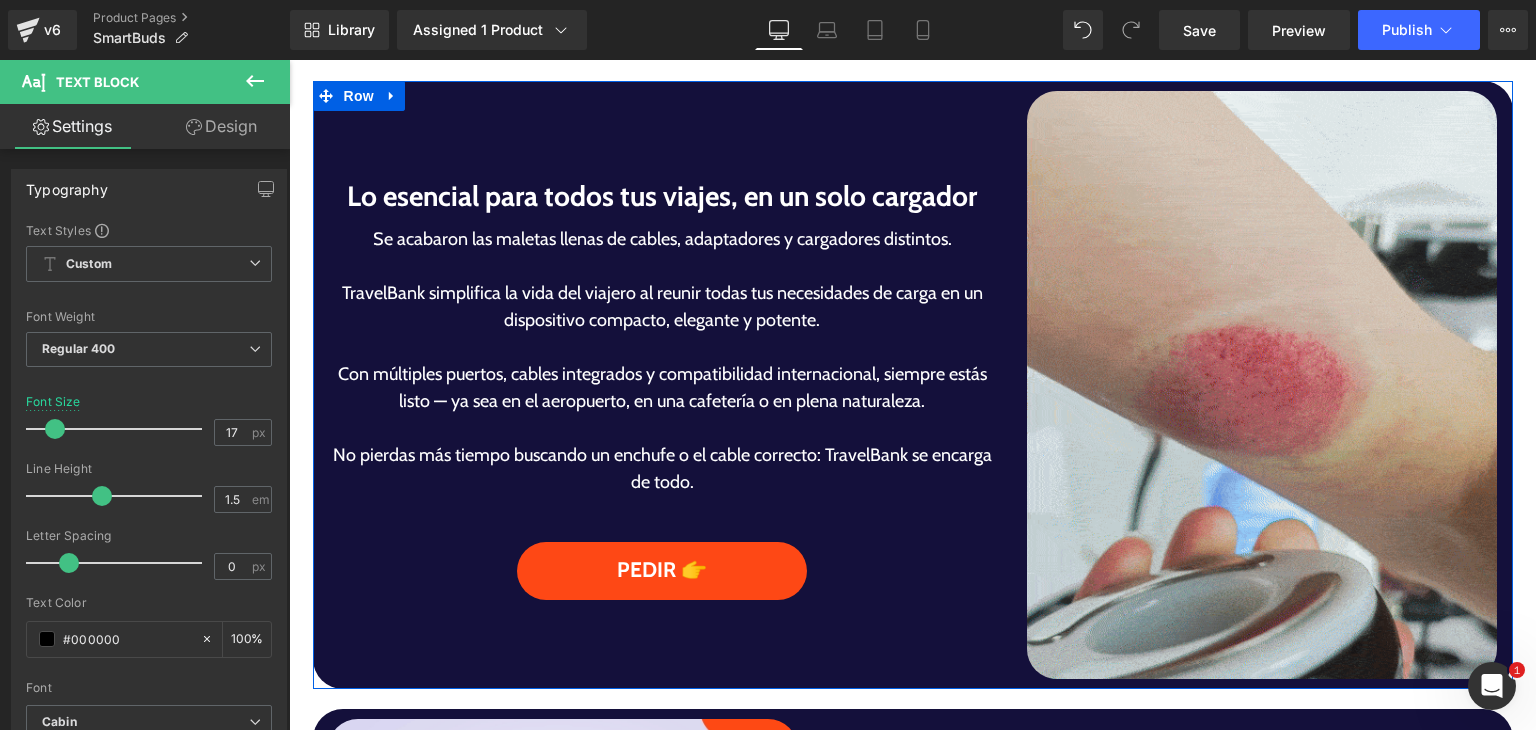 click on "Lo esencial para todos tus viajes, en un solo cargador Heading" at bounding box center [663, 198] 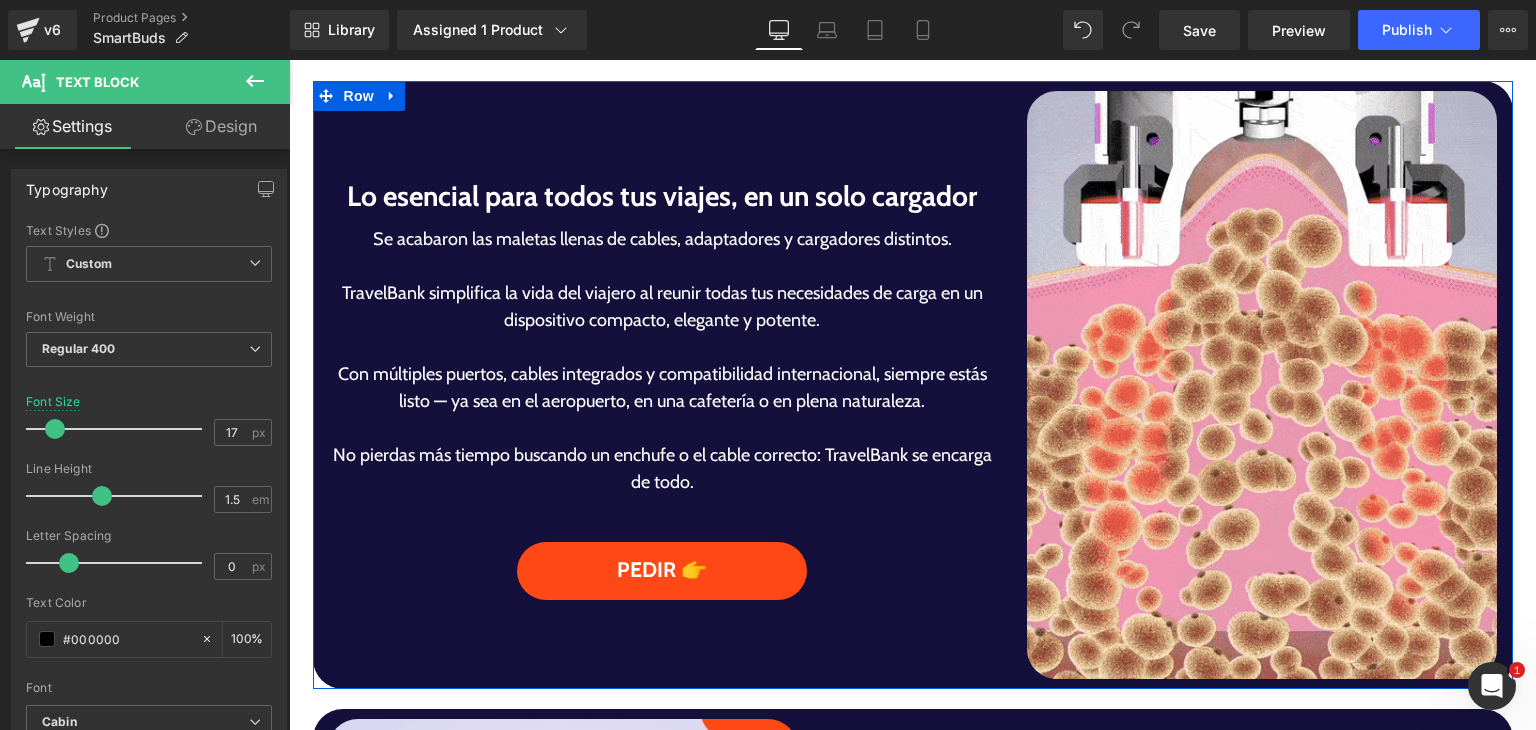 click on "Lo esencial para todos tus viajes, en un solo cargador" at bounding box center (663, 197) 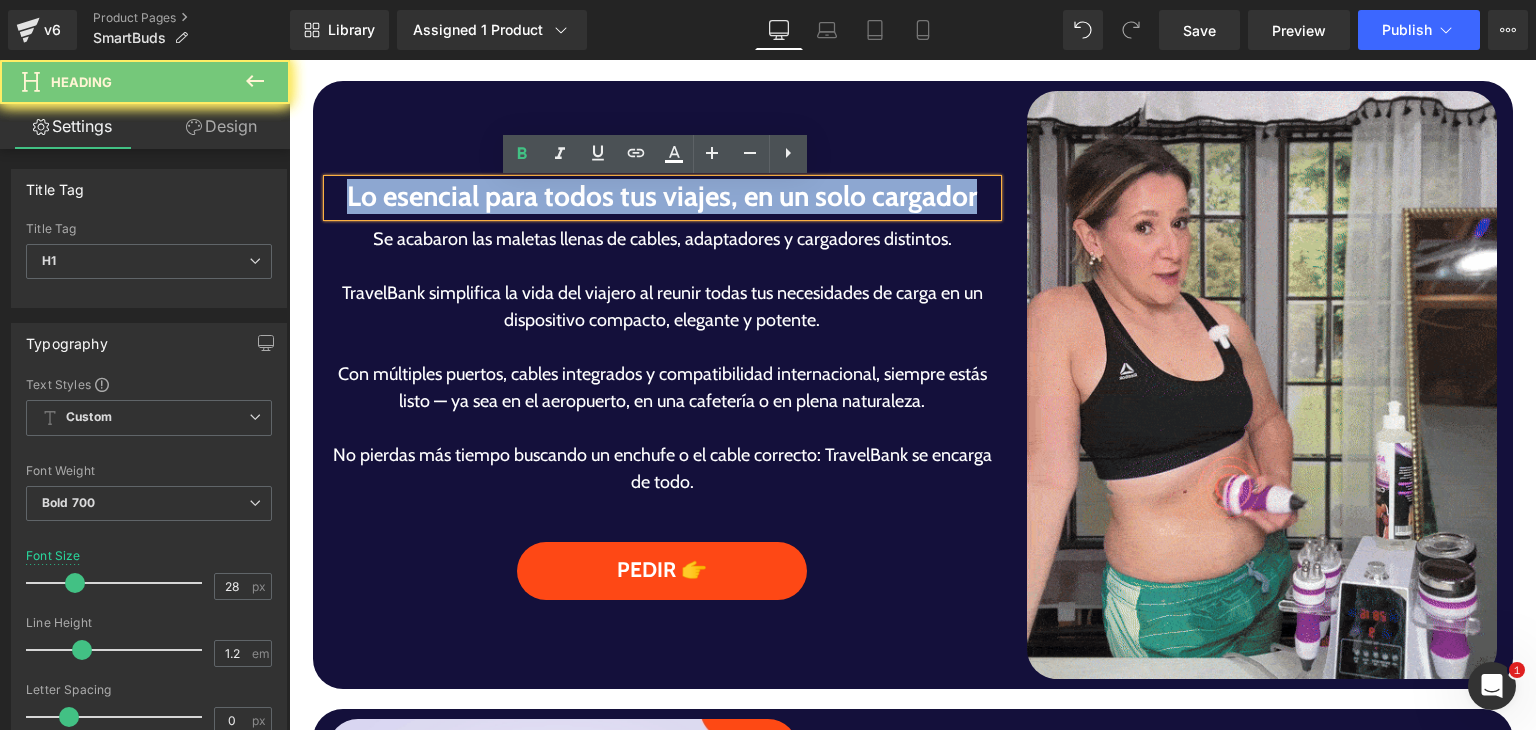 click on "Lo esencial para todos tus viajes, en un solo cargador" at bounding box center [663, 197] 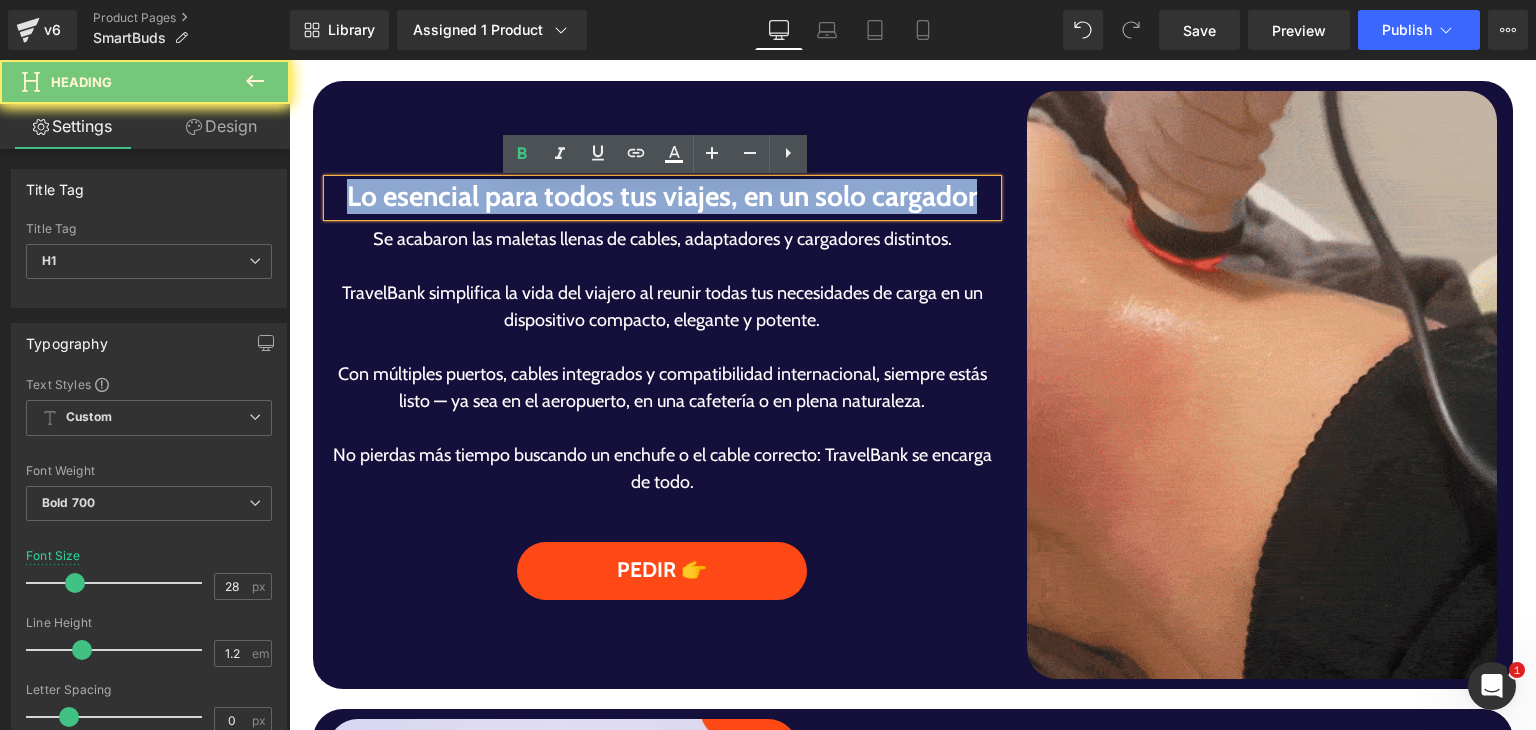 paste 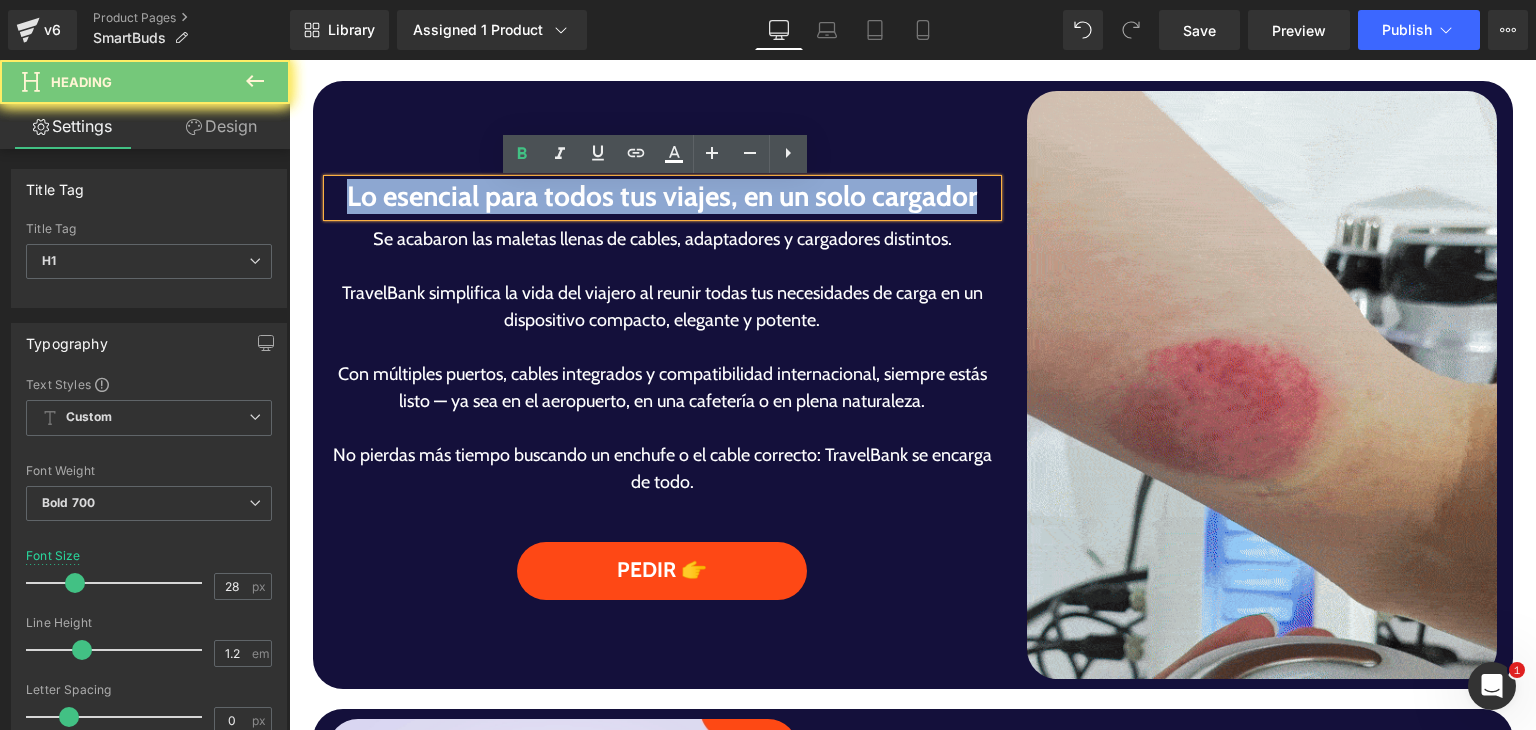 type 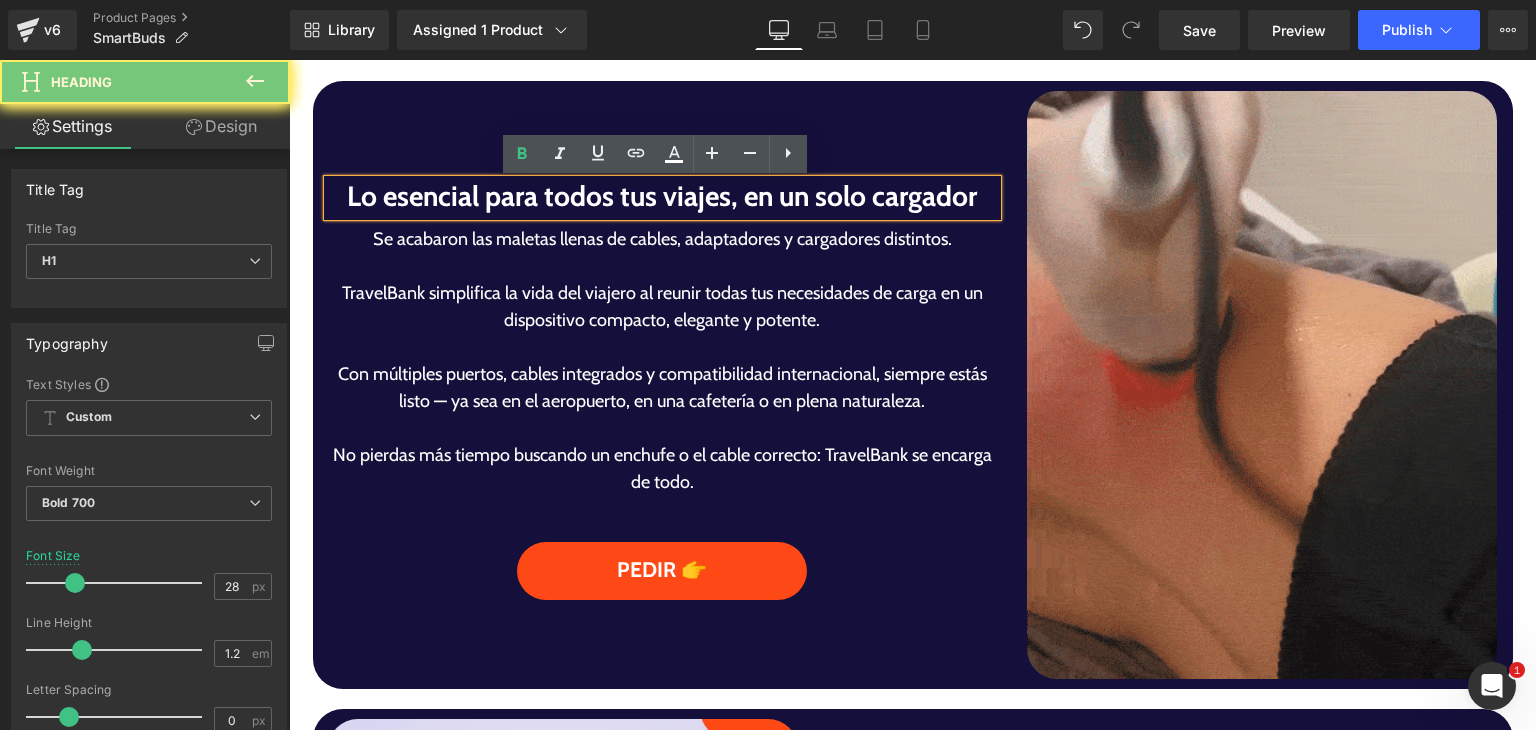 scroll, scrollTop: 1075, scrollLeft: 0, axis: vertical 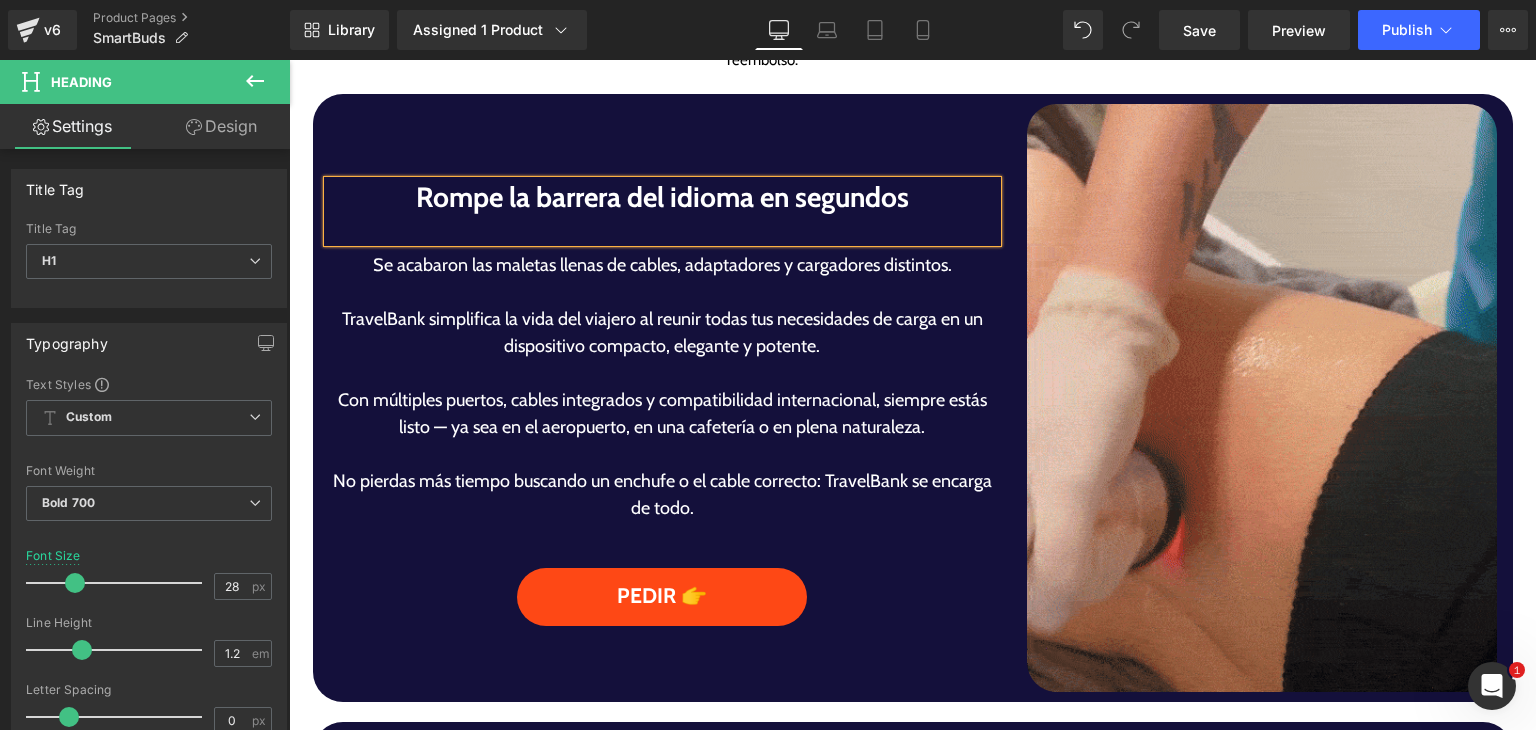 click on "Se acabaron las maletas llenas de cables, adaptadores y cargadores distintos.  TravelBank simplifica la vida del viajero al reunir todas tus necesidades de carga en un dispositivo compacto, elegante y potente.  Con múltiples puertos, cables integrados y compatibilidad internacional, siempre estás listo — ya sea en el aeropuerto, en una cafetería o en plena naturaleza.  No pierdas más tiempo buscando un enchufe o el cable correcto: TravelBank se encarga de todo. Text Block" at bounding box center (663, 405) 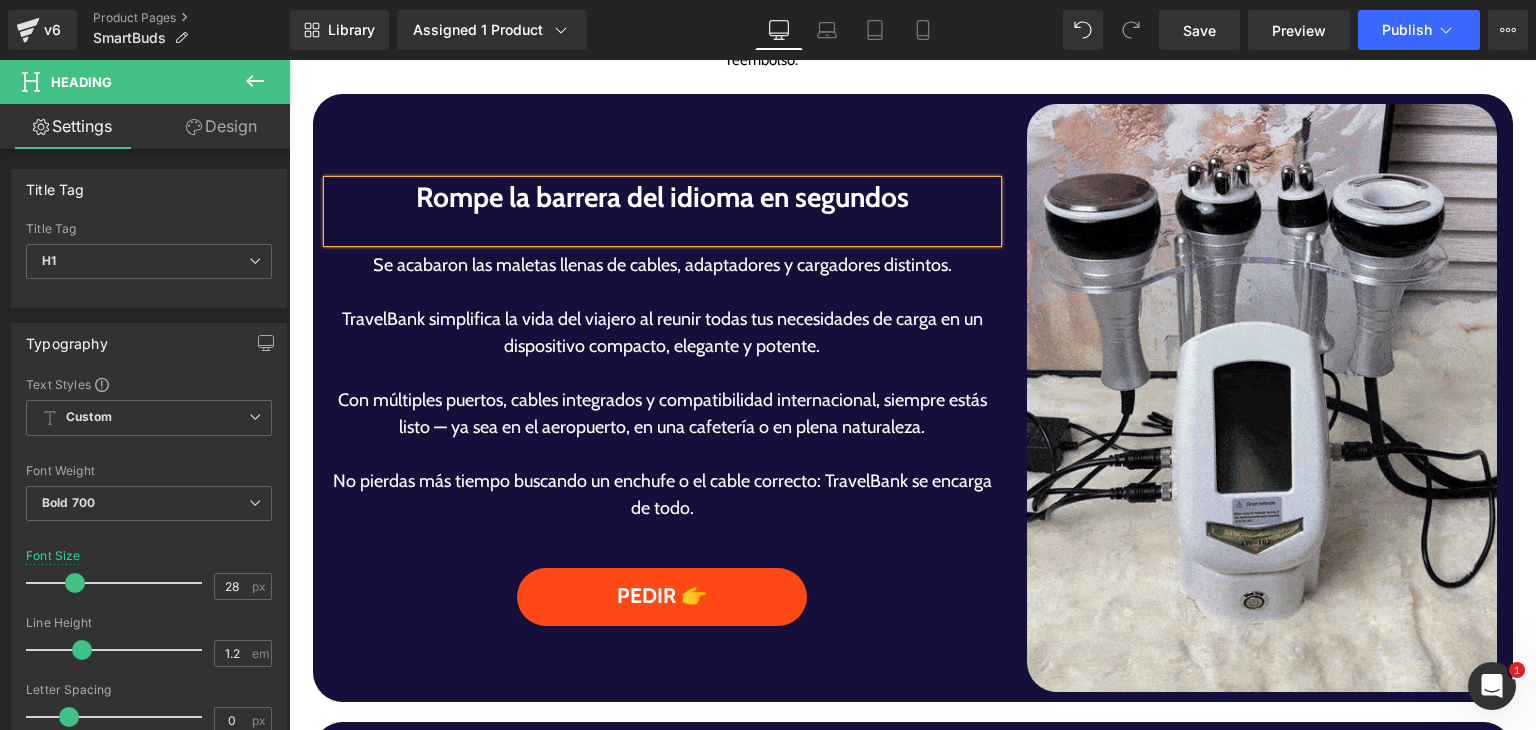 click on "Con múltiples puertos, cables integrados y compatibilidad internacional, siempre estás listo — ya sea en el aeropuerto, en una cafetería o en plena naturaleza." at bounding box center [662, 413] 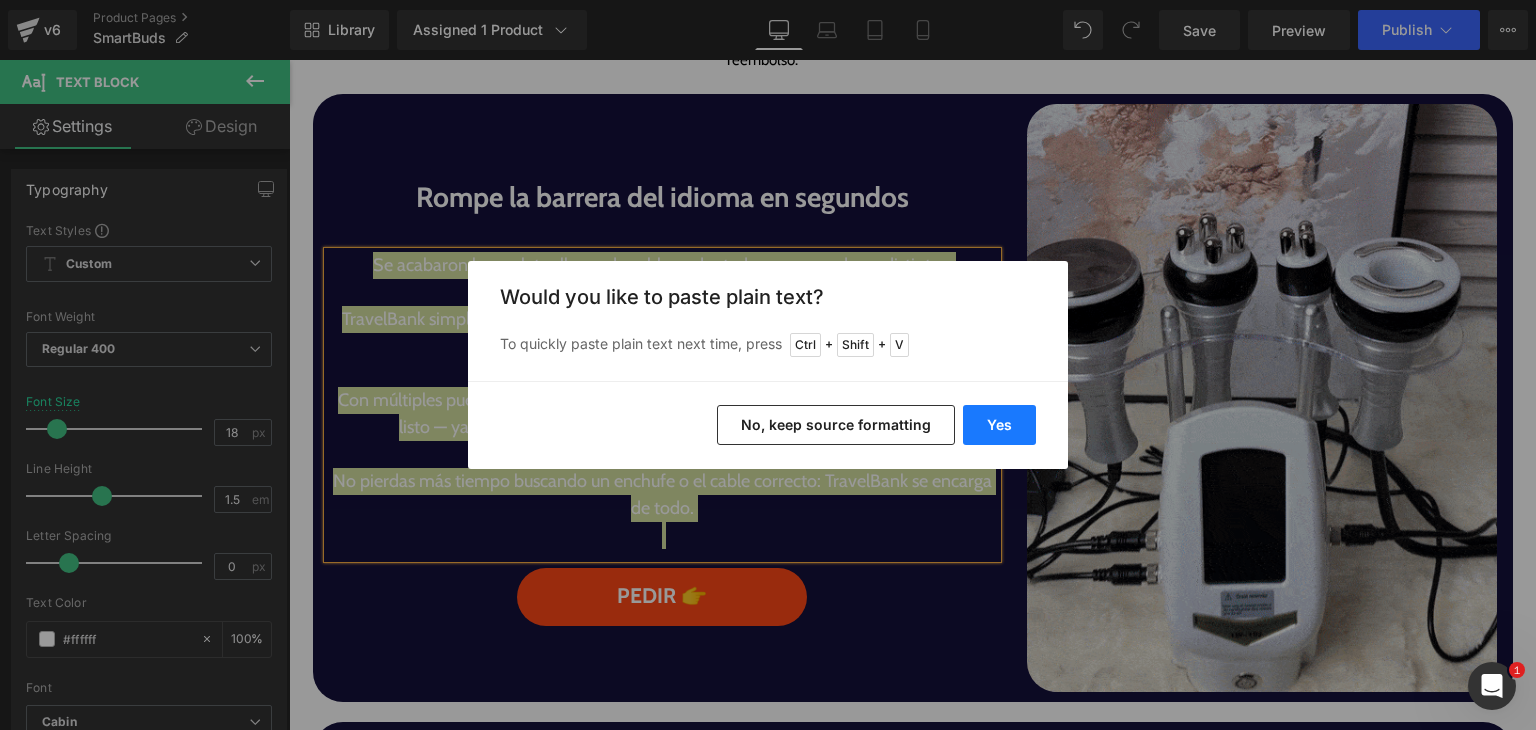 click on "Yes" at bounding box center (999, 425) 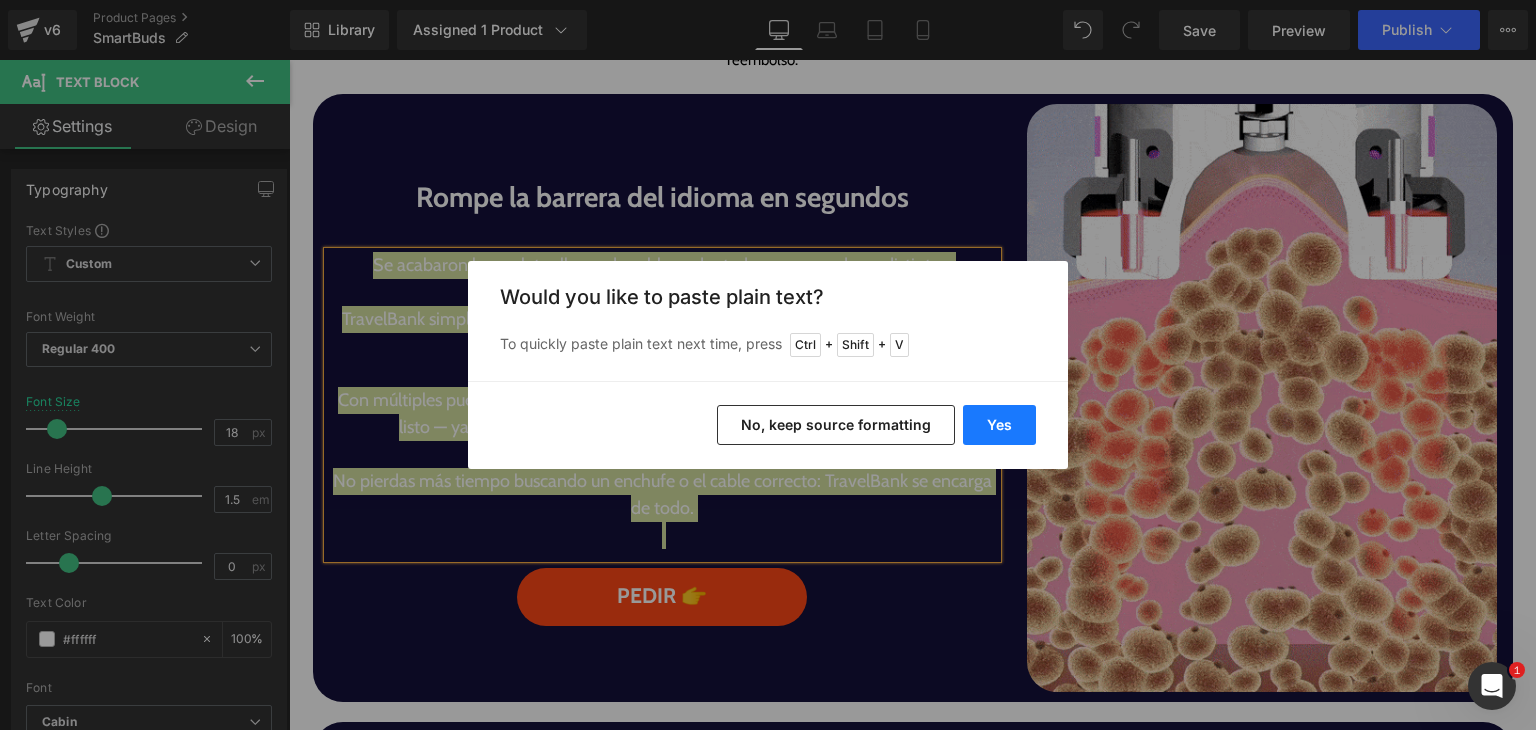 type 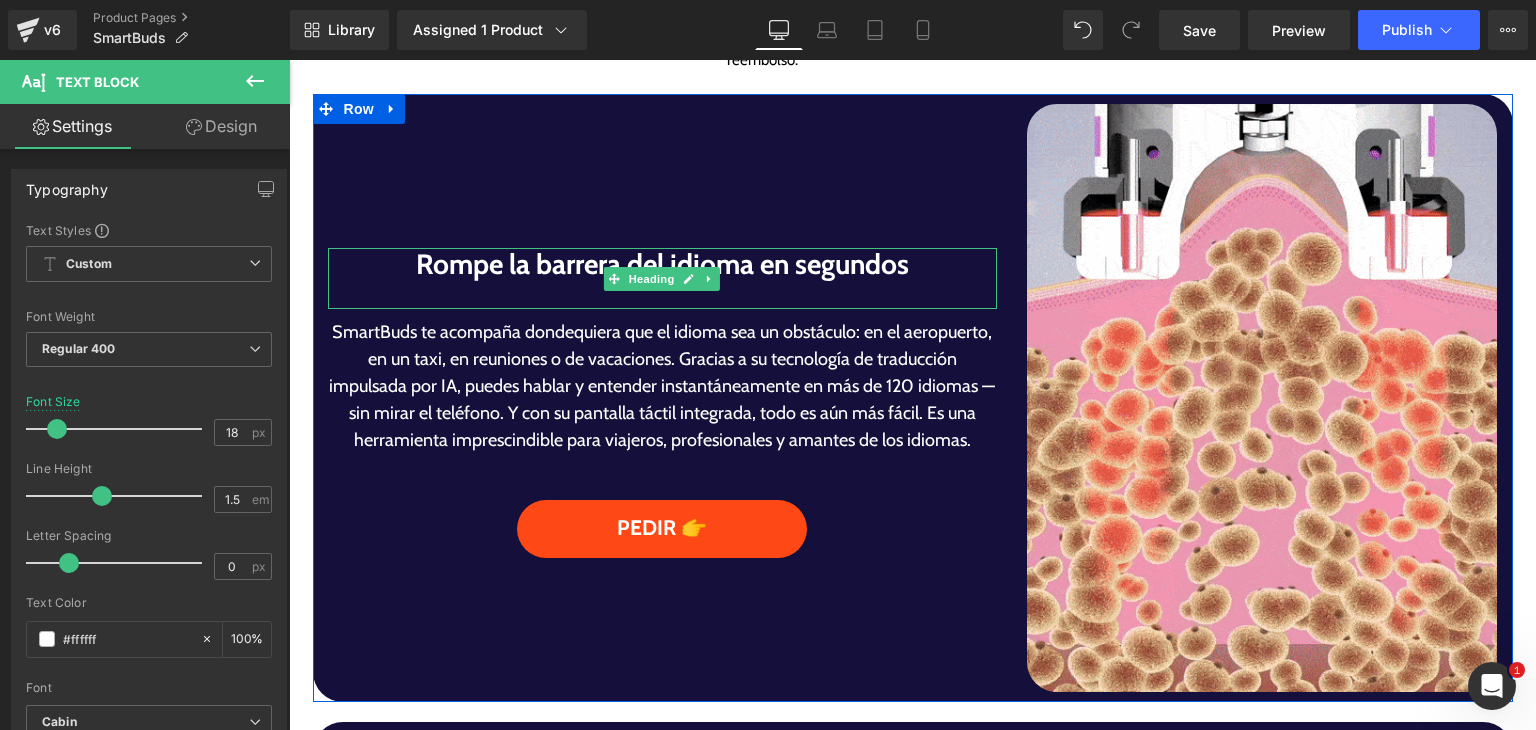 click at bounding box center [663, 295] 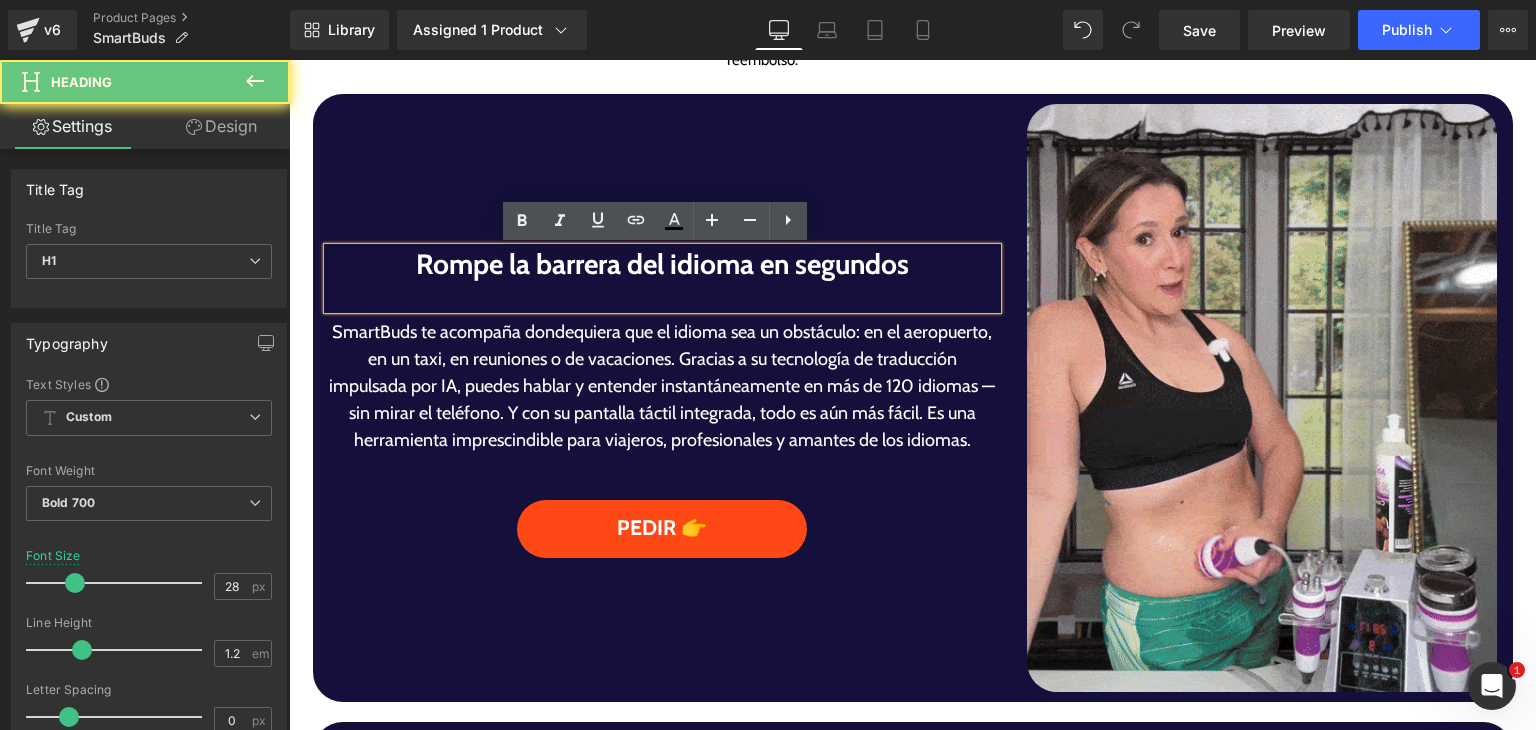 click at bounding box center (663, 295) 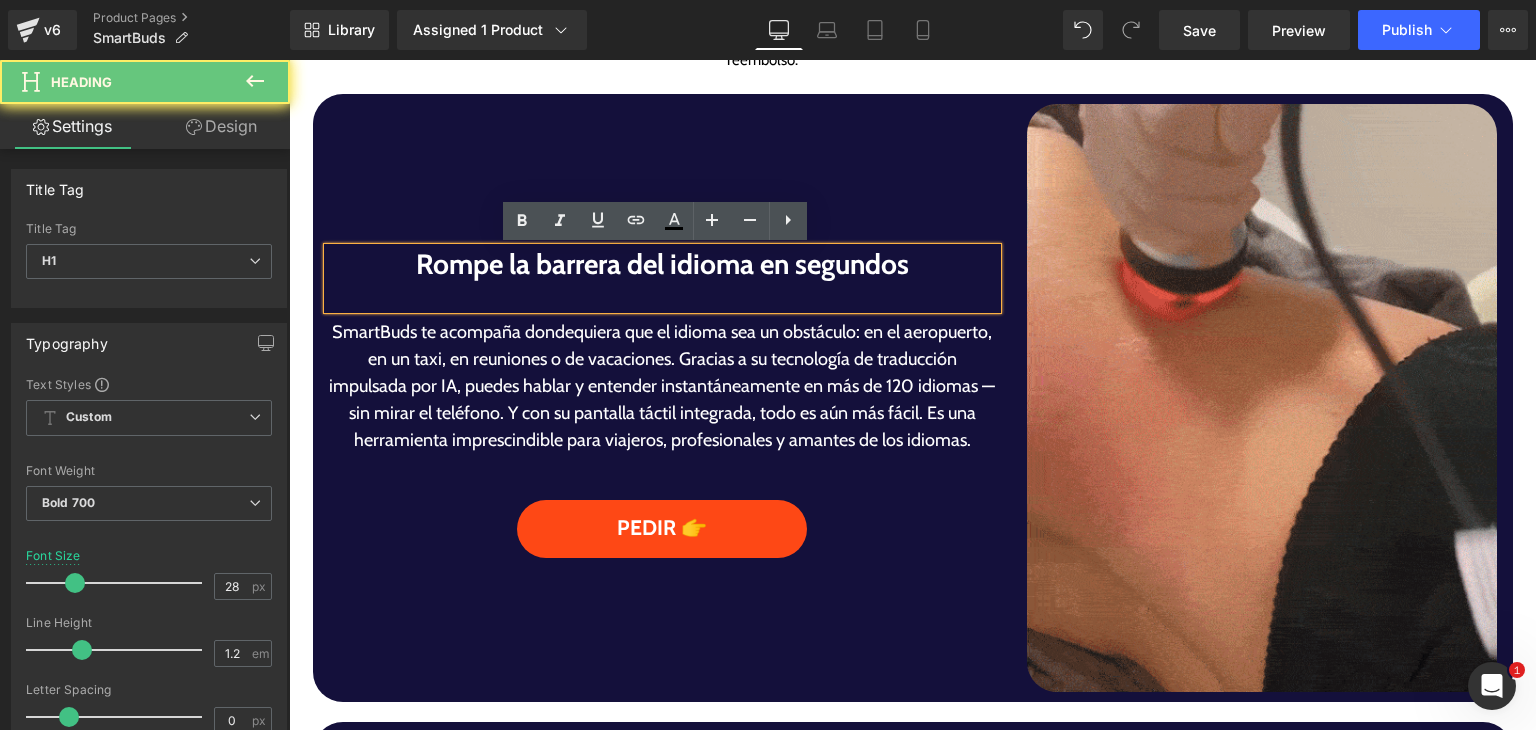 scroll, scrollTop: 1088, scrollLeft: 0, axis: vertical 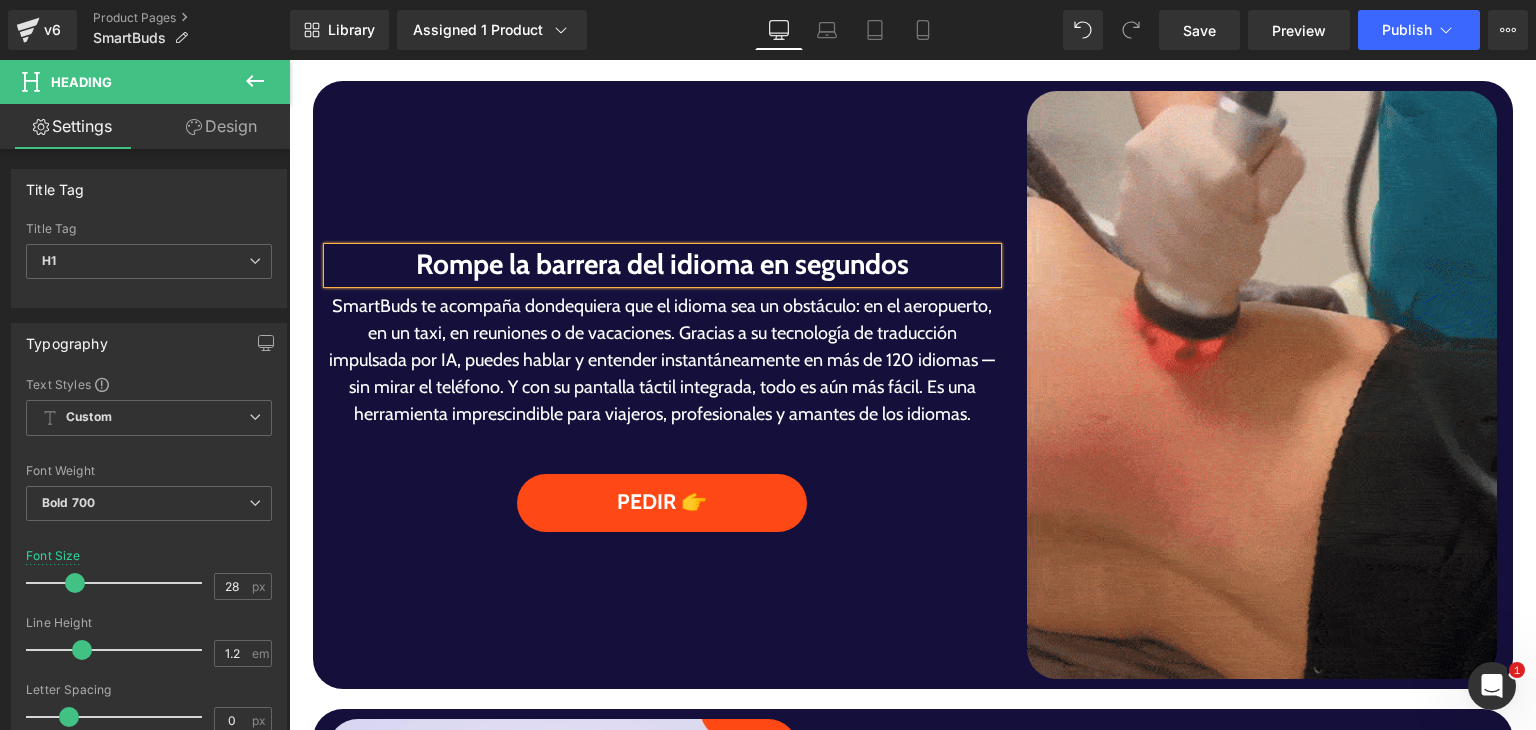click on "SmartBuds te acompaña dondequiera que el idioma sea un obstáculo: en el aeropuerto, en un taxi, en reuniones o de vacaciones. Gracias a su tecnología de traducción impulsada por IA, puedes hablar y entender instantáneamente en más de 120 idiomas — sin mirar el teléfono. Y con su pantalla táctil integrada, todo es aún más fácil. Es una herramienta imprescindible para viajeros, profesionales y amantes de los idiomas." at bounding box center [663, 360] 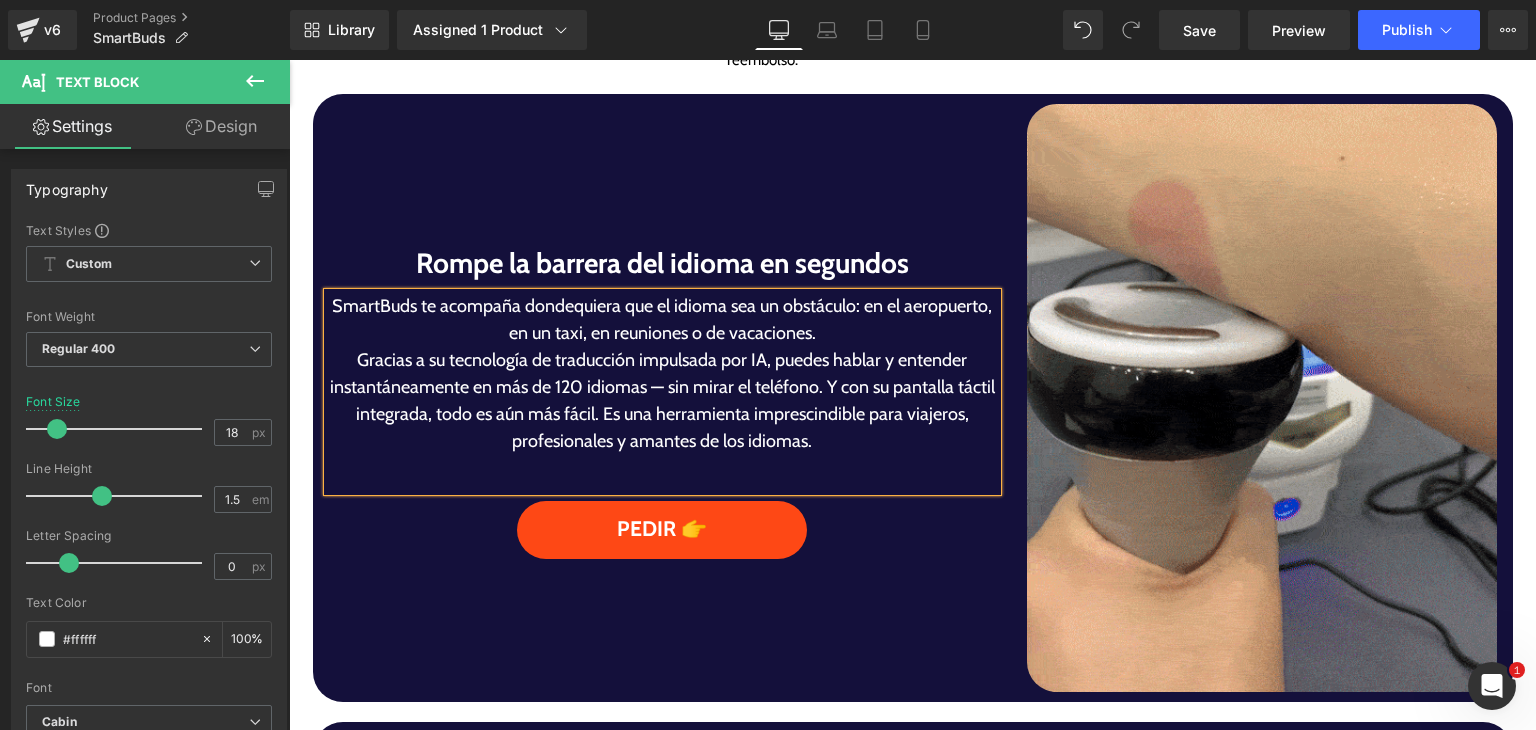 scroll, scrollTop: 1061, scrollLeft: 0, axis: vertical 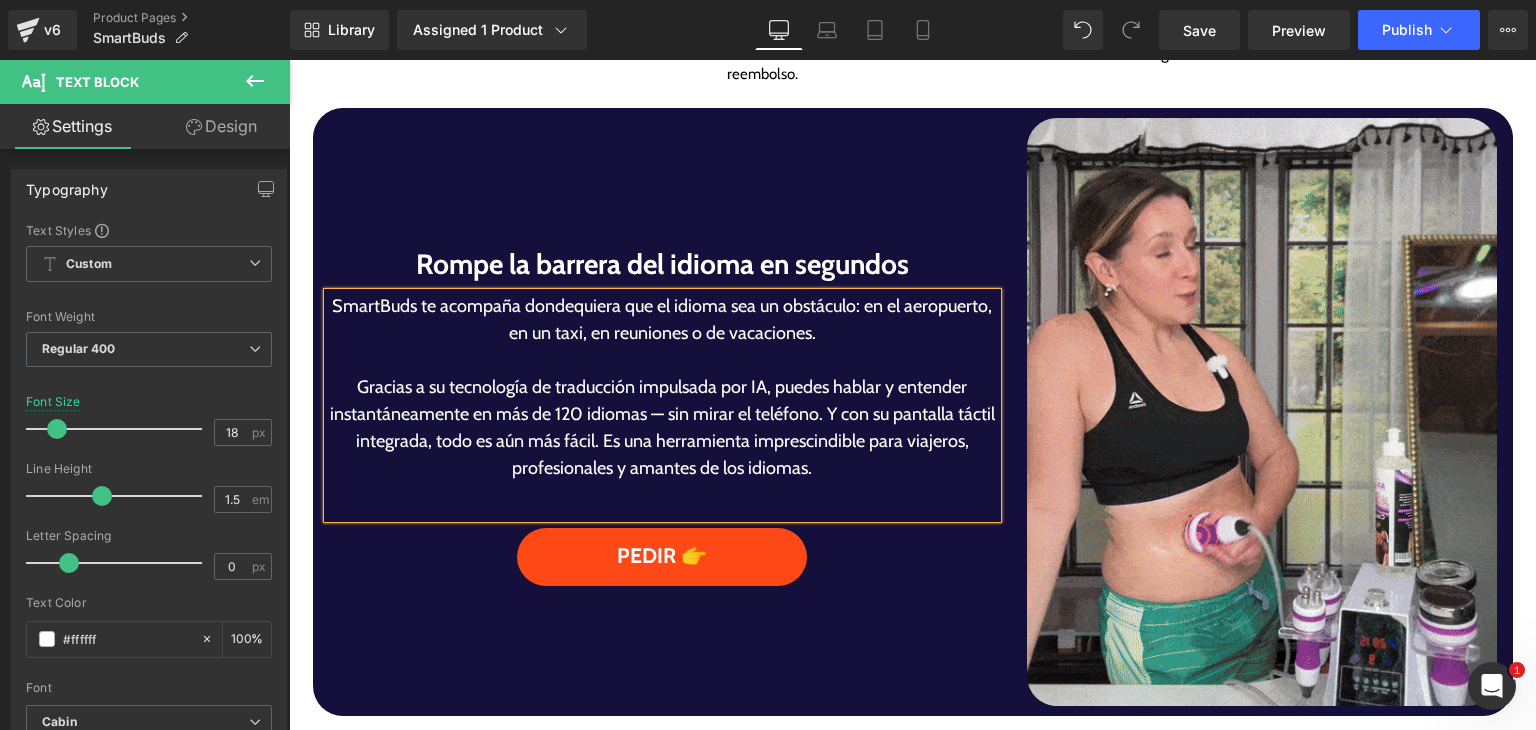 click on "Gracias a su tecnología de traducción impulsada por IA, puedes hablar y entender instantáneamente en más de 120 idiomas — sin mirar el teléfono. Y con su pantalla táctil integrada, todo es aún más fácil. Es una herramienta imprescindible para viajeros, profesionales y amantes de los idiomas." at bounding box center (663, 428) 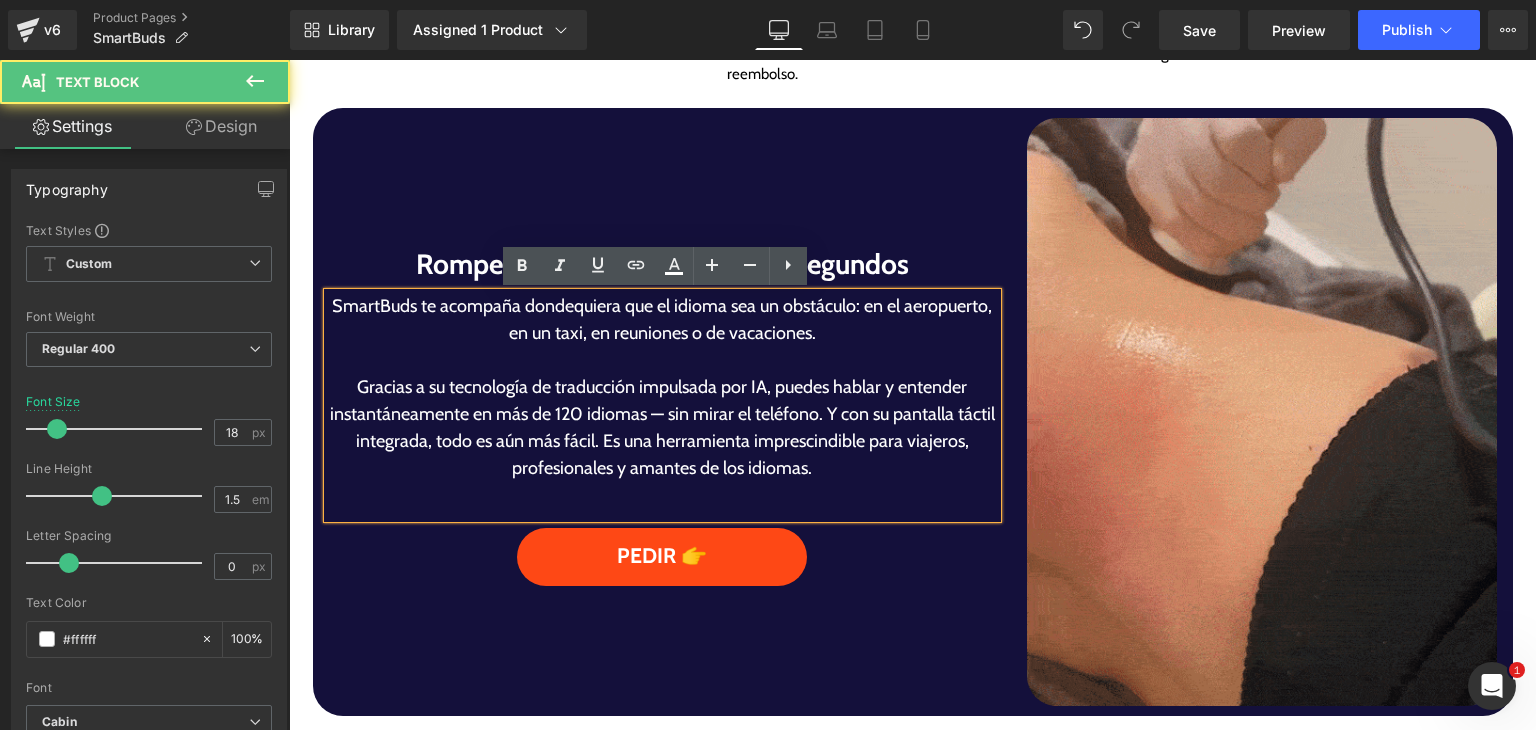 click on "Gracias a su tecnología de traducción impulsada por IA, puedes hablar y entender instantáneamente en más de 120 idiomas — sin mirar el teléfono. Y con su pantalla táctil integrada, todo es aún más fácil. Es una herramienta imprescindible para viajeros, profesionales y amantes de los idiomas." at bounding box center [663, 428] 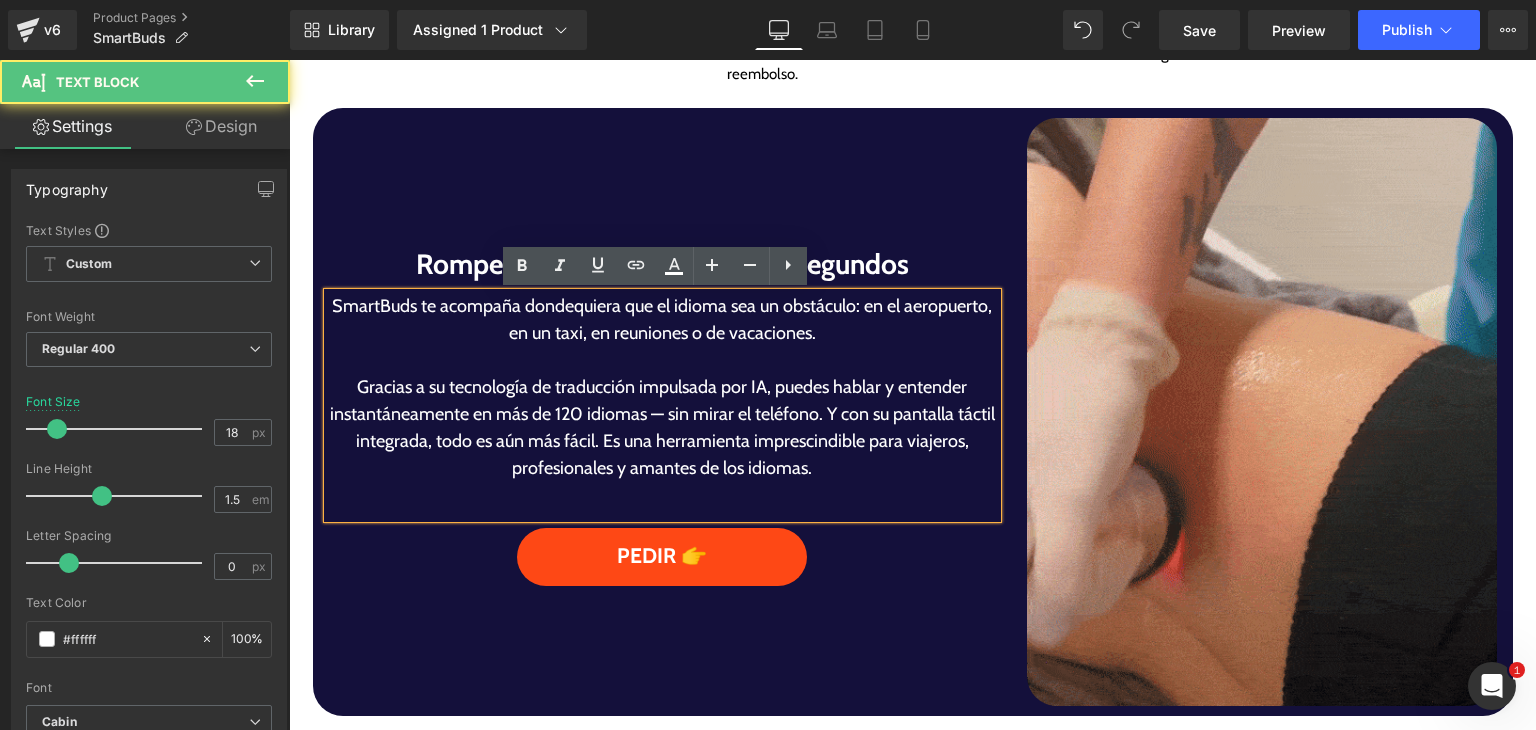 click on "Gracias a su tecnología de traducción impulsada por IA, puedes hablar y entender instantáneamente en más de 120 idiomas — sin mirar el teléfono. Y con su pantalla táctil integrada, todo es aún más fácil. Es una herramienta imprescindible para viajeros, profesionales y amantes de los idiomas." at bounding box center [663, 428] 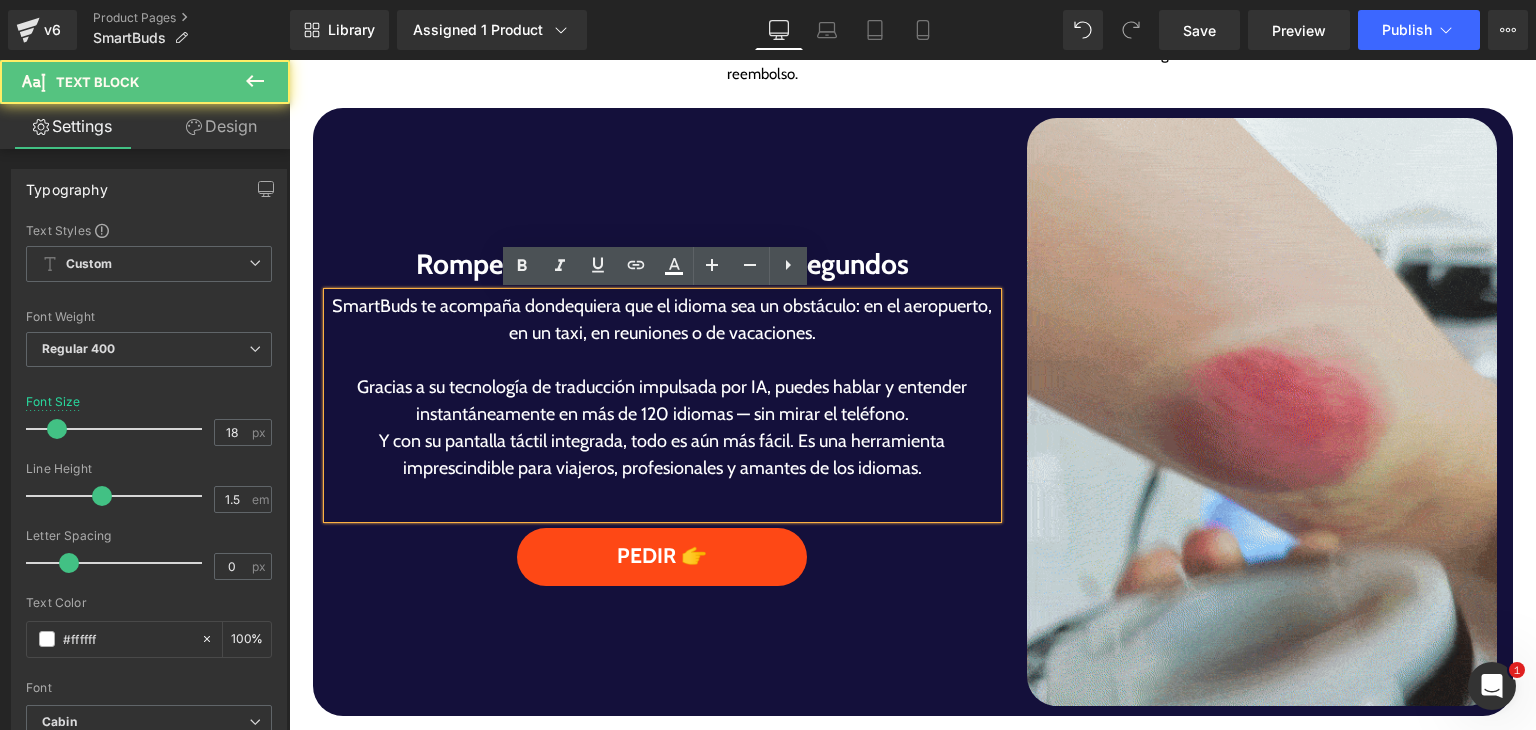 scroll, scrollTop: 1048, scrollLeft: 0, axis: vertical 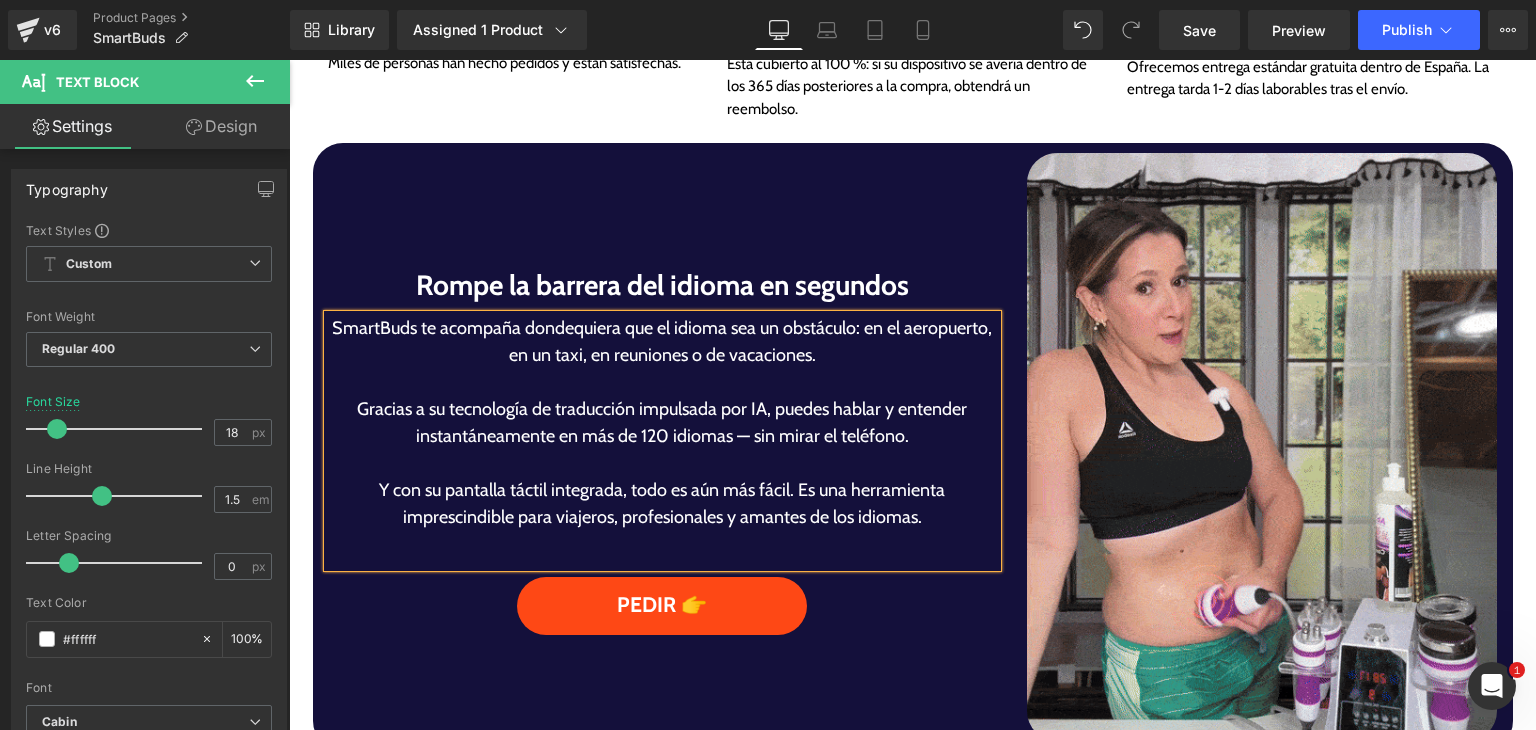 drag, startPoint x: 364, startPoint y: 349, endPoint x: 360, endPoint y: 337, distance: 12.649111 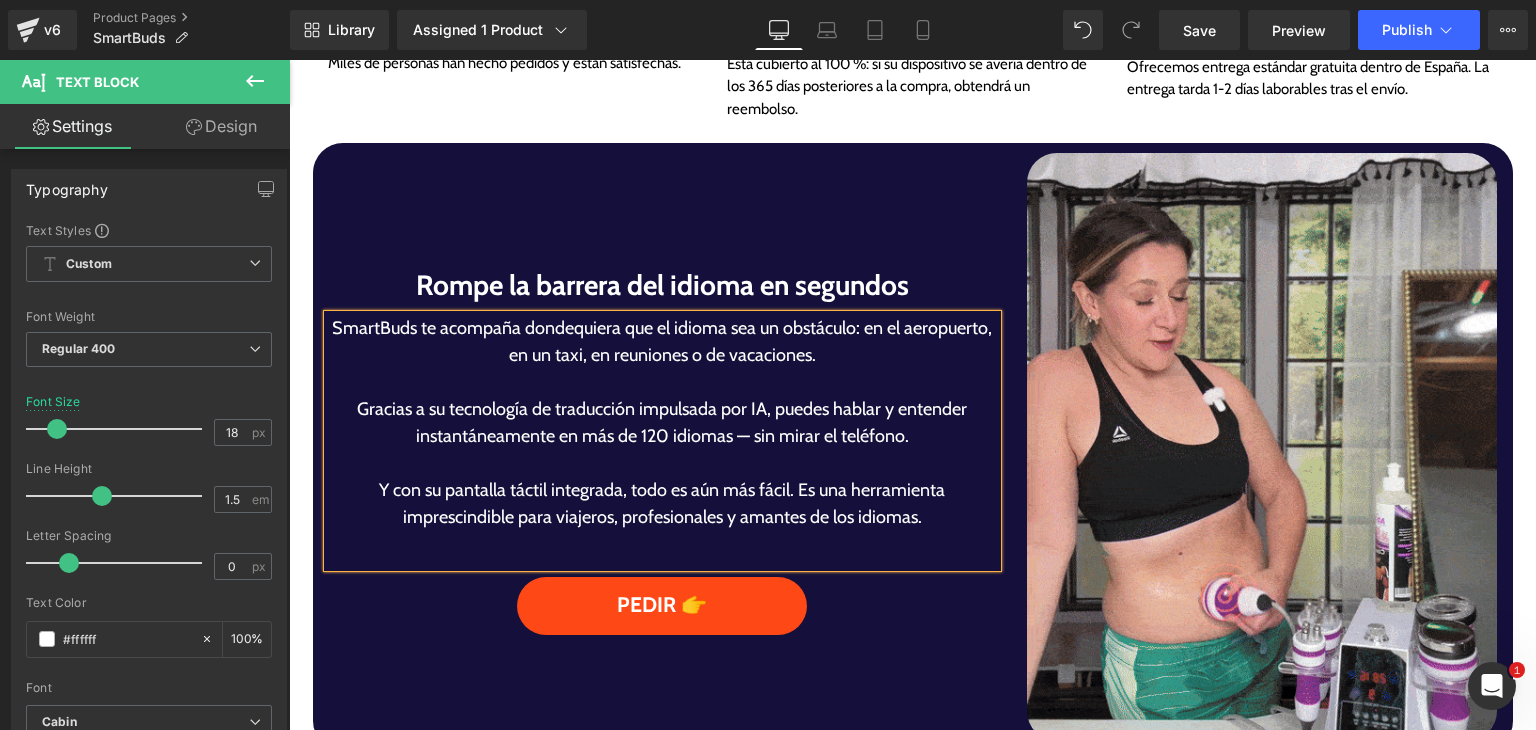 click on "SmartBuds te acompaña dondequiera que el idioma sea un obstáculo: en el aeropuerto, en un taxi, en reuniones o de vacaciones." at bounding box center (663, 342) 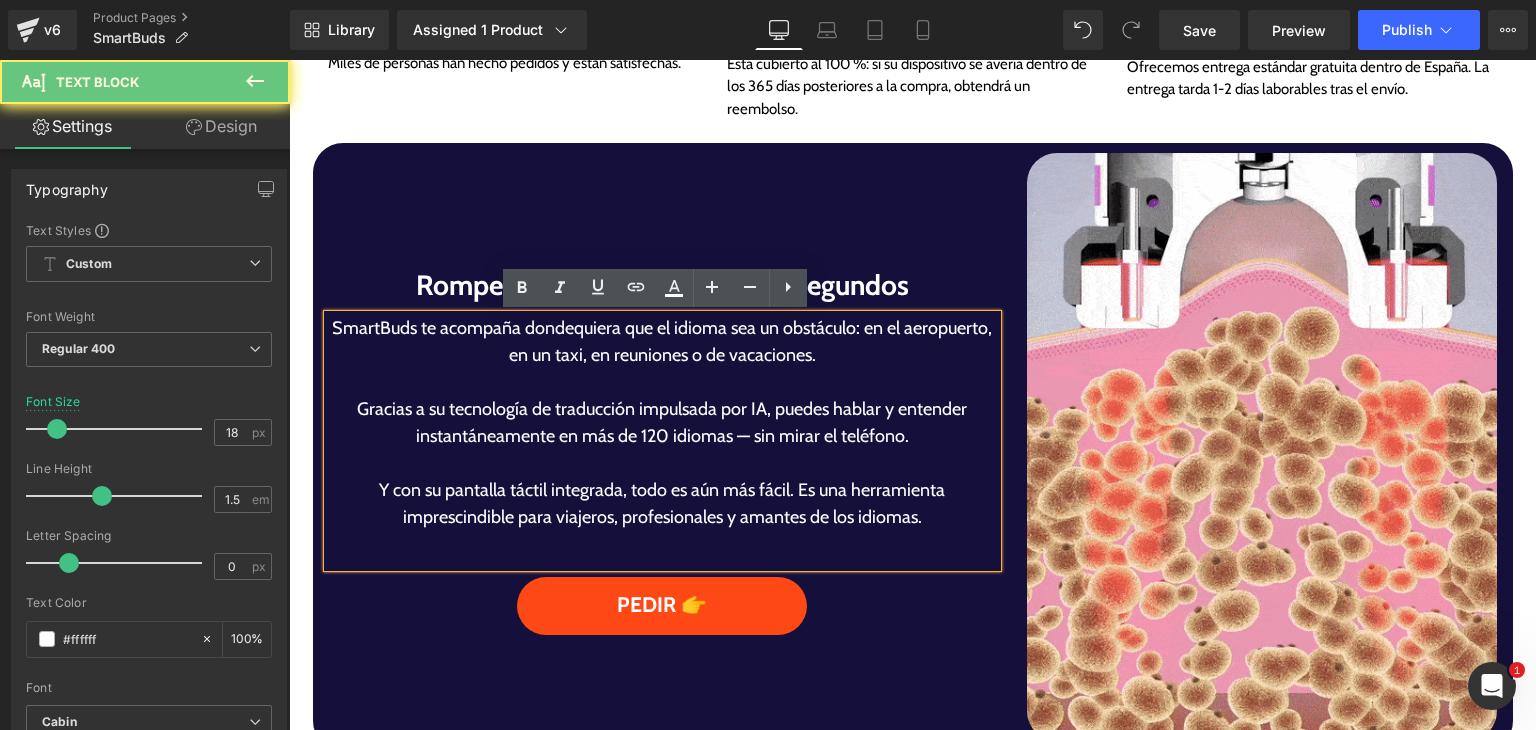 click on "SmartBuds te acompaña dondequiera que el idioma sea un obstáculo: en el aeropuerto, en un taxi, en reuniones o de vacaciones." at bounding box center [663, 342] 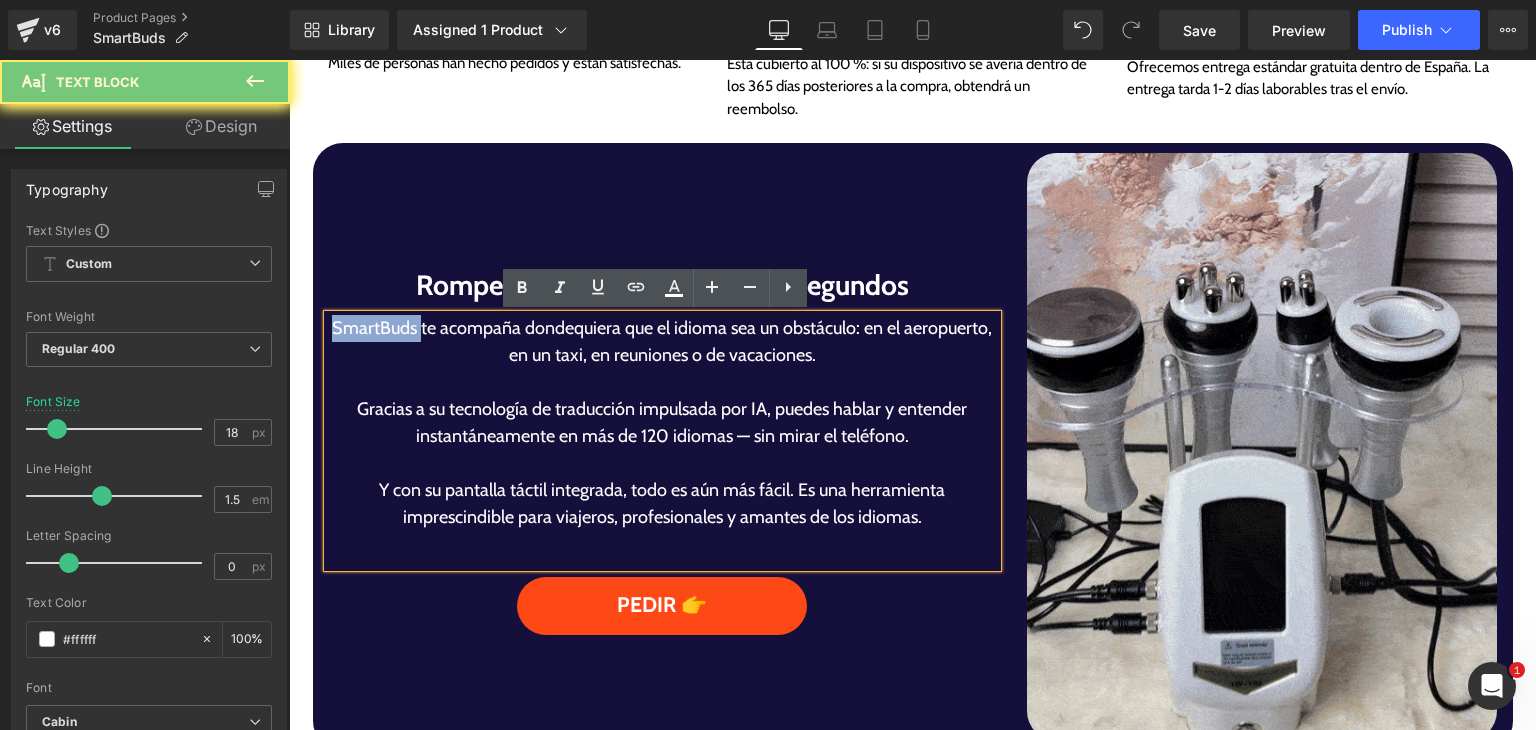 click on "SmartBuds te acompaña dondequiera que el idioma sea un obstáculo: en el aeropuerto, en un taxi, en reuniones o de vacaciones." at bounding box center [663, 342] 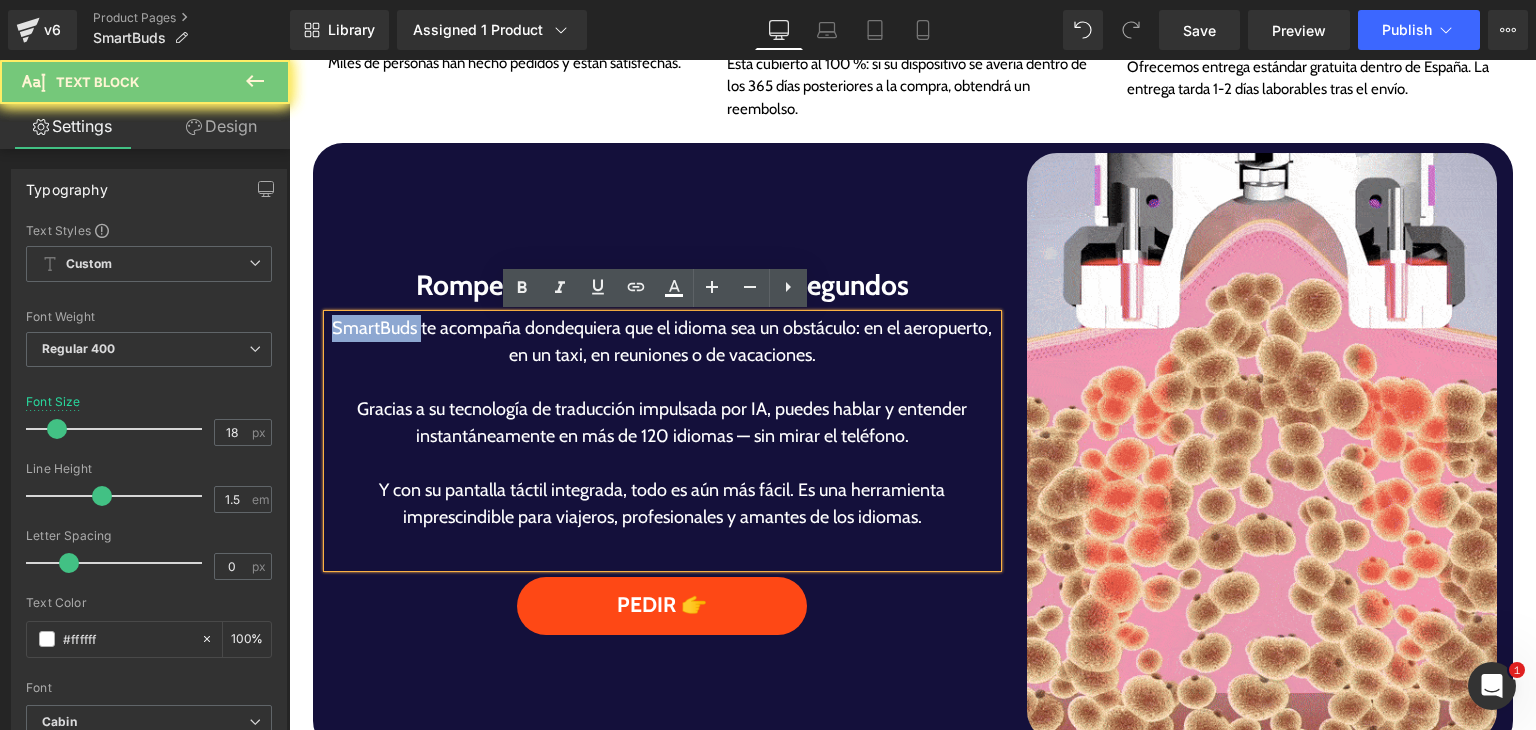 copy on "SmartBuds" 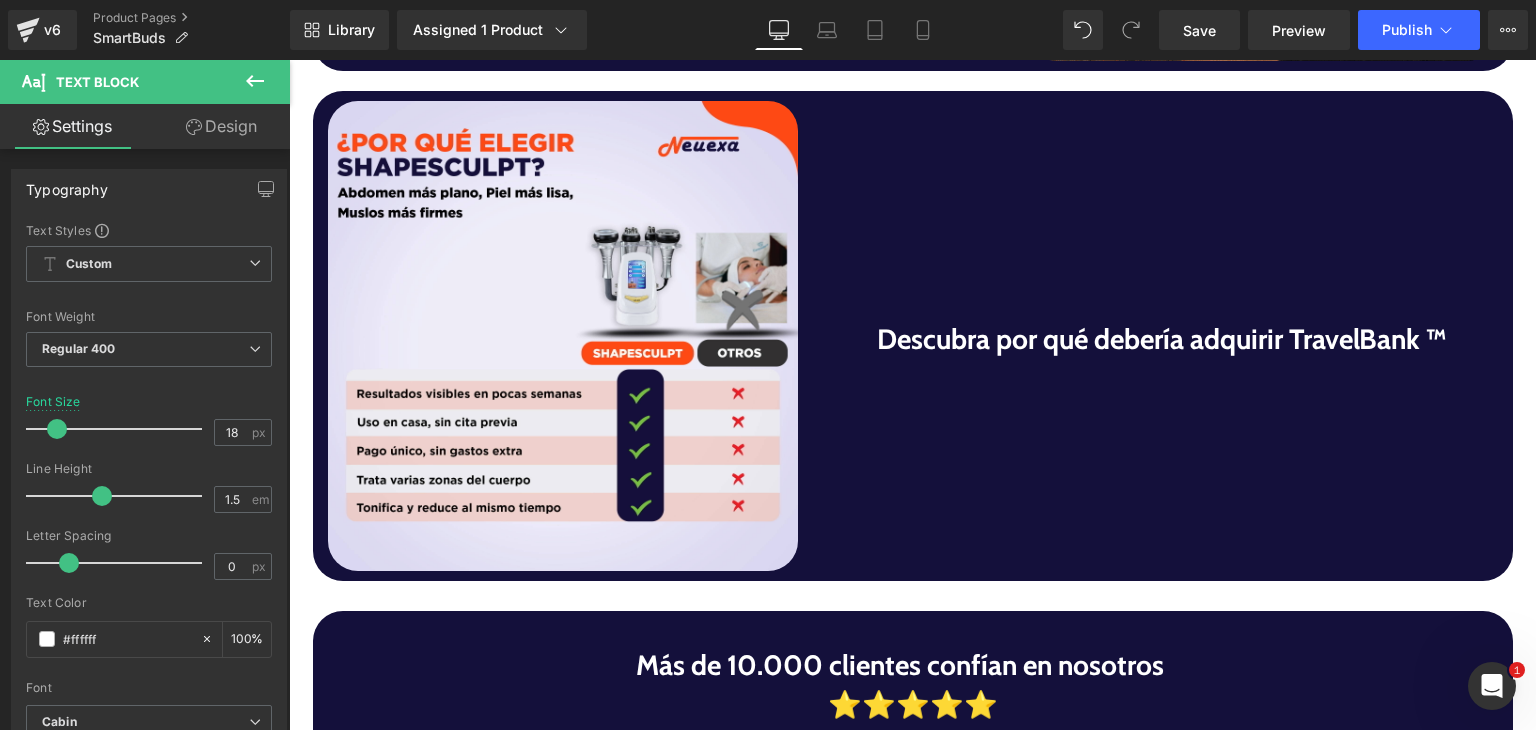 scroll, scrollTop: 1687, scrollLeft: 0, axis: vertical 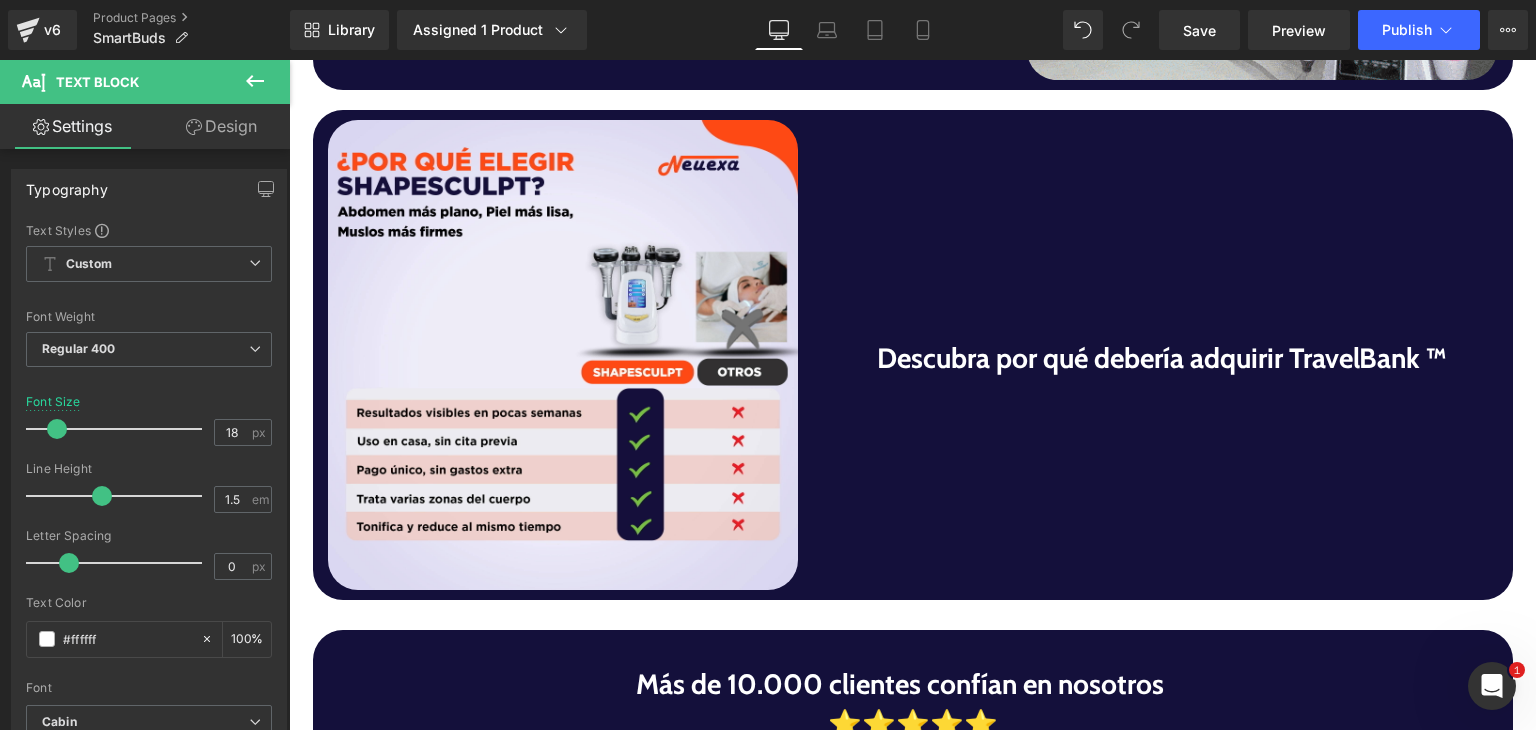 click on "Descubra por qué debería adquirir TravelBank ™" at bounding box center [1163, 359] 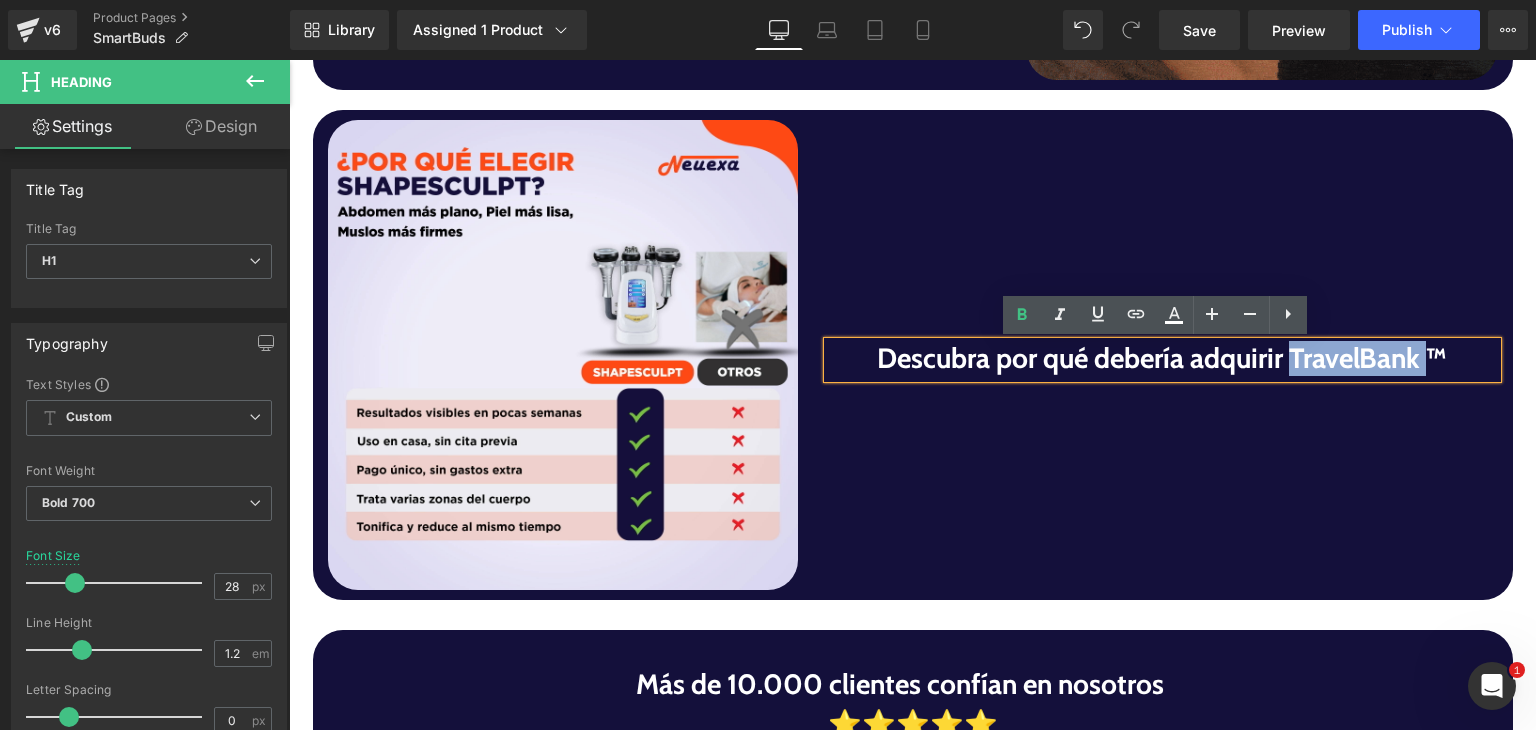 drag, startPoint x: 1284, startPoint y: 357, endPoint x: 1424, endPoint y: 361, distance: 140.05713 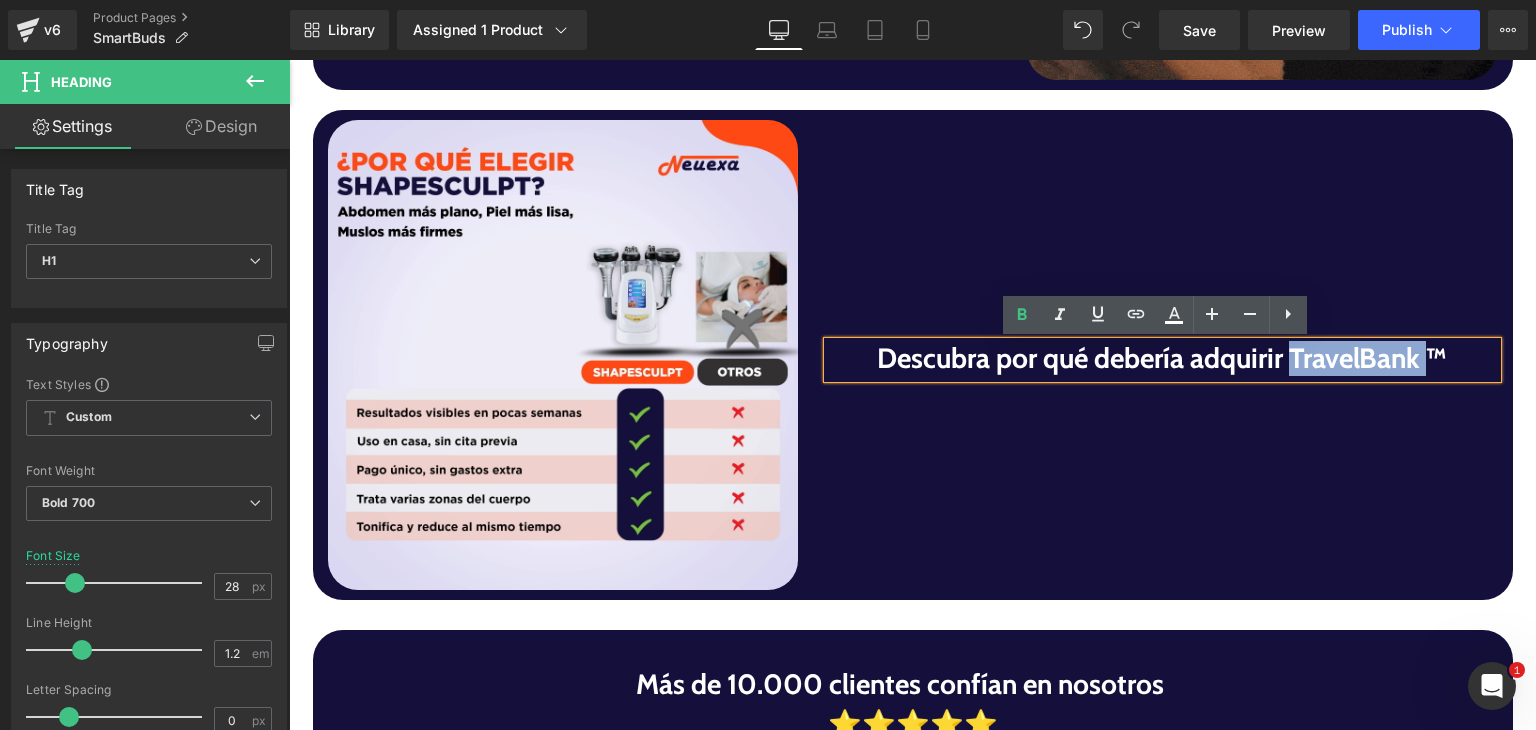 click on "Descubra por qué debería adquirir TravelBank ™" at bounding box center (1163, 359) 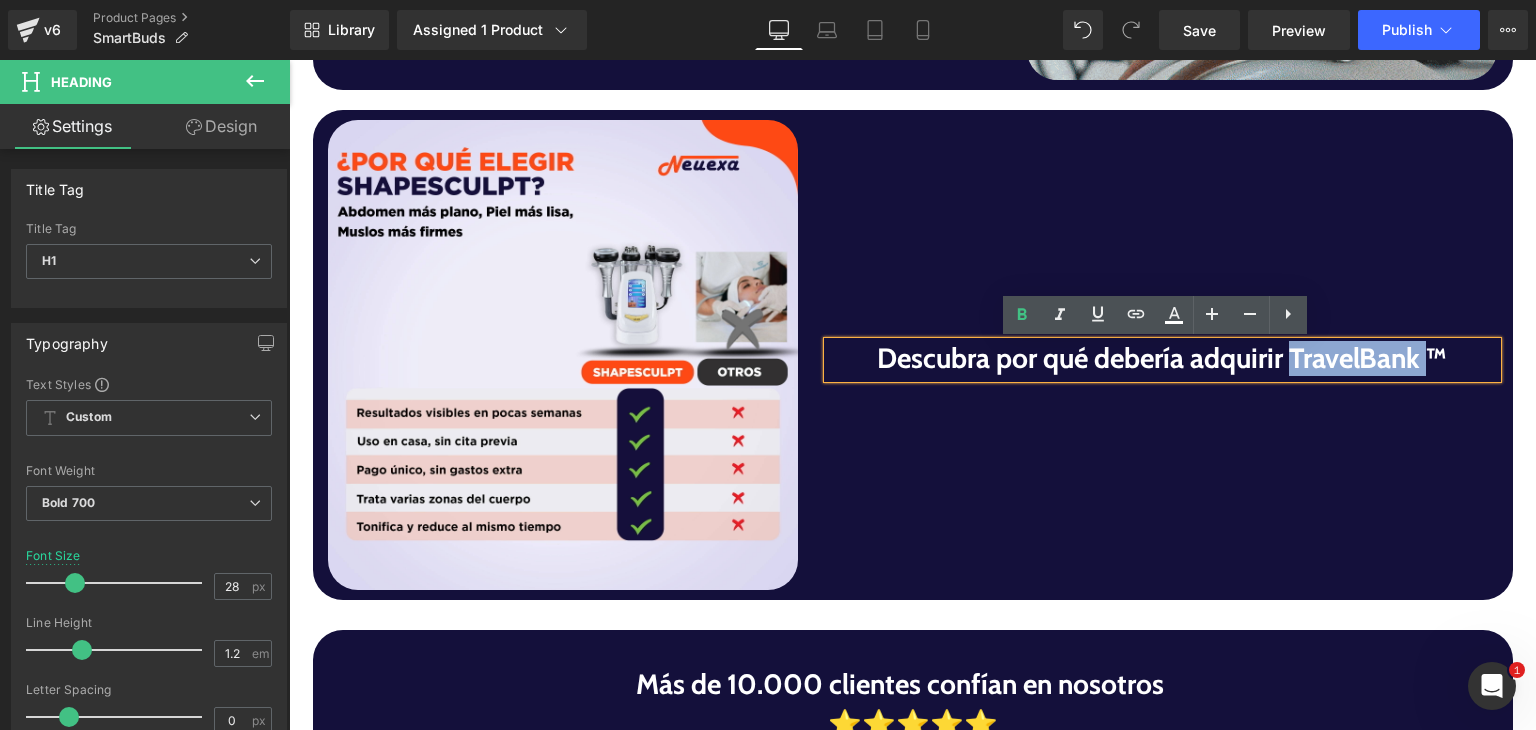 paste 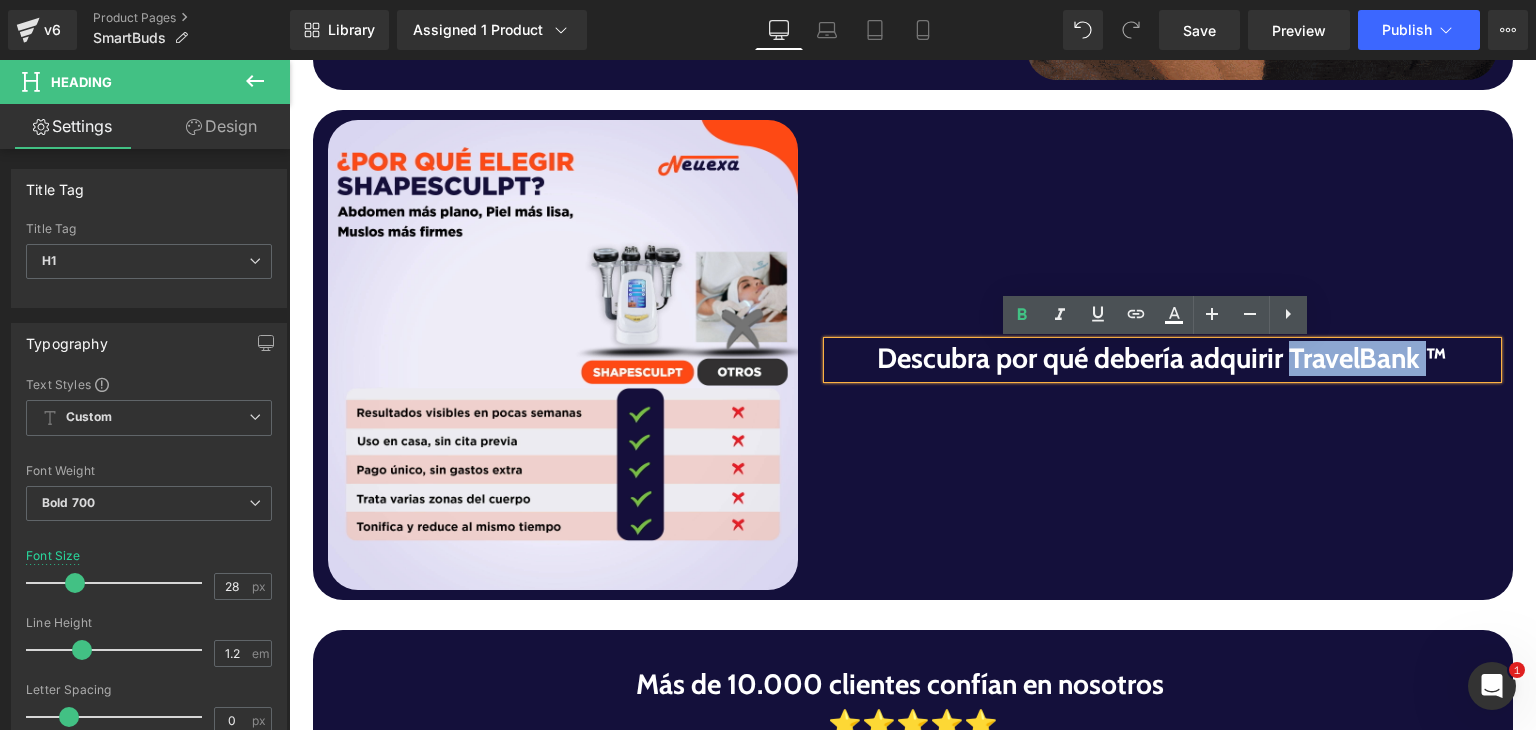 type 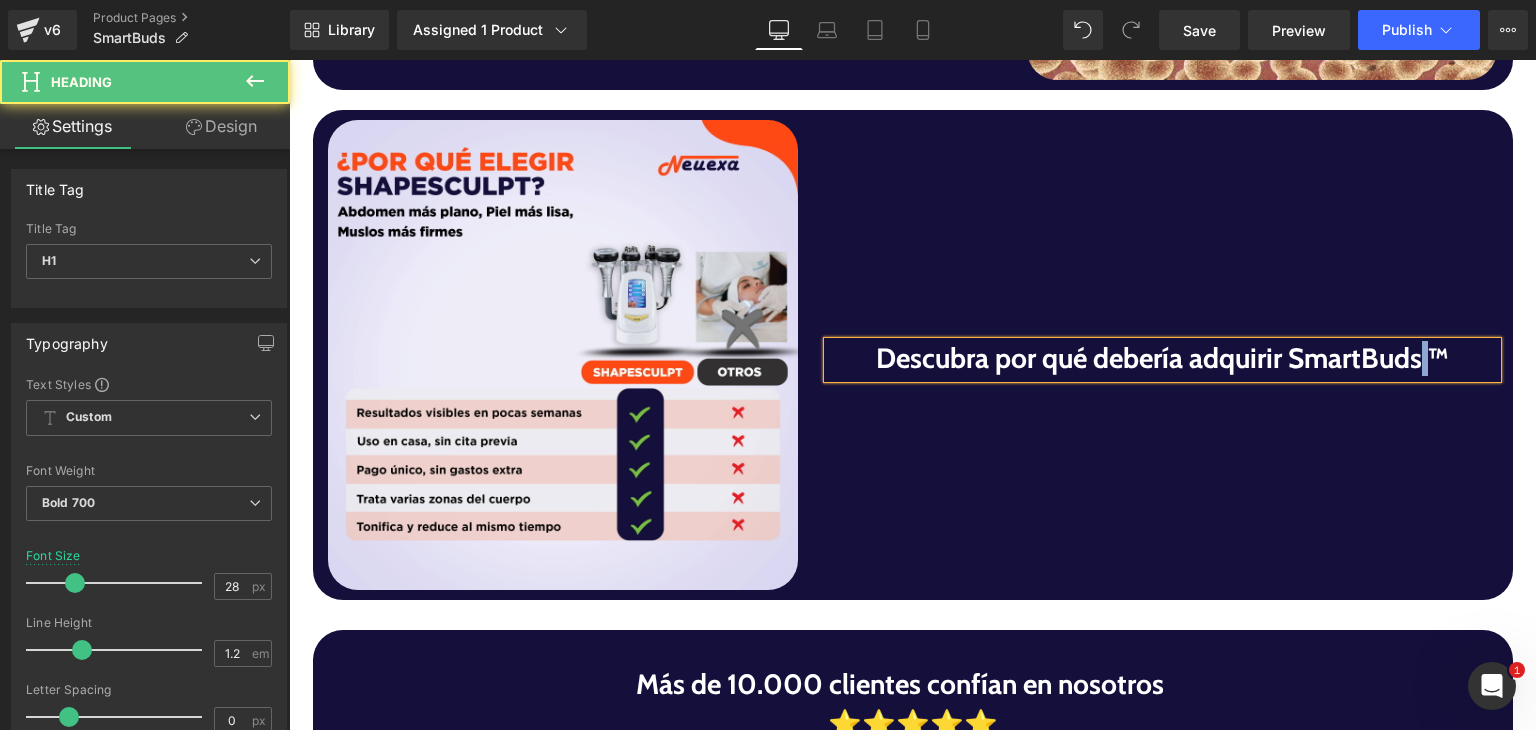 click on "Descubra por qué debería adquirir SmartBuds ™" at bounding box center [1163, 359] 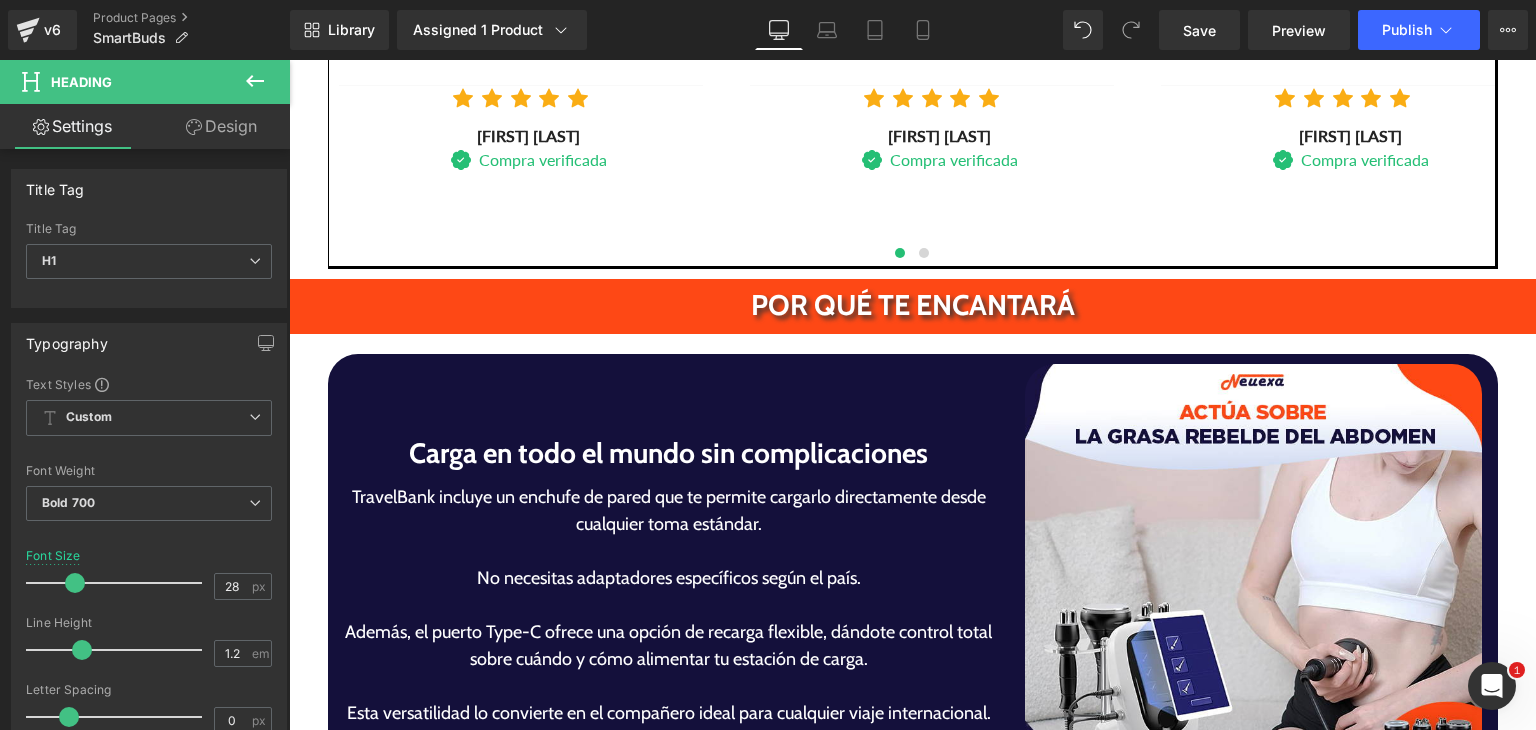 scroll, scrollTop: 3448, scrollLeft: 0, axis: vertical 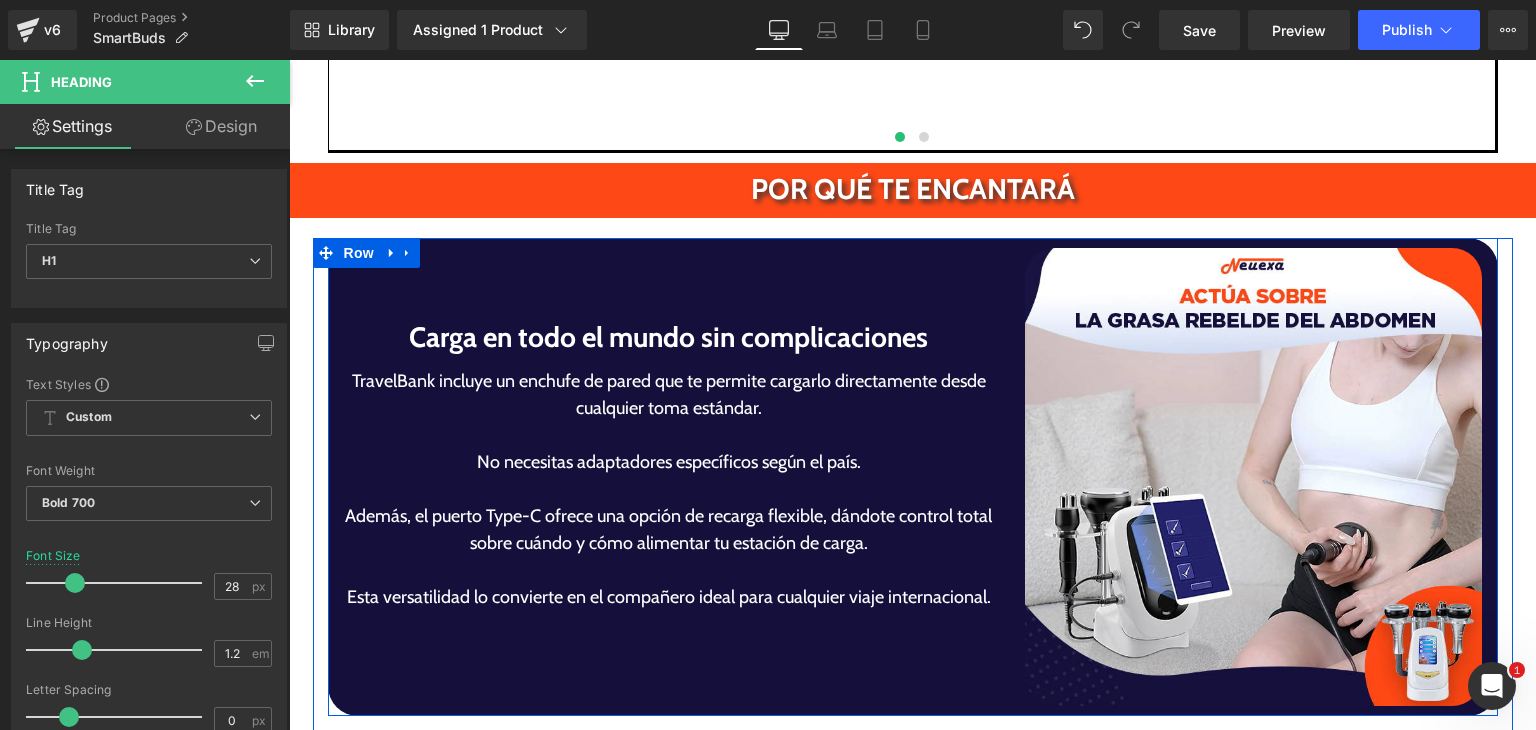 click 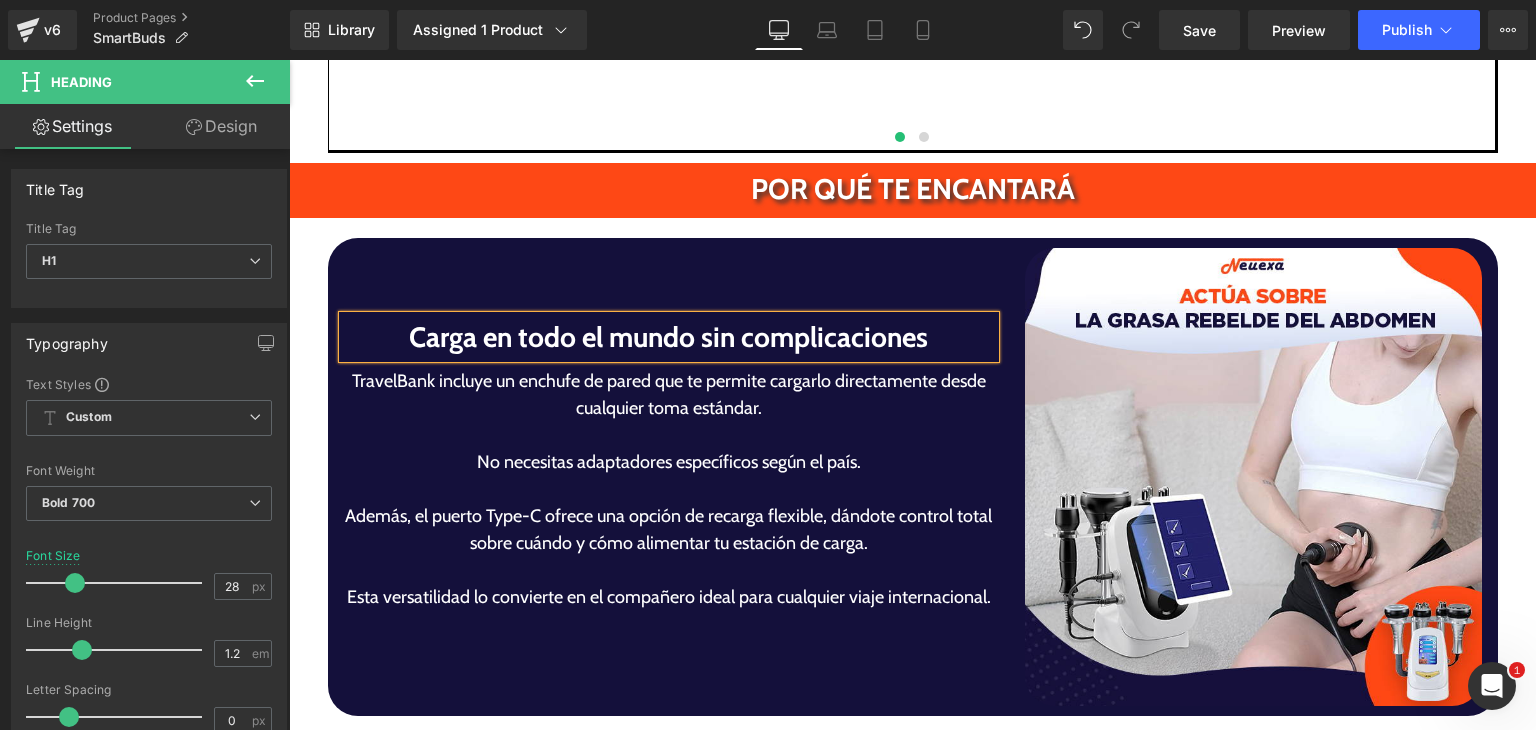 click on "Carga en todo el mundo sin complicaciones" at bounding box center (669, 337) 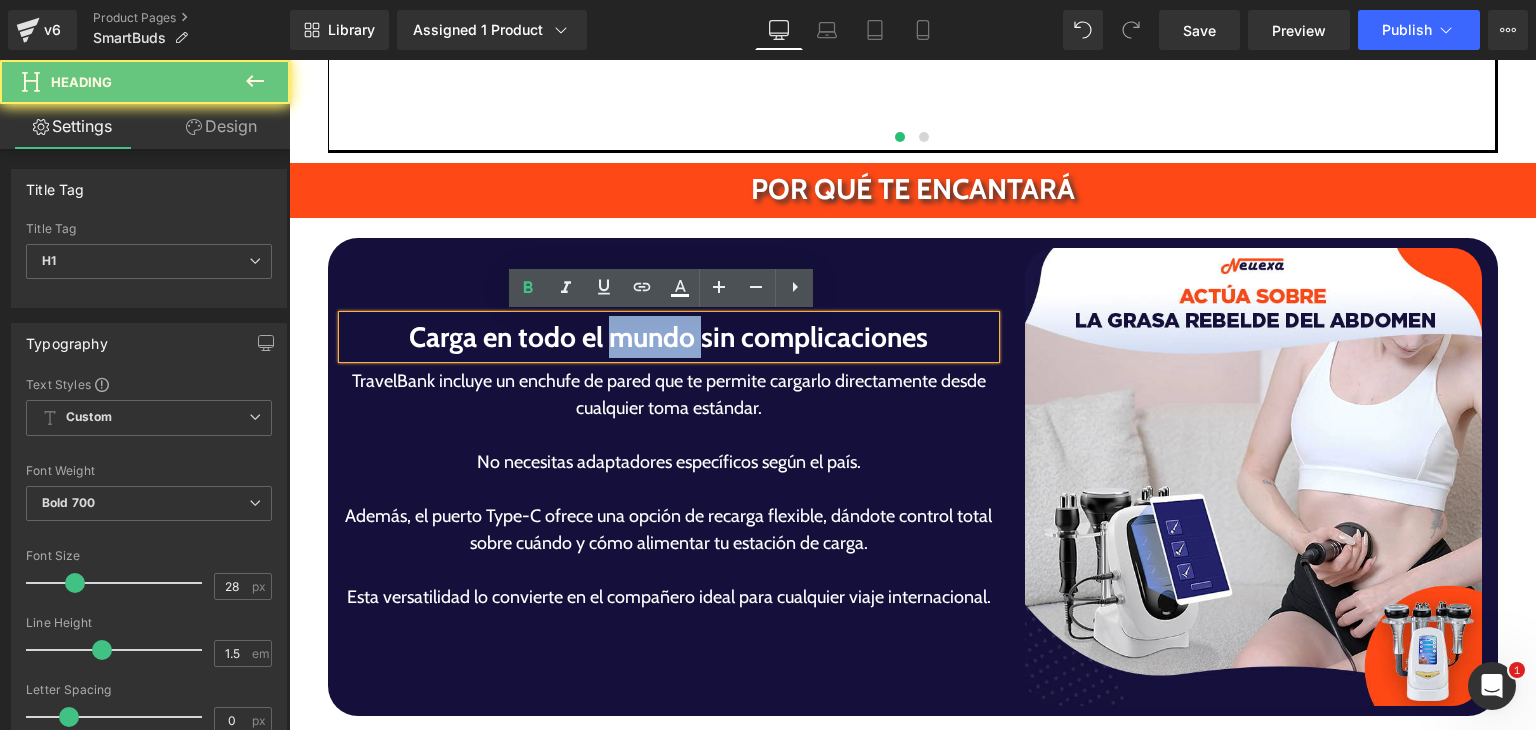 click on "Carga en todo el mundo sin complicaciones" at bounding box center [669, 337] 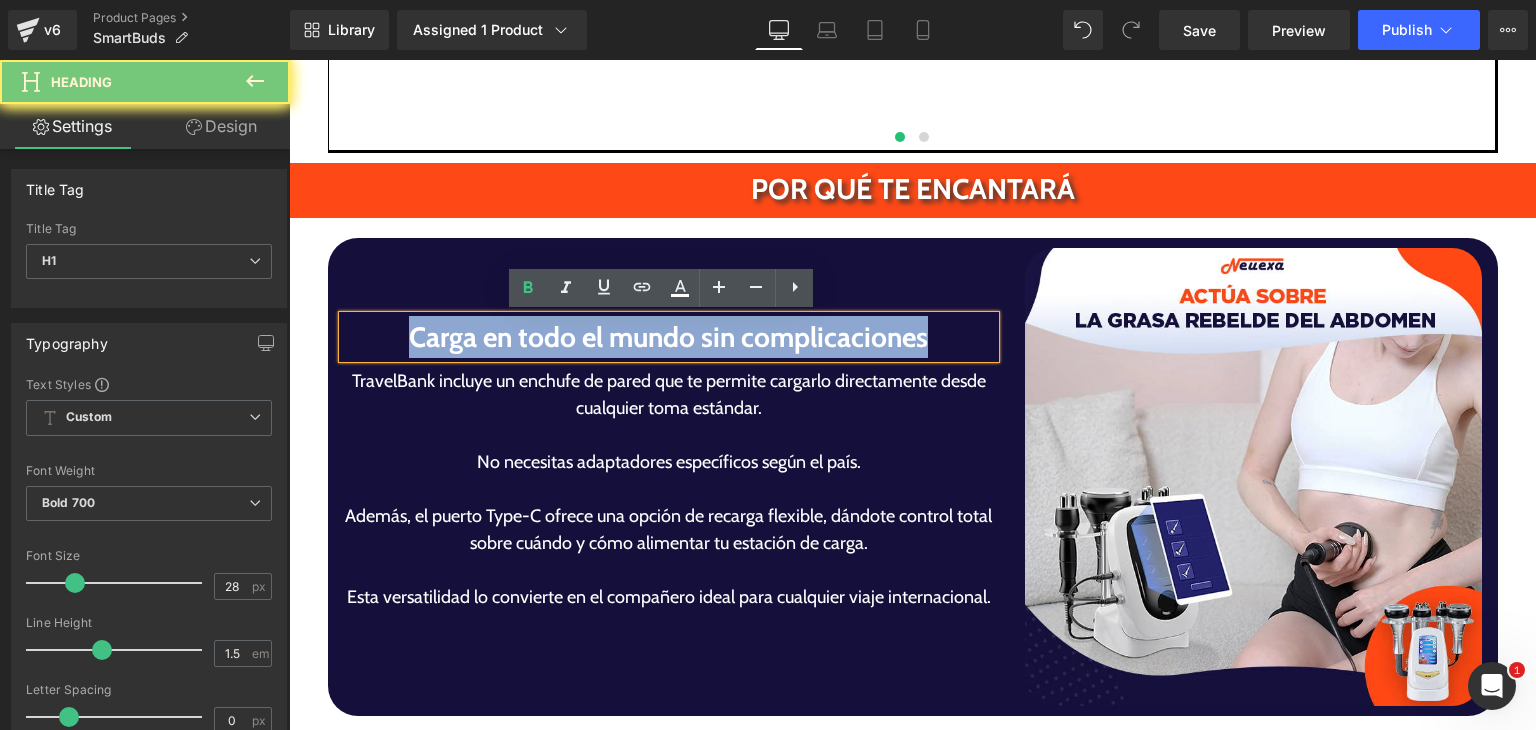 click on "Carga en todo el mundo sin complicaciones" at bounding box center [669, 337] 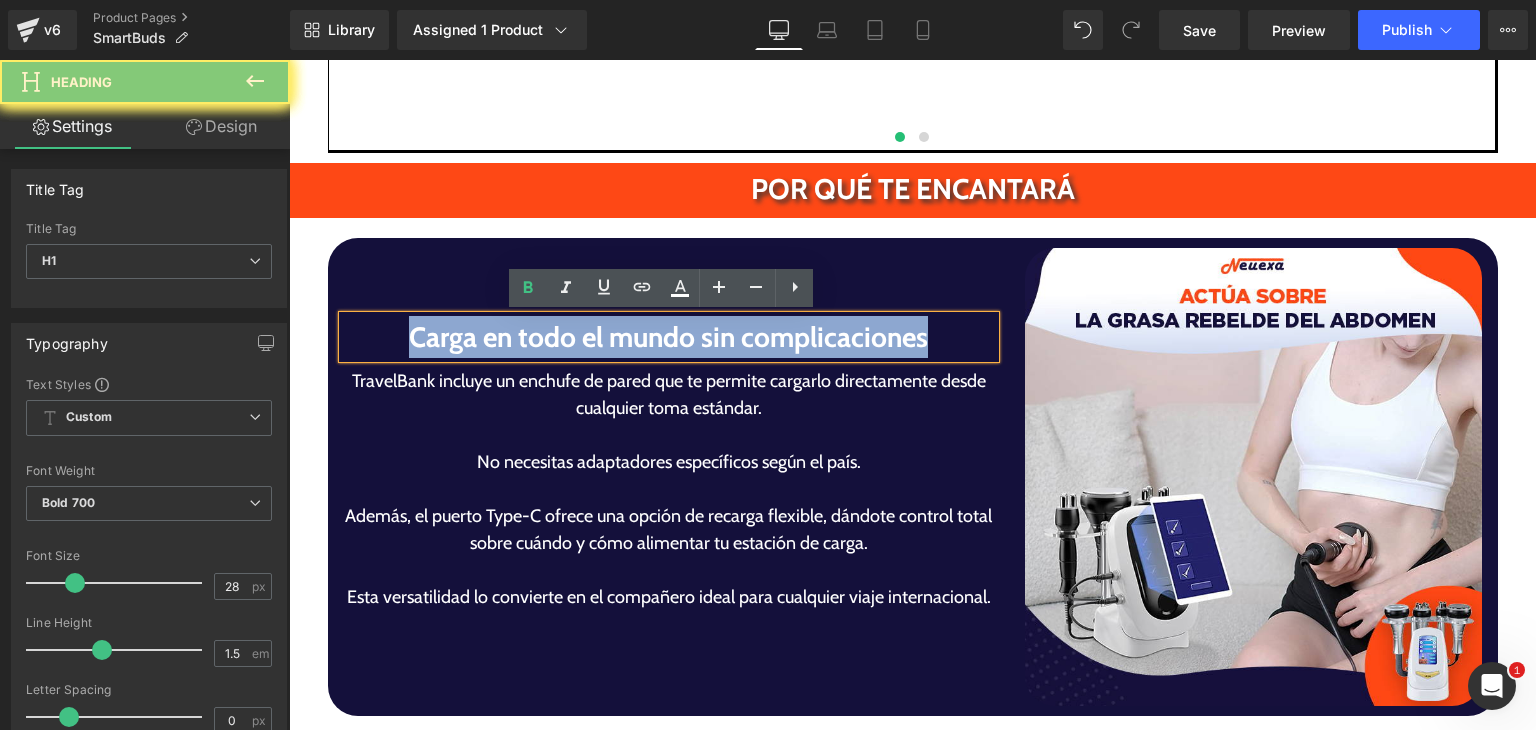 paste 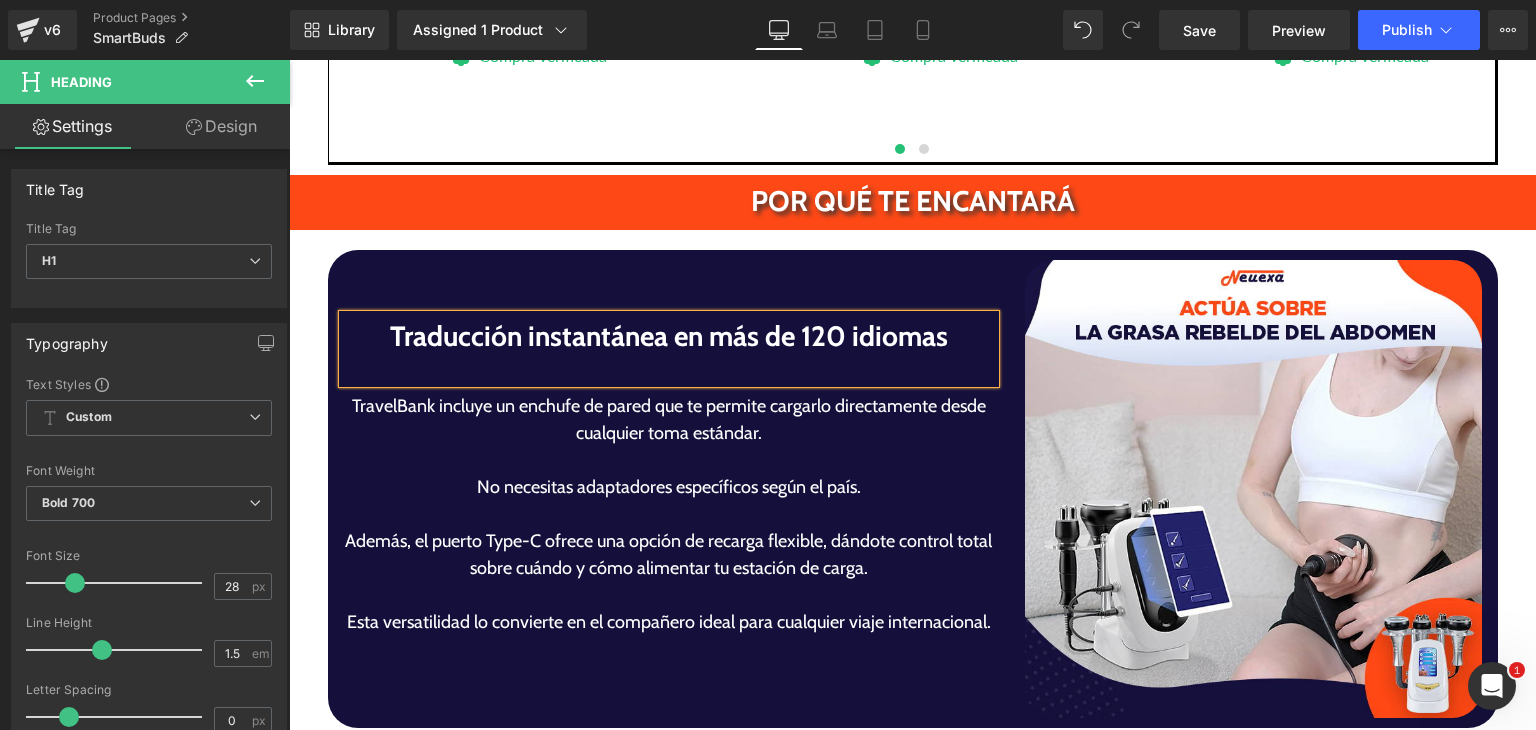 click on "TravelBank incluye un enchufe de pared que te permite cargarlo directamente desde cualquier toma estándar.  No necesitas adaptadores específicos según el país.  Además, el puerto Type-C ofrece una opción de recarga flexible, dándote control total sobre cuándo y cómo alimentar tu estación de carga.  Esta versatilidad lo convierte en el compañero ideal para cualquier viaje internacional. Text Block" at bounding box center (669, 528) 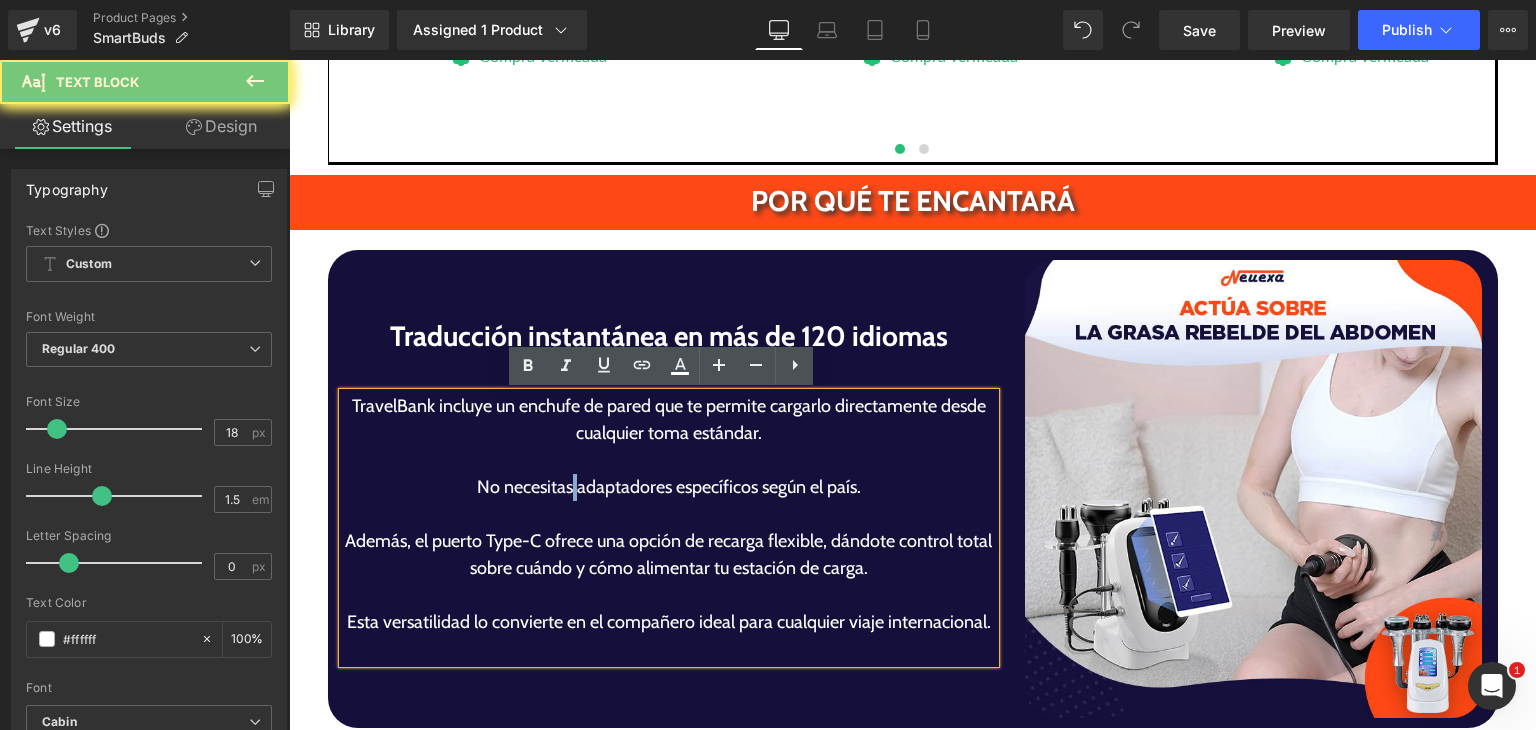 drag, startPoint x: 563, startPoint y: 481, endPoint x: 610, endPoint y: 501, distance: 51.078373 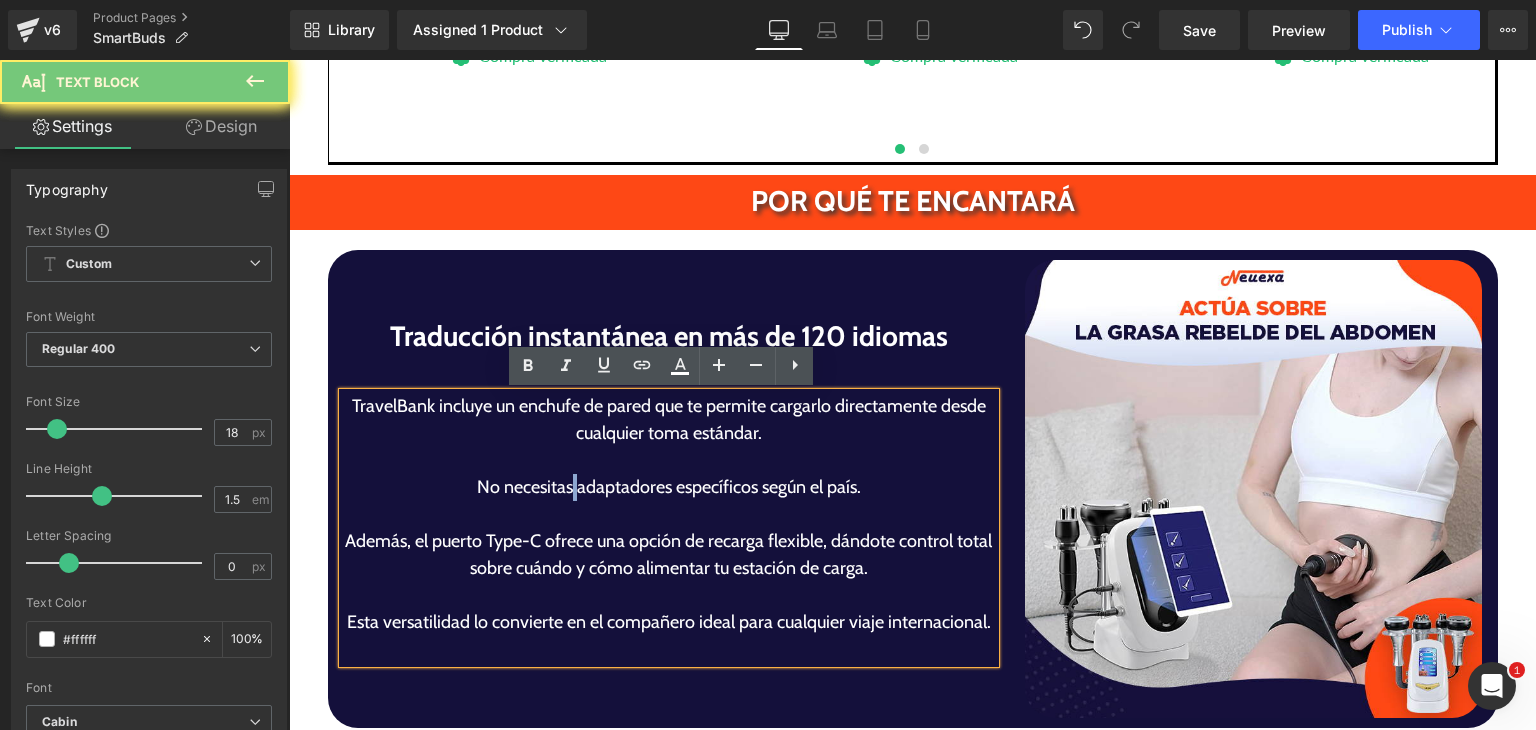 click on "No necesitas adaptadores específicos según el país." at bounding box center [669, 487] 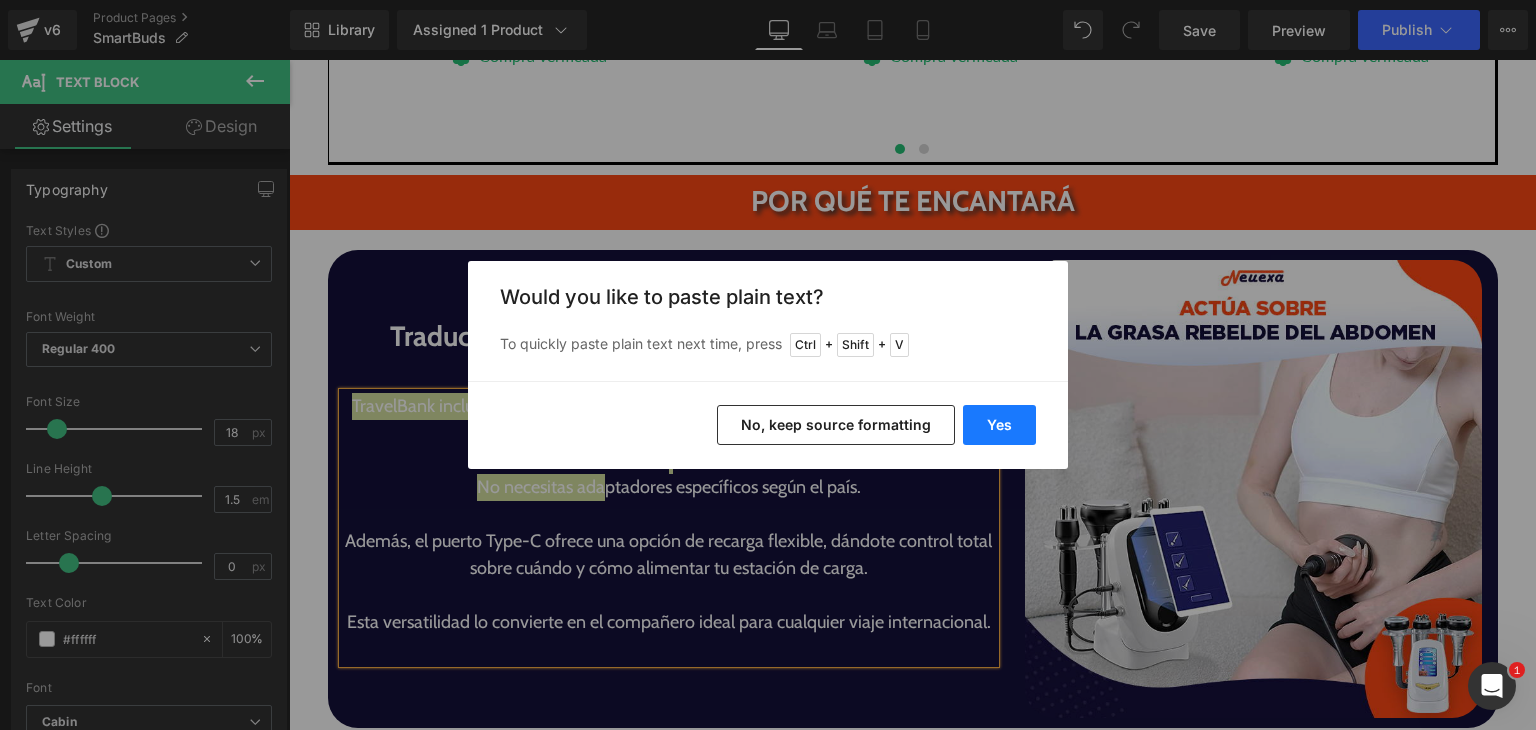 drag, startPoint x: 997, startPoint y: 421, endPoint x: 541, endPoint y: 390, distance: 457.05252 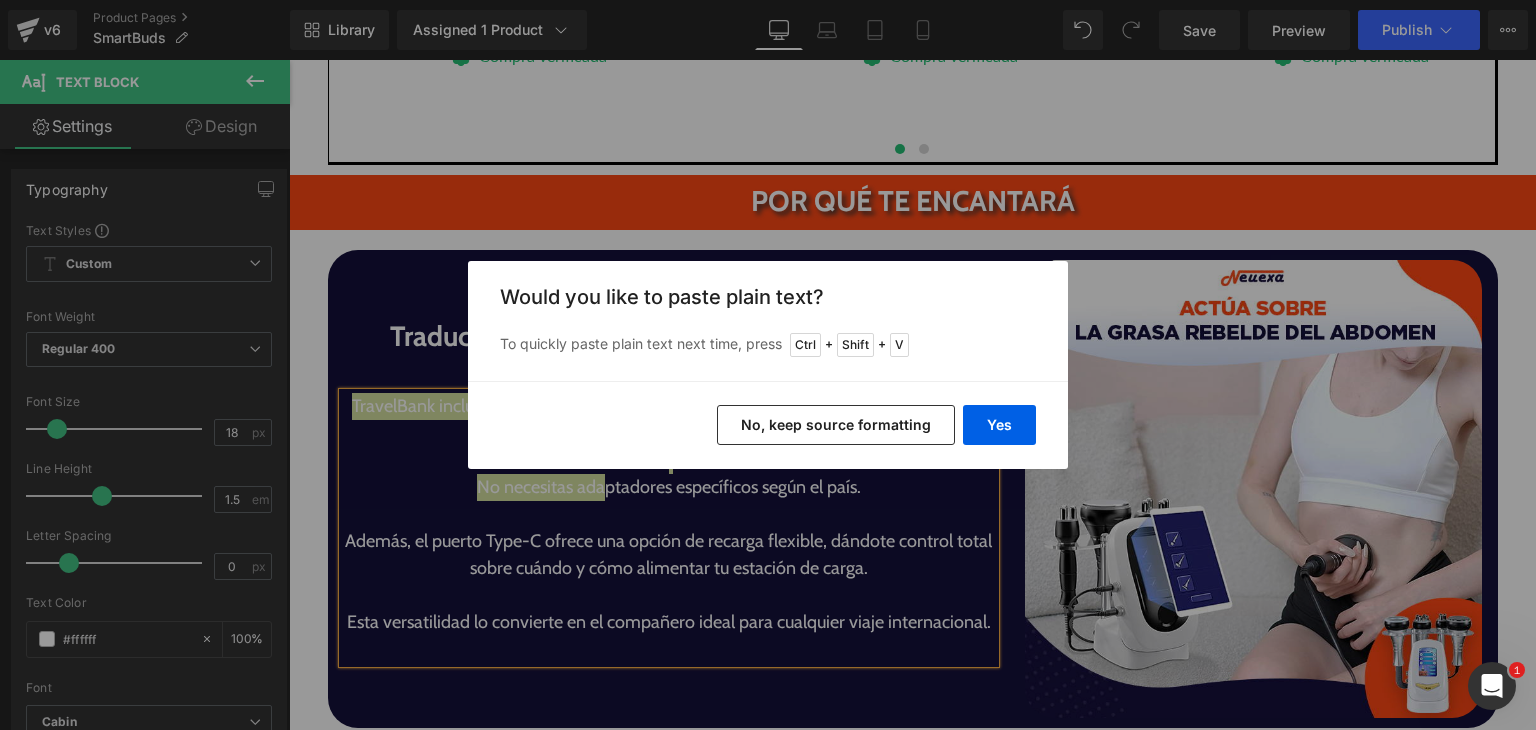 type 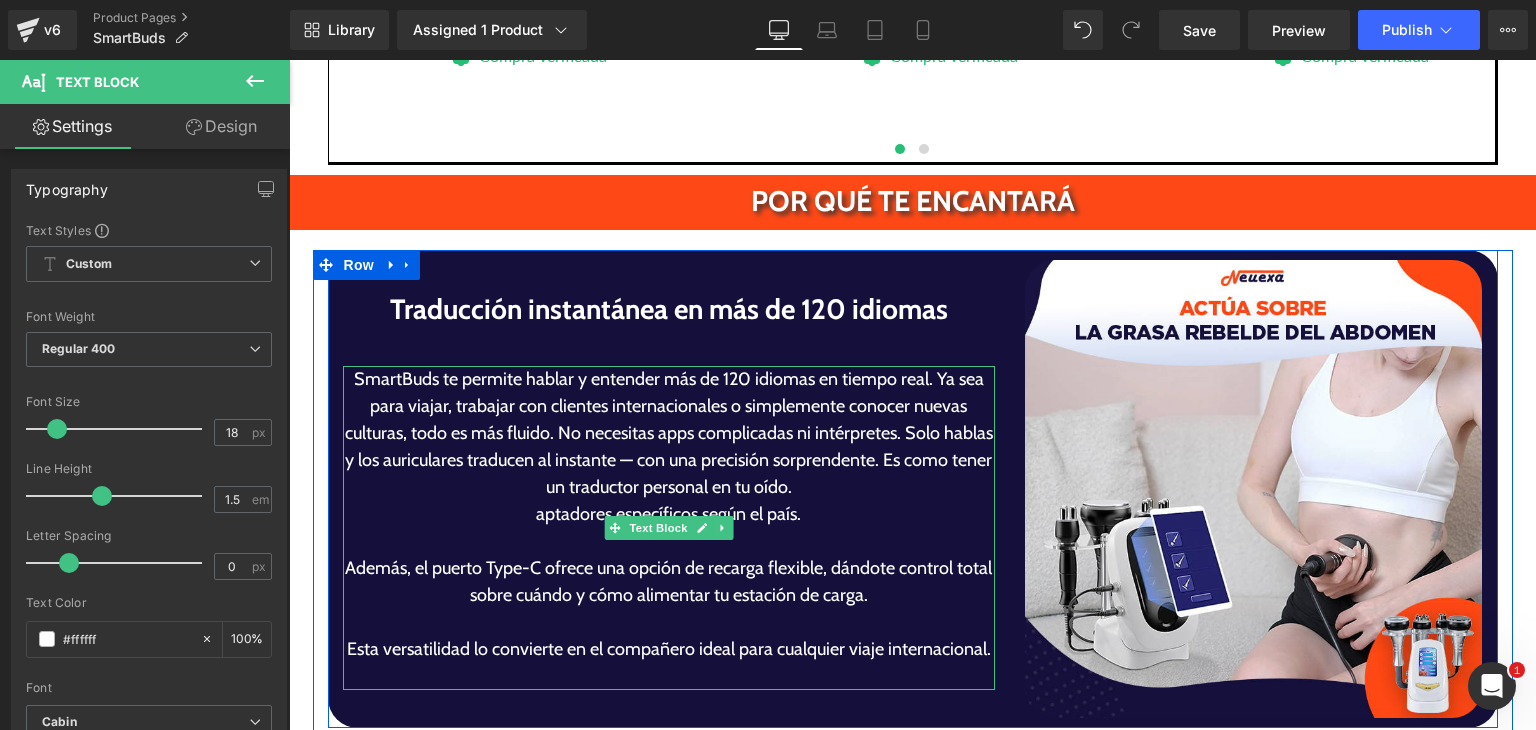drag, startPoint x: 719, startPoint y: 501, endPoint x: 709, endPoint y: 500, distance: 10.049875 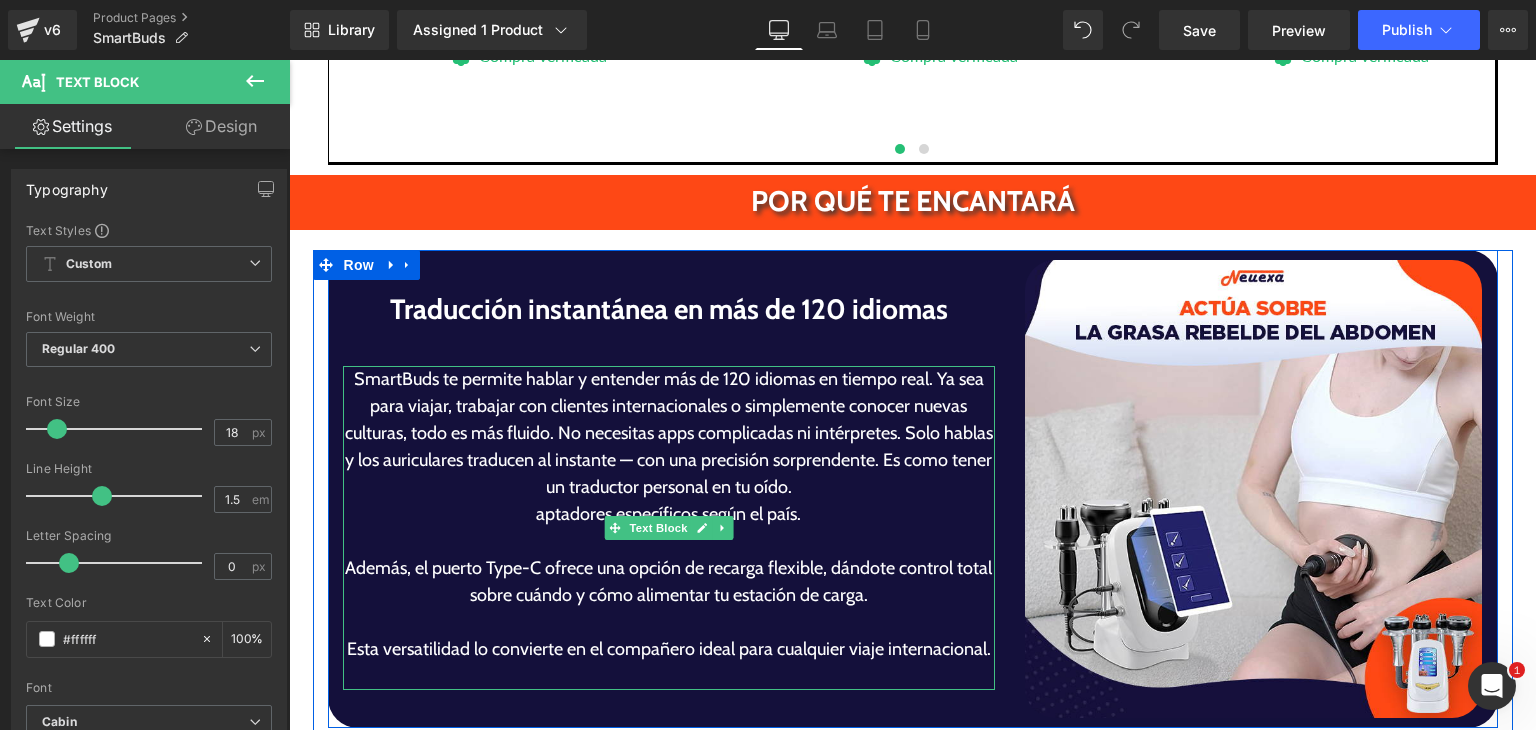 click on "aptadores específicos según el país." at bounding box center (669, 514) 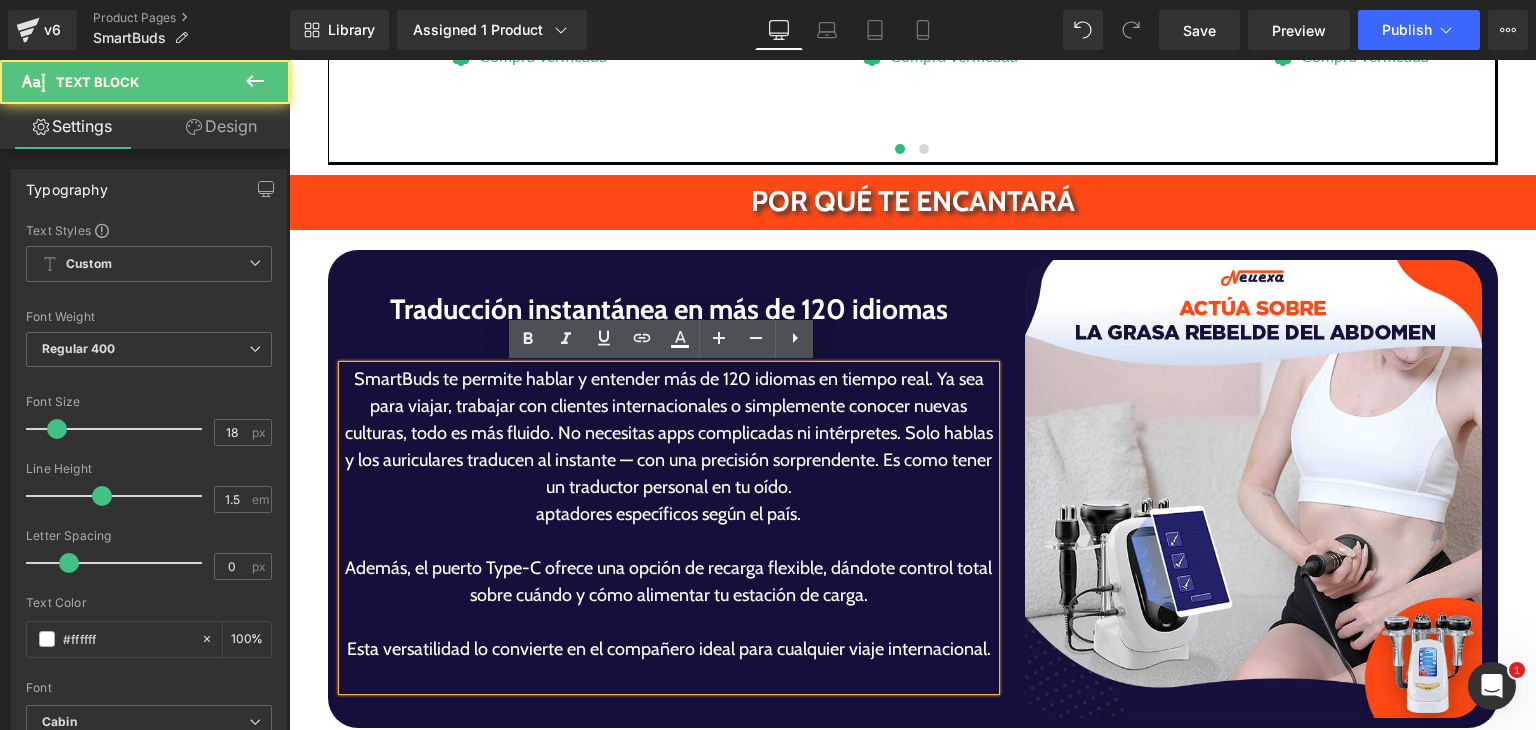 drag, startPoint x: 664, startPoint y: 481, endPoint x: 717, endPoint y: 501, distance: 56.648037 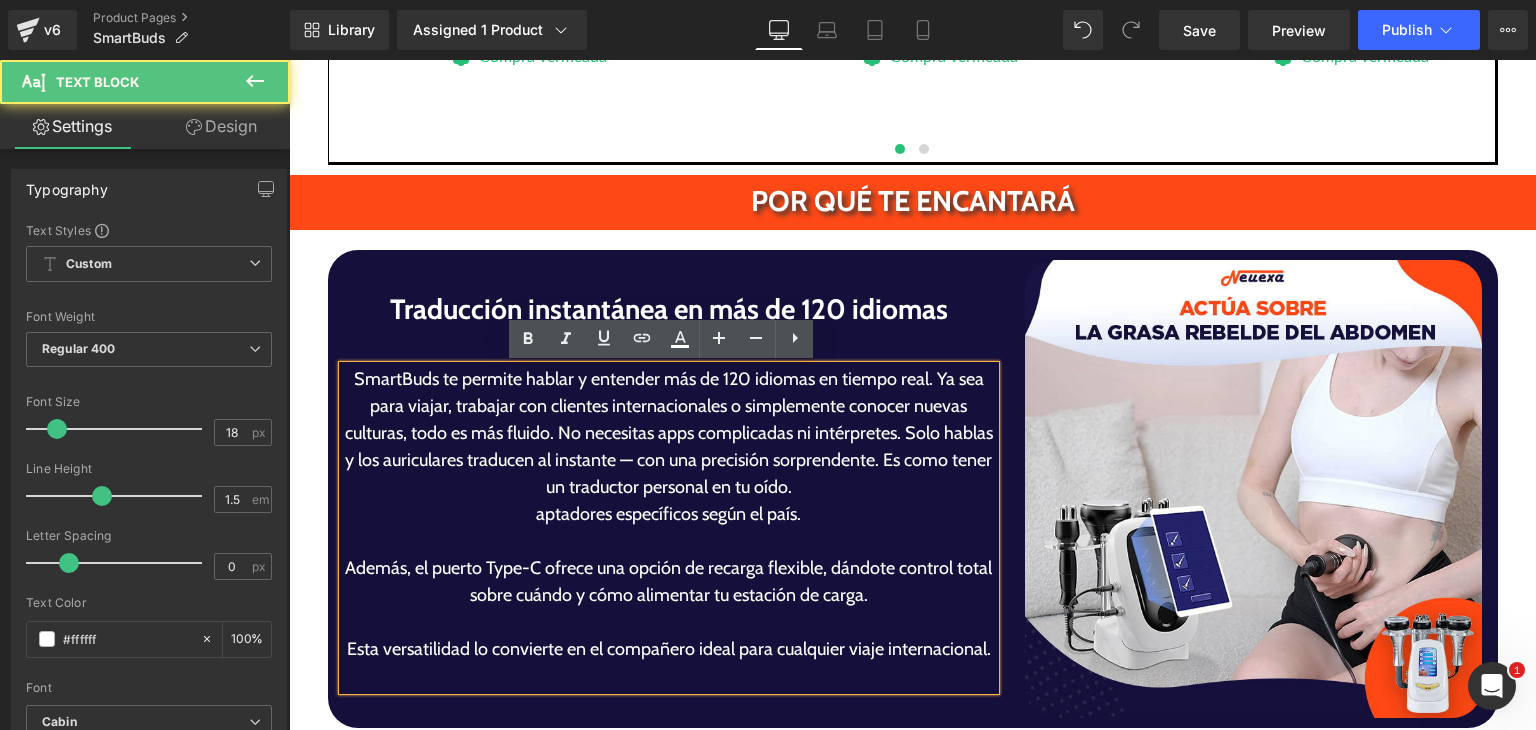 click on "SmartBuds te permite hablar y entender más de 120 idiomas en tiempo real. Ya sea para viajar, trabajar con clientes internacionales o simplemente conocer nuevas culturas, todo es más fluido. No necesitas apps complicadas ni intérpretes. Solo hablas y los auriculares traducen al instante — con una precisión sorprendente. Es como tener un traductor personal en tu oído." at bounding box center [669, 433] 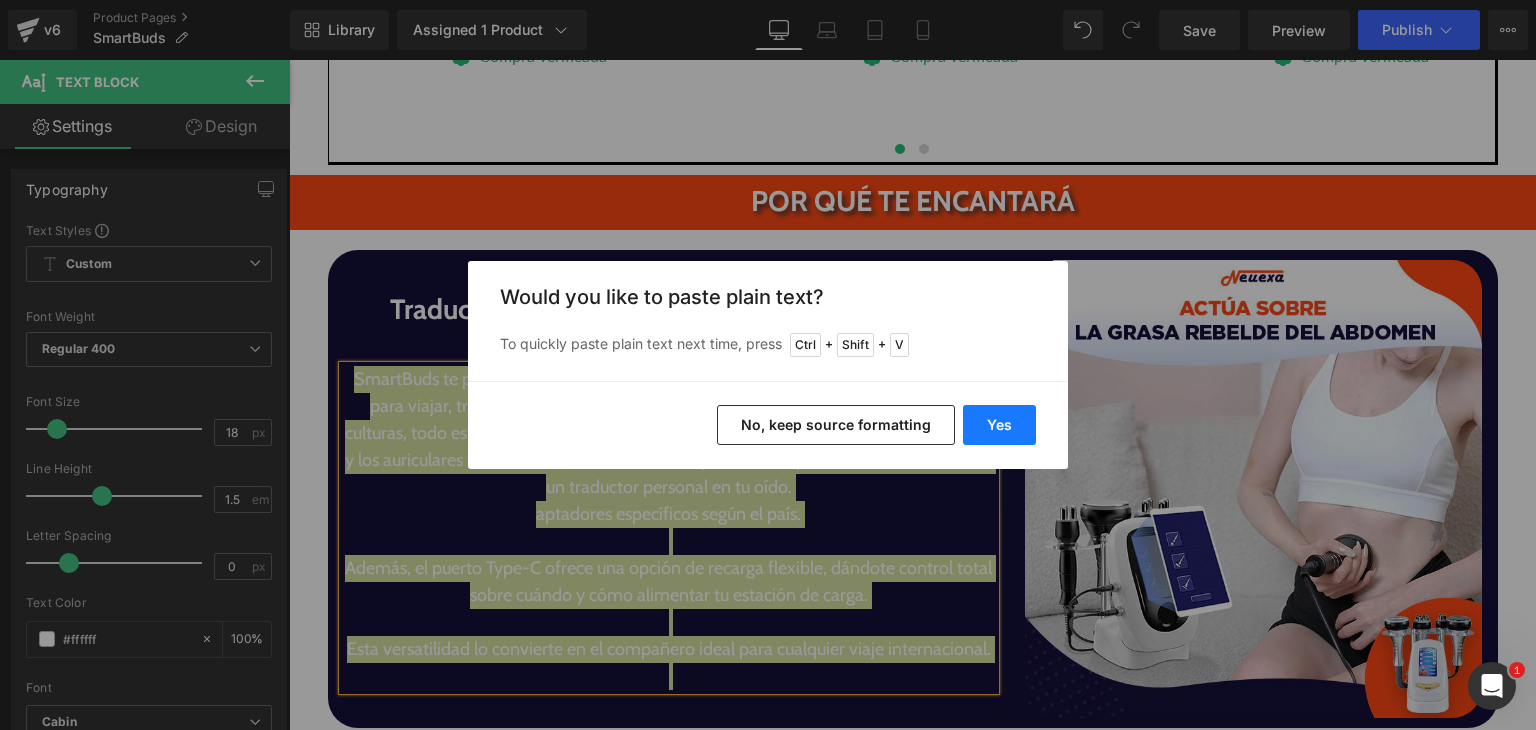 click on "Yes" at bounding box center (999, 425) 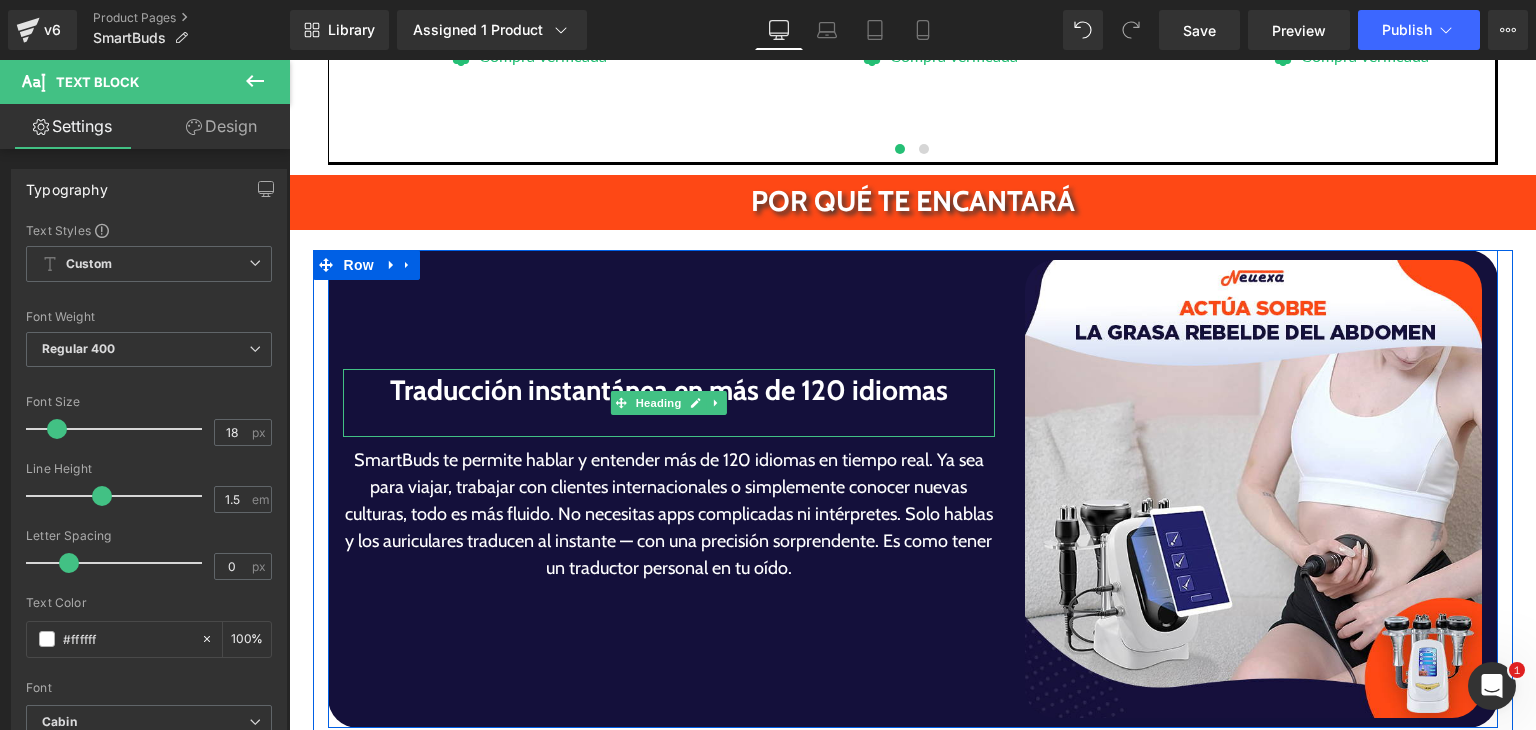 click at bounding box center [669, 424] 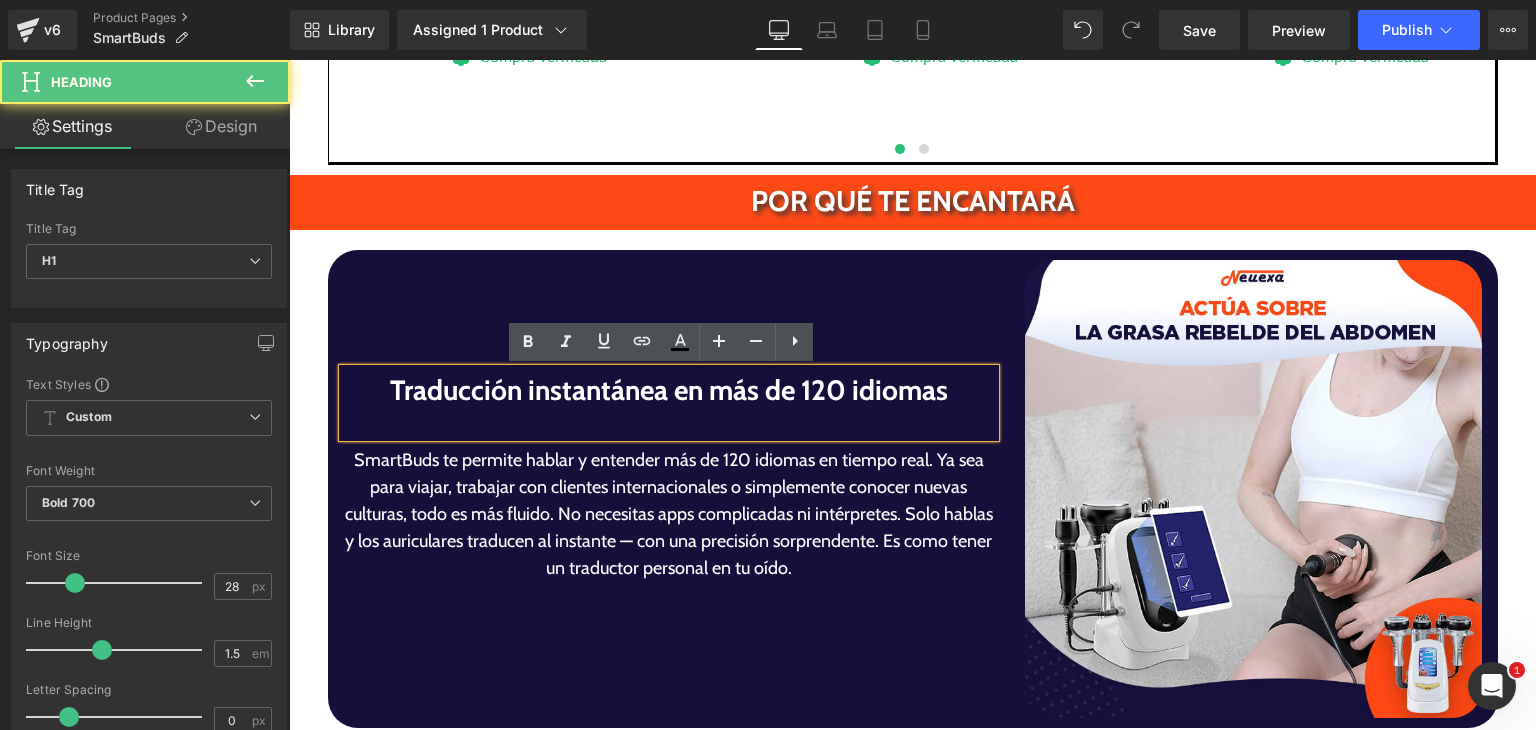 click at bounding box center [669, 424] 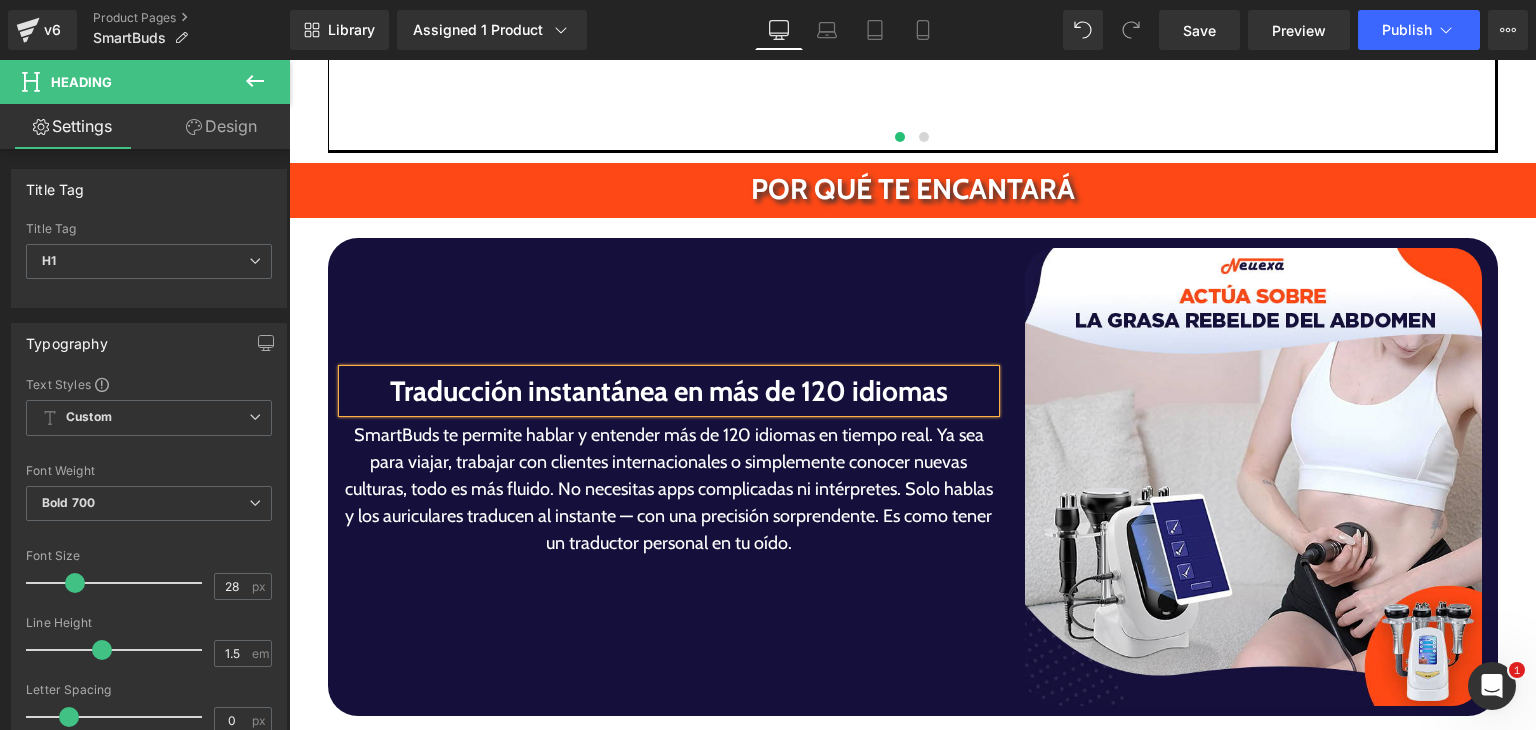 click on "SmartBuds te permite hablar y entender más de 120 idiomas en tiempo real. Ya sea para viajar, trabajar con clientes internacionales o simplemente conocer nuevas culturas, todo es más fluido. No necesitas apps complicadas ni intérpretes. Solo hablas y los auriculares traducen al instante — con una precisión sorprendente. Es como tener un traductor personal en tu oído." at bounding box center [669, 489] 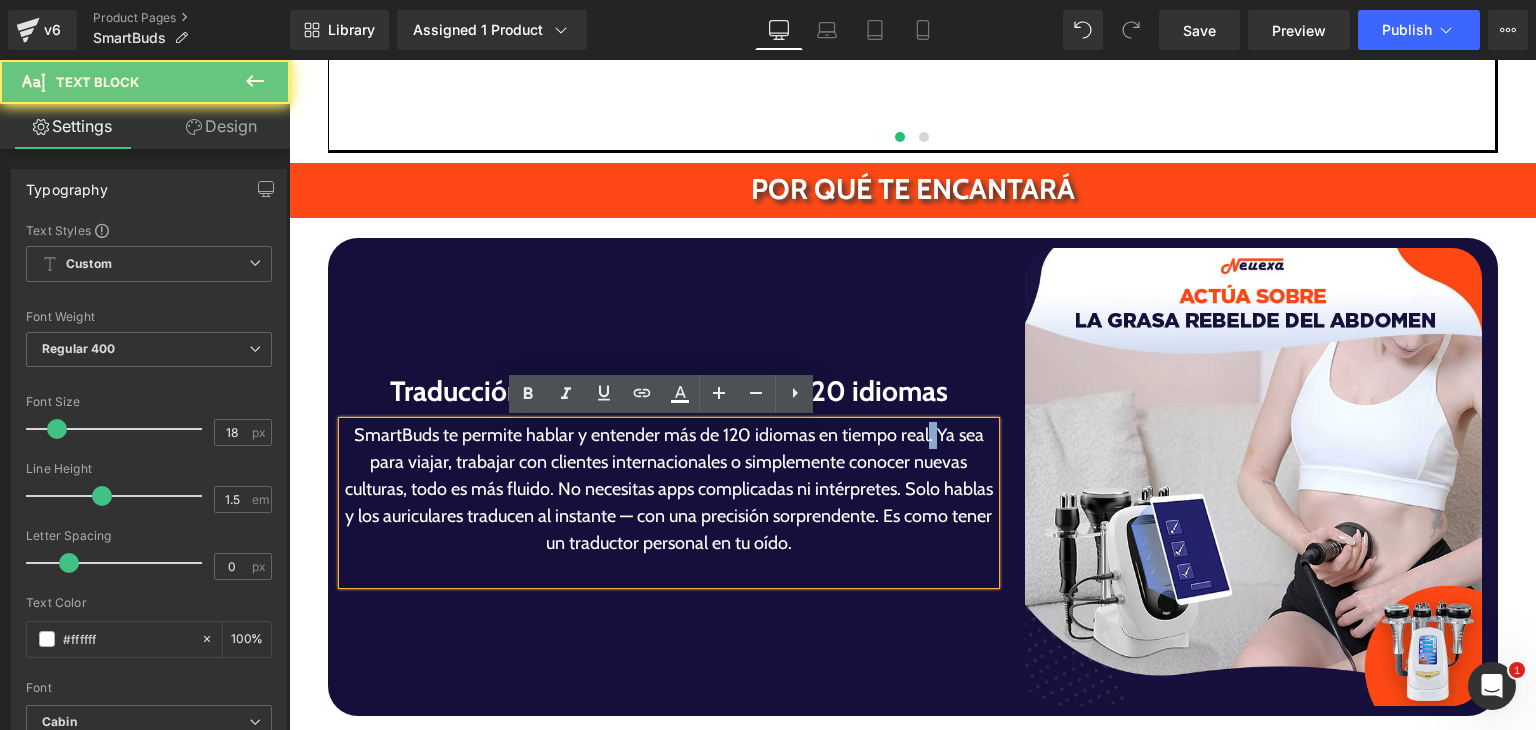 click on "SmartBuds te permite hablar y entender más de 120 idiomas en tiempo real. Ya sea para viajar, trabajar con clientes internacionales o simplemente conocer nuevas culturas, todo es más fluido. No necesitas apps complicadas ni intérpretes. Solo hablas y los auriculares traducen al instante — con una precisión sorprendente. Es como tener un traductor personal en tu oído." at bounding box center (669, 489) 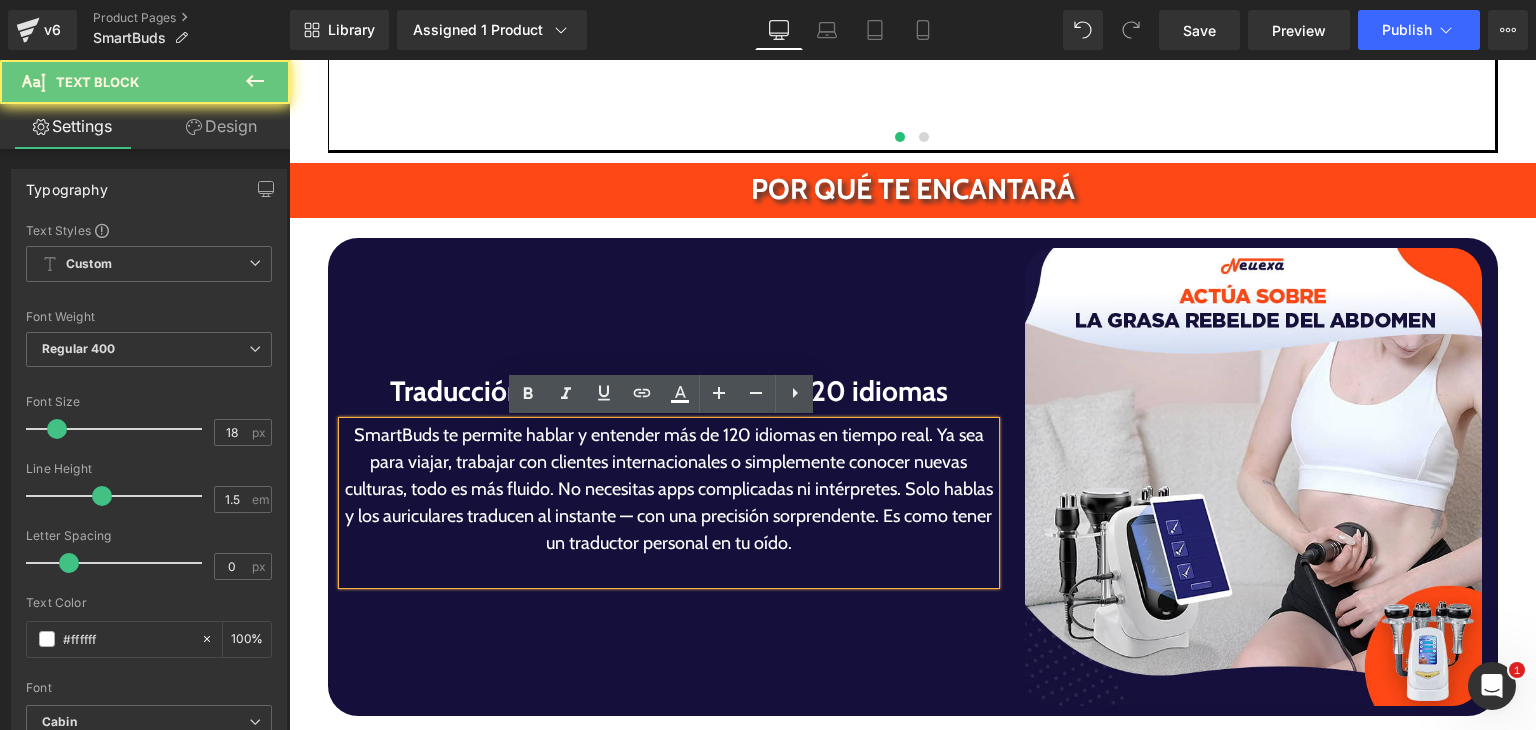 click on "SmartBuds te permite hablar y entender más de 120 idiomas en tiempo real. Ya sea para viajar, trabajar con clientes internacionales o simplemente conocer nuevas culturas, todo es más fluido. No necesitas apps complicadas ni intérpretes. Solo hablas y los auriculares traducen al instante — con una precisión sorprendente. Es como tener un traductor personal en tu oído." at bounding box center (669, 489) 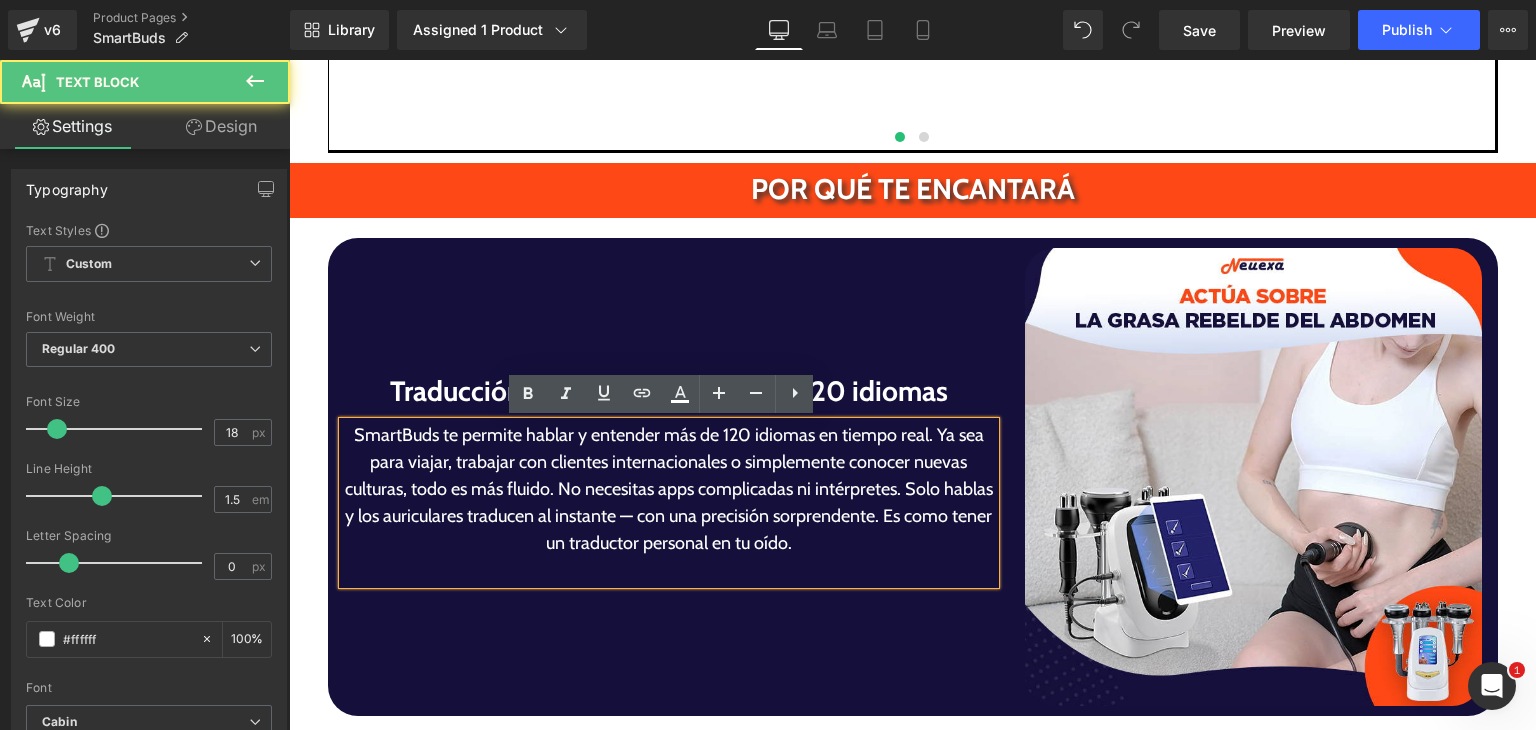 click on "SmartBuds te permite hablar y entender más de 120 idiomas en tiempo real. Ya sea para viajar, trabajar con clientes internacionales o simplemente conocer nuevas culturas, todo es más fluido. No necesitas apps complicadas ni intérpretes. Solo hablas y los auriculares traducen al instante — con una precisión sorprendente. Es como tener un traductor personal en tu oído." at bounding box center (669, 489) 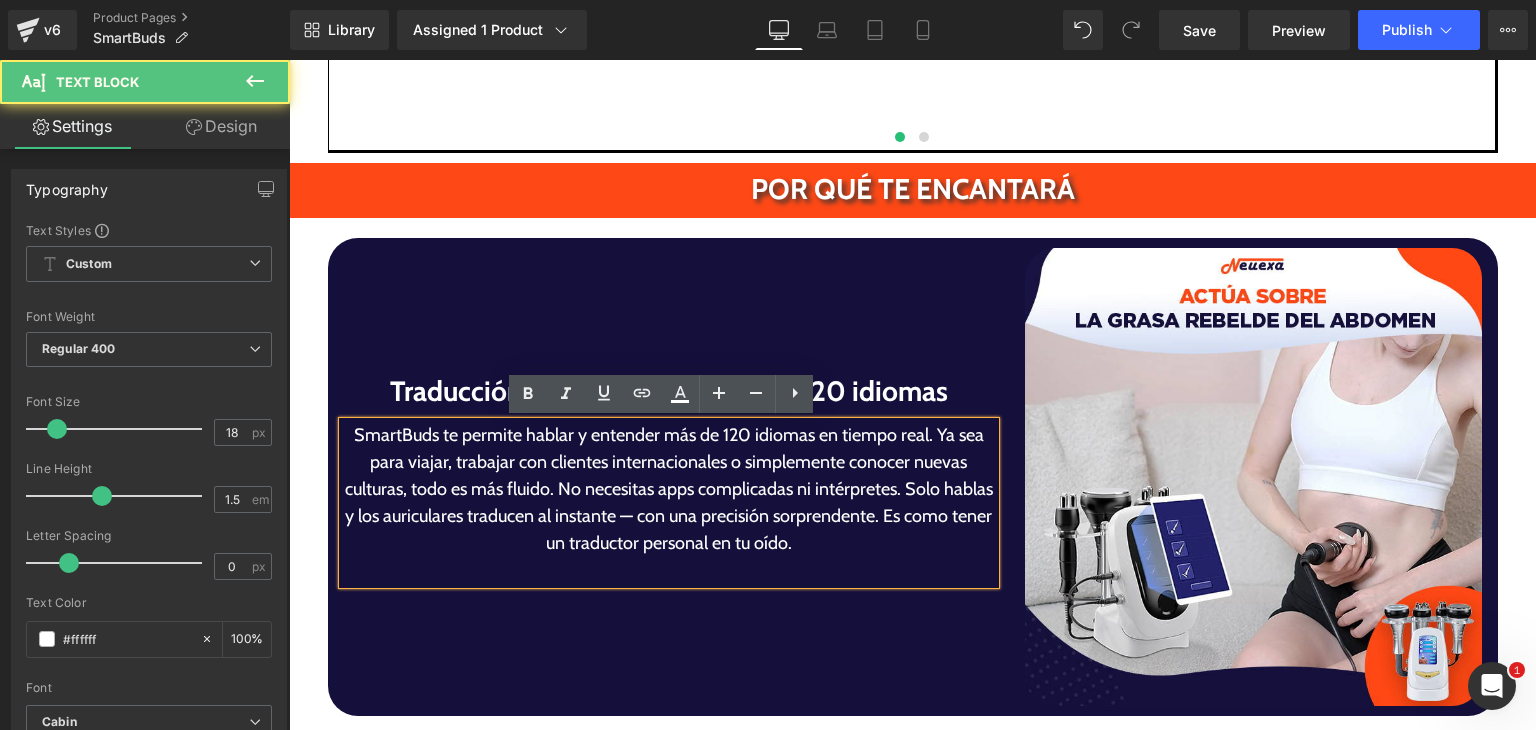 click on "SmartBuds te permite hablar y entender más de 120 idiomas en tiempo real. Ya sea para viajar, trabajar con clientes internacionales o simplemente conocer nuevas culturas, todo es más fluido. No necesitas apps complicadas ni intérpretes. Solo hablas y los auriculares traducen al instante — con una precisión sorprendente. Es como tener un traductor personal en tu oído." at bounding box center (669, 489) 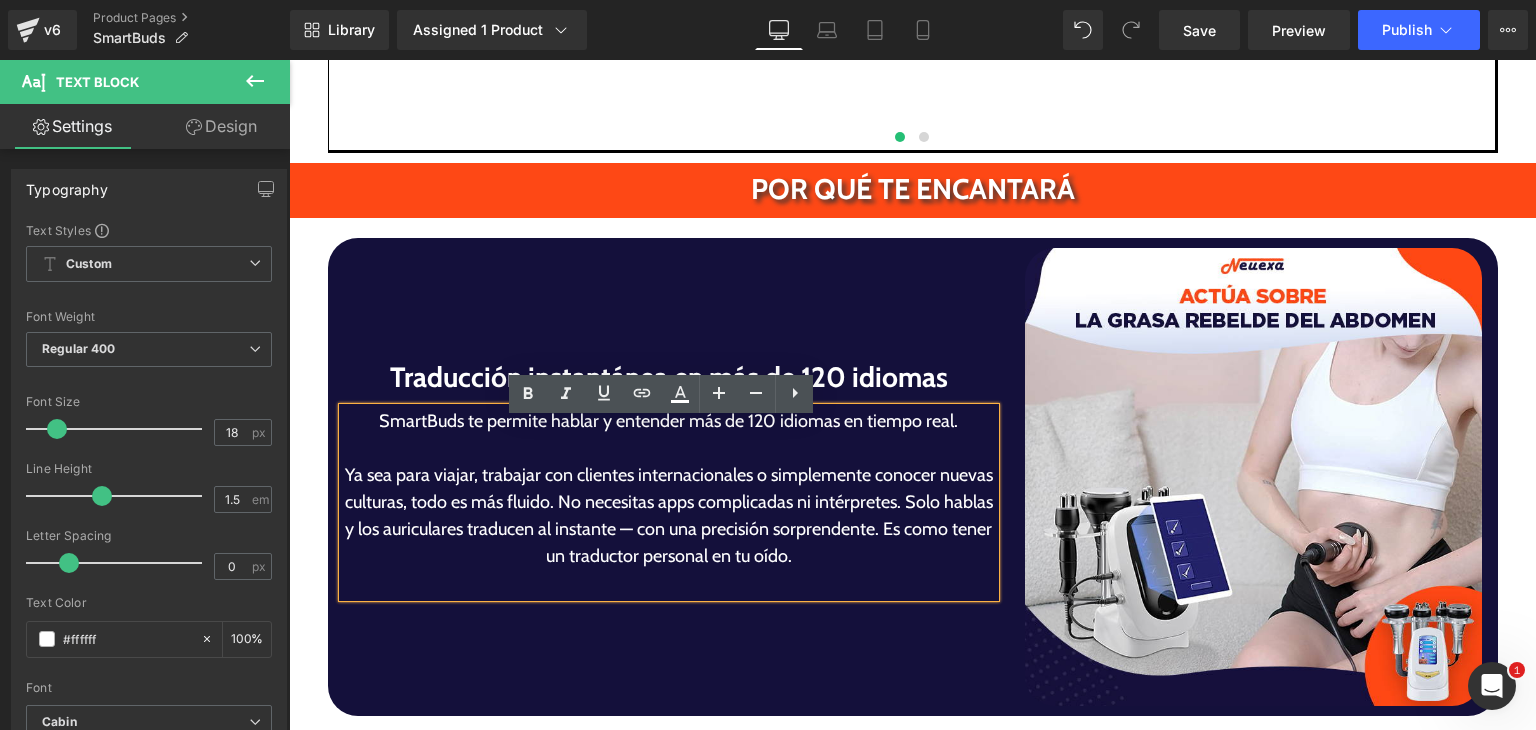 scroll, scrollTop: 3435, scrollLeft: 0, axis: vertical 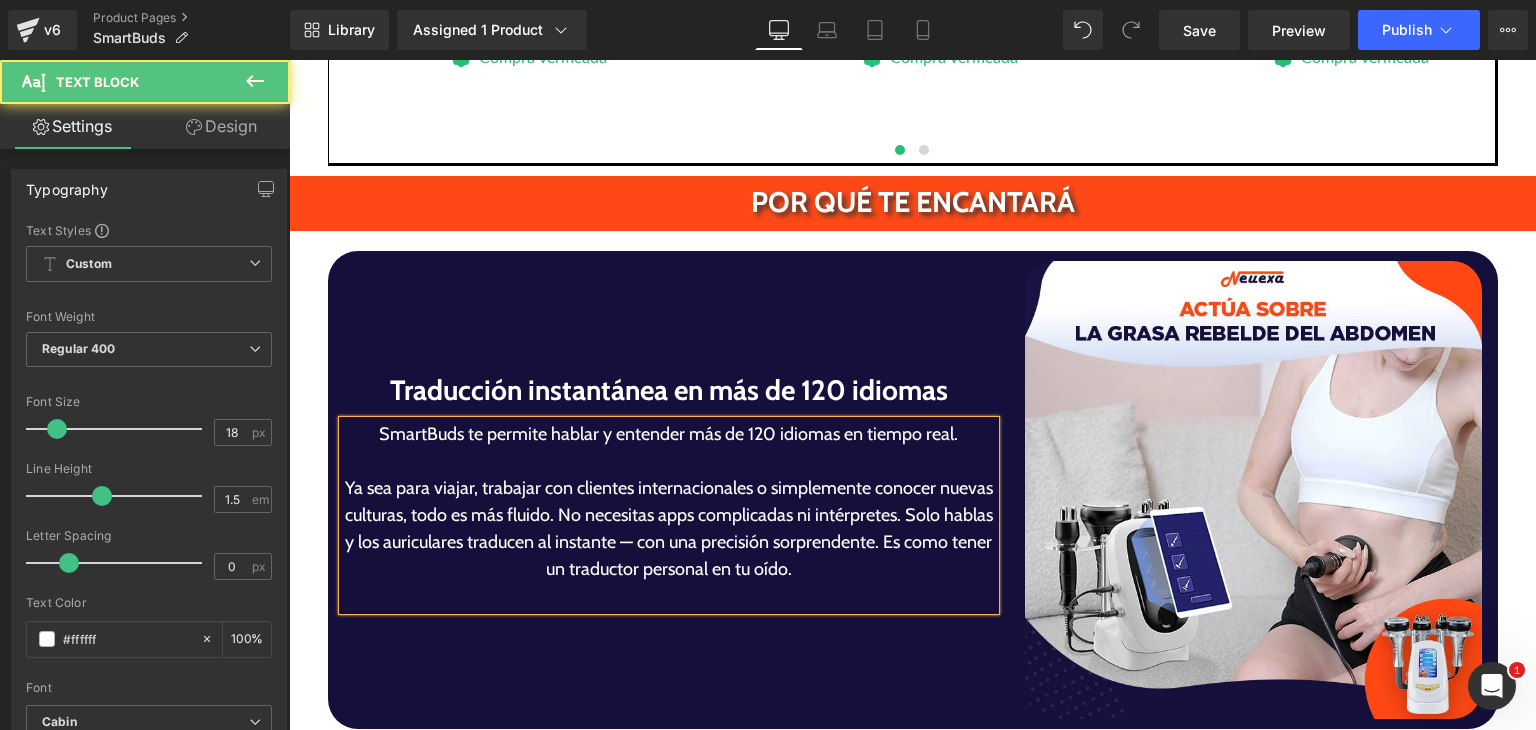 click on "Ya sea para viajar, trabajar con clientes internacionales o simplemente conocer nuevas culturas, todo es más fluido. No necesitas apps complicadas ni intérpretes. Solo hablas y los auriculares traducen al instante — con una precisión sorprendente. Es como tener un traductor personal en tu oído." at bounding box center (669, 529) 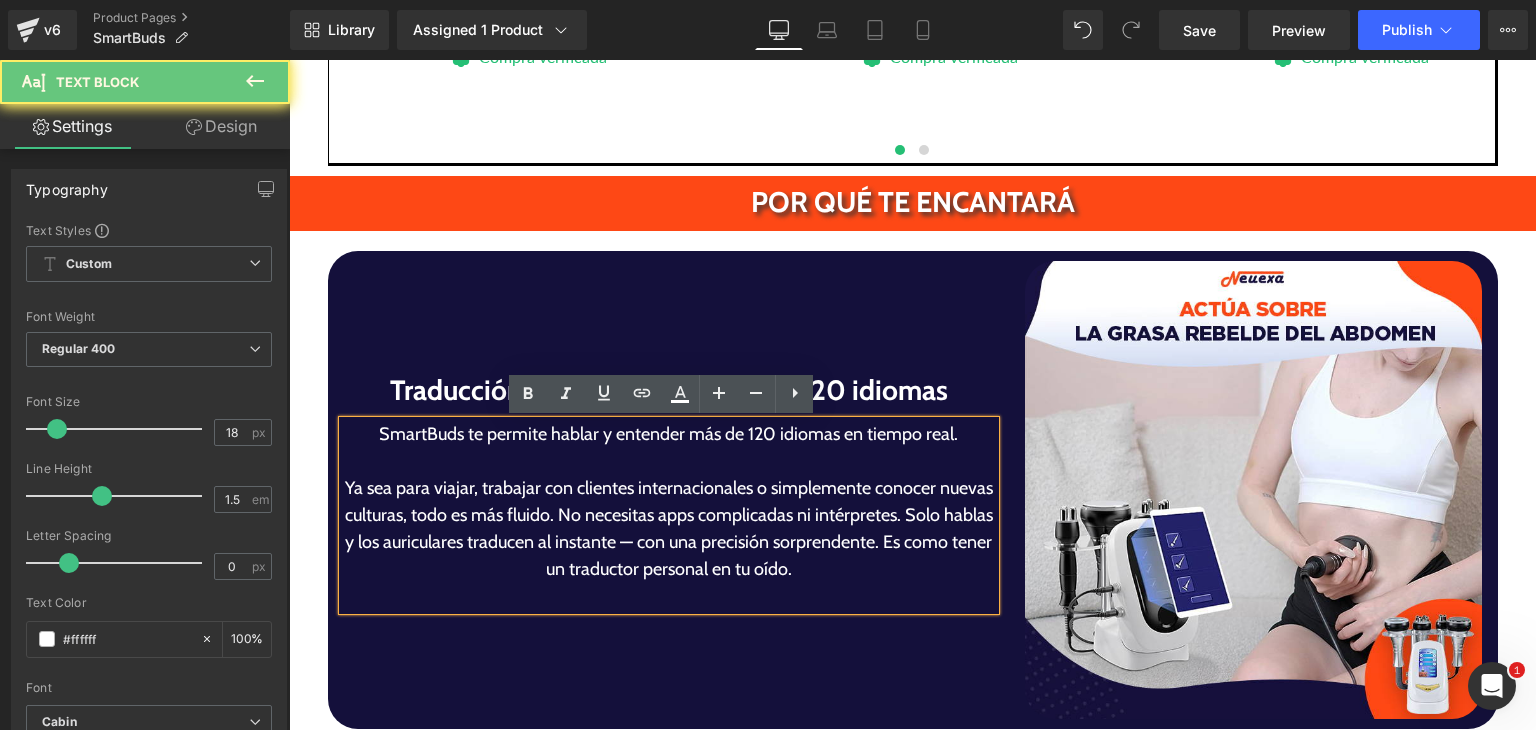 click on "Ya sea para viajar, trabajar con clientes internacionales o simplemente conocer nuevas culturas, todo es más fluido. No necesitas apps complicadas ni intérpretes. Solo hablas y los auriculares traducen al instante — con una precisión sorprendente. Es como tener un traductor personal en tu oído." at bounding box center [669, 529] 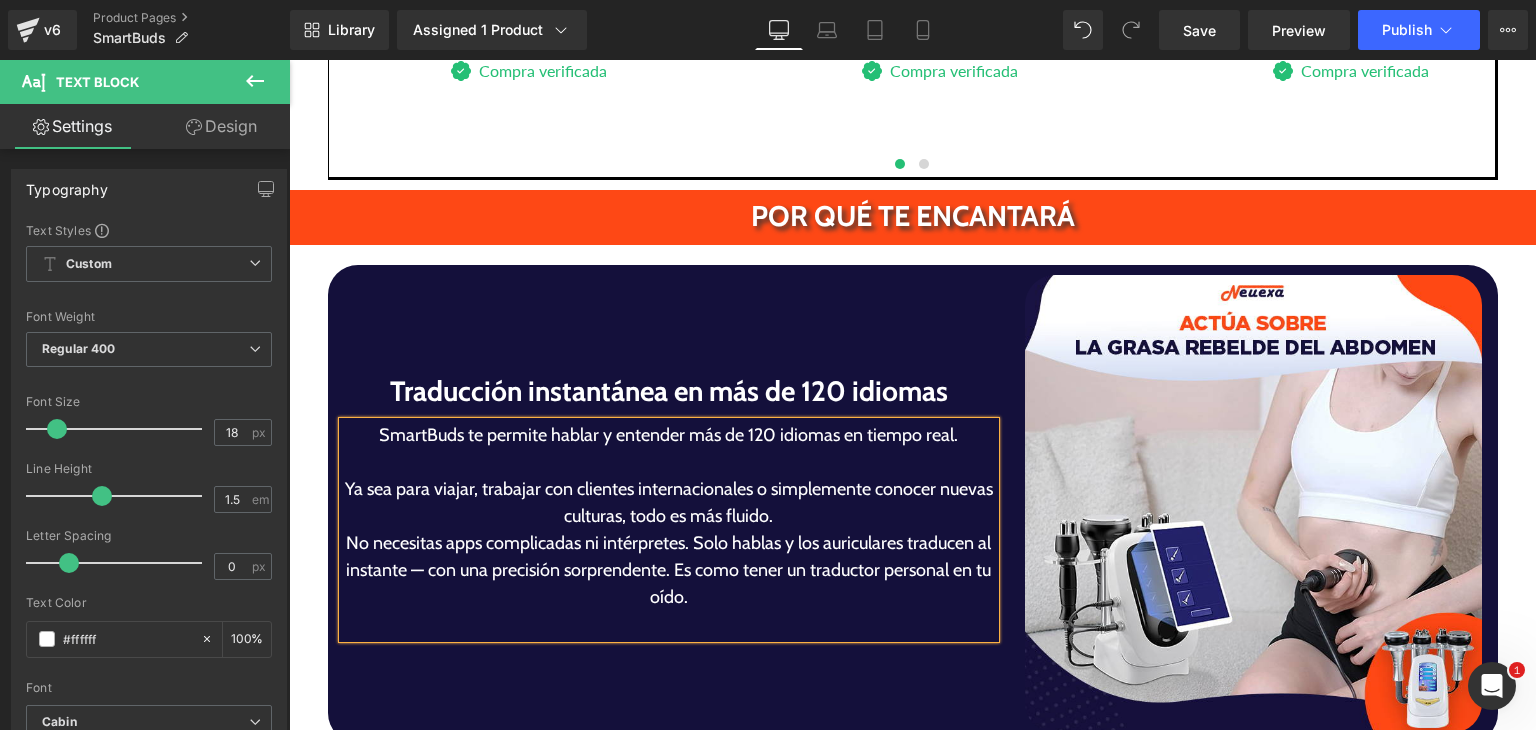 scroll, scrollTop: 3408, scrollLeft: 0, axis: vertical 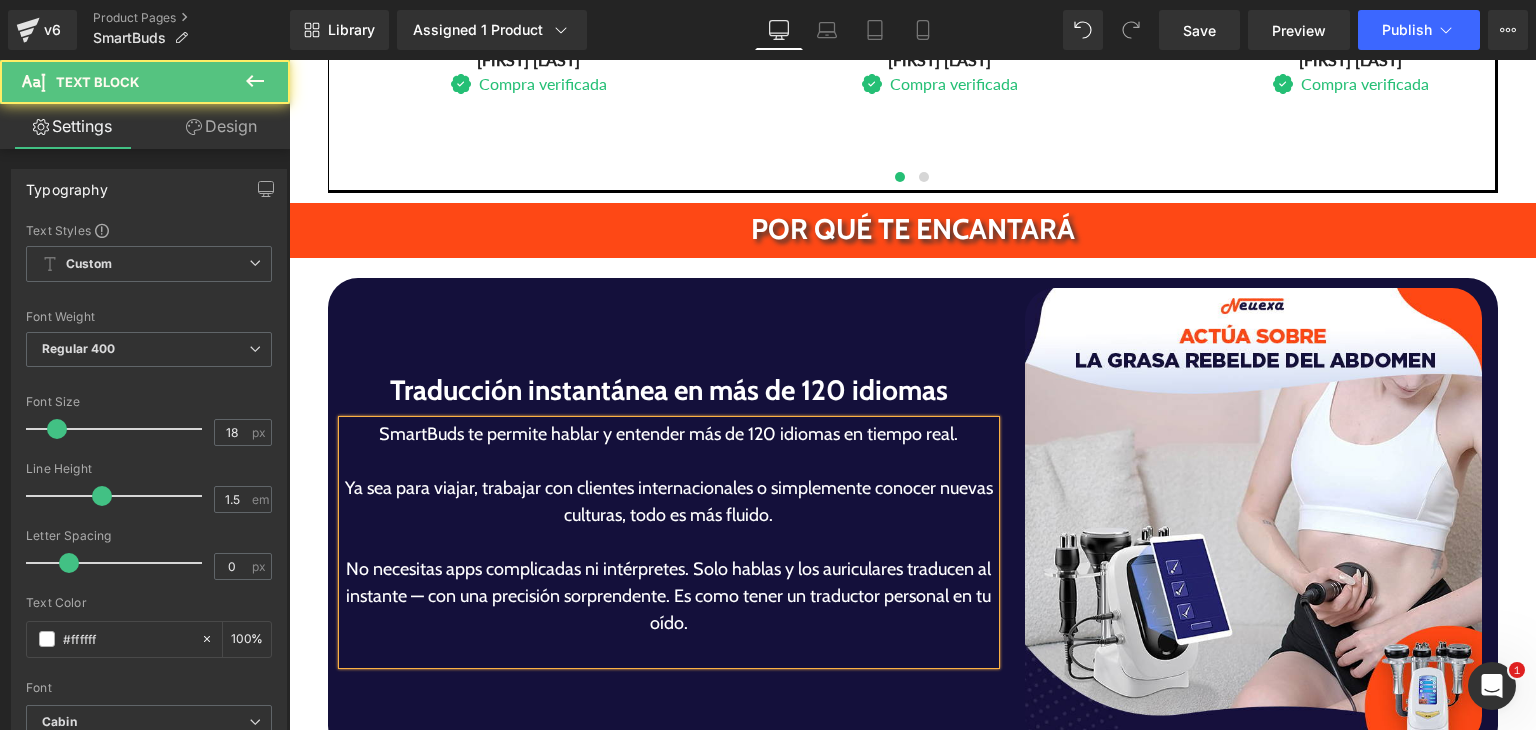 click on "No necesitas apps complicadas ni intérpretes. Solo hablas y los auriculares traducen al instante — con una precisión sorprendente. Es como tener un traductor personal en tu oído." at bounding box center [669, 596] 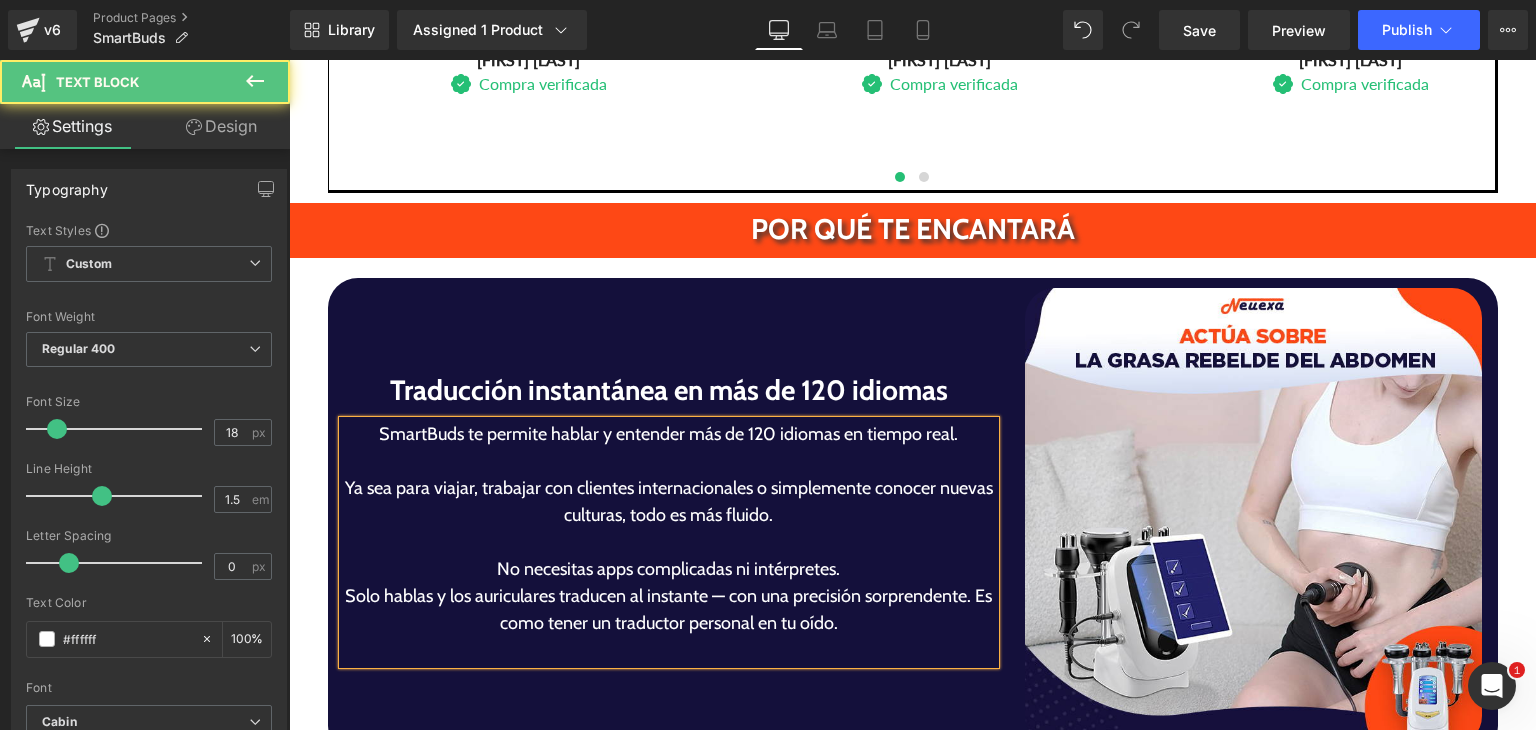 scroll, scrollTop: 3394, scrollLeft: 0, axis: vertical 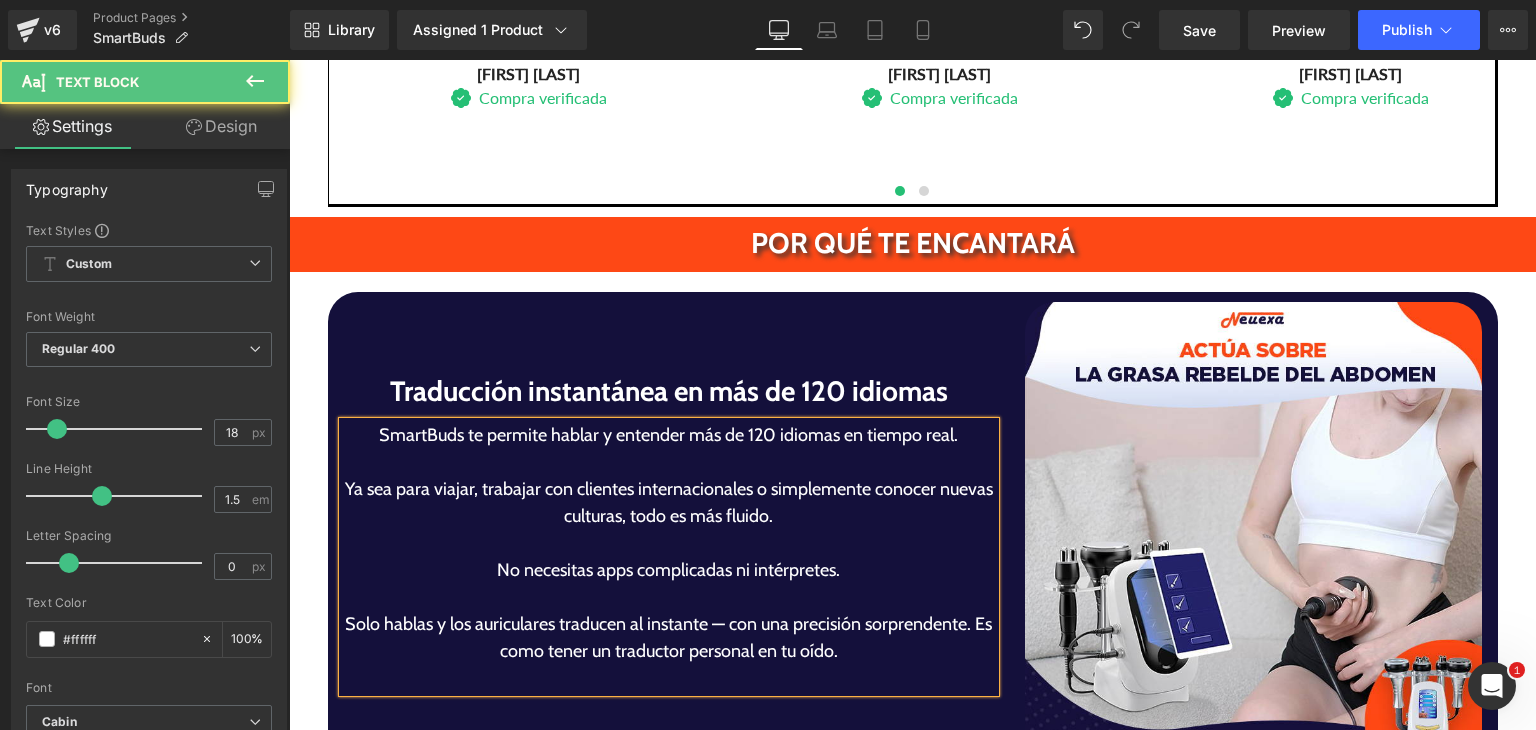 click on "Solo hablas y los auriculares traducen al instante — con una precisión sorprendente. Es como tener un traductor personal en tu oído." at bounding box center [669, 638] 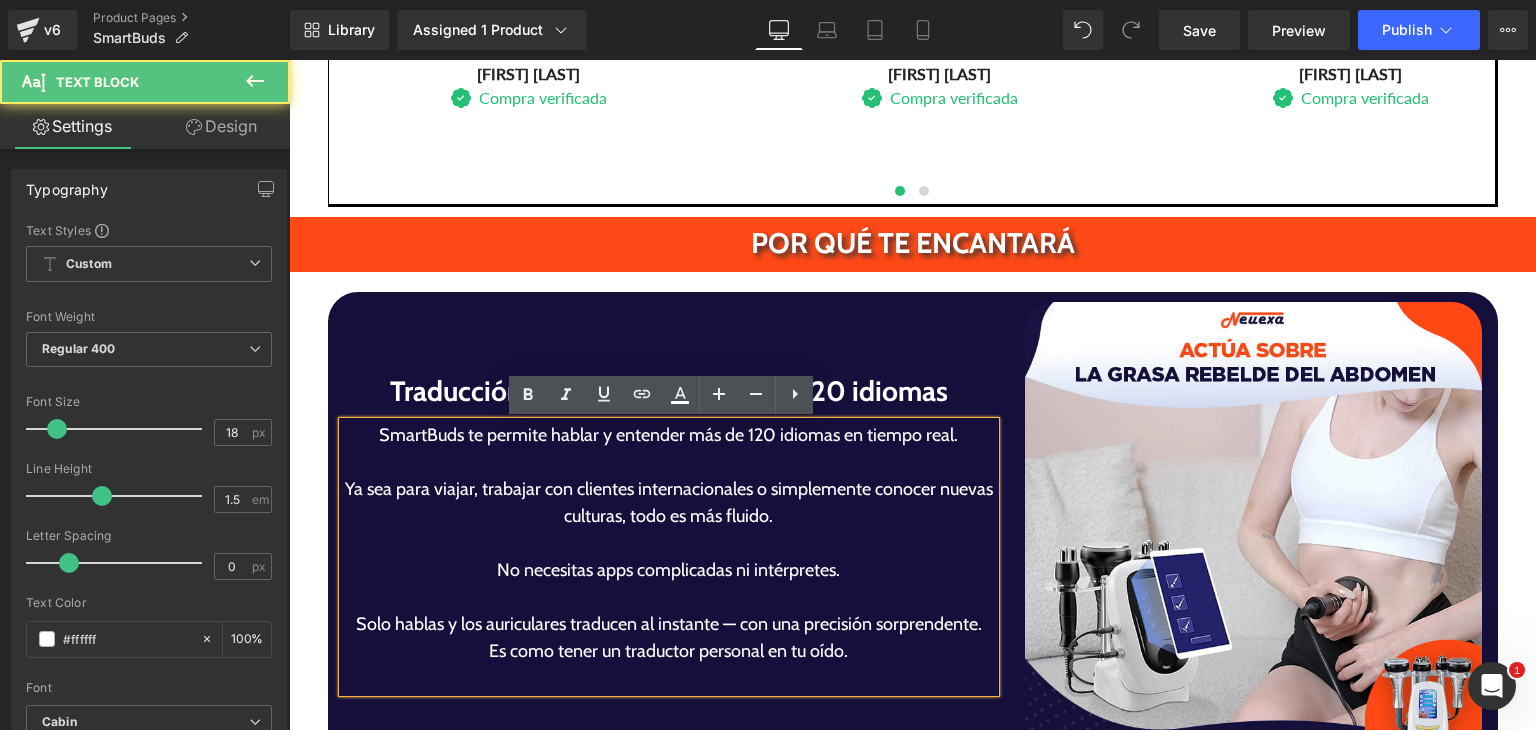 scroll, scrollTop: 3380, scrollLeft: 0, axis: vertical 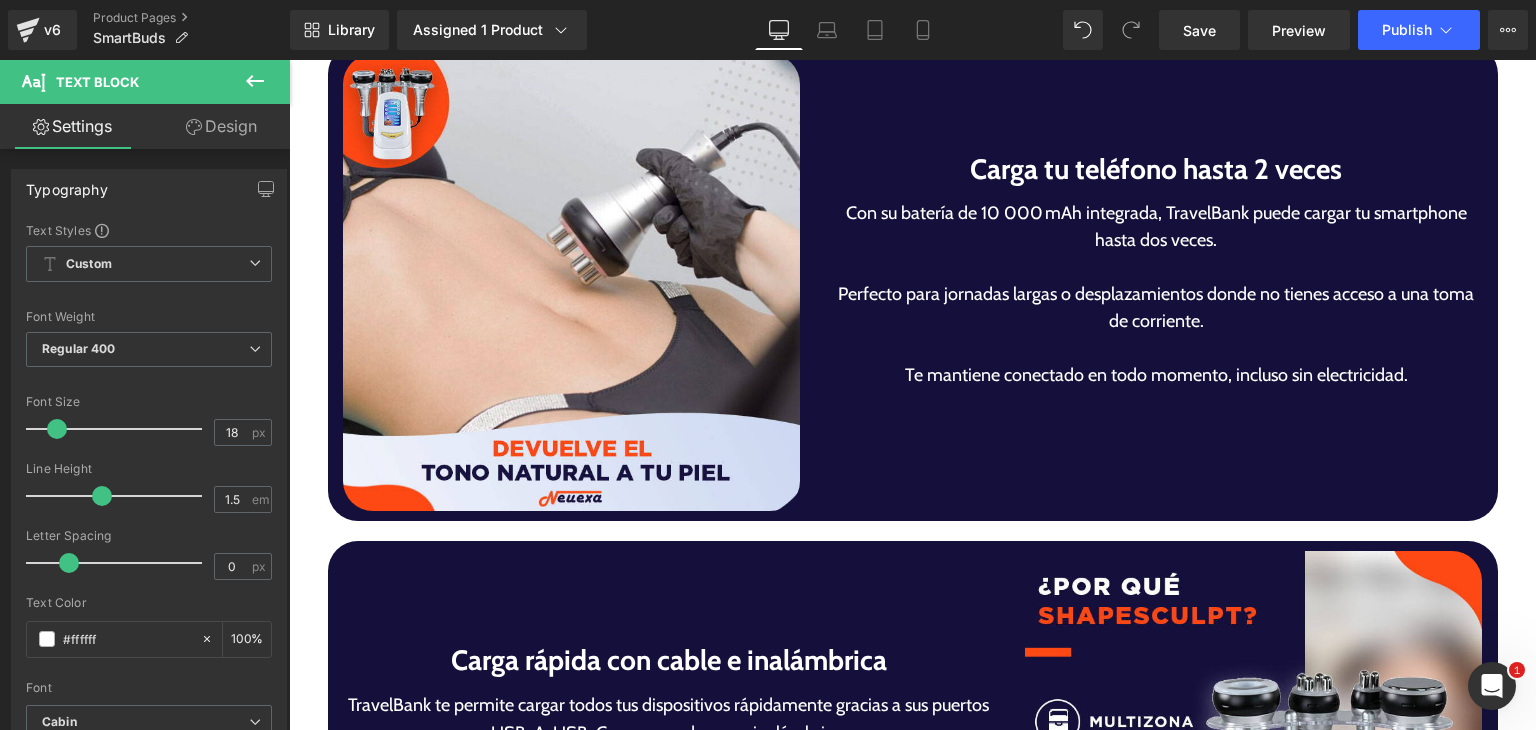 click on "Carga tu teléfono hasta 2 veces" at bounding box center (1156, 169) 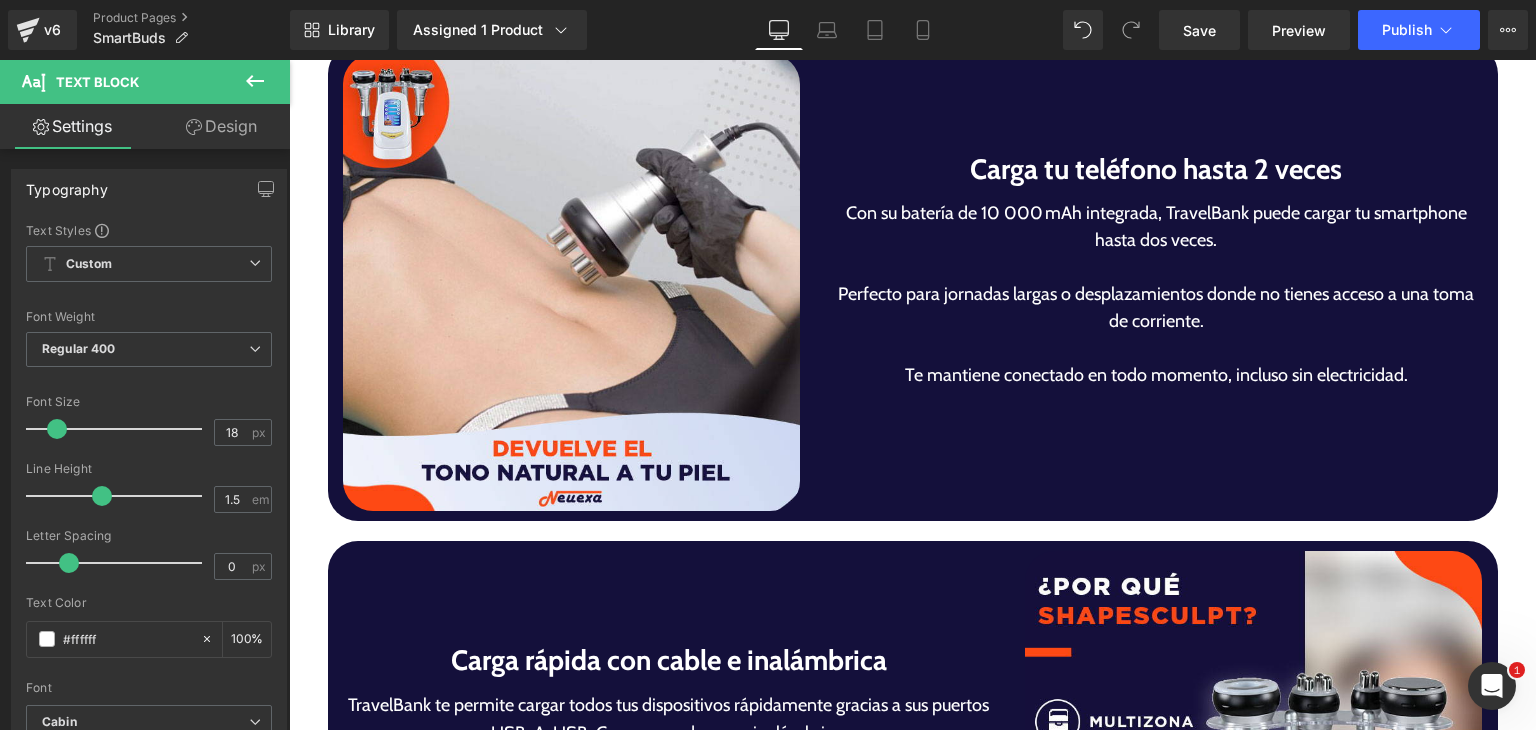 click on "Carga tu teléfono hasta 2 veces" at bounding box center [1156, 169] 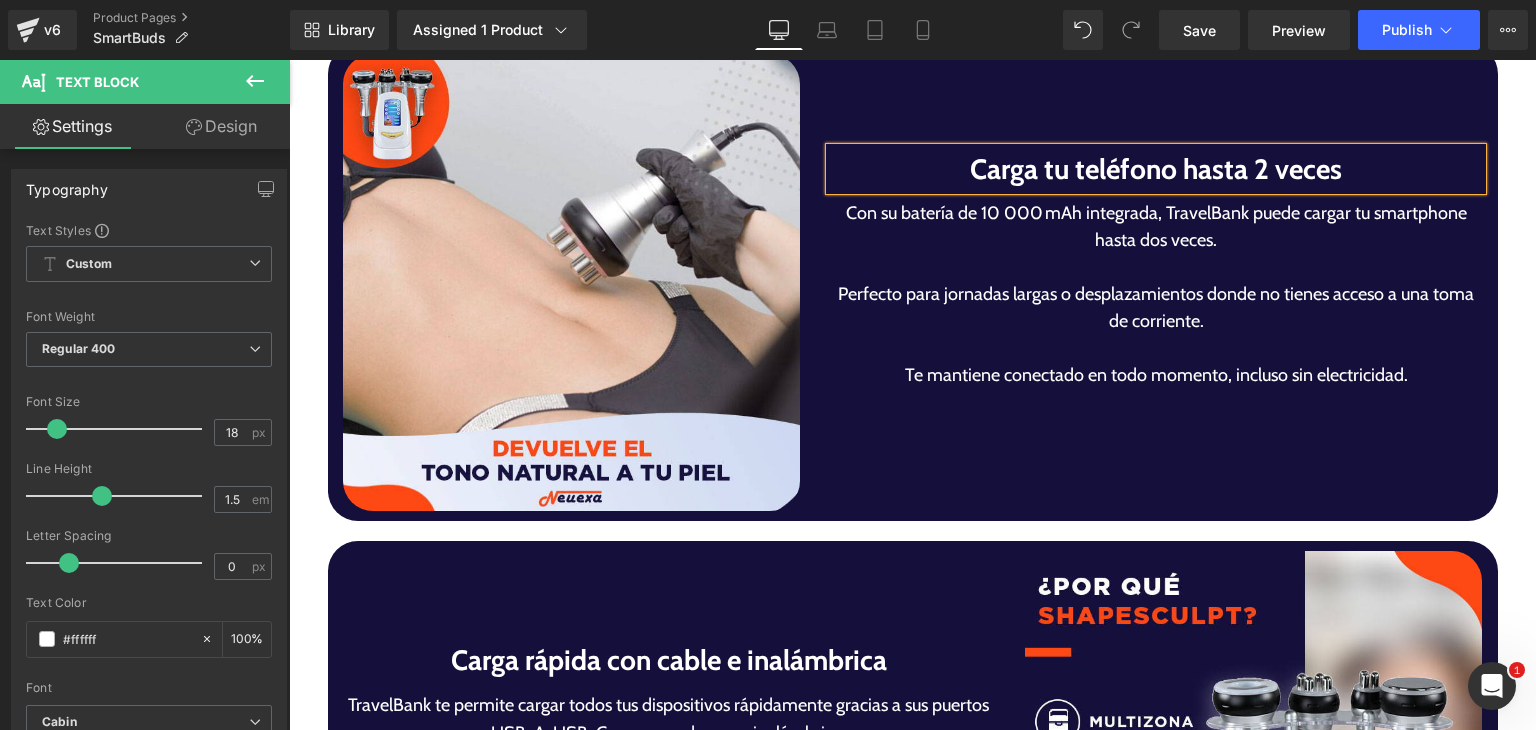 click on "Carga tu teléfono hasta 2 veces" at bounding box center [1156, 169] 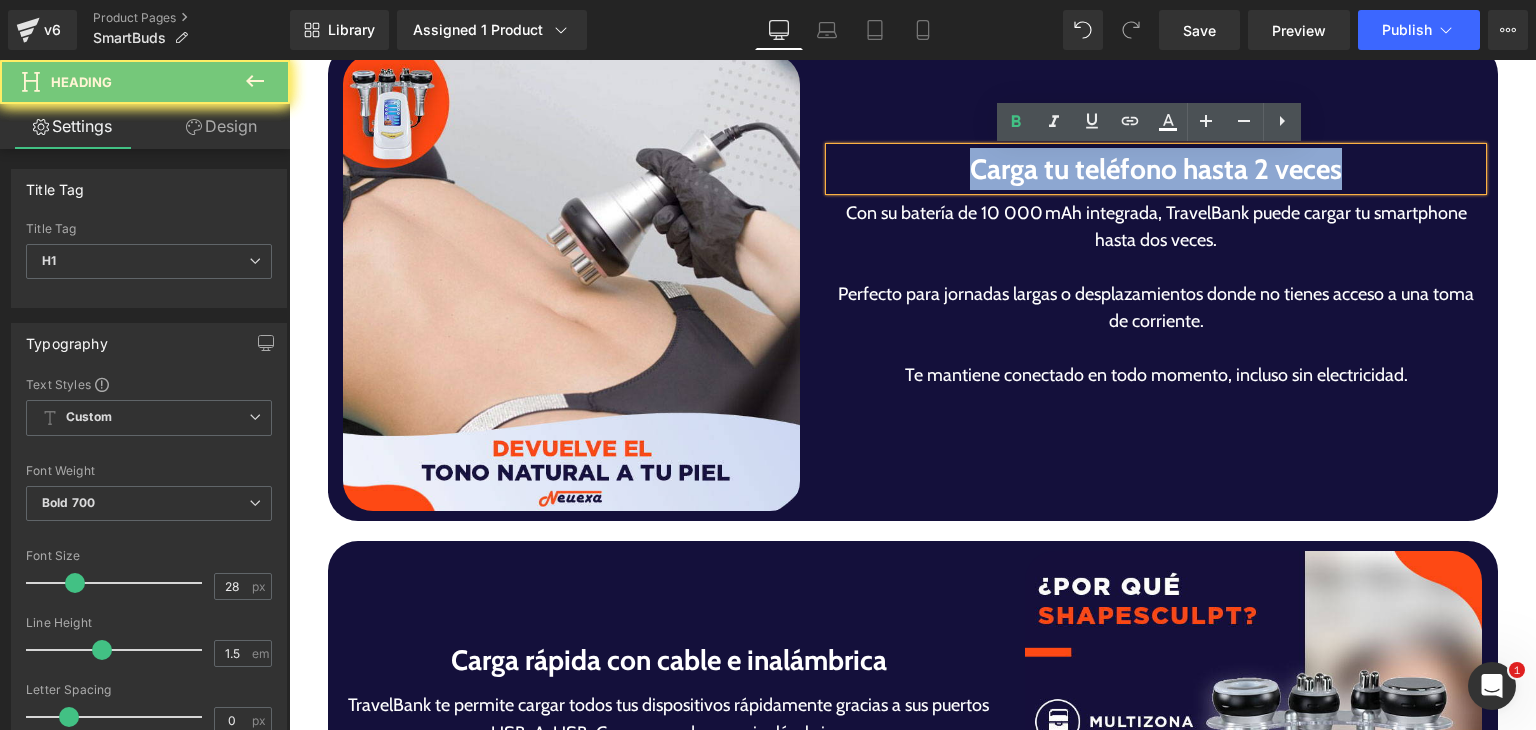 paste 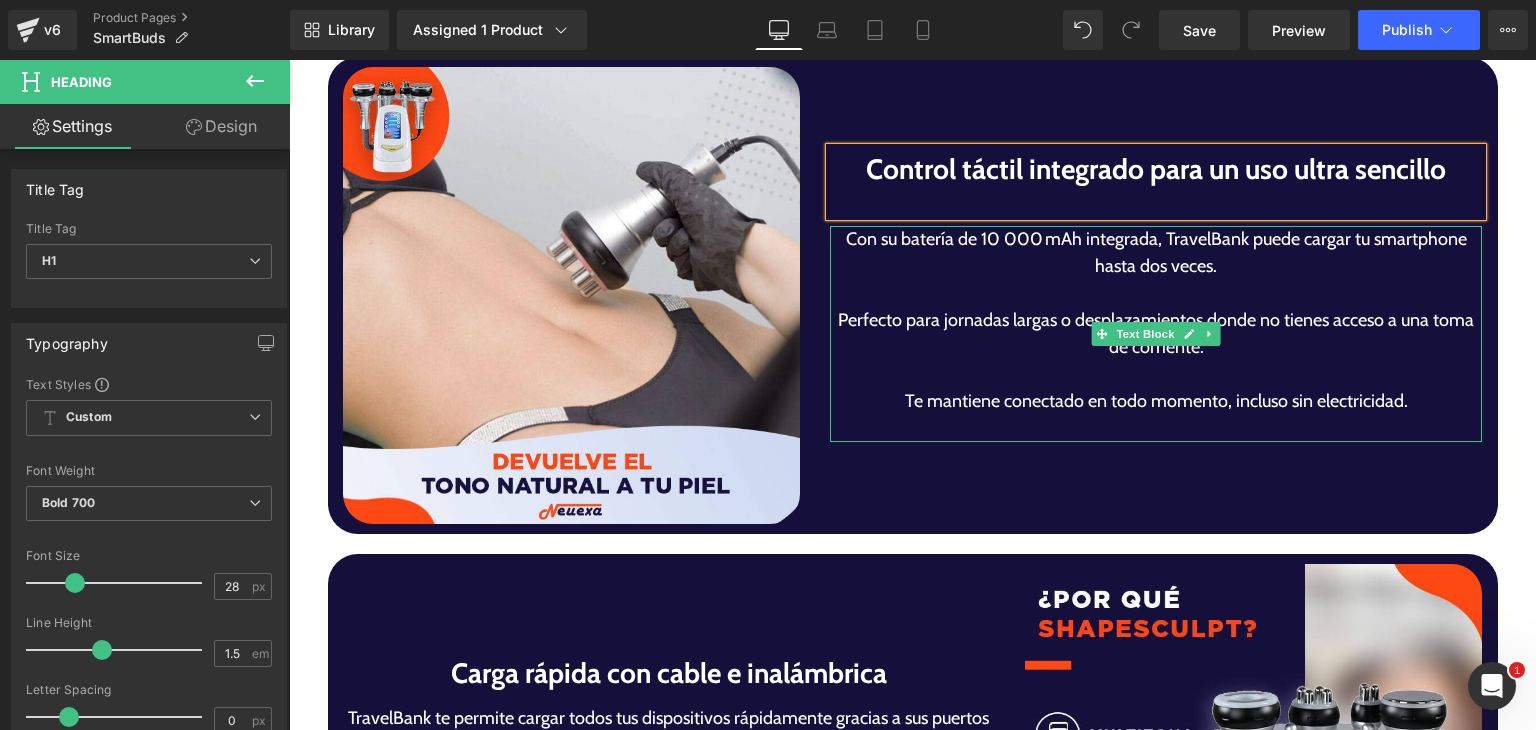 click on "Perfecto para jornadas largas o desplazamientos donde no tienes acceso a una toma de corriente." at bounding box center (1156, 334) 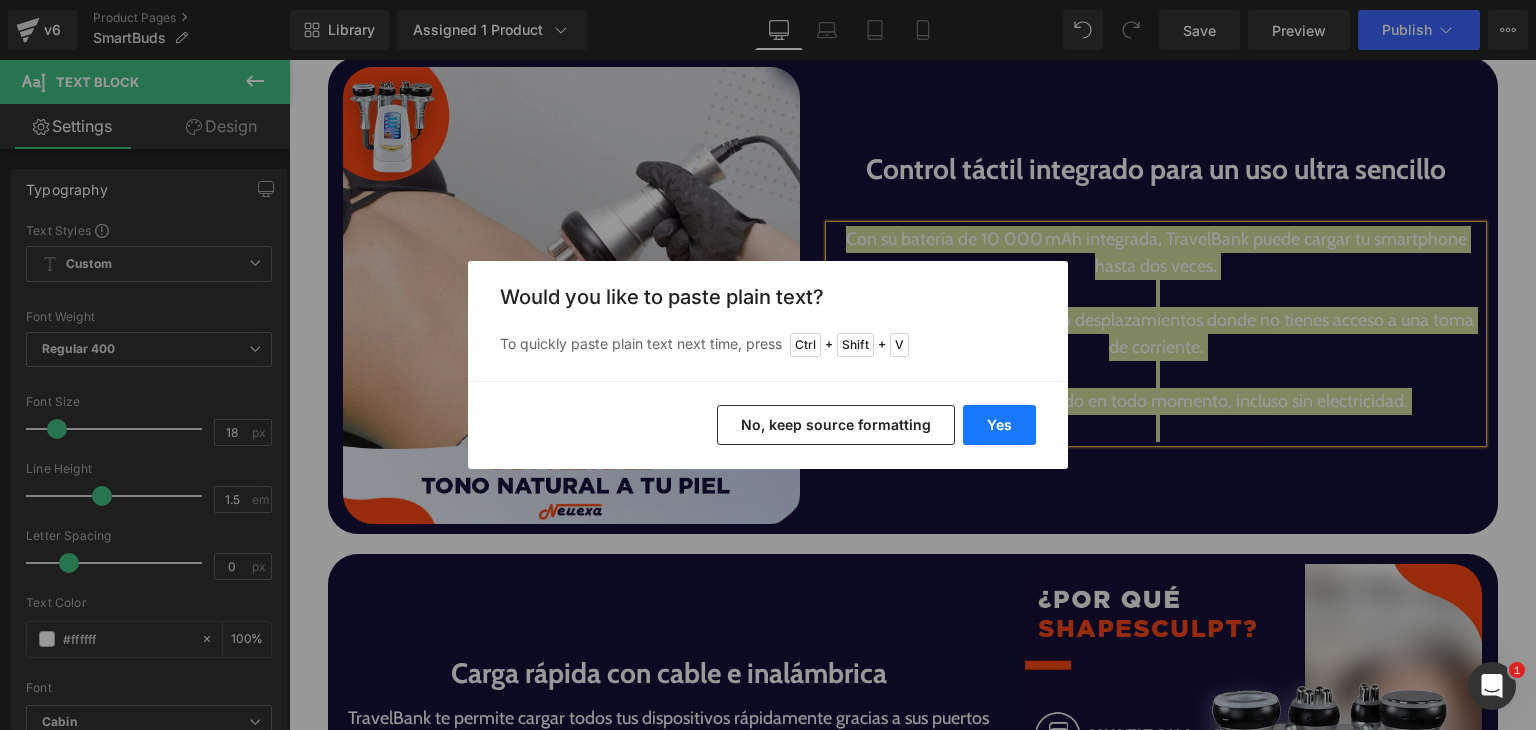 click on "Yes" at bounding box center [999, 425] 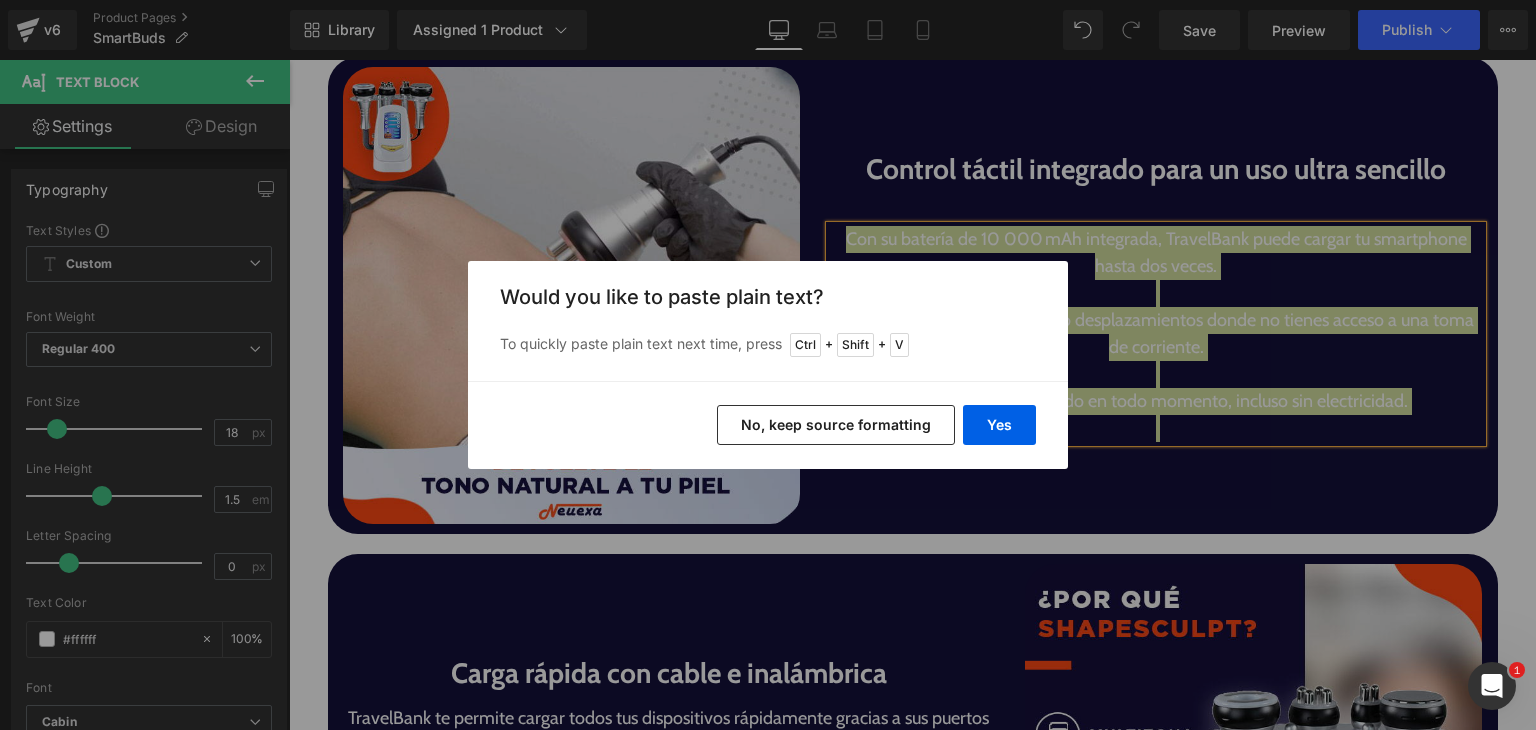 type 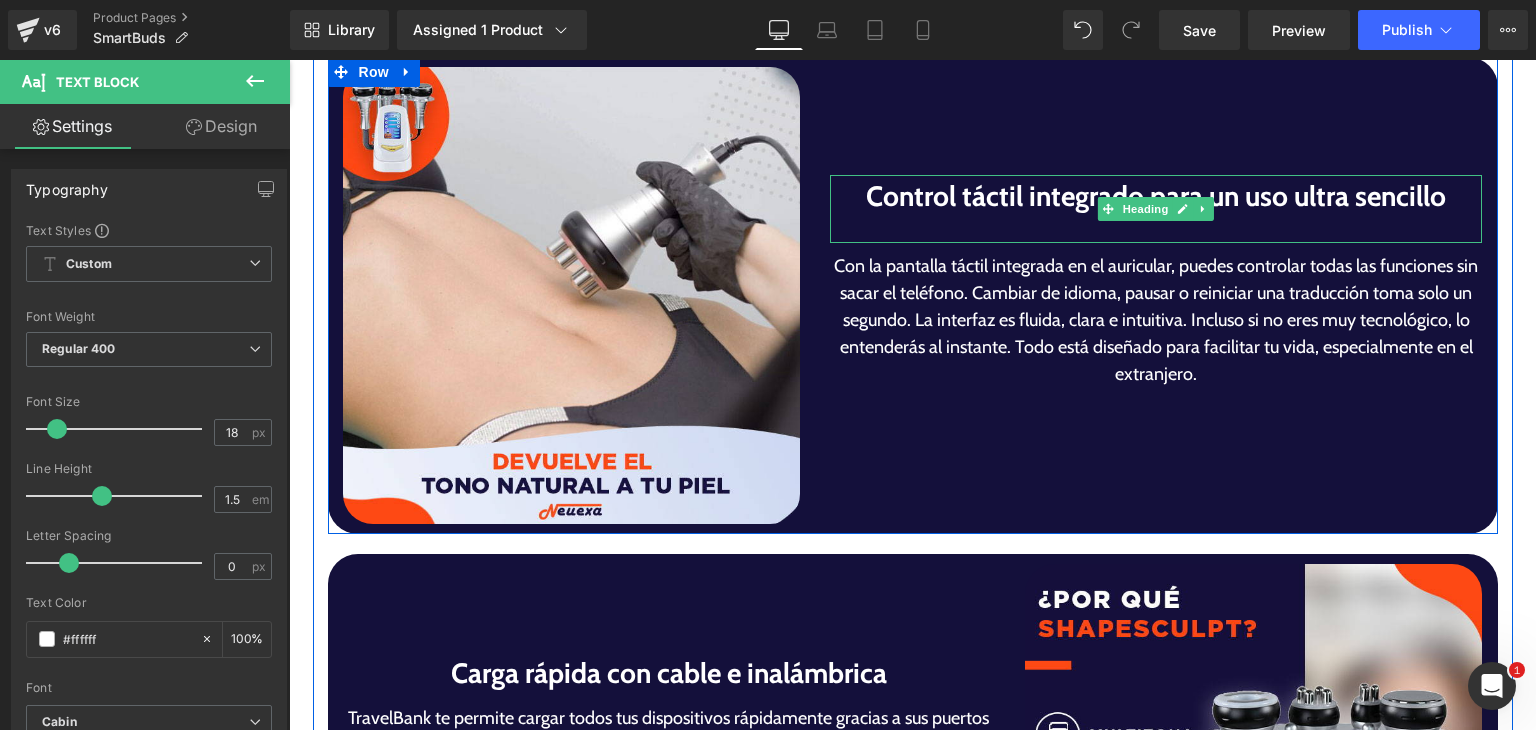 click at bounding box center (1156, 240) 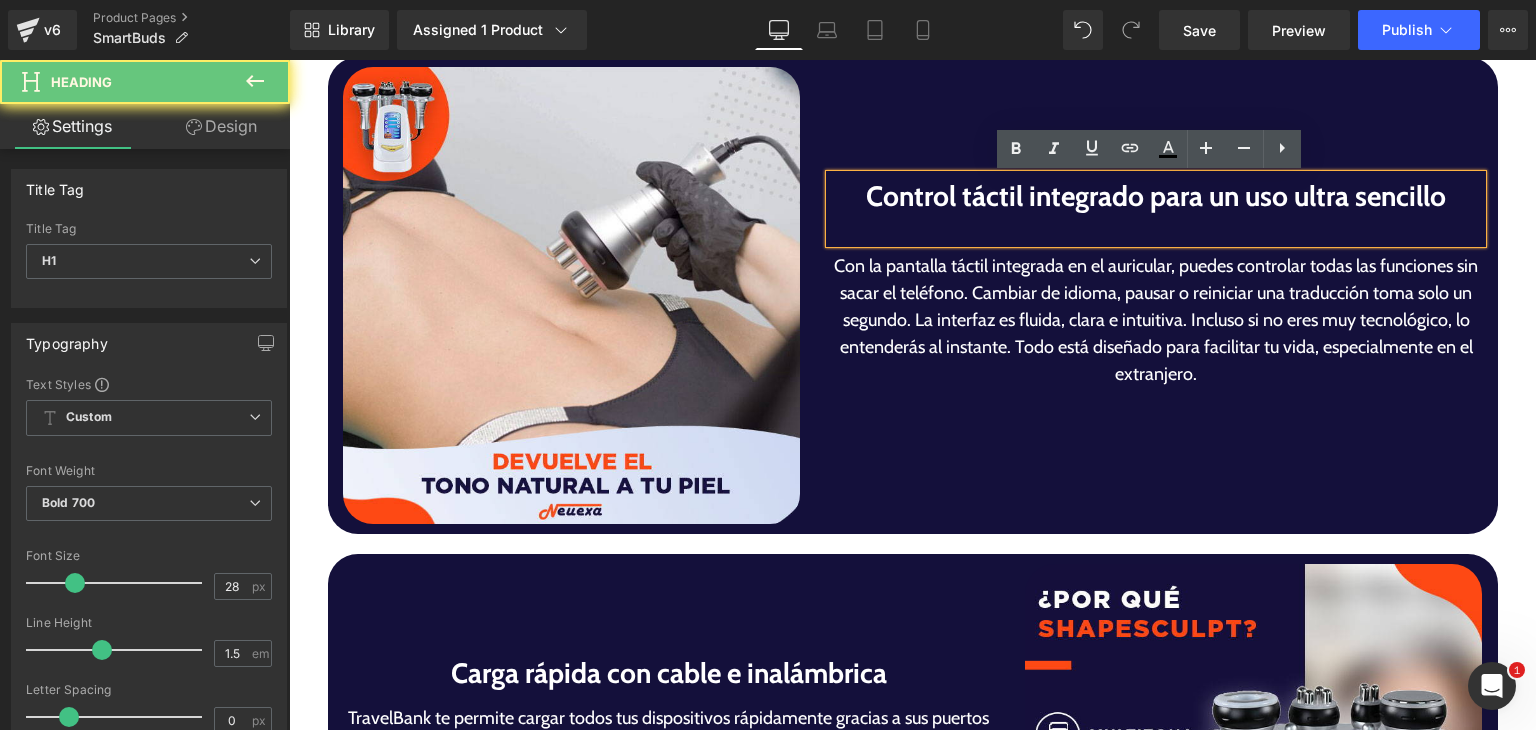 click on "Control táctil integrado para un uso ultra sencillo" at bounding box center (1156, 196) 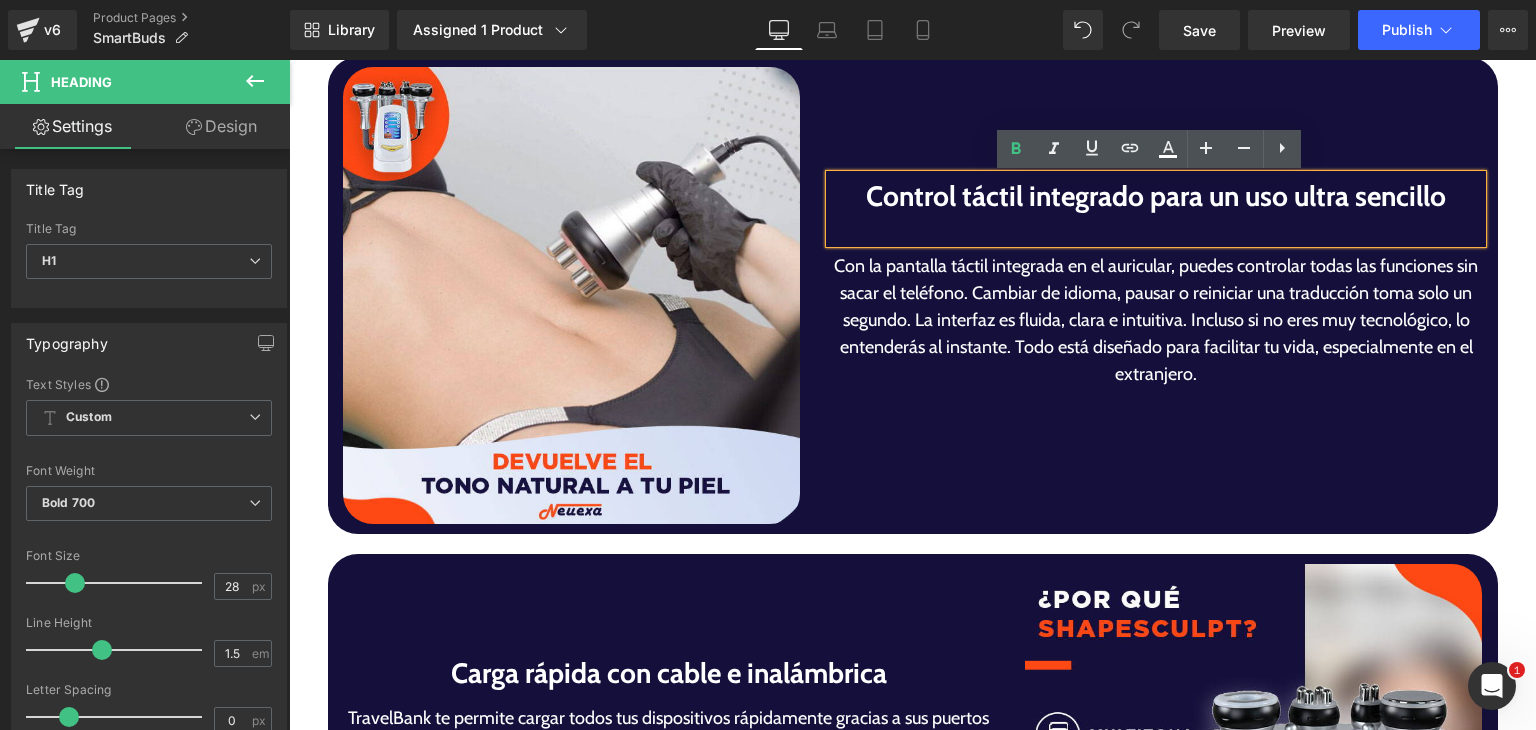 click at bounding box center (1156, 230) 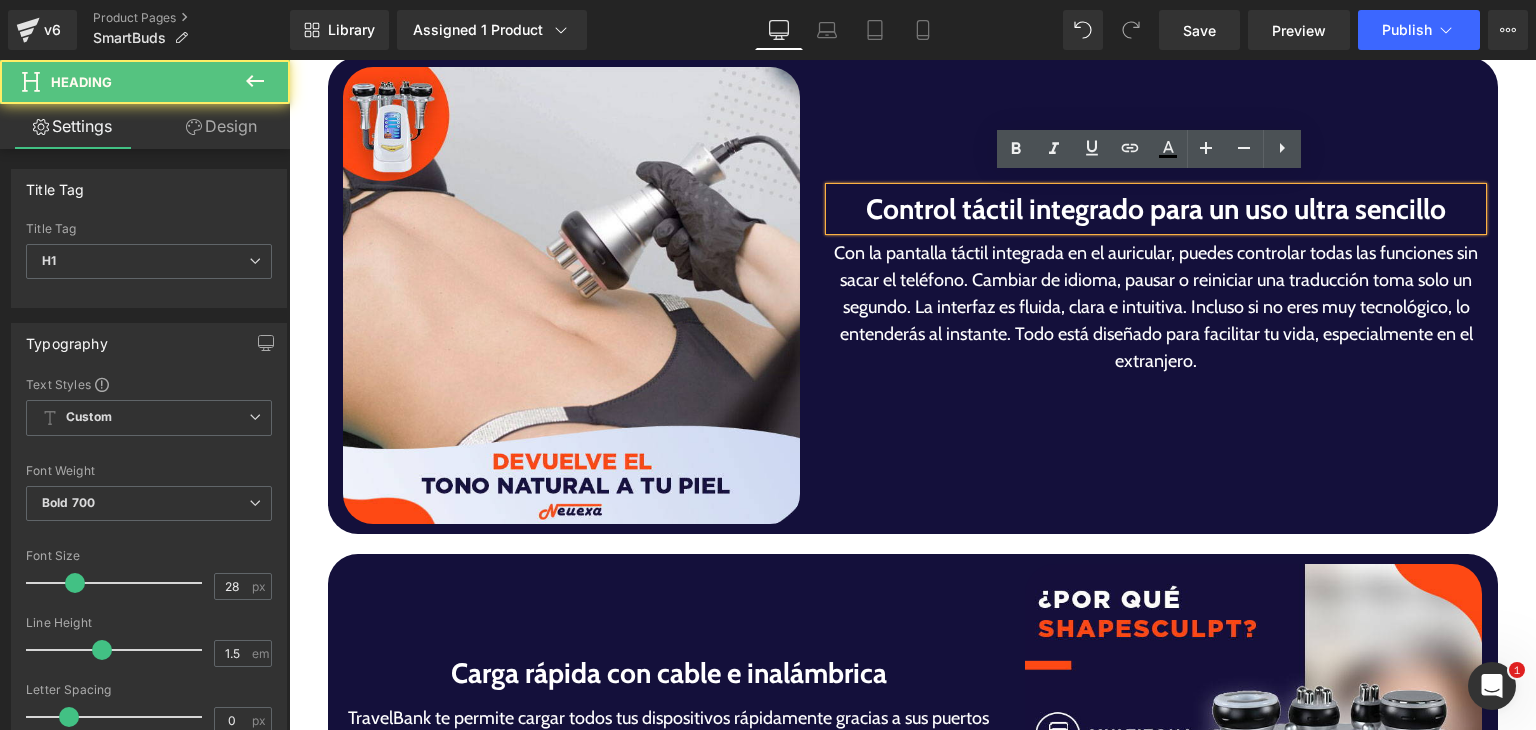 scroll, scrollTop: 4140, scrollLeft: 0, axis: vertical 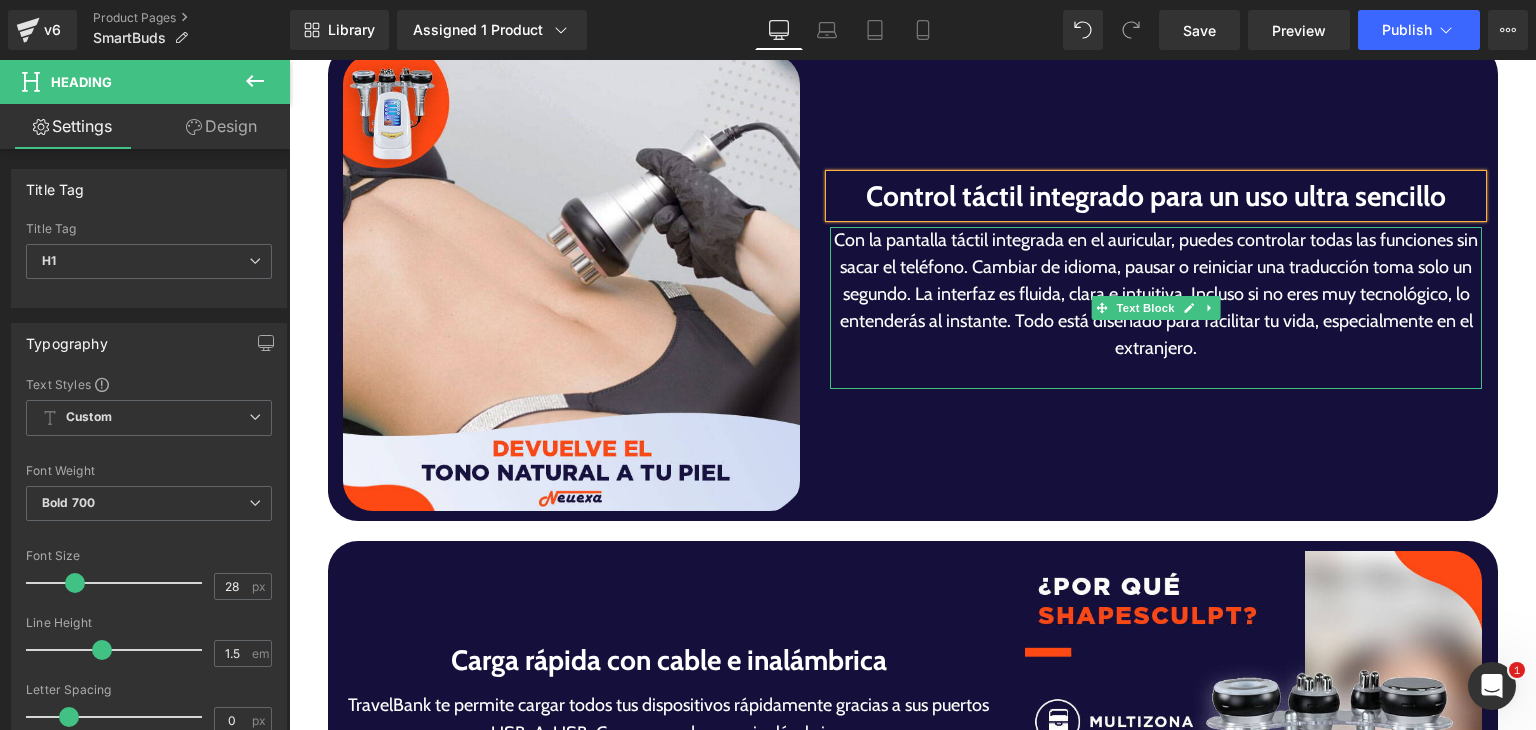 click on "Con la pantalla táctil integrada en el auricular, puedes controlar todas las funciones sin sacar el teléfono. Cambiar de idioma, pausar o reiniciar una traducción toma solo un segundo. La interfaz es fluida, clara e intuitiva. Incluso si no eres muy tecnológico, lo entenderás al instante. Todo está diseñado para facilitar tu vida, especialmente en el extranjero." at bounding box center (1156, 294) 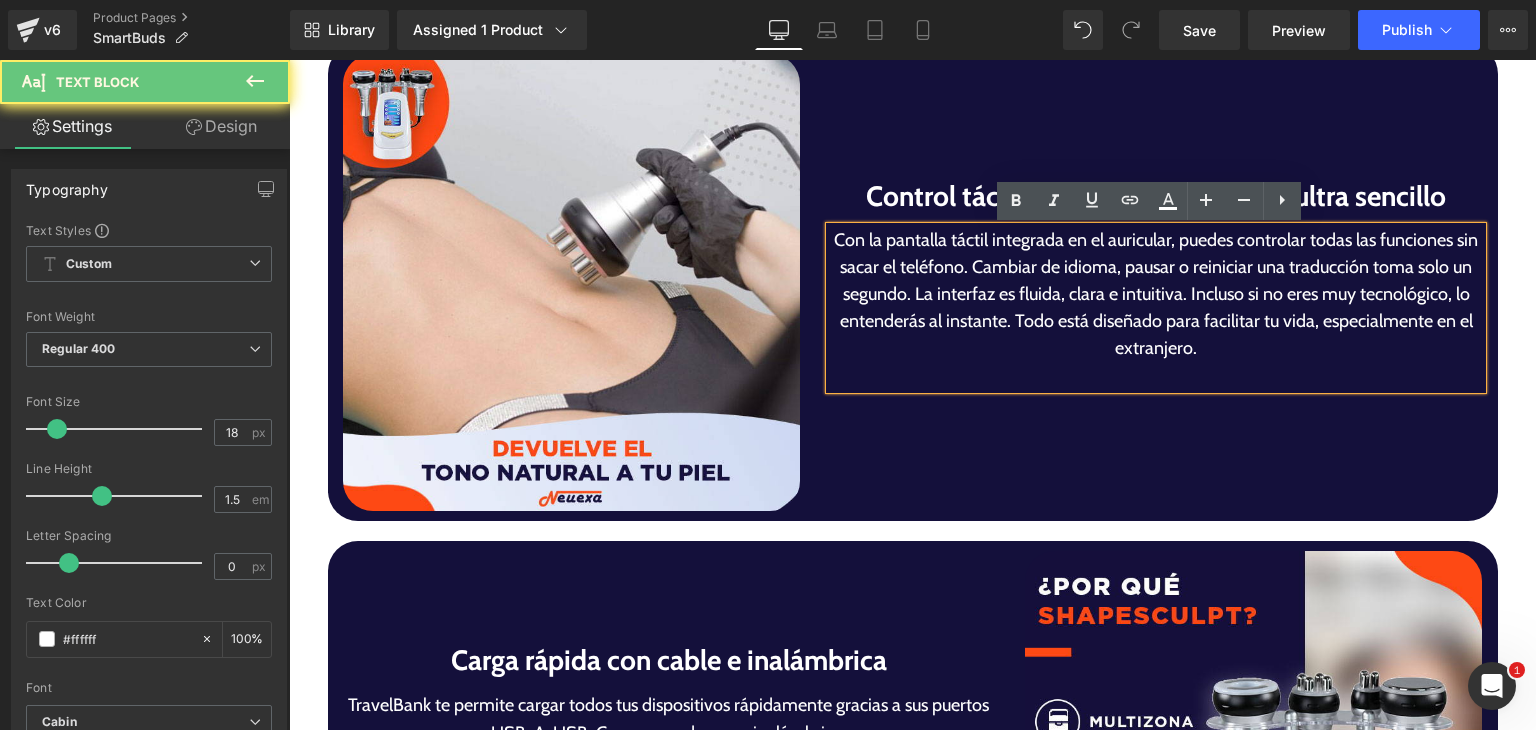 click on "Con la pantalla táctil integrada en el auricular, puedes controlar todas las funciones sin sacar el teléfono. Cambiar de idioma, pausar o reiniciar una traducción toma solo un segundo. La interfaz es fluida, clara e intuitiva. Incluso si no eres muy tecnológico, lo entenderás al instante. Todo está diseñado para facilitar tu vida, especialmente en el extranjero." at bounding box center (1156, 294) 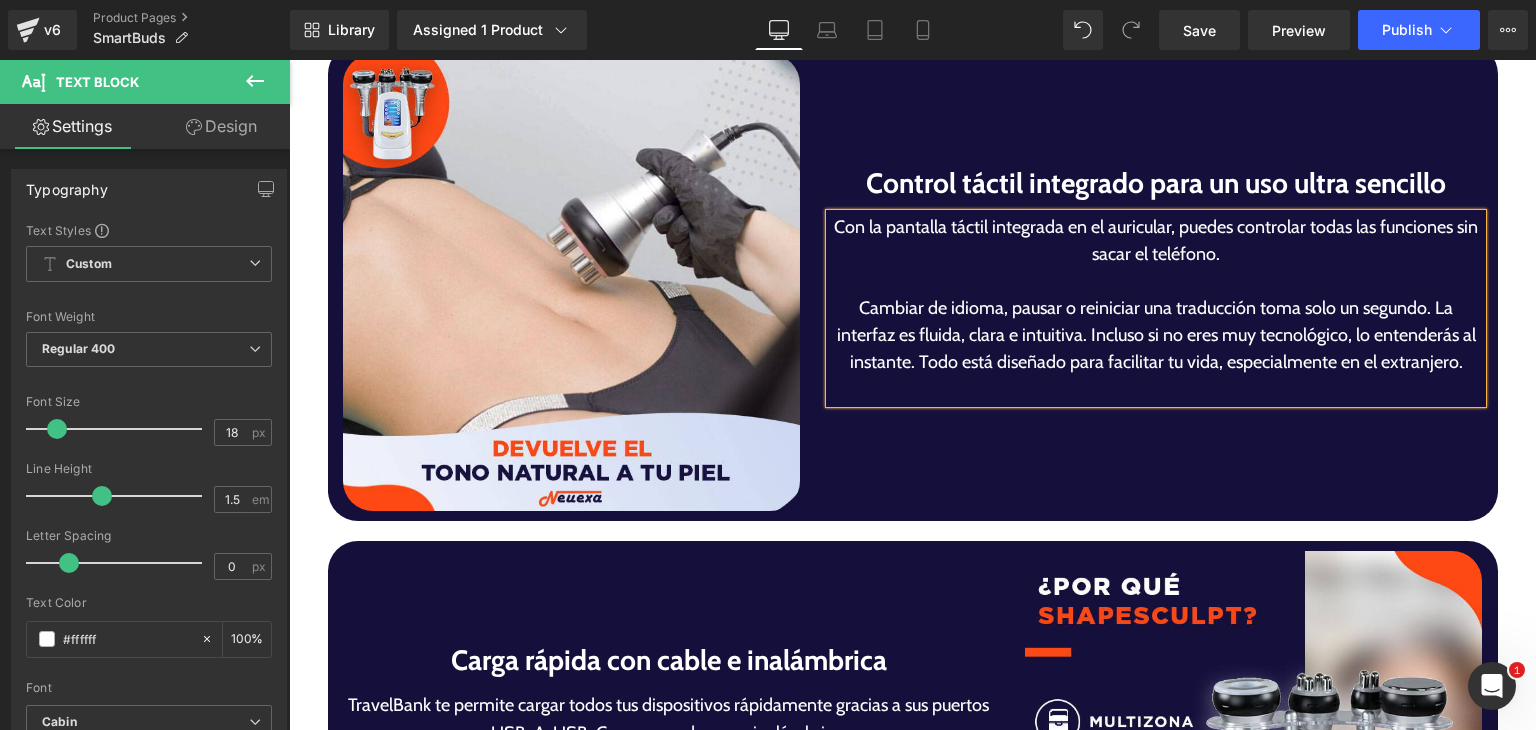 scroll, scrollTop: 4126, scrollLeft: 0, axis: vertical 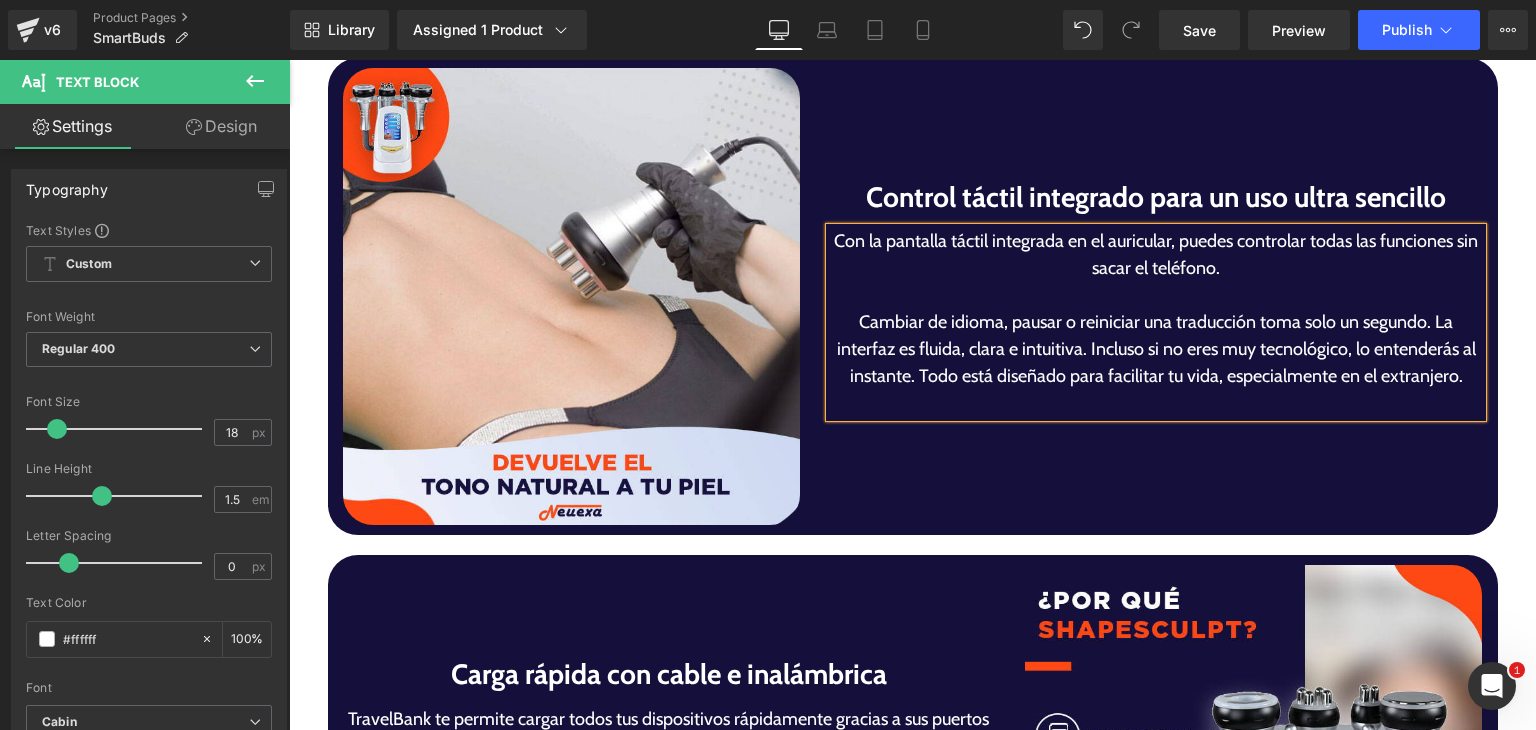 click on "Cambiar de idioma, pausar o reiniciar una traducción toma solo un segundo. La interfaz es fluida, clara e intuitiva. Incluso si no eres muy tecnológico, lo entenderás al instante. Todo está diseñado para facilitar tu vida, especialmente en el extranjero." at bounding box center [1156, 349] 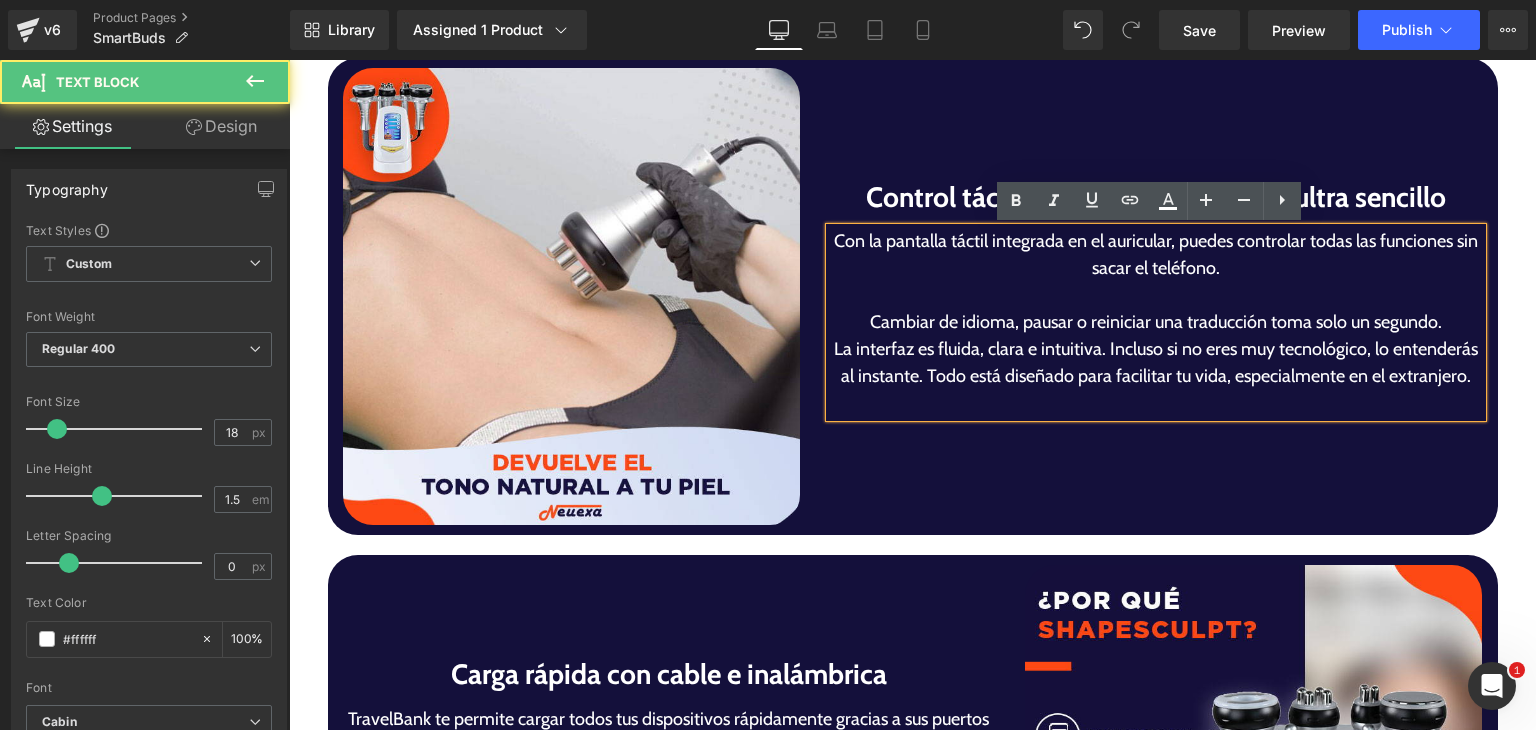 scroll, scrollTop: 4112, scrollLeft: 0, axis: vertical 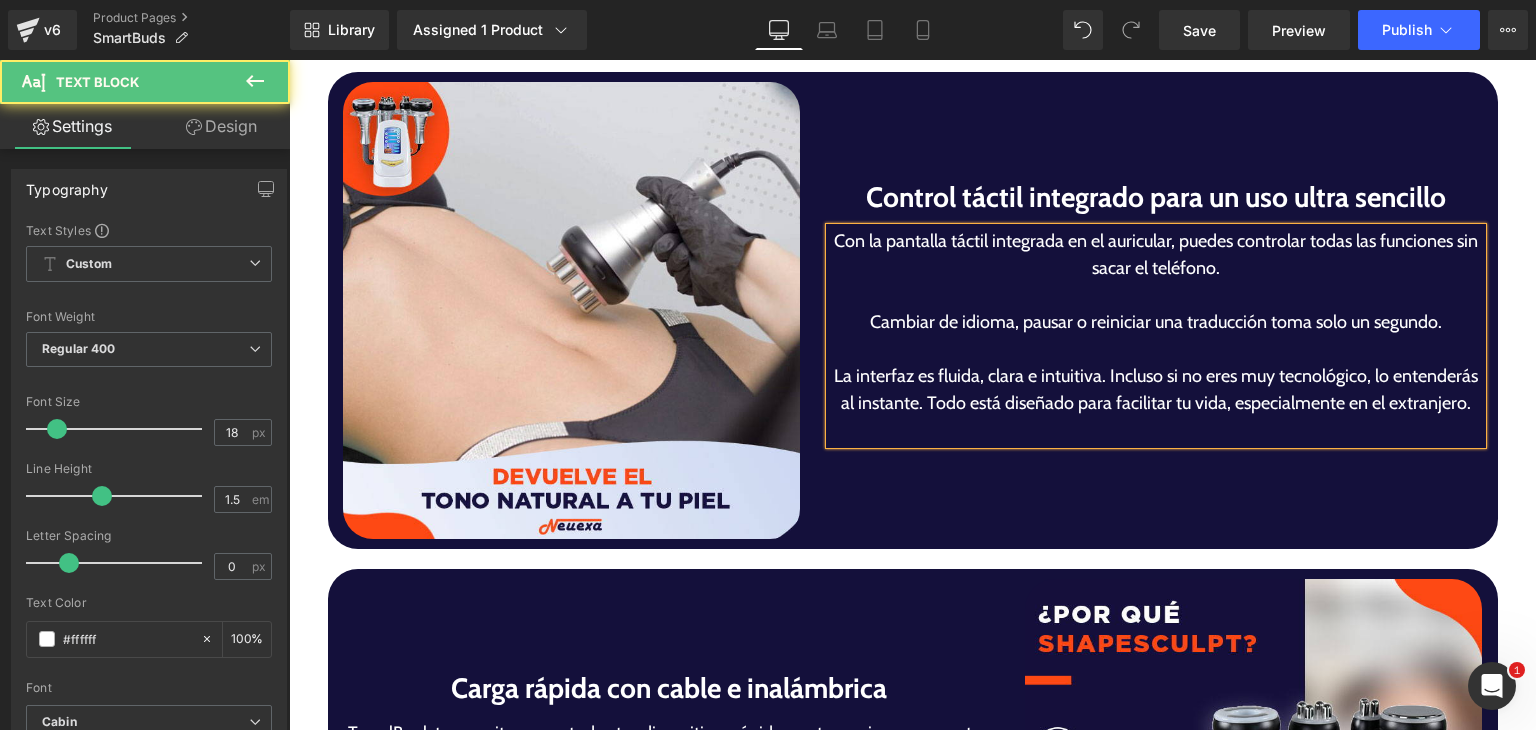 click on "La interfaz es fluida, clara e intuitiva. Incluso si no eres muy tecnológico, lo entenderás al instante. Todo está diseñado para facilitar tu vida, especialmente en el extranjero." at bounding box center (1156, 390) 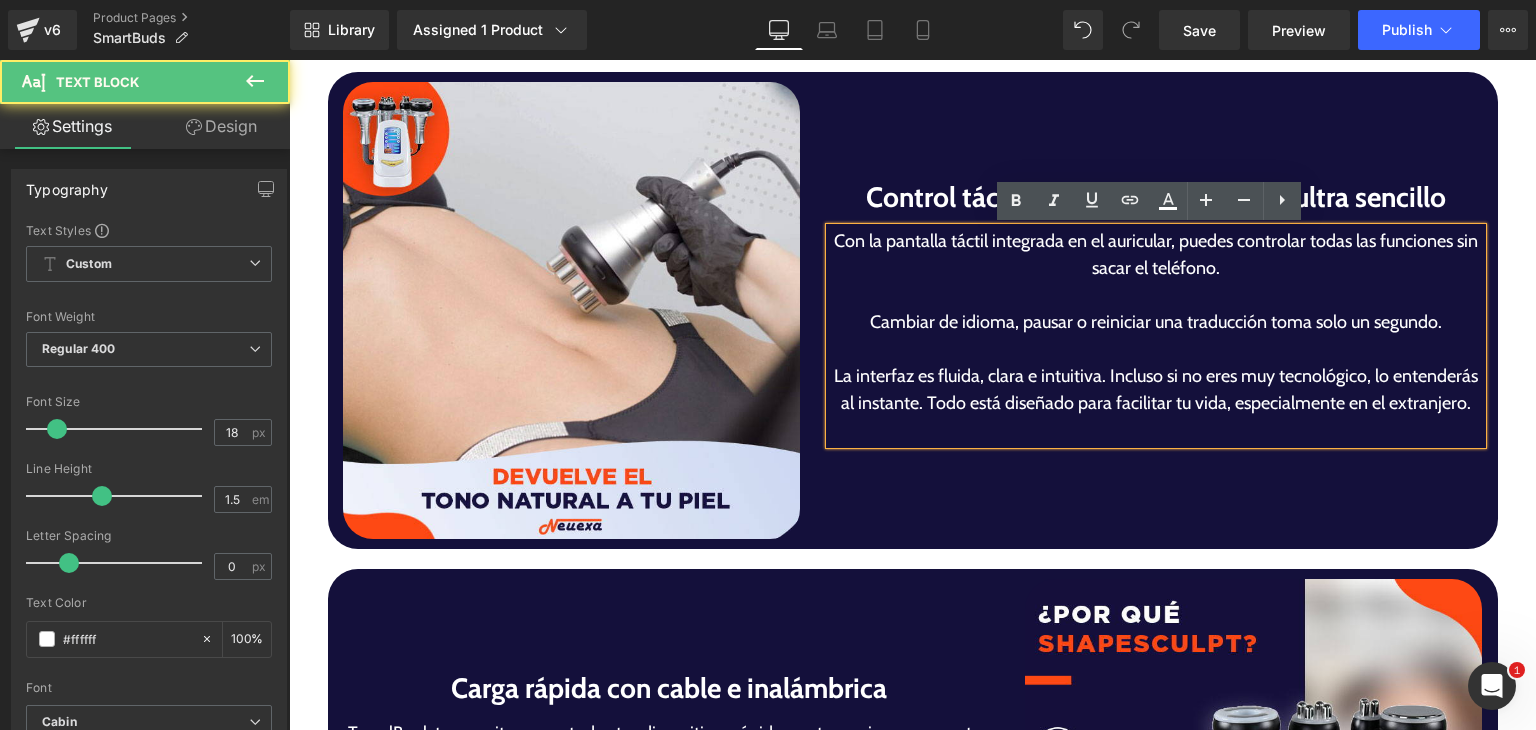 click on "La interfaz es fluida, clara e intuitiva. Incluso si no eres muy tecnológico, lo entenderás al instante. Todo está diseñado para facilitar tu vida, especialmente en el extranjero." at bounding box center (1156, 390) 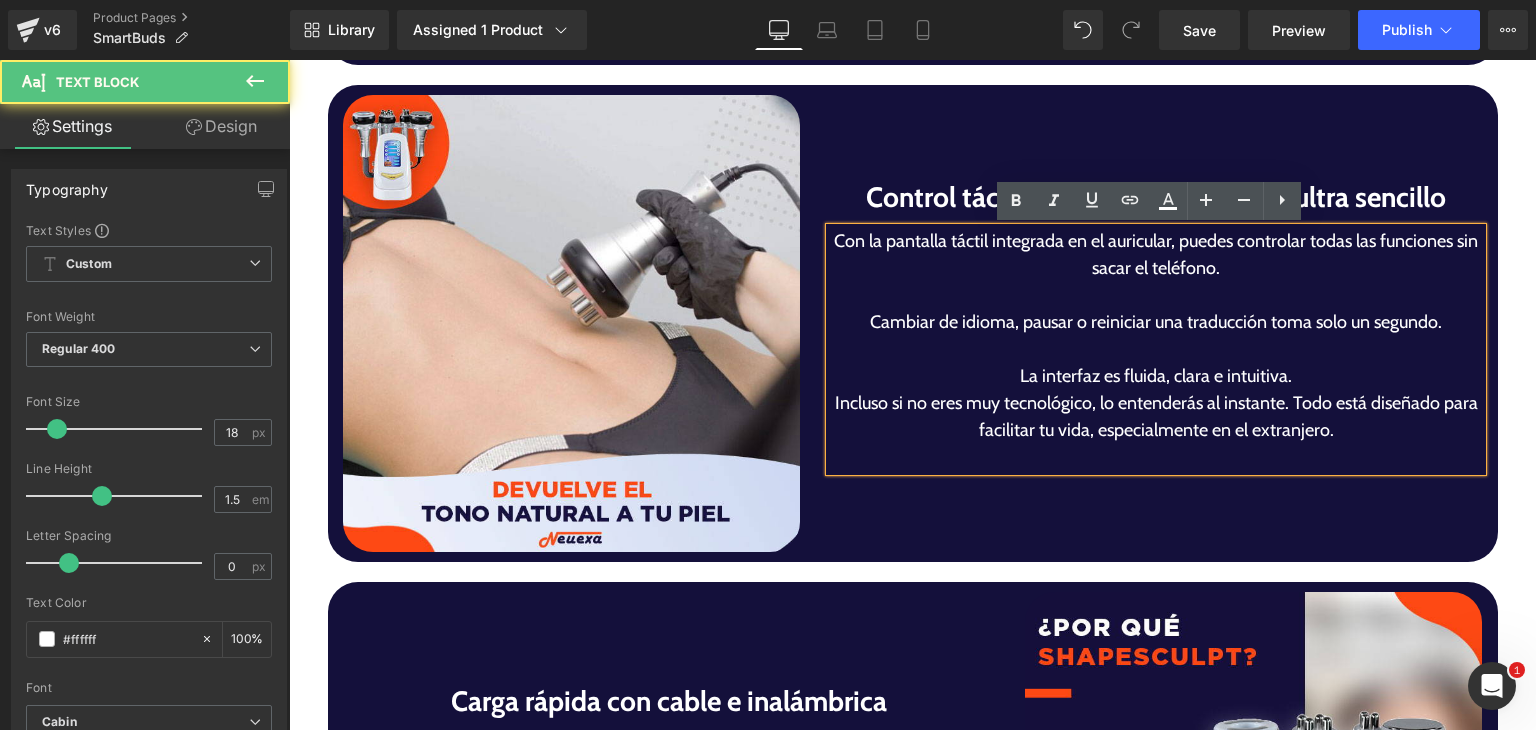 scroll, scrollTop: 4085, scrollLeft: 0, axis: vertical 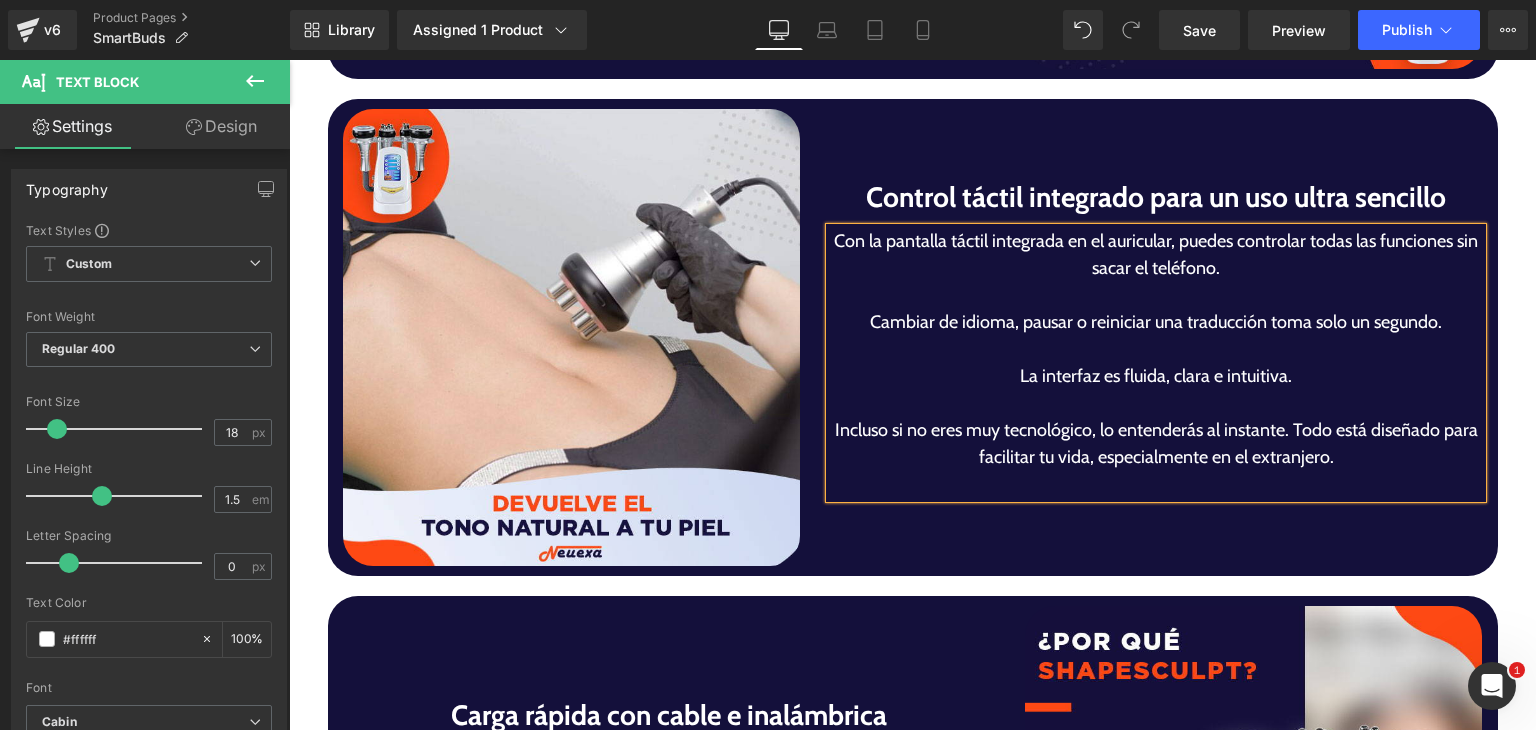 click on "Incluso si no eres muy tecnológico, lo entenderás al instante. Todo está diseñado para facilitar tu vida, especialmente en el extranjero." at bounding box center (1156, 444) 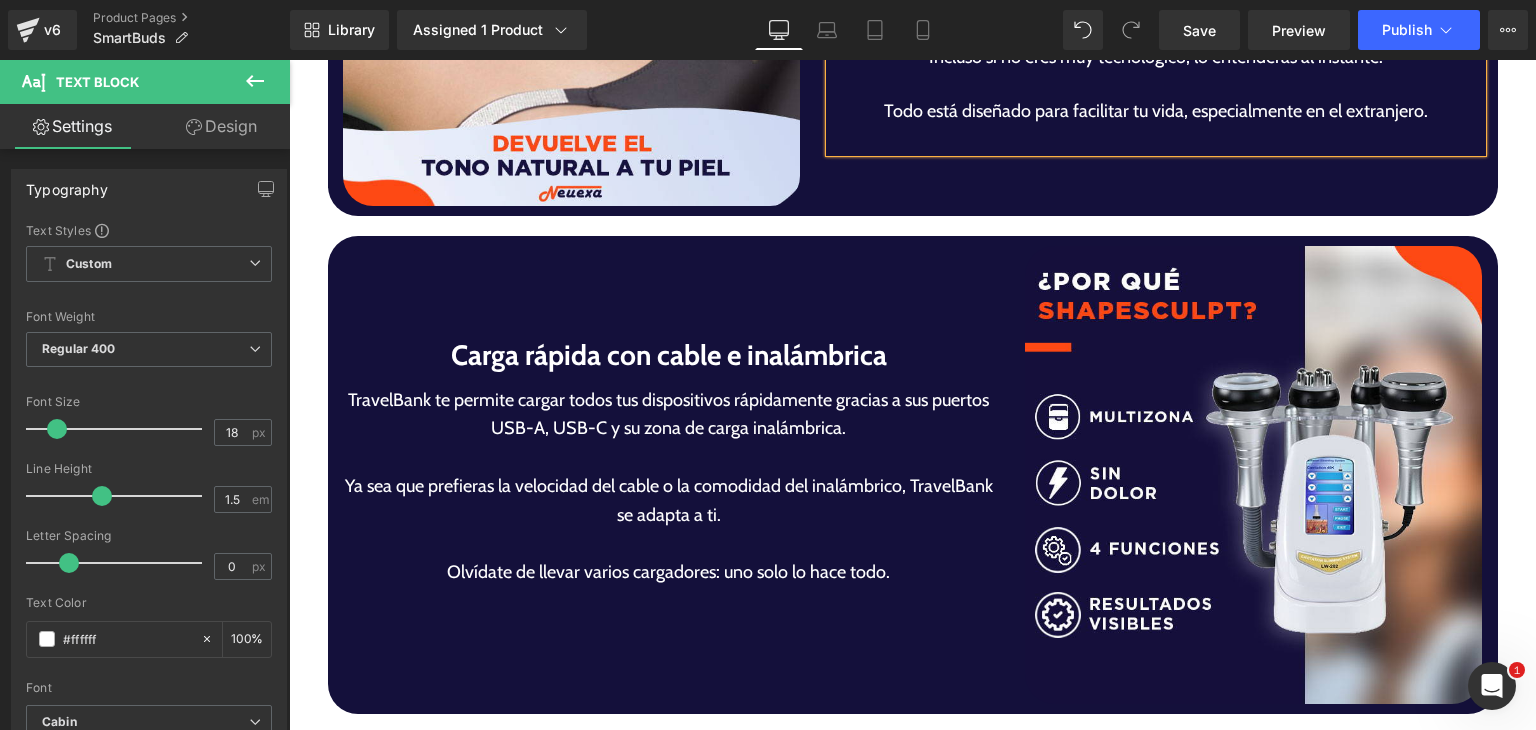 scroll, scrollTop: 4541, scrollLeft: 0, axis: vertical 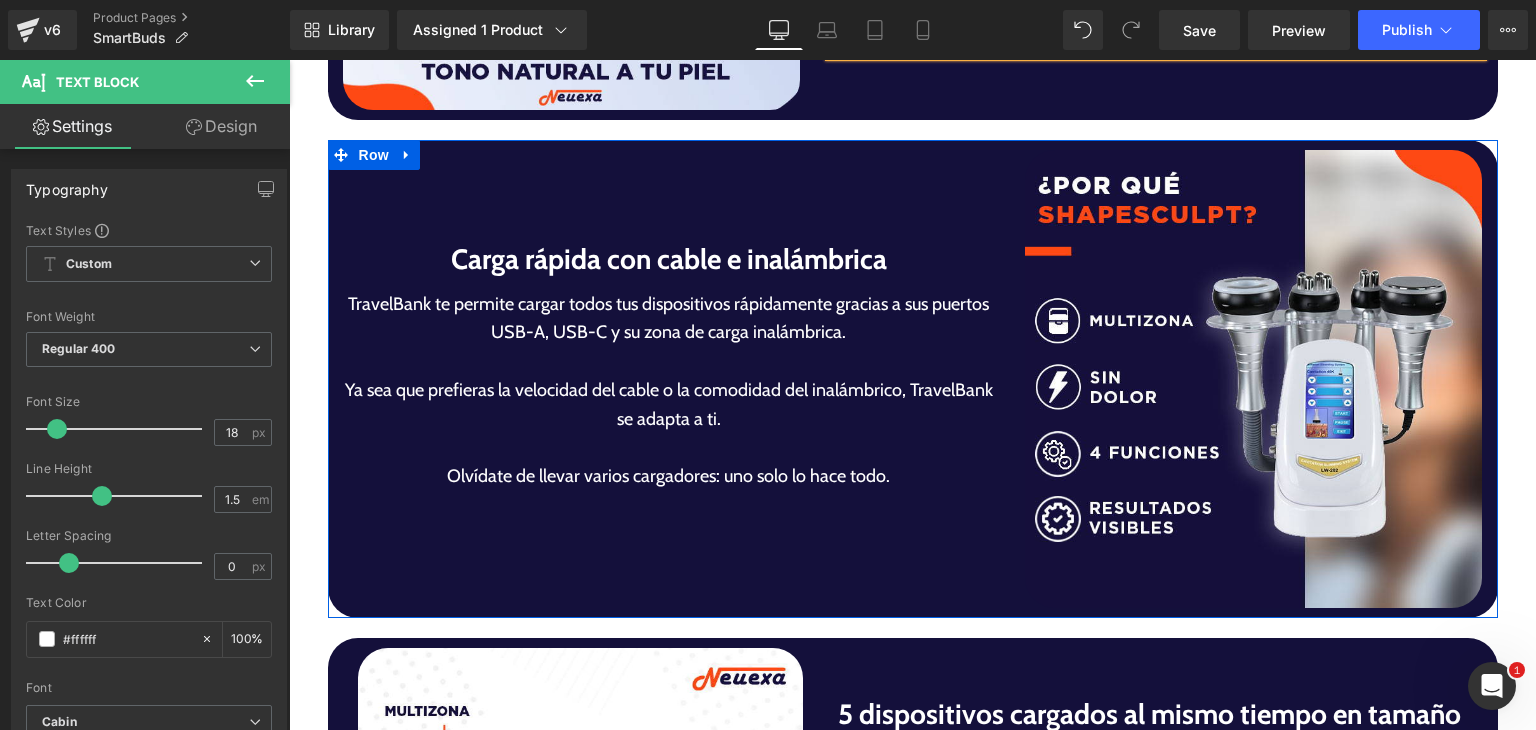 click on "Carga rápida con cable e inalámbrica Heading" at bounding box center (669, 259) 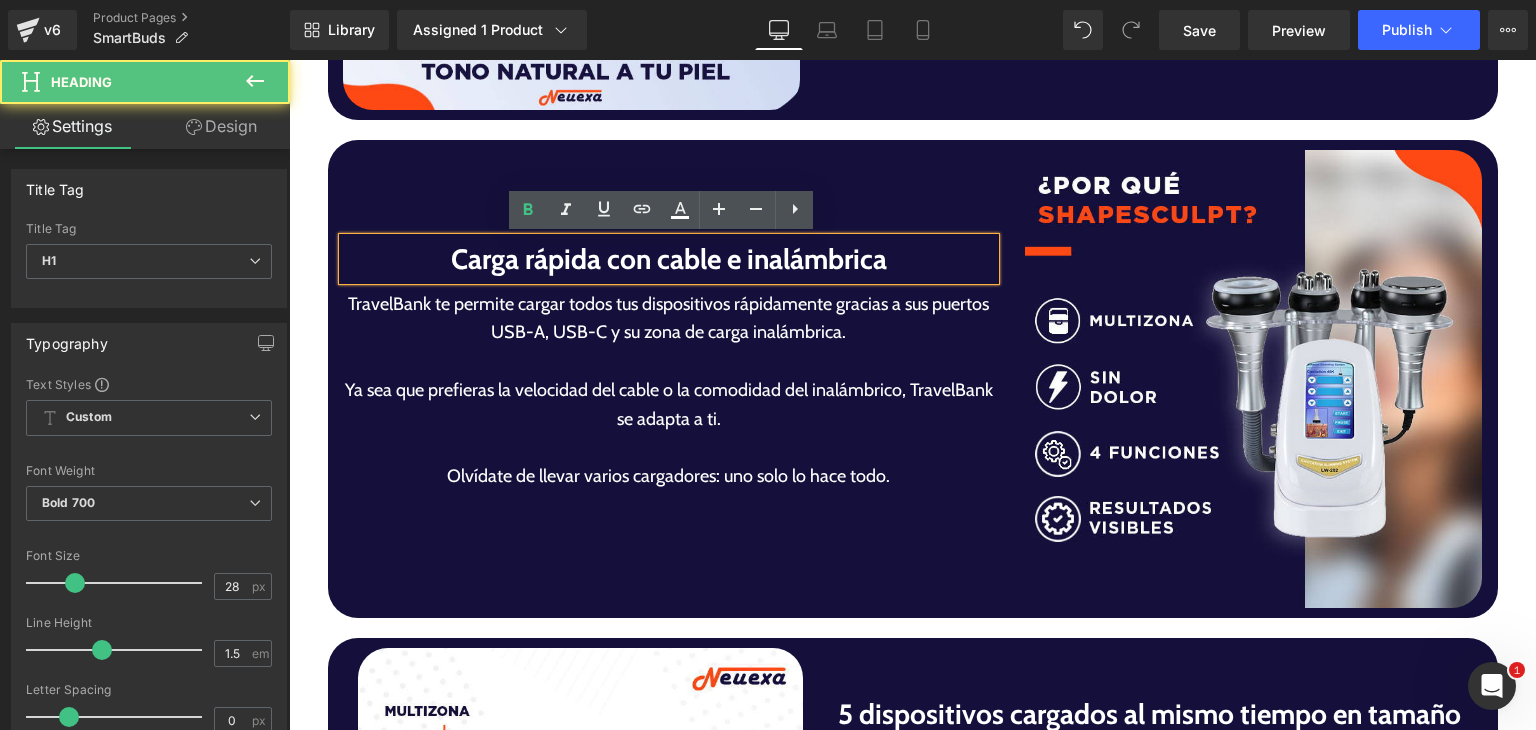 click on "Carga rápida con cable e inalámbrica" at bounding box center (669, 259) 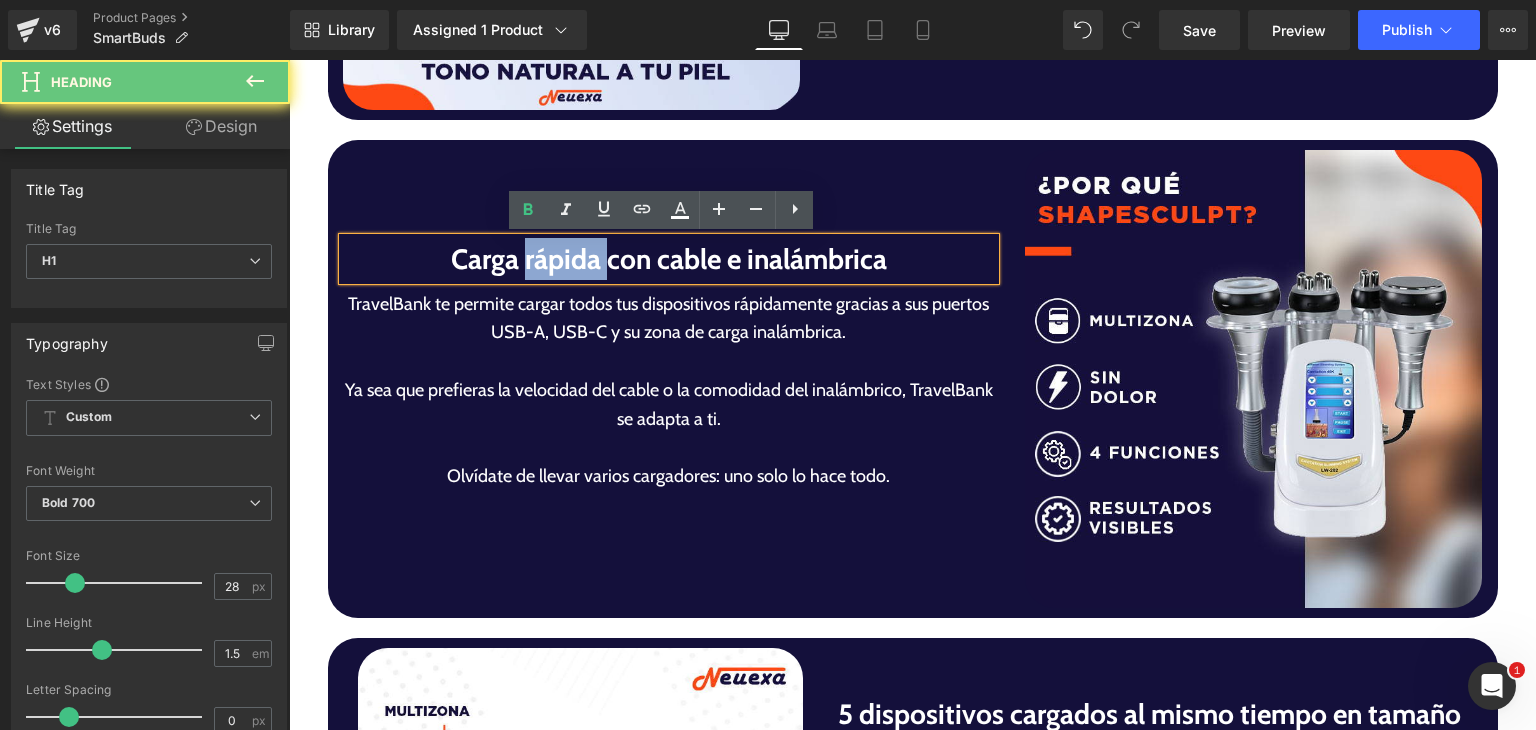 click on "Carga rápida con cable e inalámbrica" at bounding box center (669, 259) 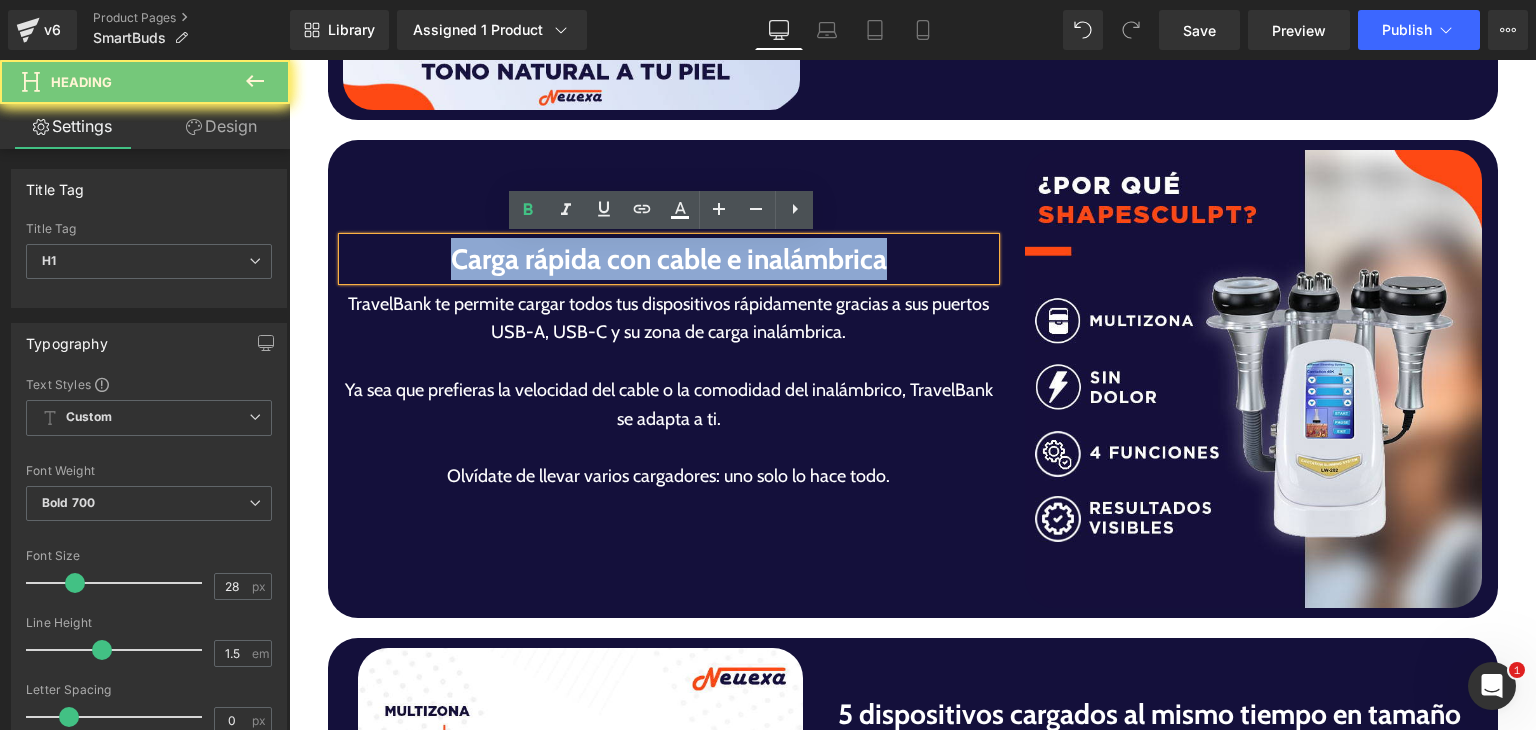 click on "Carga rápida con cable e inalámbrica" at bounding box center (669, 259) 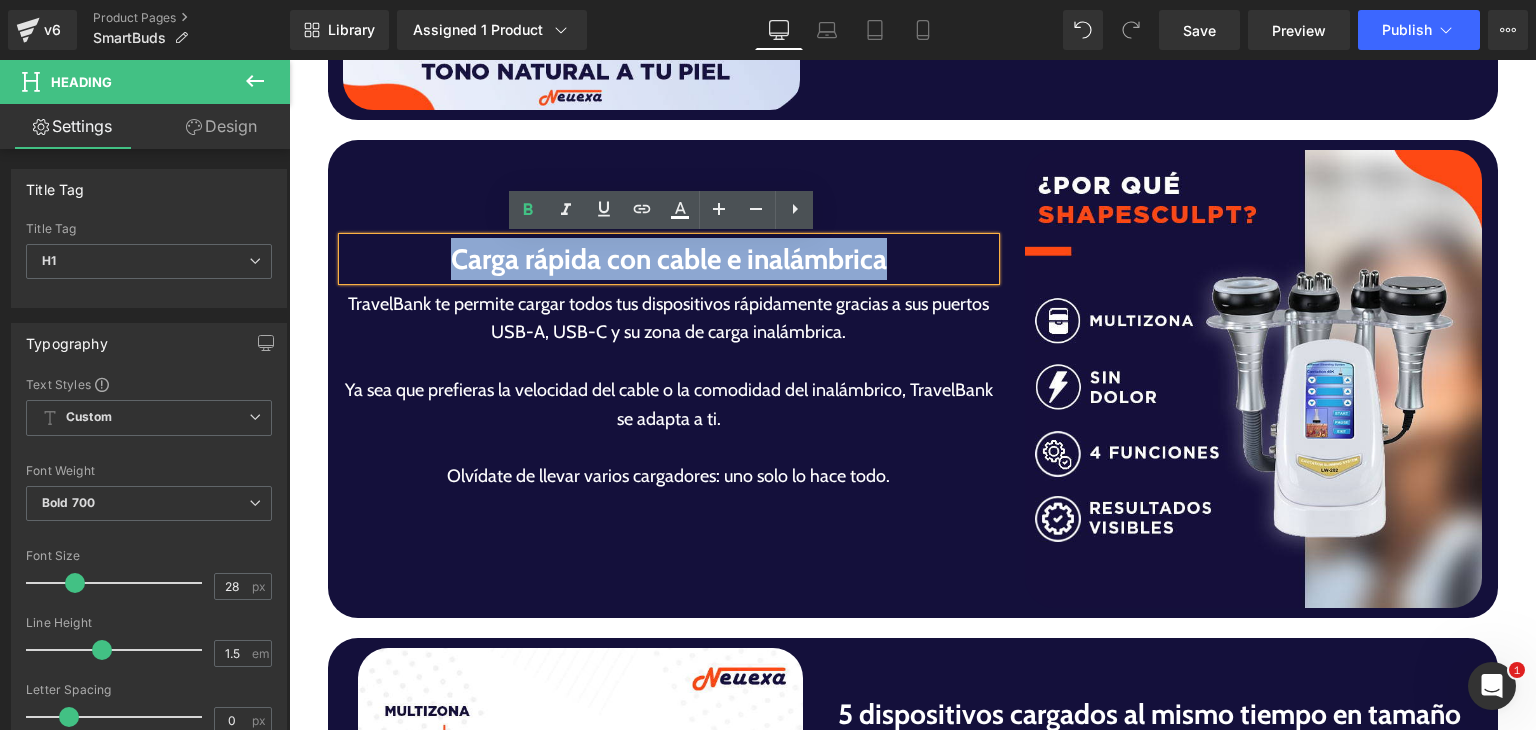 paste 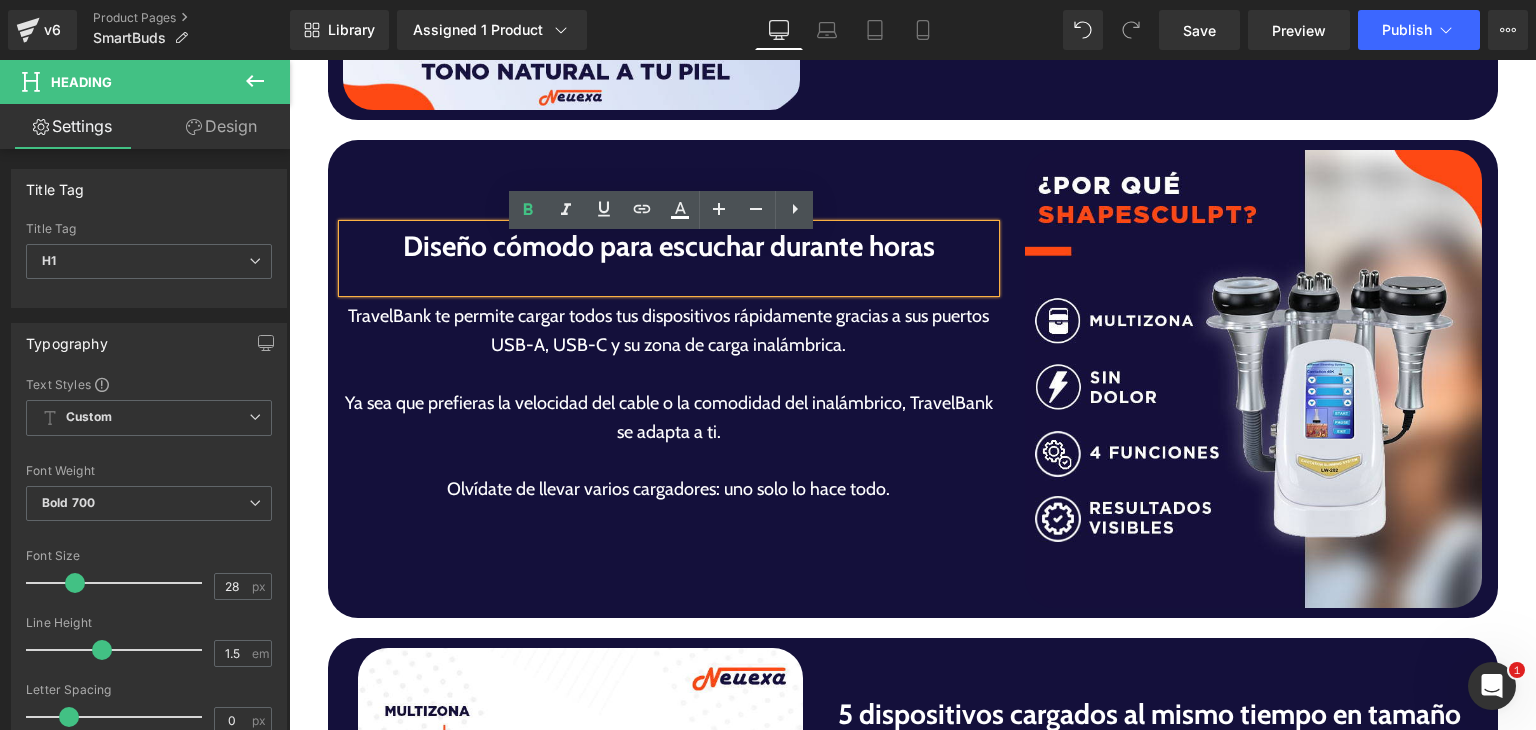 scroll, scrollTop: 4528, scrollLeft: 0, axis: vertical 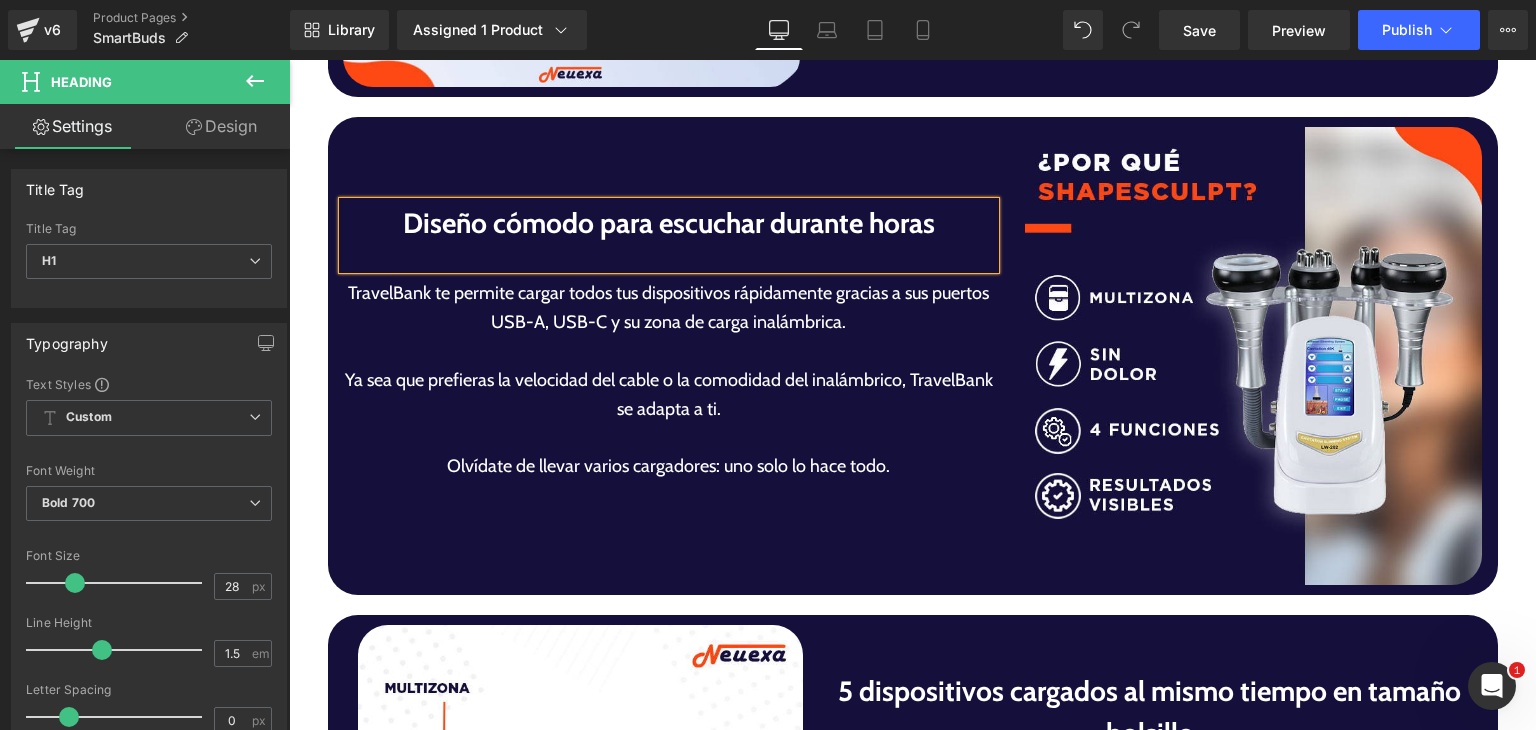 click on "Text Block" at bounding box center (658, 395) 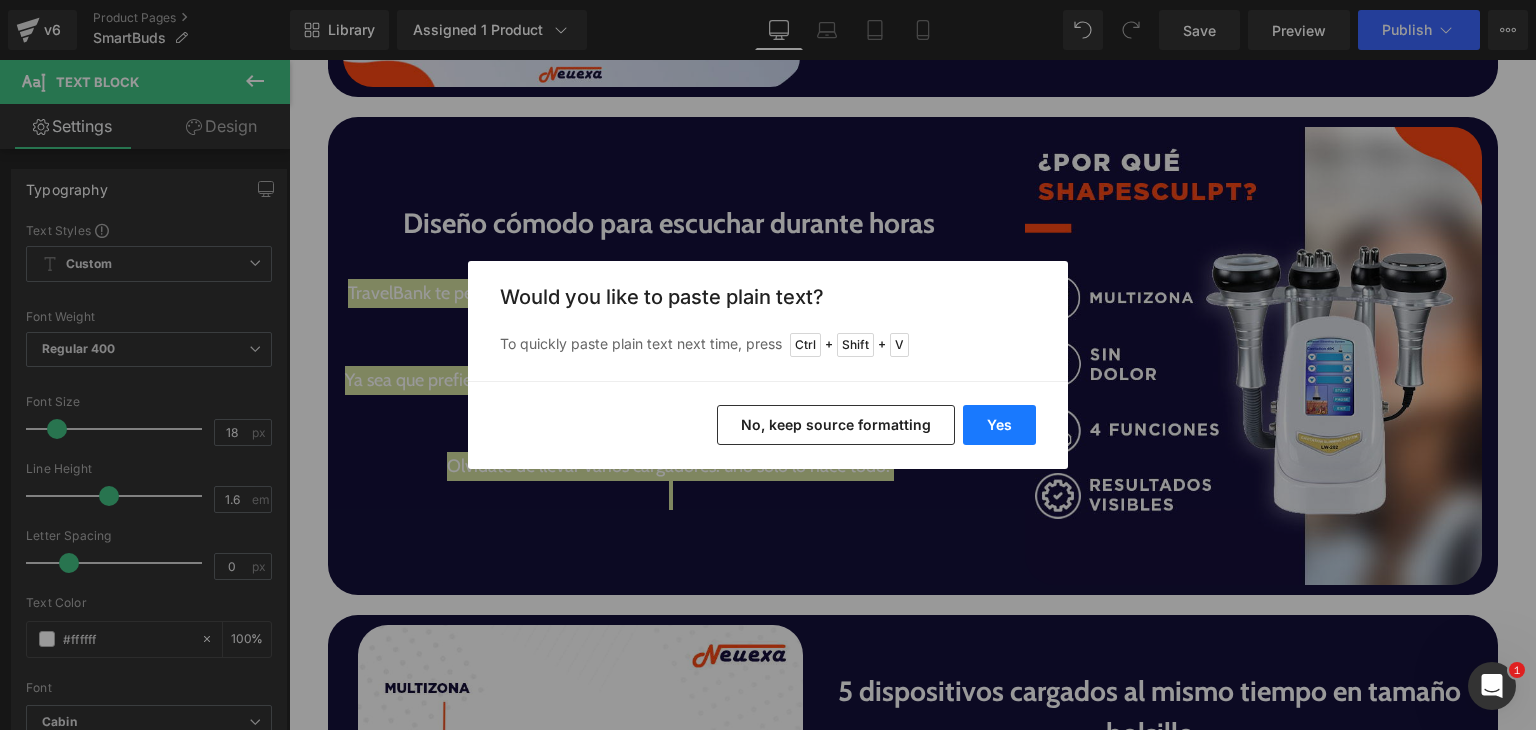 click on "Yes" at bounding box center [999, 425] 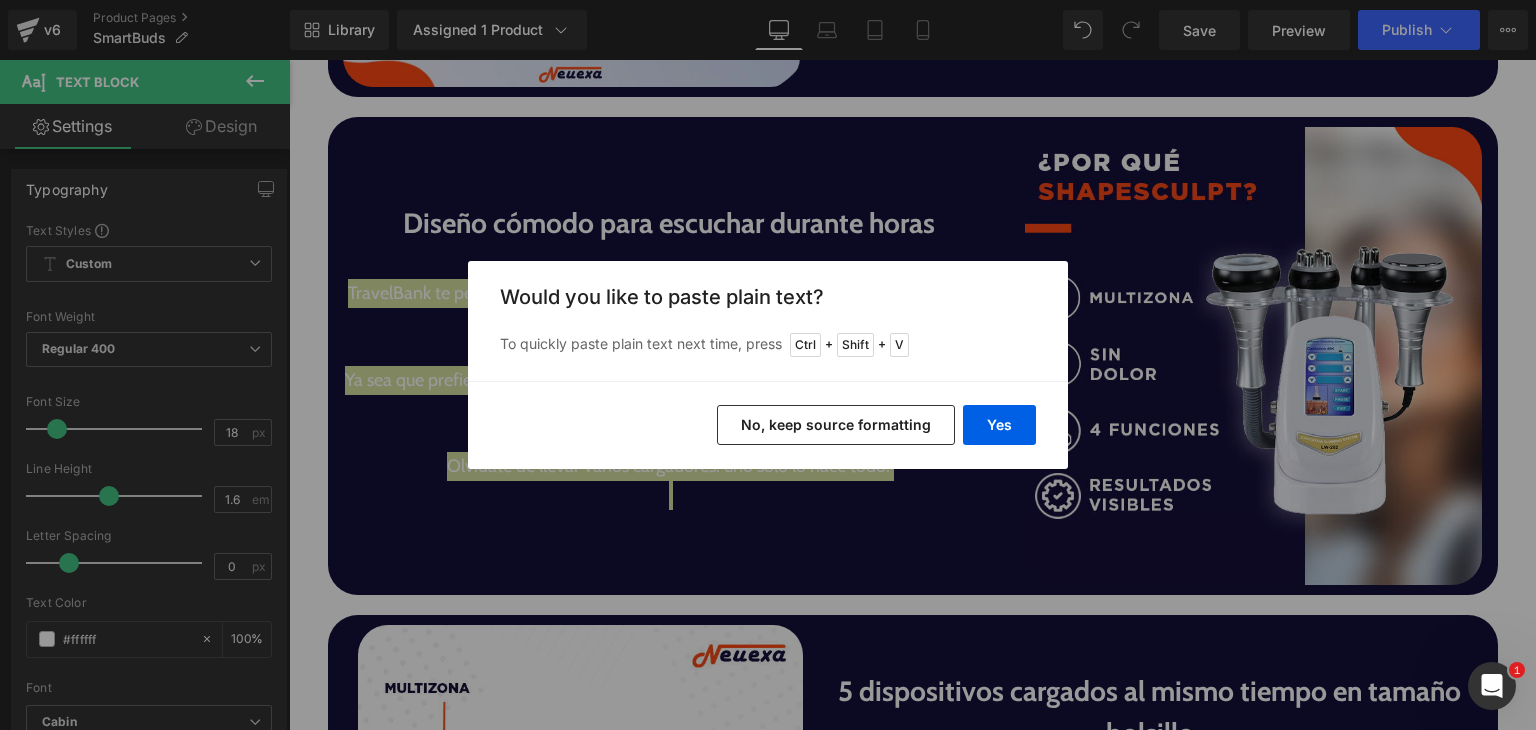 type 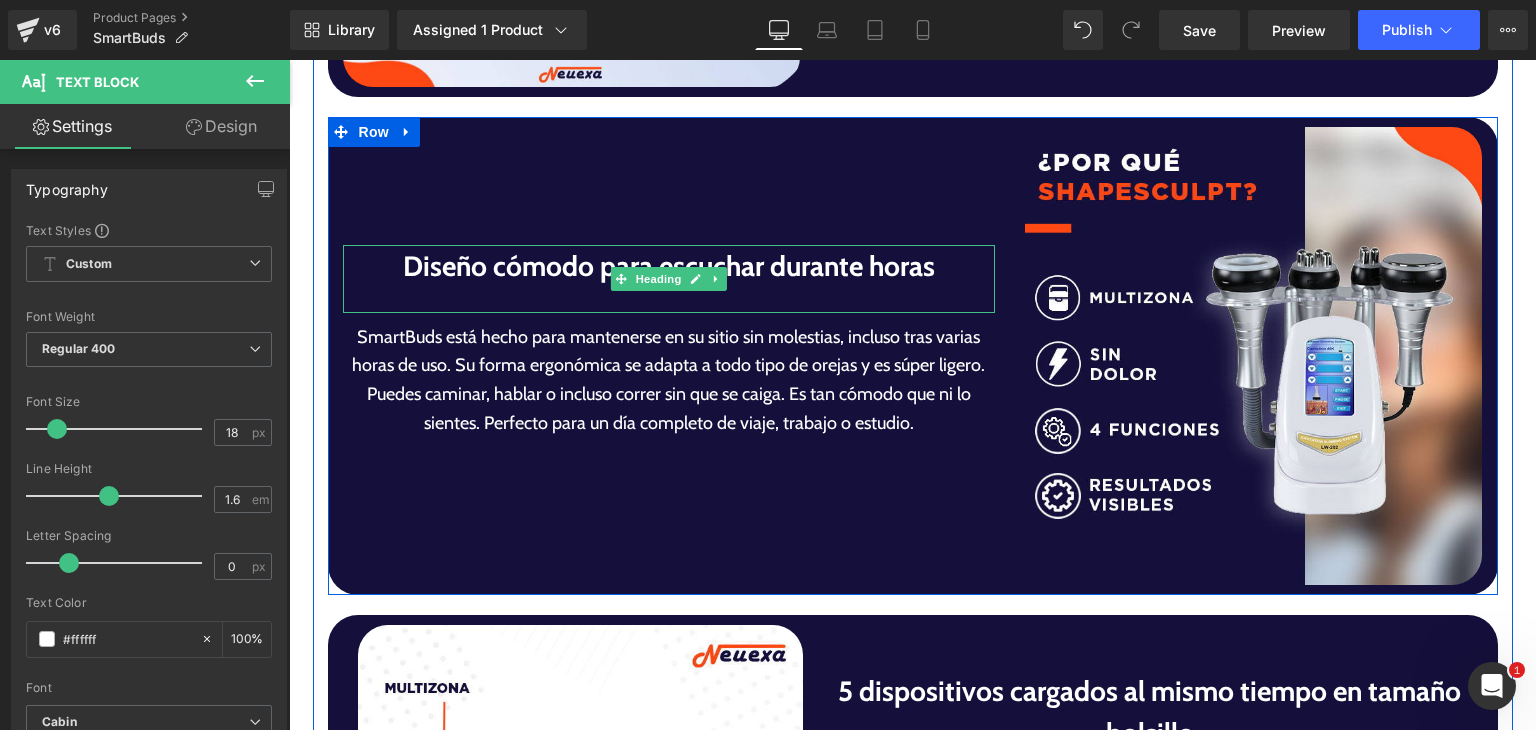 click at bounding box center (669, 300) 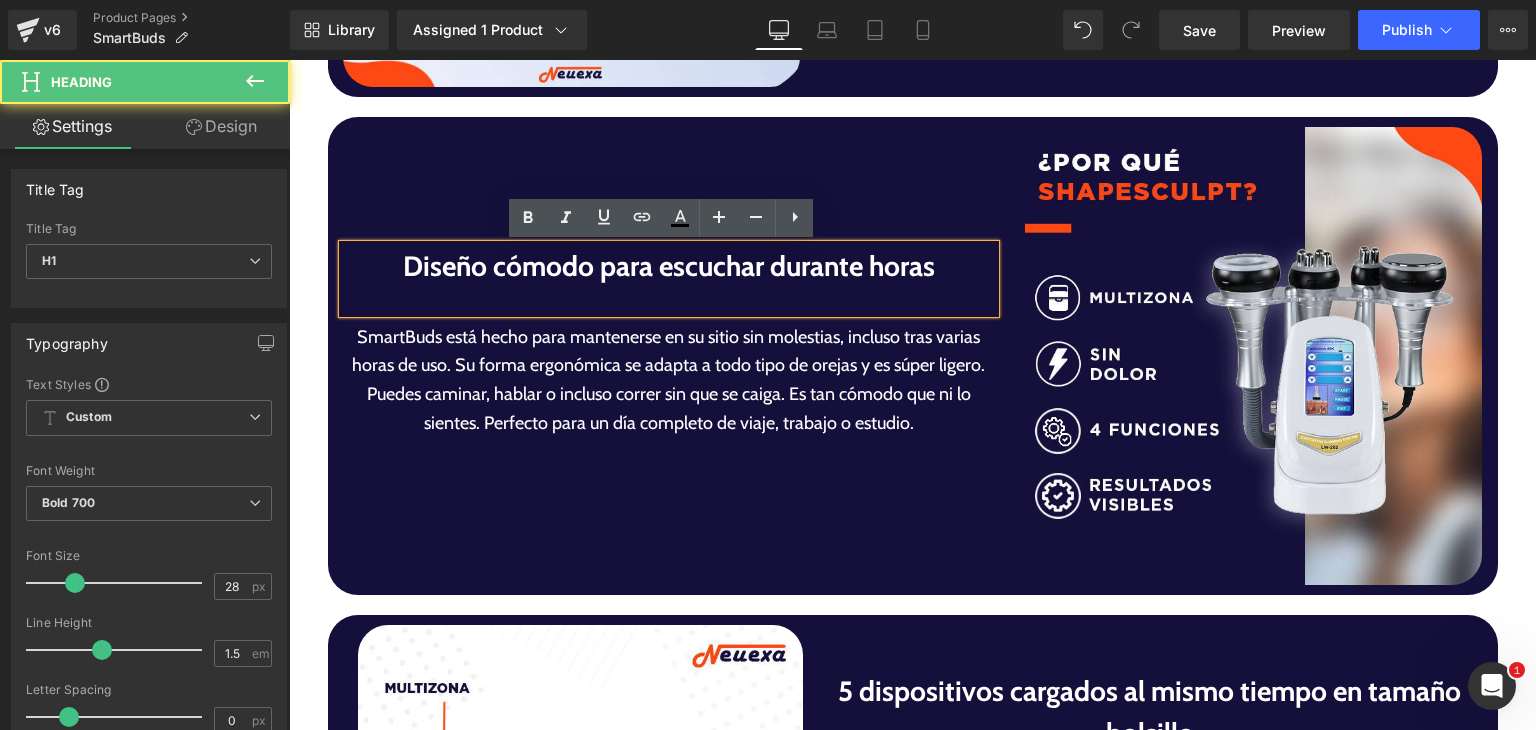 scroll, scrollTop: 4577, scrollLeft: 0, axis: vertical 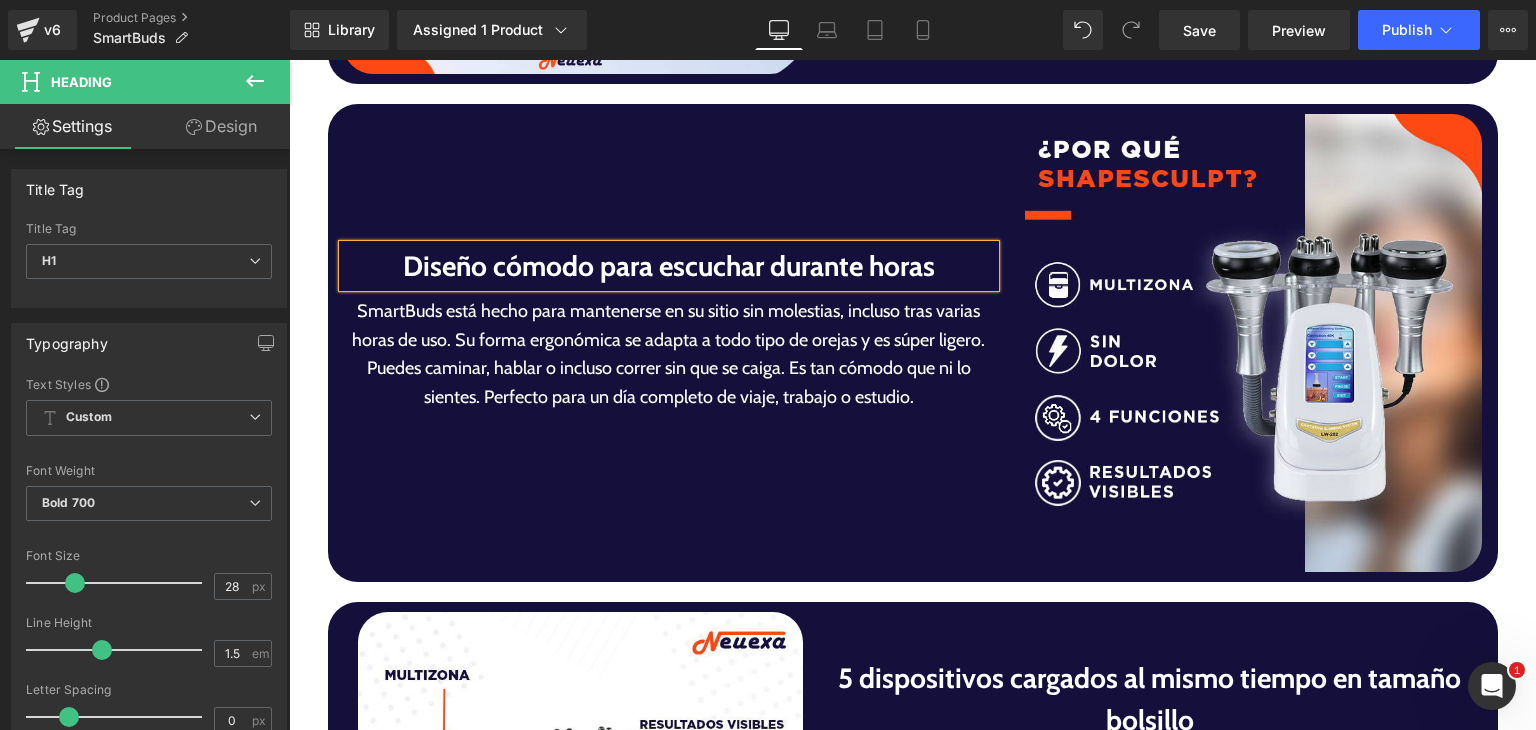 click on "SmartBuds está hecho para mantenerse en su sitio sin molestias, incluso tras varias horas de uso. Su forma ergonómica se adapta a todo tipo de orejas y es súper ligero. Puedes caminar, hablar o incluso correr sin que se caiga. Es tan cómodo que ni lo sientes. Perfecto para un día completo de viaje, trabajo o estudio." at bounding box center (669, 354) 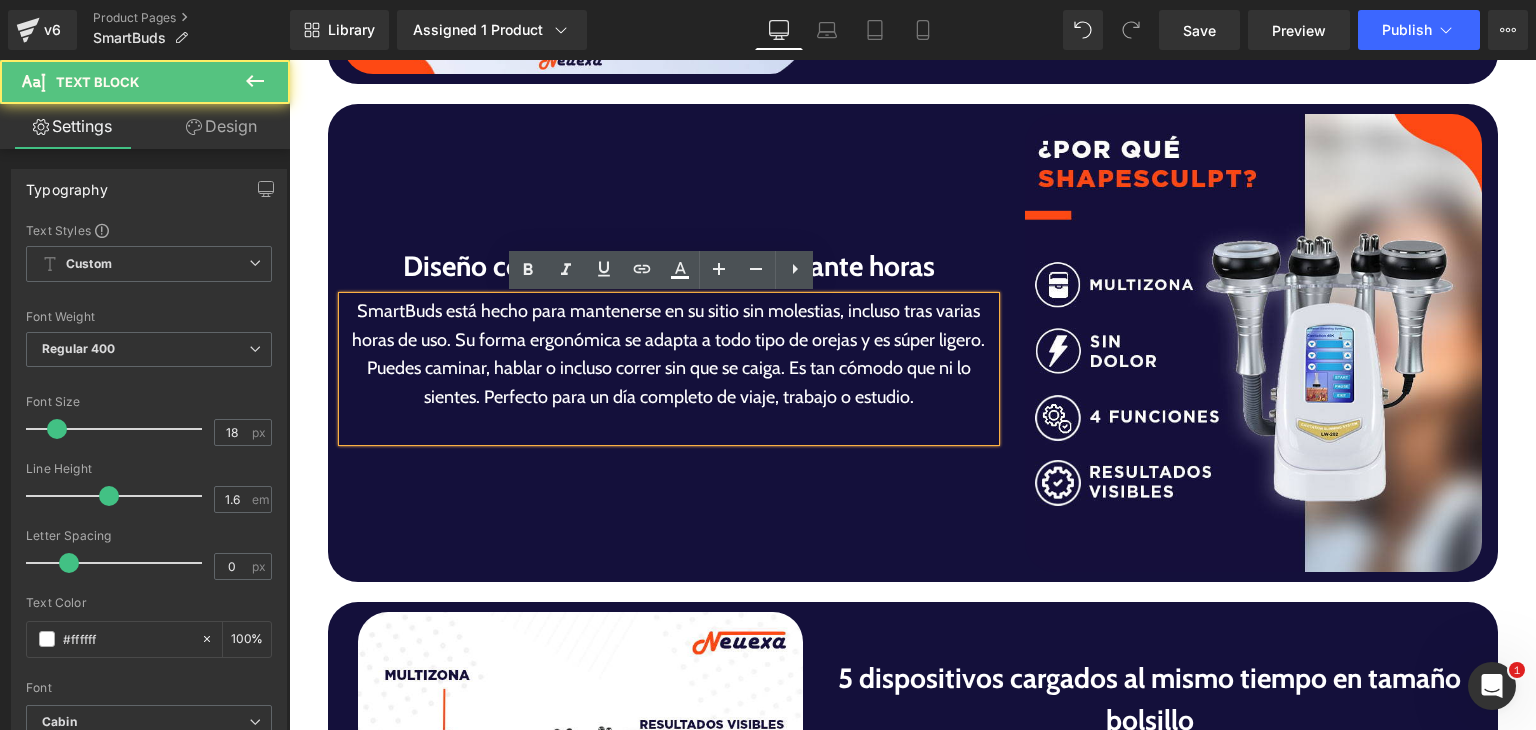 scroll, scrollTop: 4563, scrollLeft: 0, axis: vertical 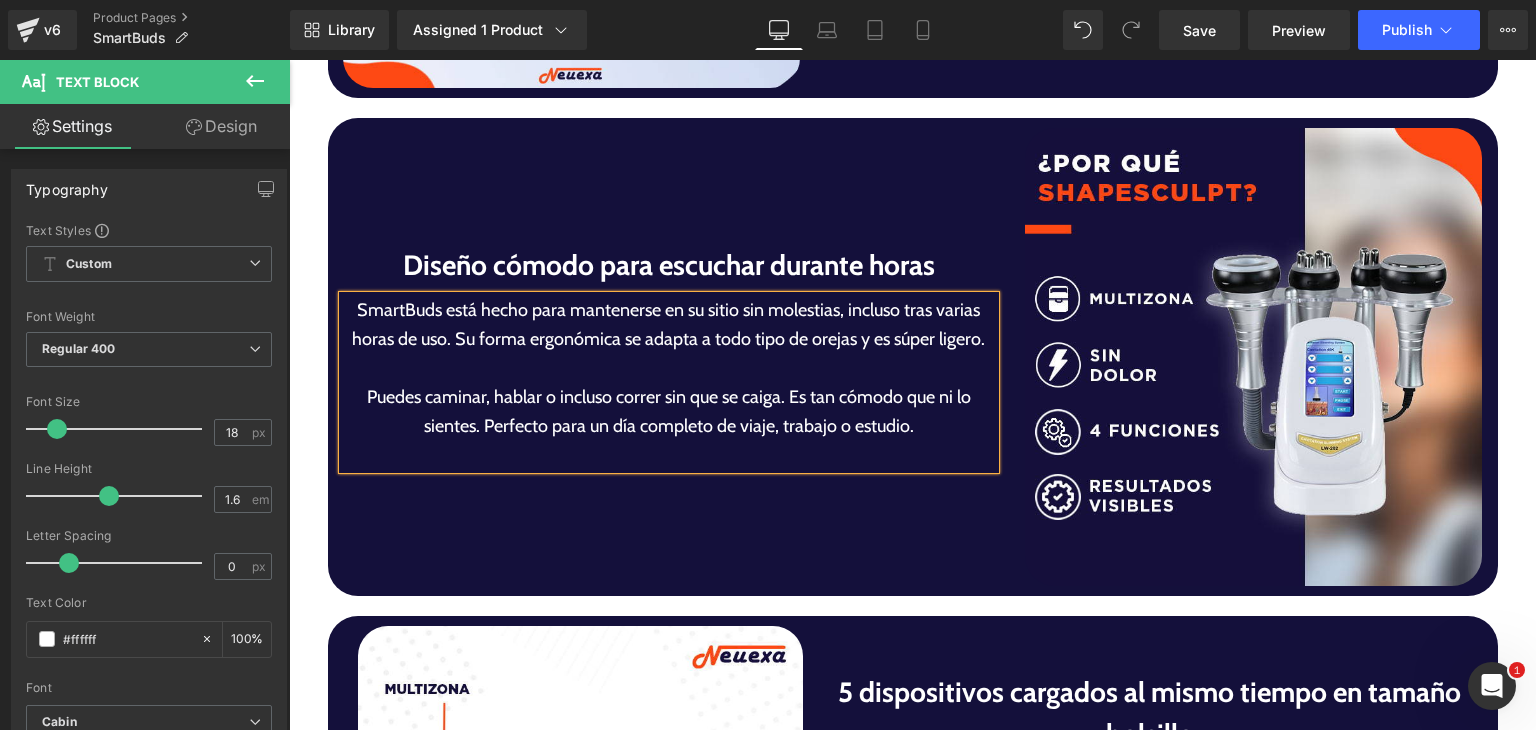 click on "SmartBuds está hecho para mantenerse en su sitio sin molestias, incluso tras varias horas de uso. Su forma ergonómica se adapta a todo tipo de orejas y es súper ligero." at bounding box center (669, 325) 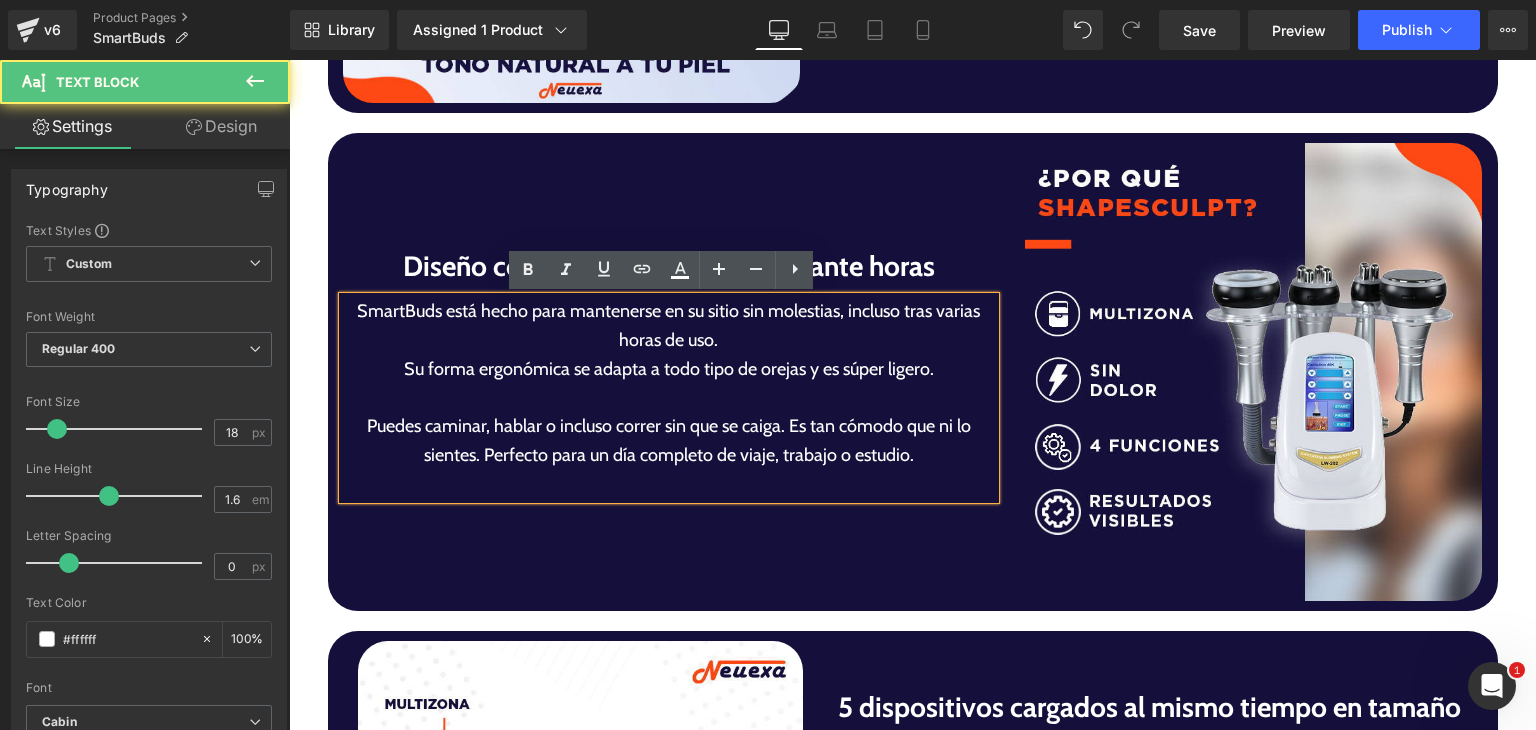 scroll, scrollTop: 4534, scrollLeft: 0, axis: vertical 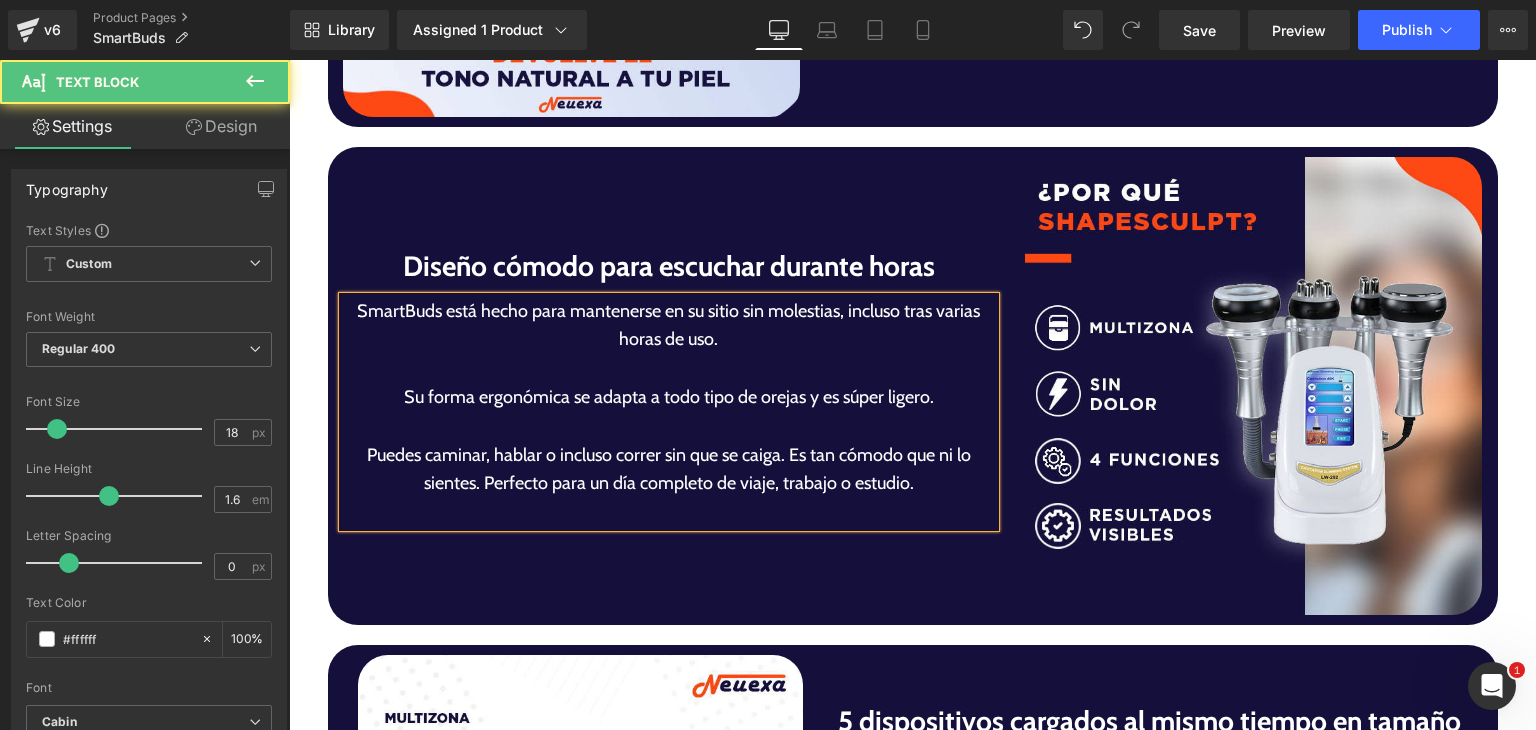 click on "Puedes caminar, hablar o incluso correr sin que se caiga. Es tan cómodo que ni lo sientes. Perfecto para un día completo de viaje, trabajo o estudio." at bounding box center [669, 470] 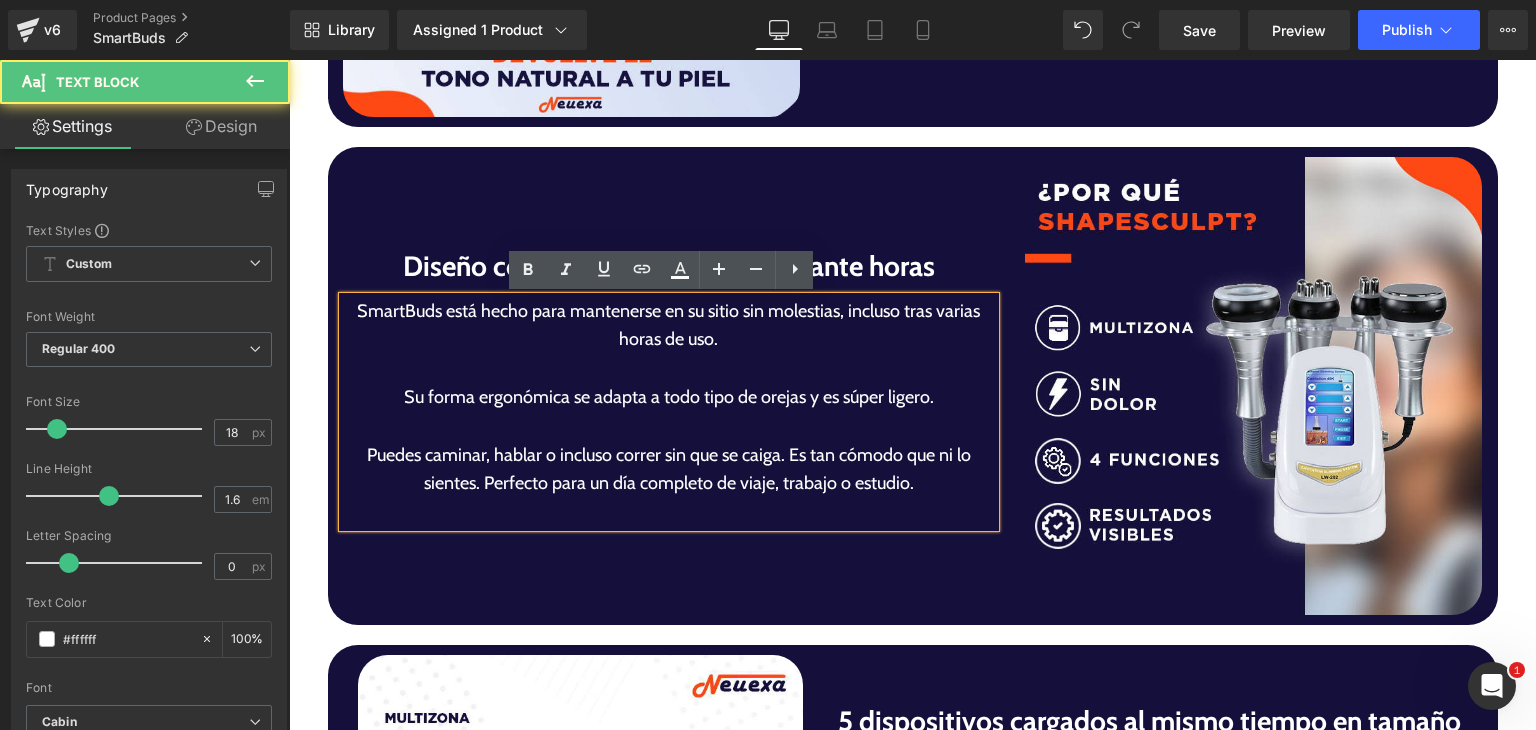 click on "Puedes caminar, hablar o incluso correr sin que se caiga. Es tan cómodo que ni lo sientes. Perfecto para un día completo de viaje, trabajo o estudio." at bounding box center [669, 470] 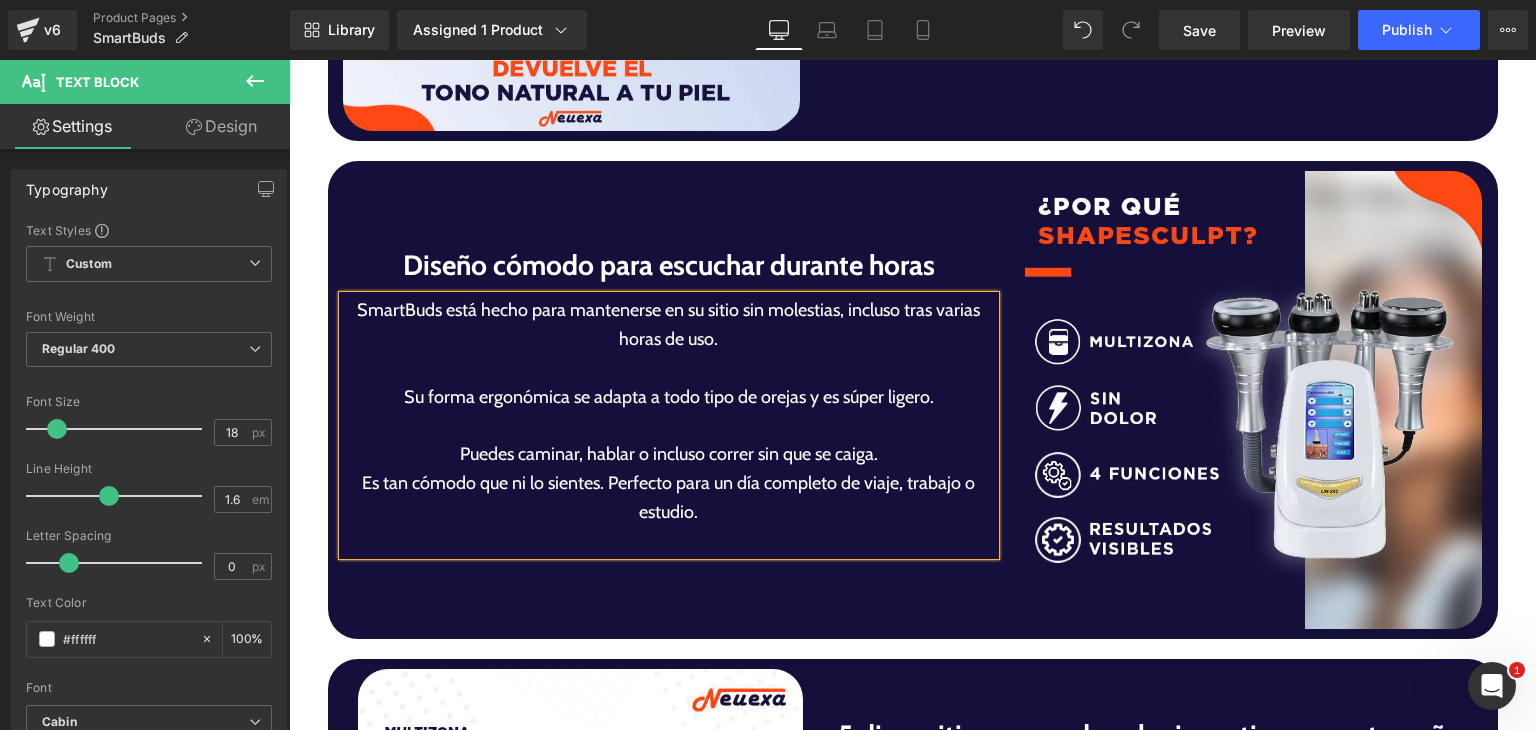 scroll, scrollTop: 4505, scrollLeft: 0, axis: vertical 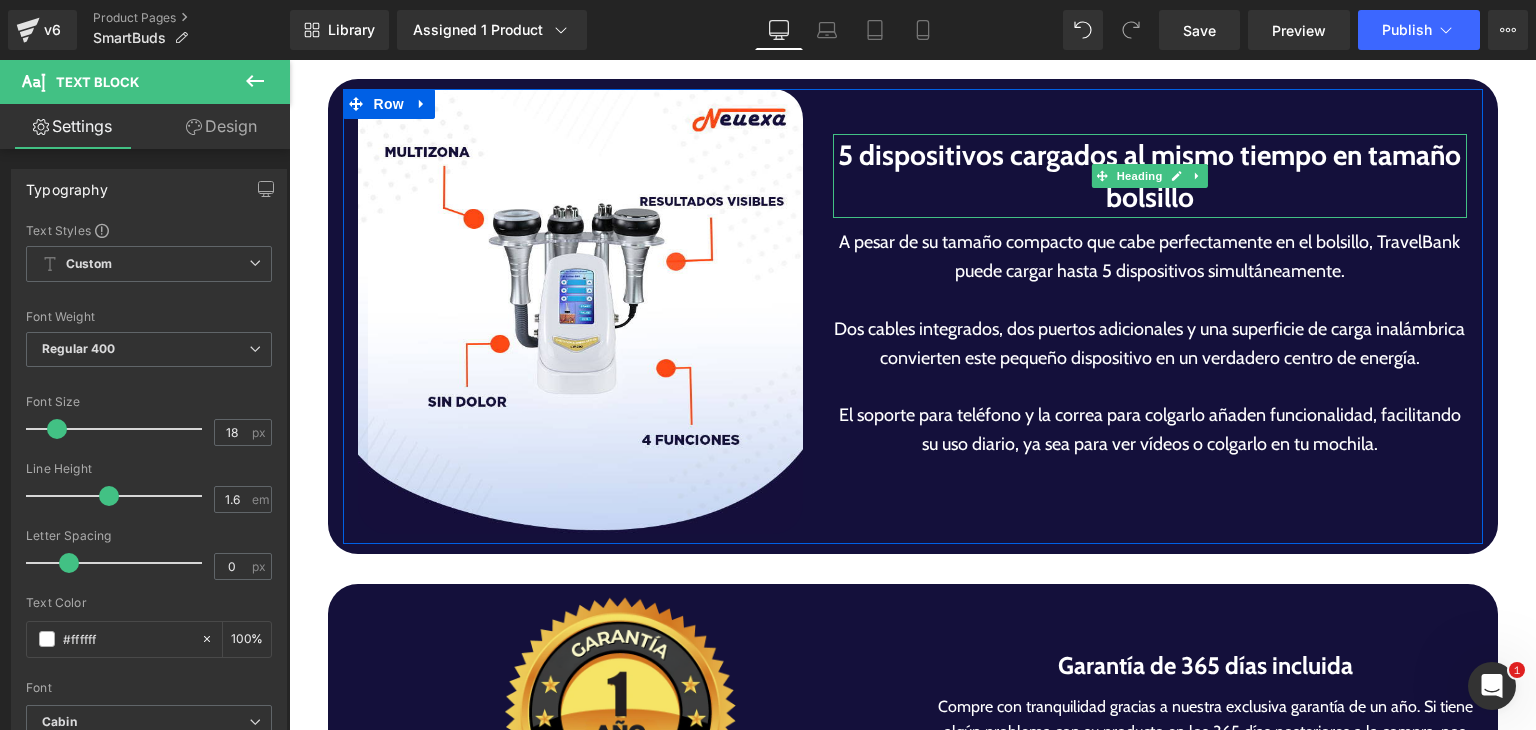 click on "5 dispositivos cargados al mismo tiempo en tamaño bolsillo" at bounding box center (1150, 176) 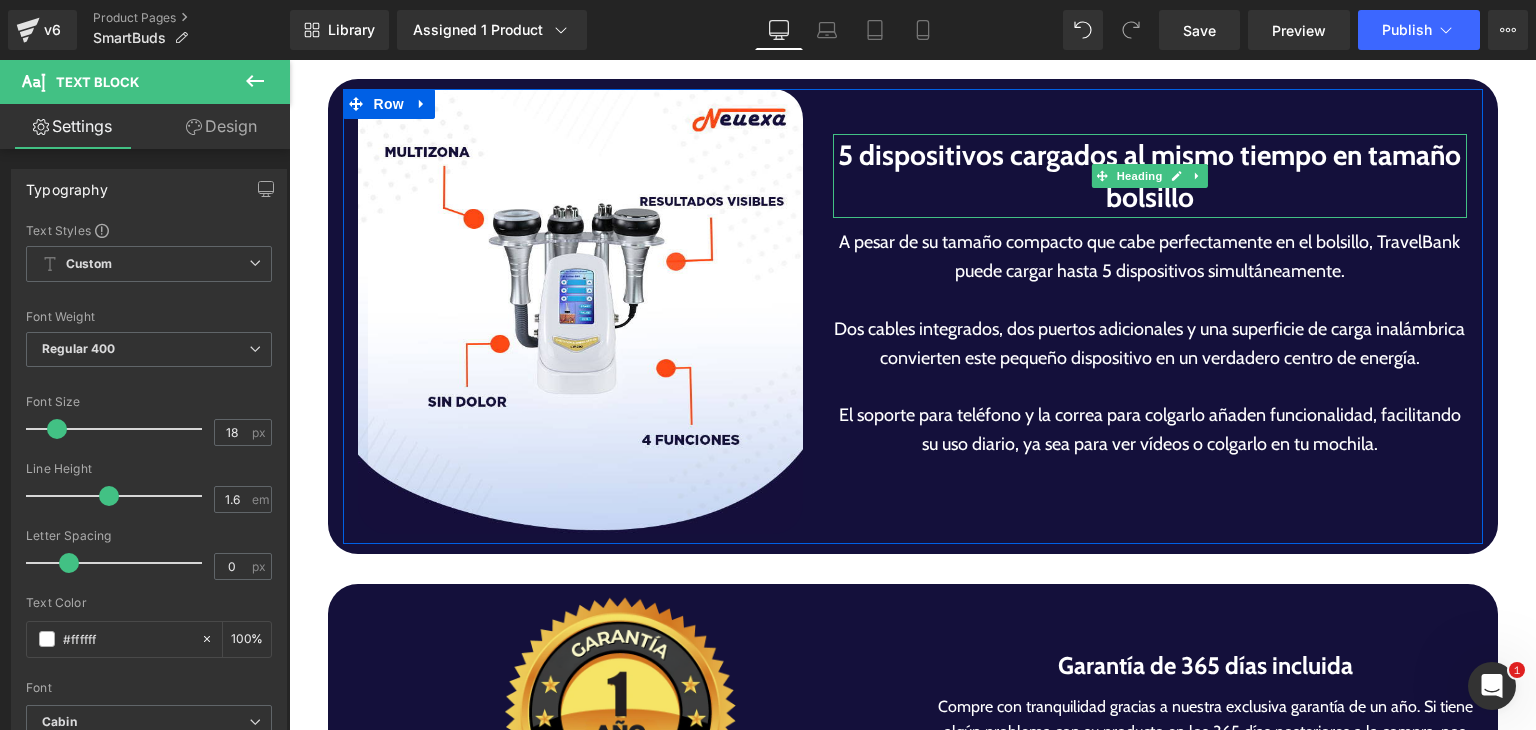click on "5 dispositivos cargados al mismo tiempo en tamaño bolsillo" at bounding box center (1150, 176) 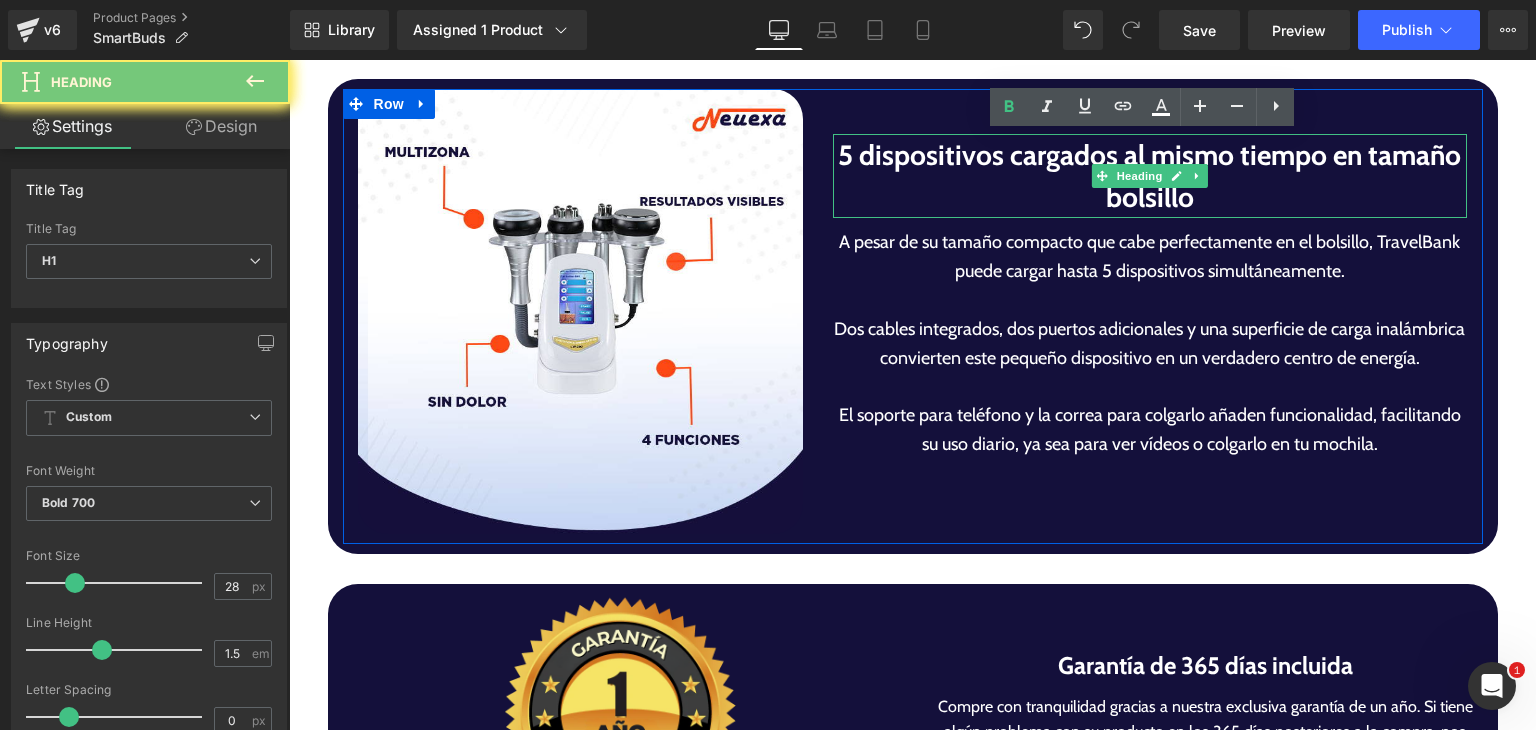click on "5 dispositivos cargados al mismo tiempo en tamaño bolsillo" at bounding box center (1150, 176) 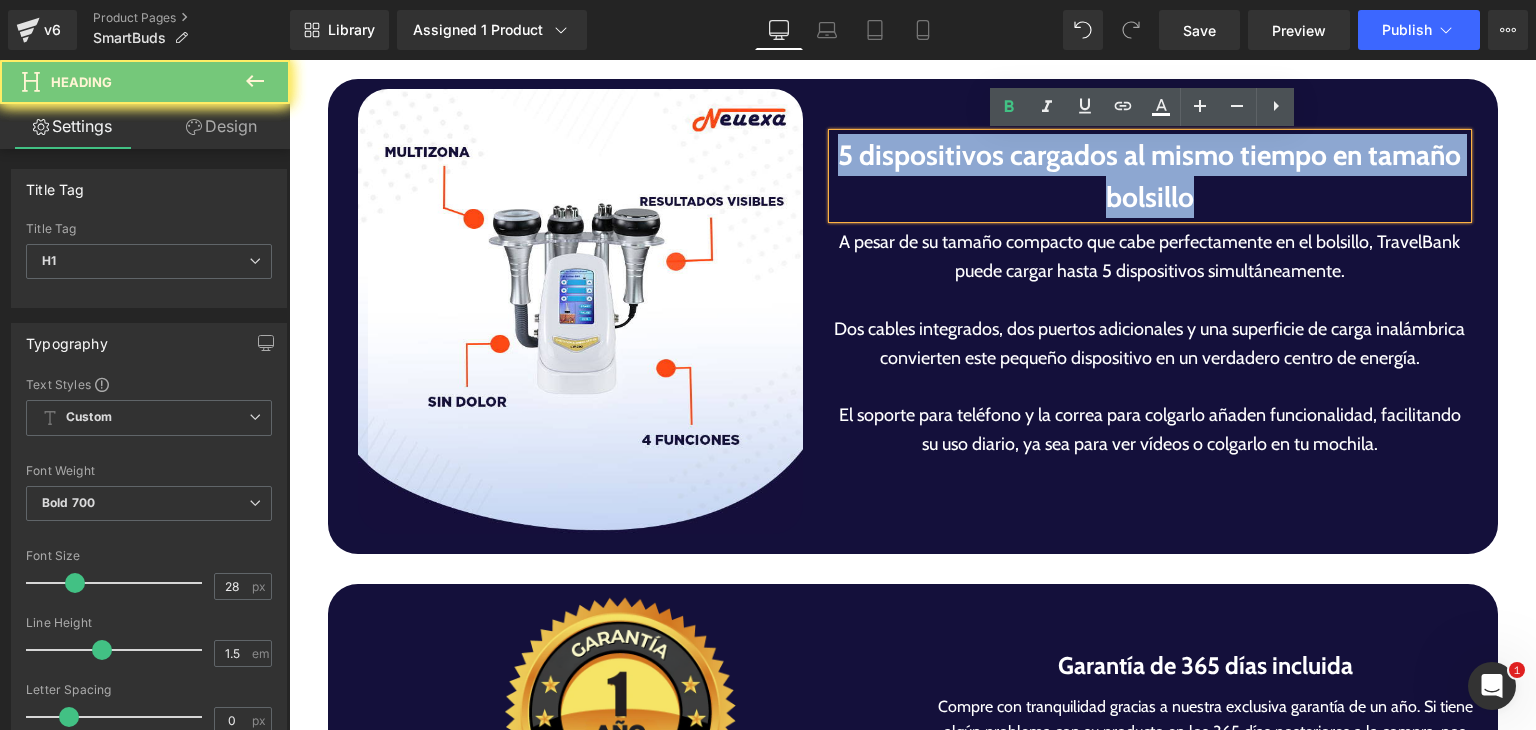 paste 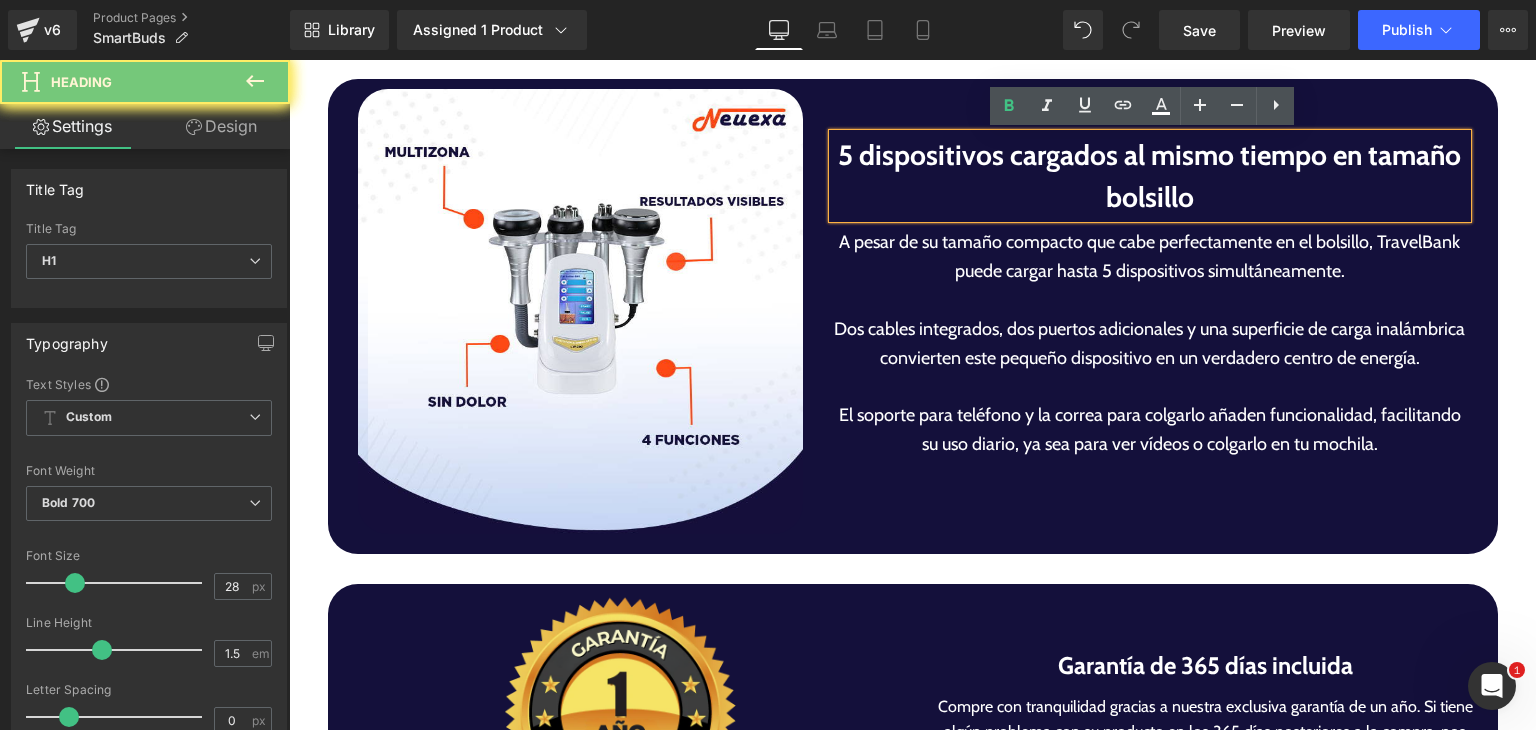 scroll, scrollTop: 5109, scrollLeft: 0, axis: vertical 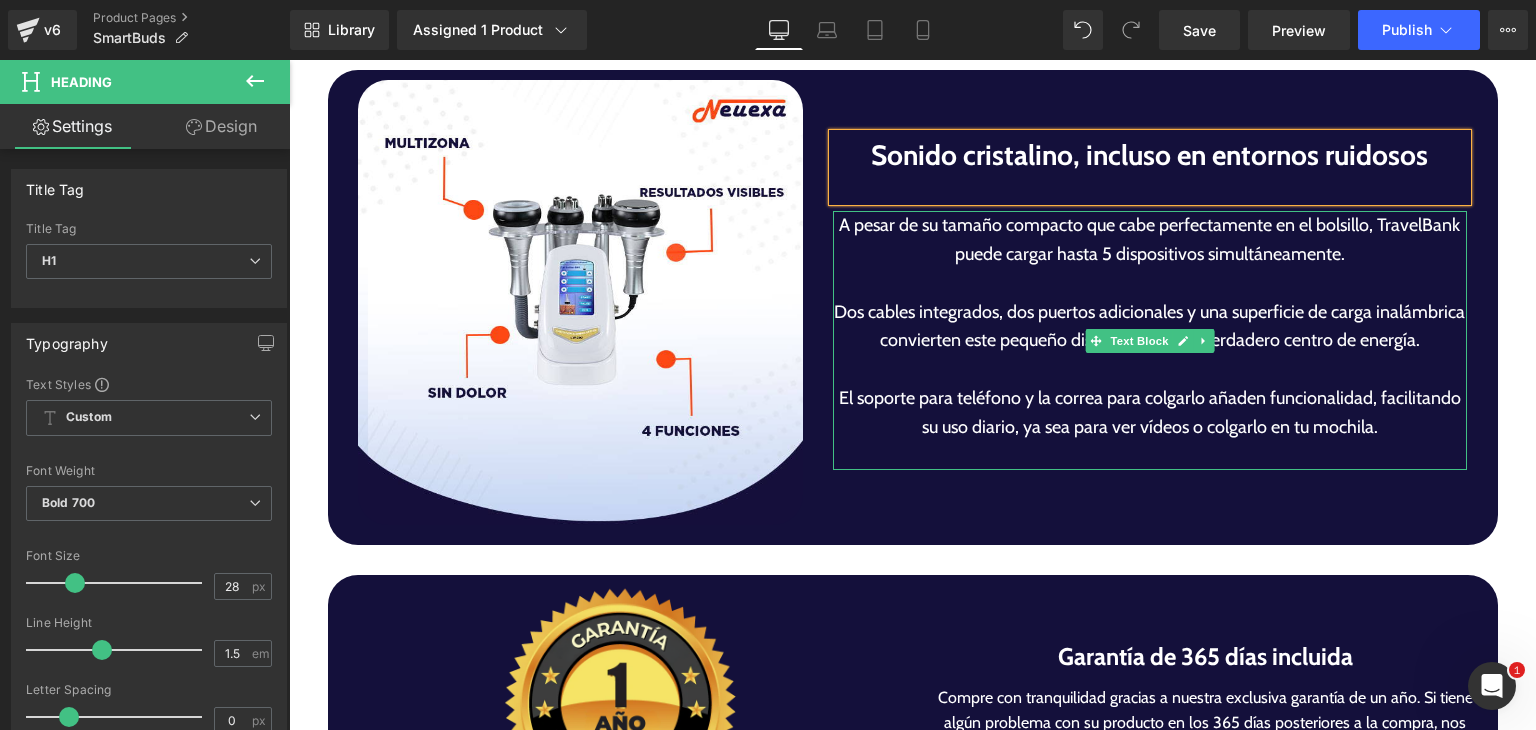 click on "A pesar de su tamaño compacto que cabe perfectamente en el bolsillo, TravelBank puede cargar hasta 5 dispositivos simultáneamente." at bounding box center (1150, 240) 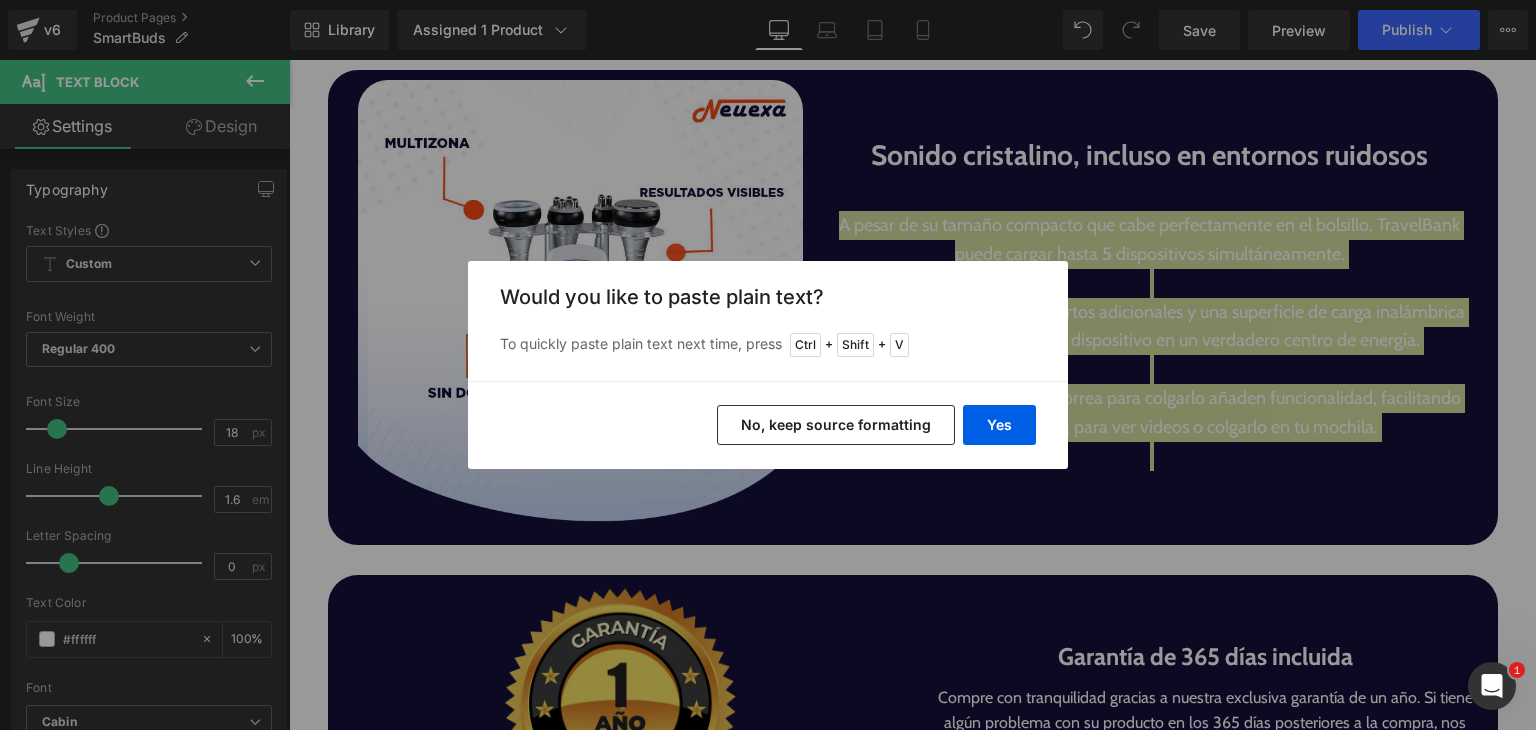 click on "No, keep source formatting" at bounding box center [836, 425] 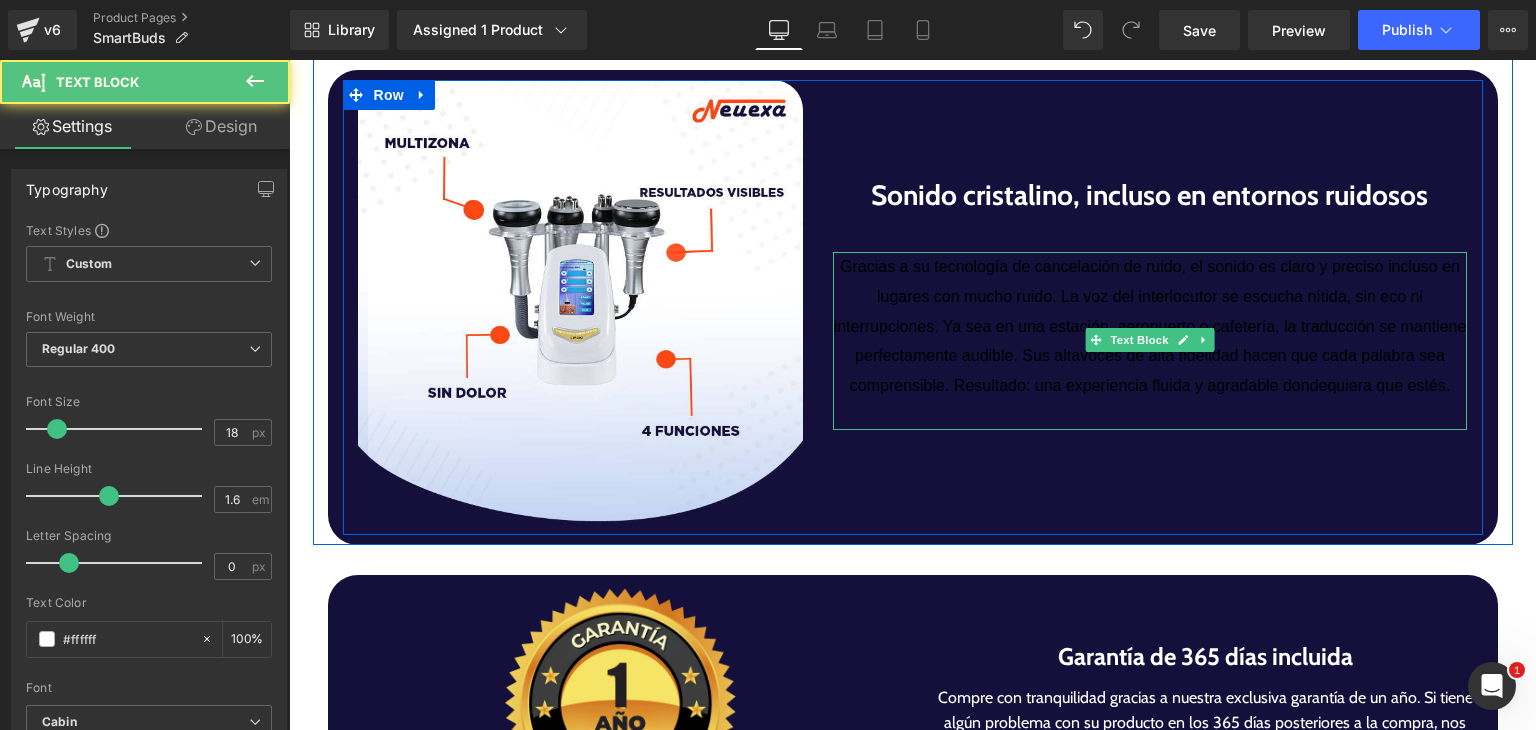 click on "Gracias a su tecnología de cancelación de ruido, el sonido es claro y preciso incluso en lugares con mucho ruido. La voz del interlocutor se escucha nítida, sin eco ni interrupciones. Ya sea en una estación, aeropuerto o cafetería, la traducción se mantiene perfectamente audible. Sus altavoces de alta fidelidad hacen que cada palabra sea comprensible. Resultado: una experiencia fluida y agradable dondequiera que estés." at bounding box center [1152, 326] 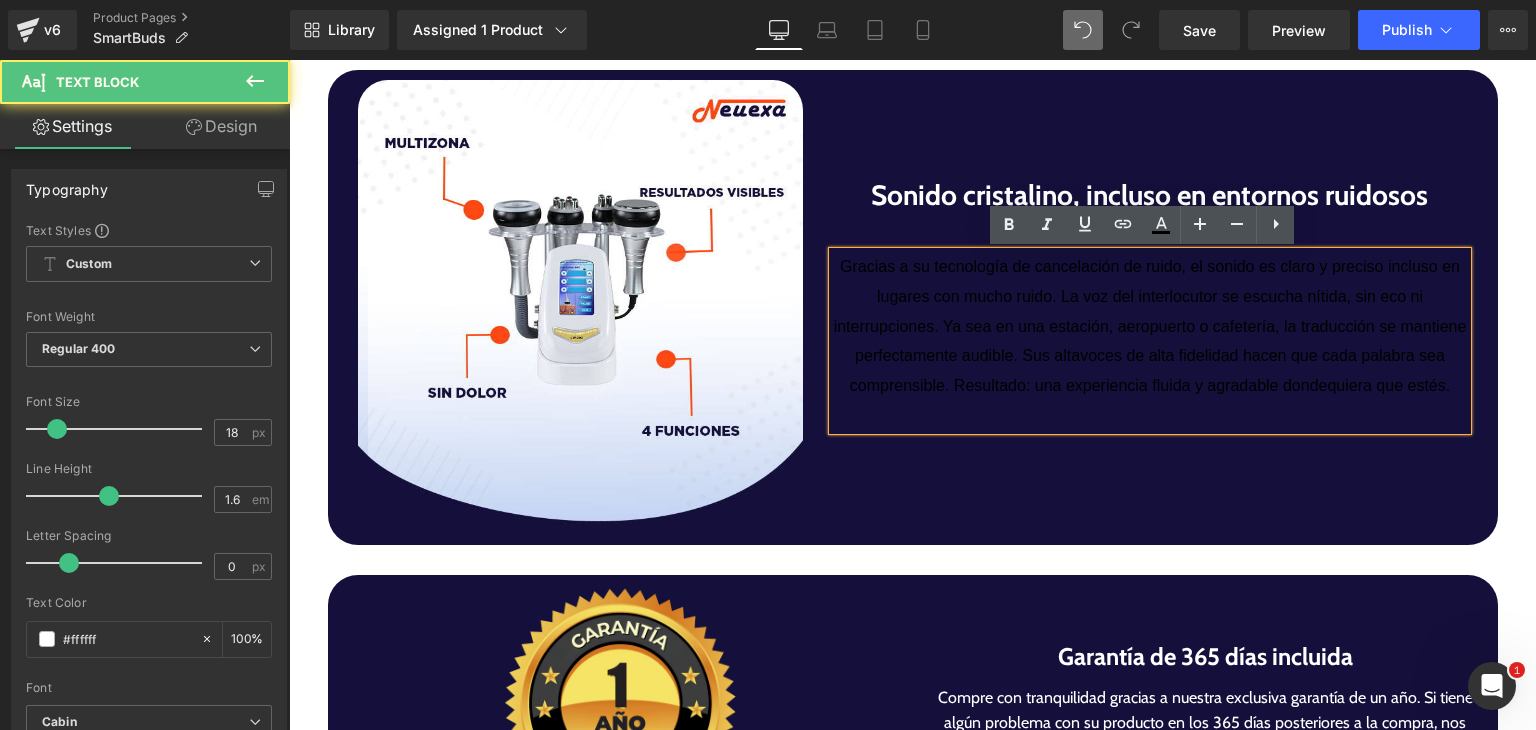 scroll, scrollTop: 5155, scrollLeft: 0, axis: vertical 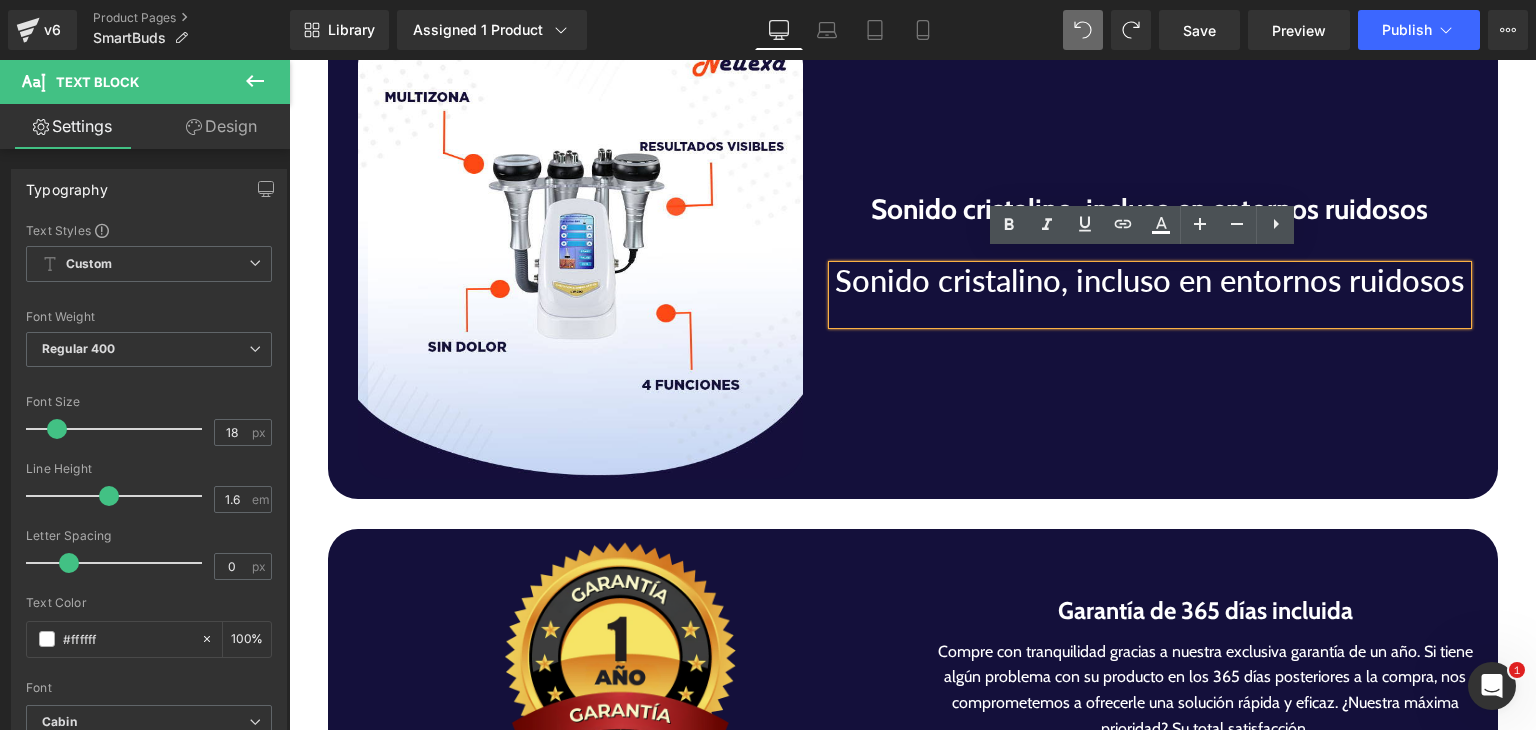 click at bounding box center [1150, 309] 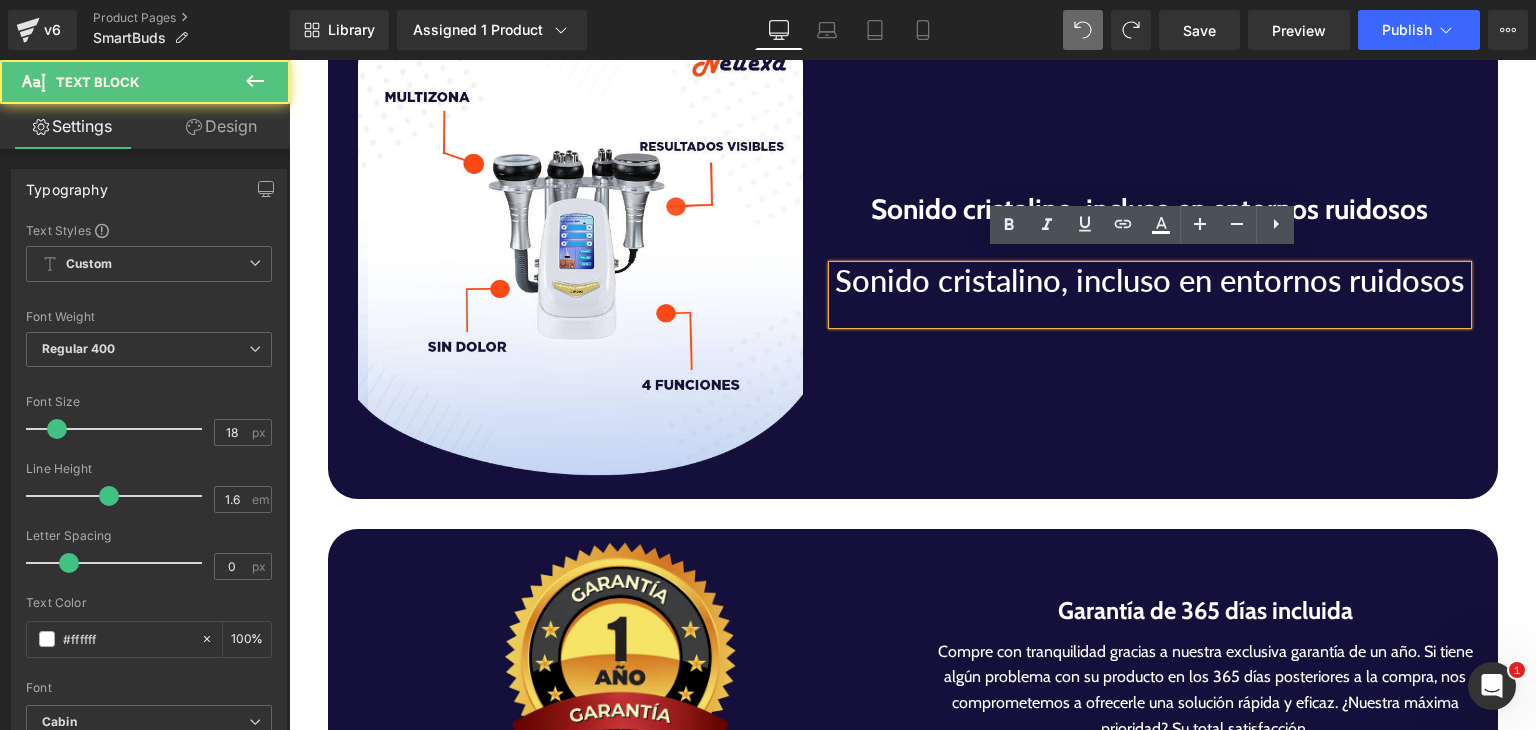 click at bounding box center (1150, 309) 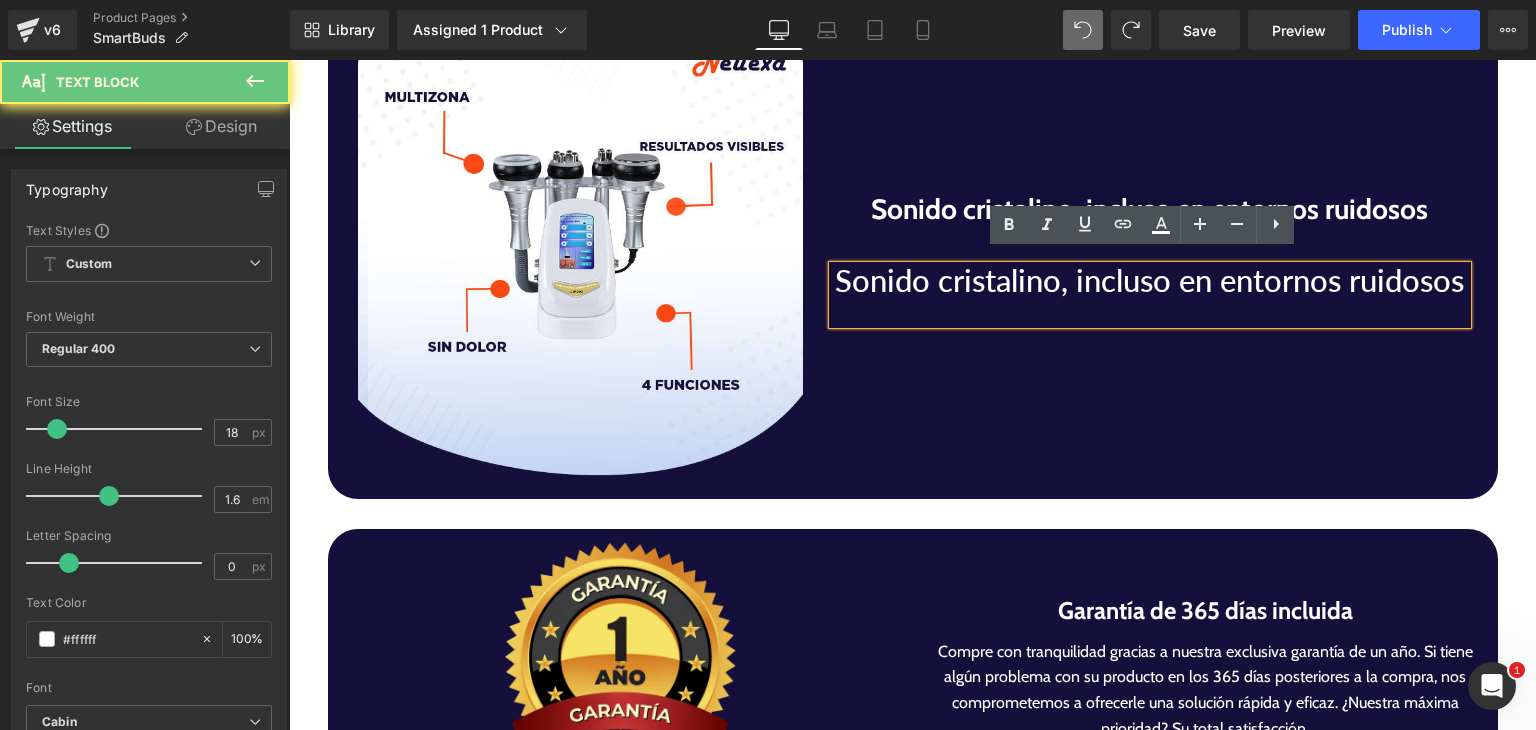 click at bounding box center (1150, 309) 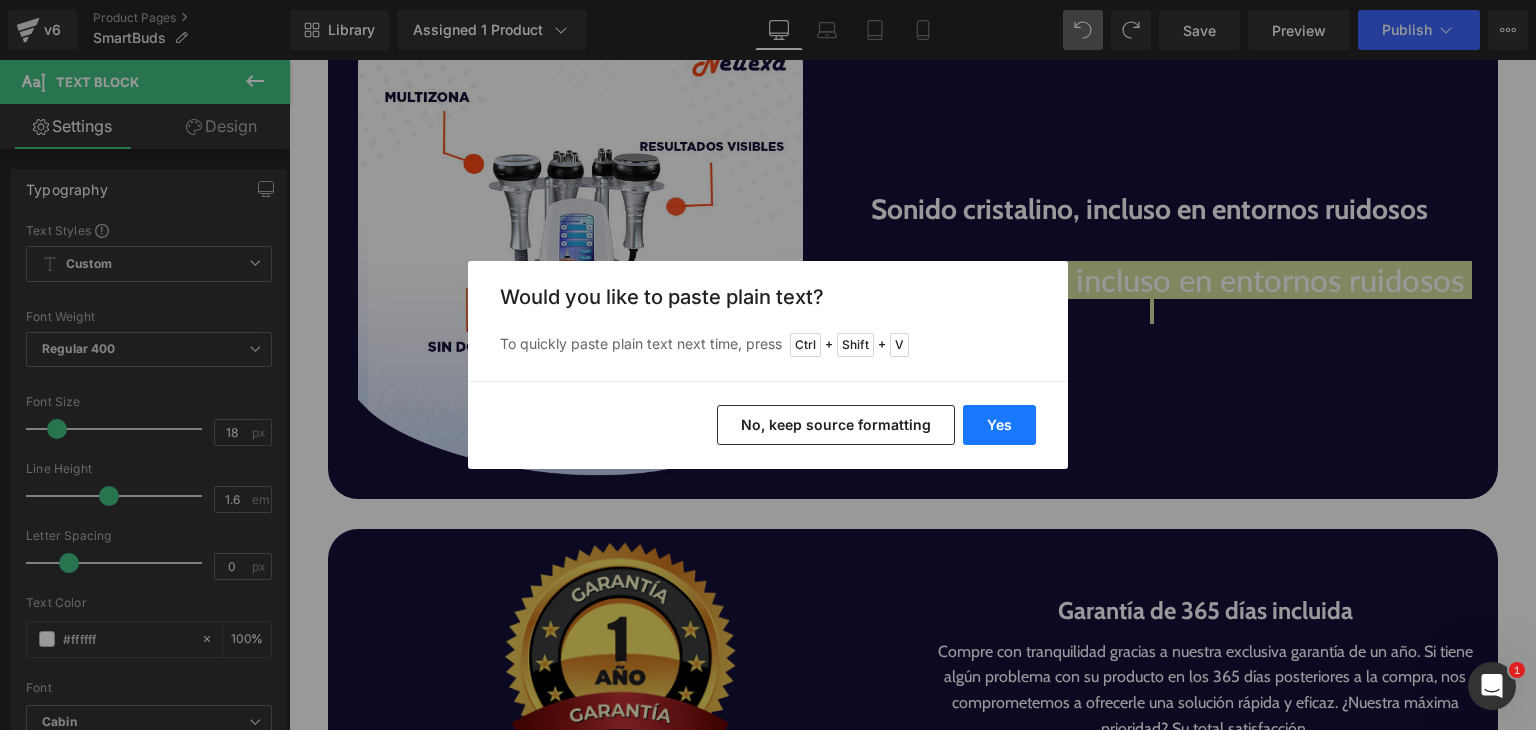 click on "Yes" at bounding box center (999, 425) 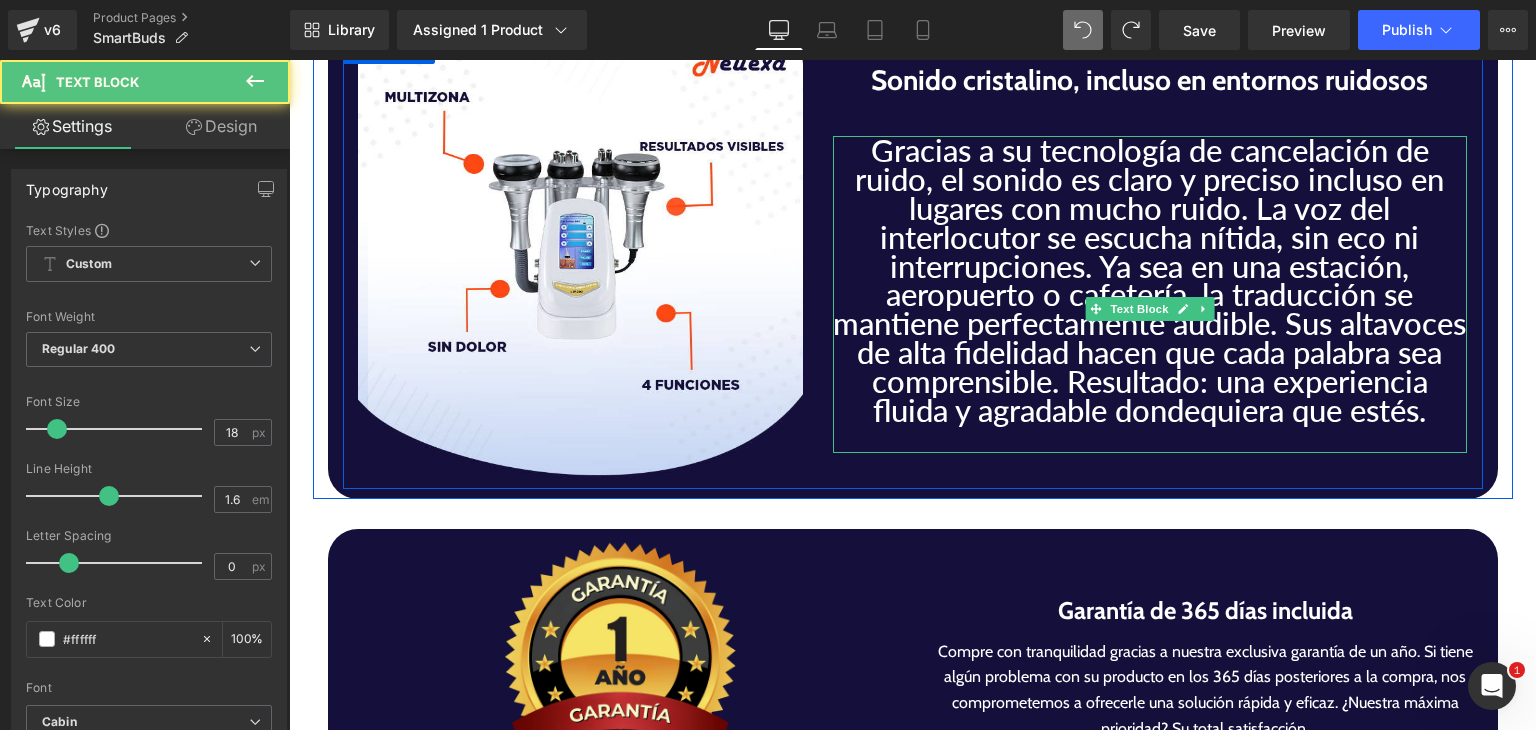 click on "Gracias a su tecnología de cancelación de ruido, el sonido es claro y preciso incluso en lugares con mucho ruido. La voz del interlocutor se escucha nítida, sin eco ni interrupciones. Ya sea en una estación, aeropuerto o cafetería, la traducción se mantiene perfectamente audible. Sus altavoces de alta fidelidad hacen que cada palabra sea comprensible. Resultado: una experiencia fluida y agradable dondequiera que estés." at bounding box center [1150, 280] 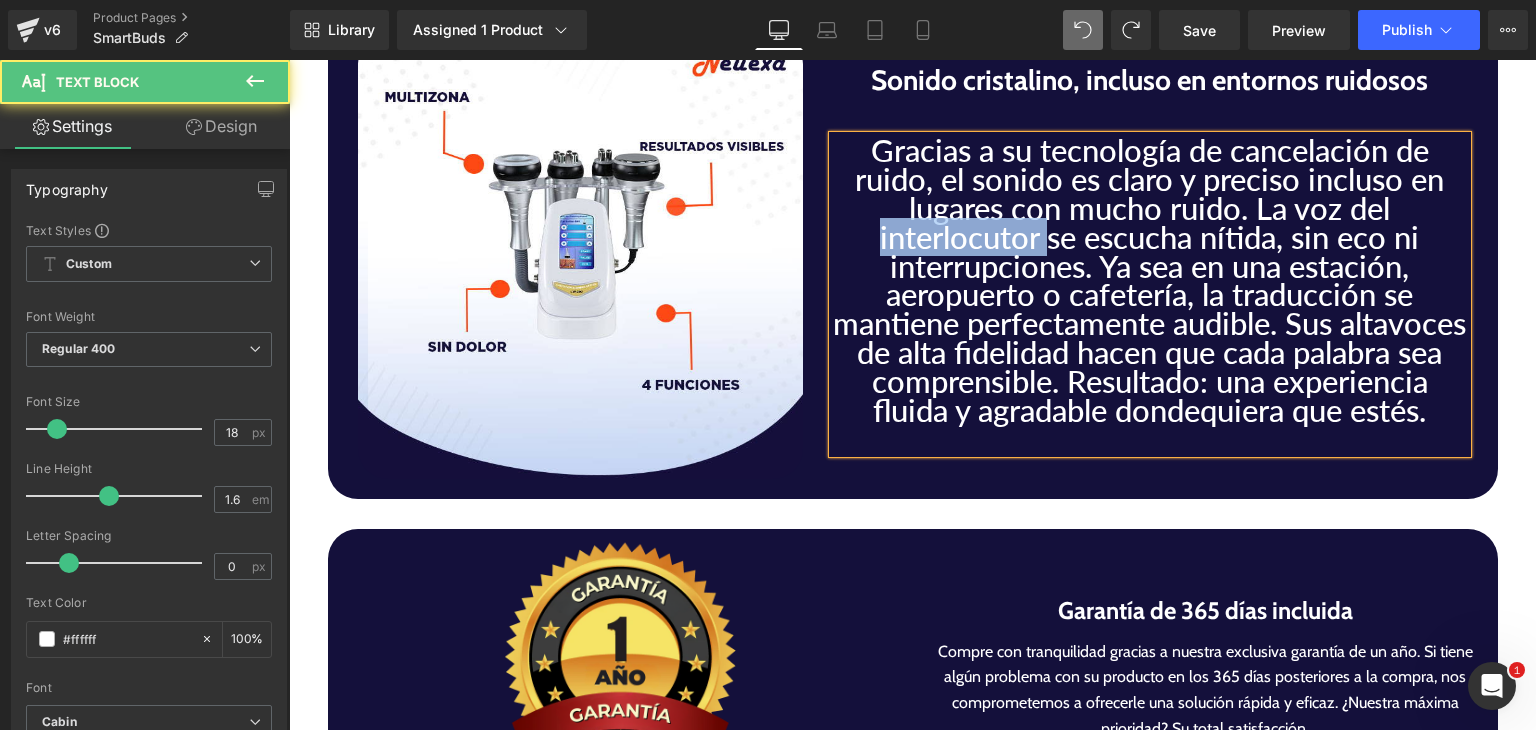 click on "Gracias a su tecnología de cancelación de ruido, el sonido es claro y preciso incluso en lugares con mucho ruido. La voz del interlocutor se escucha nítida, sin eco ni interrupciones. Ya sea en una estación, aeropuerto o cafetería, la traducción se mantiene perfectamente audible. Sus altavoces de alta fidelidad hacen que cada palabra sea comprensible. Resultado: una experiencia fluida y agradable dondequiera que estés." at bounding box center (1150, 280) 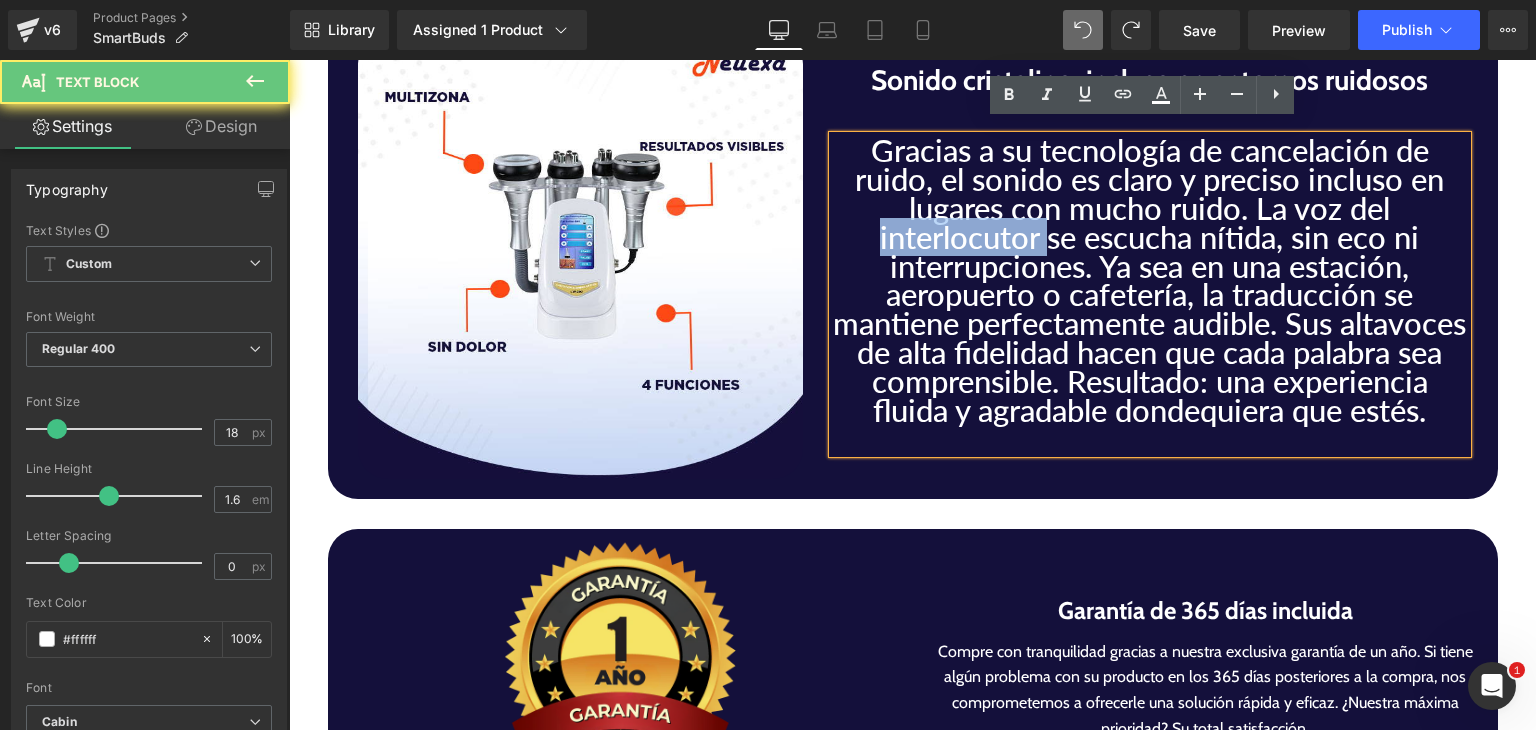 click on "Gracias a su tecnología de cancelación de ruido, el sonido es claro y preciso incluso en lugares con mucho ruido. La voz del interlocutor se escucha nítida, sin eco ni interrupciones. Ya sea en una estación, aeropuerto o cafetería, la traducción se mantiene perfectamente audible. Sus altavoces de alta fidelidad hacen que cada palabra sea comprensible. Resultado: una experiencia fluida y agradable dondequiera que estés." at bounding box center (1150, 280) 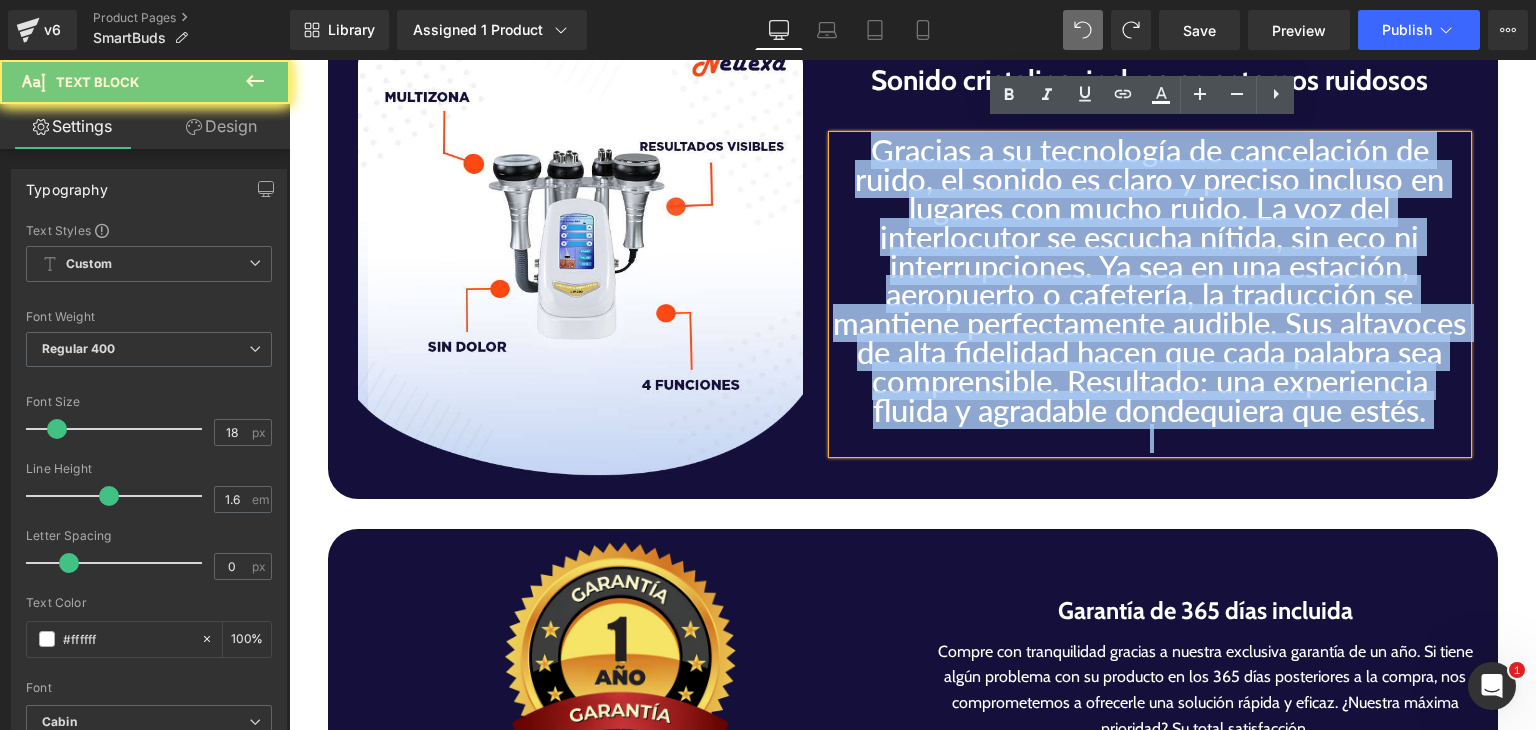 click on "Gracias a su tecnología de cancelación de ruido, el sonido es claro y preciso incluso en lugares con mucho ruido. La voz del interlocutor se escucha nítida, sin eco ni interrupciones. Ya sea en una estación, aeropuerto o cafetería, la traducción se mantiene perfectamente audible. Sus altavoces de alta fidelidad hacen que cada palabra sea comprensible. Resultado: una experiencia fluida y agradable dondequiera que estés." at bounding box center [1150, 280] 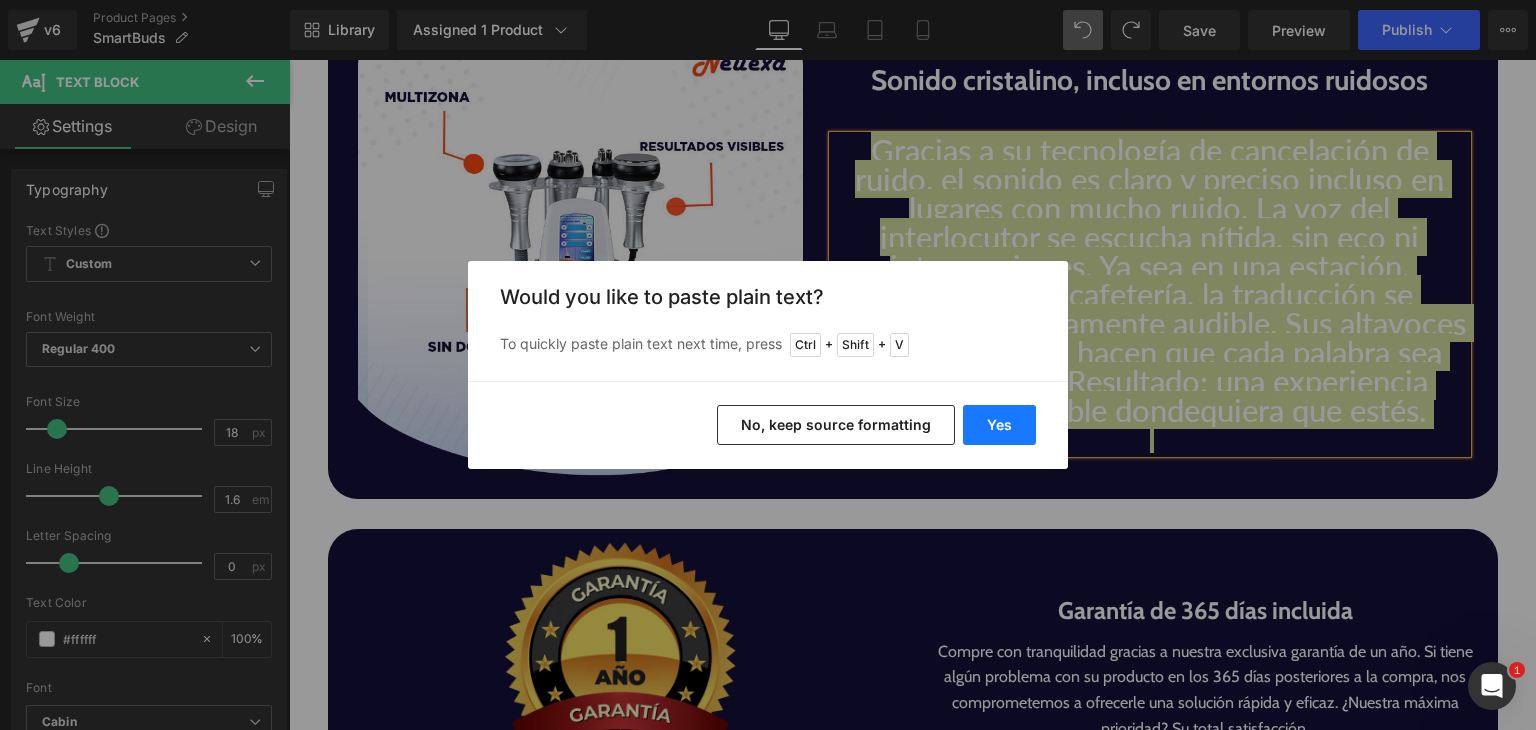 click on "Yes" at bounding box center (999, 425) 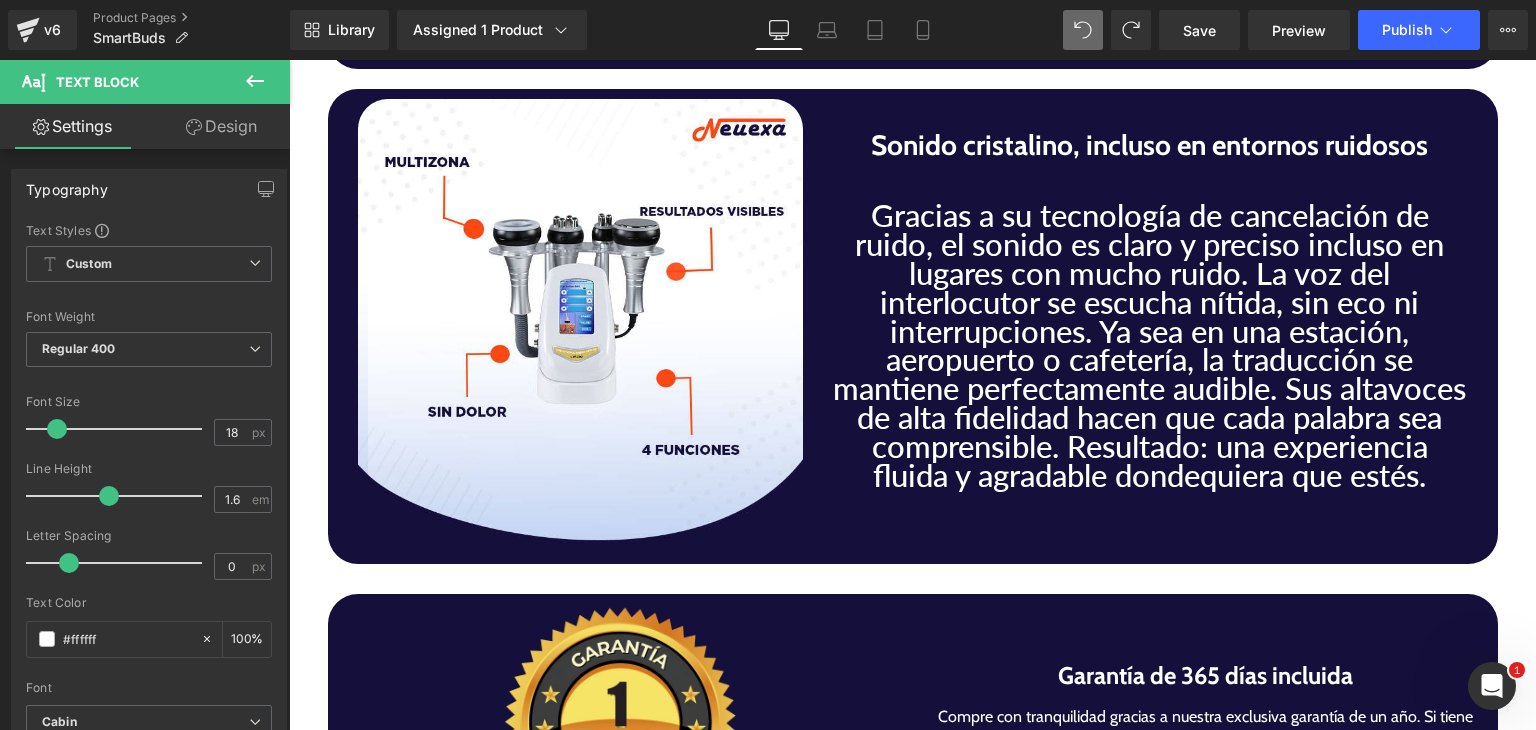 scroll, scrollTop: 5055, scrollLeft: 0, axis: vertical 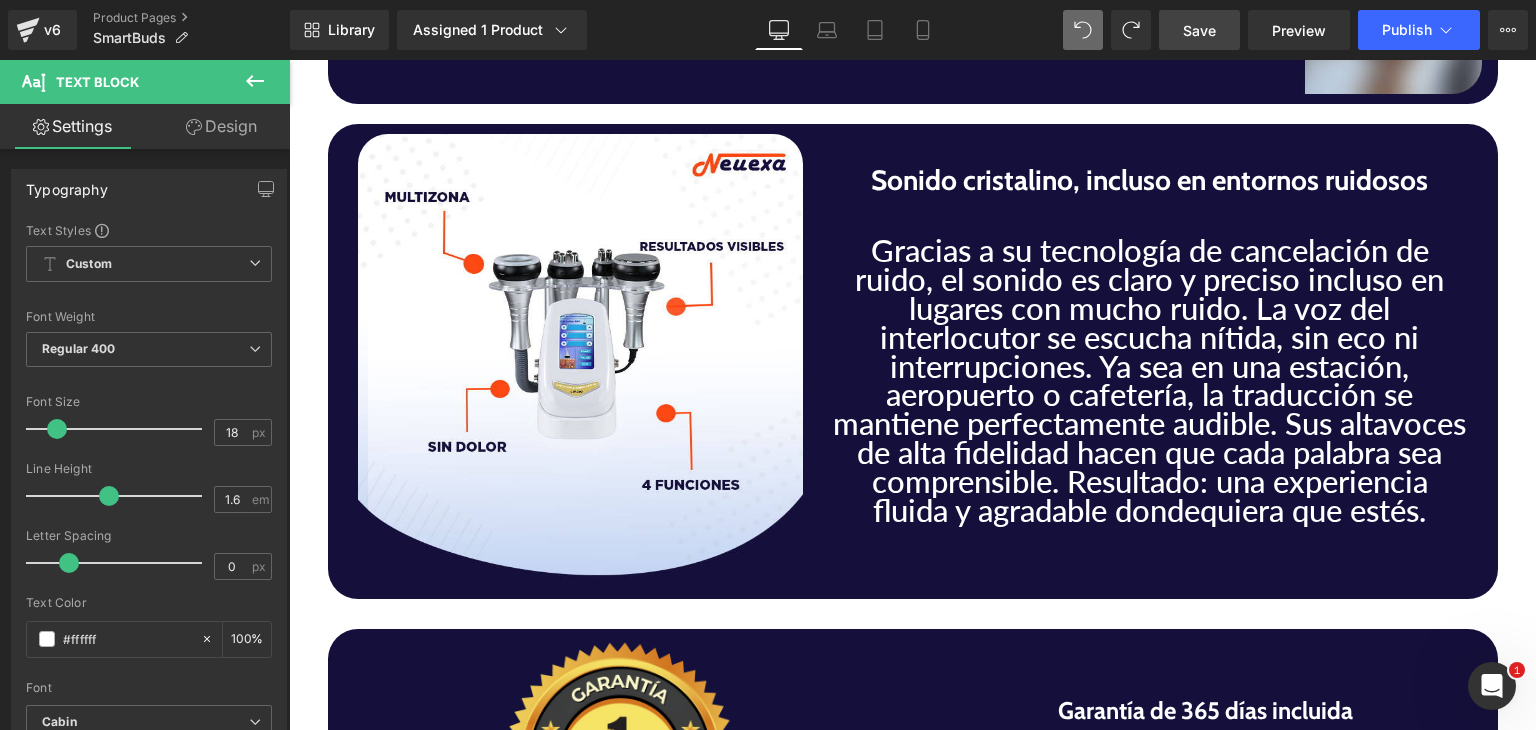 click on "Save" at bounding box center [1199, 30] 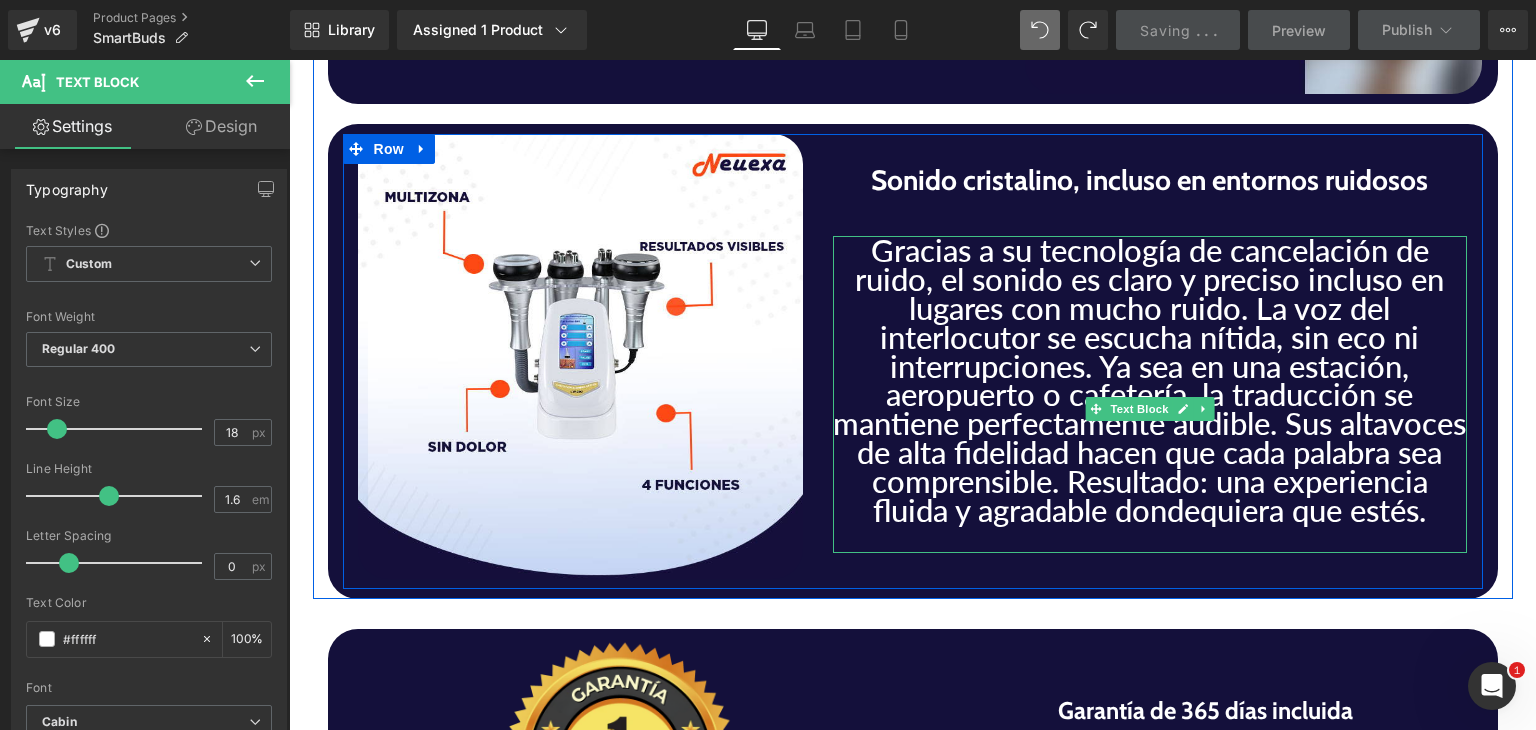 click on "Gracias a su tecnología de cancelación de ruido, el sonido es claro y preciso incluso en lugares con mucho ruido. La voz del interlocutor se escucha nítida, sin eco ni interrupciones. Ya sea en una estación, aeropuerto o cafetería, la traducción se mantiene perfectamente audible. Sus altavoces de alta fidelidad hacen que cada palabra sea comprensible. Resultado: una experiencia fluida y agradable dondequiera que estés." at bounding box center (1150, 380) 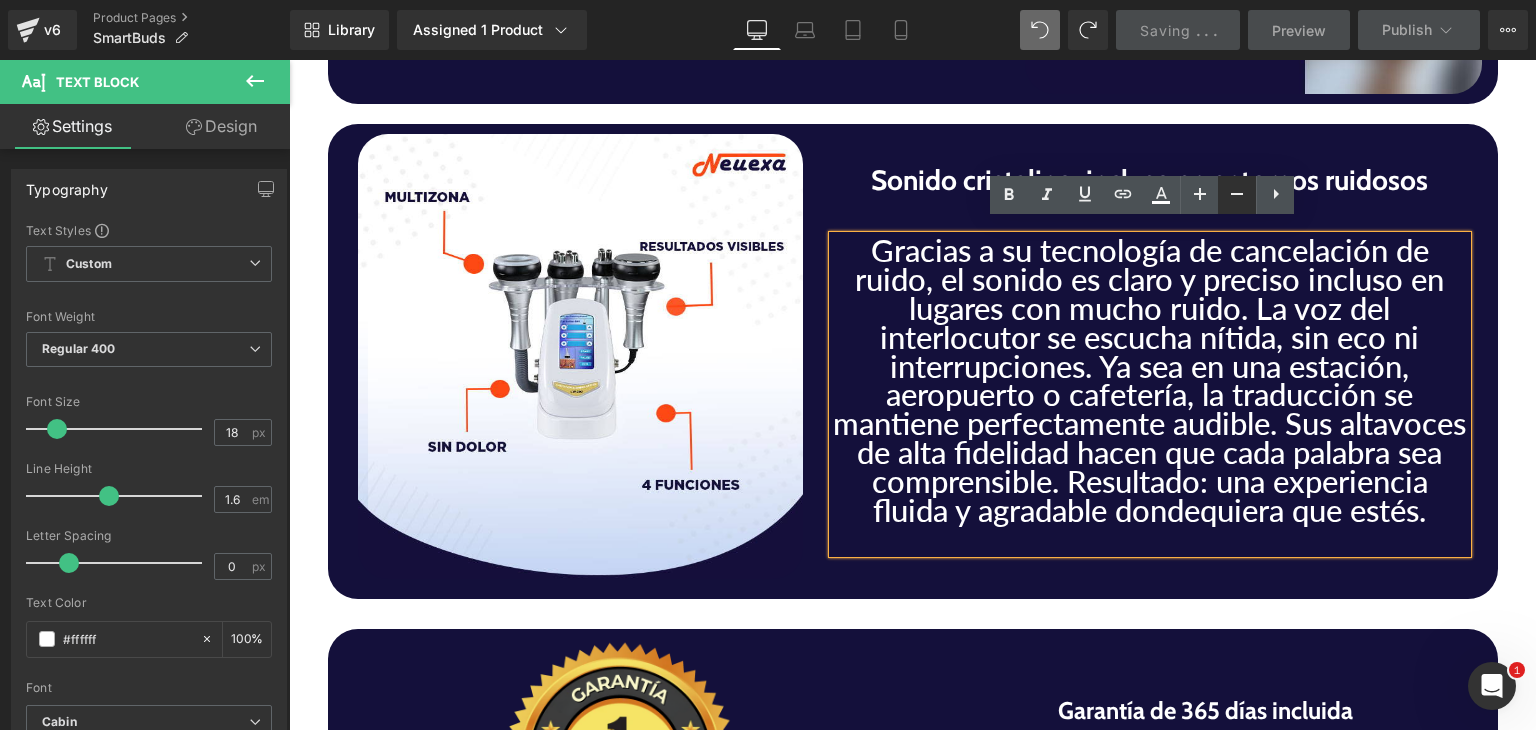 click 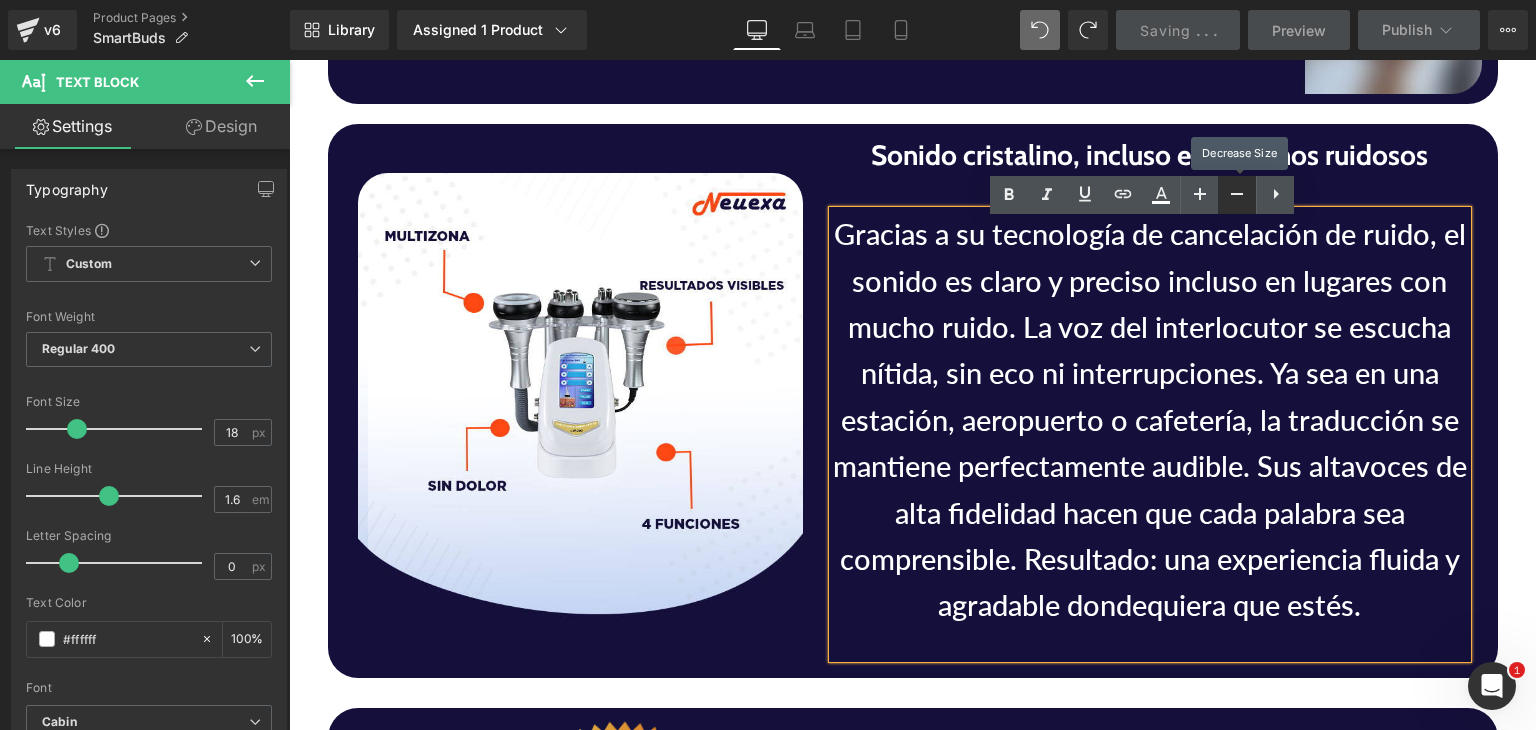 click 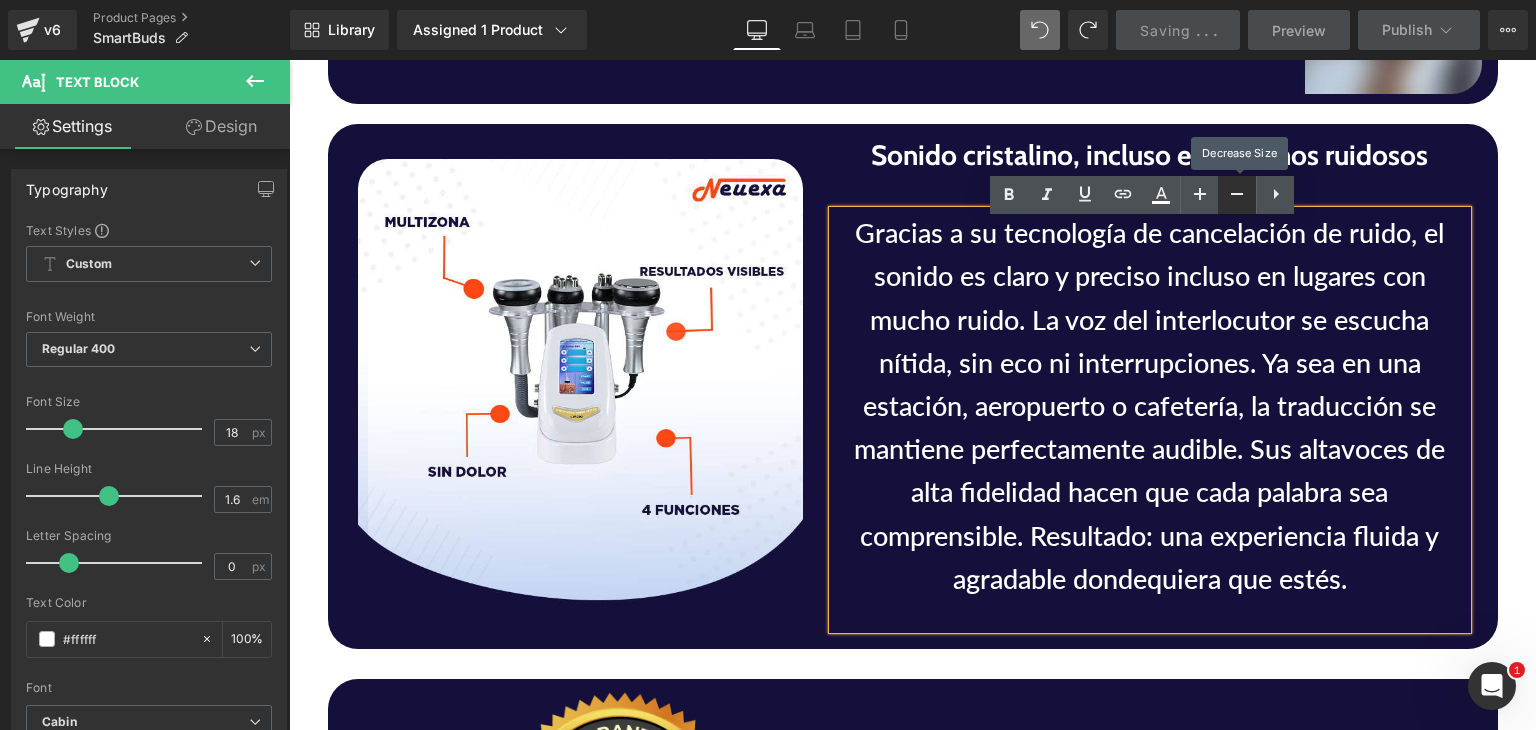 click 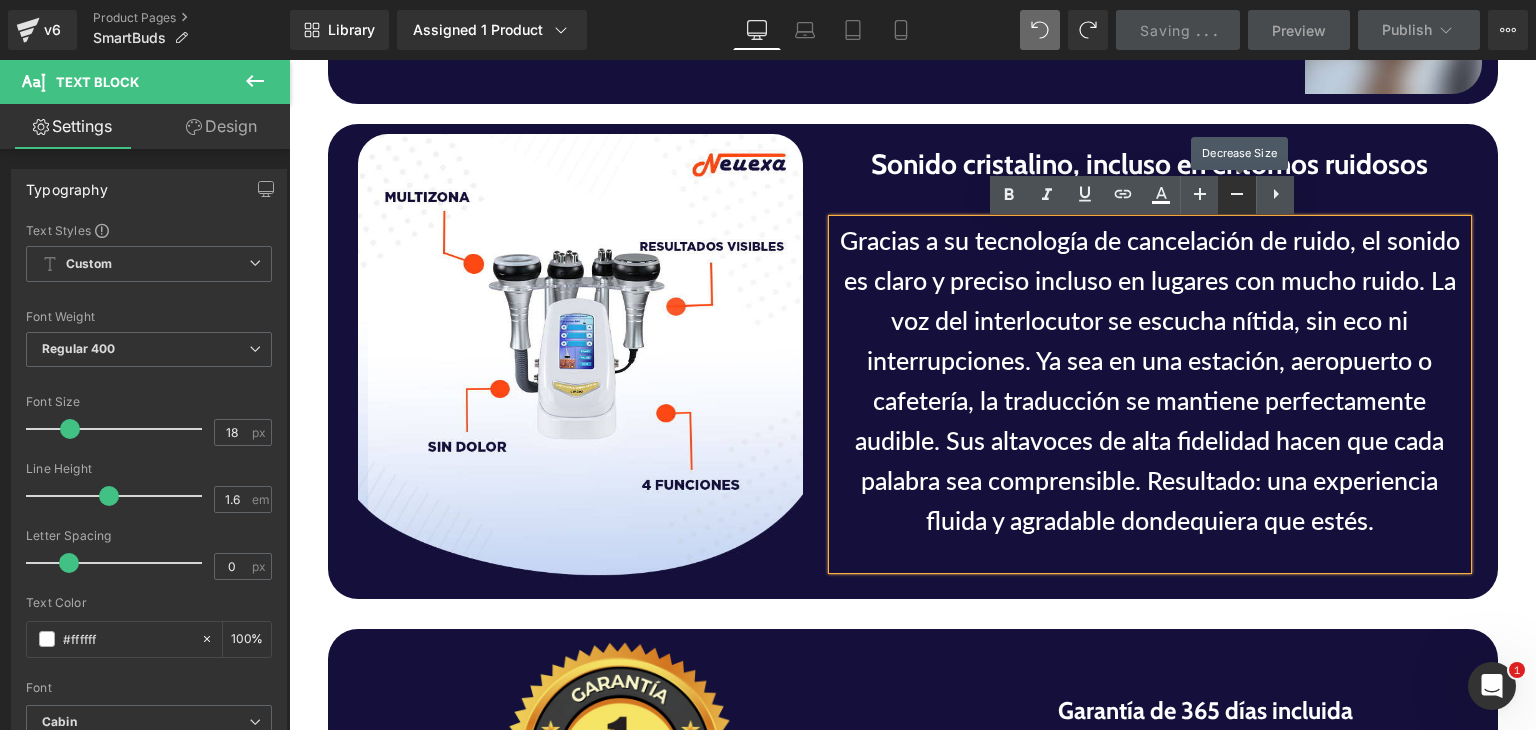 click 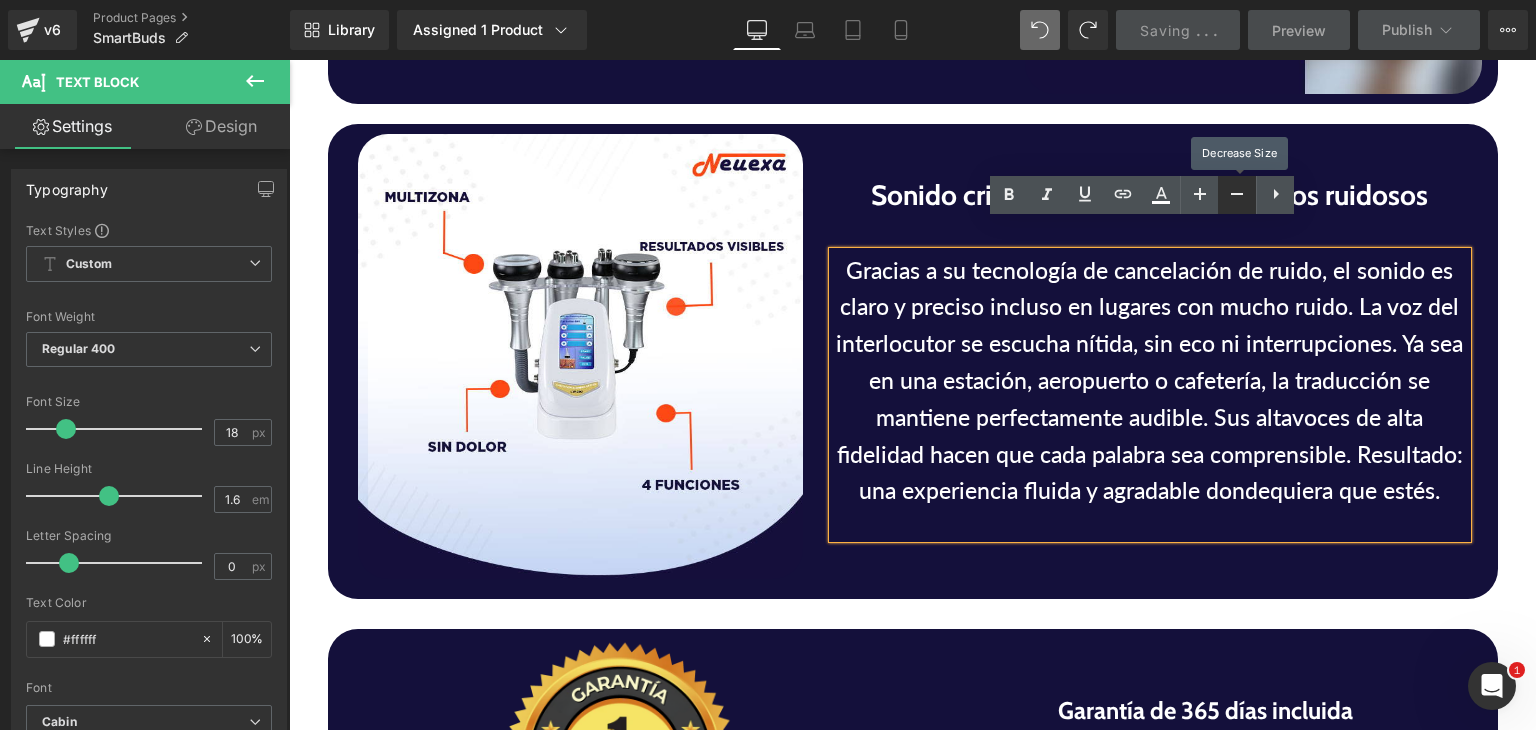 click 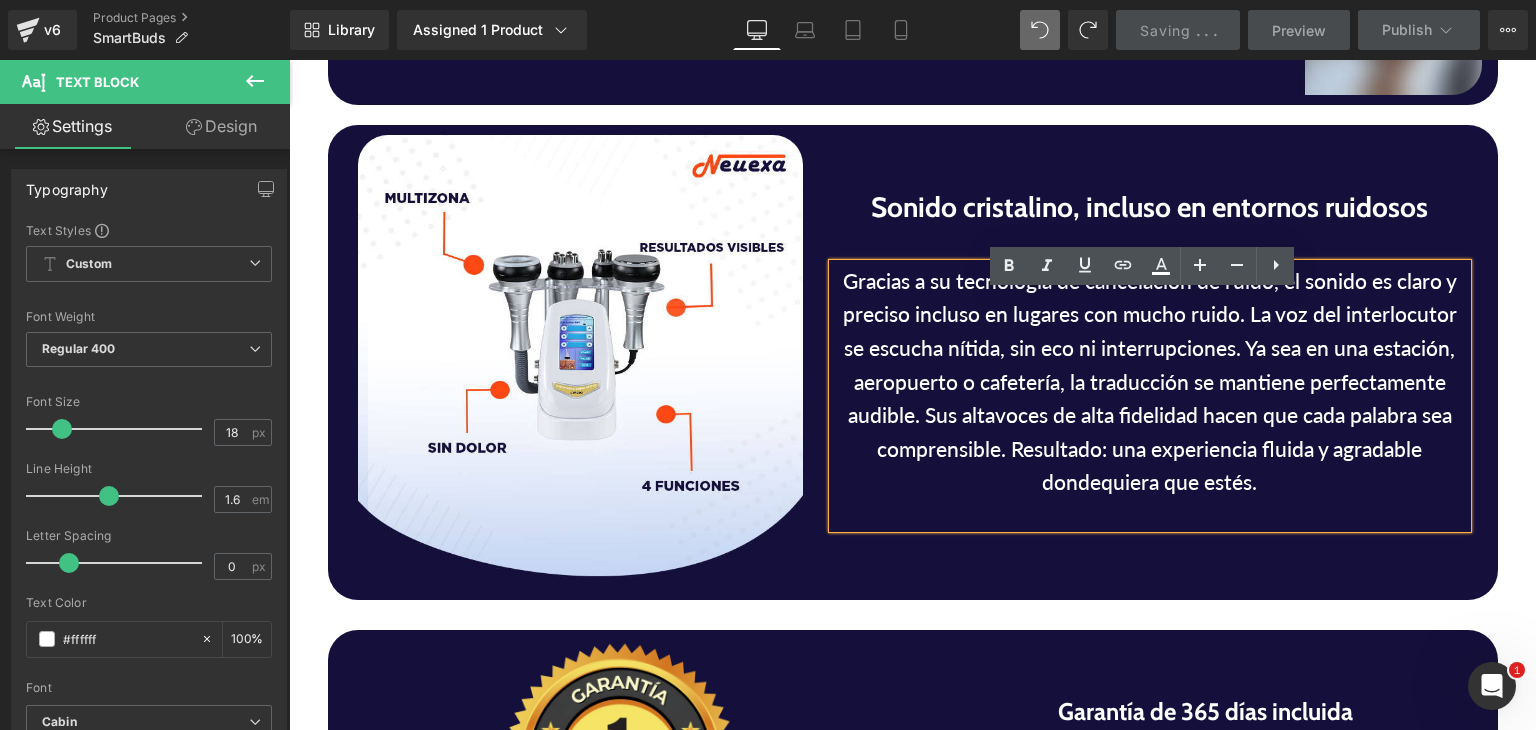scroll, scrollTop: 4955, scrollLeft: 0, axis: vertical 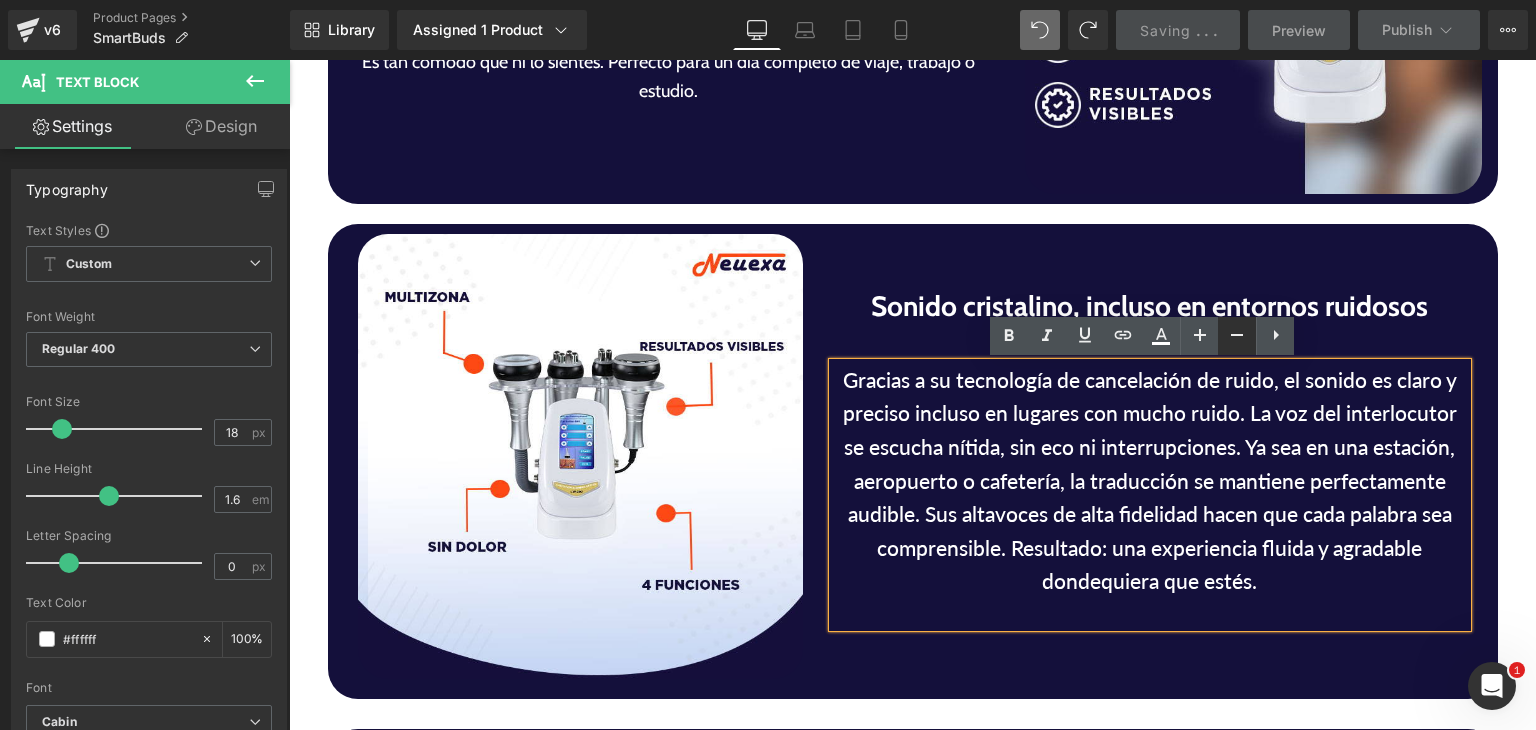 click 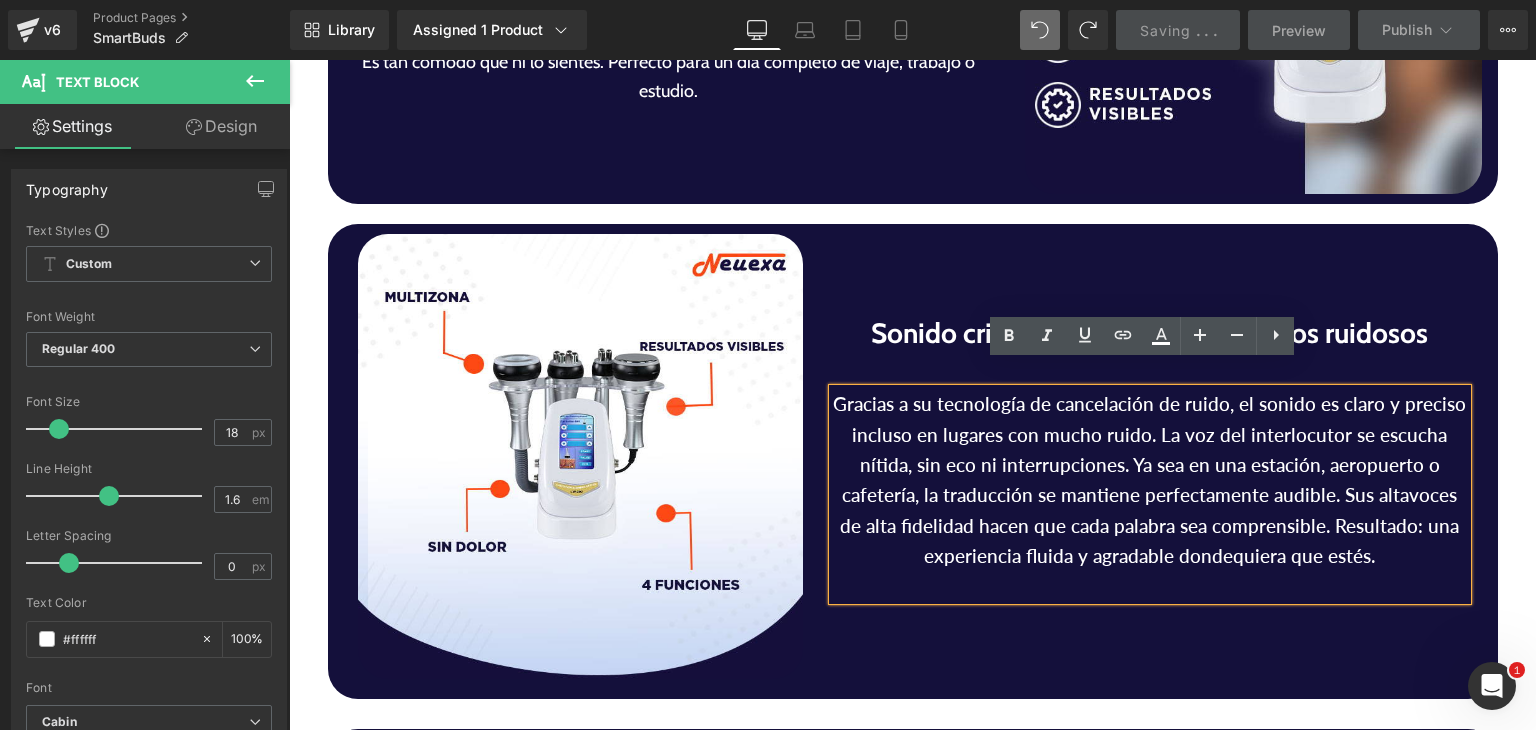 click on "Gracias a su tecnología de cancelación de ruido, el sonido es claro y preciso incluso en lugares con mucho ruido. La voz del interlocutor se escucha nítida, sin eco ni interrupciones. Ya sea en una estación, aeropuerto o cafetería, la traducción se mantiene perfectamente audible. Sus altavoces de alta fidelidad hacen que cada palabra sea comprensible. Resultado: una experiencia fluida y agradable dondequiera que estés." at bounding box center (1150, 480) 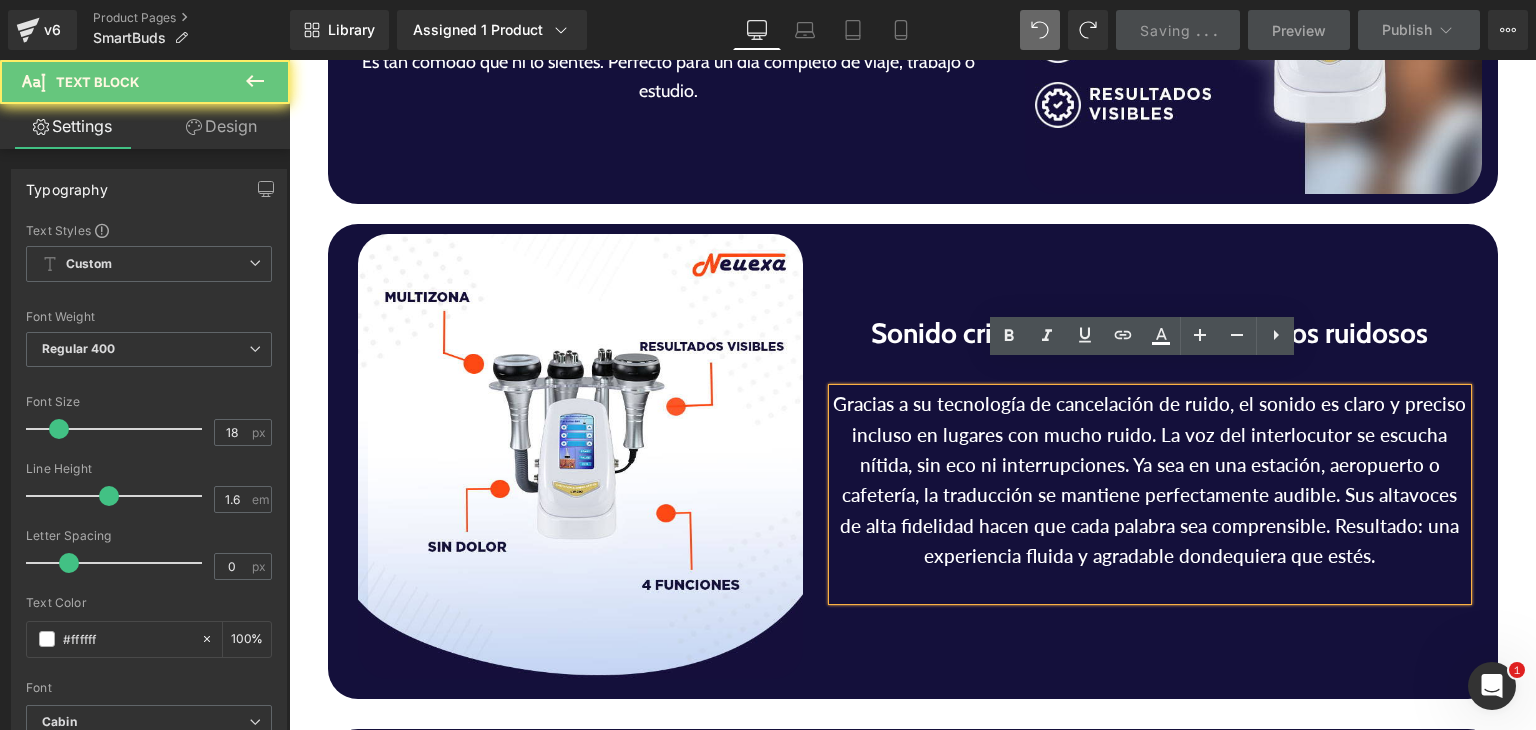 click on "Gracias a su tecnología de cancelación de ruido, el sonido es claro y preciso incluso en lugares con mucho ruido. La voz del interlocutor se escucha nítida, sin eco ni interrupciones. Ya sea en una estación, aeropuerto o cafetería, la traducción se mantiene perfectamente audible. Sus altavoces de alta fidelidad hacen que cada palabra sea comprensible. Resultado: una experiencia fluida y agradable dondequiera que estés." at bounding box center [1150, 480] 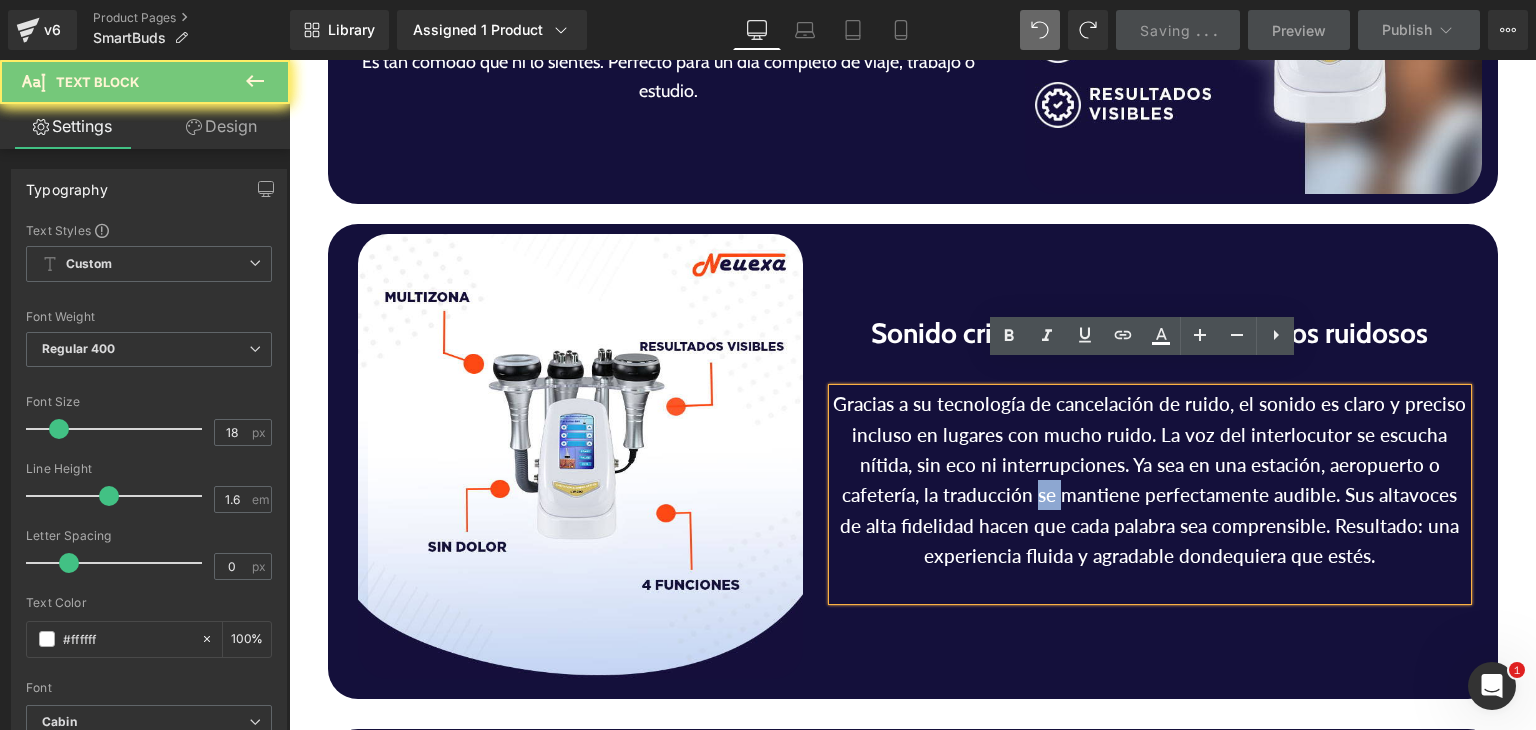 click on "Gracias a su tecnología de cancelación de ruido, el sonido es claro y preciso incluso en lugares con mucho ruido. La voz del interlocutor se escucha nítida, sin eco ni interrupciones. Ya sea en una estación, aeropuerto o cafetería, la traducción se mantiene perfectamente audible. Sus altavoces de alta fidelidad hacen que cada palabra sea comprensible. Resultado: una experiencia fluida y agradable dondequiera que estés." at bounding box center [1150, 480] 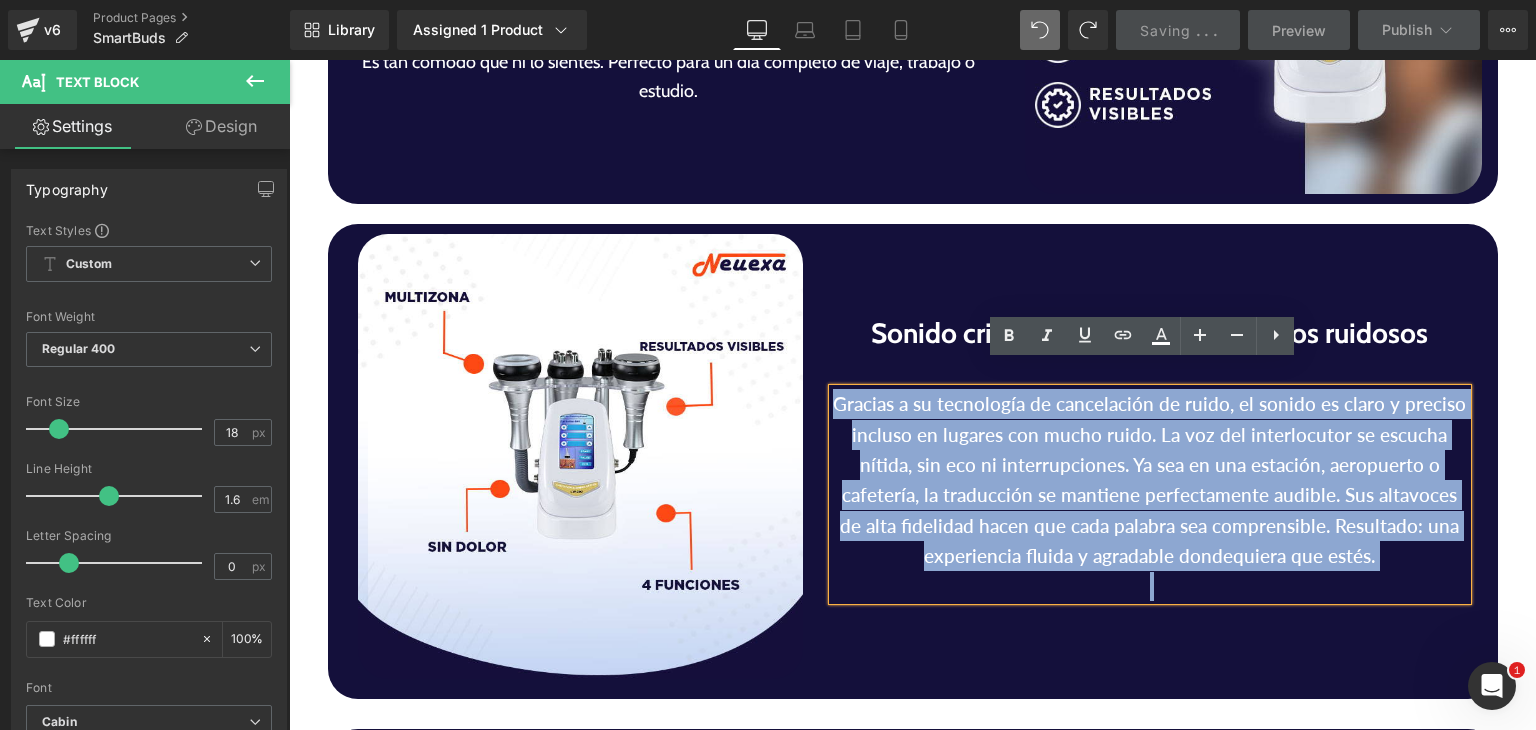 click on "Gracias a su tecnología de cancelación de ruido, el sonido es claro y preciso incluso en lugares con mucho ruido. La voz del interlocutor se escucha nítida, sin eco ni interrupciones. Ya sea en una estación, aeropuerto o cafetería, la traducción se mantiene perfectamente audible. Sus altavoces de alta fidelidad hacen que cada palabra sea comprensible. Resultado: una experiencia fluida y agradable dondequiera que estés." at bounding box center (1150, 480) 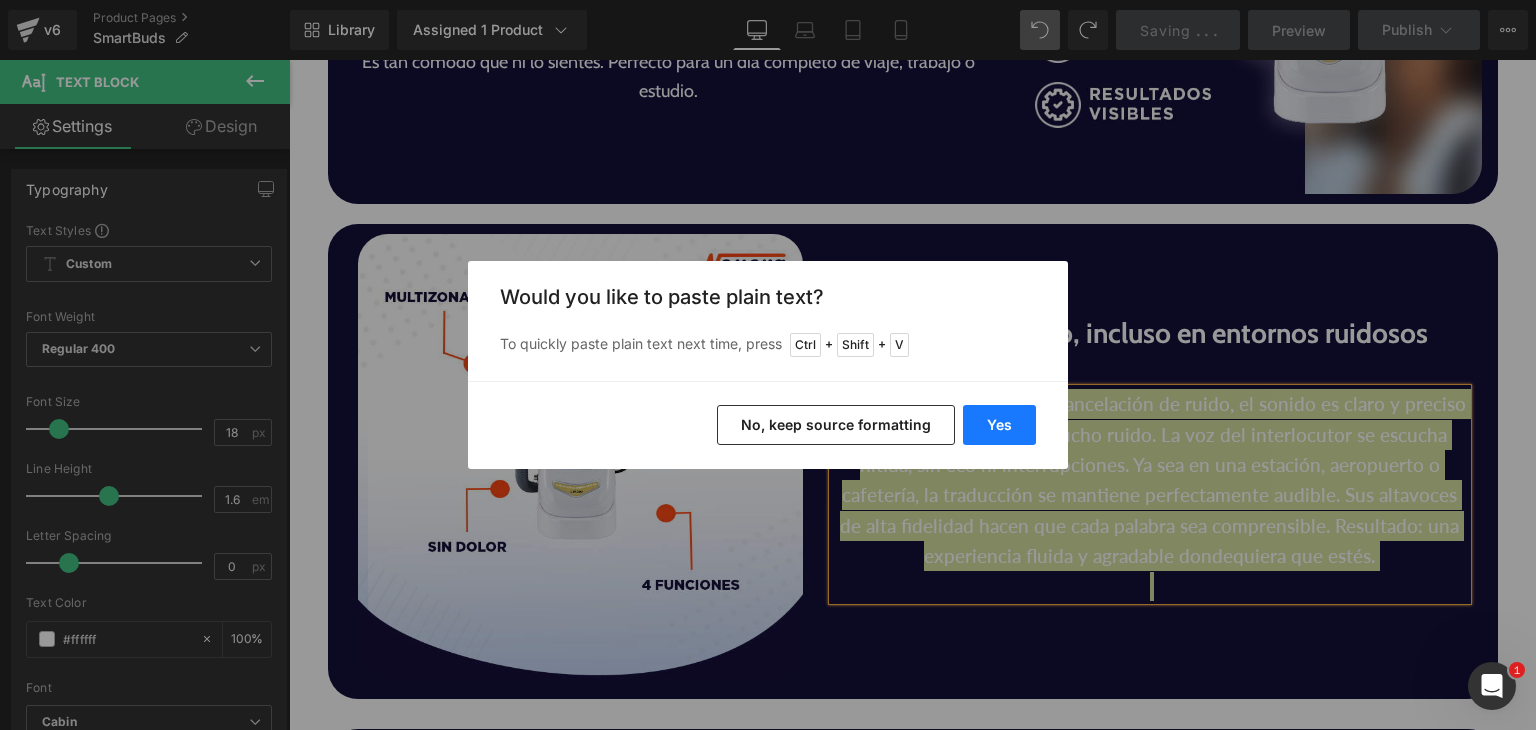 drag, startPoint x: 1024, startPoint y: 433, endPoint x: 735, endPoint y: 373, distance: 295.16266 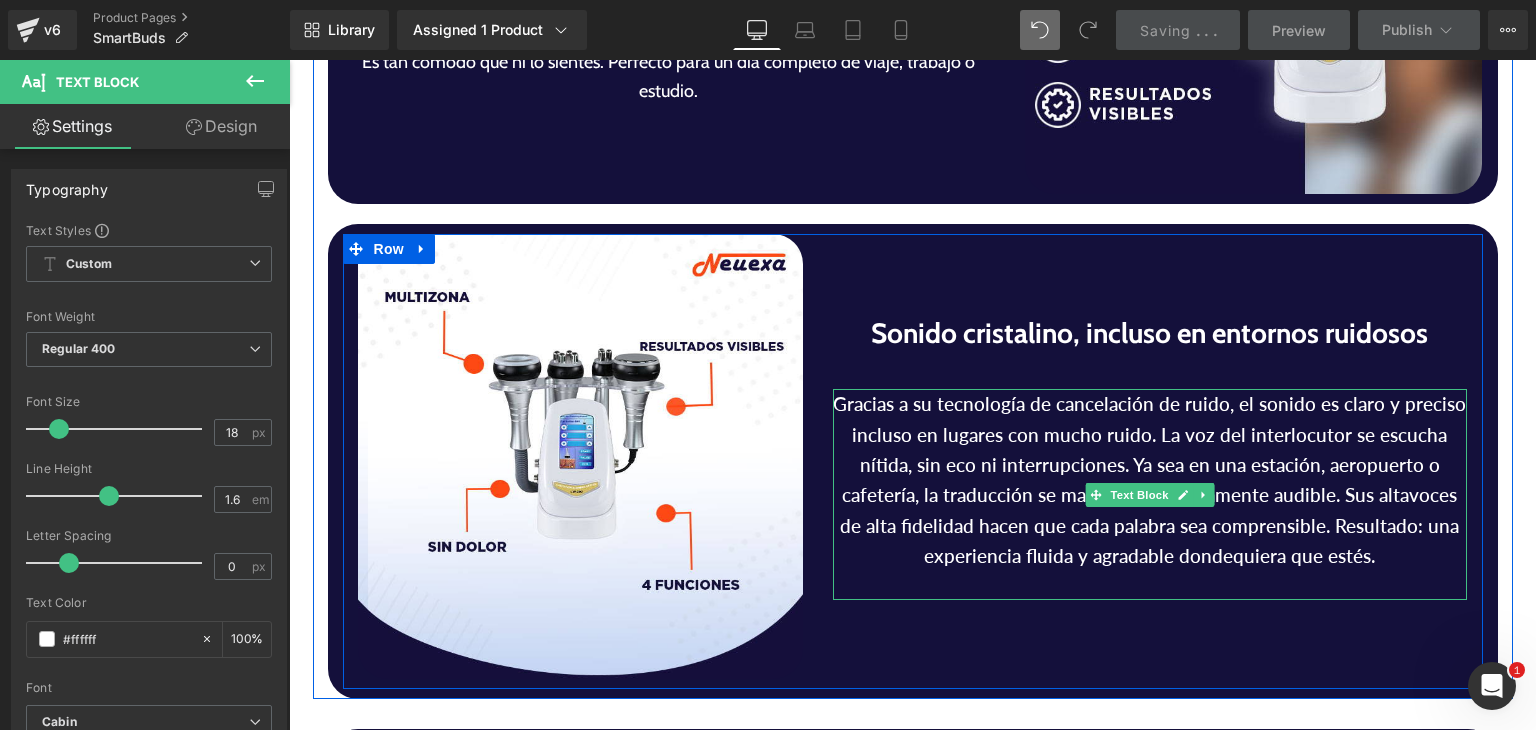 click on "Gracias a su tecnología de cancelación de ruido, el sonido es claro y preciso incluso en lugares con mucho ruido. La voz del interlocutor se escucha nítida, sin eco ni interrupciones. Ya sea en una estación, aeropuerto o cafetería, la traducción se mantiene perfectamente audible. Sus altavoces de alta fidelidad hacen que cada palabra sea comprensible. Resultado: una experiencia fluida y agradable dondequiera que estés." at bounding box center [1150, 480] 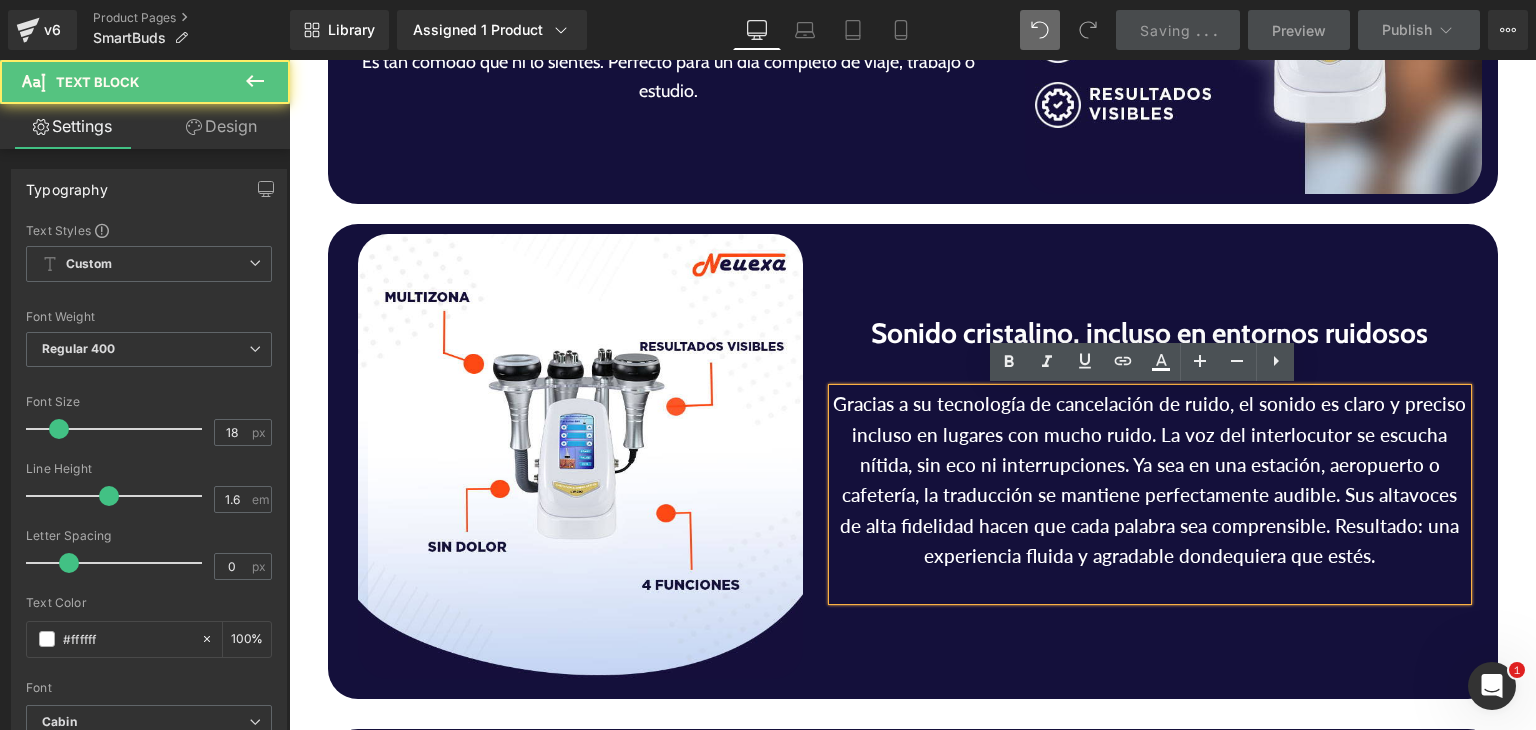 click on "Gracias a su tecnología de cancelación de ruido, el sonido es claro y preciso incluso en lugares con mucho ruido. La voz del interlocutor se escucha nítida, sin eco ni interrupciones. Ya sea en una estación, aeropuerto o cafetería, la traducción se mantiene perfectamente audible. Sus altavoces de alta fidelidad hacen que cada palabra sea comprensible. Resultado: una experiencia fluida y agradable dondequiera que estés." at bounding box center (1150, 480) 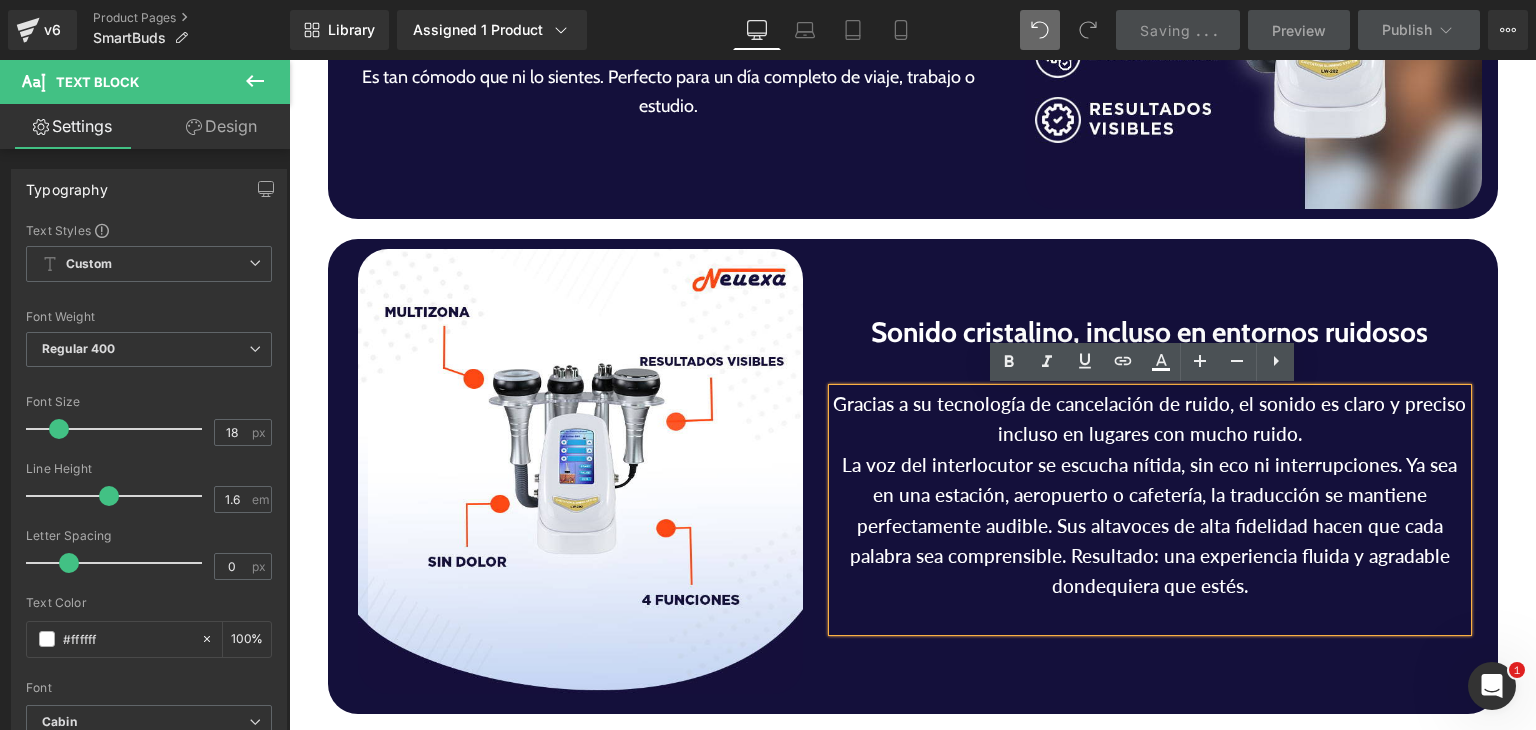 scroll, scrollTop: 4924, scrollLeft: 0, axis: vertical 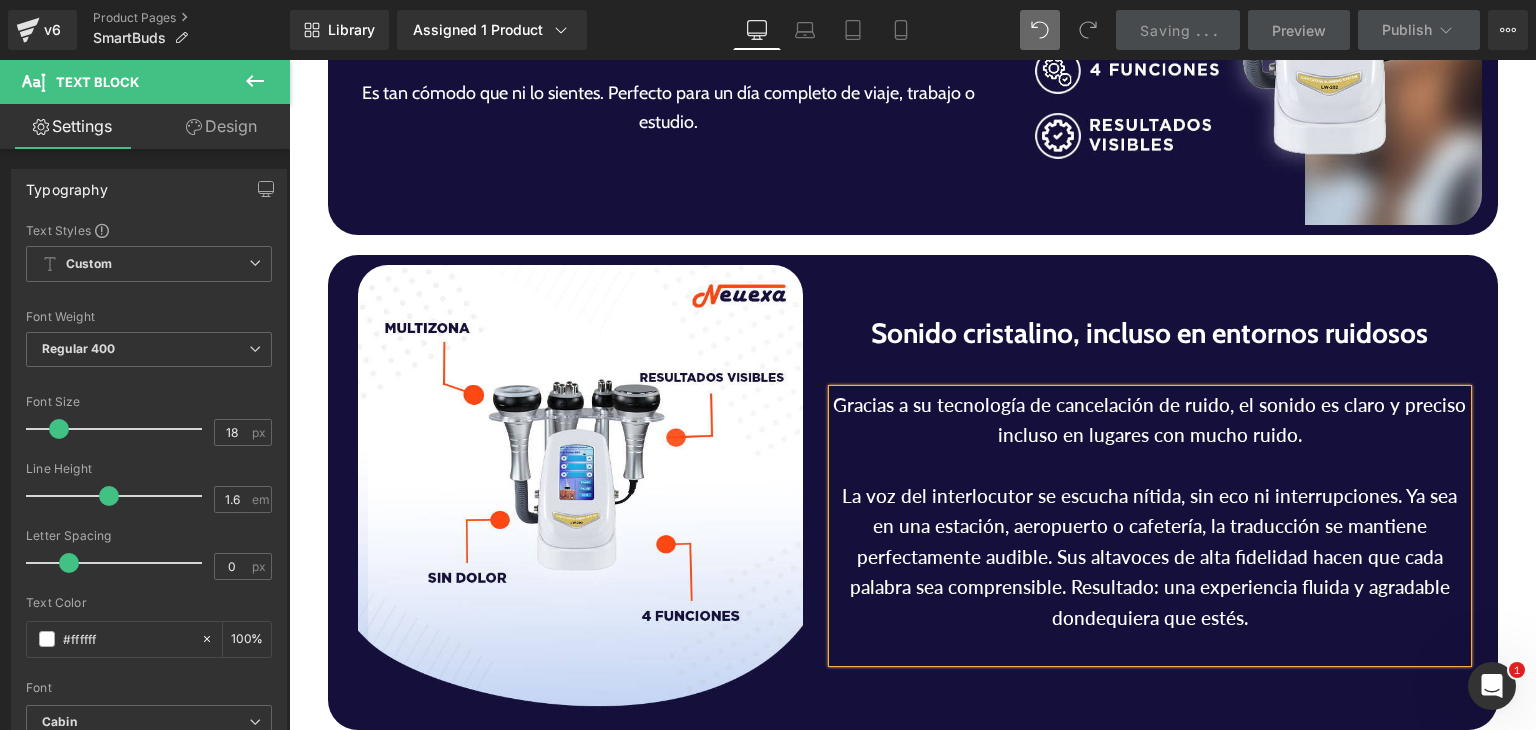 click on "La voz del interlocutor se escucha nítida, sin eco ni interrupciones. Ya sea en una estación, aeropuerto o cafetería, la traducción se mantiene perfectamente audible. Sus altavoces de alta fidelidad hacen que cada palabra sea comprensible. Resultado: una experiencia fluida y agradable dondequiera que estés." at bounding box center [1150, 557] 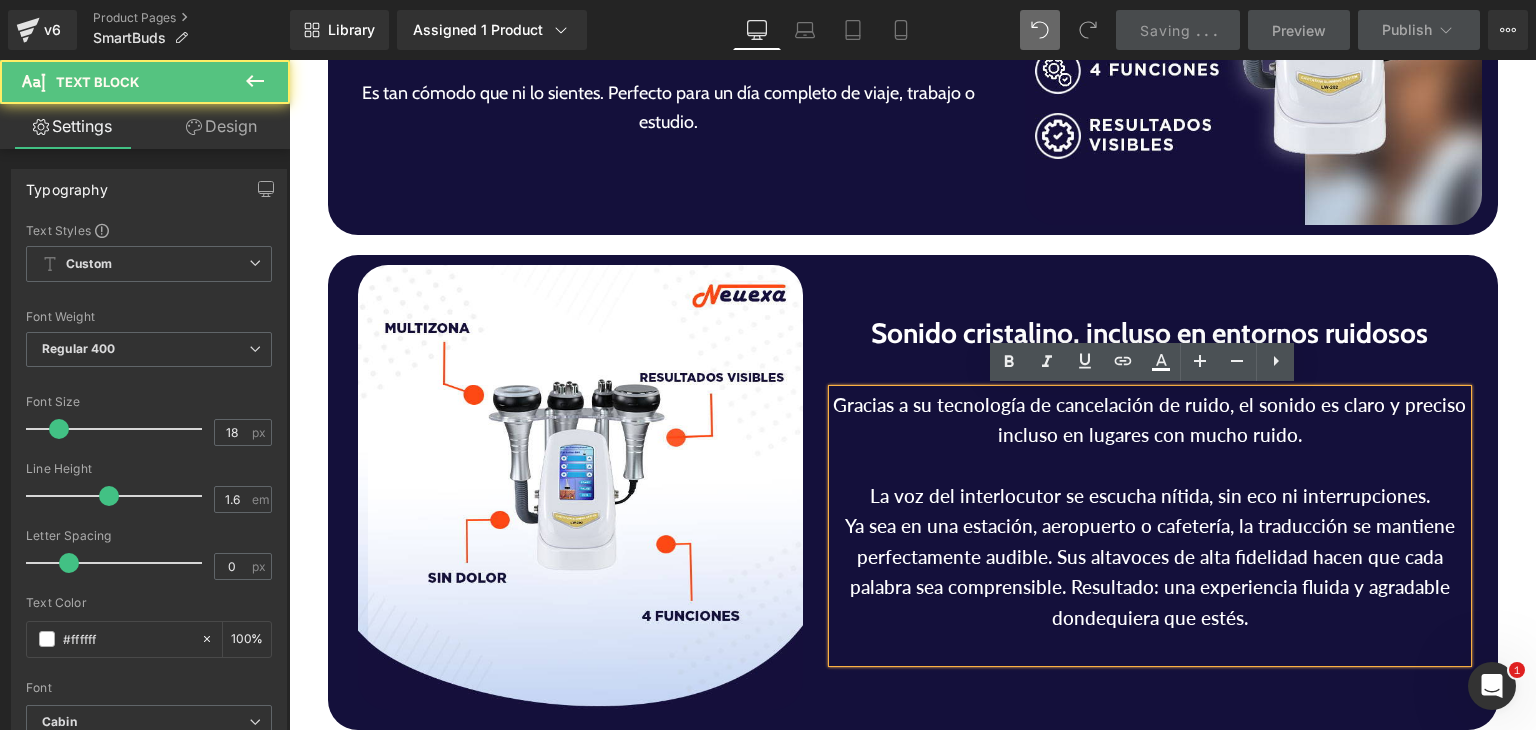 scroll, scrollTop: 4909, scrollLeft: 0, axis: vertical 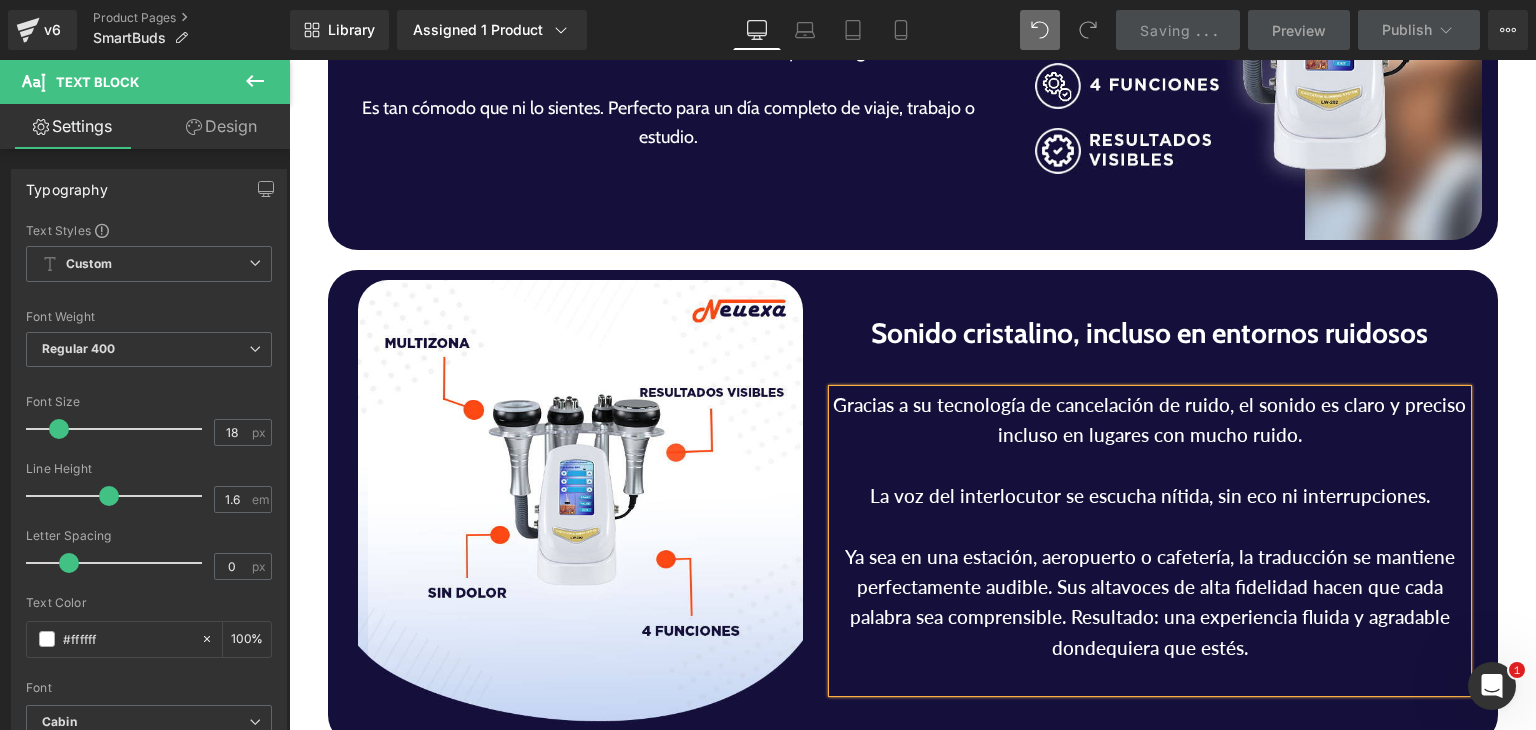 click on "Ya sea en una estación, aeropuerto o cafetería, la traducción se mantiene perfectamente audible. Sus altavoces de alta fidelidad hacen que cada palabra sea comprensible. Resultado: una experiencia fluida y agradable dondequiera que estés." at bounding box center [1150, 603] 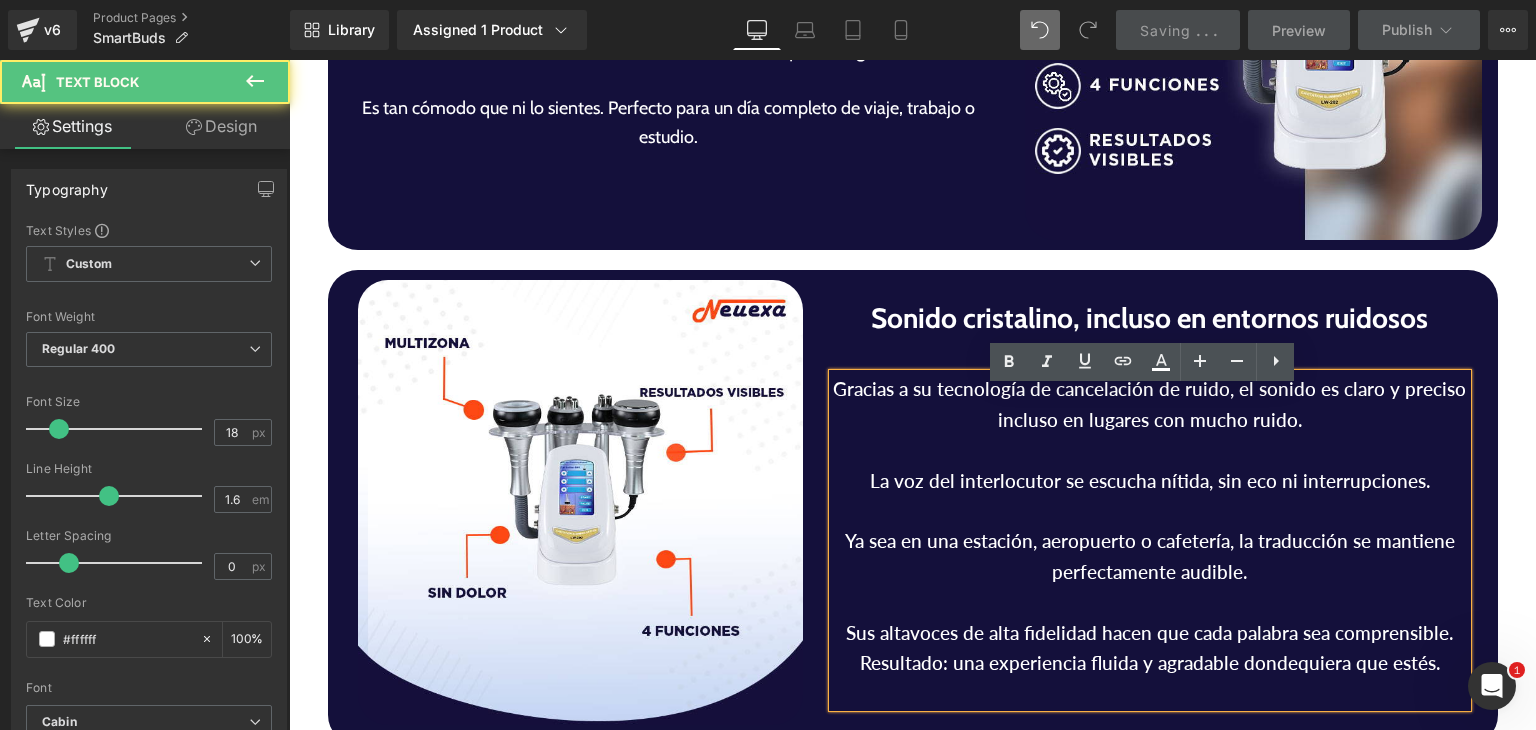 scroll, scrollTop: 4894, scrollLeft: 0, axis: vertical 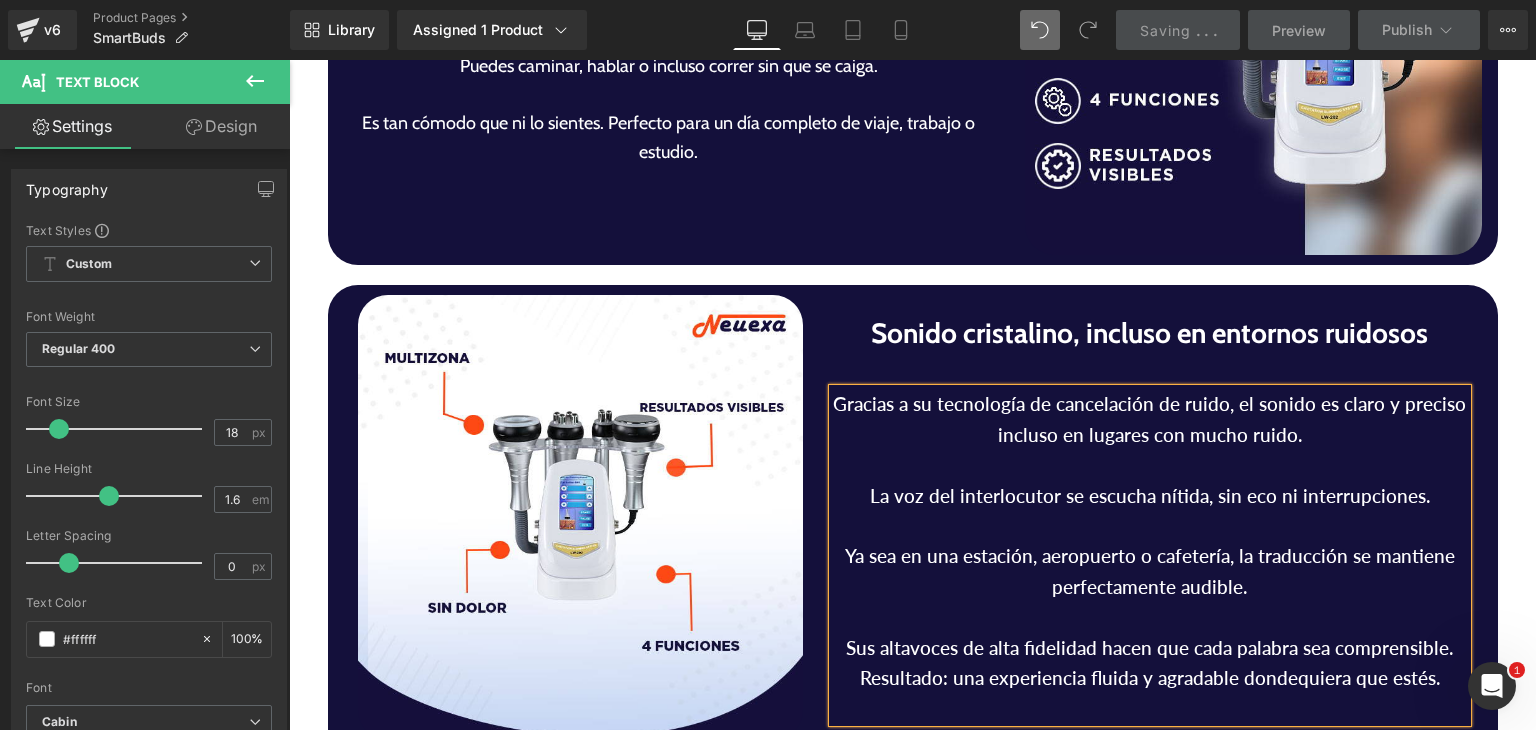 click on "Sus altavoces de alta fidelidad hacen que cada palabra sea comprensible. Resultado: una experiencia fluida y agradable dondequiera que estés." at bounding box center (1150, 663) 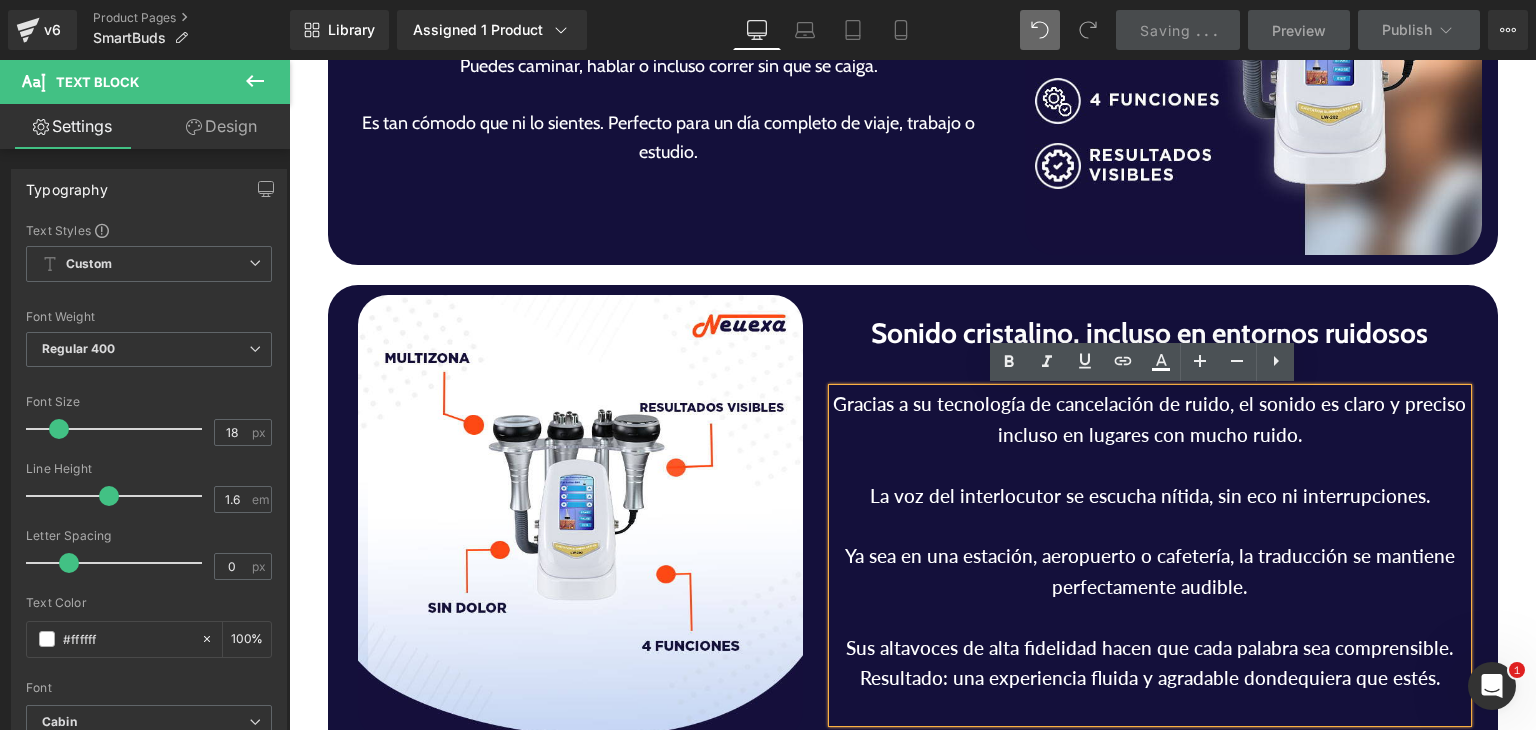 click on "Sus altavoces de alta fidelidad hacen que cada palabra sea comprensible. Resultado: una experiencia fluida y agradable dondequiera que estés." at bounding box center [1150, 663] 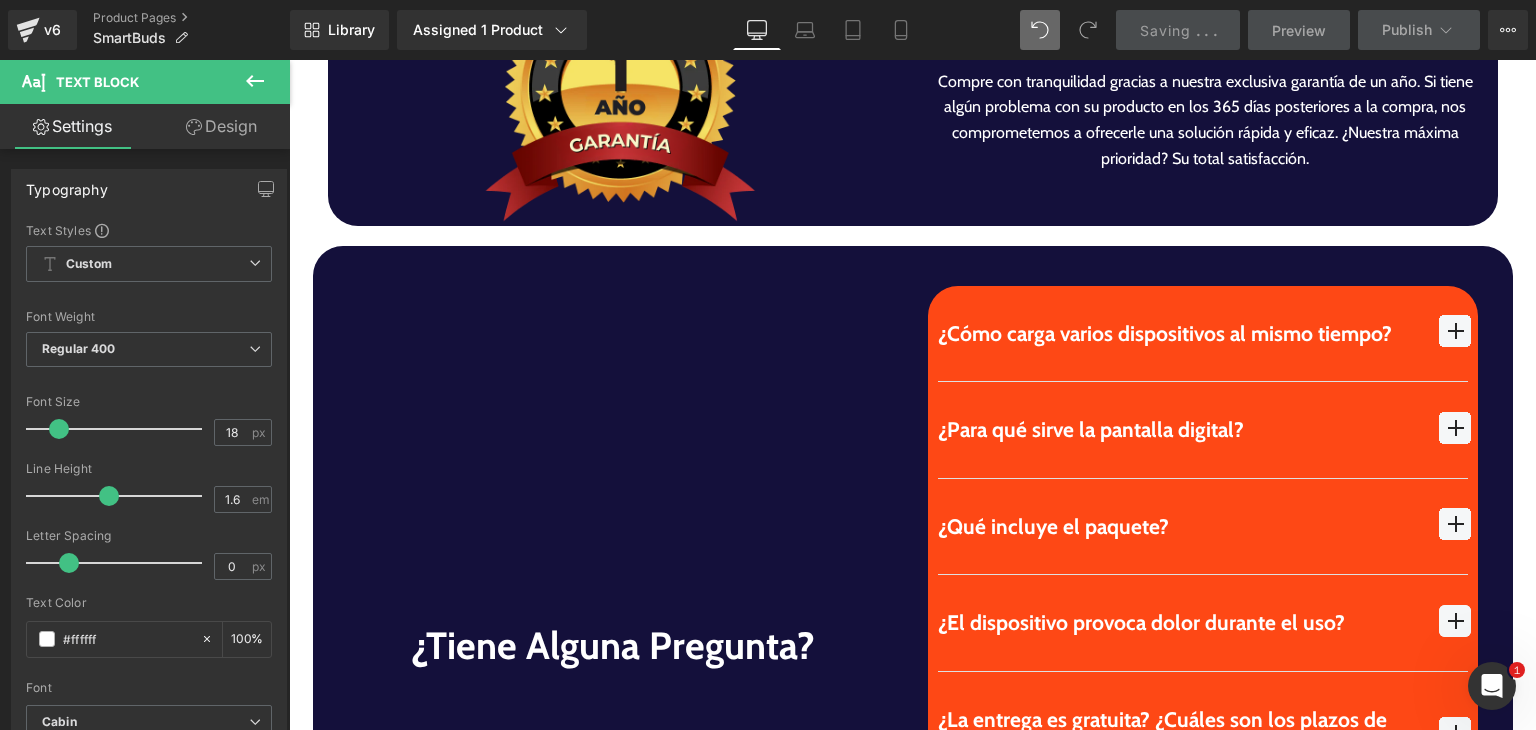 scroll, scrollTop: 5802, scrollLeft: 0, axis: vertical 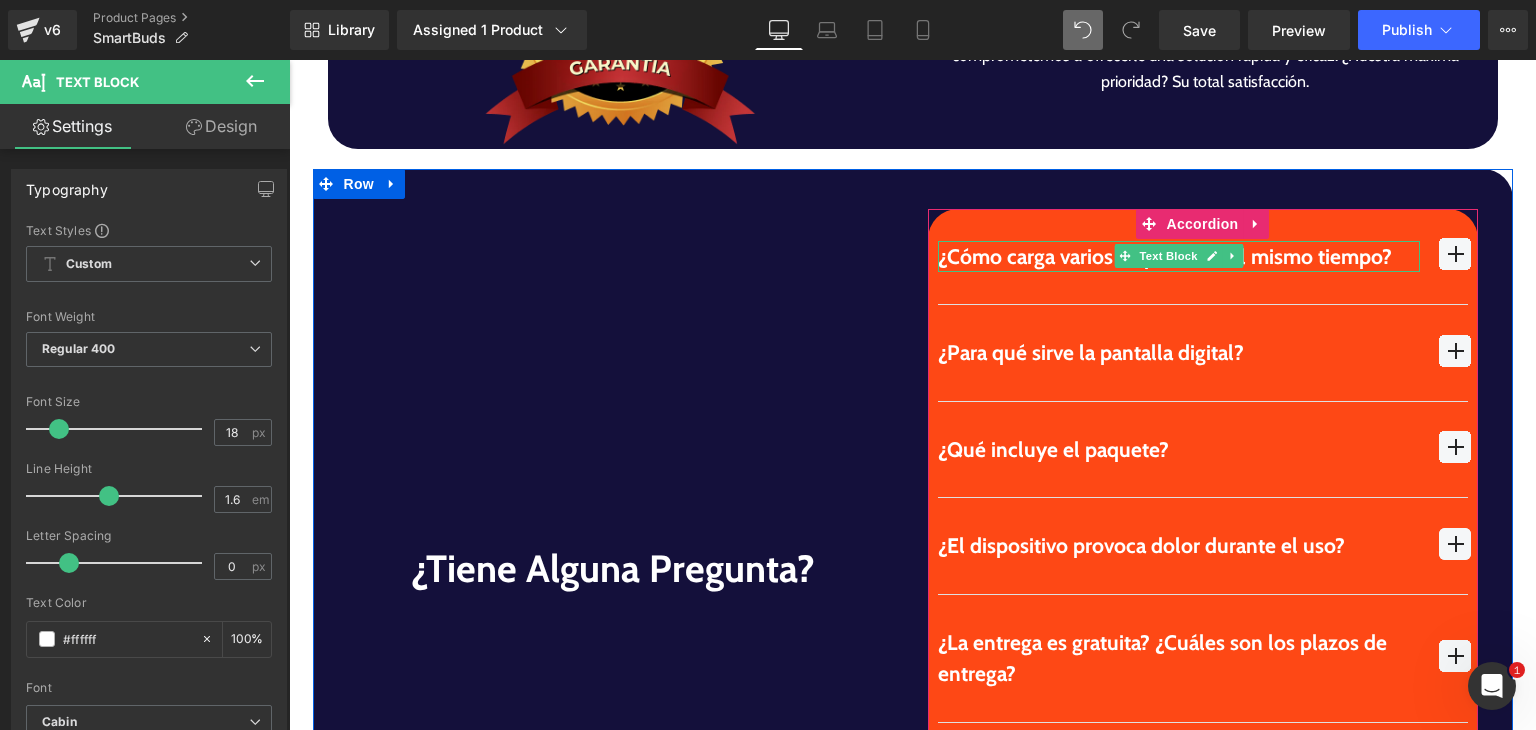 click on "¿Cómo carga varios dispositivos al mismo tiempo?" at bounding box center [1179, 257] 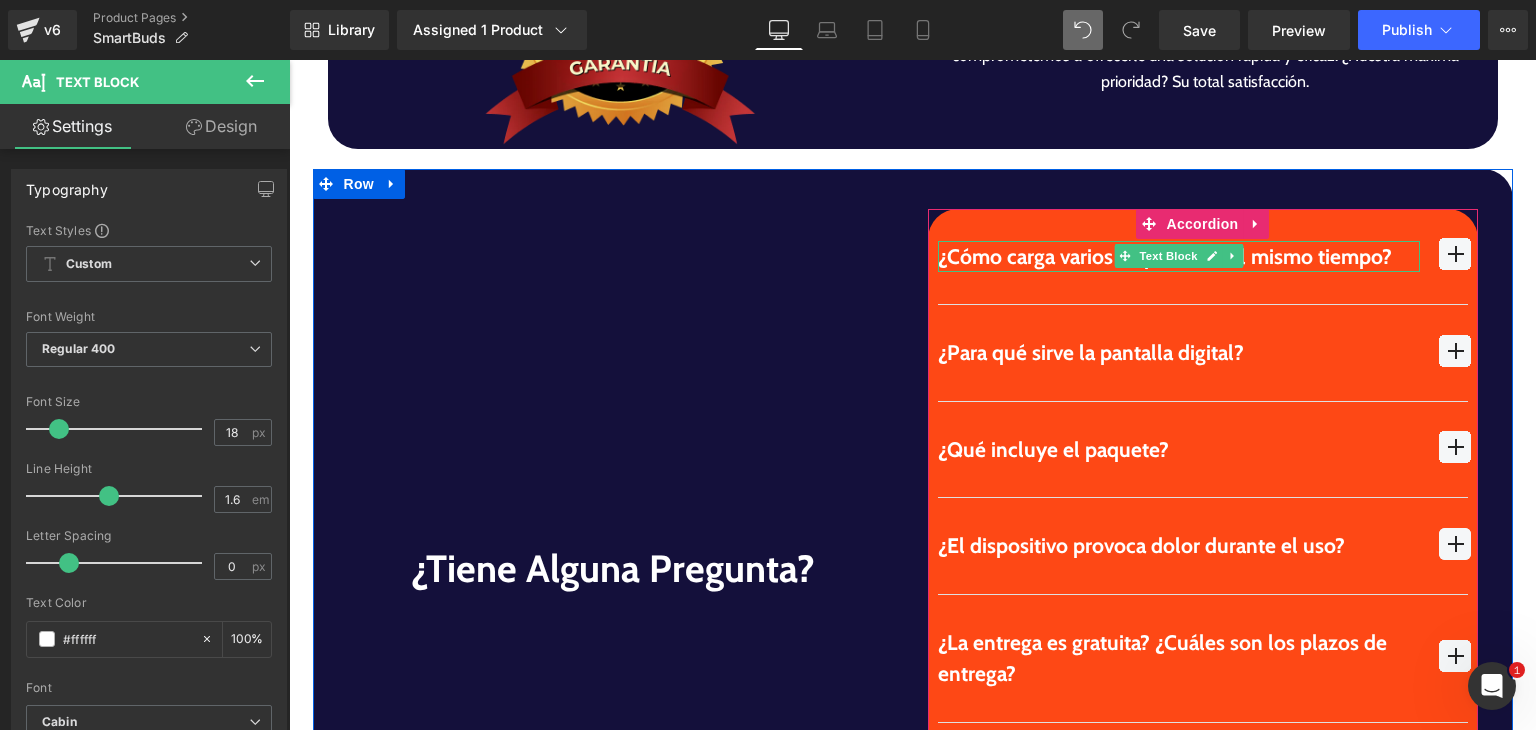 click on "¿Cómo carga varios dispositivos al mismo tiempo?" at bounding box center (1179, 257) 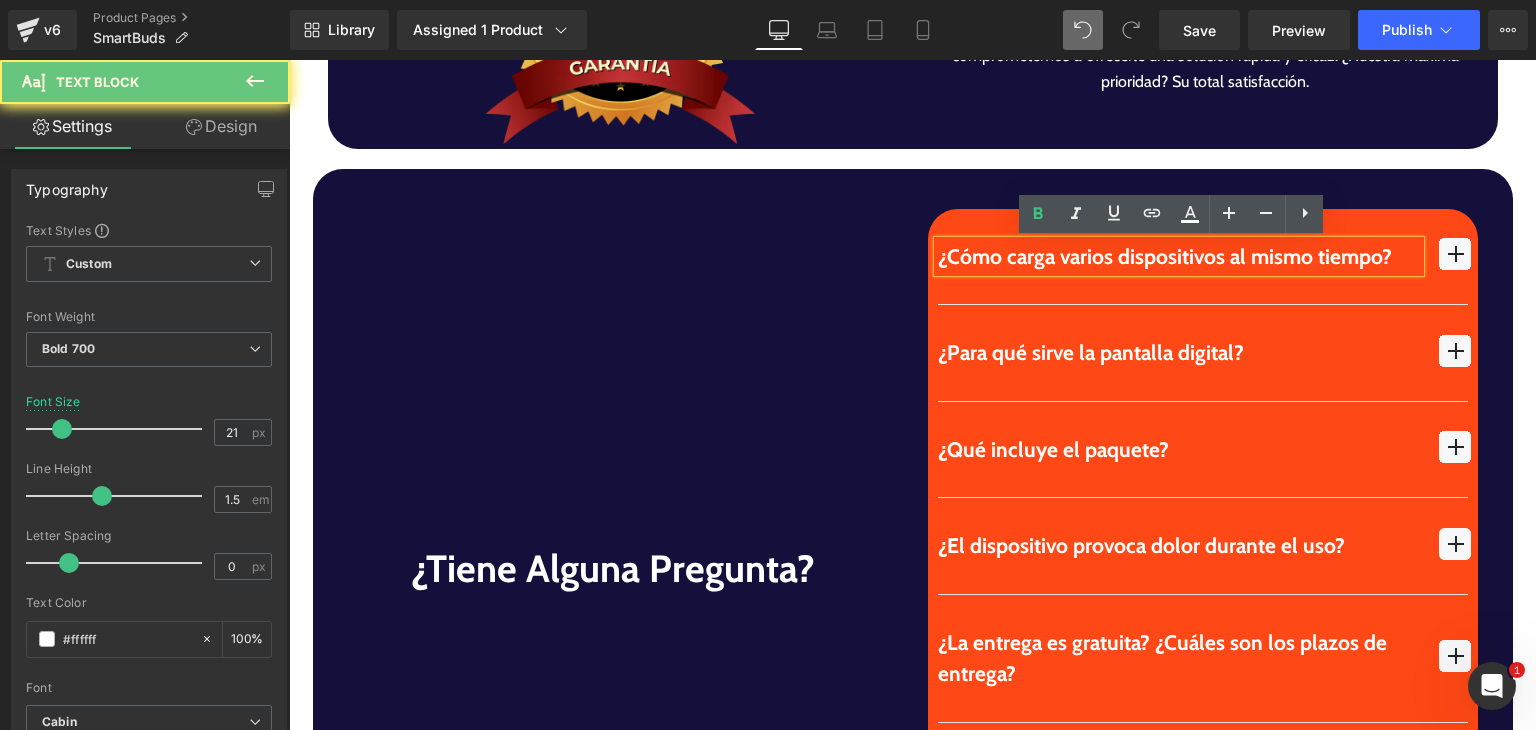 click on "¿Cómo carga varios dispositivos al mismo tiempo?" at bounding box center [1179, 257] 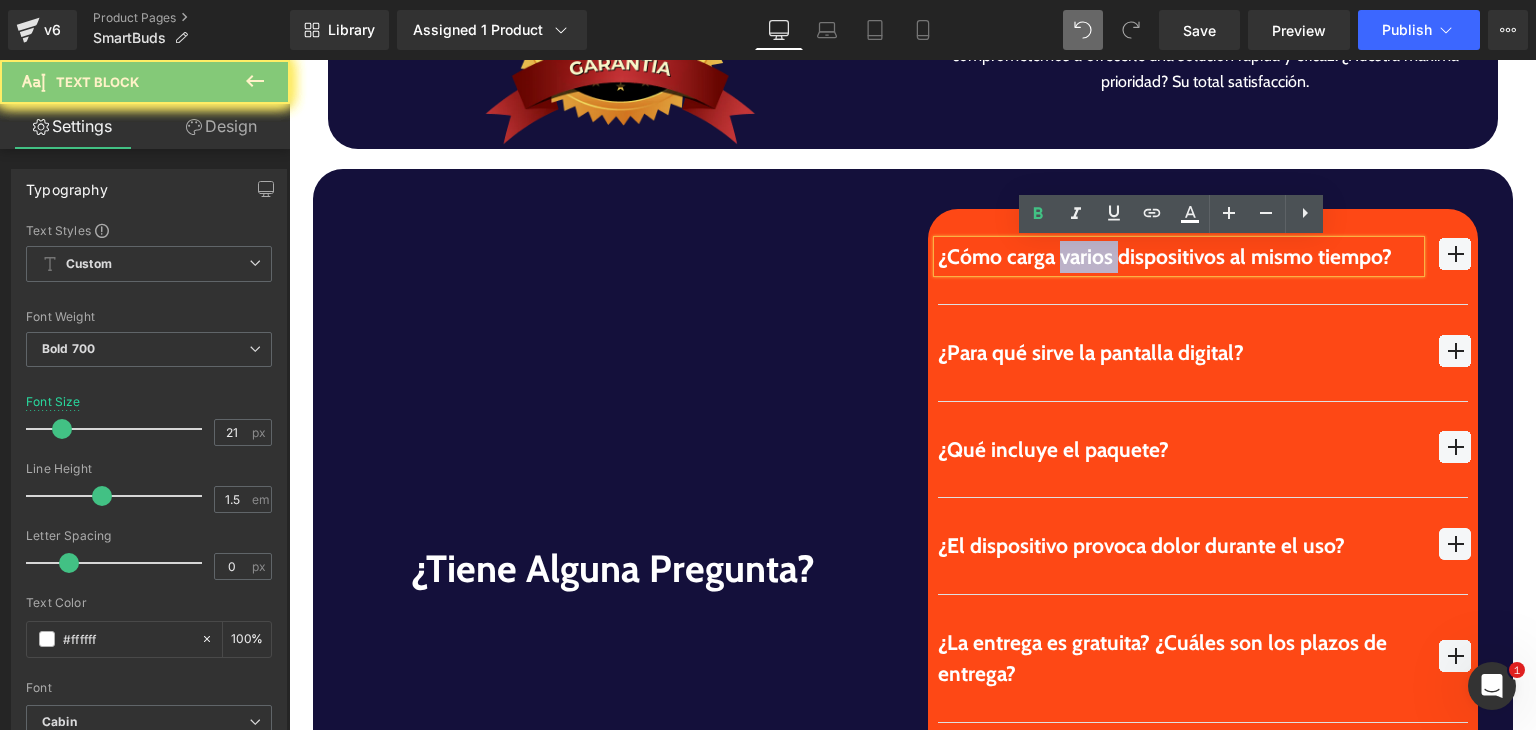 click on "¿Cómo carga varios dispositivos al mismo tiempo?" at bounding box center (1179, 257) 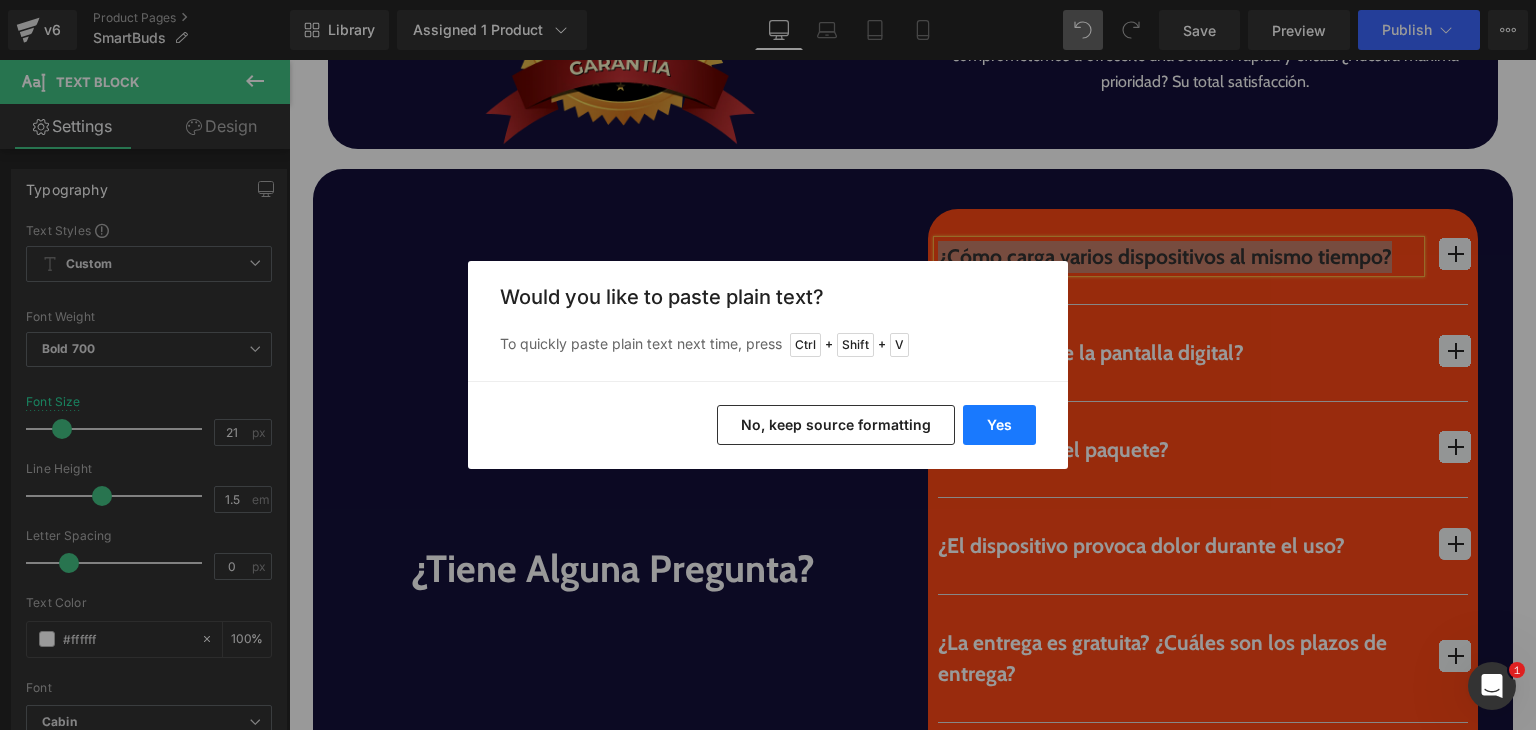 click on "Yes" at bounding box center (999, 425) 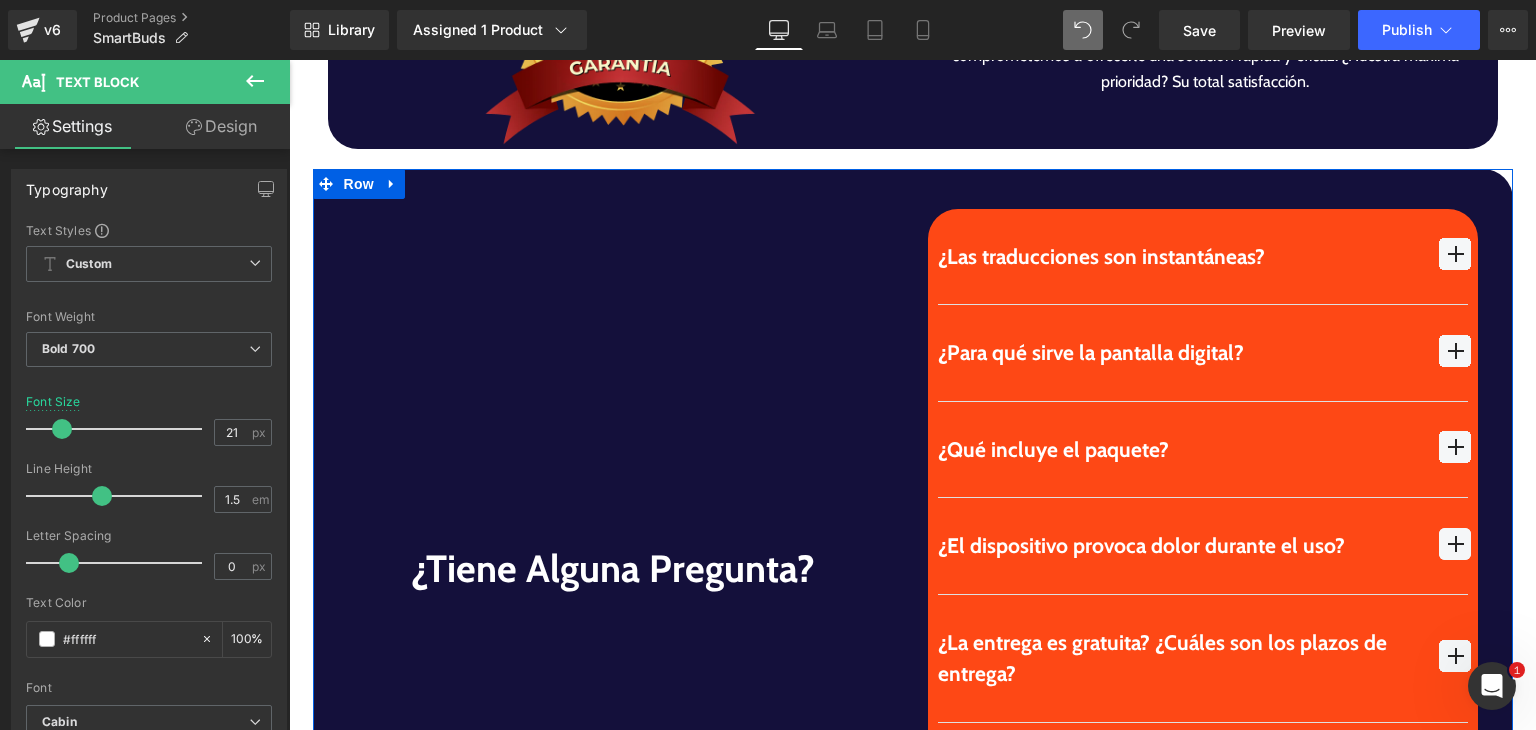 click on "¿Las traducciones son instantáneas? Text Block" at bounding box center (1203, 257) 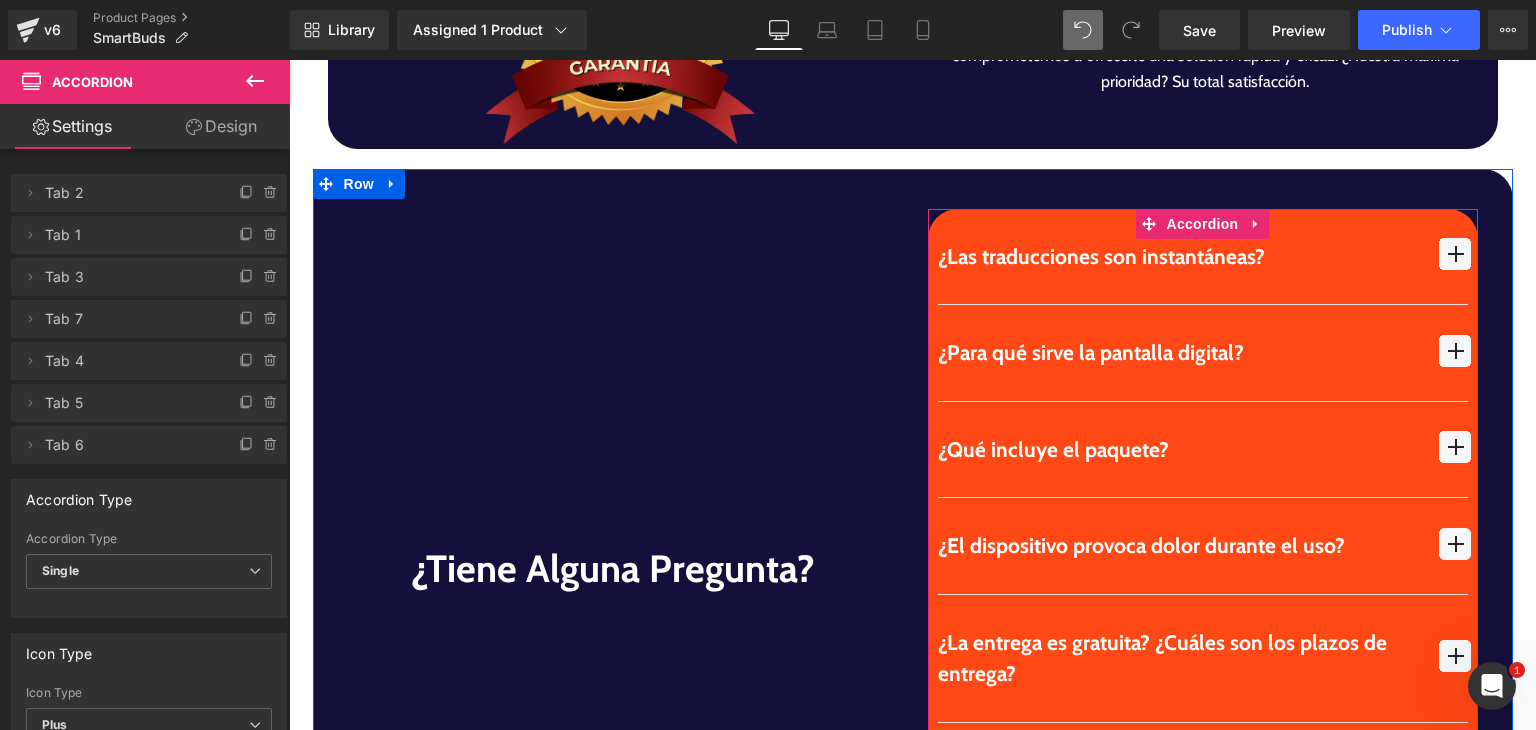 click at bounding box center [1455, 254] 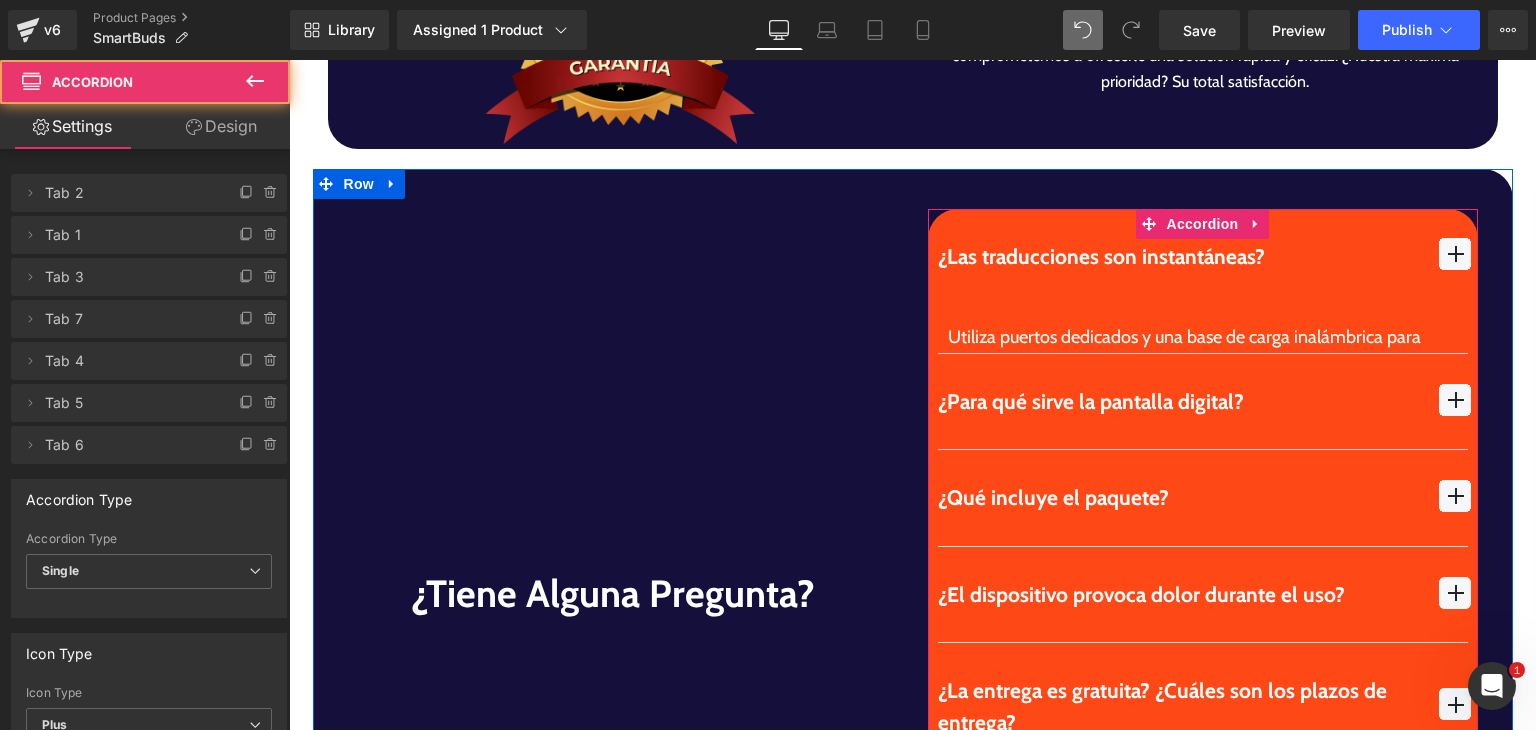 type 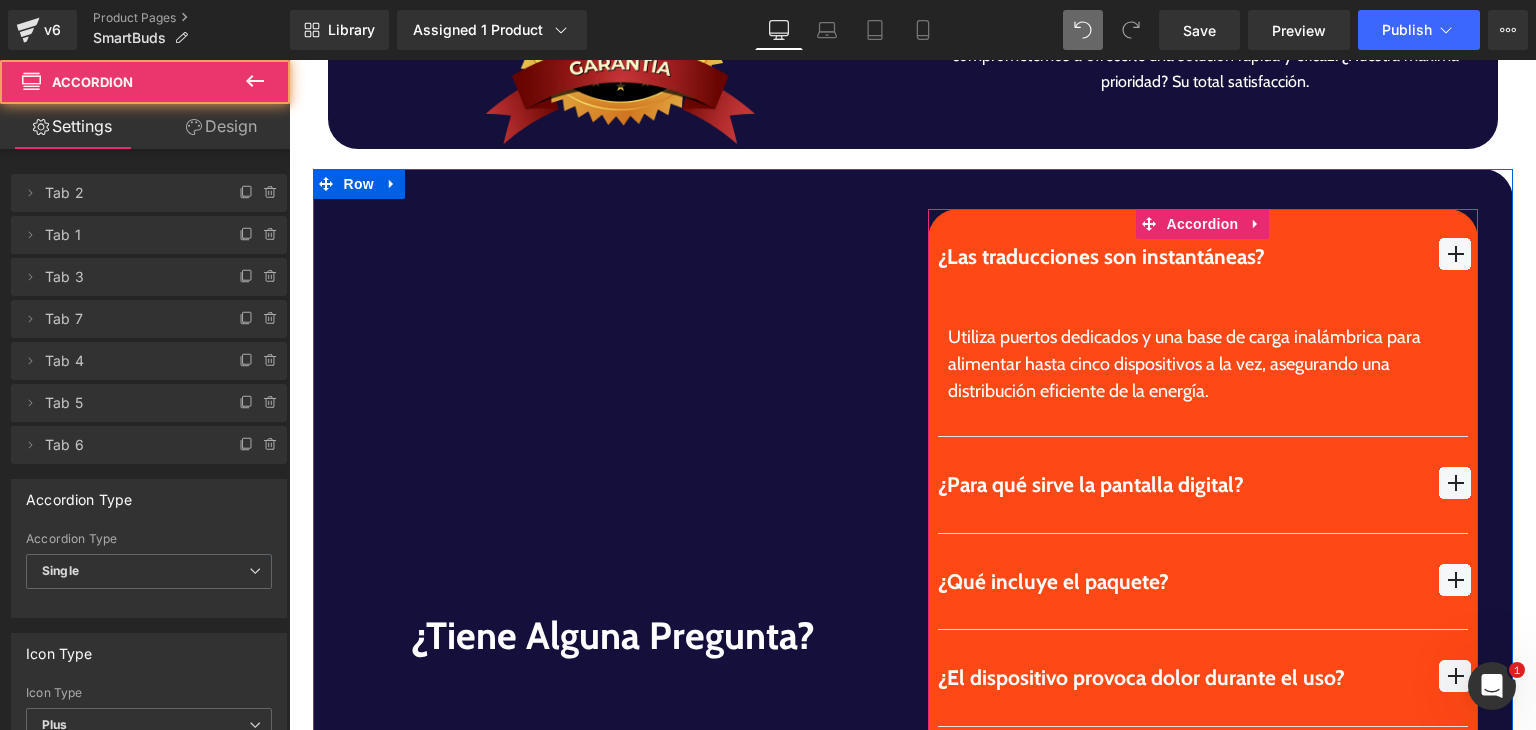 click on "Utiliza puertos dedicados y una base de carga inalámbrica para alimentar hasta cinco dispositivos a la vez, asegurando una distribución eficiente de la energía." at bounding box center [1203, 364] 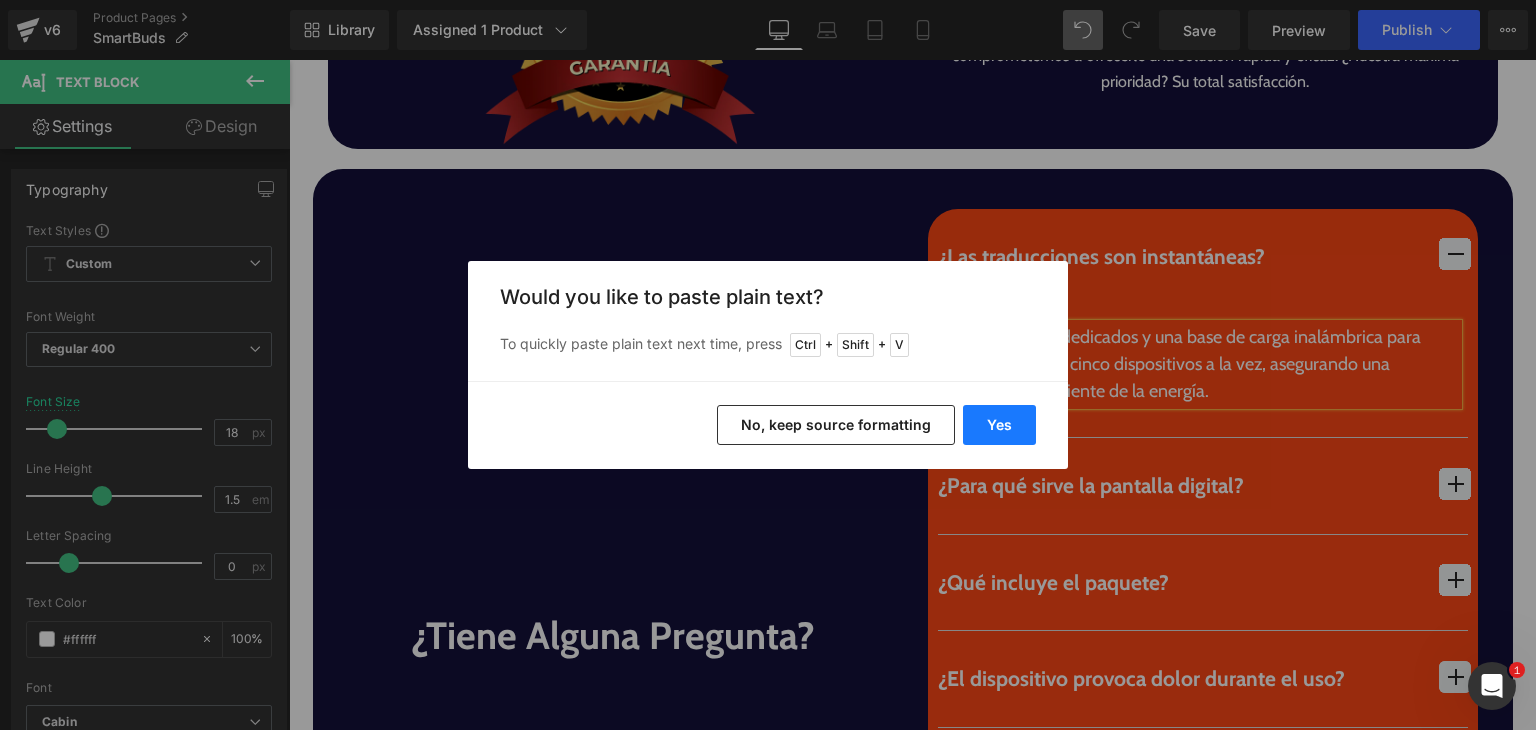 click on "Yes" at bounding box center (999, 425) 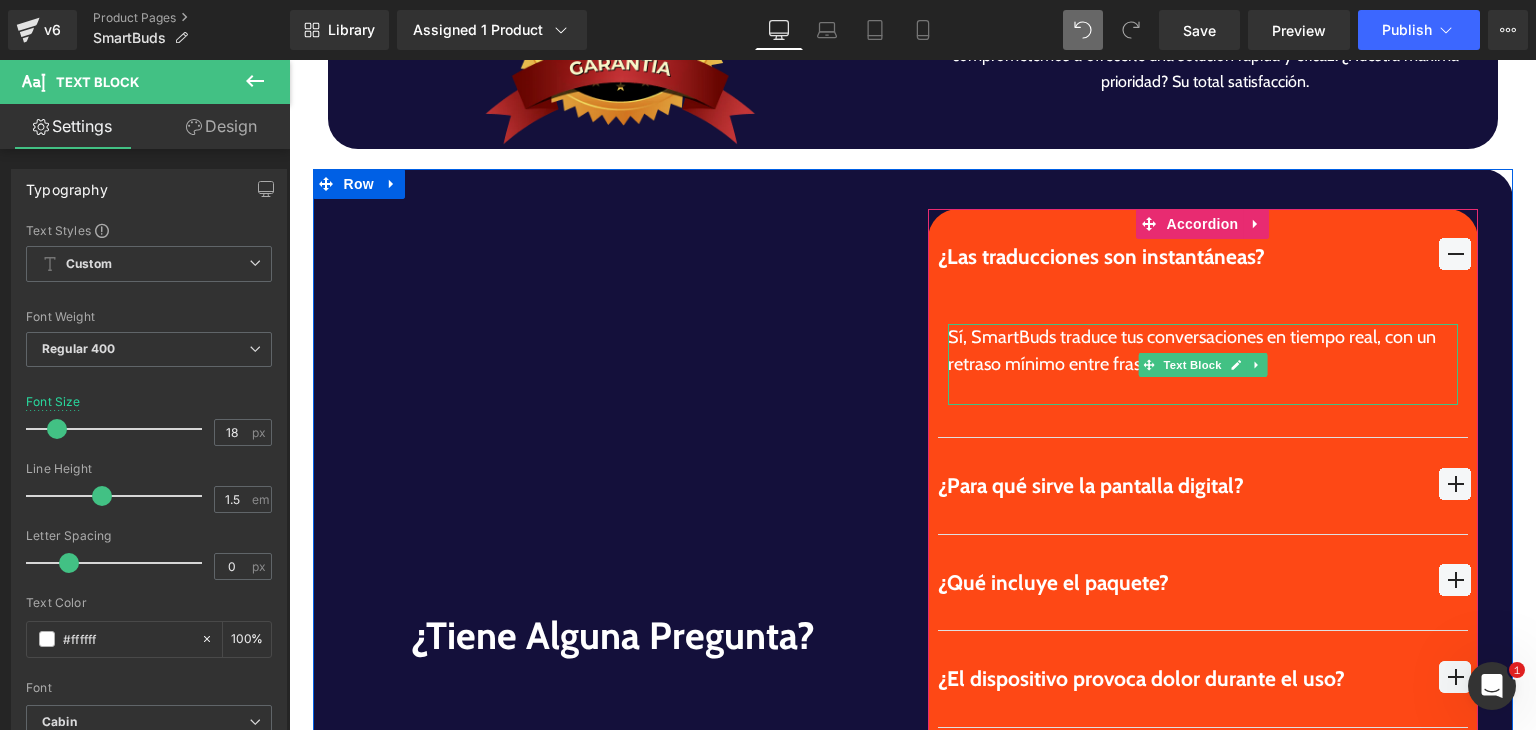 click at bounding box center [1203, 391] 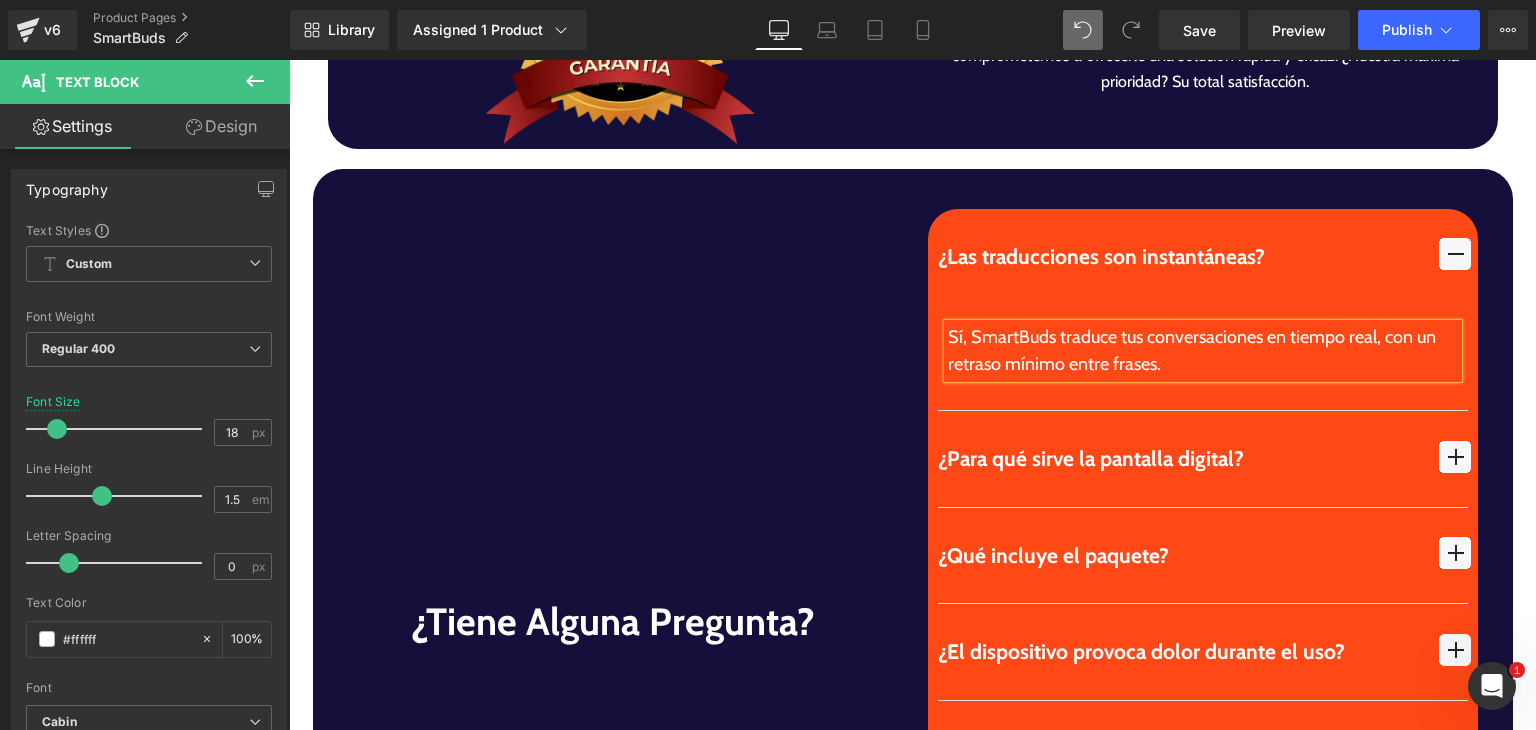 click at bounding box center [1455, 464] 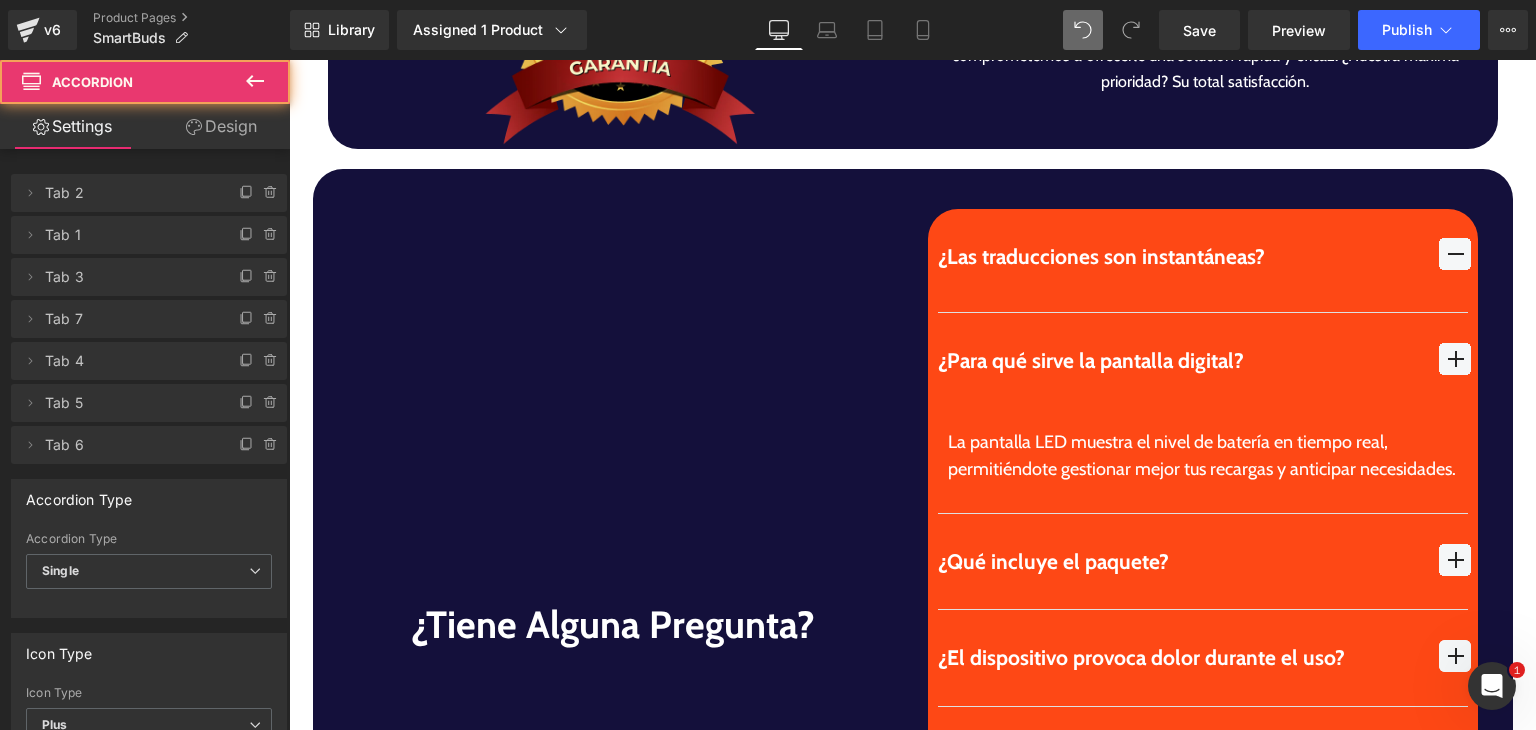 type 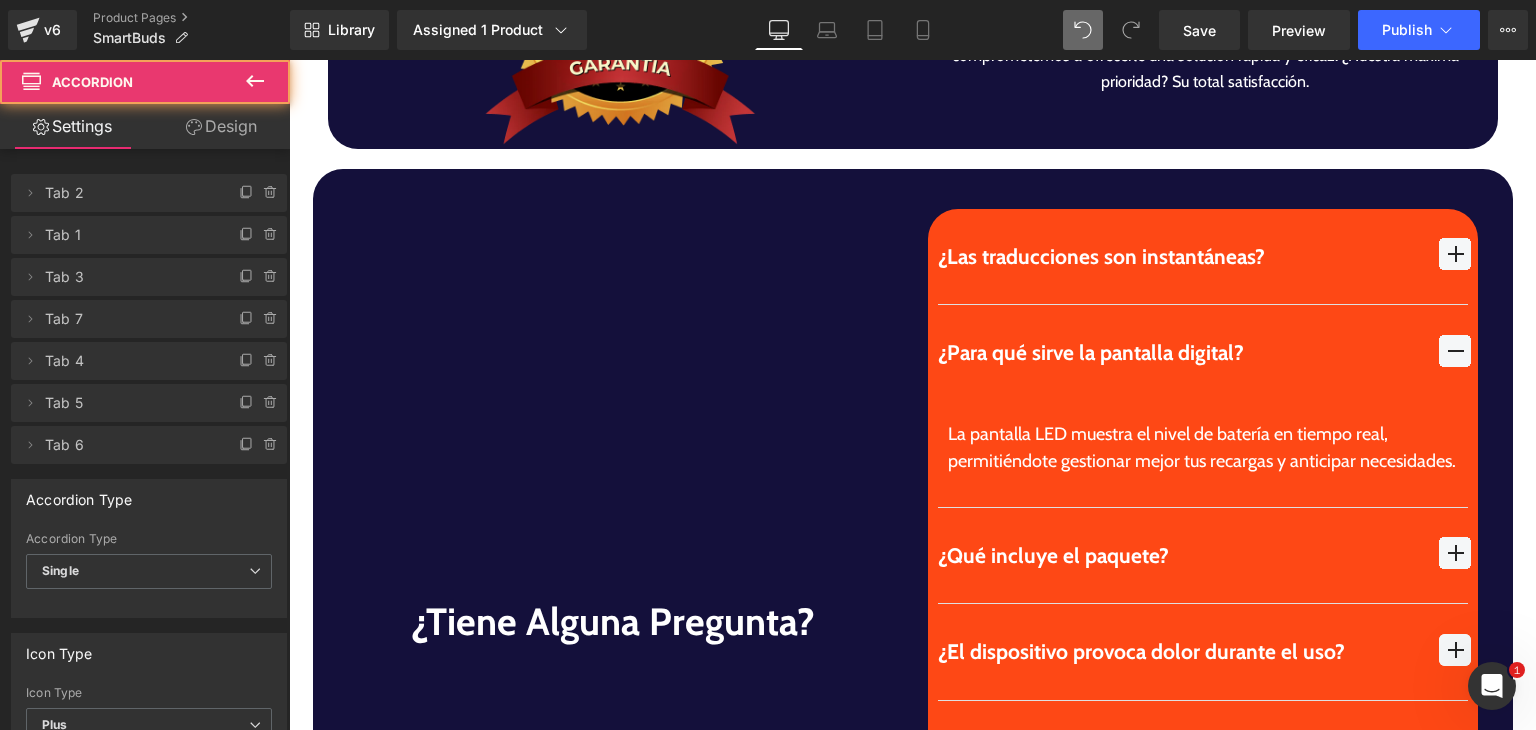 click on "¿Para qué sirve la pantalla digital?" at bounding box center [1179, 353] 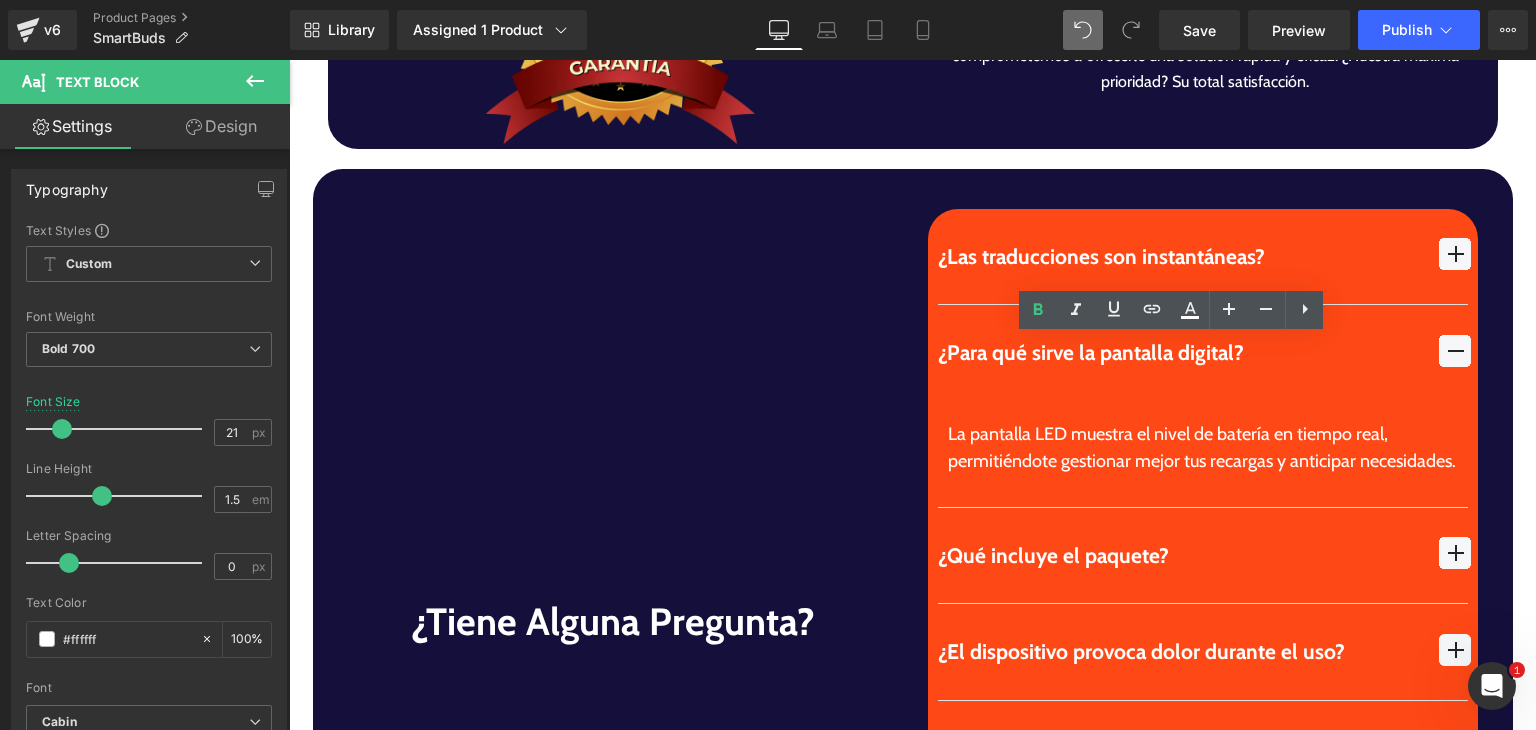 click on "¿Para qué sirve la pantalla digital?" at bounding box center [1179, 353] 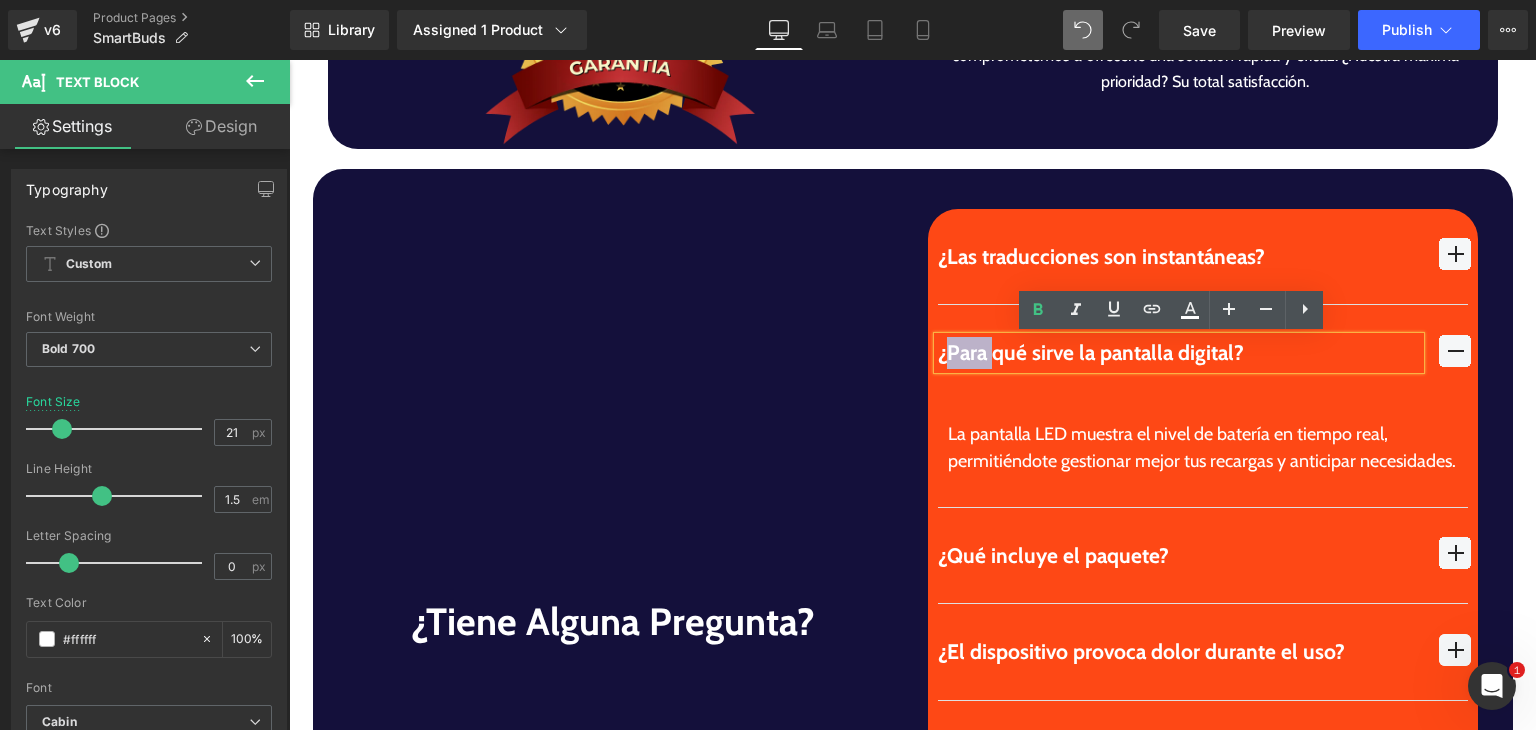 click on "¿Para qué sirve la pantalla digital?" at bounding box center (1179, 353) 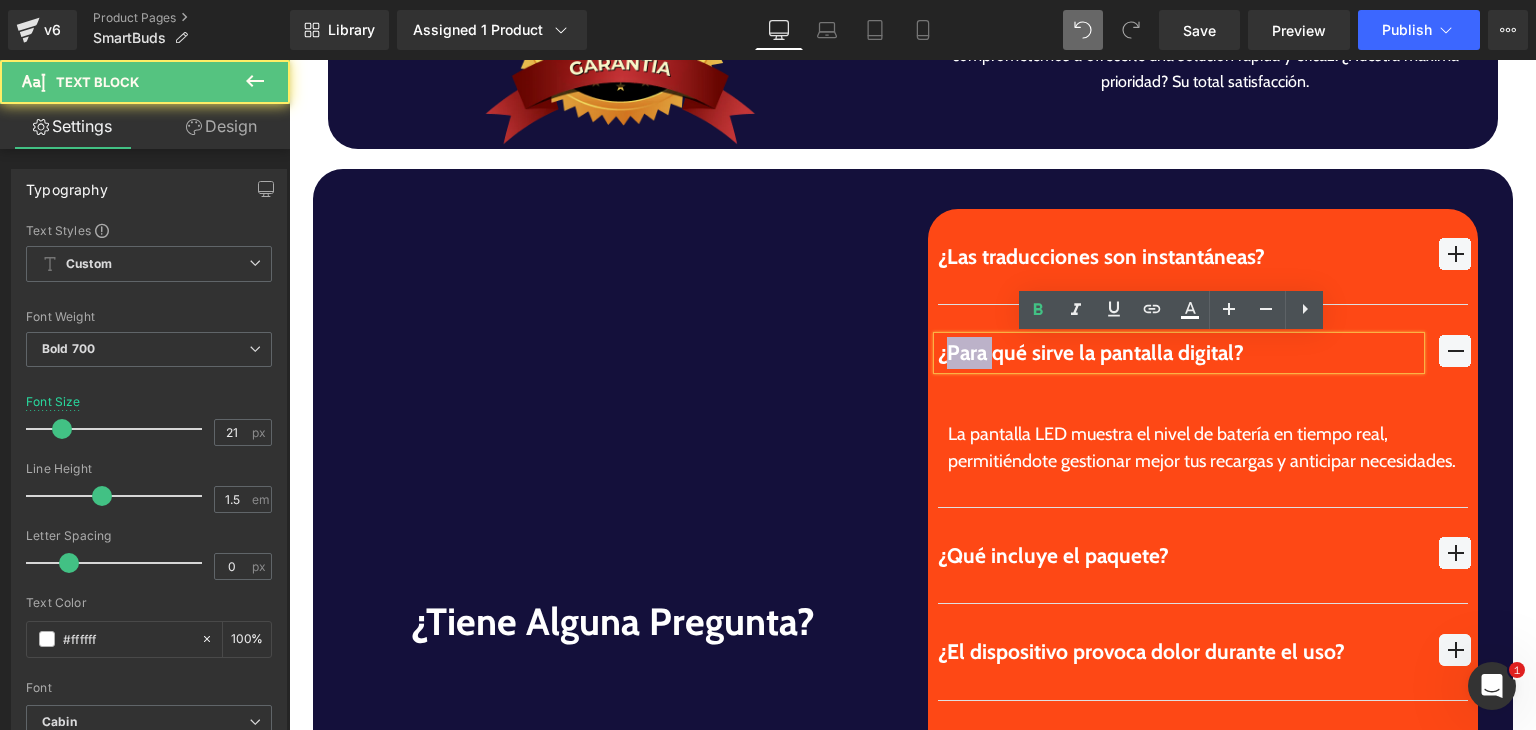 click on "¿Para qué sirve la pantalla digital?" at bounding box center [1179, 353] 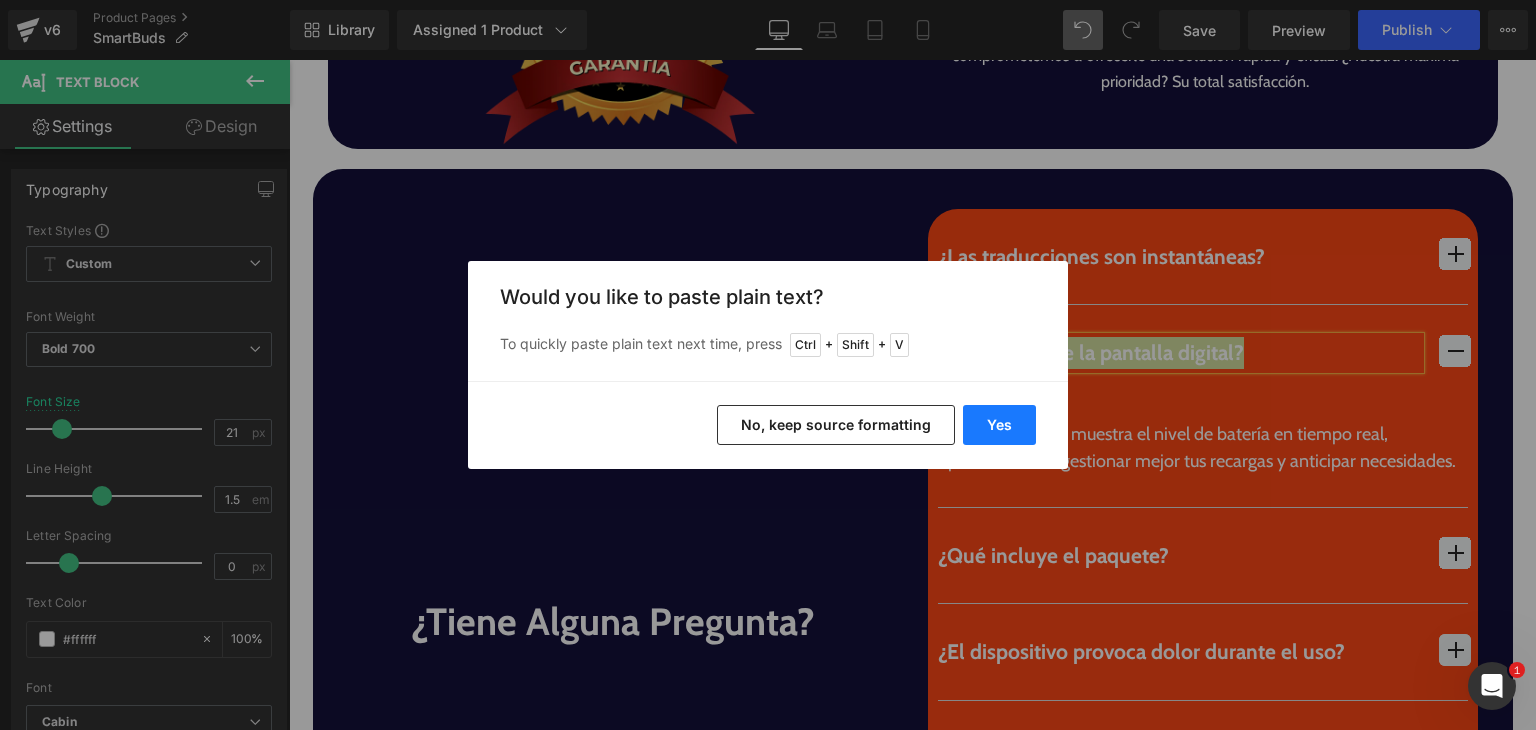 click on "Yes" at bounding box center (999, 425) 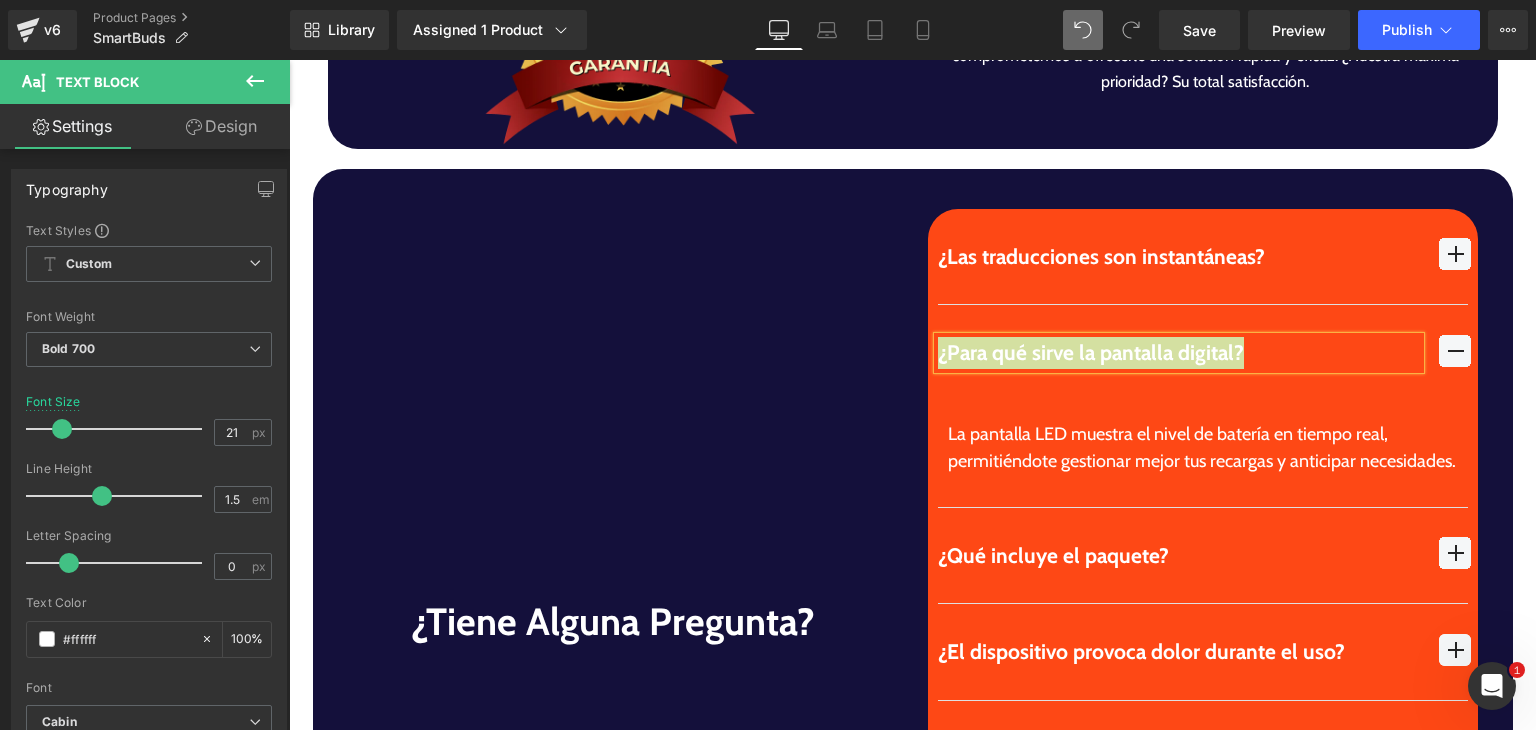 type 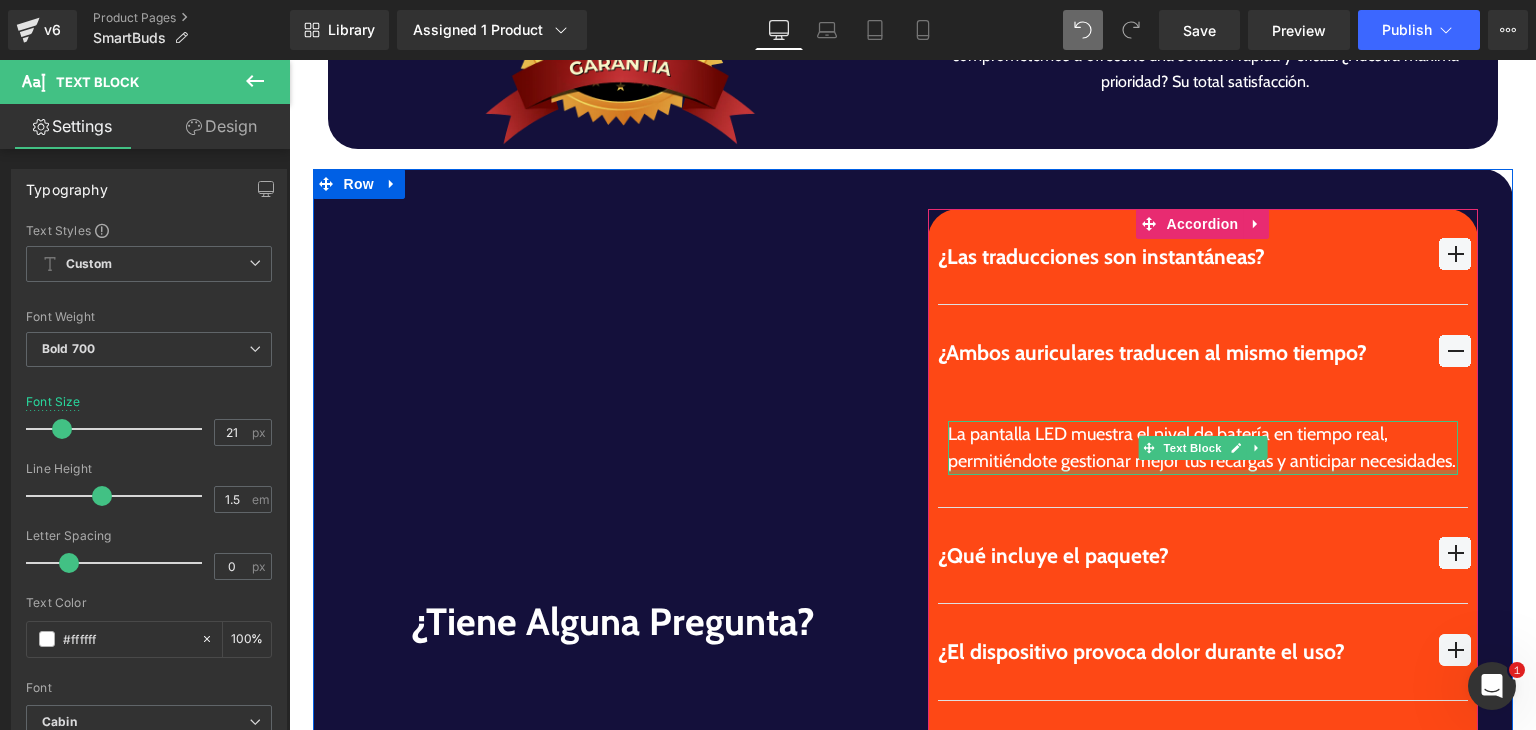 click on "La pantalla LED muestra el nivel de batería en tiempo real, permitiéndote gestionar mejor tus recargas y anticipar necesidades.
Text Block" at bounding box center [1203, 448] 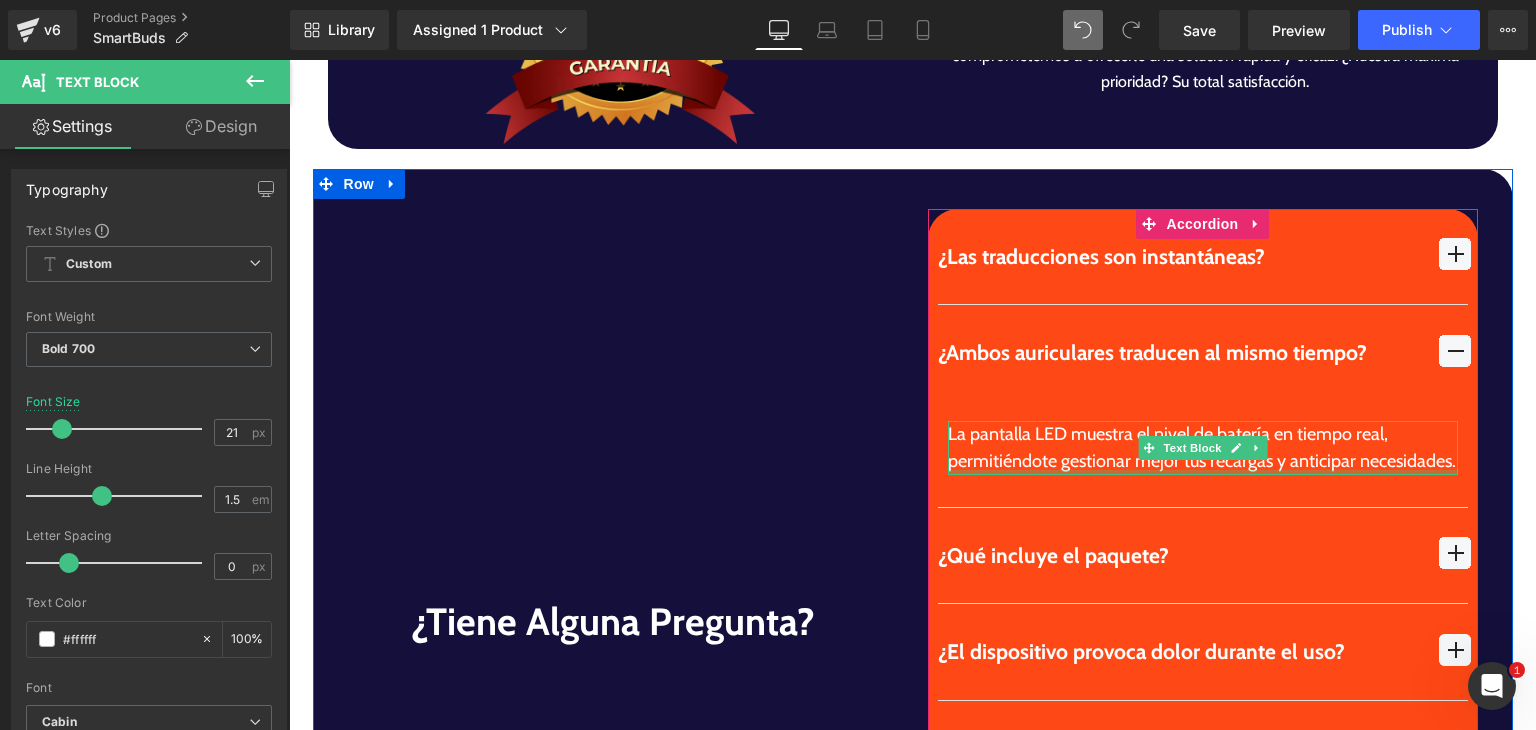 click on "La pantalla LED muestra el nivel de batería en tiempo real, permitiéndote gestionar mejor tus recargas y anticipar necesidades." at bounding box center (1203, 448) 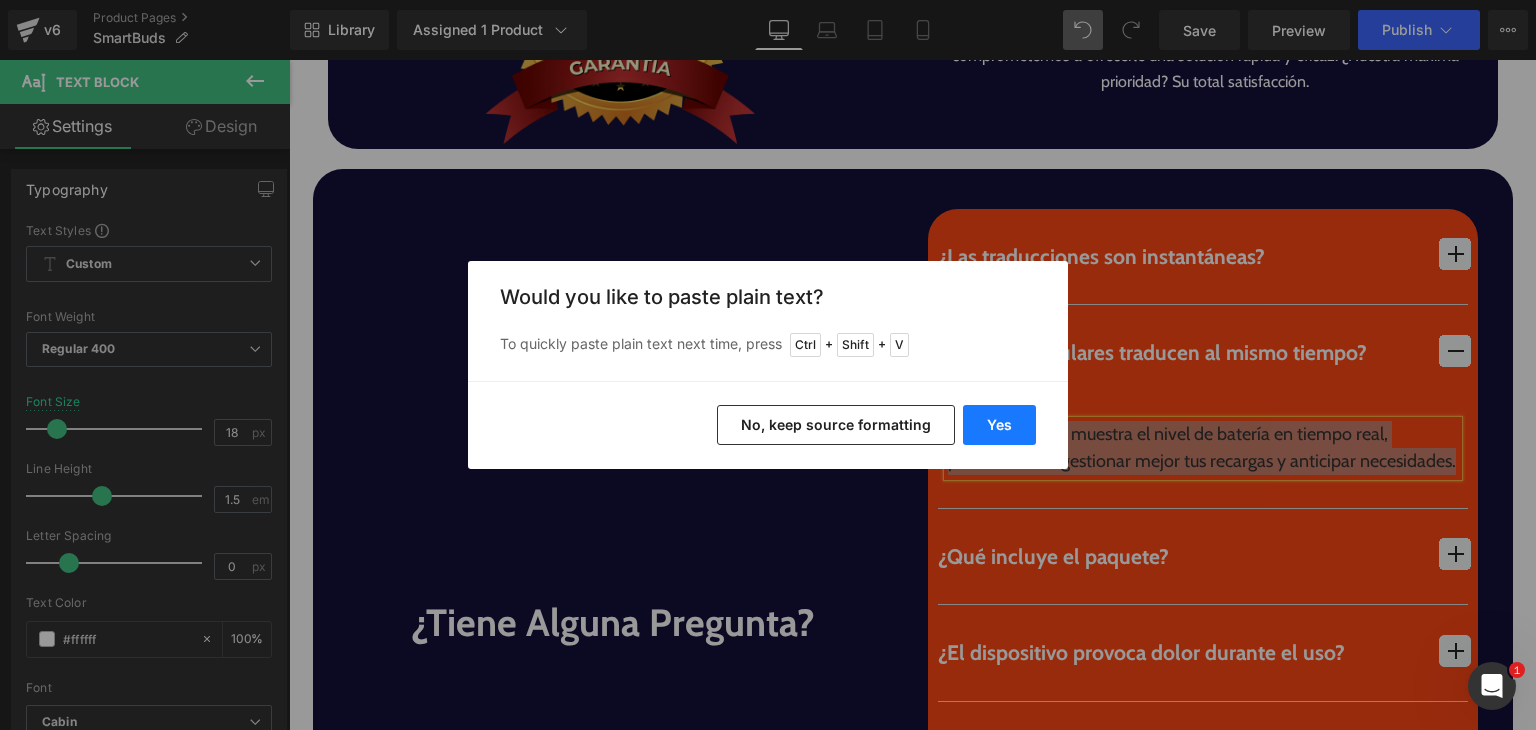 click on "Yes" at bounding box center (999, 425) 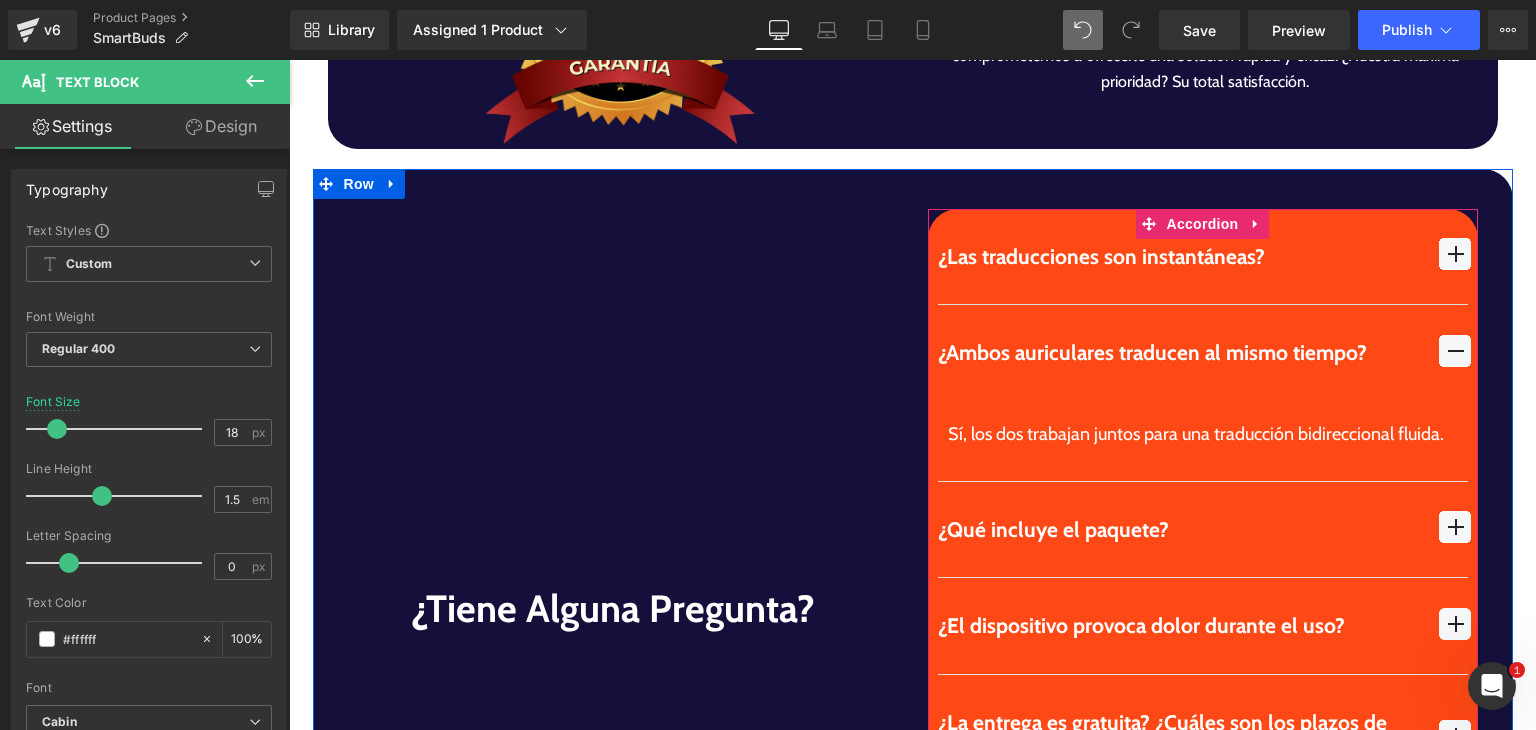 click on "¿Qué incluye el paquete?" at bounding box center (1179, 530) 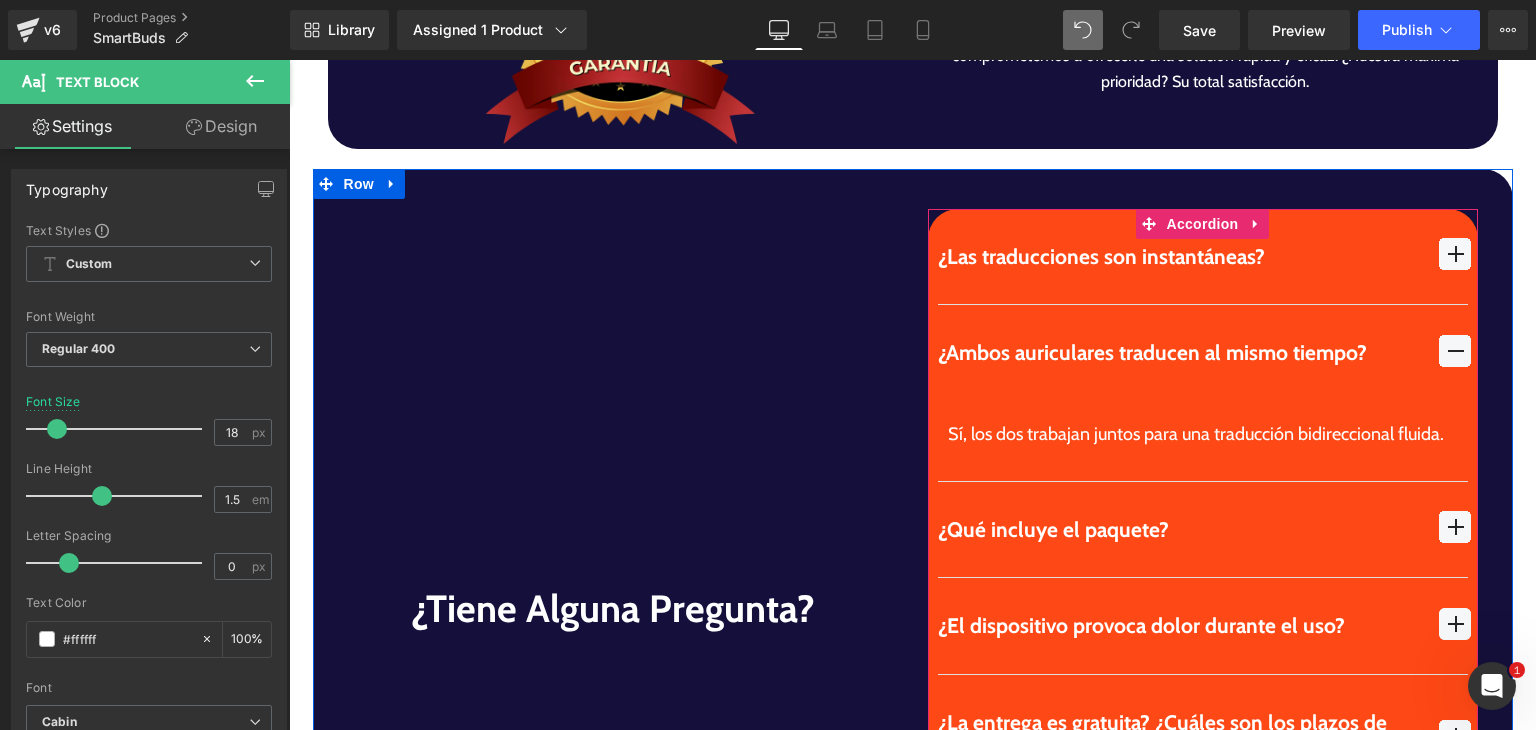 click on "¿Qué incluye el paquete?" at bounding box center [1179, 530] 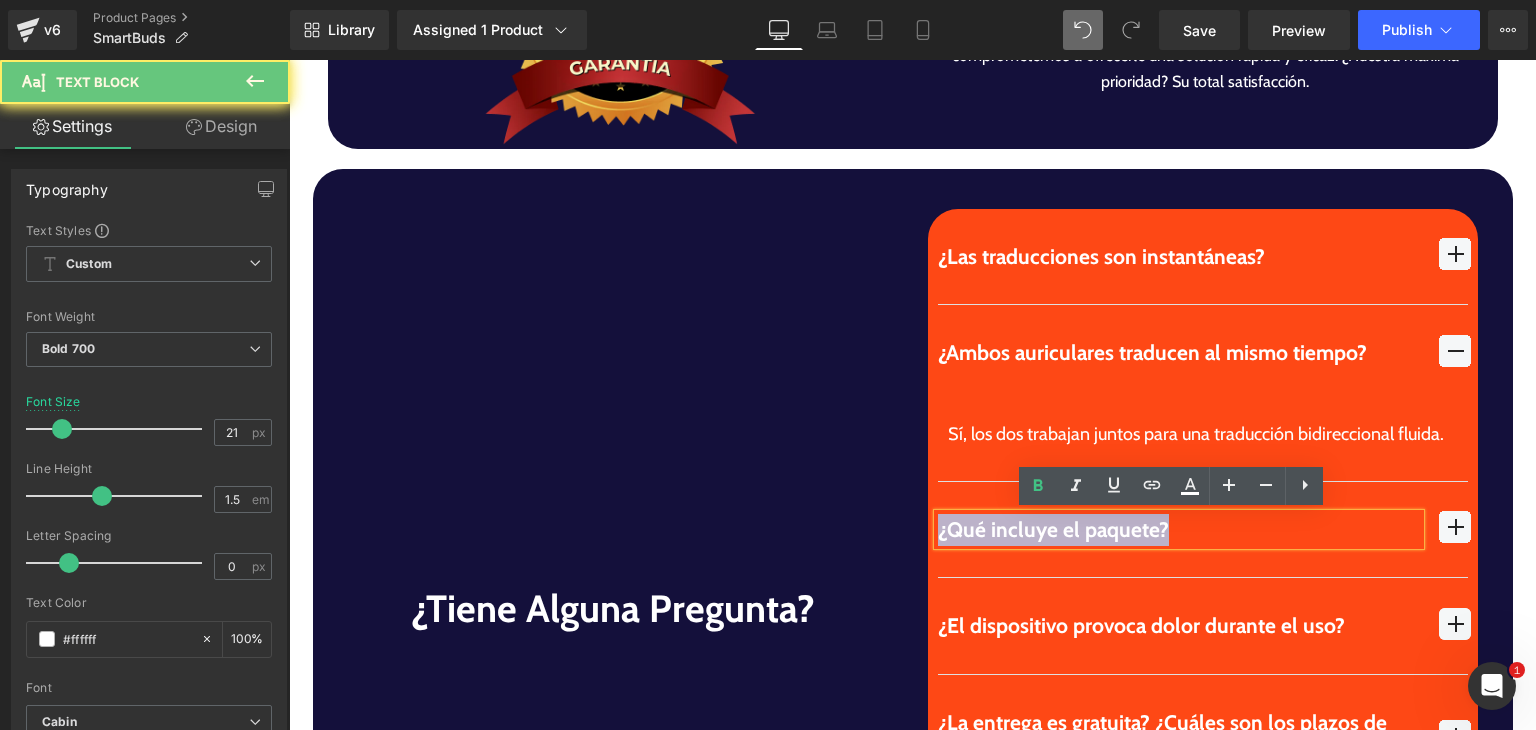 click on "¿Qué incluye el paquete?" at bounding box center [1179, 530] 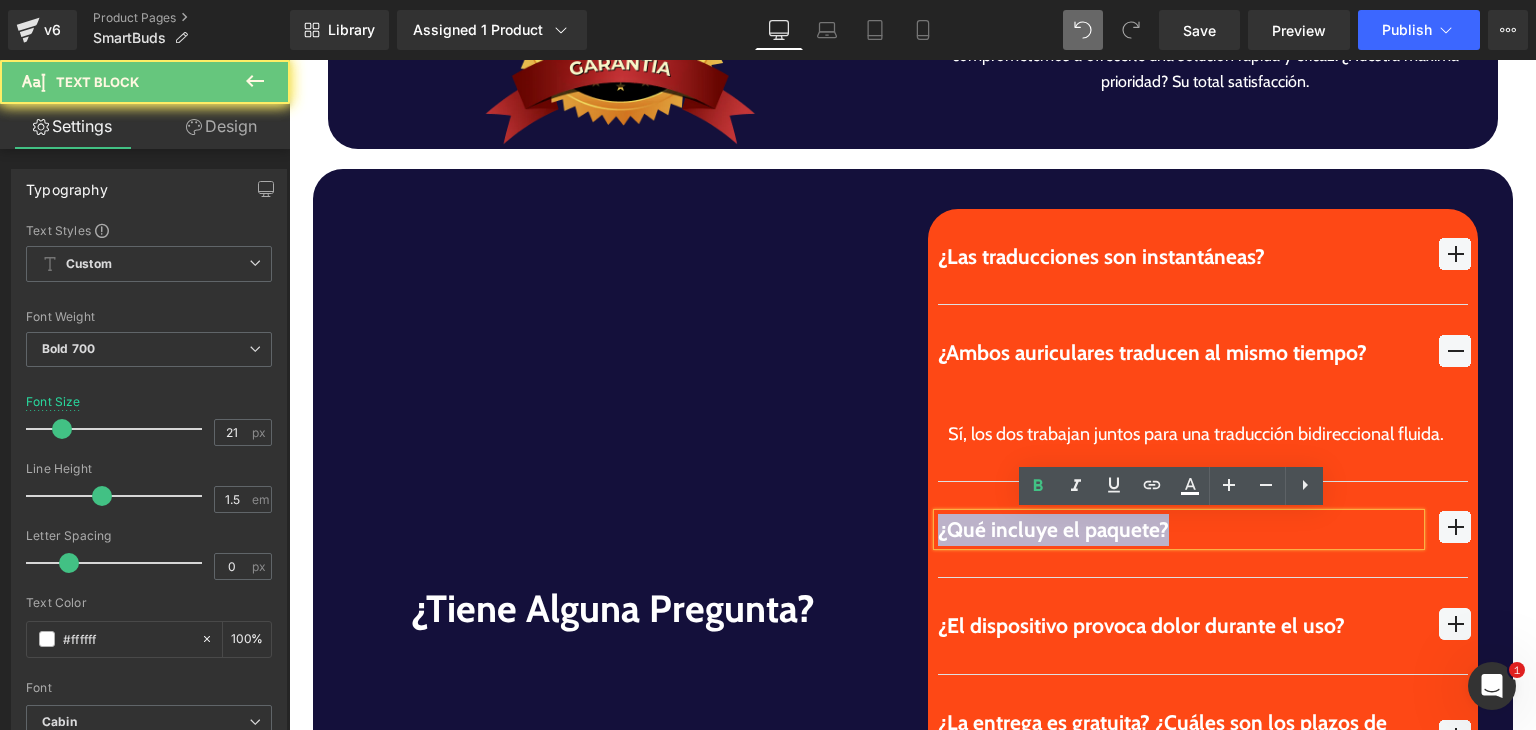 click on "¿Qué incluye el paquete?" at bounding box center (1179, 530) 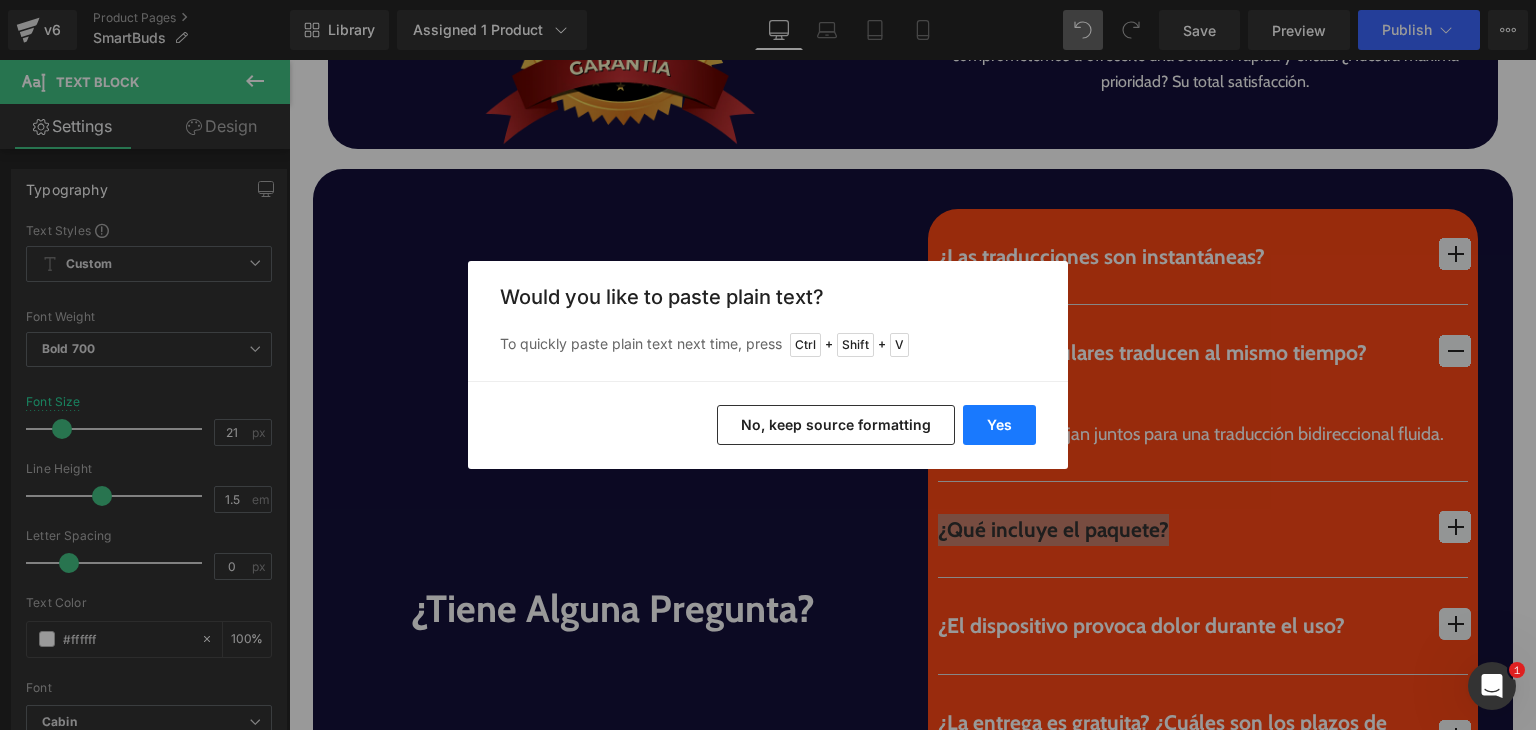 click on "Yes" at bounding box center (999, 425) 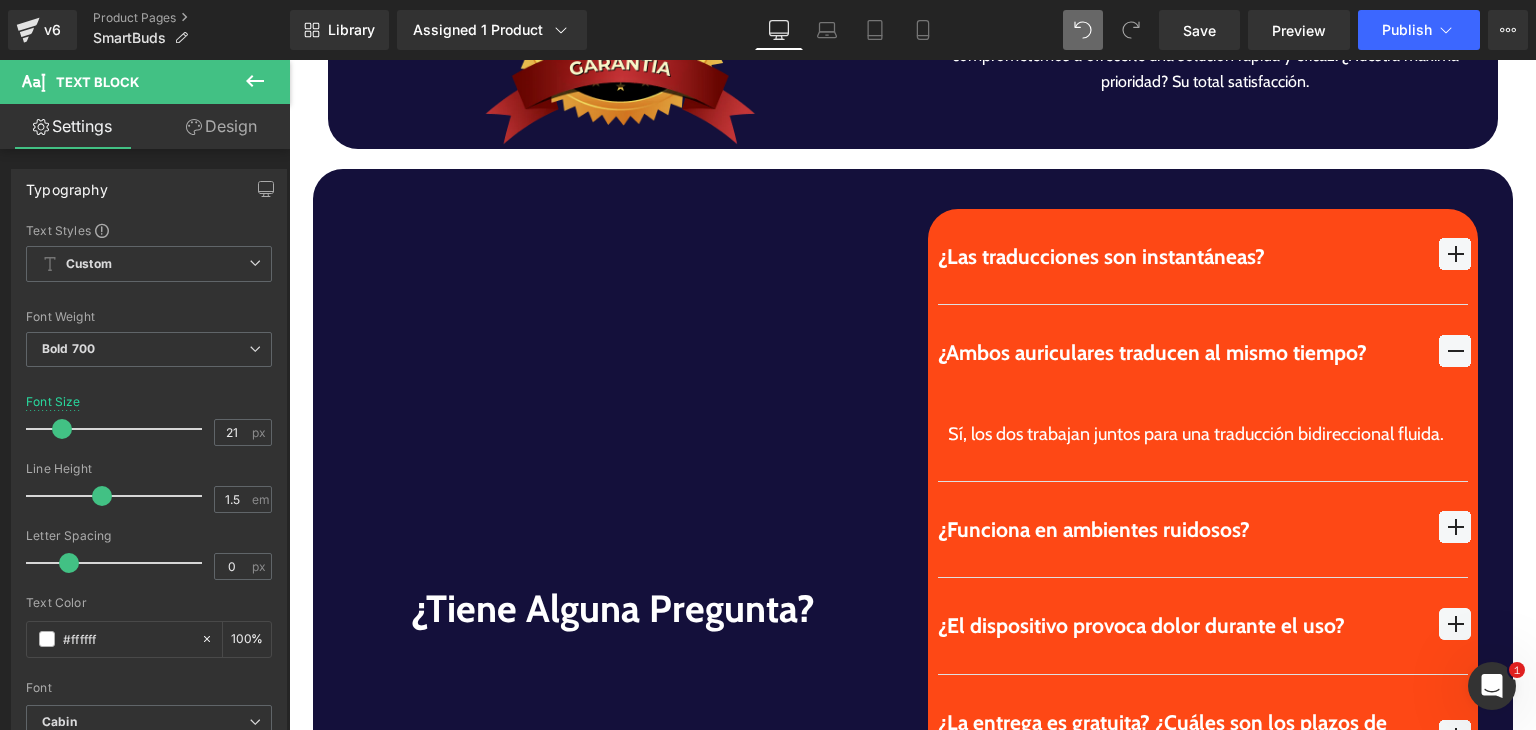 click at bounding box center [1455, 527] 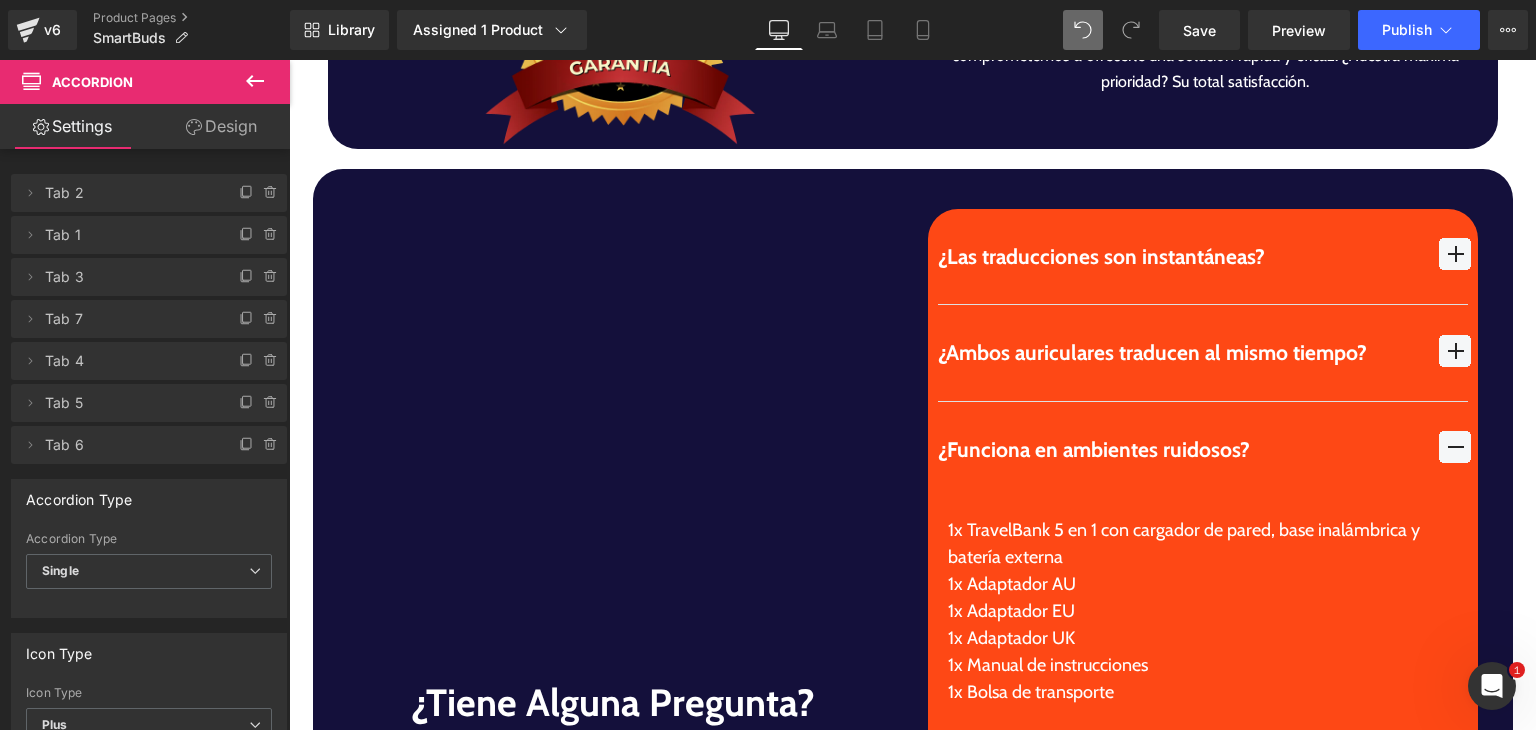 type 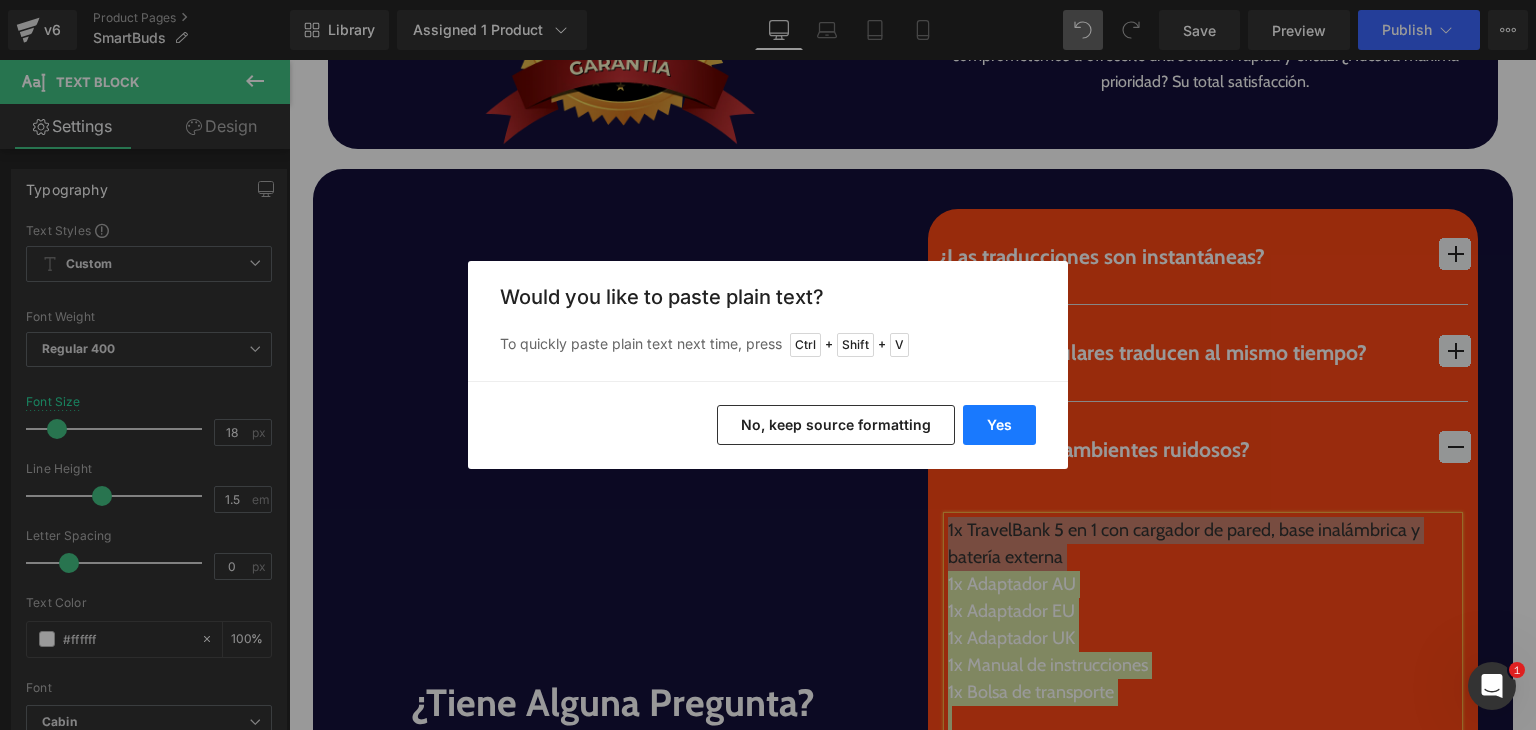 click on "Yes" at bounding box center [999, 425] 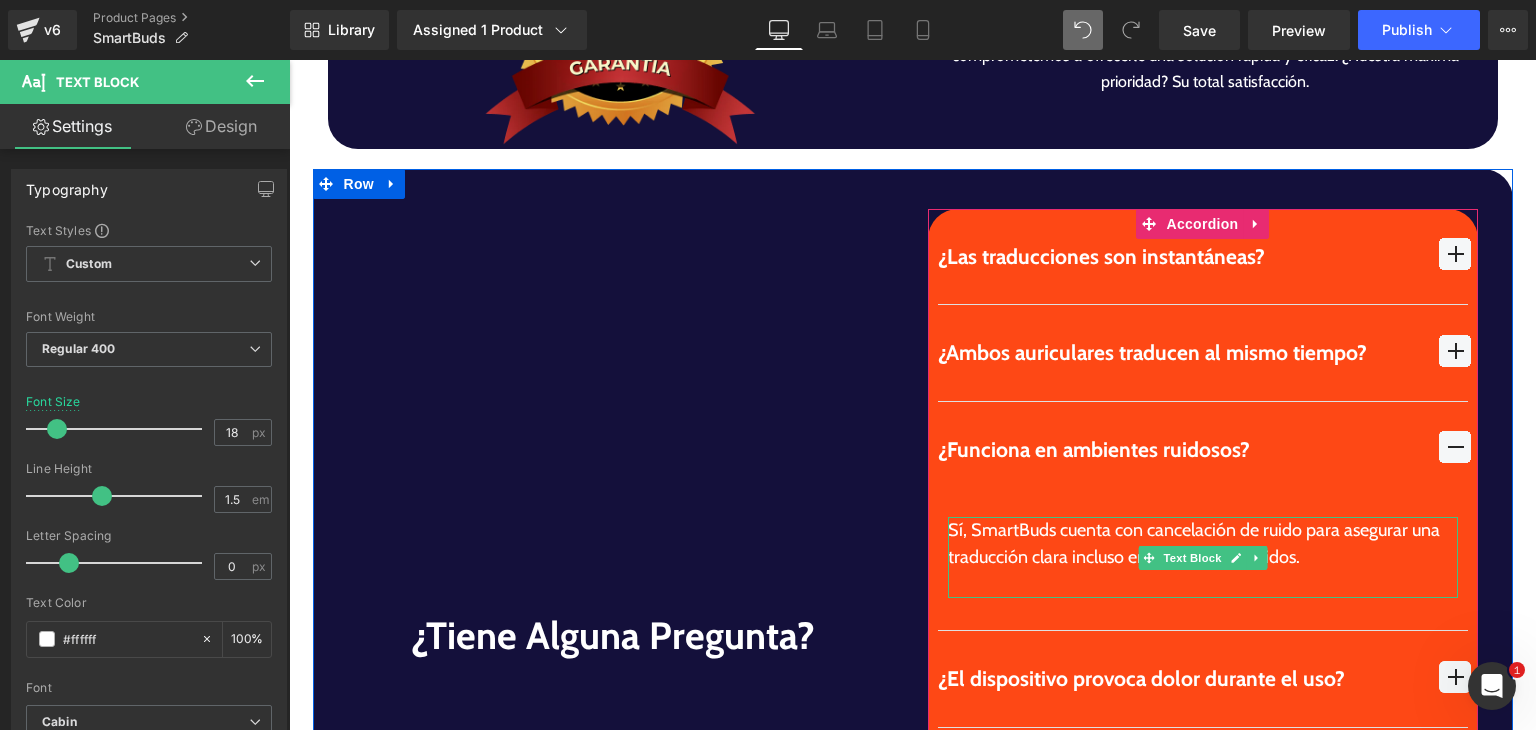 click at bounding box center (1203, 584) 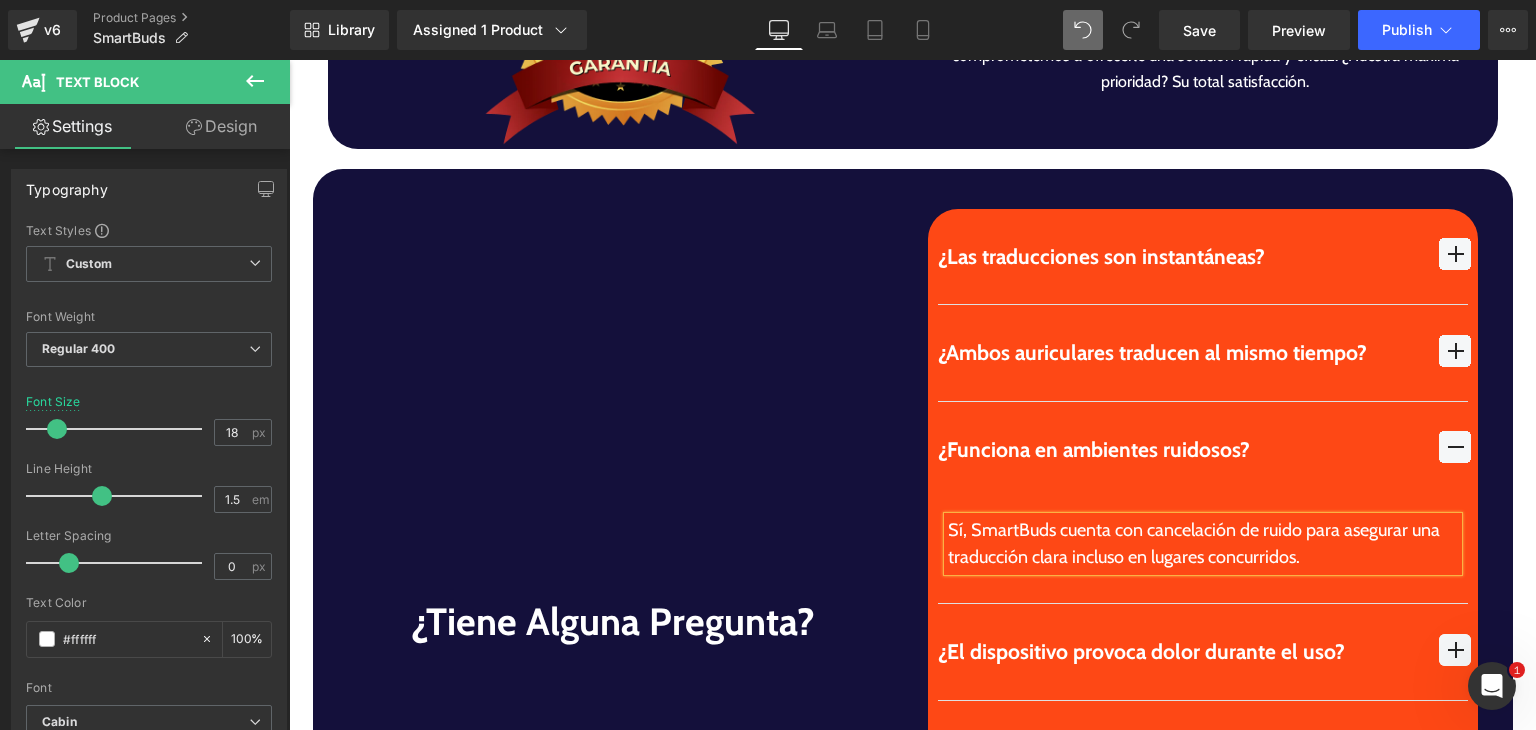 click at bounding box center (1455, 447) 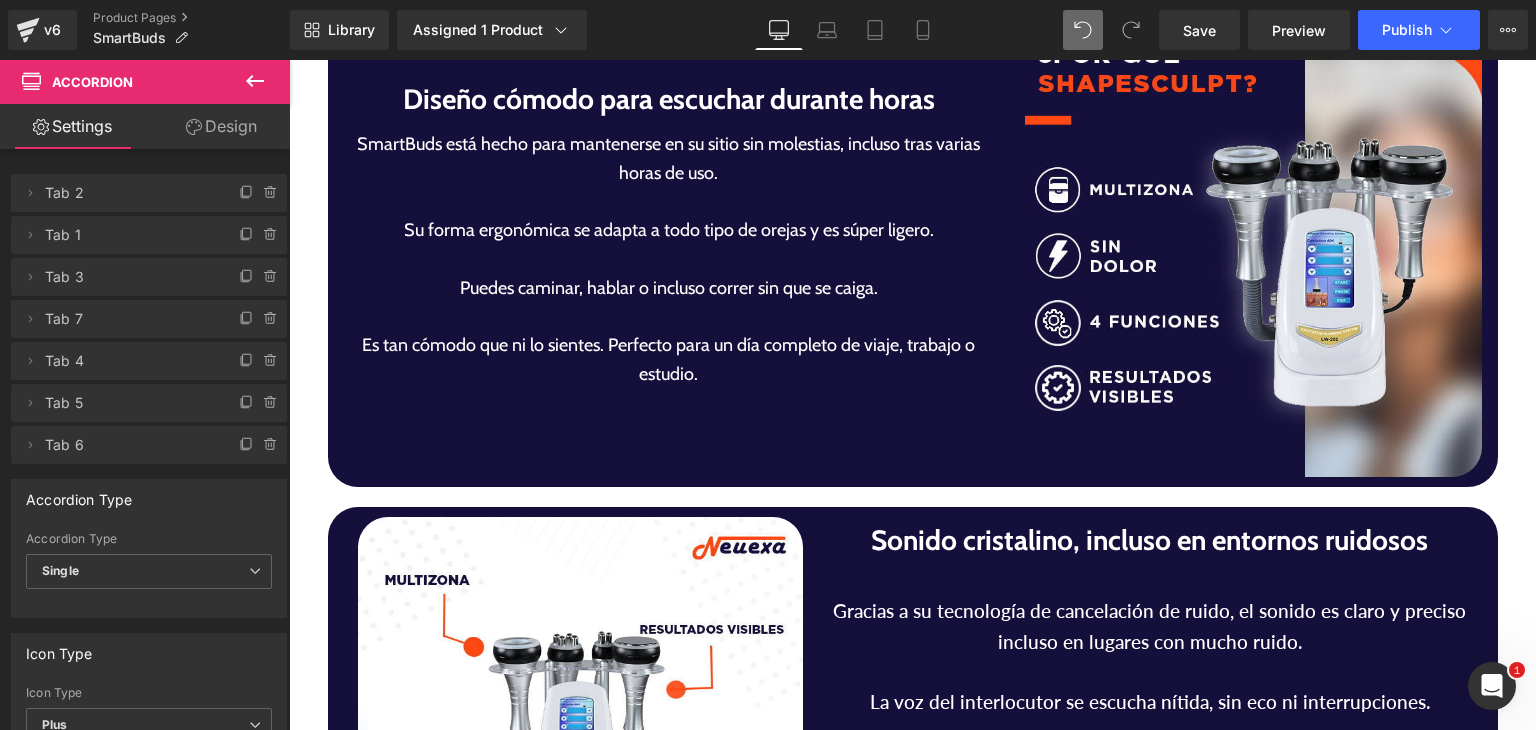 scroll, scrollTop: 4624, scrollLeft: 0, axis: vertical 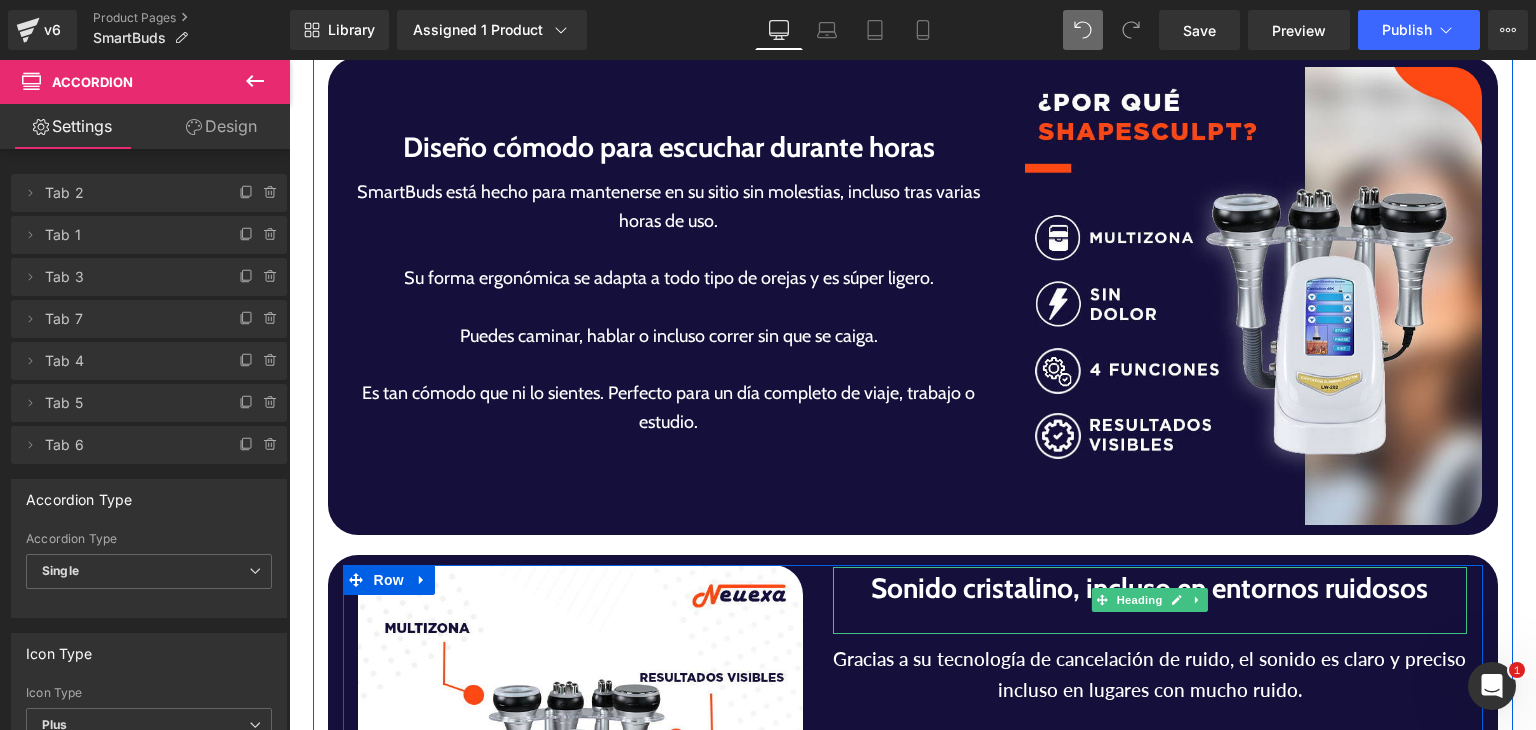 click at bounding box center (1150, 622) 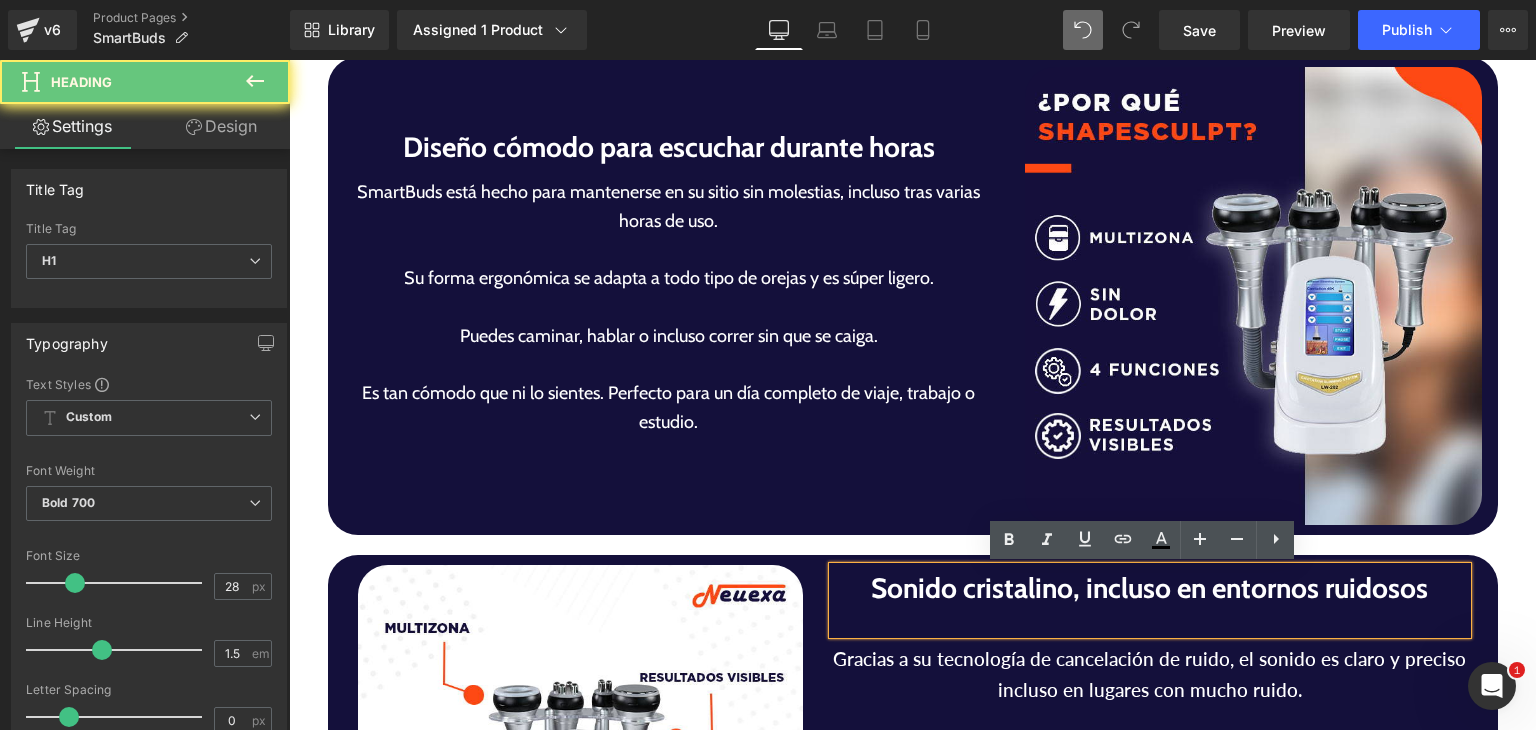 click at bounding box center [1150, 622] 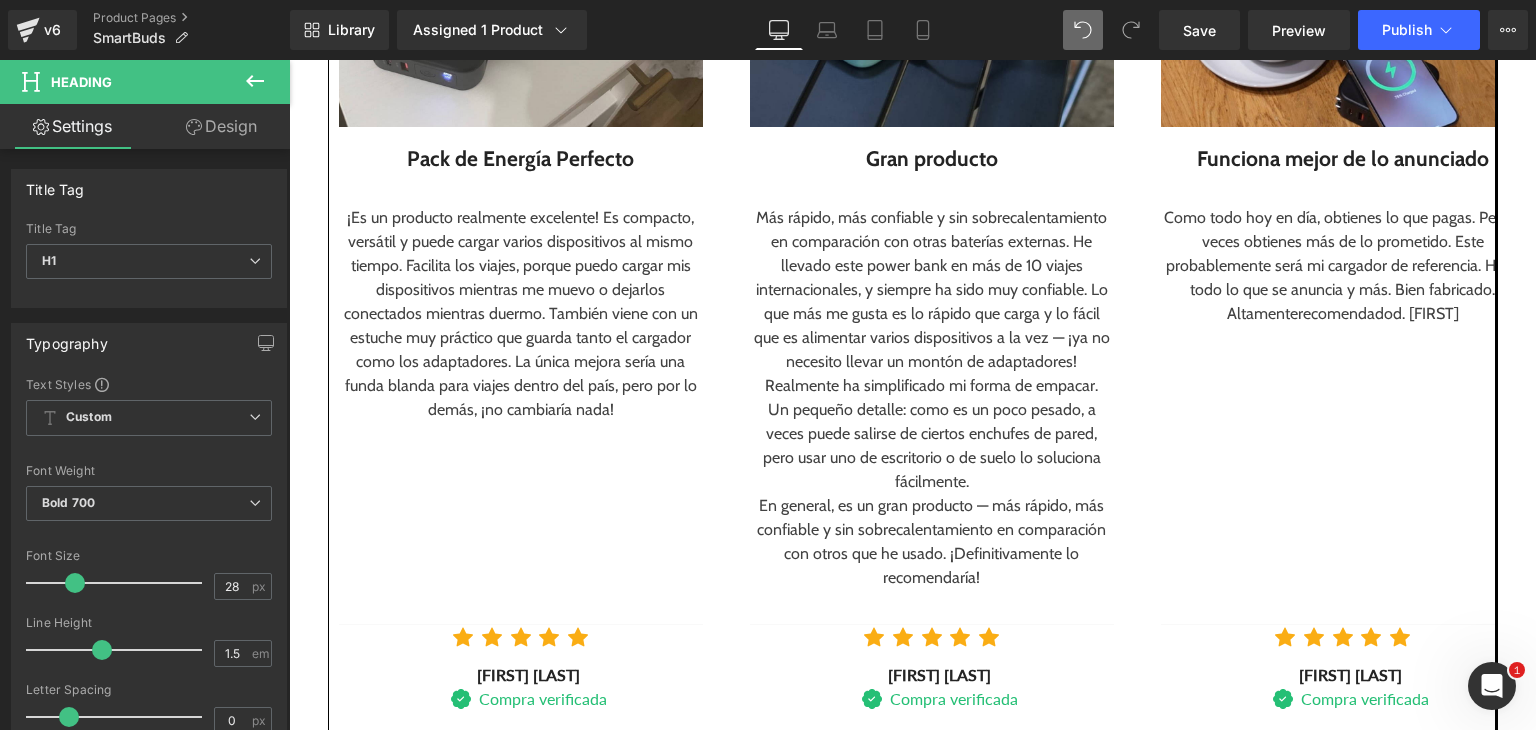 scroll, scrollTop: 2803, scrollLeft: 0, axis: vertical 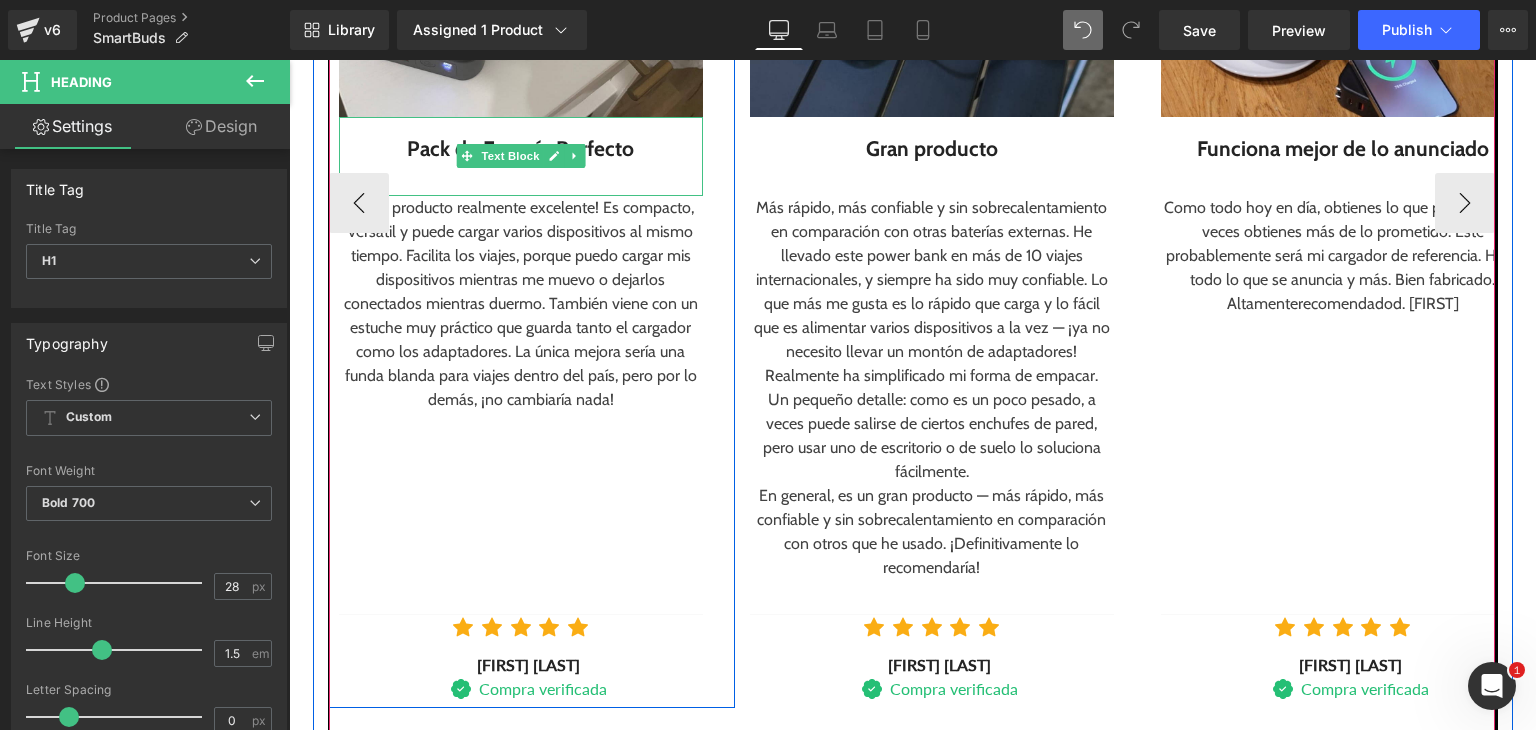 click on "Pack de Energía Perfecto" at bounding box center (521, 149) 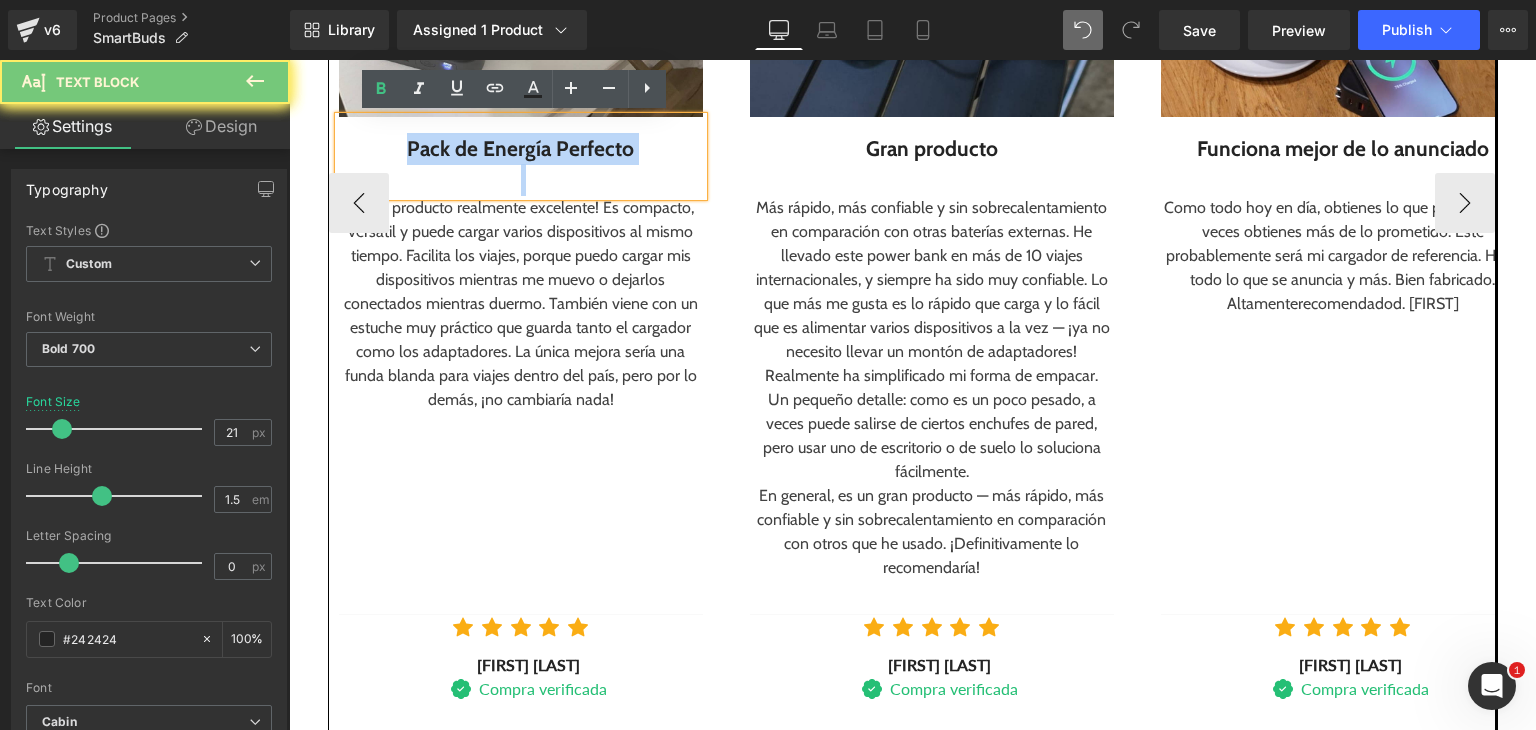 click on "Pack de Energía Perfecto" at bounding box center (521, 149) 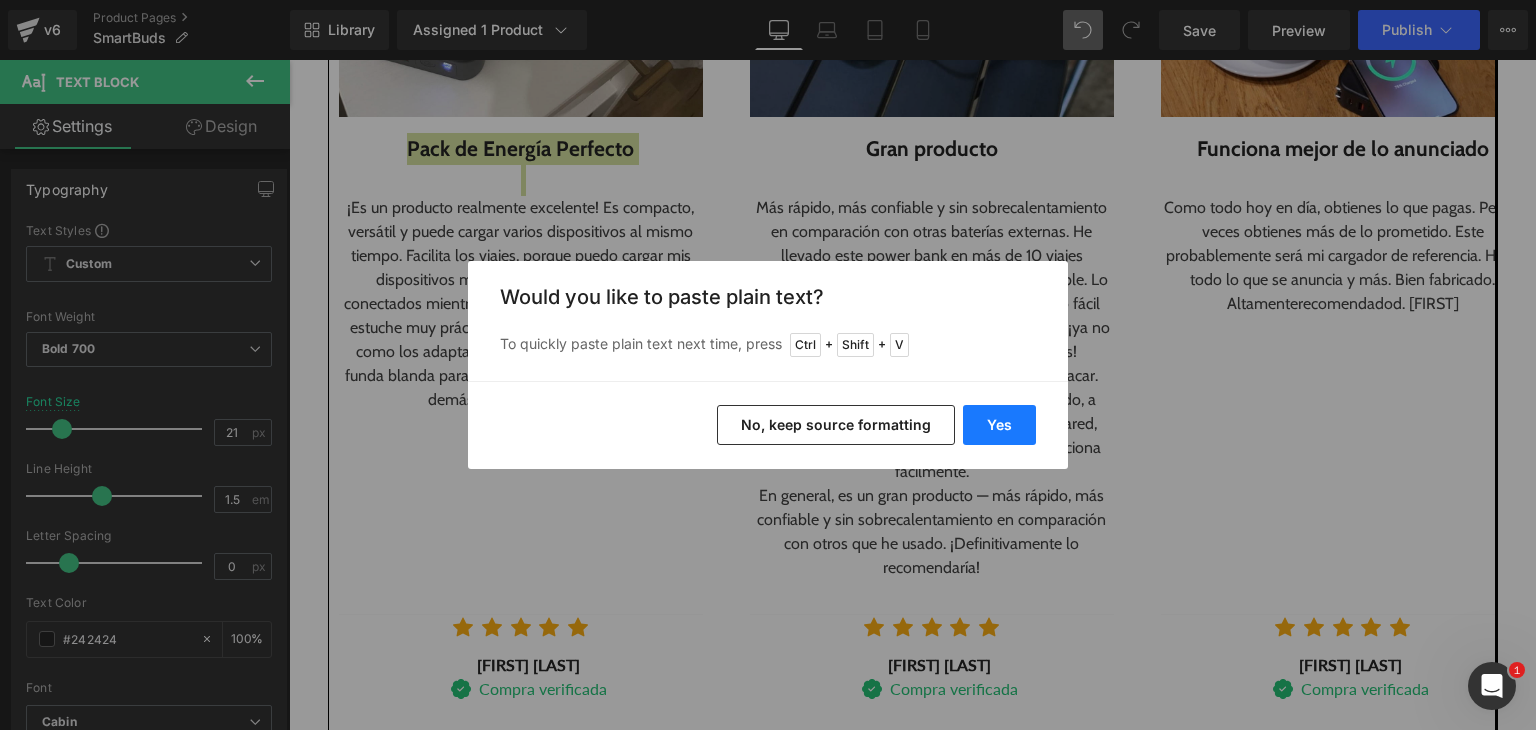 click on "Yes" at bounding box center (999, 425) 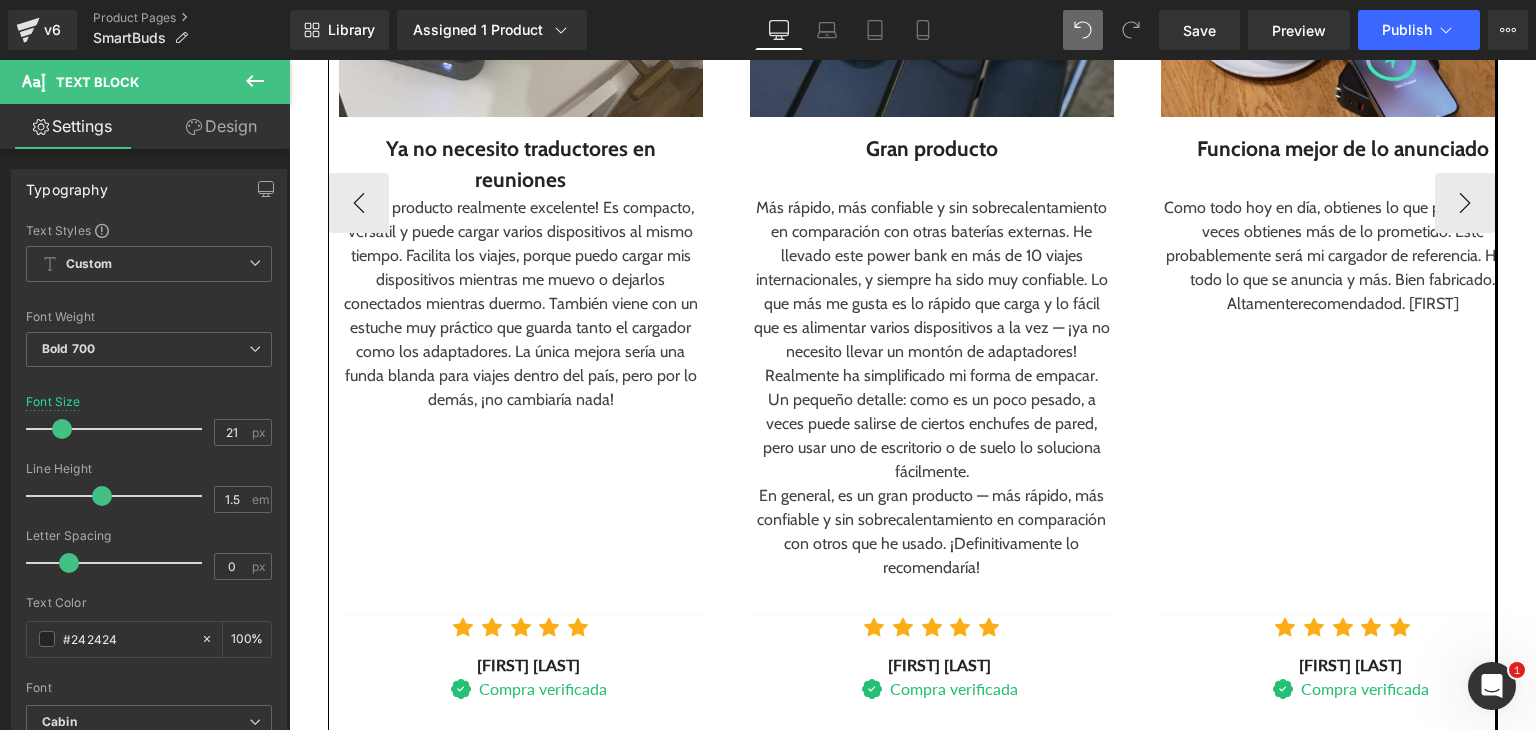 click on "¡Es un producto realmente excelente! Es compacto, versátil y puede cargar varios dispositivos al mismo tiempo. Facilita los viajes, porque puedo cargar mis dispositivos mientras me muevo o dejarlos conectados mientras duermo. También viene con un estuche muy práctico que guarda tanto el cargador como los adaptadores. La única mejora sería una funda blanda para viajes dentro del país, pero por lo demás, ¡no cambiaría nada!" at bounding box center (521, 304) 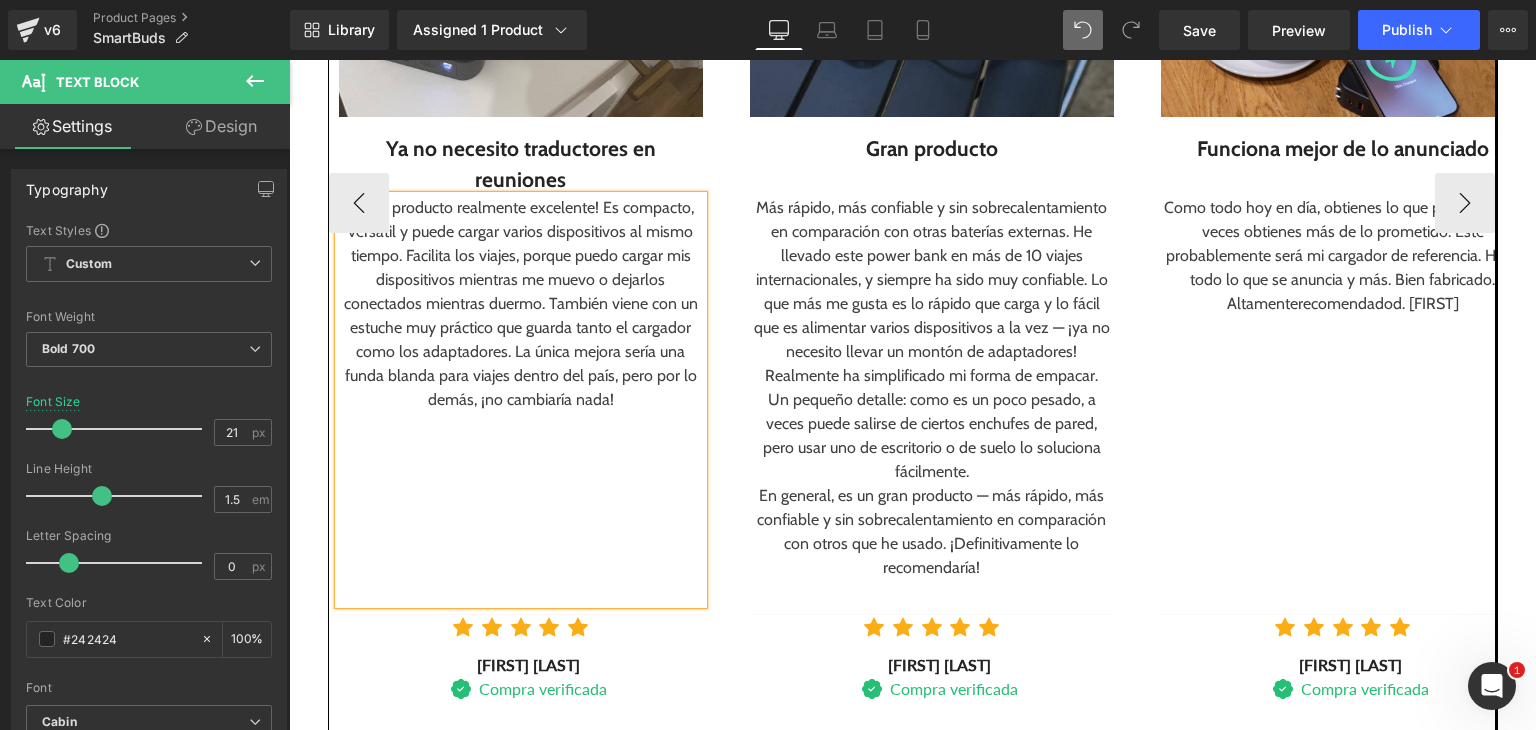 click on "¡Es un producto realmente excelente! Es compacto, versátil y puede cargar varios dispositivos al mismo tiempo. Facilita los viajes, porque puedo cargar mis dispositivos mientras me muevo o dejarlos conectados mientras duermo. También viene con un estuche muy práctico que guarda tanto el cargador como los adaptadores. La única mejora sería una funda blanda para viajes dentro del país, pero por lo demás, ¡no cambiaría nada!" at bounding box center [521, 304] 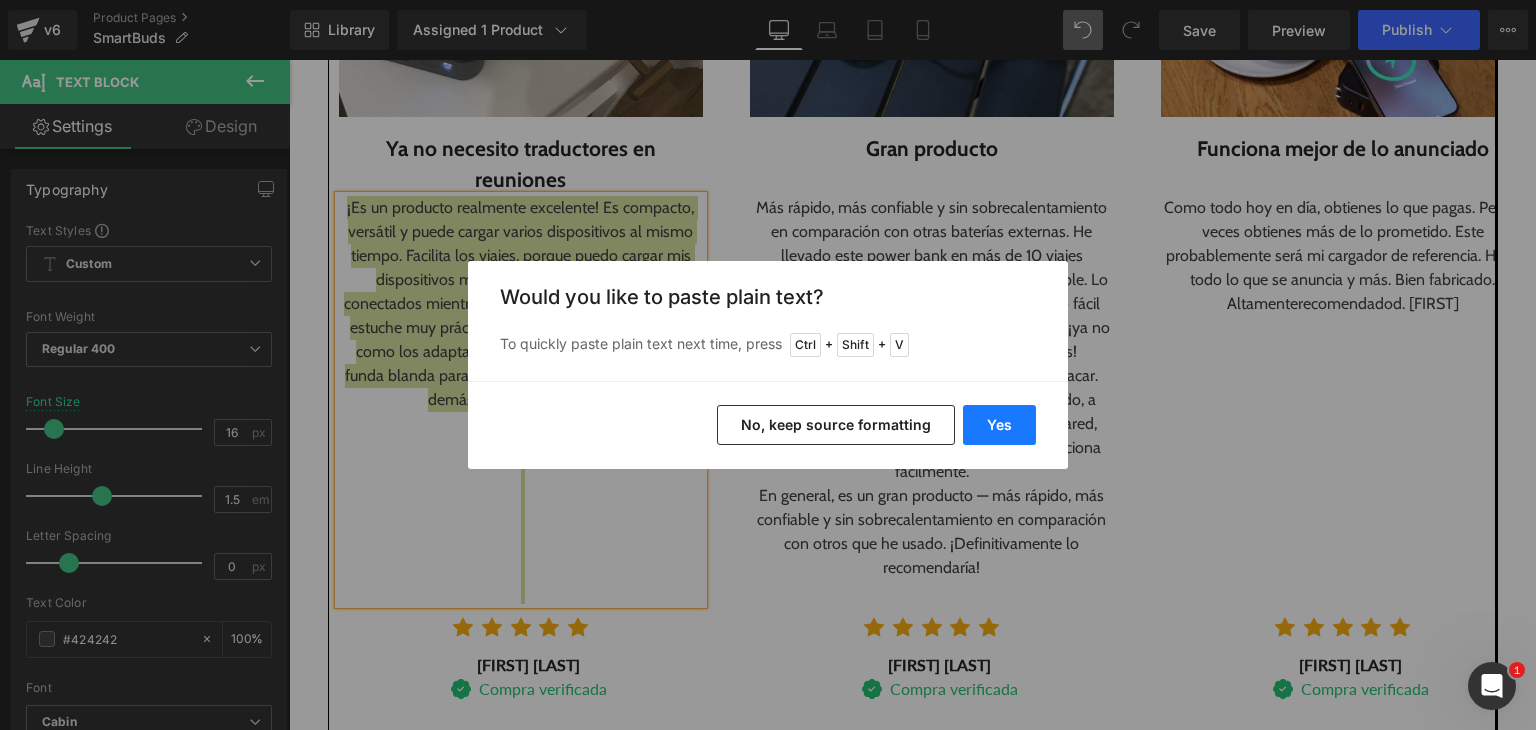 drag, startPoint x: 1007, startPoint y: 420, endPoint x: 621, endPoint y: 269, distance: 414.484 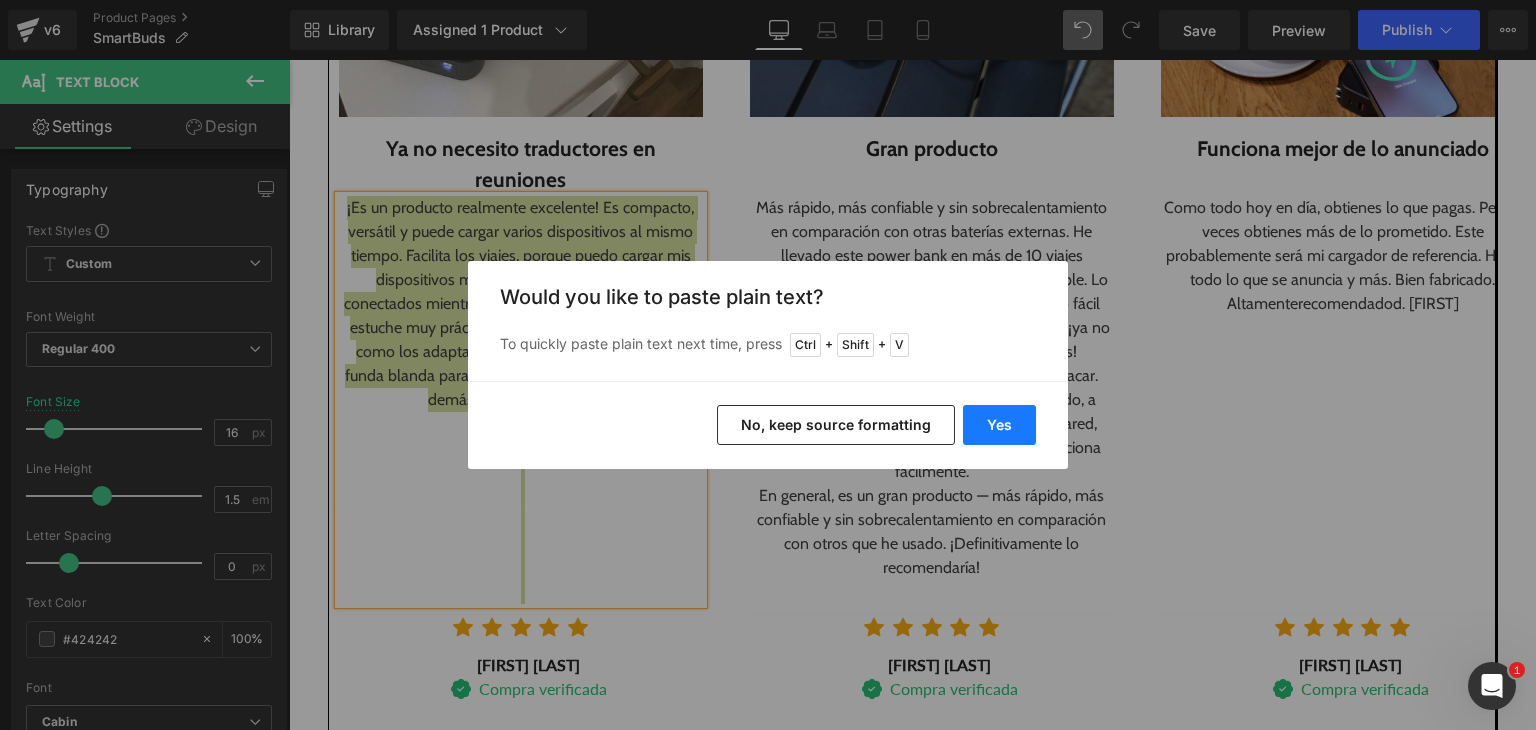 type 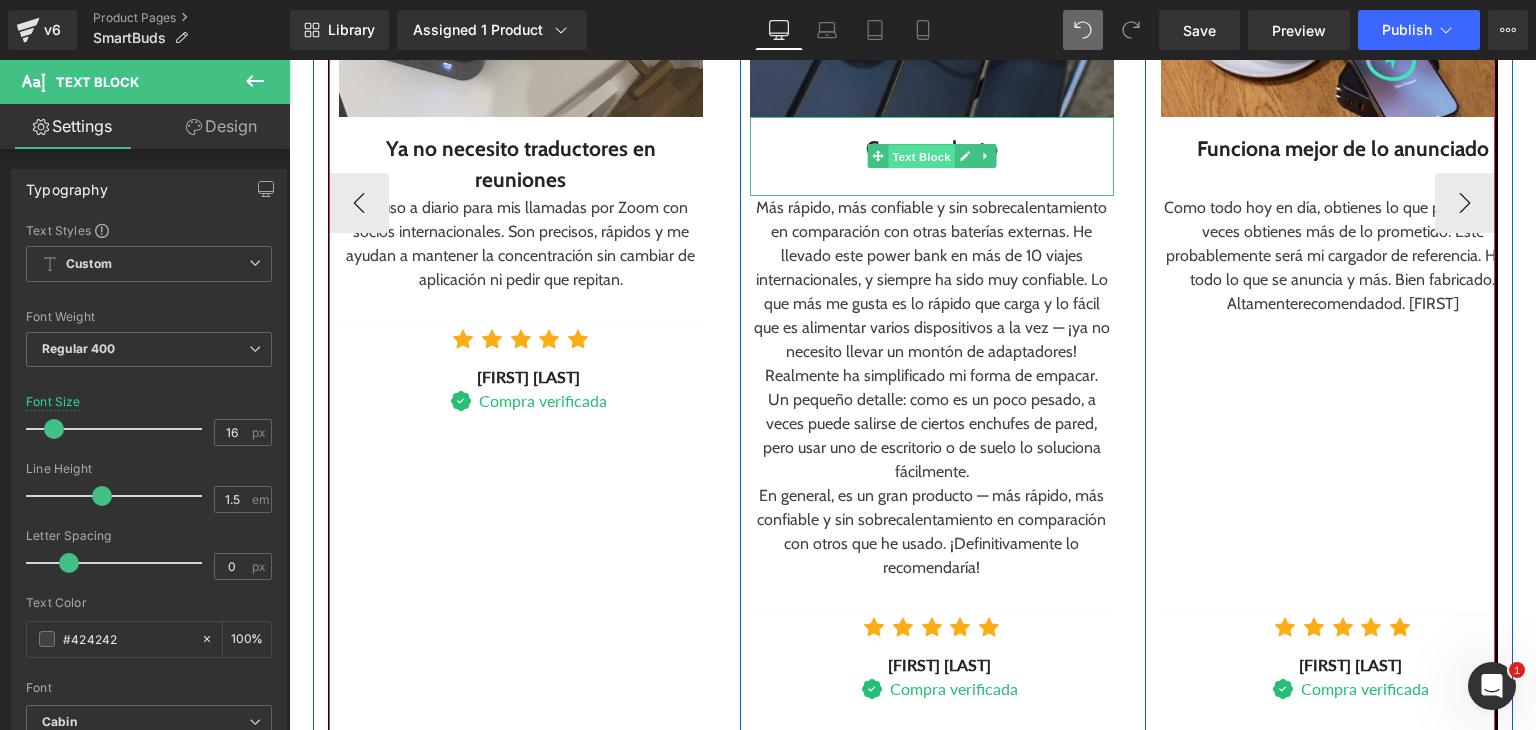 click on "Text Block" at bounding box center (921, 157) 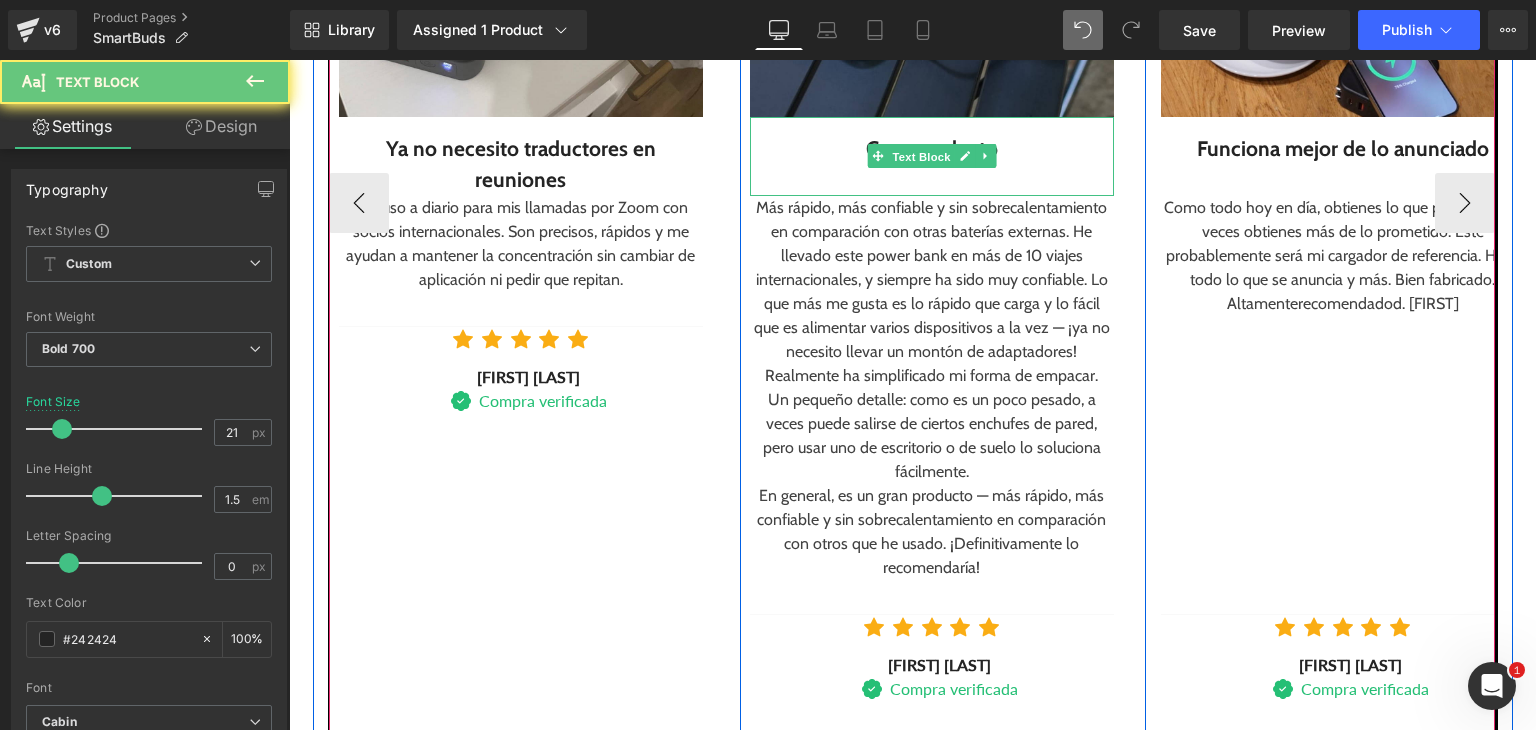 click on "Gran producto" at bounding box center (932, 149) 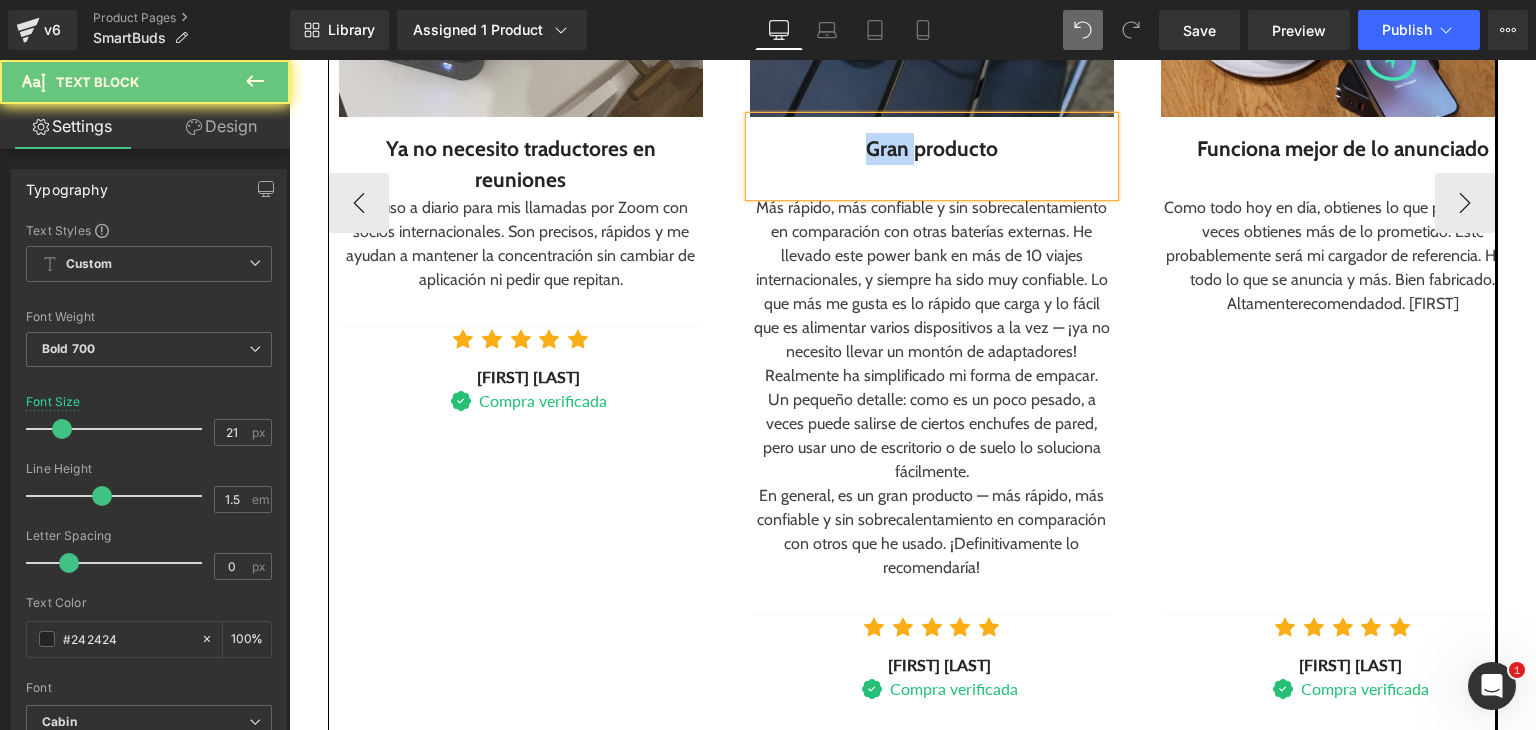 click on "Gran producto" at bounding box center (932, 149) 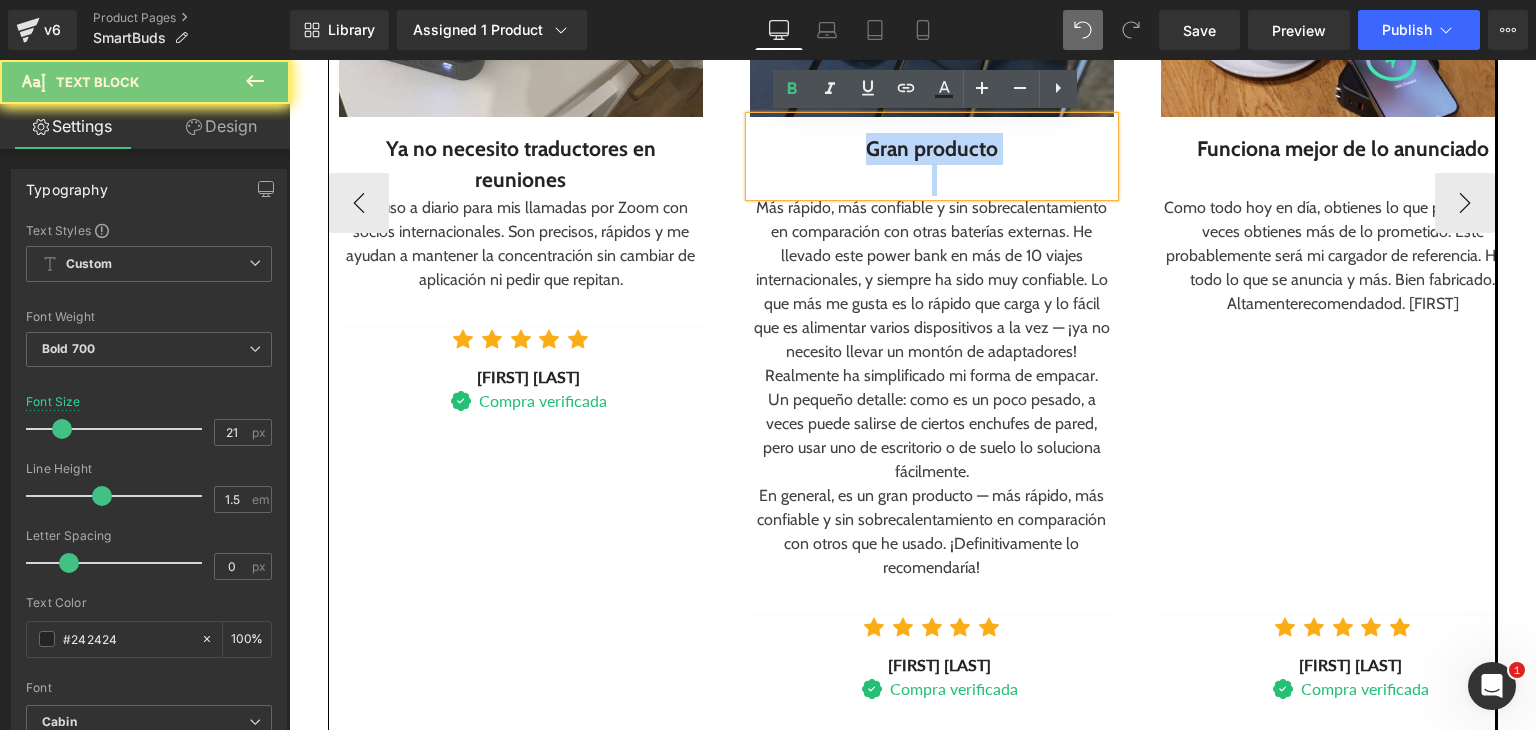 click on "Gran producto" at bounding box center (932, 149) 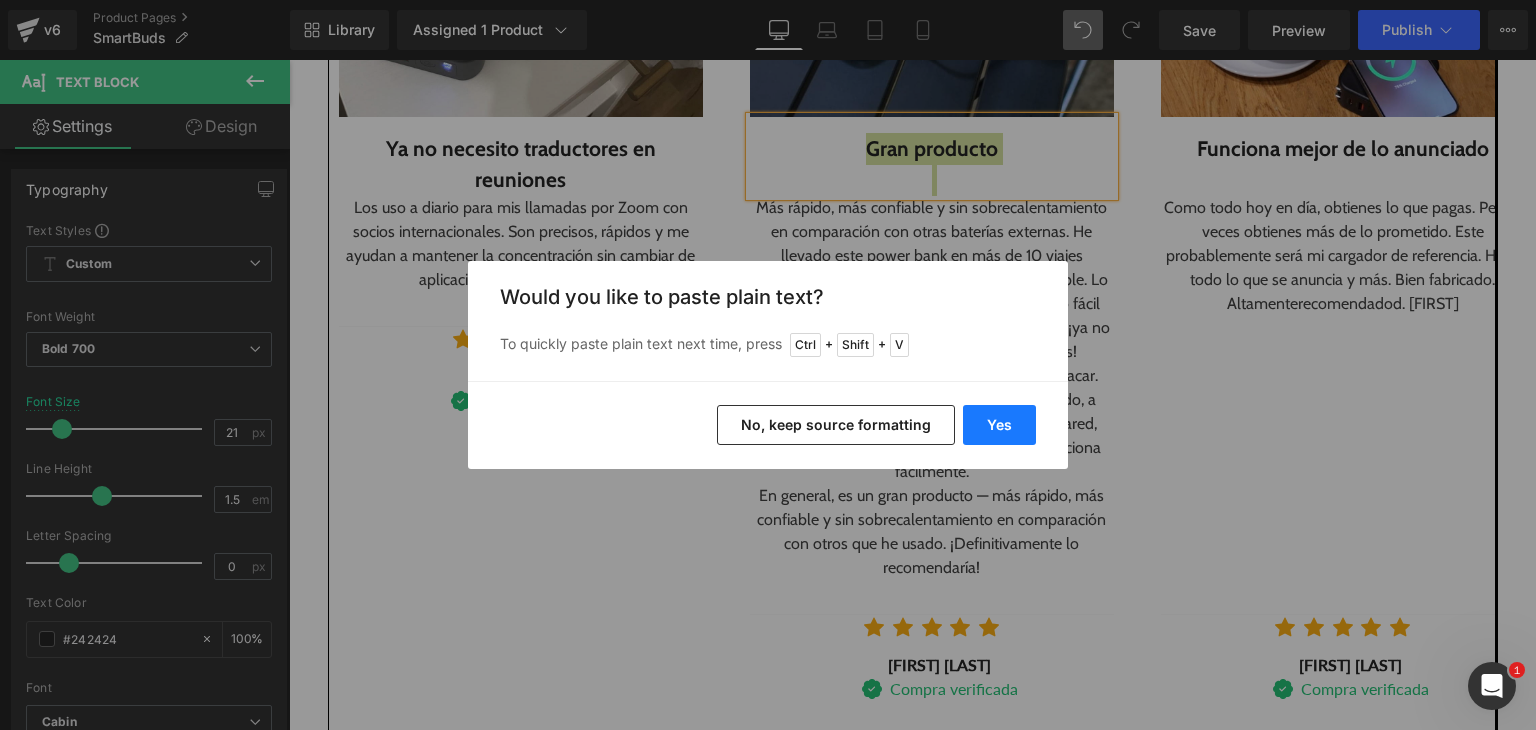 click on "Yes" at bounding box center (999, 425) 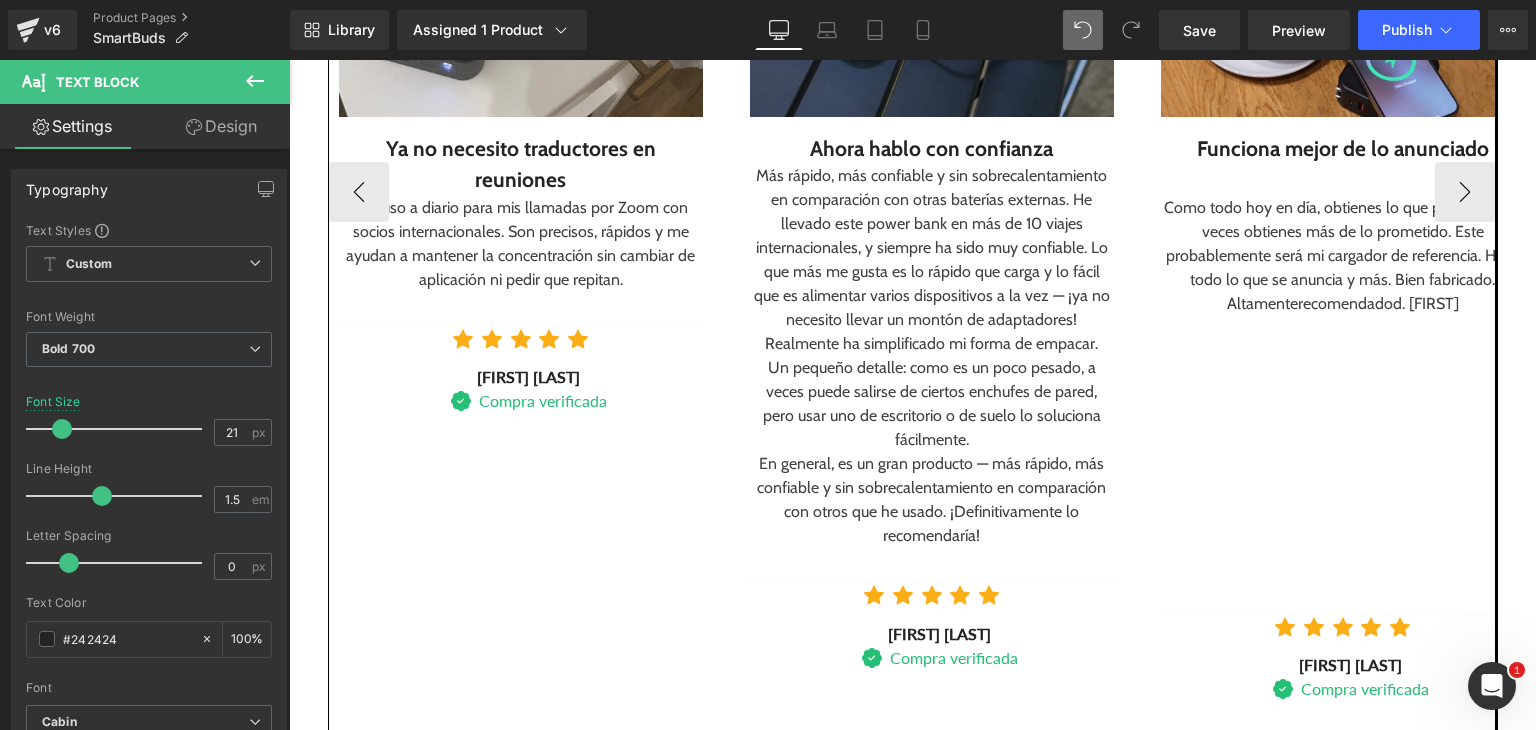click on "Más rápido, más confiable y sin sobrecalentamiento en comparación con otras baterías externas. He llevado este power bank en más de 10 viajes internacionales, y siempre ha sido muy confiable. Lo que más me gusta es lo rápido que carga y lo fácil que es alimentar varios dispositivos a la vez — ¡ya no necesito llevar un montón de adaptadores! Realmente ha simplificado mi forma de empacar." at bounding box center [932, 260] 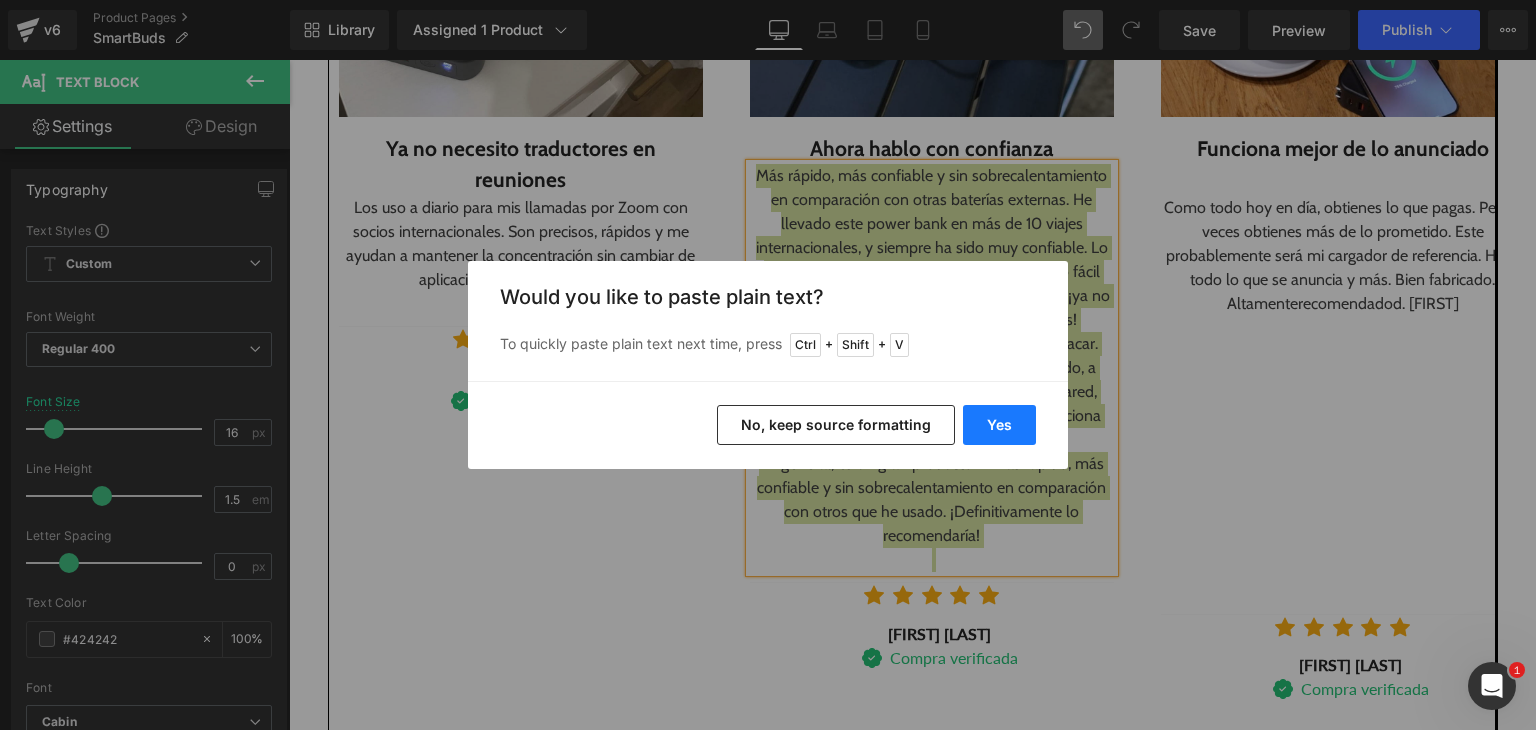 click on "Yes" at bounding box center [999, 425] 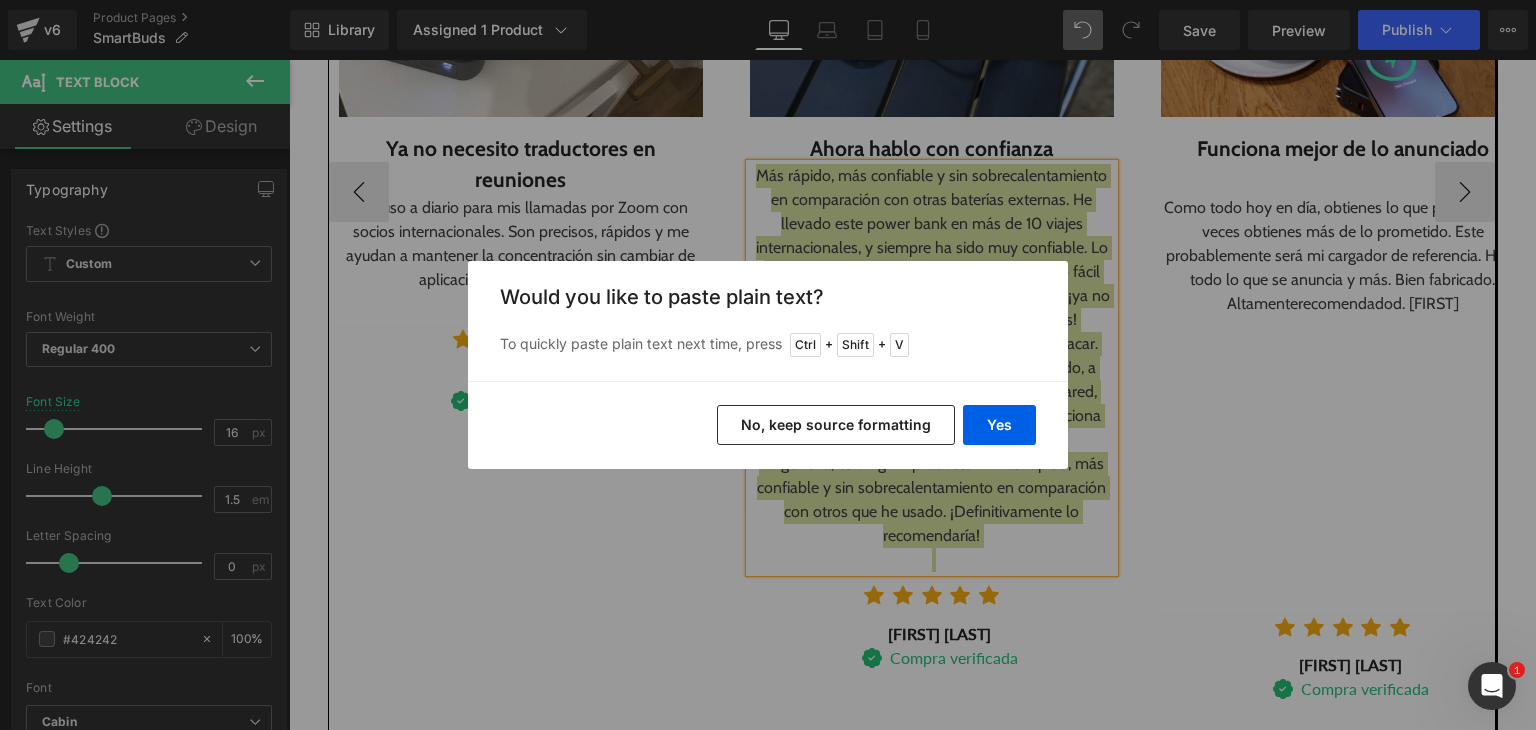 type 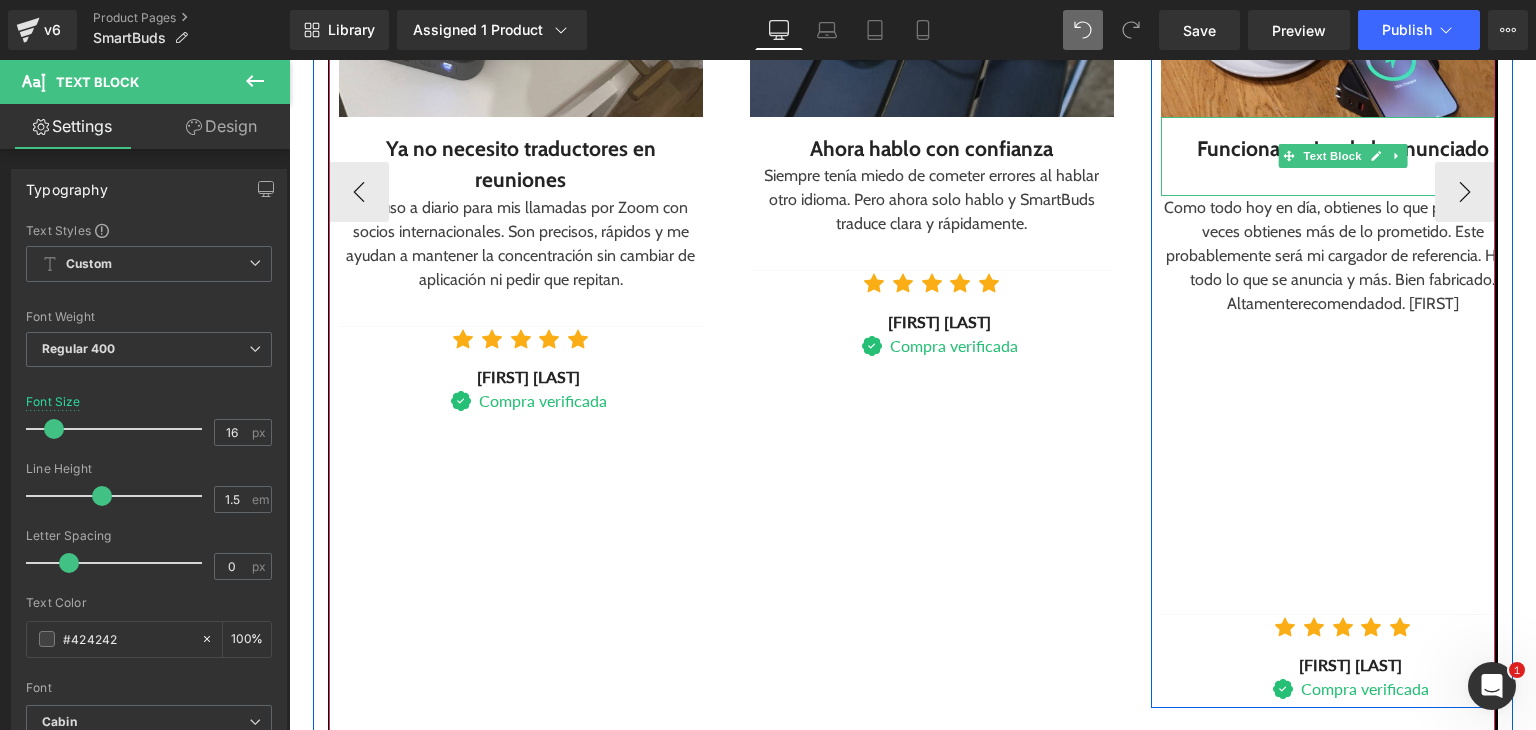 click on "Funciona mejor de lo anunciado" at bounding box center (1343, 149) 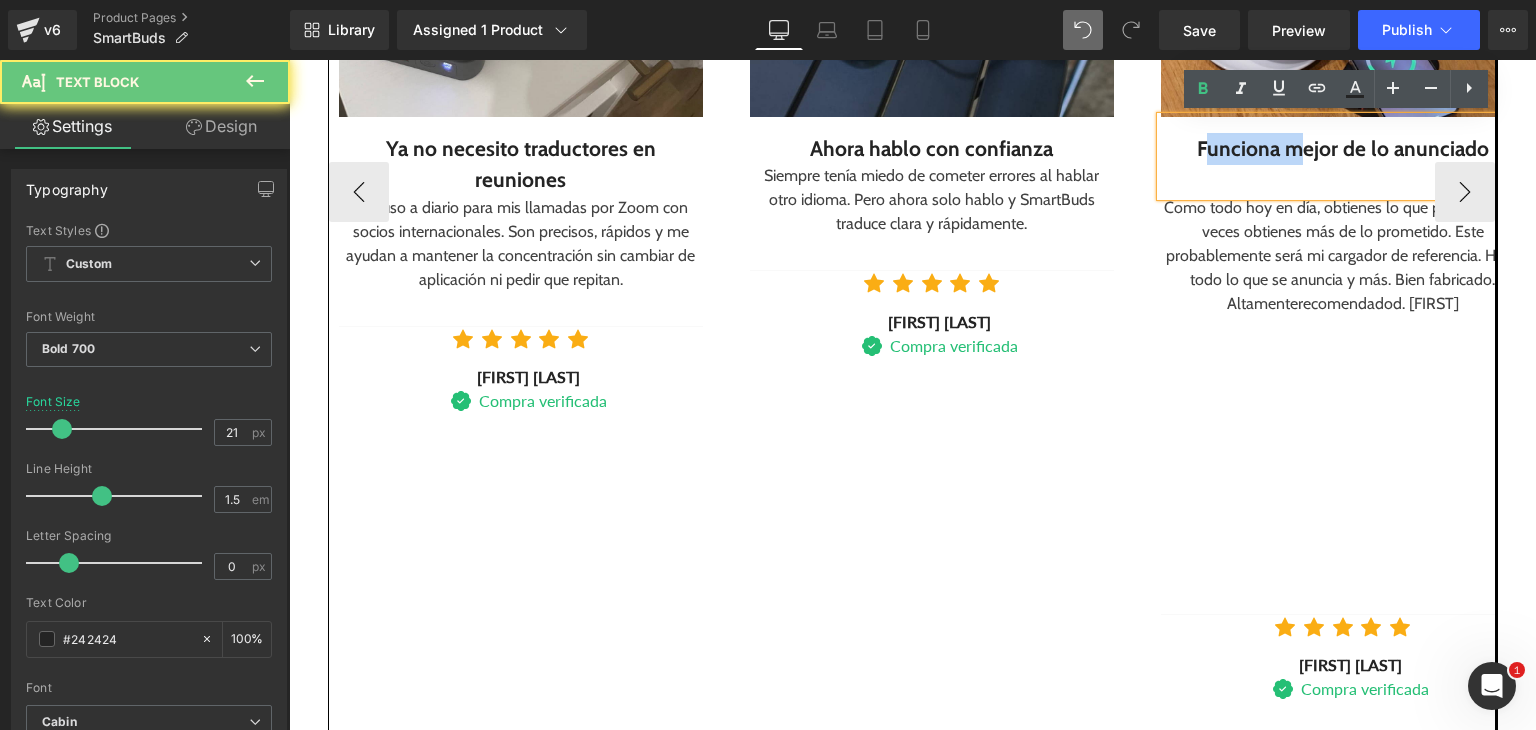 click on "Funciona mejor de lo anunciado" at bounding box center (1343, 149) 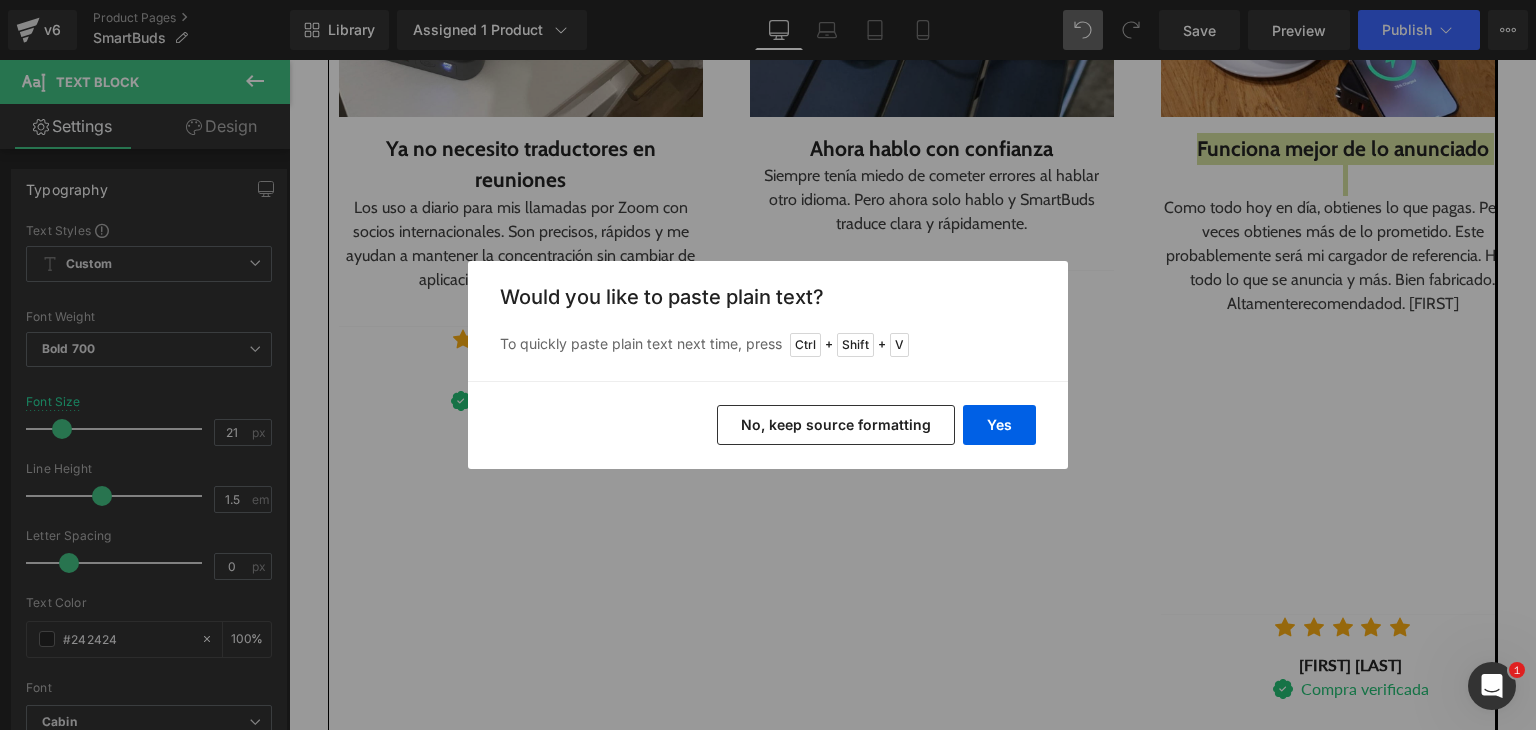drag, startPoint x: 1002, startPoint y: 424, endPoint x: 1034, endPoint y: 525, distance: 105.9481 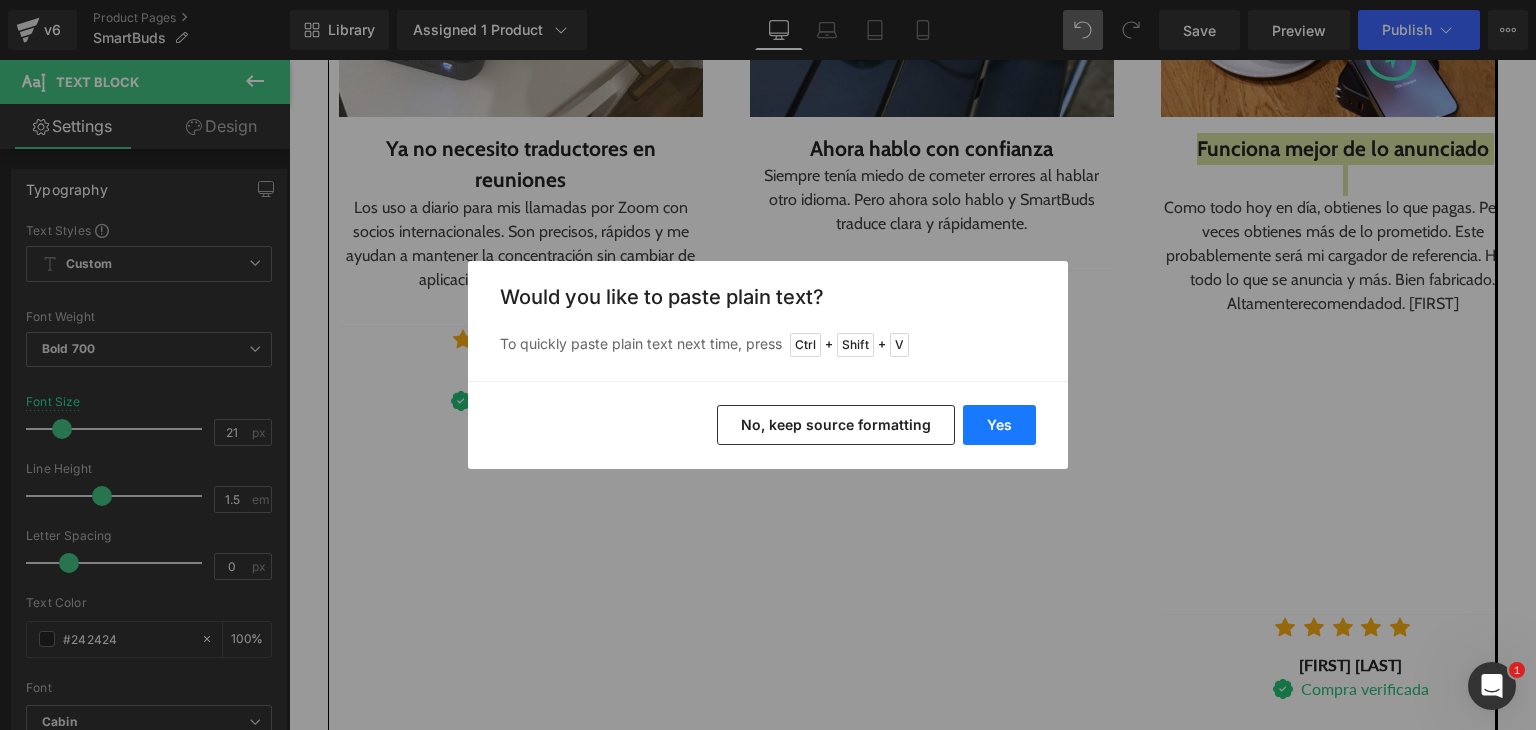 click on "Yes" at bounding box center [999, 425] 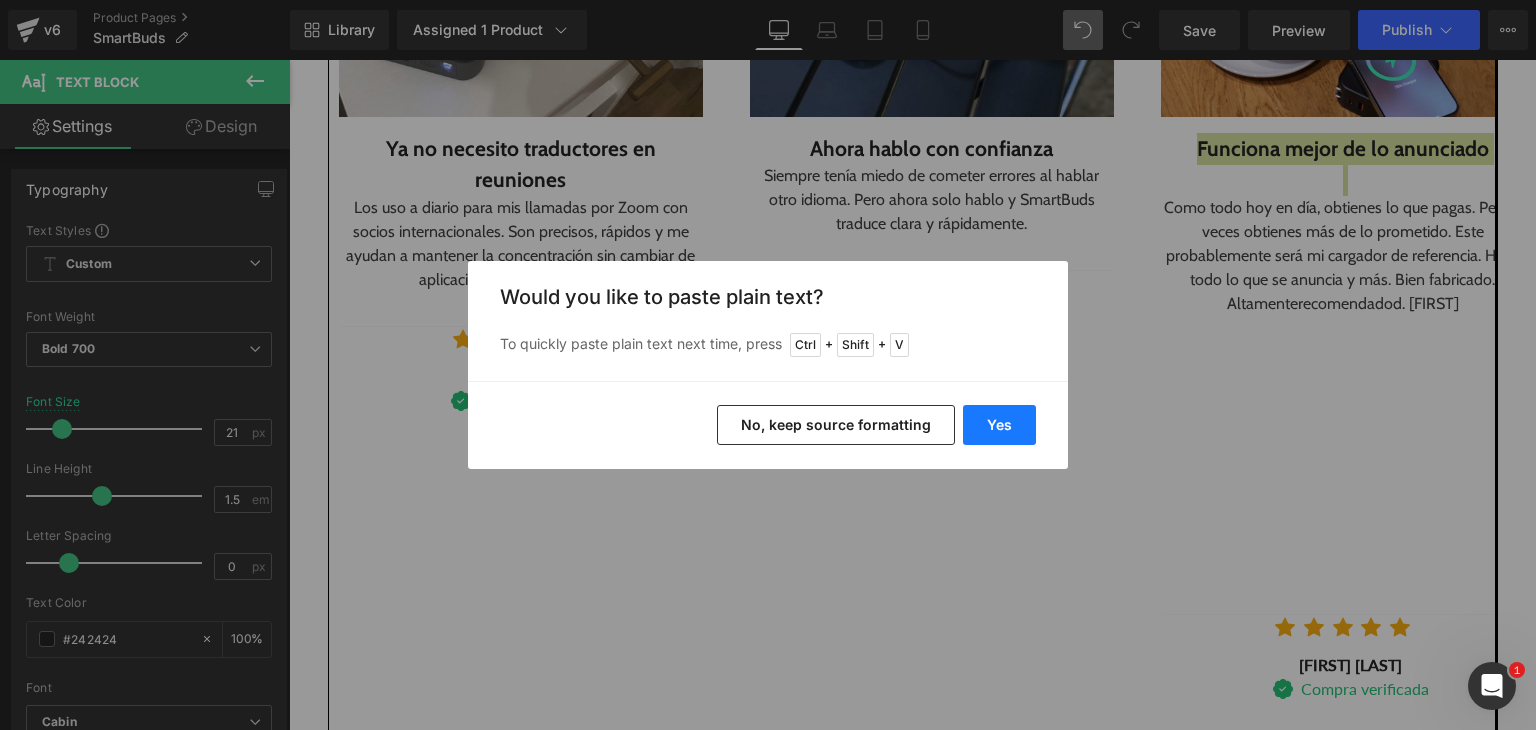 type 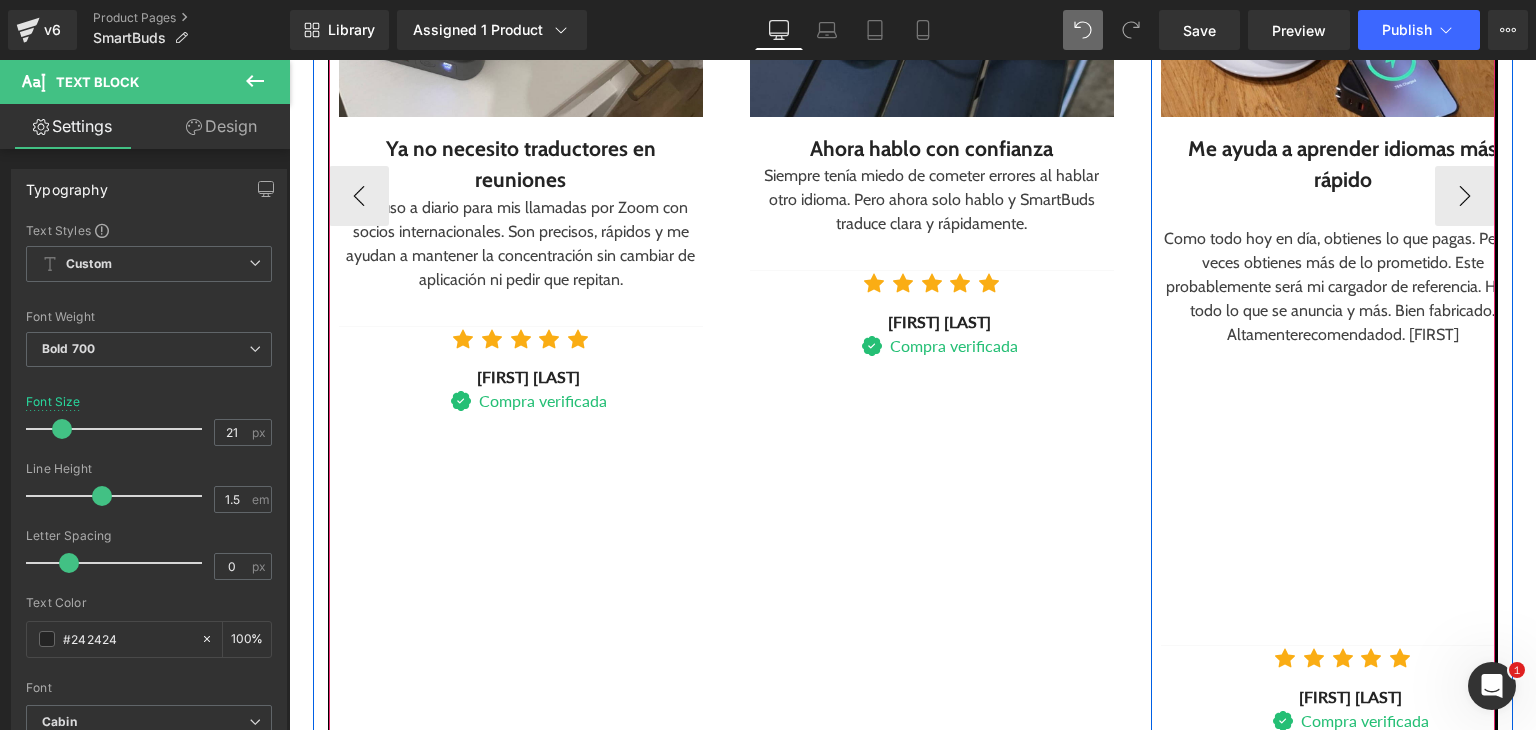 click on "Como todo hoy en día, obtienes lo que pagas. Pero a veces obtienes más de lo prometido. Este probablemente será mi cargador de referencia. Hace todo lo que se anuncia y más. Bien fabricado. Altamente  recomendado." at bounding box center [1343, 287] 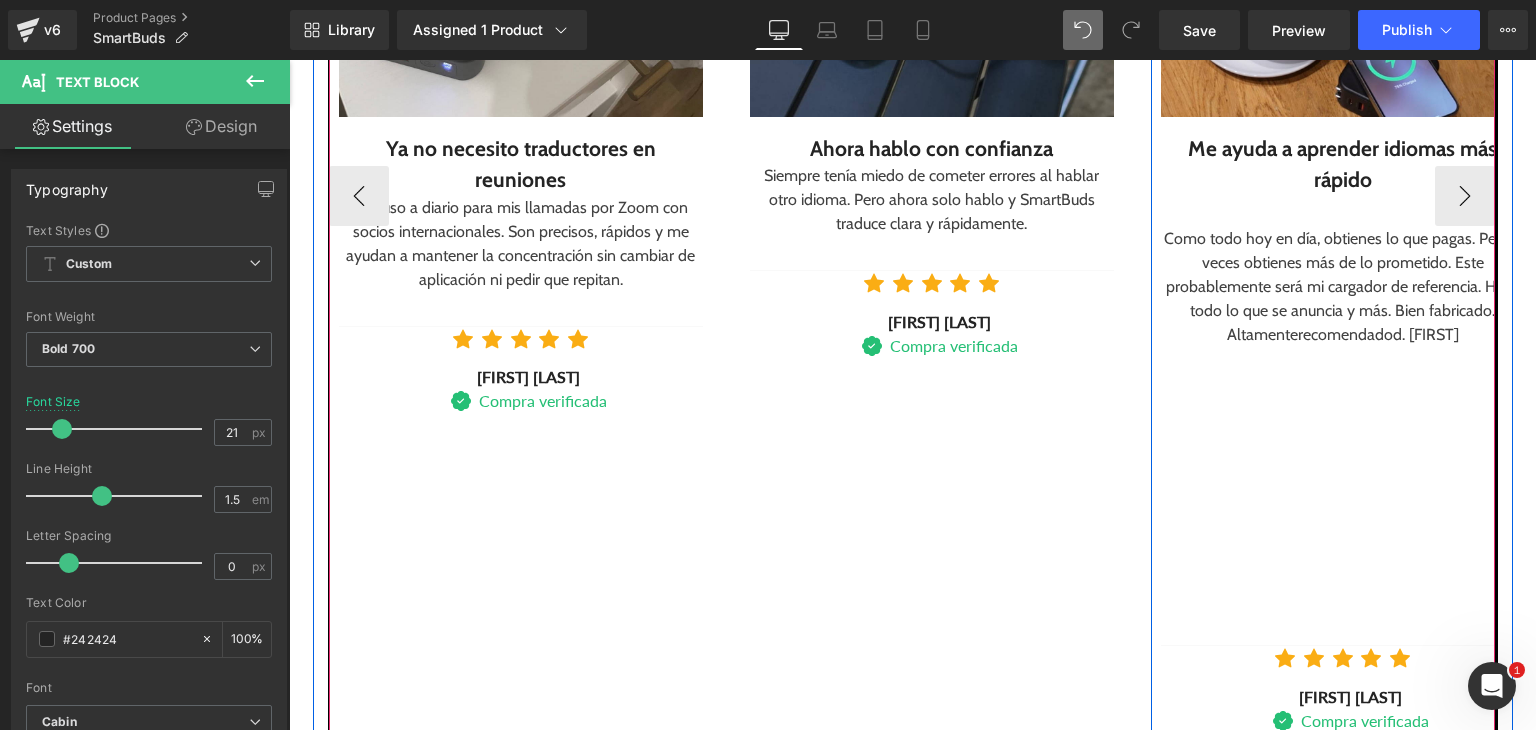 click on "Como todo hoy en día, obtienes lo que pagas. Pero a veces obtienes más de lo prometido. Este probablemente será mi cargador de referencia. Hace todo lo que se anuncia y más. Bien fabricado. Altamente  recomendado." at bounding box center (1343, 287) 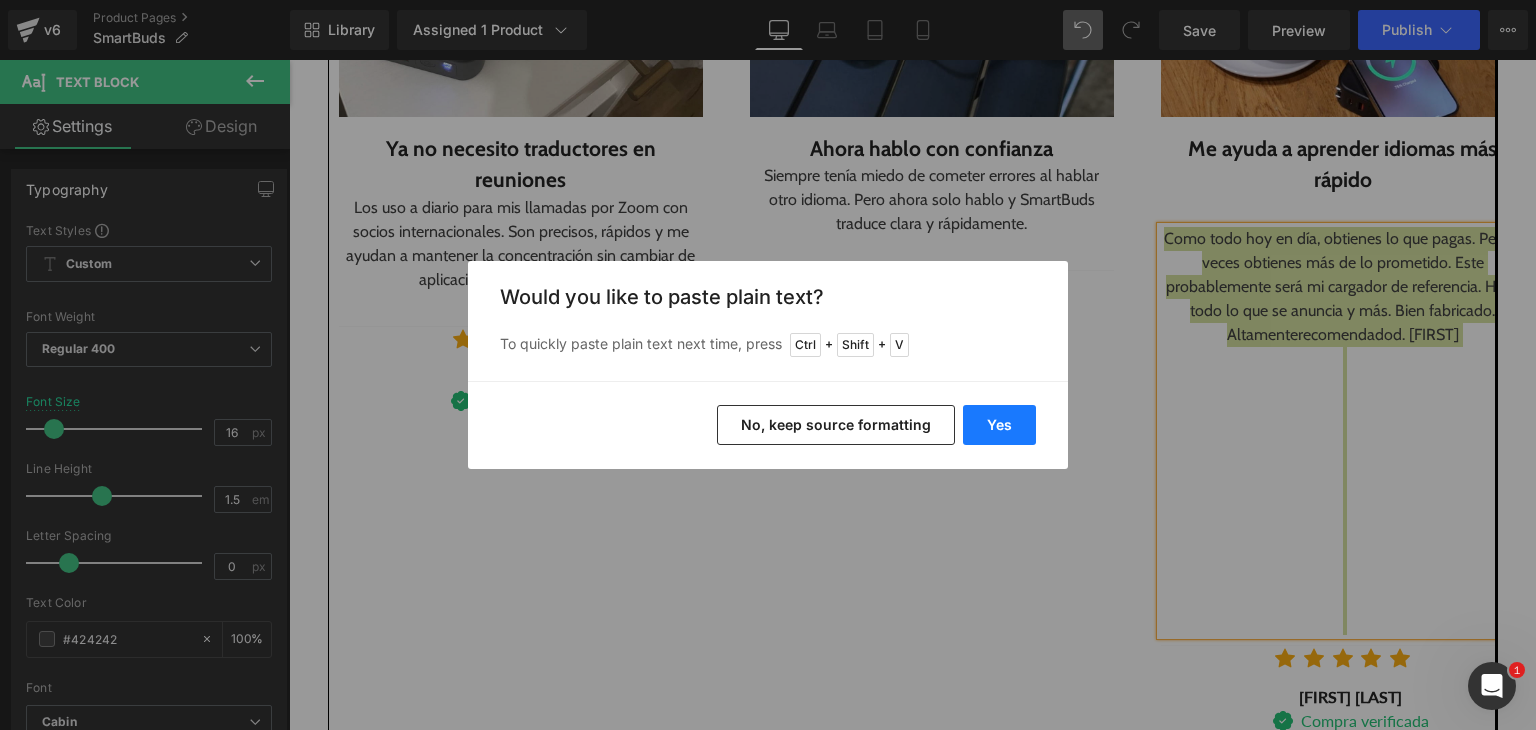 drag, startPoint x: 1016, startPoint y: 413, endPoint x: 736, endPoint y: 349, distance: 287.22116 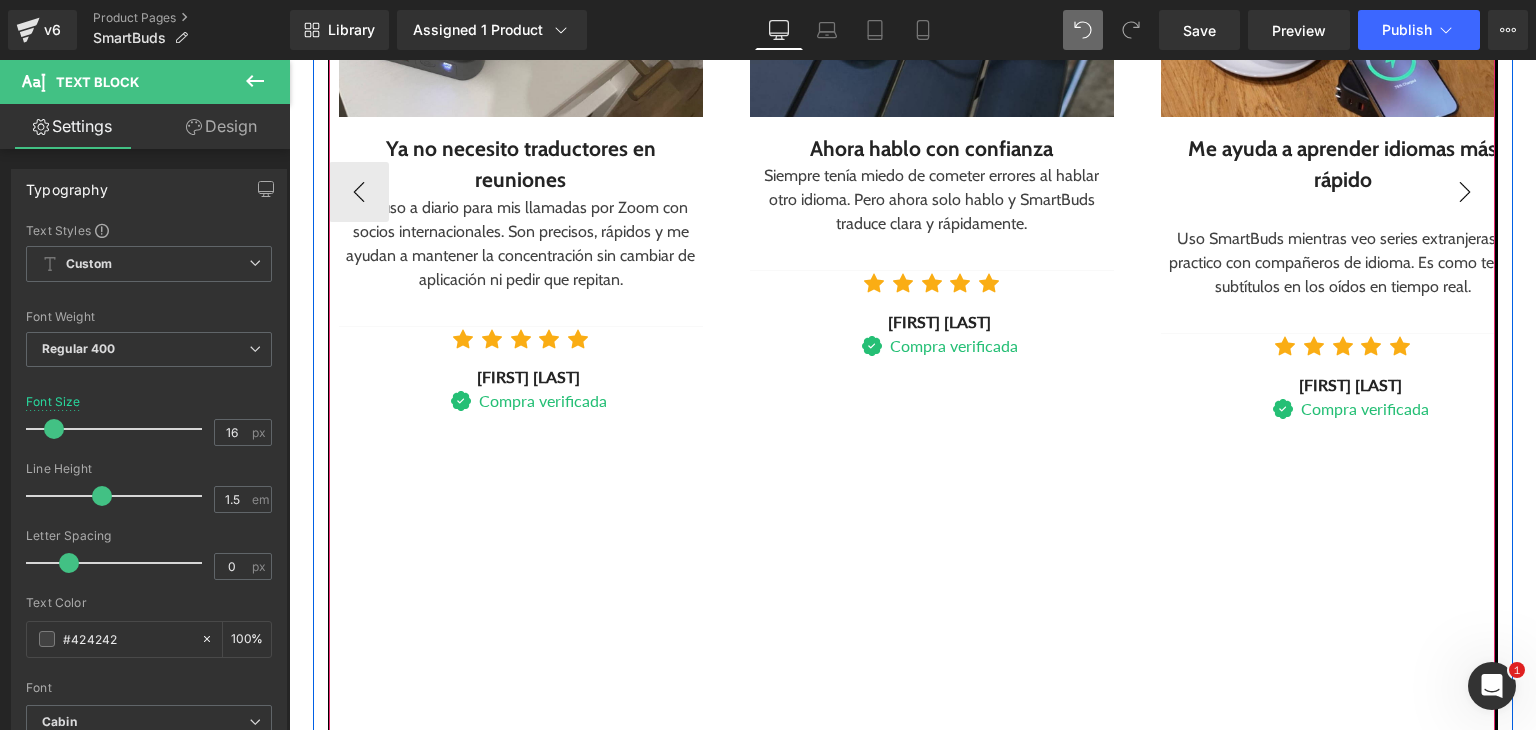 click on "›" at bounding box center (1465, 192) 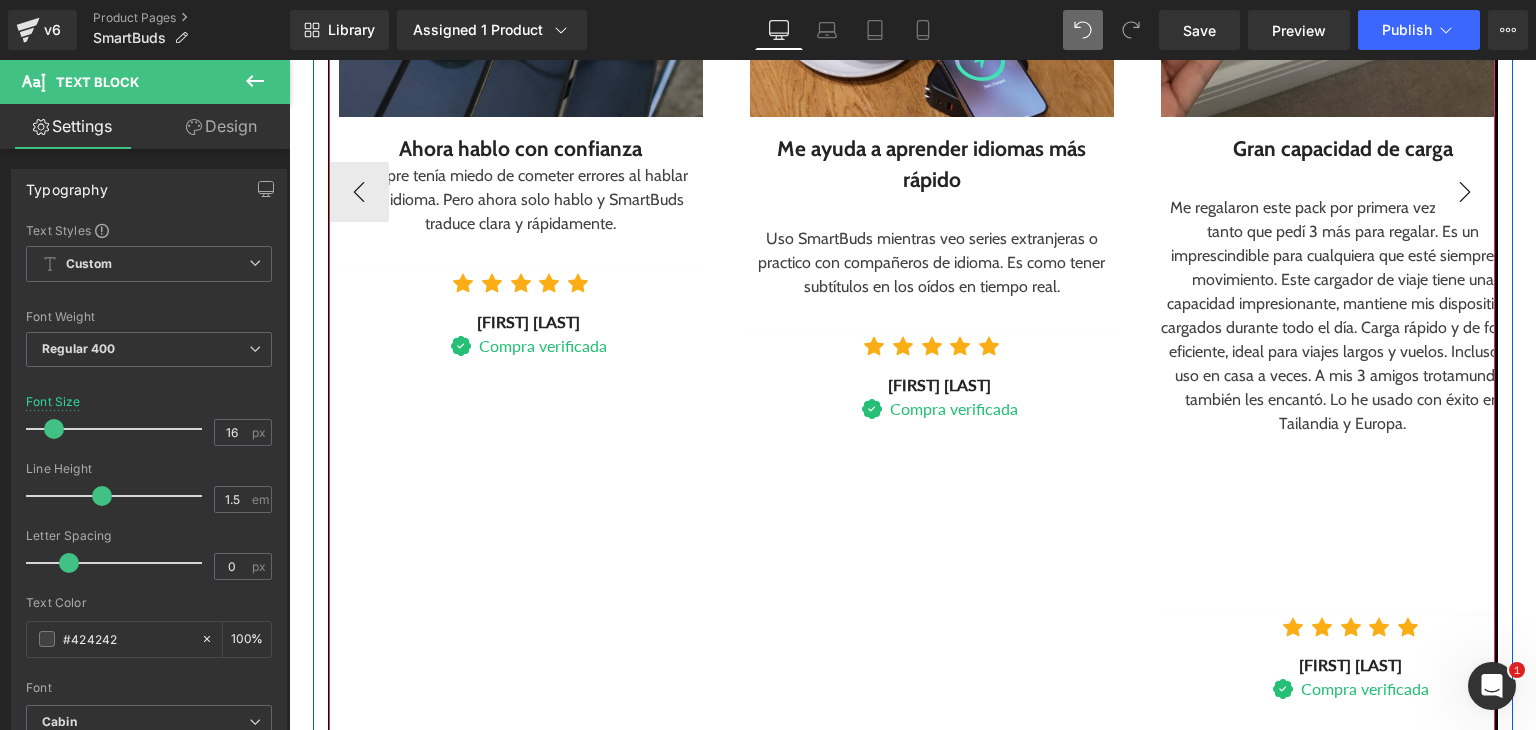 click on "›" at bounding box center [1465, 192] 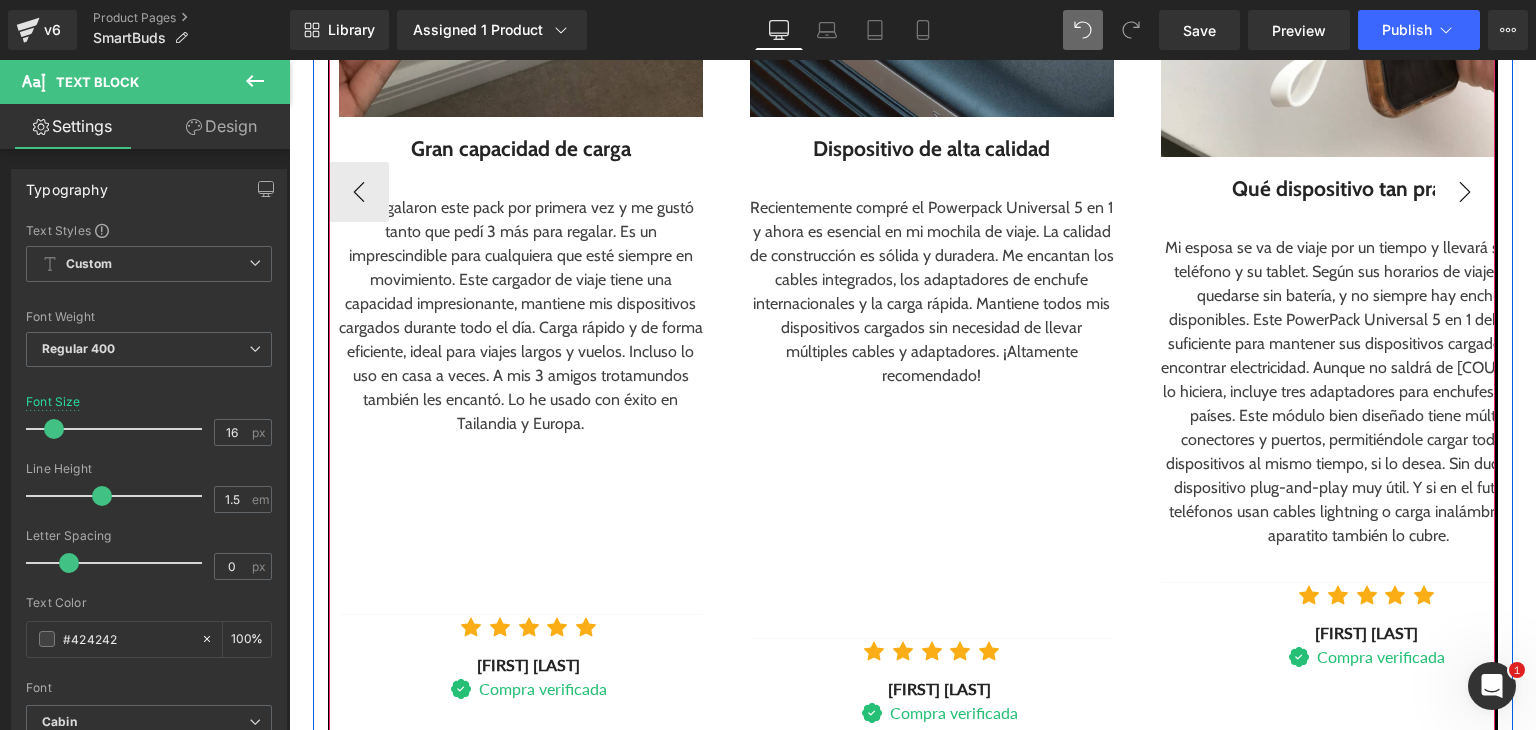 click on "›" at bounding box center [1465, 192] 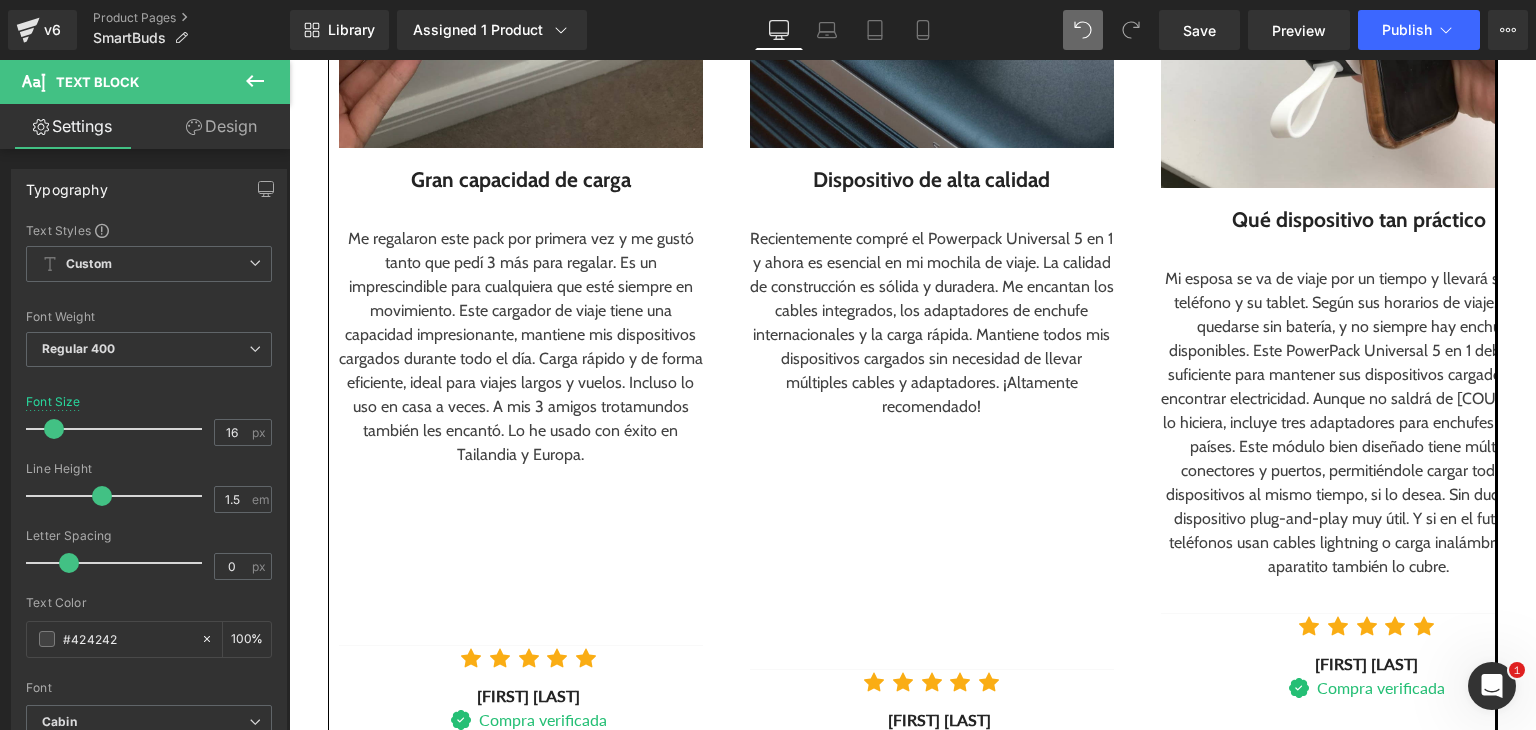 scroll, scrollTop: 2695, scrollLeft: 0, axis: vertical 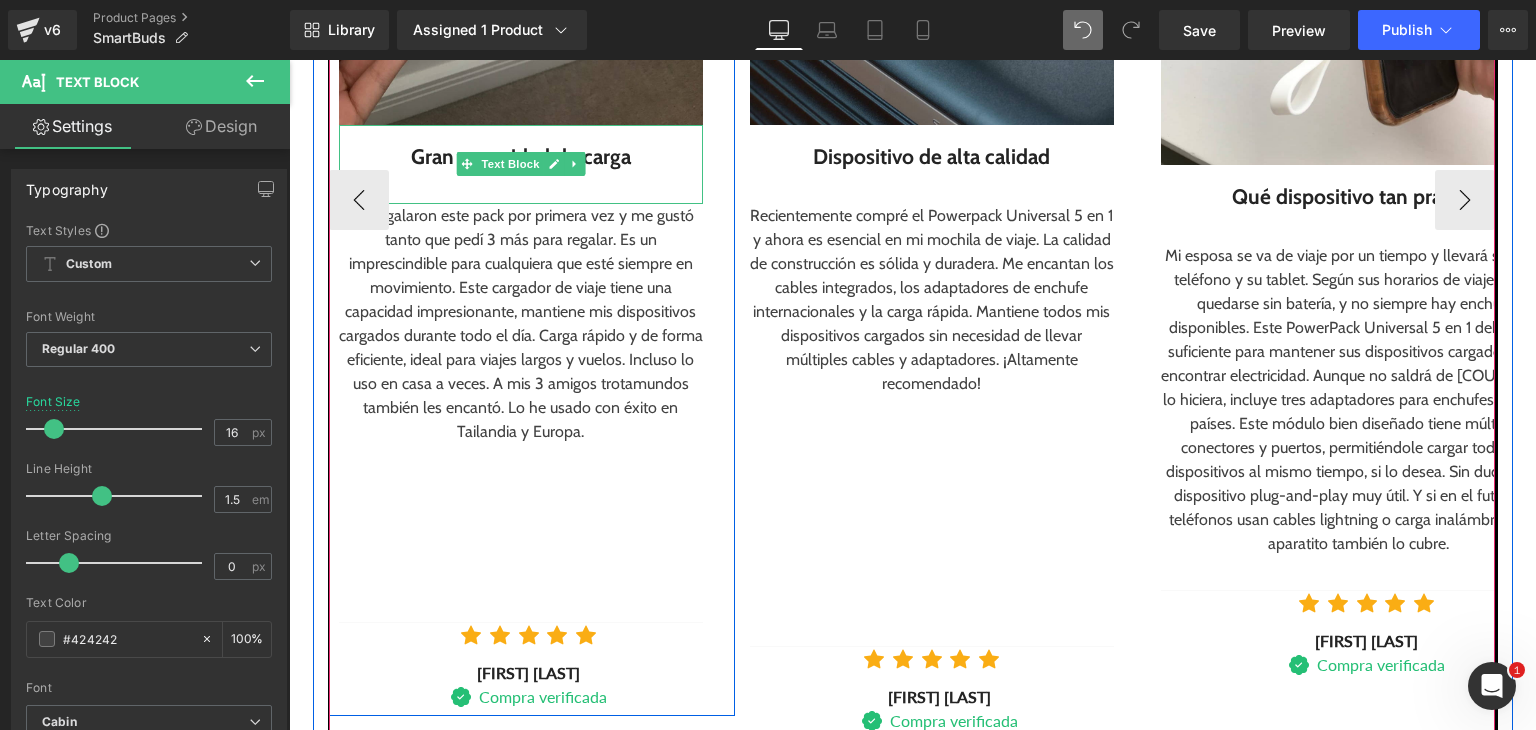 type 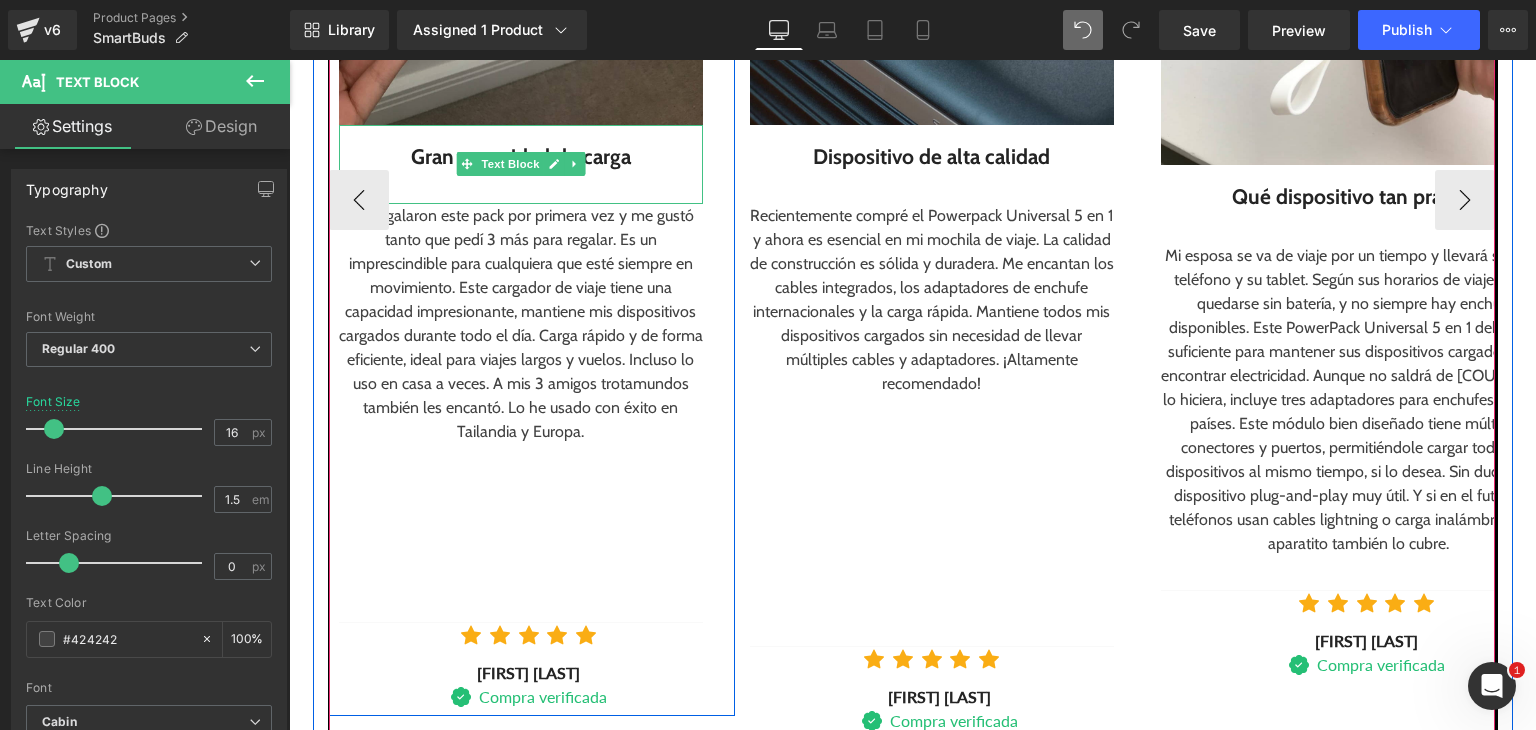 click on "Gran capacidad de carga" at bounding box center [521, 157] 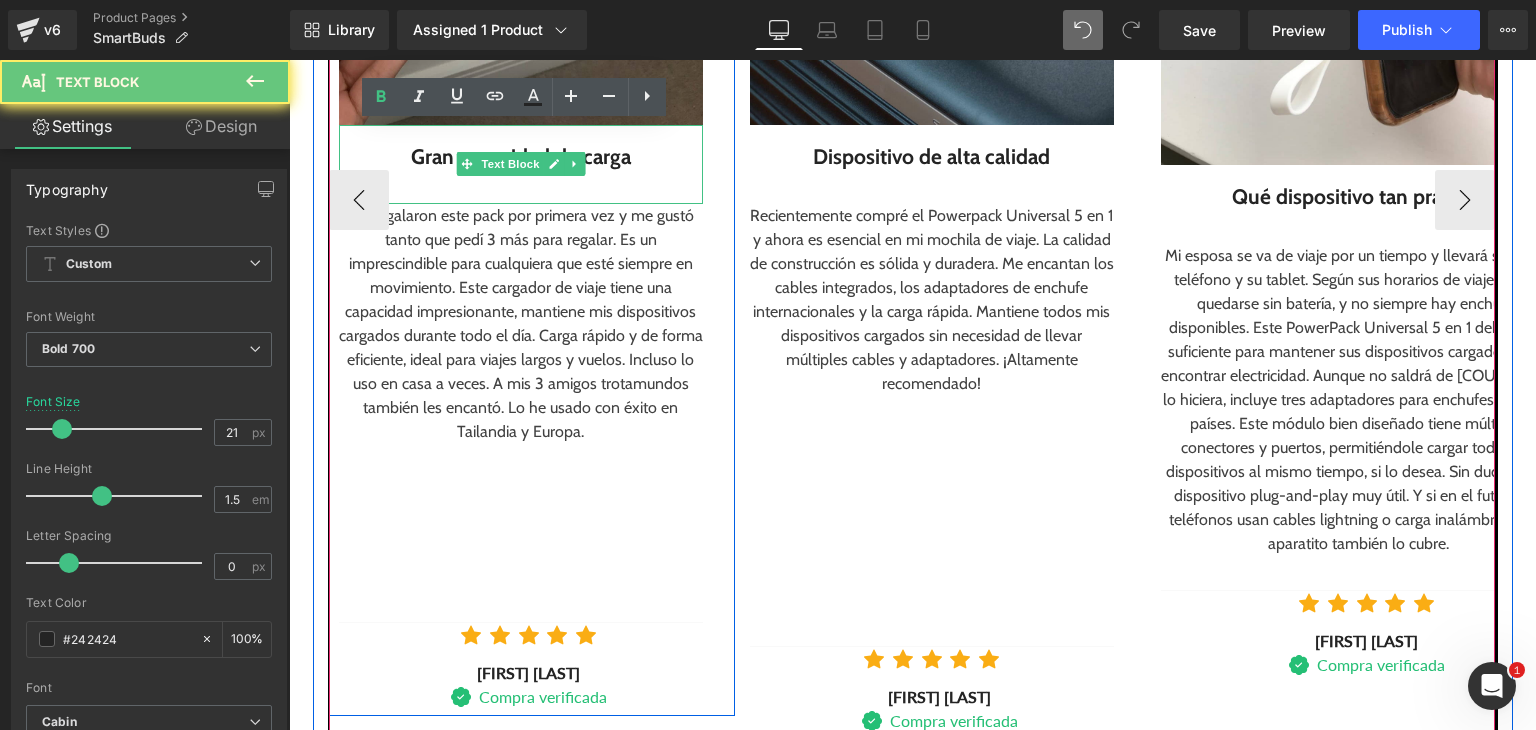 drag, startPoint x: 424, startPoint y: 159, endPoint x: 452, endPoint y: 165, distance: 28.635643 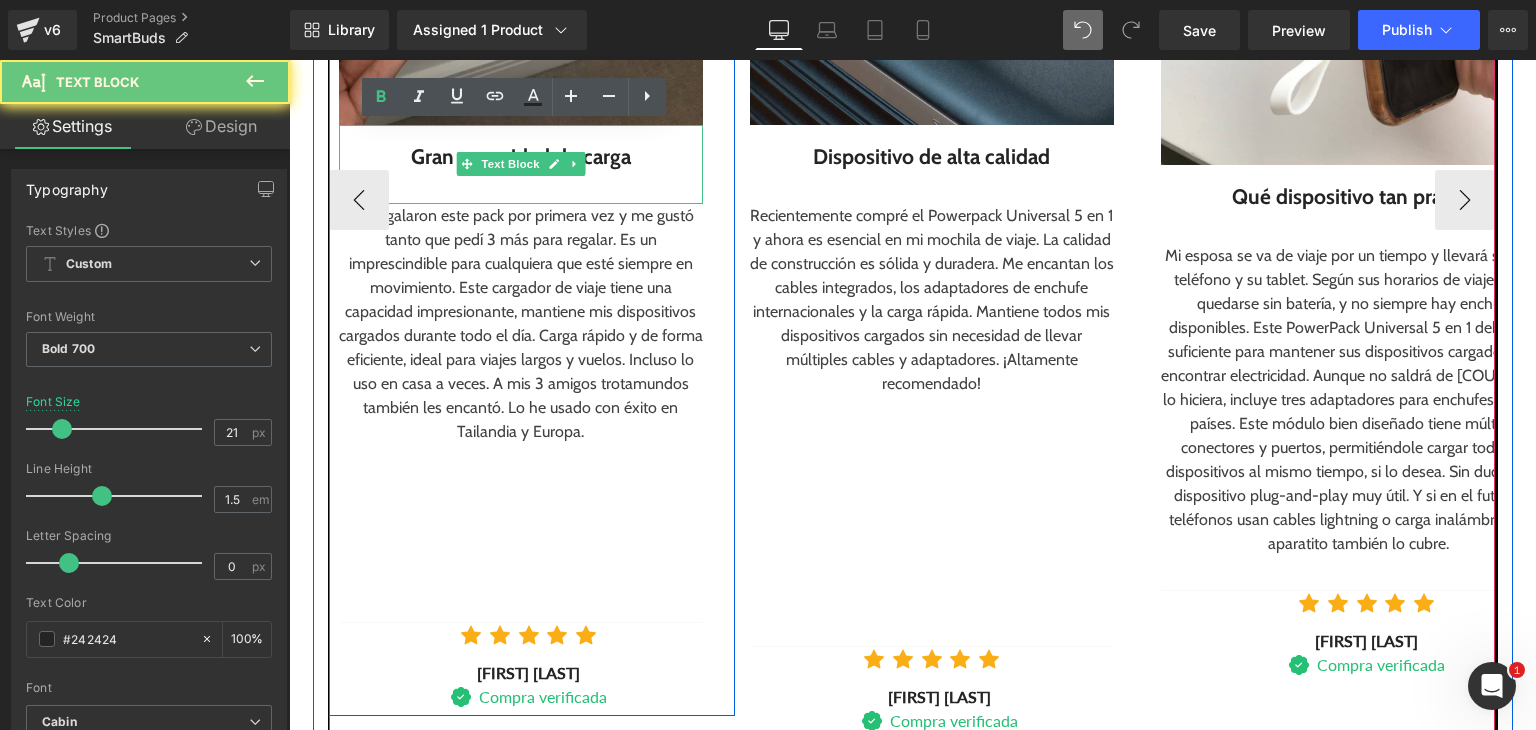 click on "Gran capacidad de carga" at bounding box center (521, 157) 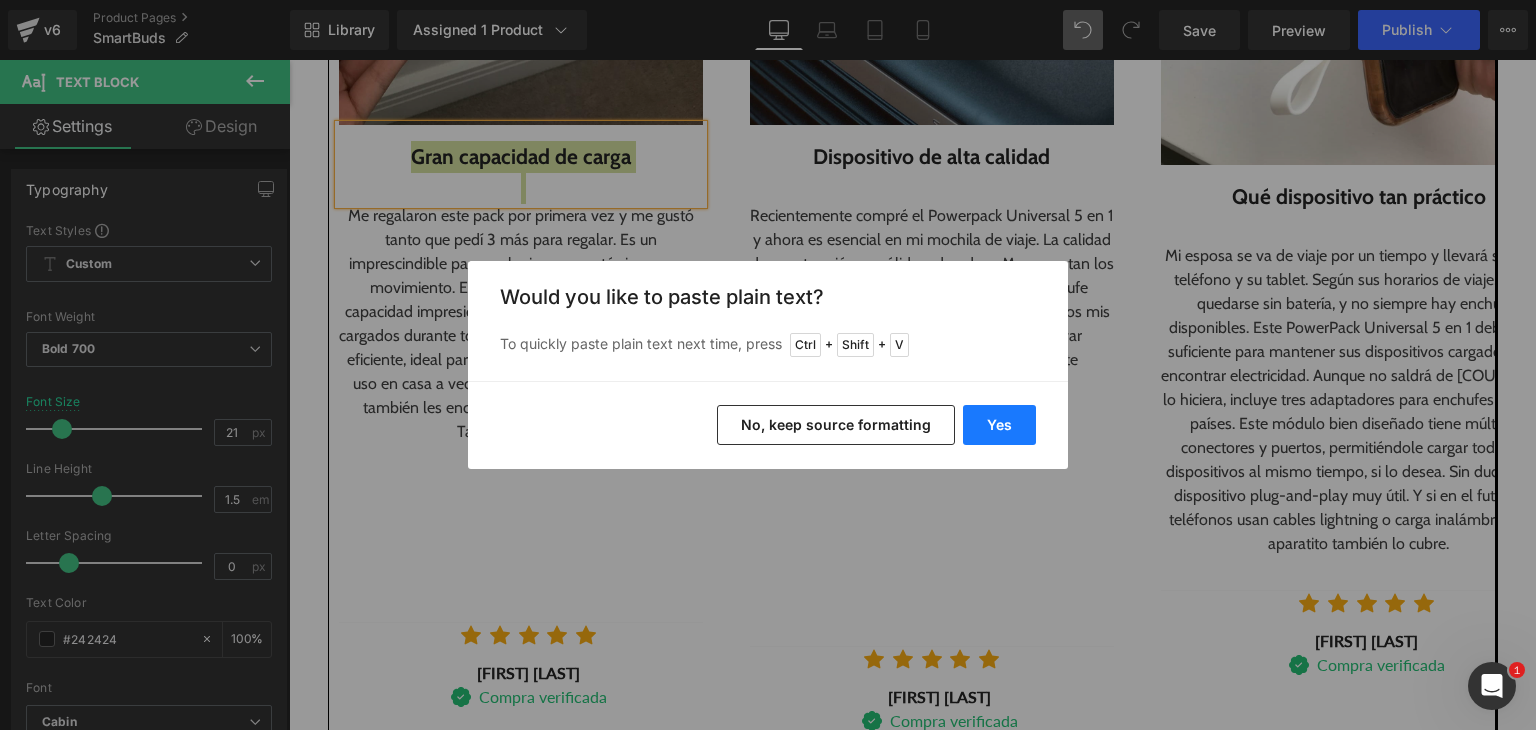 click on "Yes" at bounding box center [999, 425] 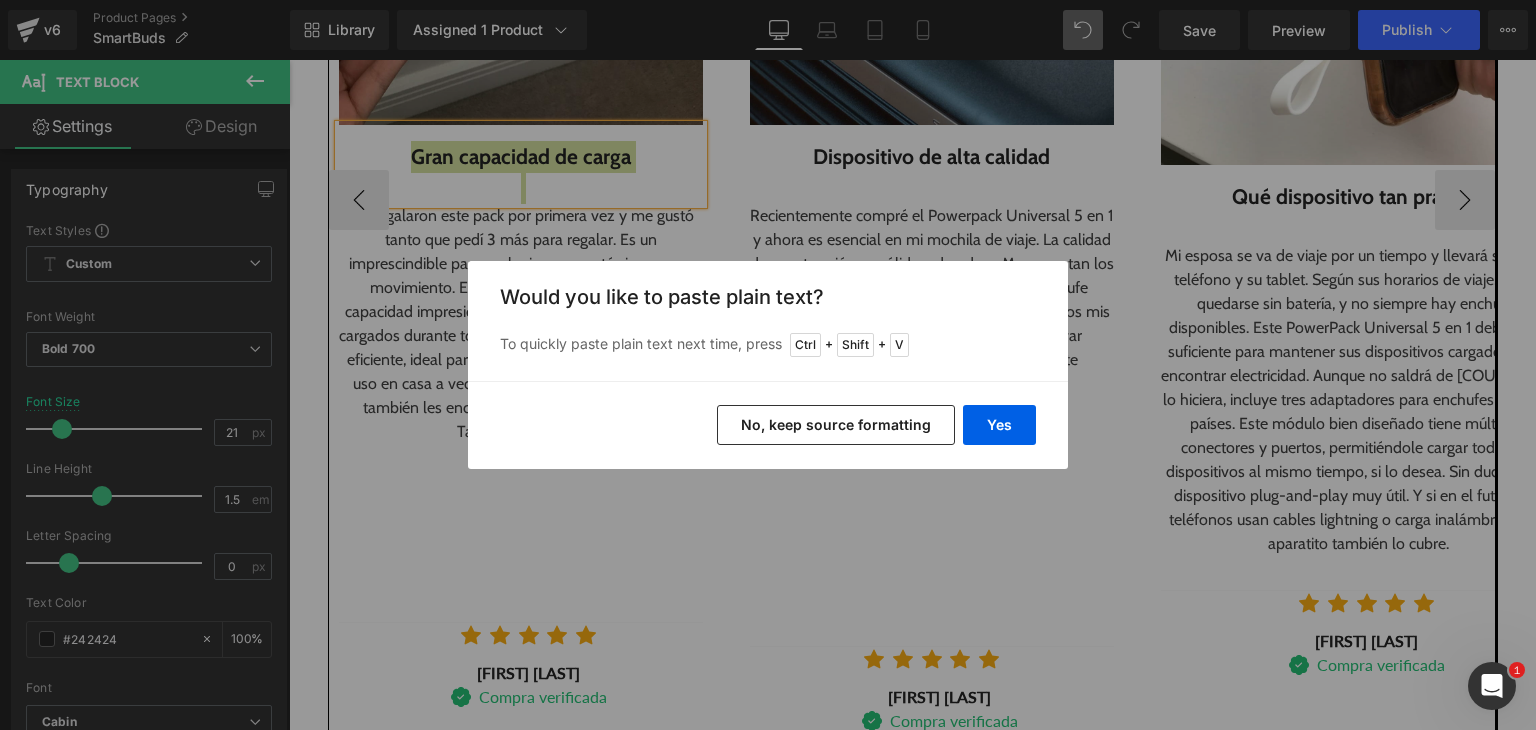 type 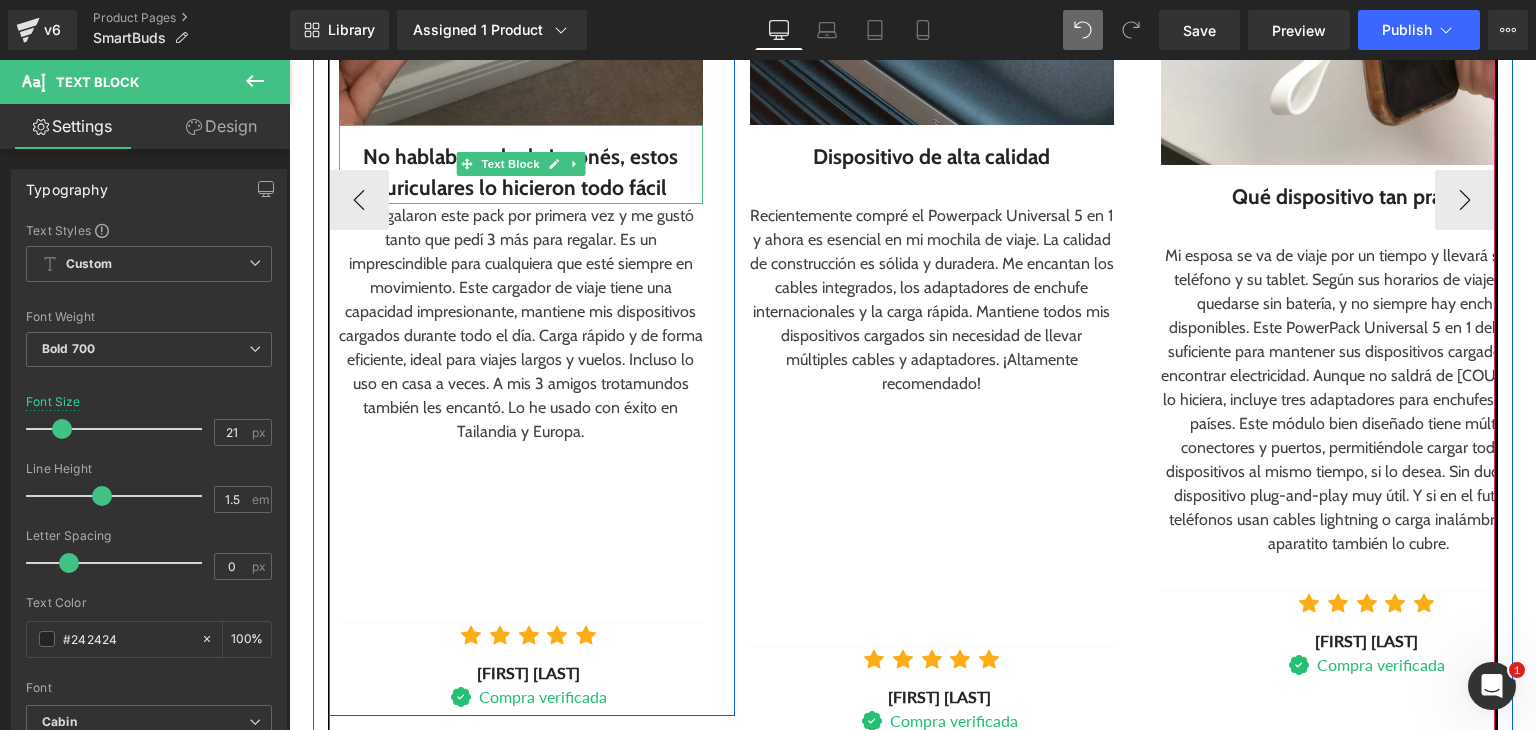 click on "No hablaba nada de japonés, estos auriculares lo hicieron todo fácil" at bounding box center (521, 172) 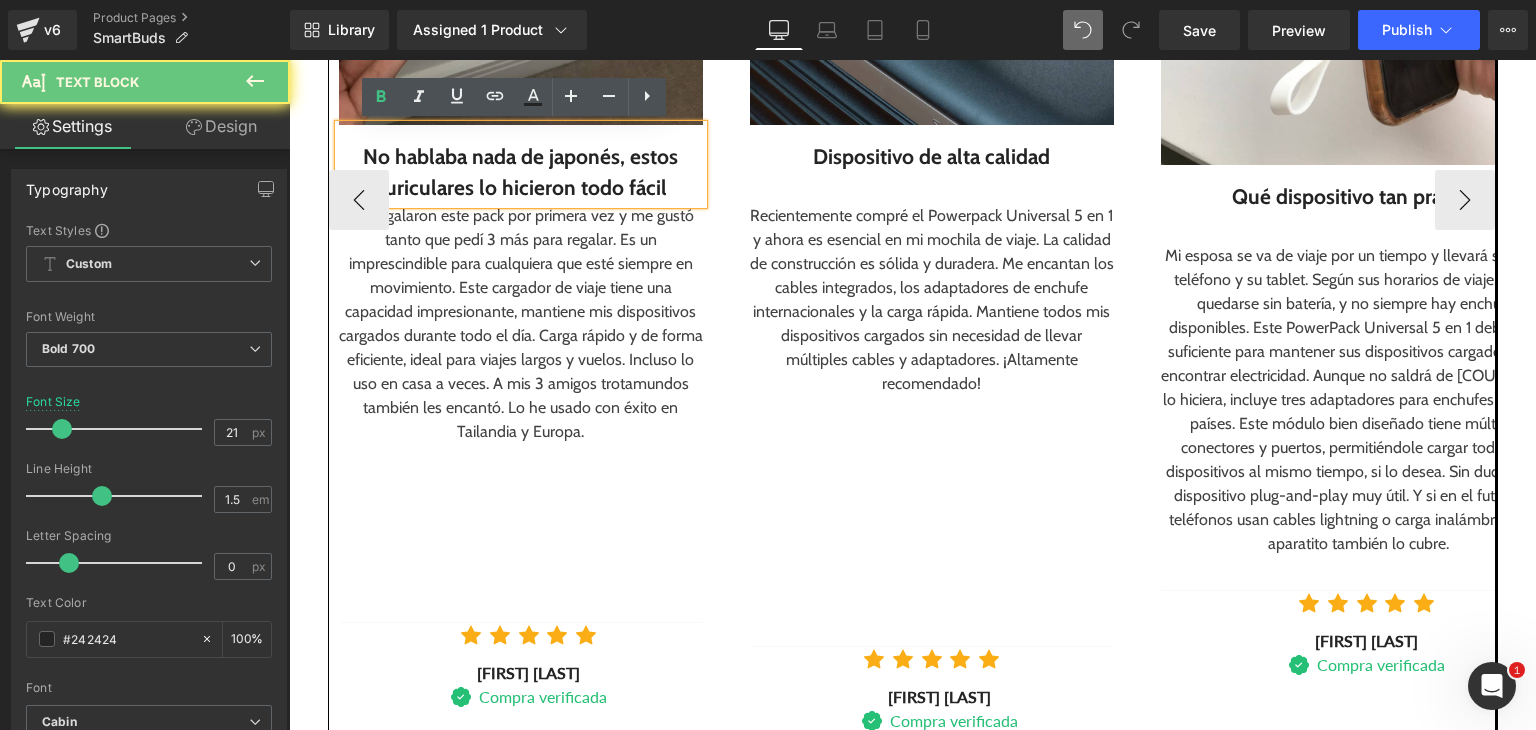 click on "No hablaba nada de japonés, estos auriculares lo hicieron todo fácil" at bounding box center [521, 172] 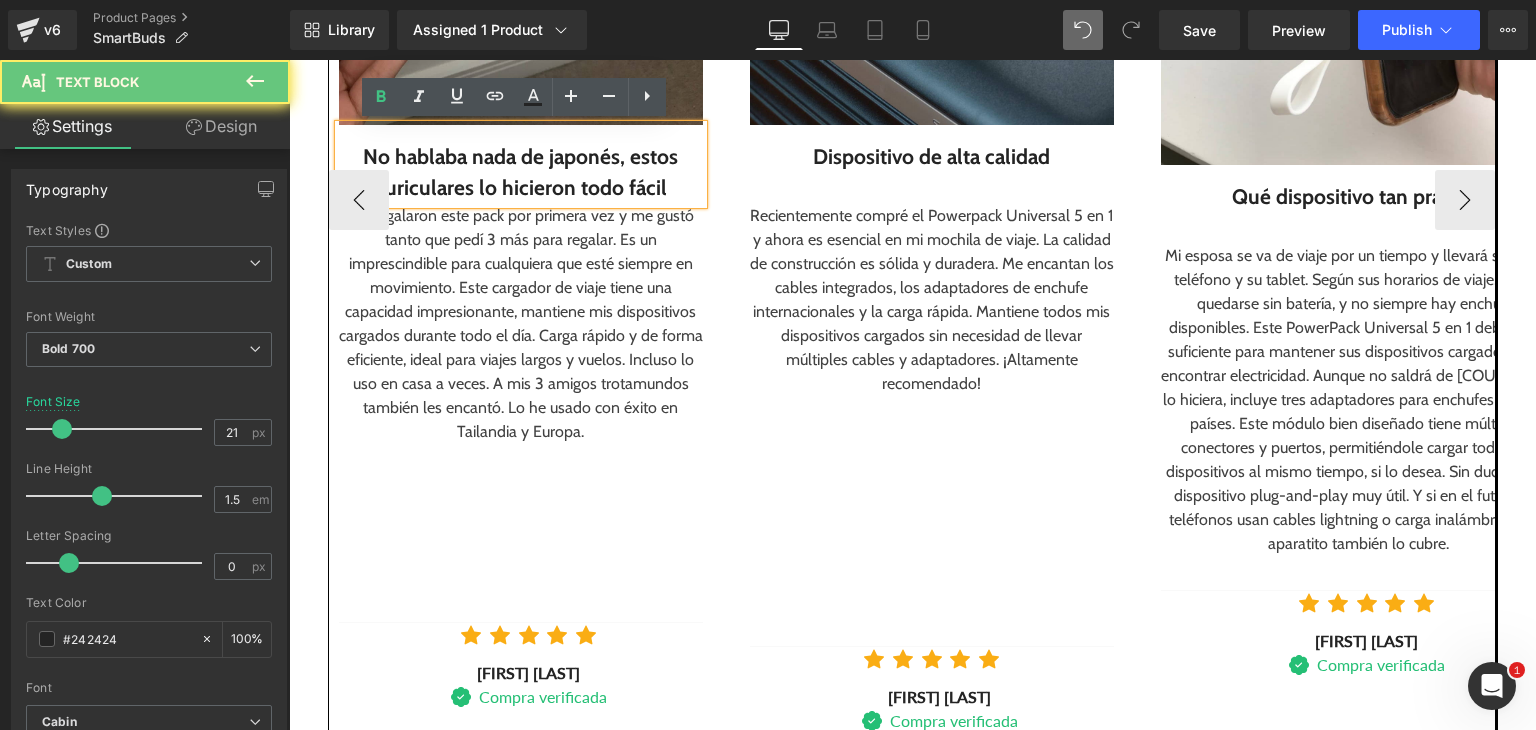click on "No hablaba nada de japonés, estos auriculares lo hicieron todo fácil" at bounding box center (521, 172) 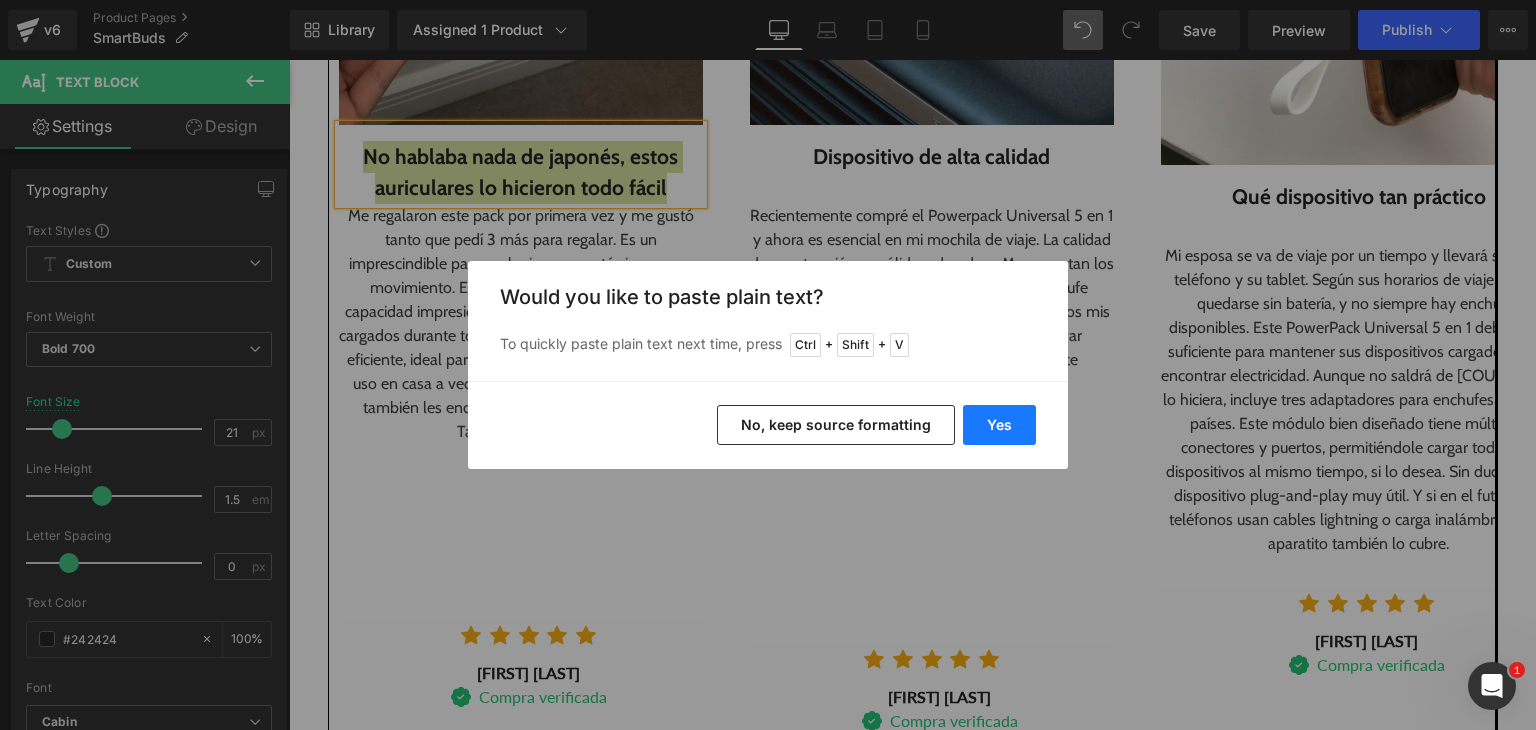 click on "Yes" at bounding box center (999, 425) 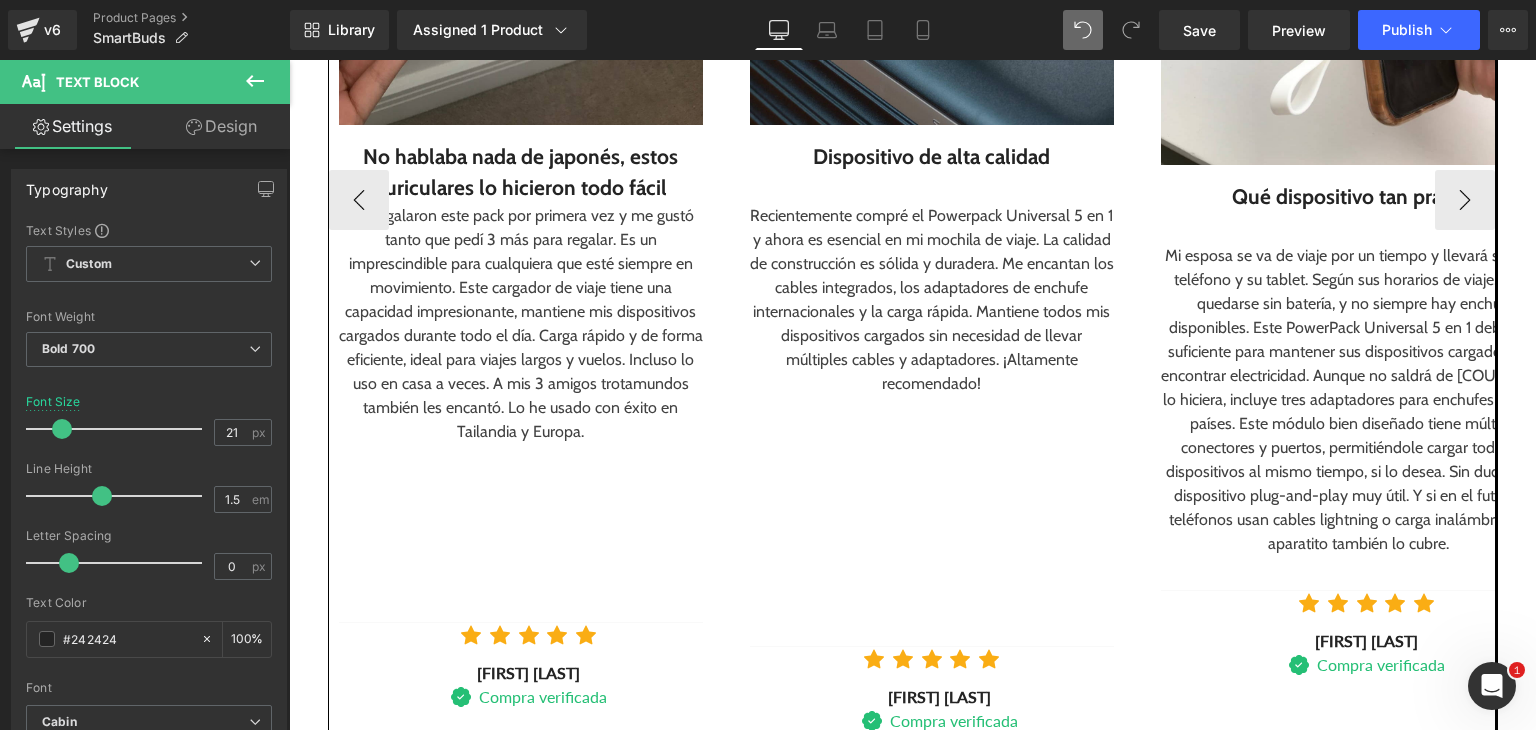 click on "Me regalaron este pack por primera vez y me gustó tanto que pedí 3 más para regalar. Es un imprescindible para cualquiera que esté siempre en movimiento. Este cargador de viaje tiene una capacidad impresionante, mantiene mis dispositivos cargados durante todo el día. Carga rápido y de forma eficiente, ideal para viajes largos y vuelos. Incluso lo uso en casa a veces. A mis 3 amigos trotamundos también les encantó. Lo he usado con éxito en Tailandia y Europa." at bounding box center [521, 324] 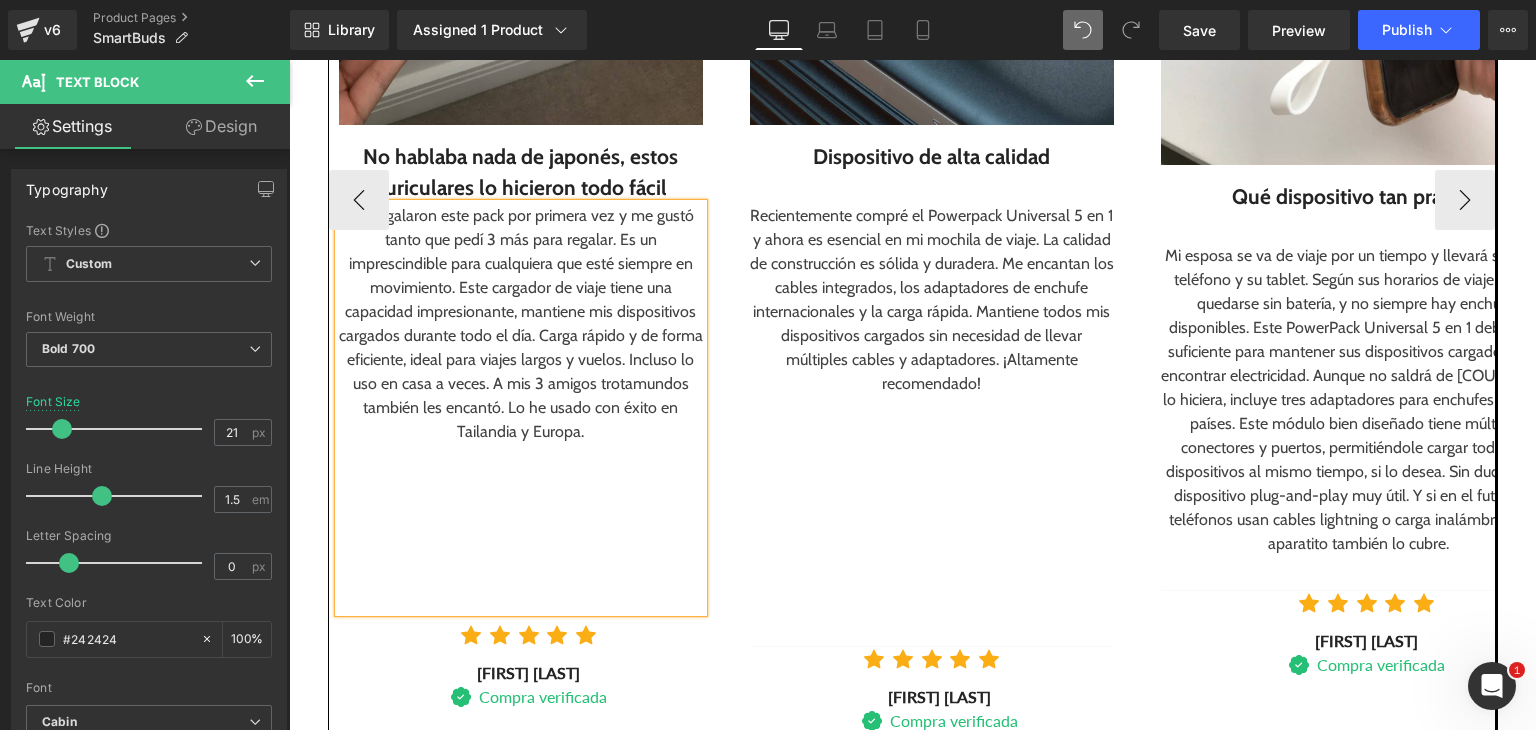 drag, startPoint x: 468, startPoint y: 327, endPoint x: 484, endPoint y: 345, distance: 24.083189 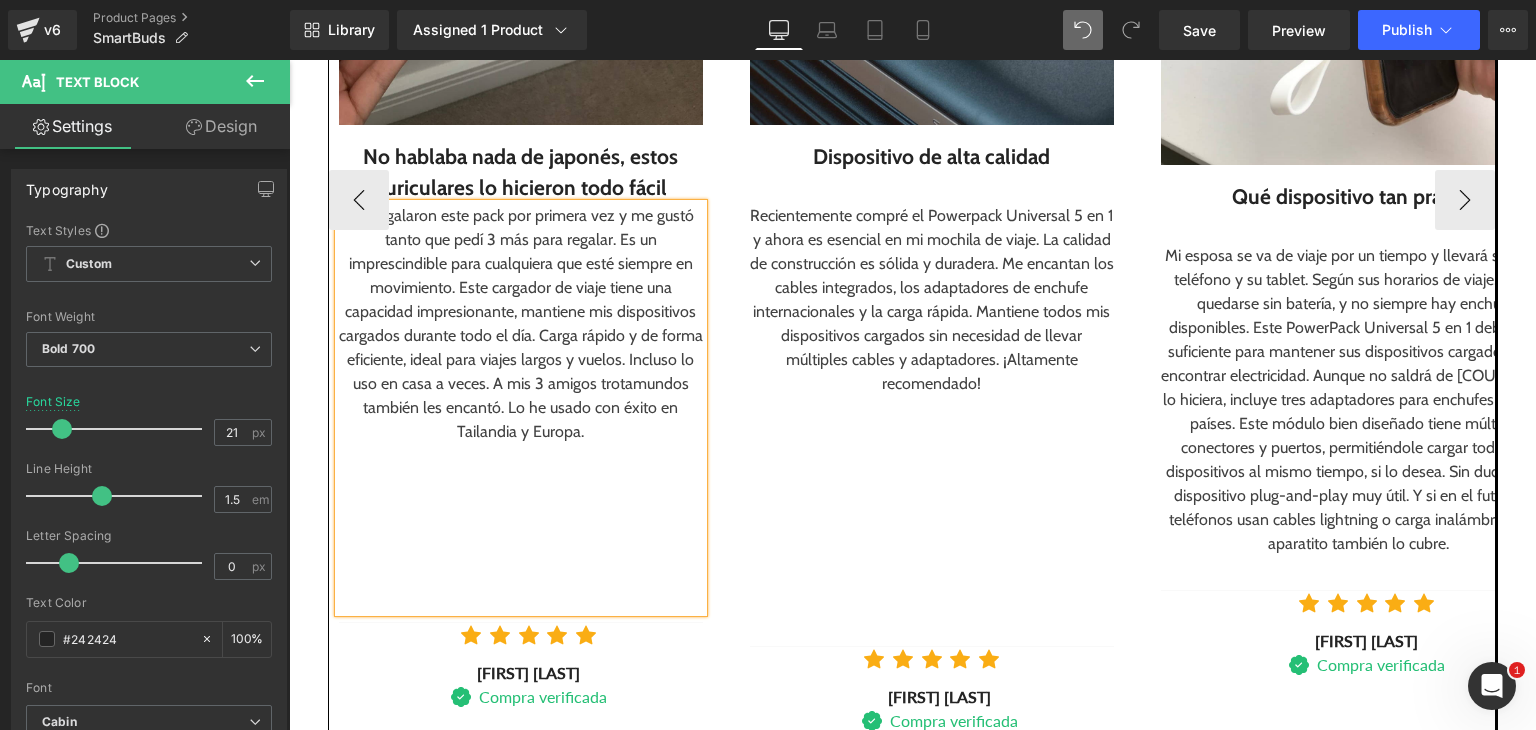 click on "Me regalaron este pack por primera vez y me gustó tanto que pedí 3 más para regalar. Es un imprescindible para cualquiera que esté siempre en movimiento. Este cargador de viaje tiene una capacidad impresionante, mantiene mis dispositivos cargados durante todo el día. Carga rápido y de forma eficiente, ideal para viajes largos y vuelos. Incluso lo uso en casa a veces. A mis 3 amigos trotamundos también les encantó. Lo he usado con éxito en Tailandia y Europa." at bounding box center (521, 324) 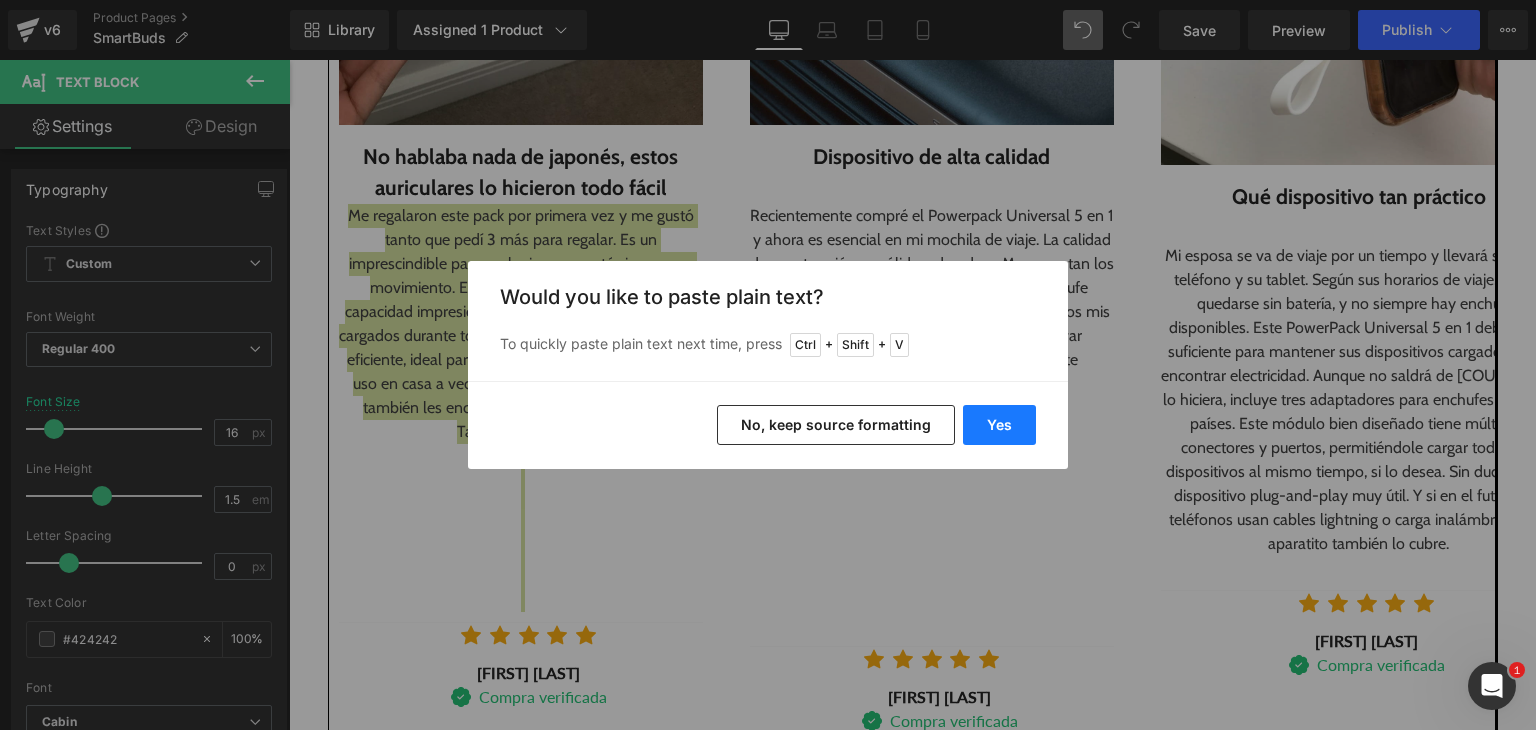 click on "Yes" at bounding box center (999, 425) 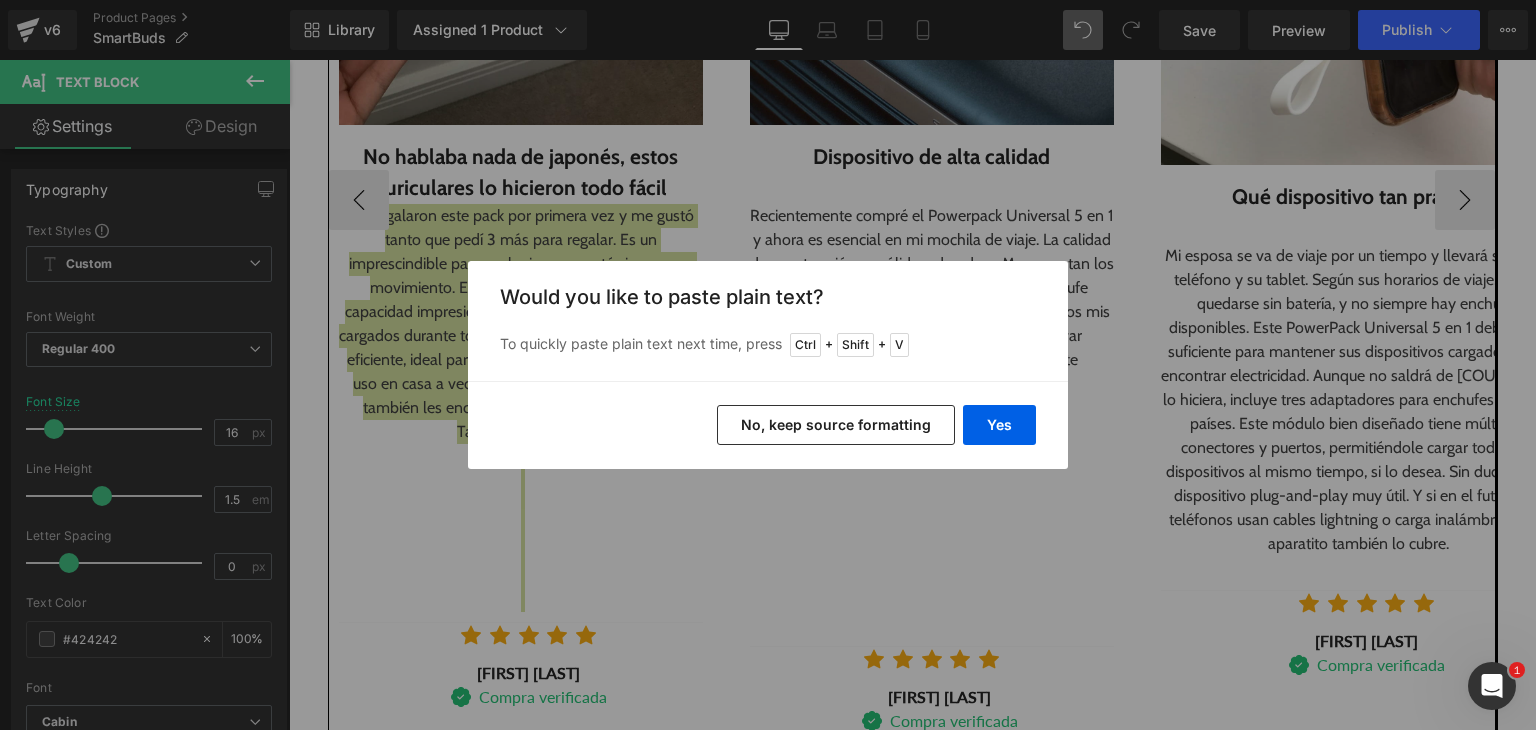 type 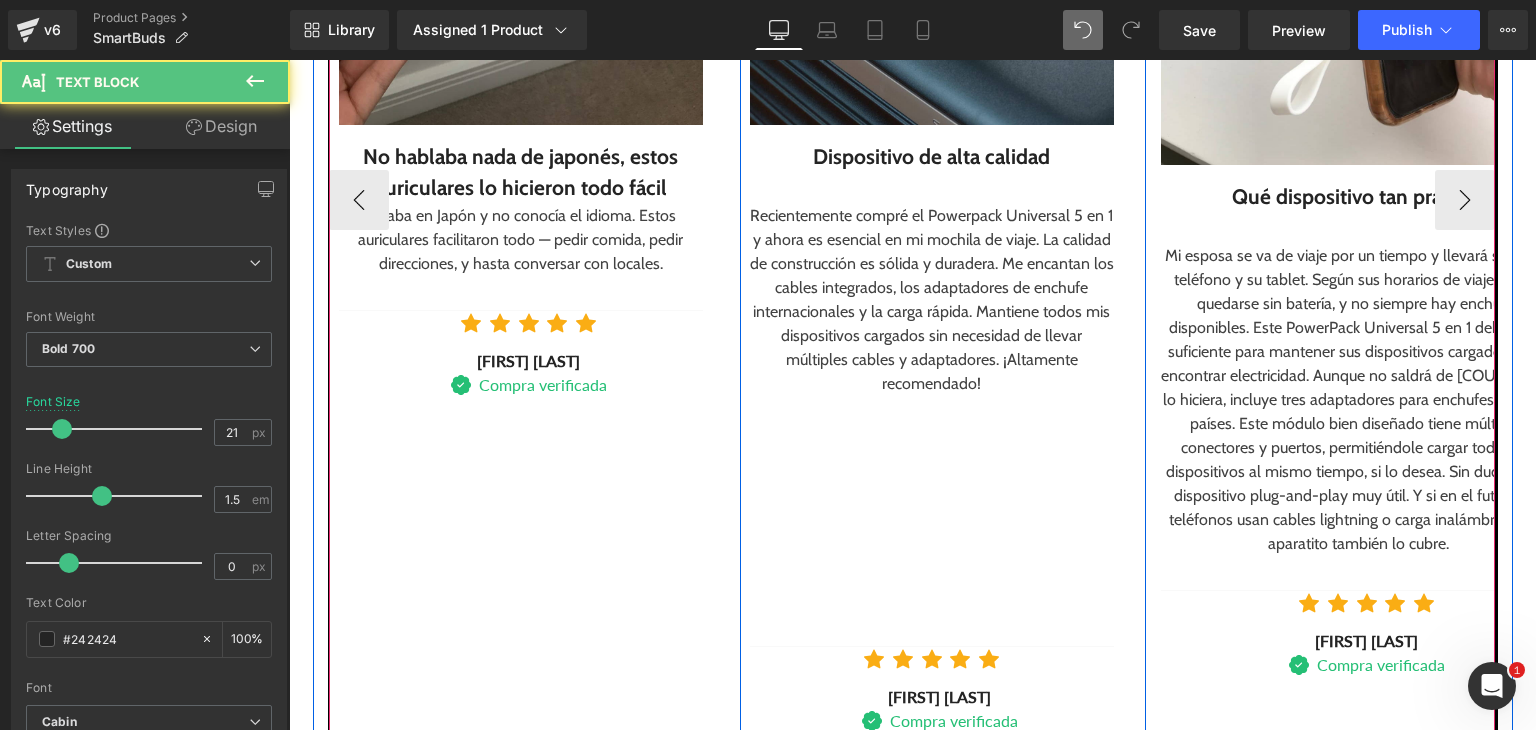 click on "Dispositivo de alta calidad" at bounding box center (932, 157) 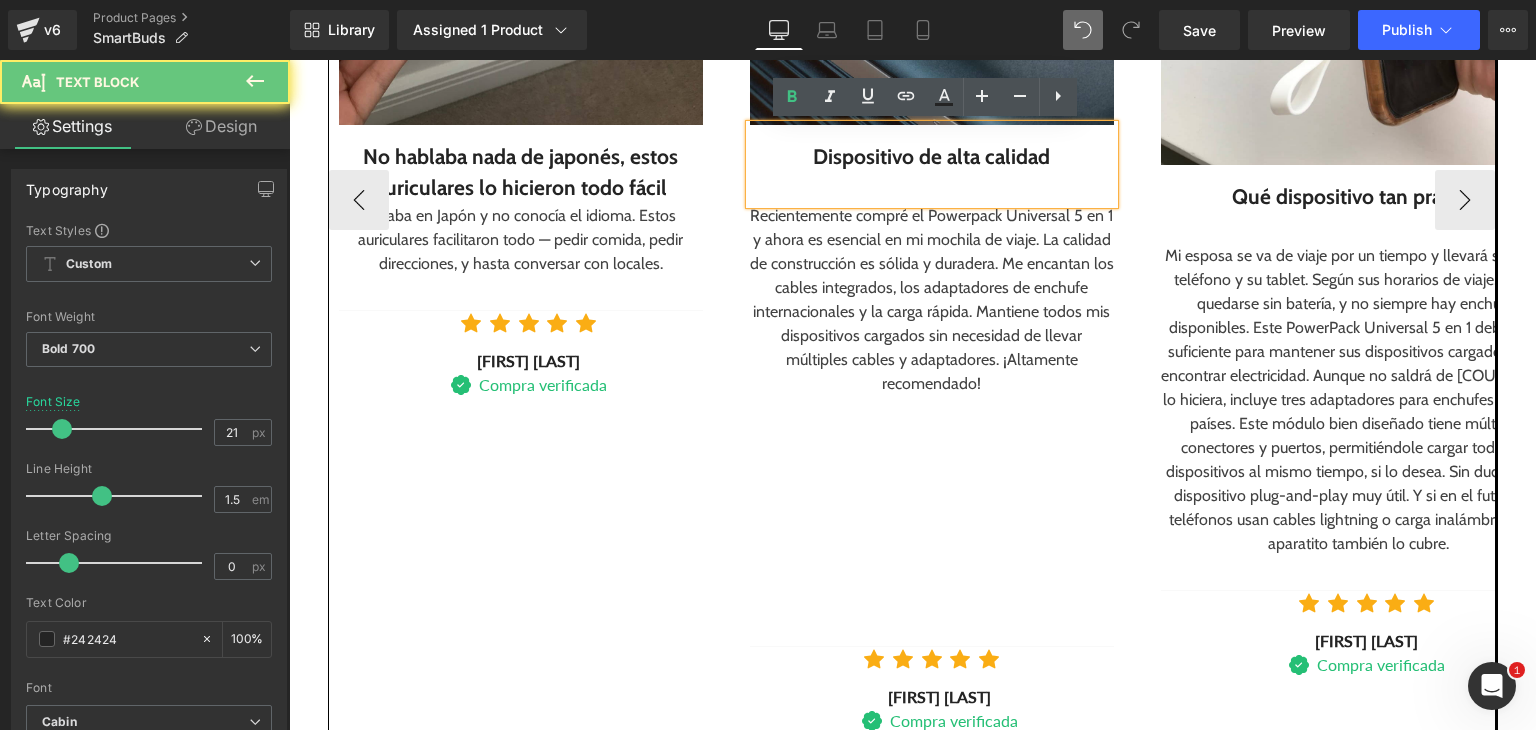 click on "Dispositivo de alta calidad" at bounding box center [932, 157] 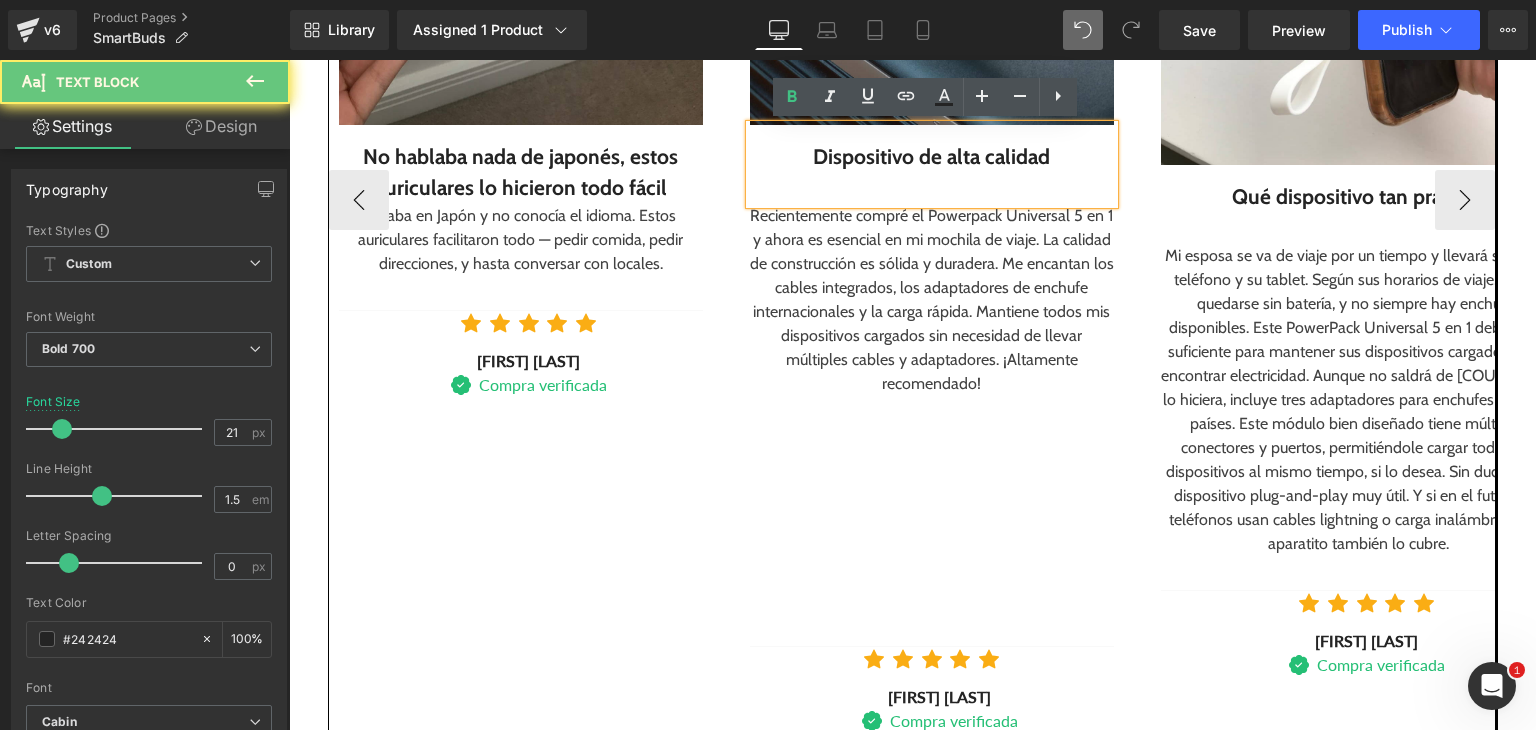 click on "Dispositivo de alta calidad" at bounding box center [932, 157] 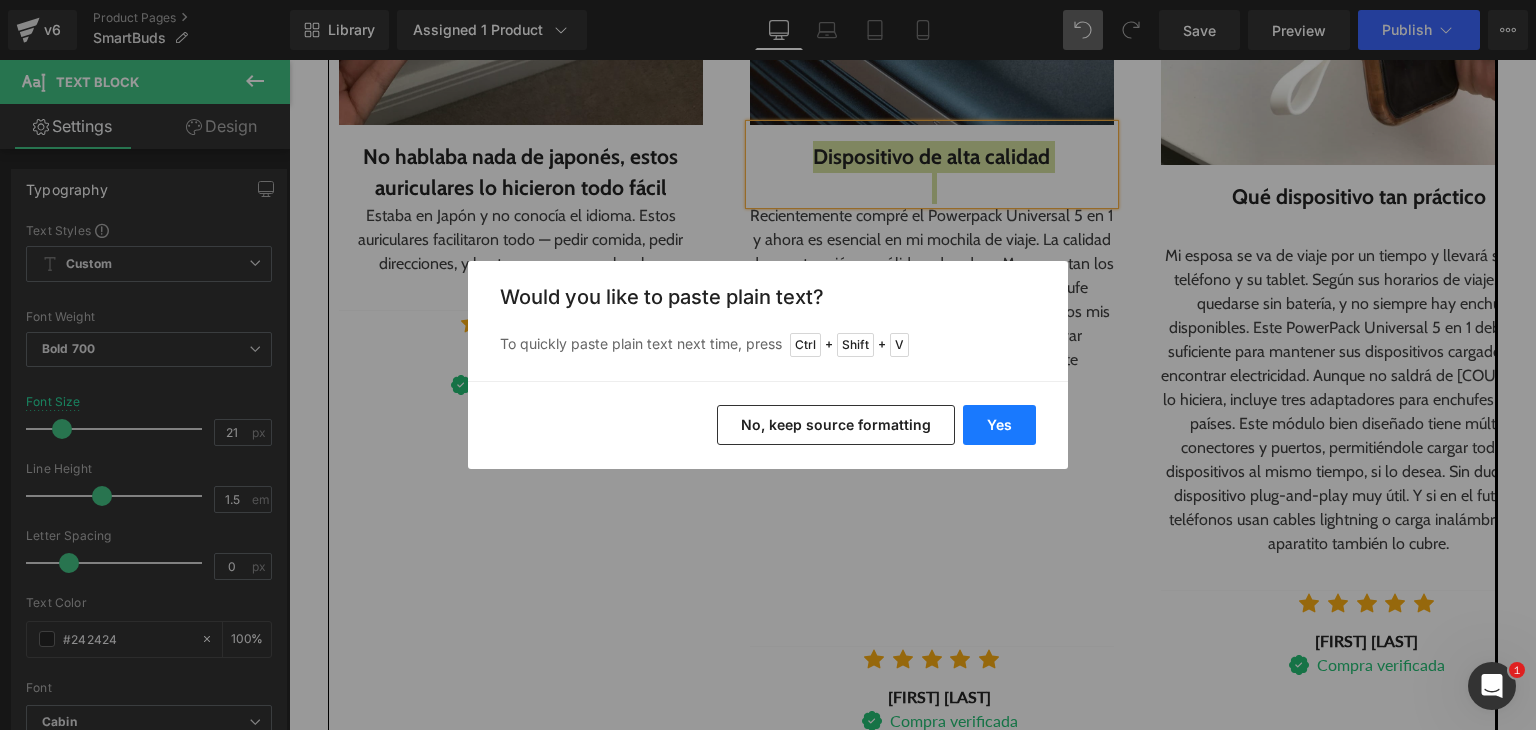 click on "Yes" at bounding box center [999, 425] 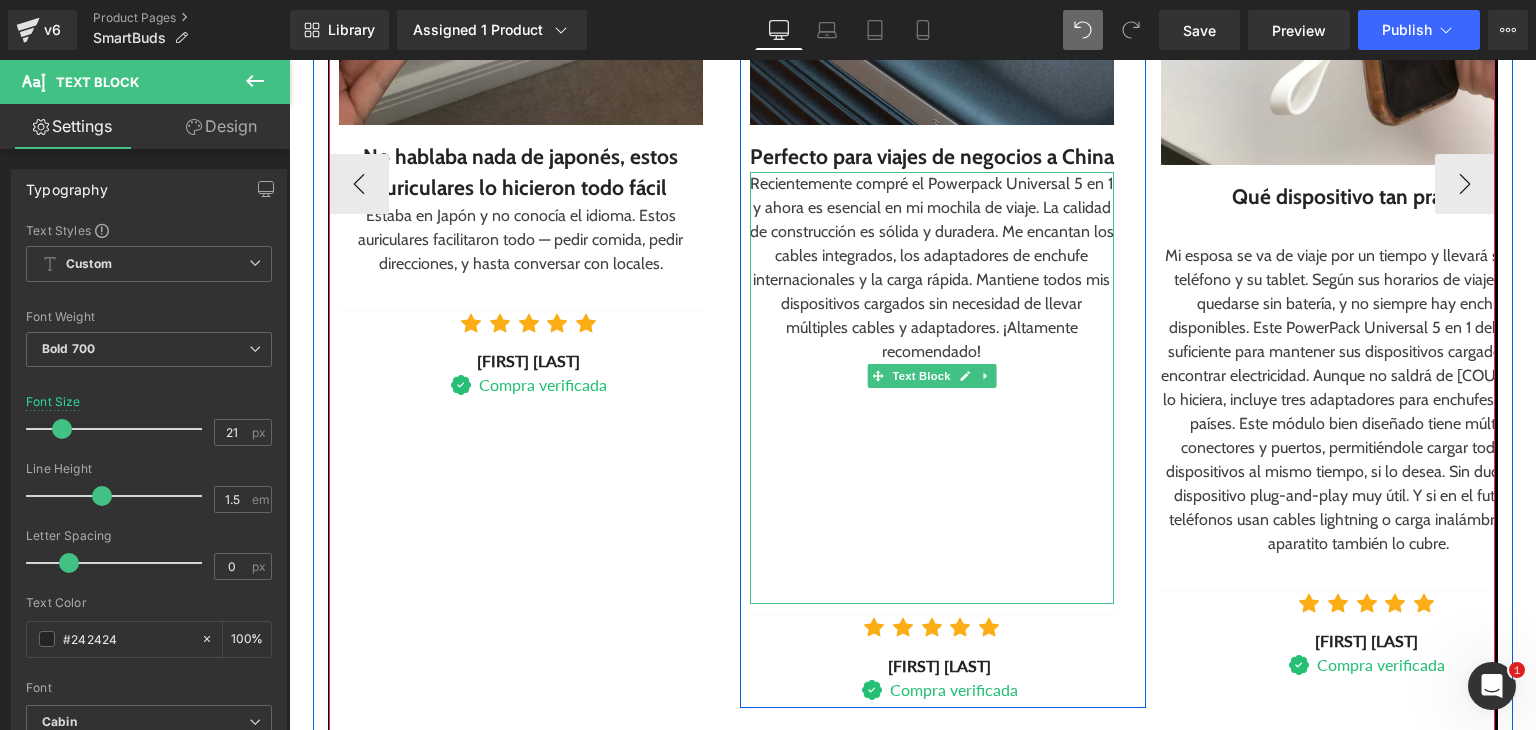 click on "Recientemente compré el Powerpack Universal 5 en 1 y ahora es esencial en mi mochila de viaje. La calidad de construcción es sólida y duradera. Me encantan los cables integrados, los adaptadores de enchufe internacionales y la carga rápida. Mantiene todos mis dispositivos cargados sin necesidad de llevar múltiples cables y adaptadores. ¡Altamente recomendado!" at bounding box center (932, 268) 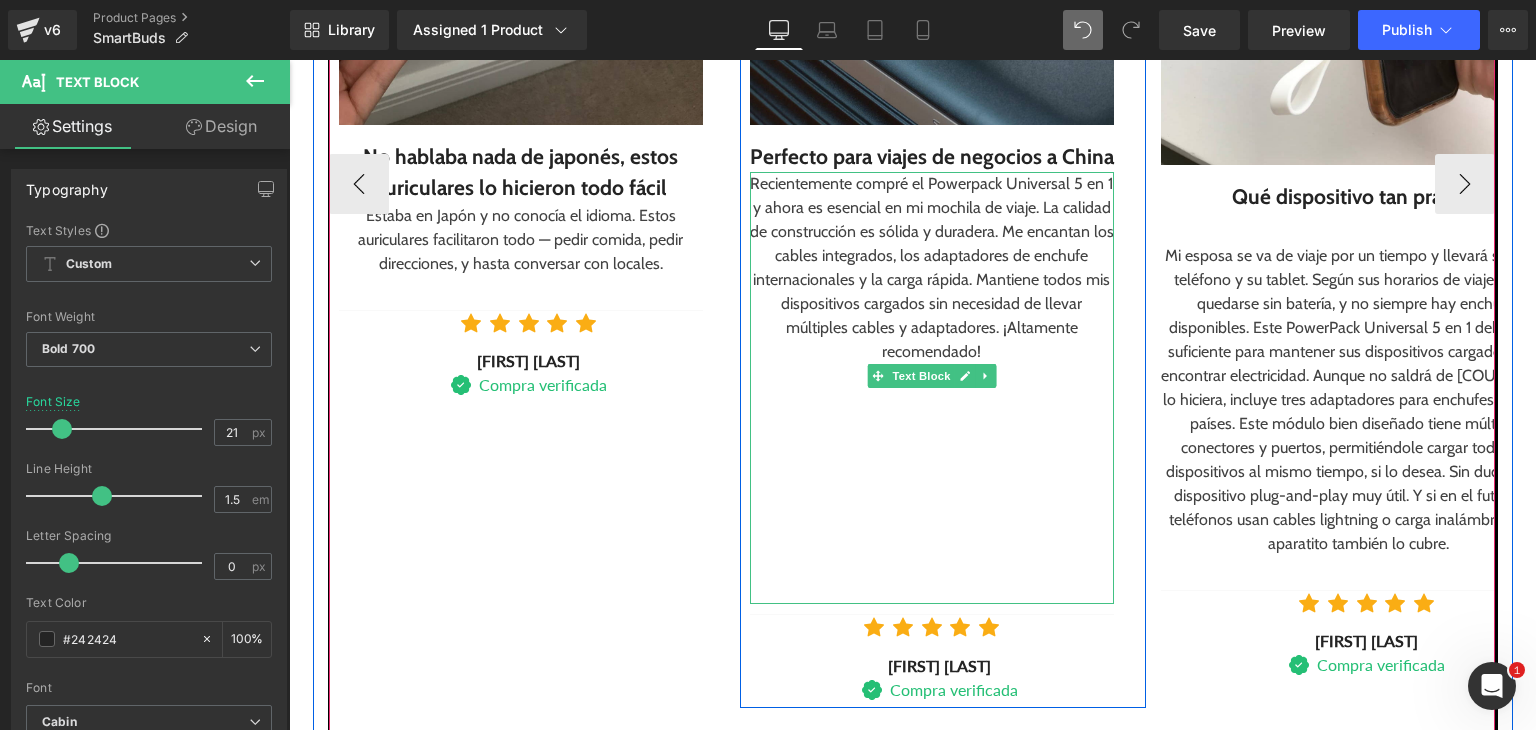 click on "Recientemente compré el Powerpack Universal 5 en 1 y ahora es esencial en mi mochila de viaje. La calidad de construcción es sólida y duradera. Me encantan los cables integrados, los adaptadores de enchufe internacionales y la carga rápida. Mantiene todos mis dispositivos cargados sin necesidad de llevar múltiples cables y adaptadores. ¡Altamente recomendado!" at bounding box center [932, 268] 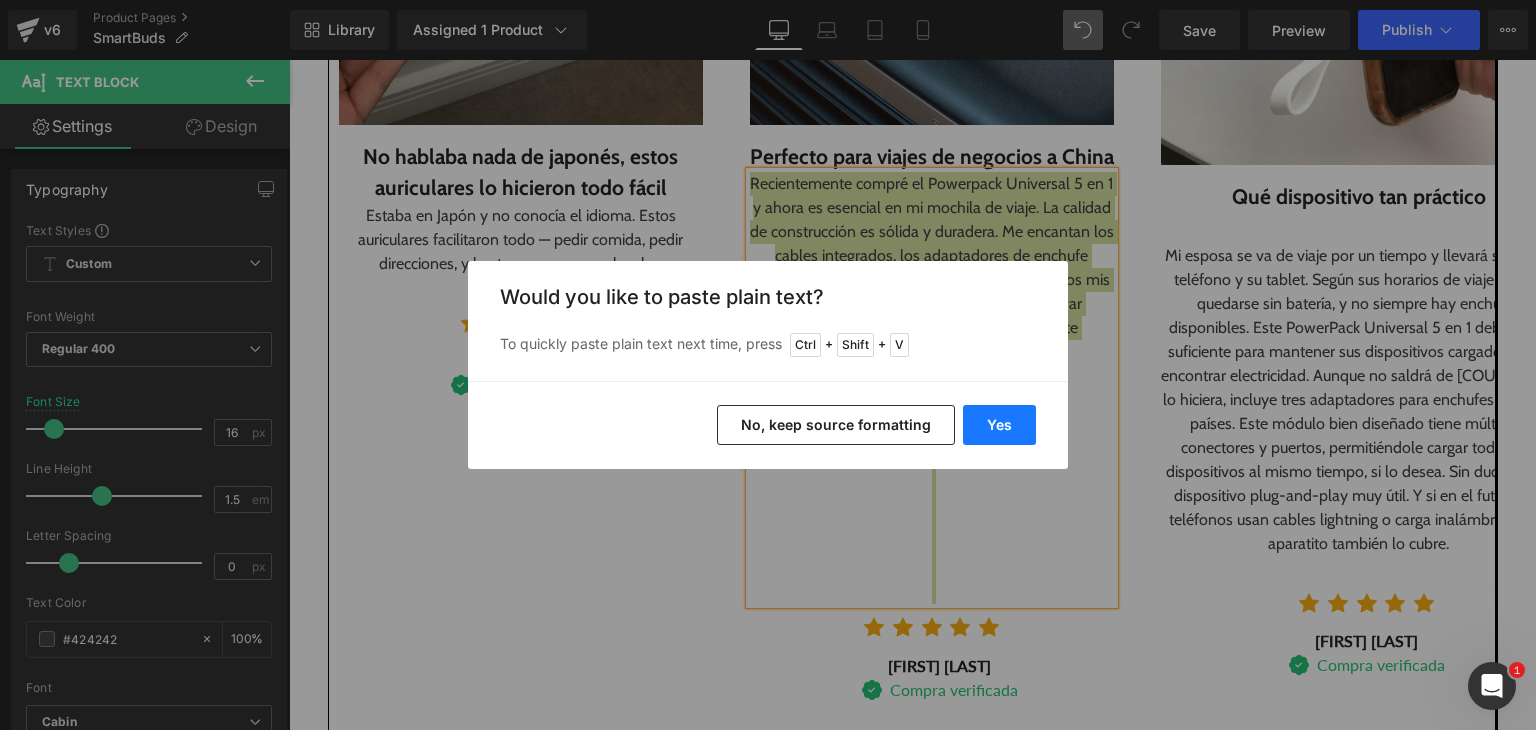 click on "Yes" at bounding box center (999, 425) 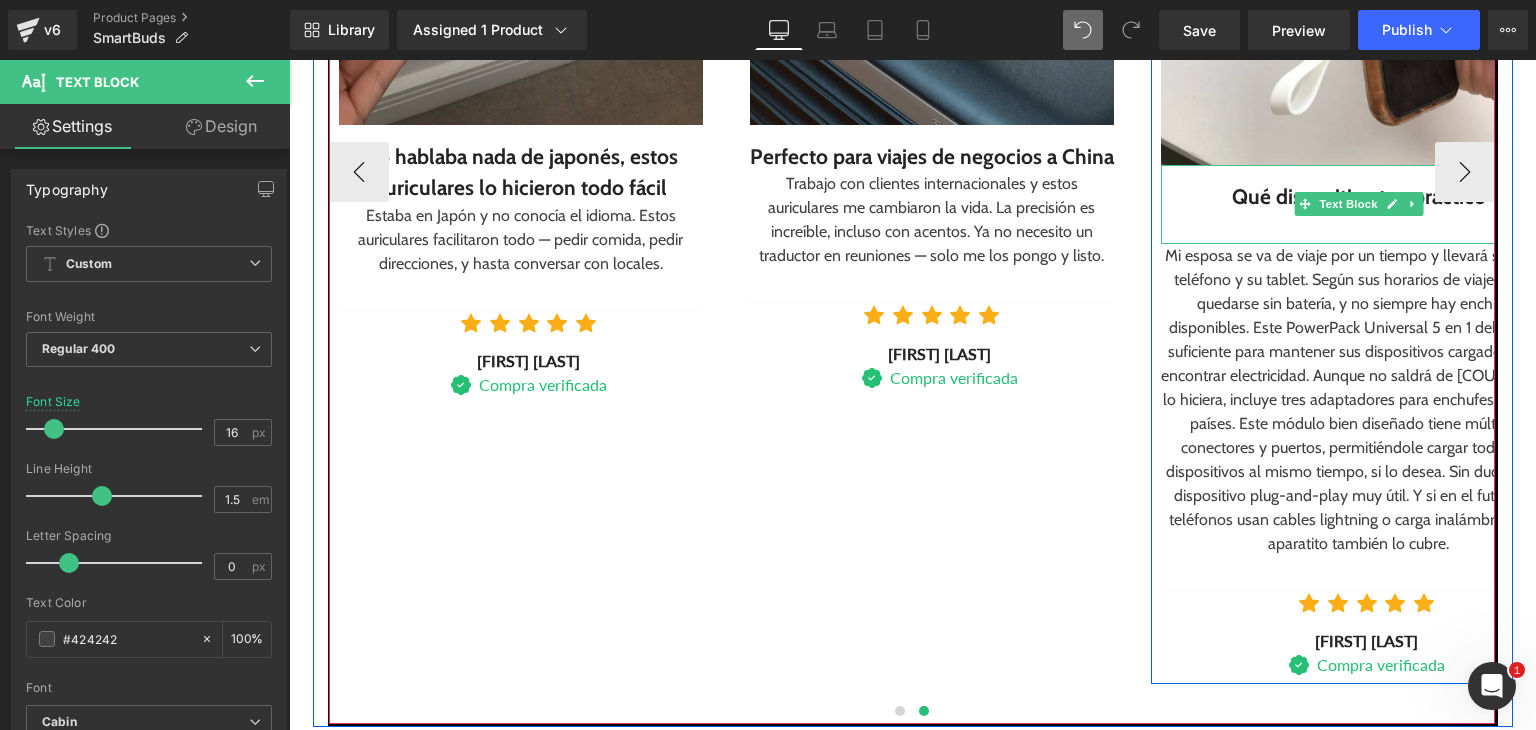 click on "Qué dispositivo tan práctico" at bounding box center (1359, 197) 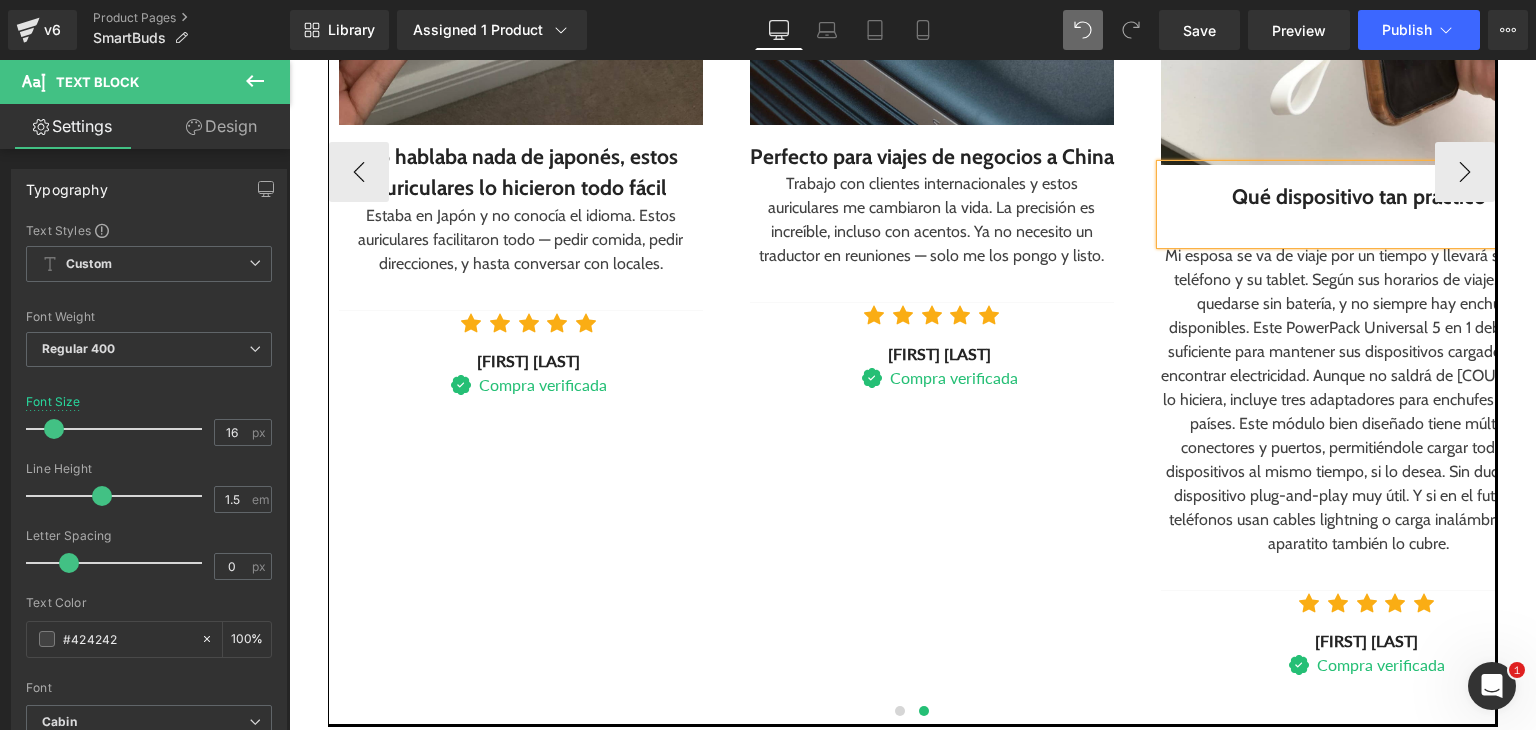 drag, startPoint x: 1233, startPoint y: 197, endPoint x: 1275, endPoint y: 203, distance: 42.426407 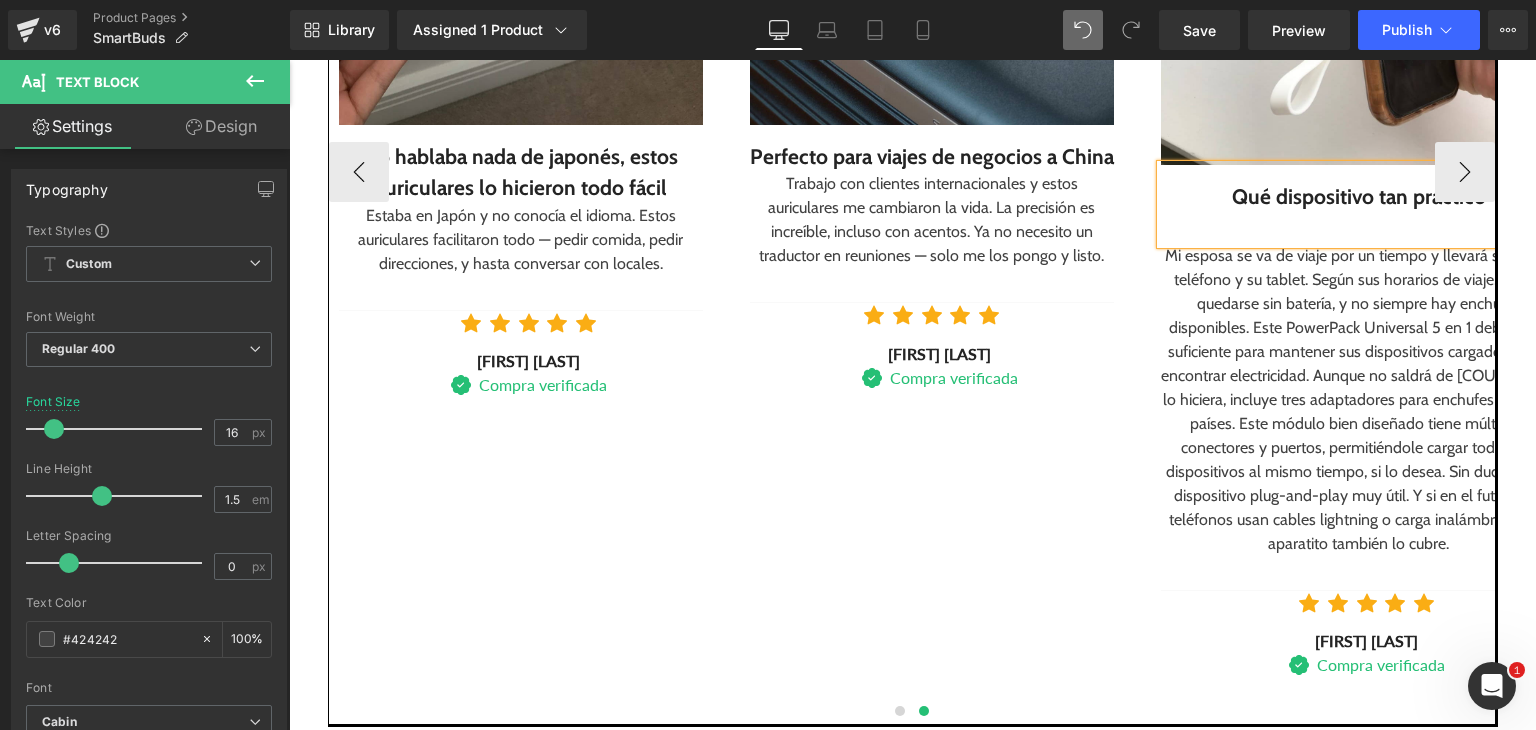 click on "Qué dispositivo tan práctico" at bounding box center [1359, 197] 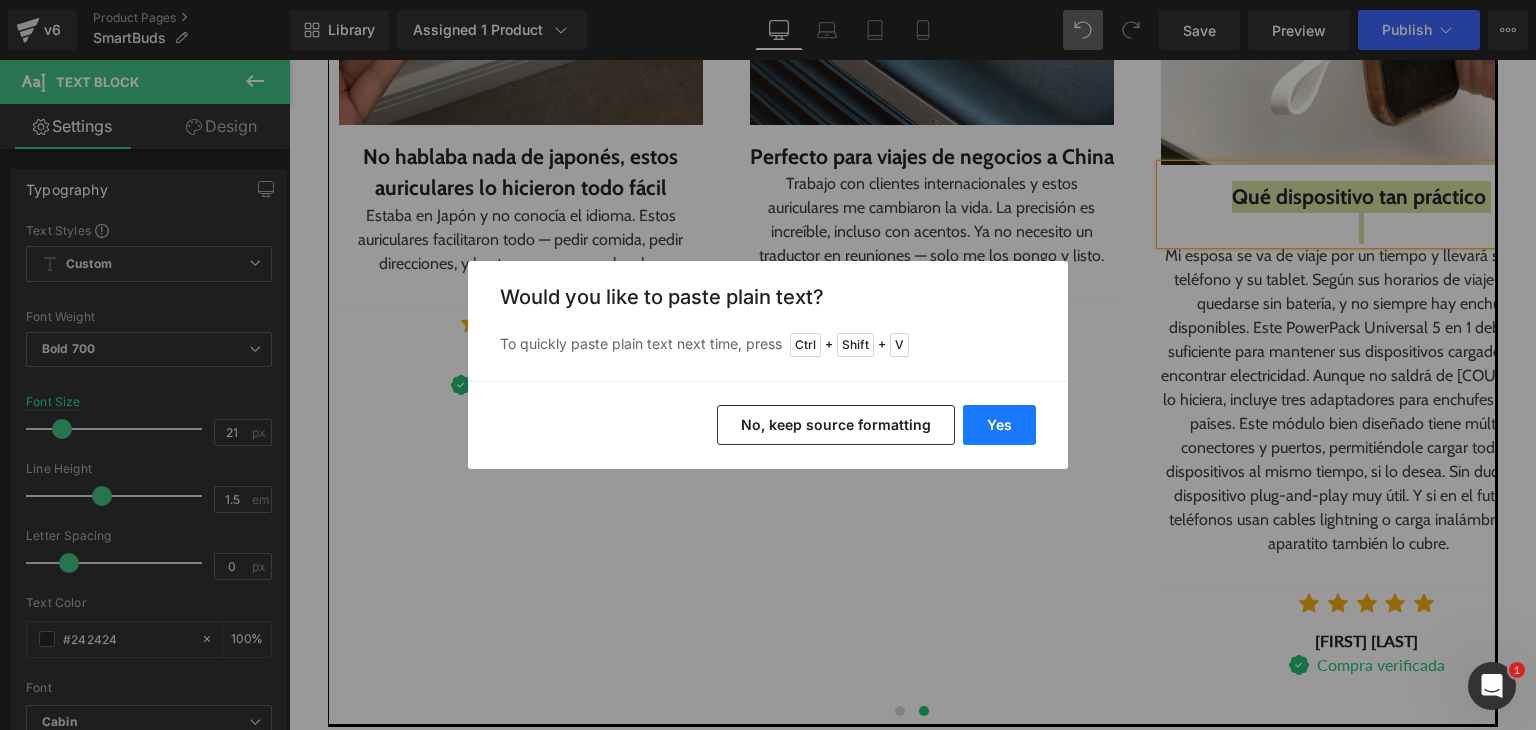 click on "Yes" at bounding box center [999, 425] 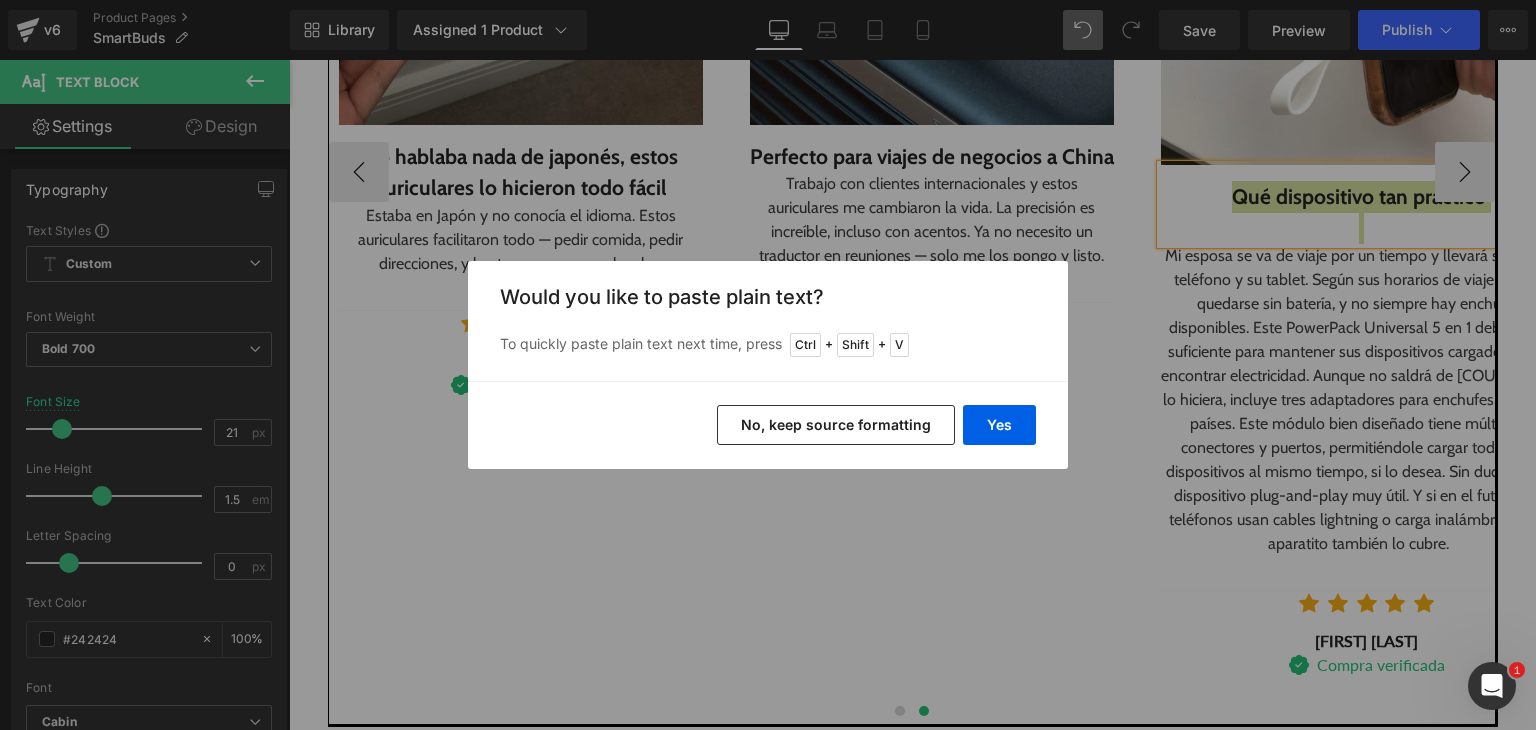 type 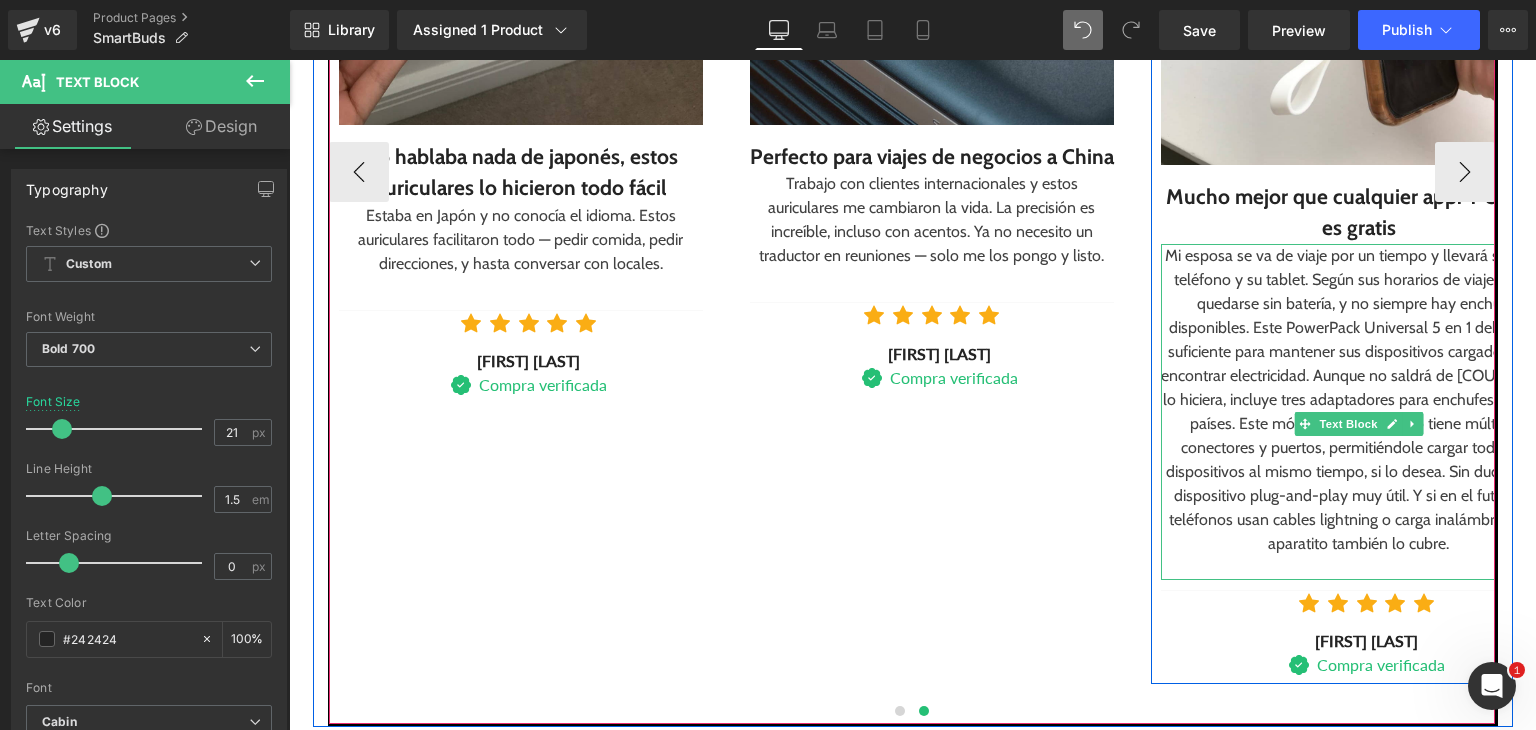click on "Nunca sabes cuándo vas a necesitar una fuente de energía. Mi esposa se va de viaje por un tiempo y llevará su nuevo teléfono y su tablet. Según sus horarios de viaje, podría quedarse sin batería, y no siempre hay enchufes disponibles. Este PowerPack Universal 5 en 1 debería ser suficiente para mantener sus dispositivos cargados hasta encontrar electricidad. Aunque no saldrá de EE. UU., si lo hiciera, incluye tres adaptadores para enchufes de otros países. Este módulo bien diseñado tiene múltiples conectores y puertos, permitiéndole cargar todos sus dispositivos al mismo tiempo, si lo desea. Sin duda, es un dispositivo plug-and-play muy útil. Y si en el futuro sus teléfonos usan cables lightning o carga inalámbrica, este aparatito también lo cubre." at bounding box center [1359, 400] 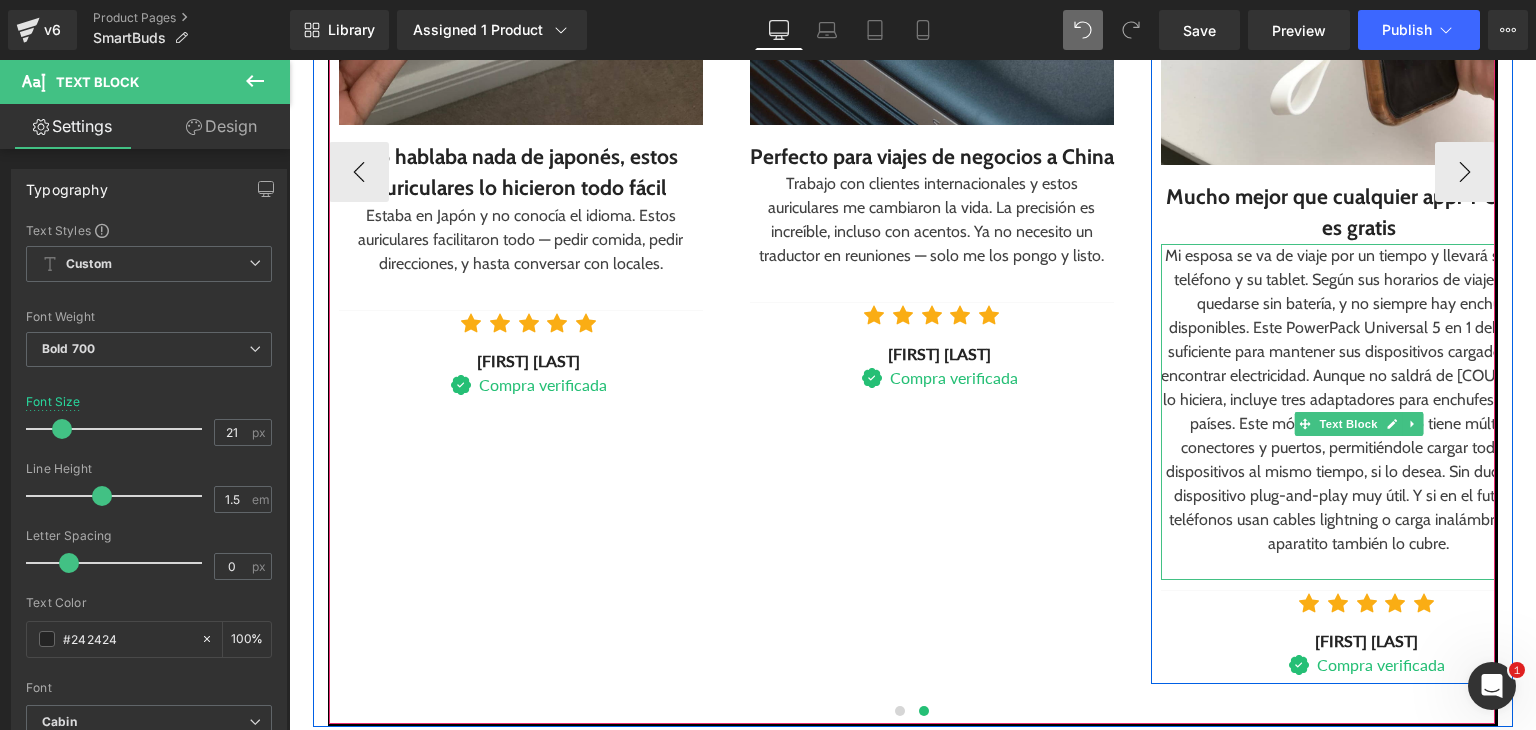 drag, startPoint x: 1277, startPoint y: 340, endPoint x: 1348, endPoint y: 423, distance: 109.22454 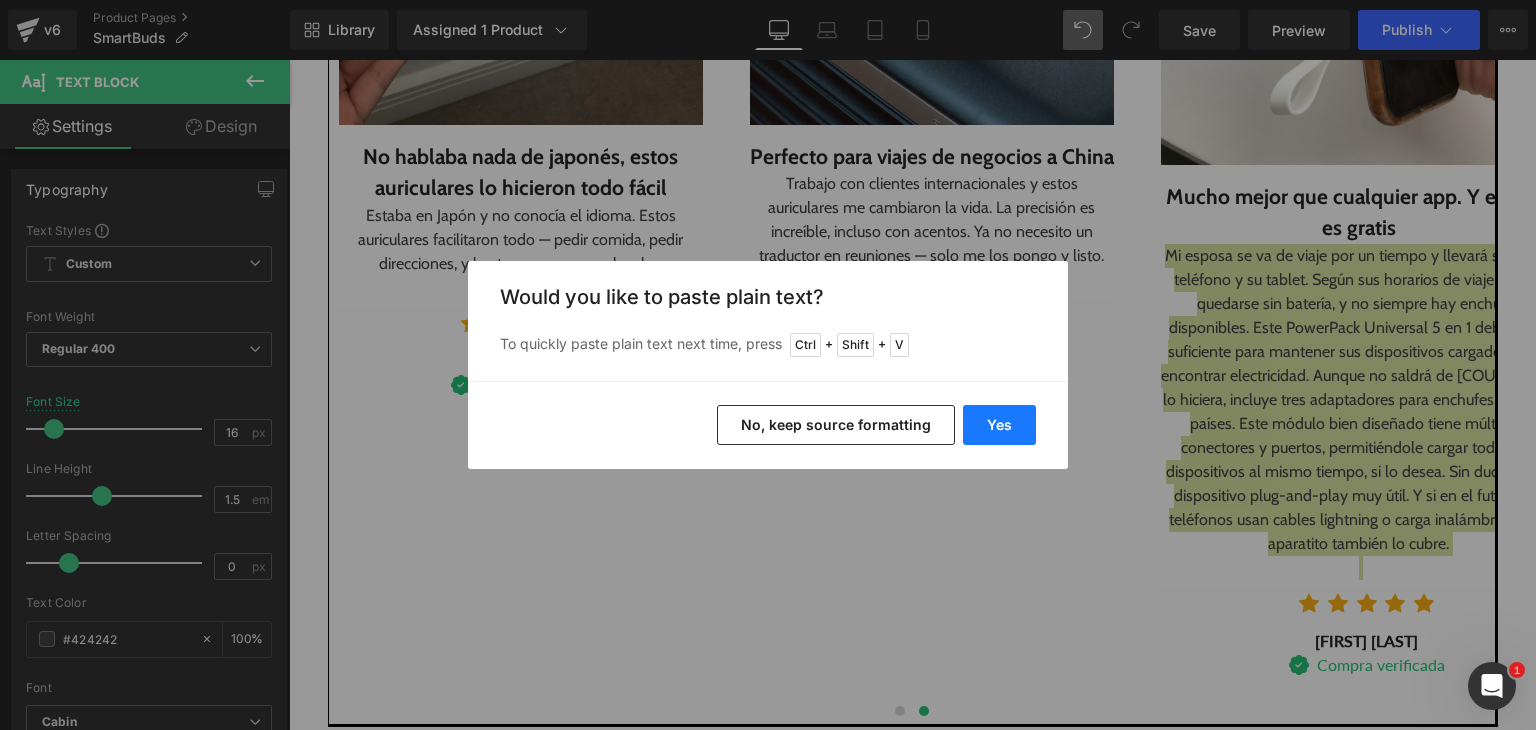 click on "Yes" at bounding box center [999, 425] 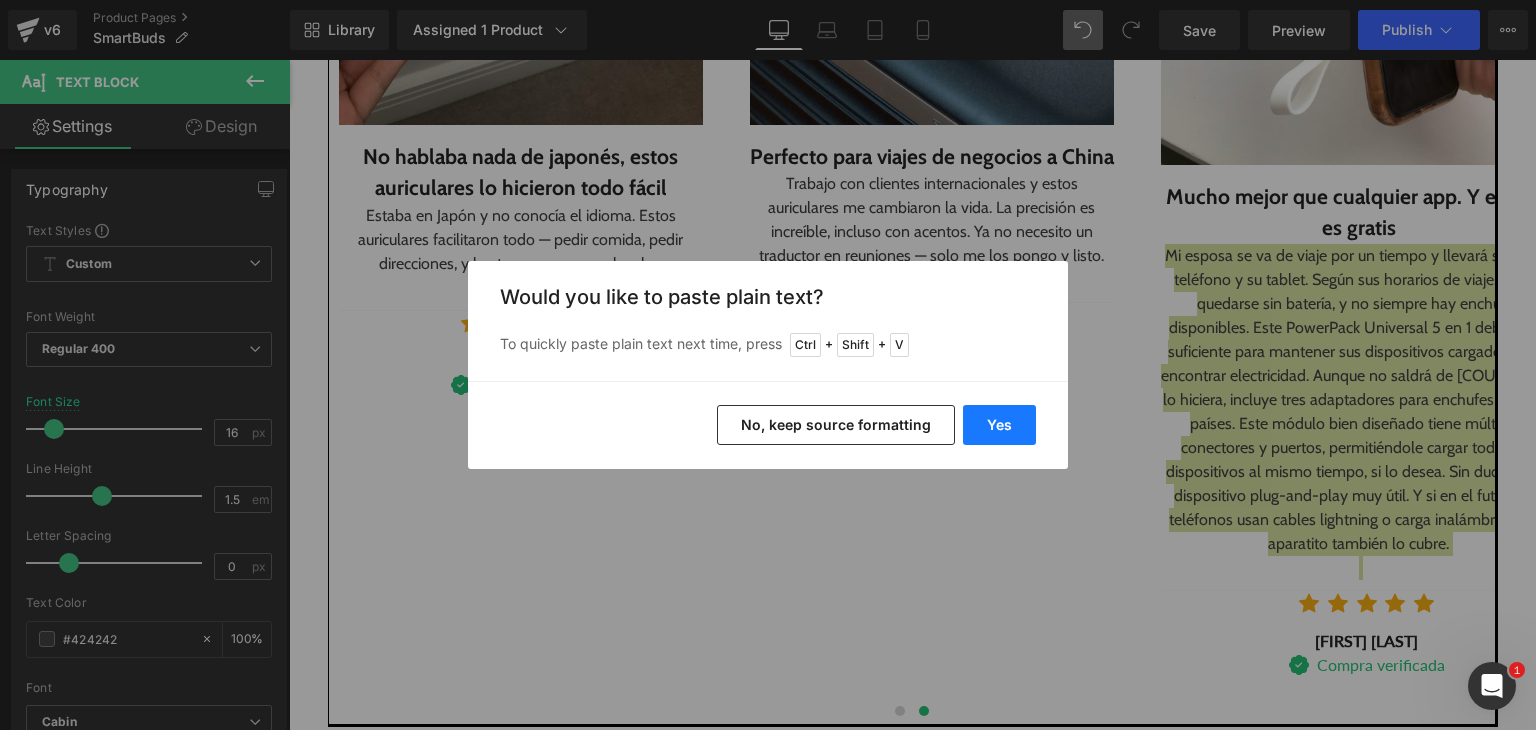 type 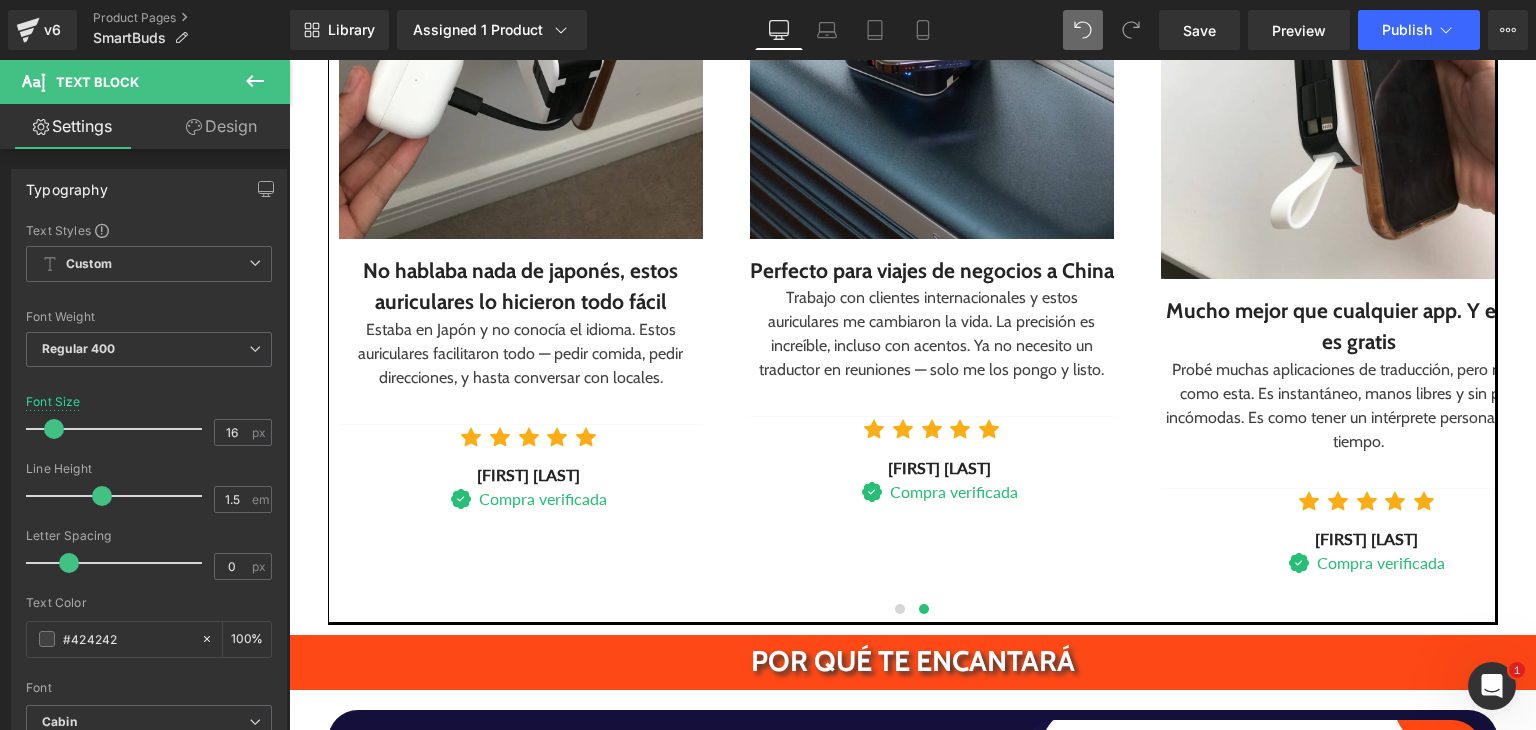 scroll, scrollTop: 2524, scrollLeft: 0, axis: vertical 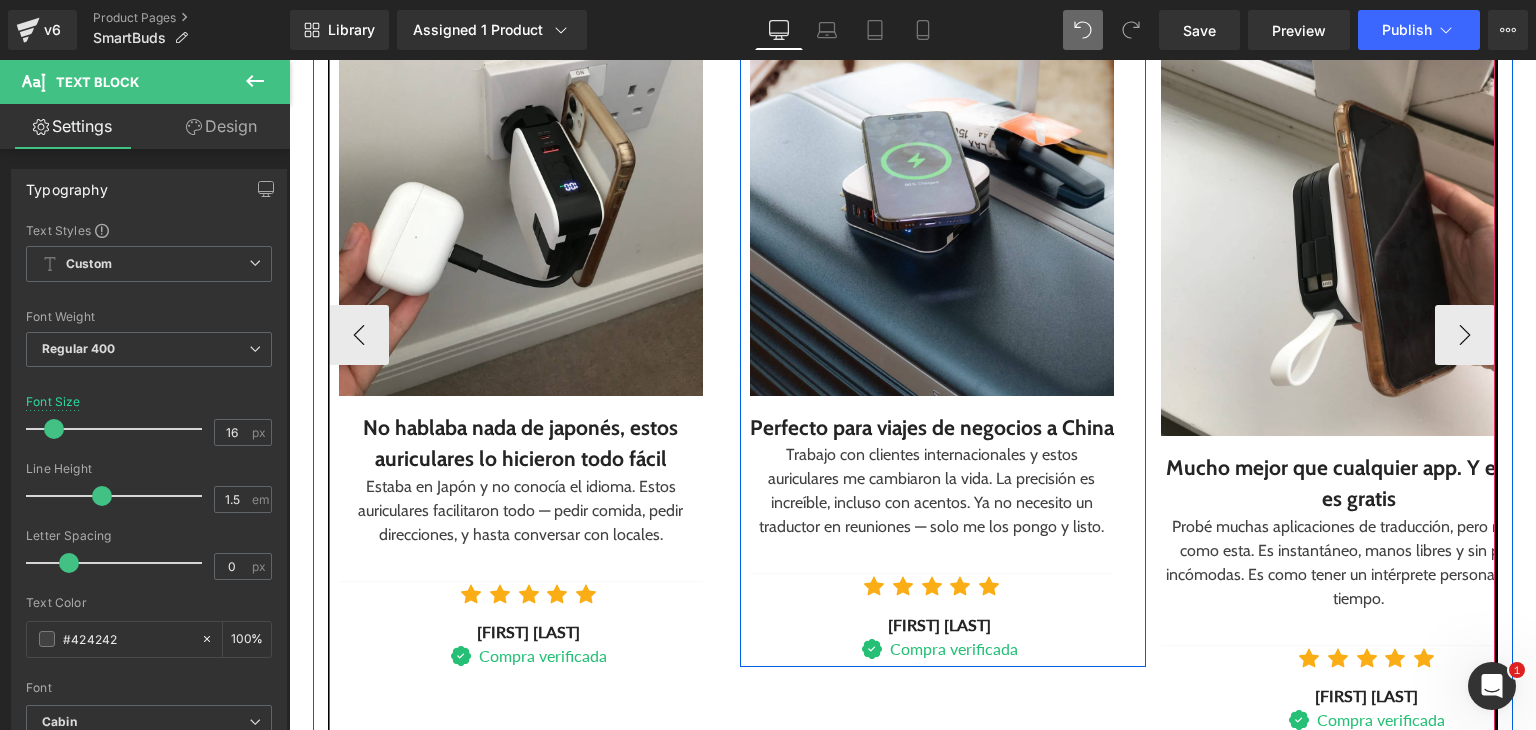 click at bounding box center (289, 60) 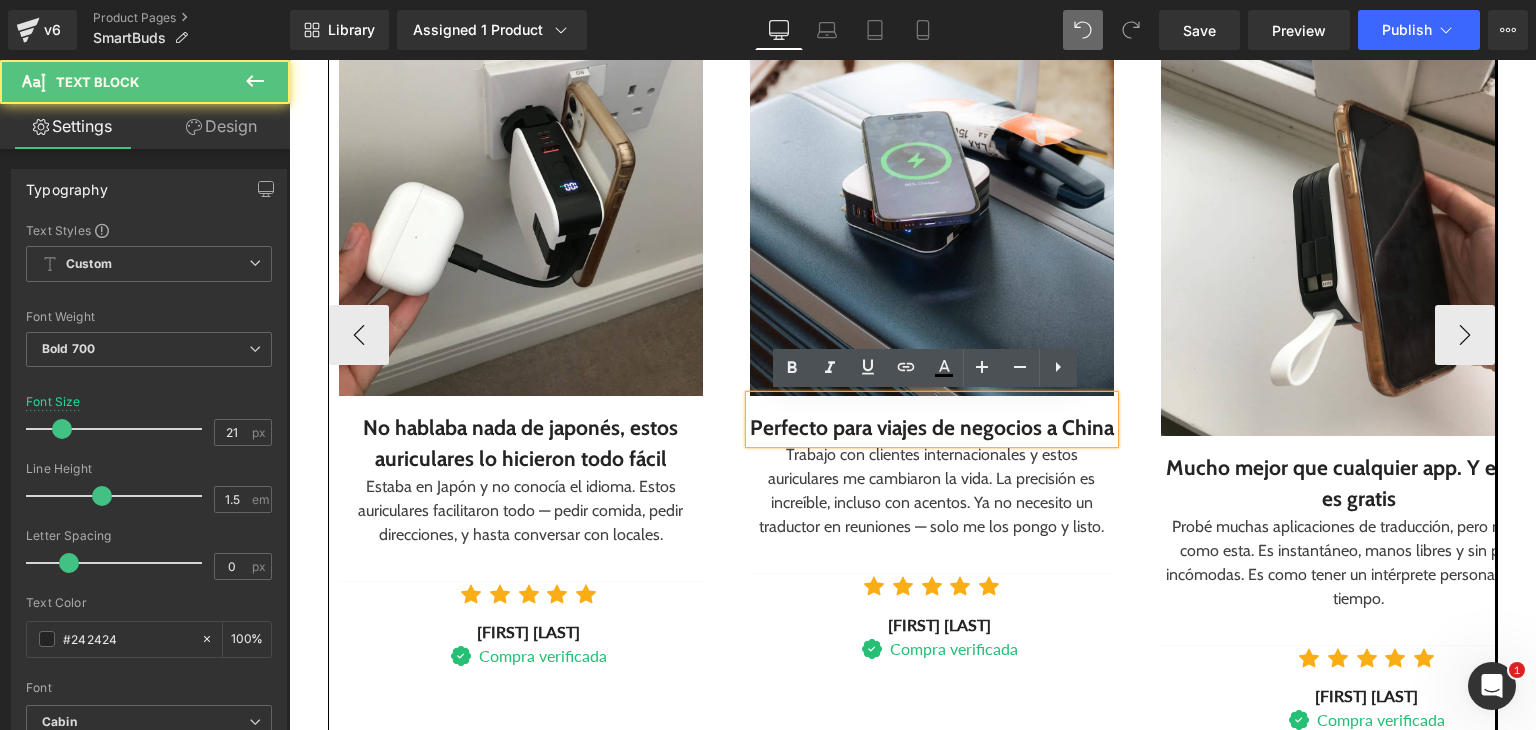 click on "Perfecto para viajes de negocios a China" at bounding box center [932, 428] 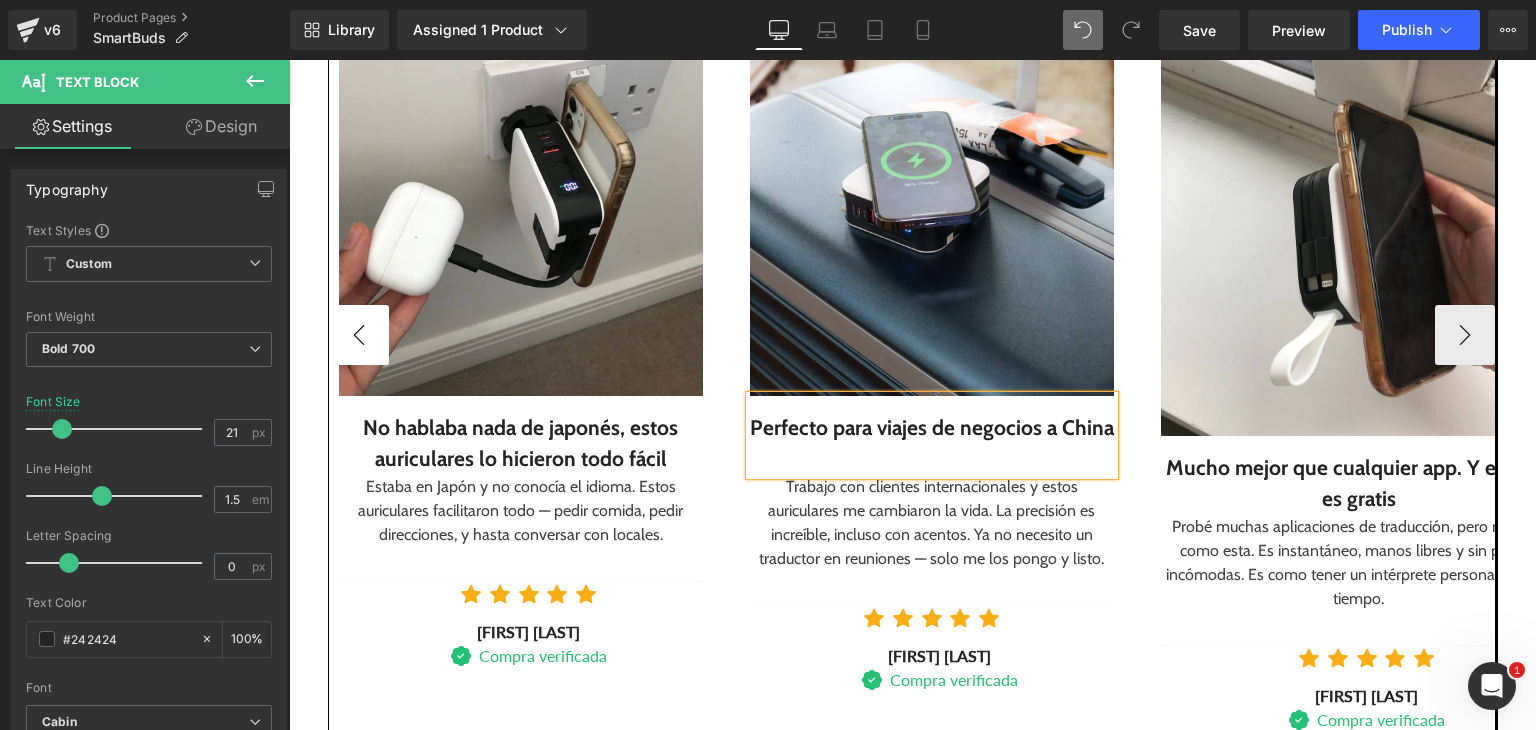 click on "‹" at bounding box center [359, 335] 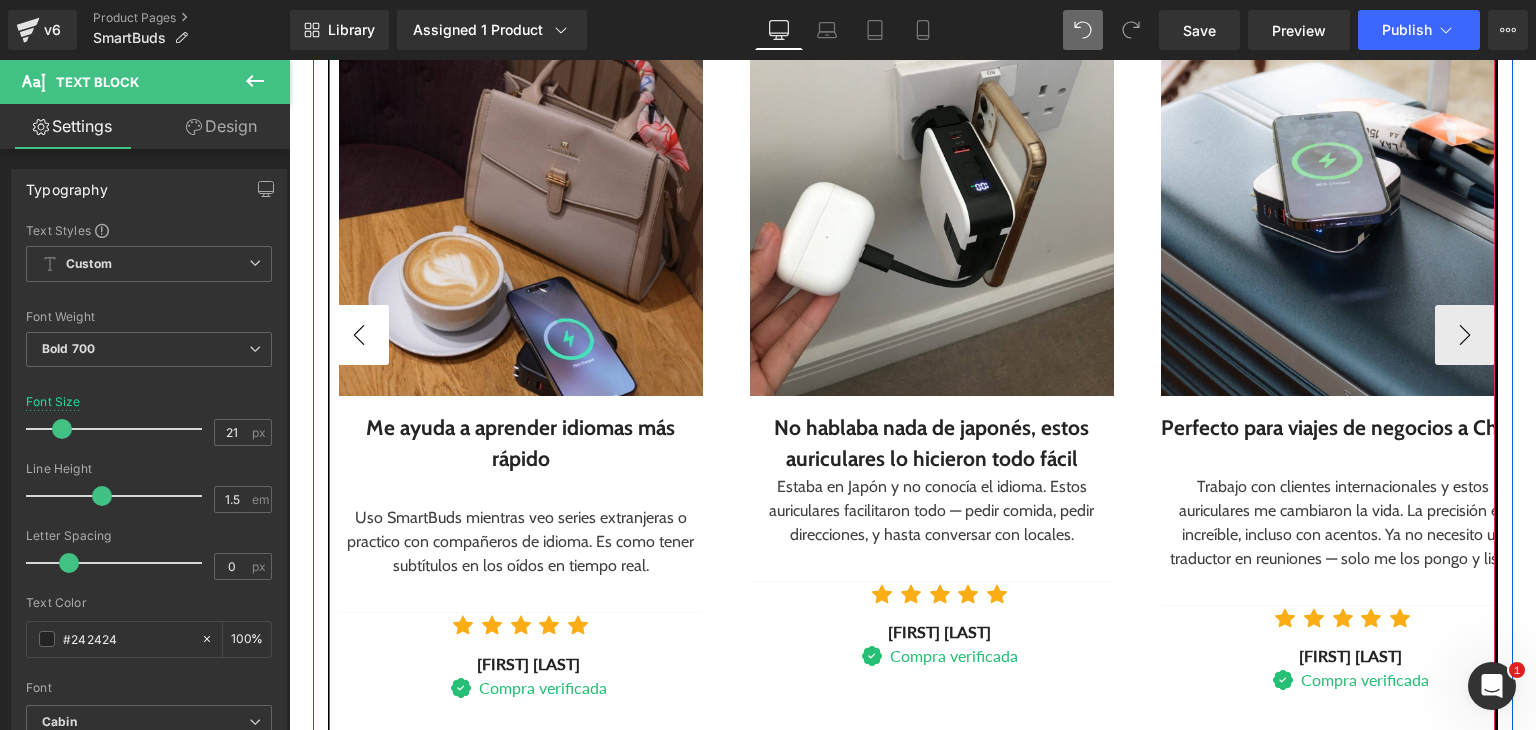 click on "‹" at bounding box center [359, 335] 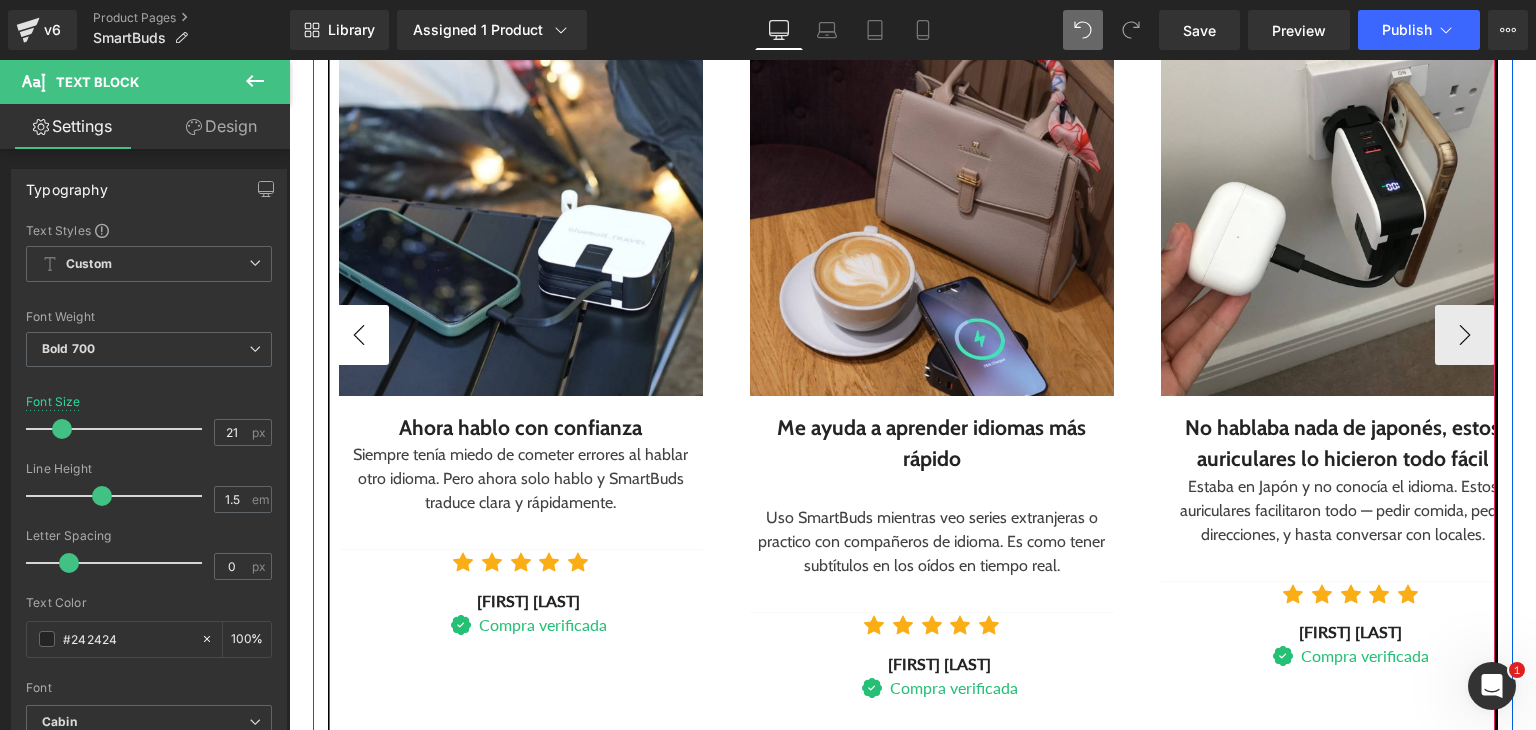 click on "‹" at bounding box center [359, 335] 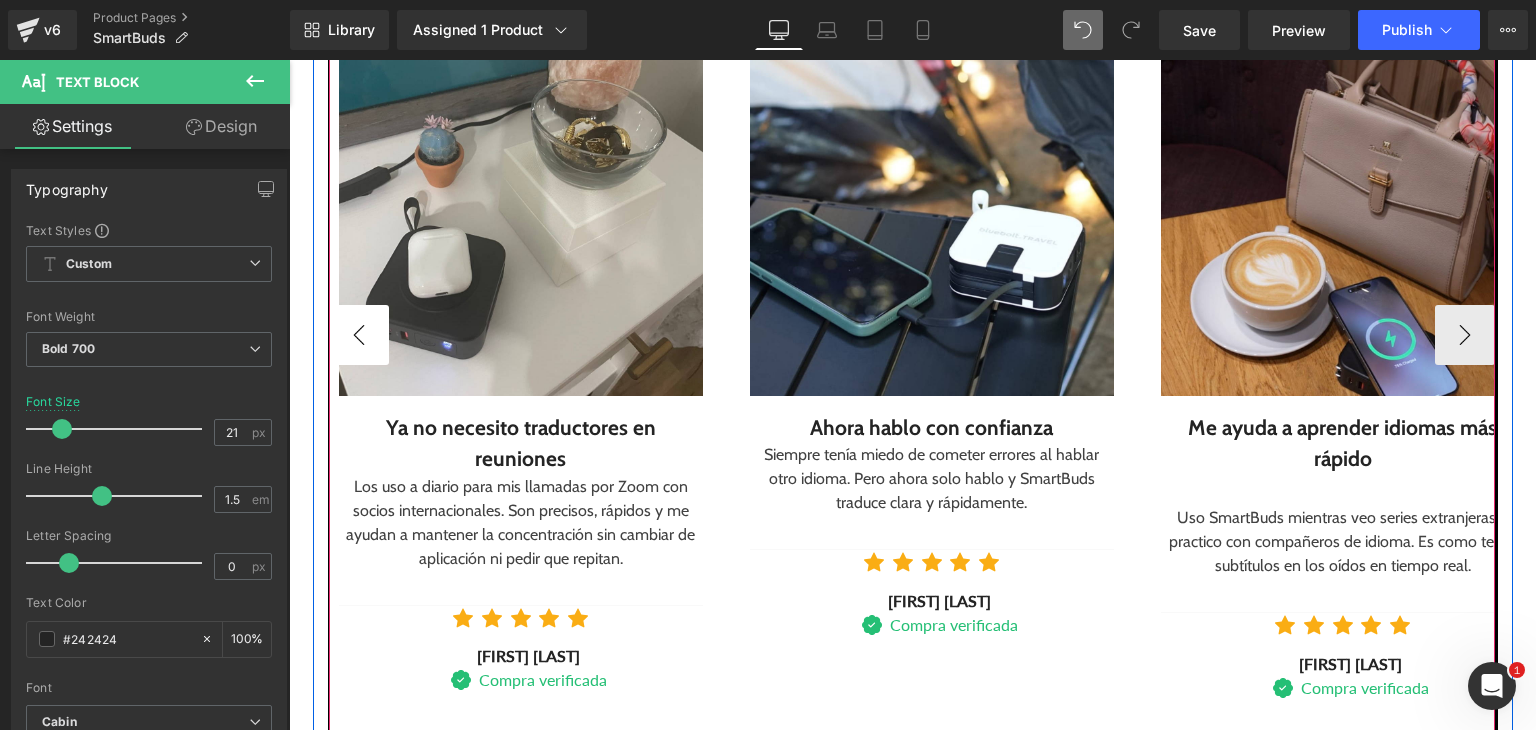click on "‹" at bounding box center [359, 335] 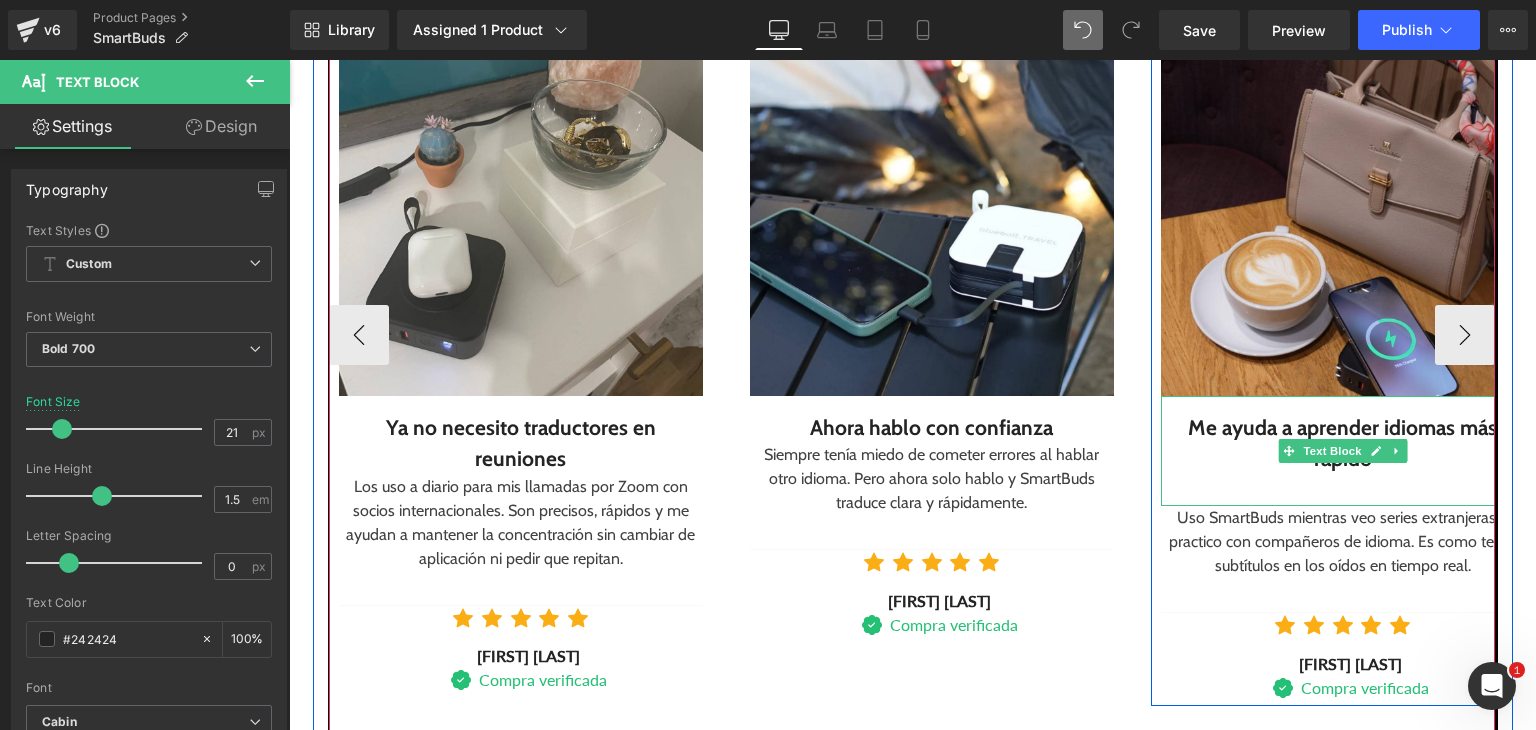 click at bounding box center [1343, 491] 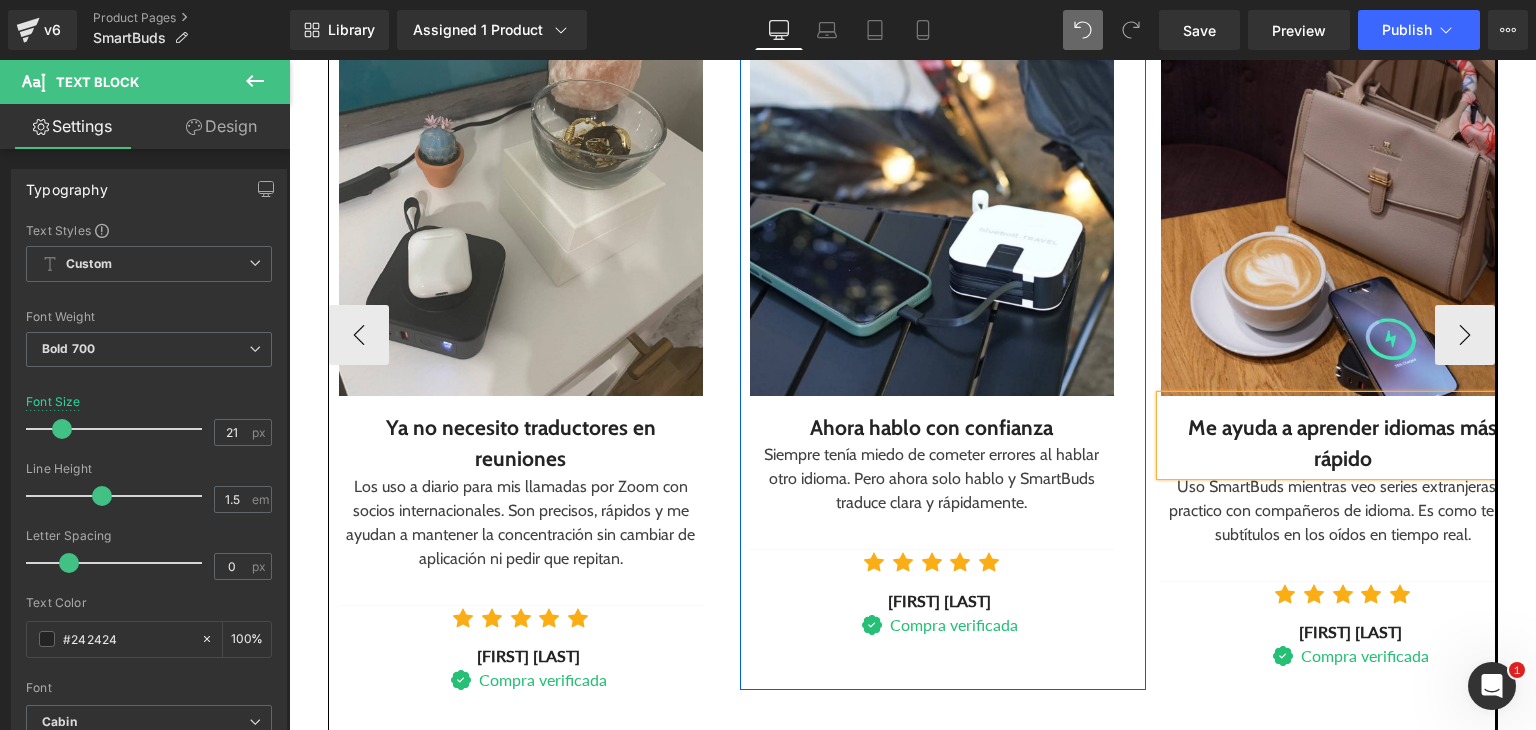 click on "Ahora hablo con confianza" at bounding box center (932, 428) 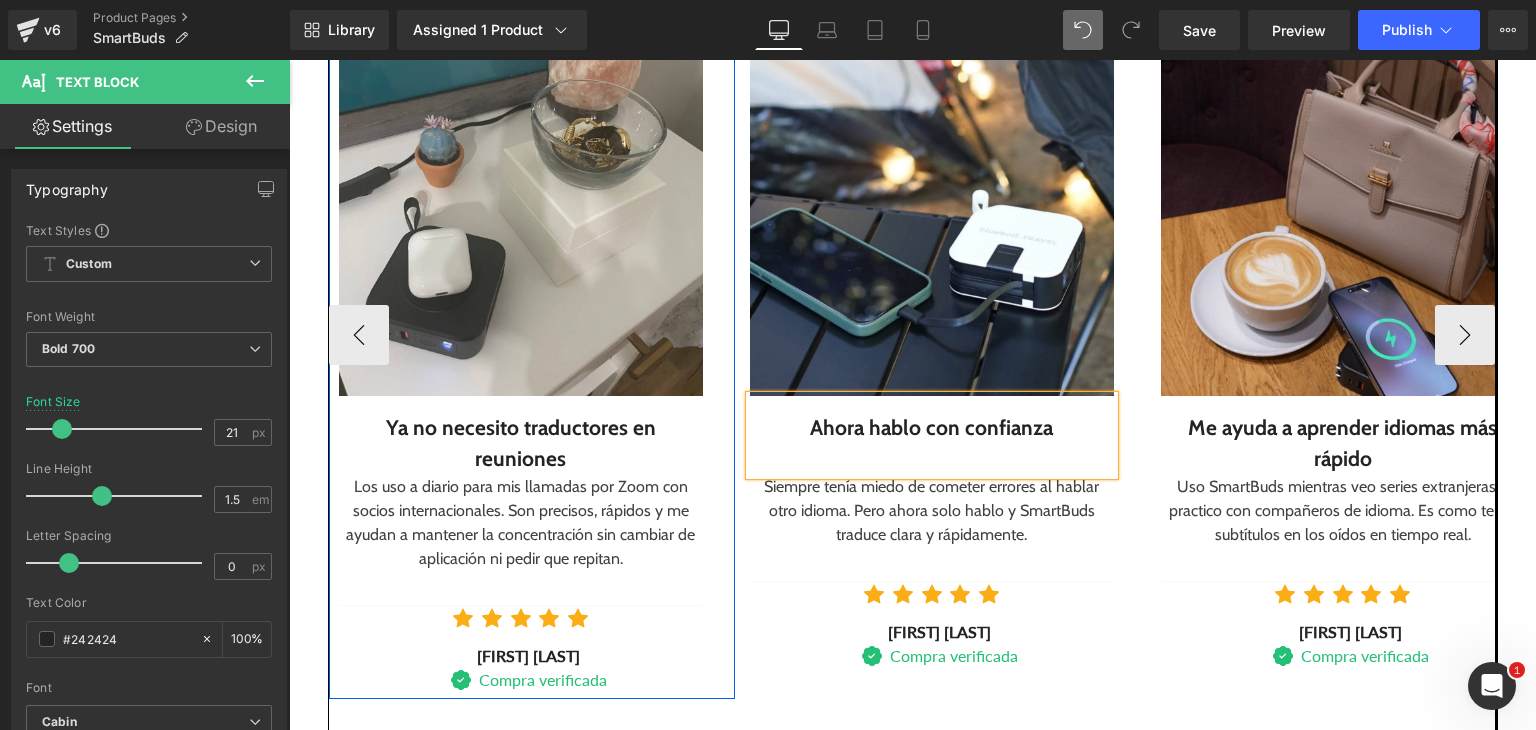 click on "Image         Ya no necesito traductores en reuniones Text Block          Los uso a diario para mis llamadas por Zoom con socios internacionales. Son precisos, rápidos y me ayudan a mantener la concentración sin cambiar de aplicación ni pedir que repitan. Text Block         Separator
Icon
Icon
Icon
Icon
Icon" at bounding box center (532, 315) 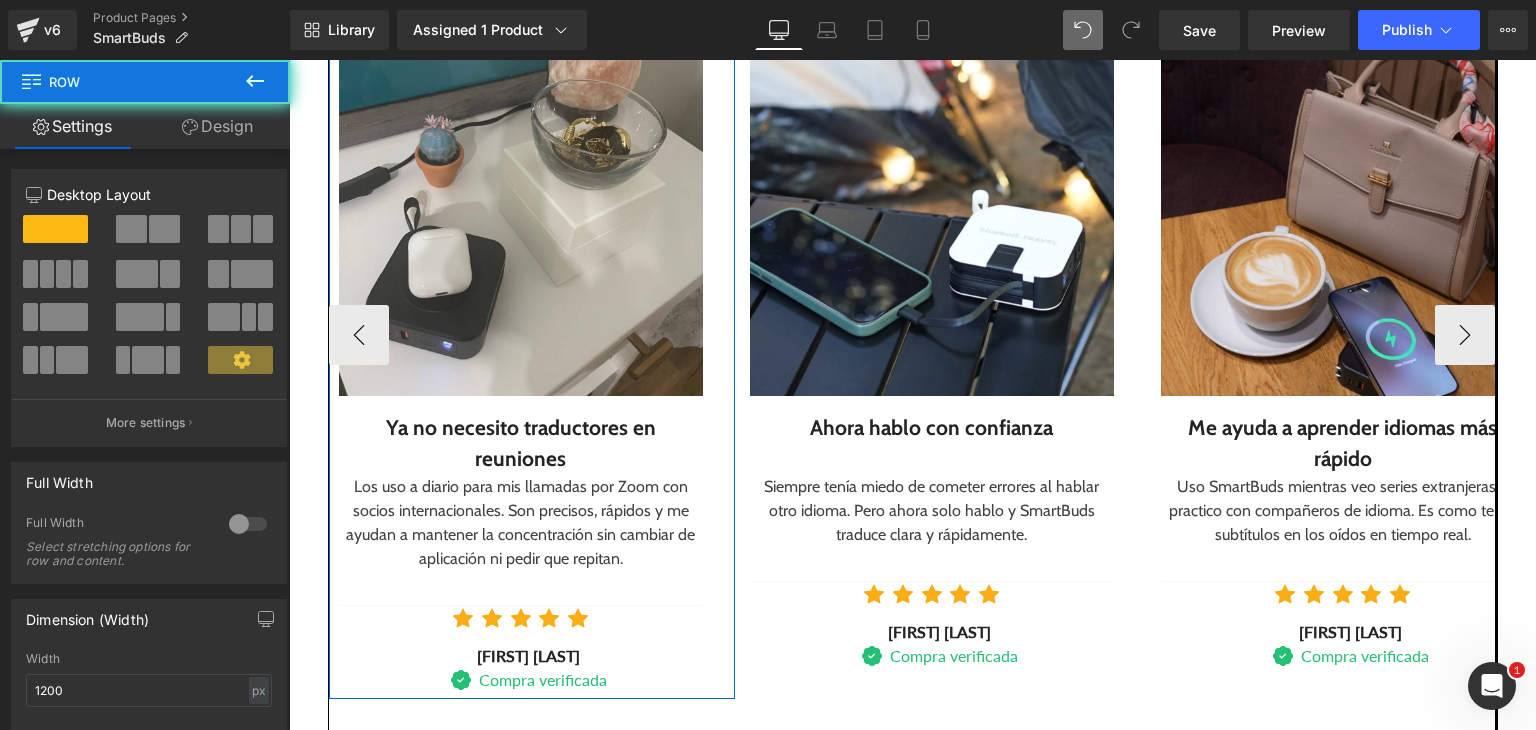 click on "Image         Ya no necesito traductores en reuniones Text Block          Los uso a diario para mis llamadas por Zoom con socios internacionales. Son precisos, rápidos y me ayudan a mantener la concentración sin cambiar de aplicación ni pedir que repitan. Text Block         Separator
Icon
Icon
Icon
Icon
Icon" at bounding box center [532, 315] 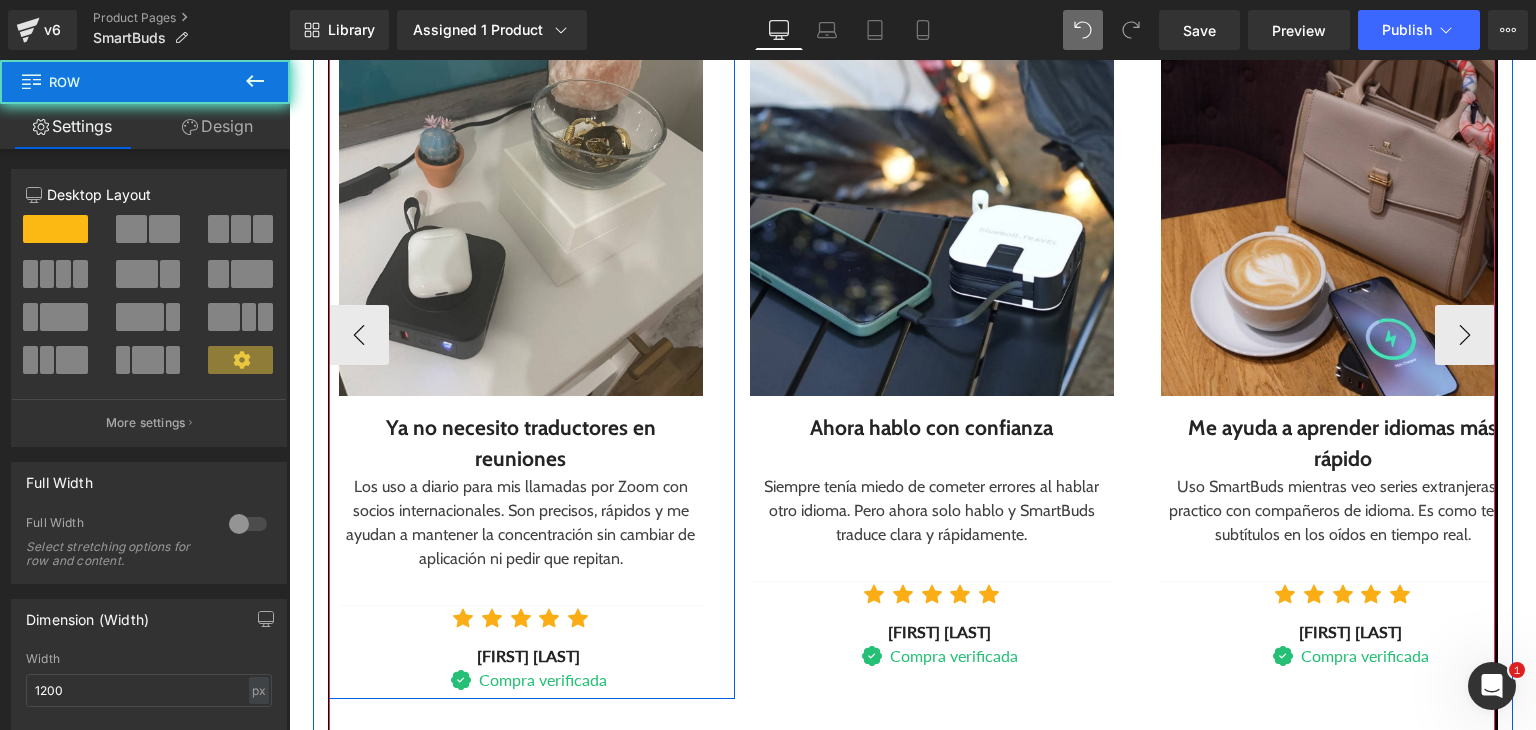 click on "Image         Ya no necesito traductores en reuniones Text Block          Los uso a diario para mis llamadas por Zoom con socios internacionales. Son precisos, rápidos y me ayudan a mantener la concentración sin cambiar de aplicación ni pedir que repitan. Text Block         Separator
Icon
Icon
Icon
Icon
Icon" at bounding box center (532, 315) 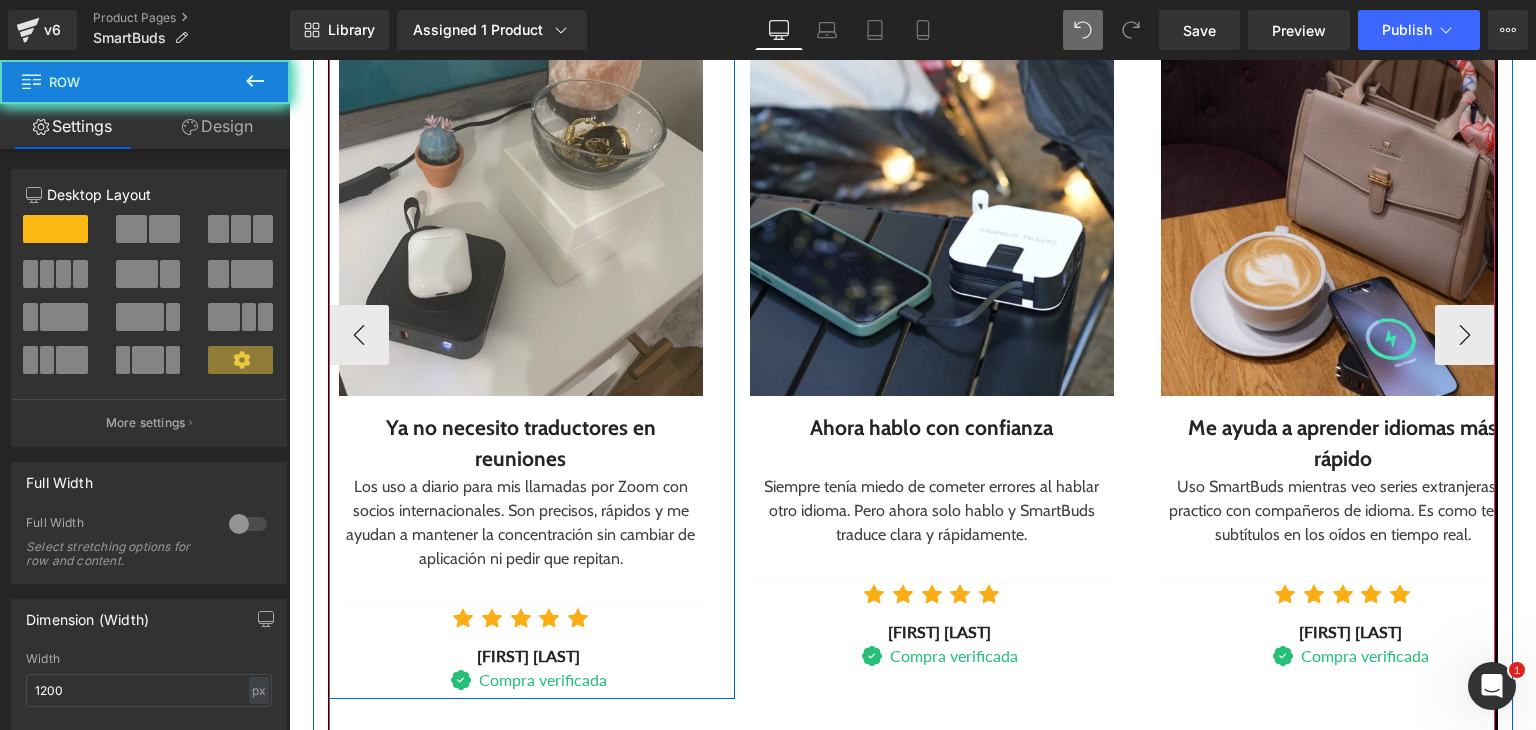 click at bounding box center [289, 60] 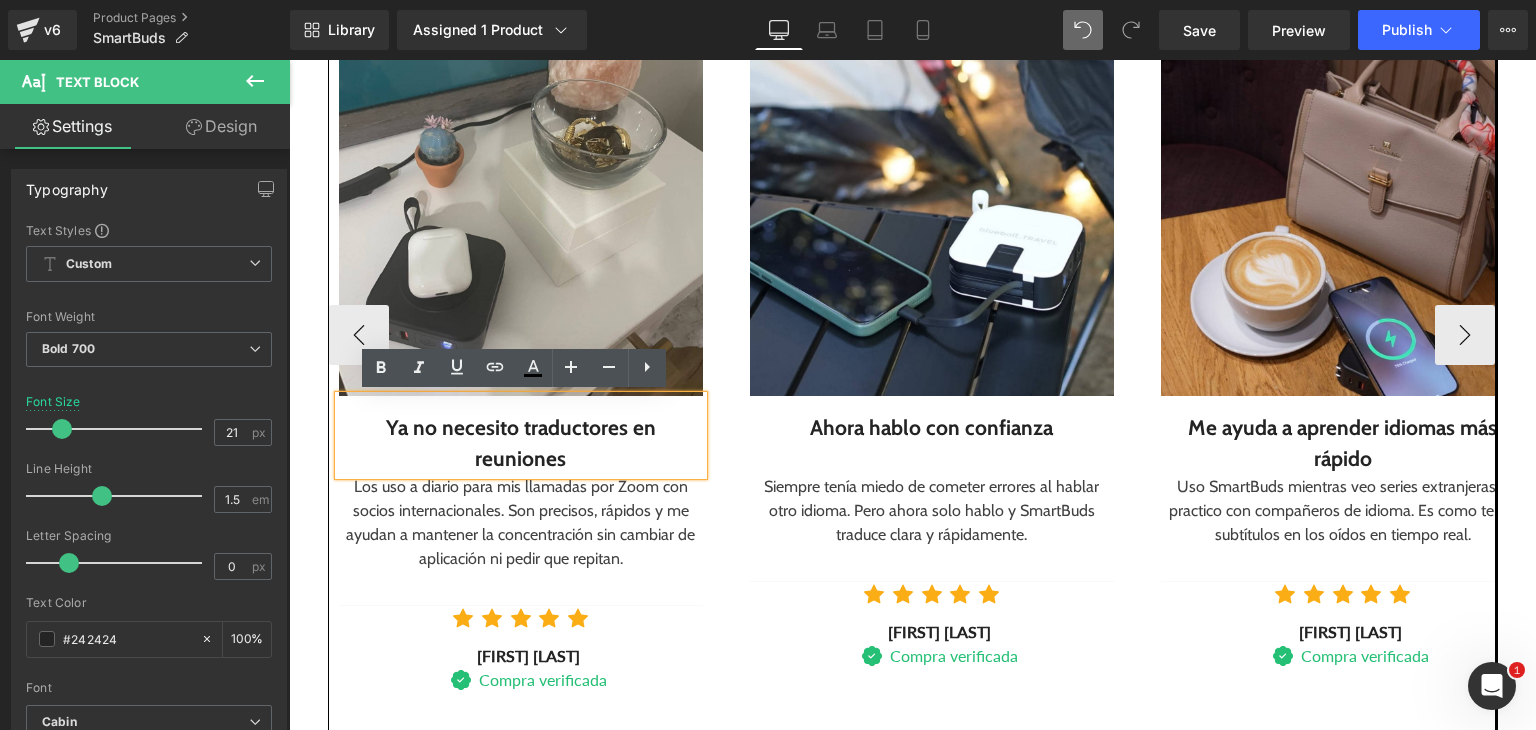 click on "Ya no necesito traductores en reuniones" at bounding box center (521, 435) 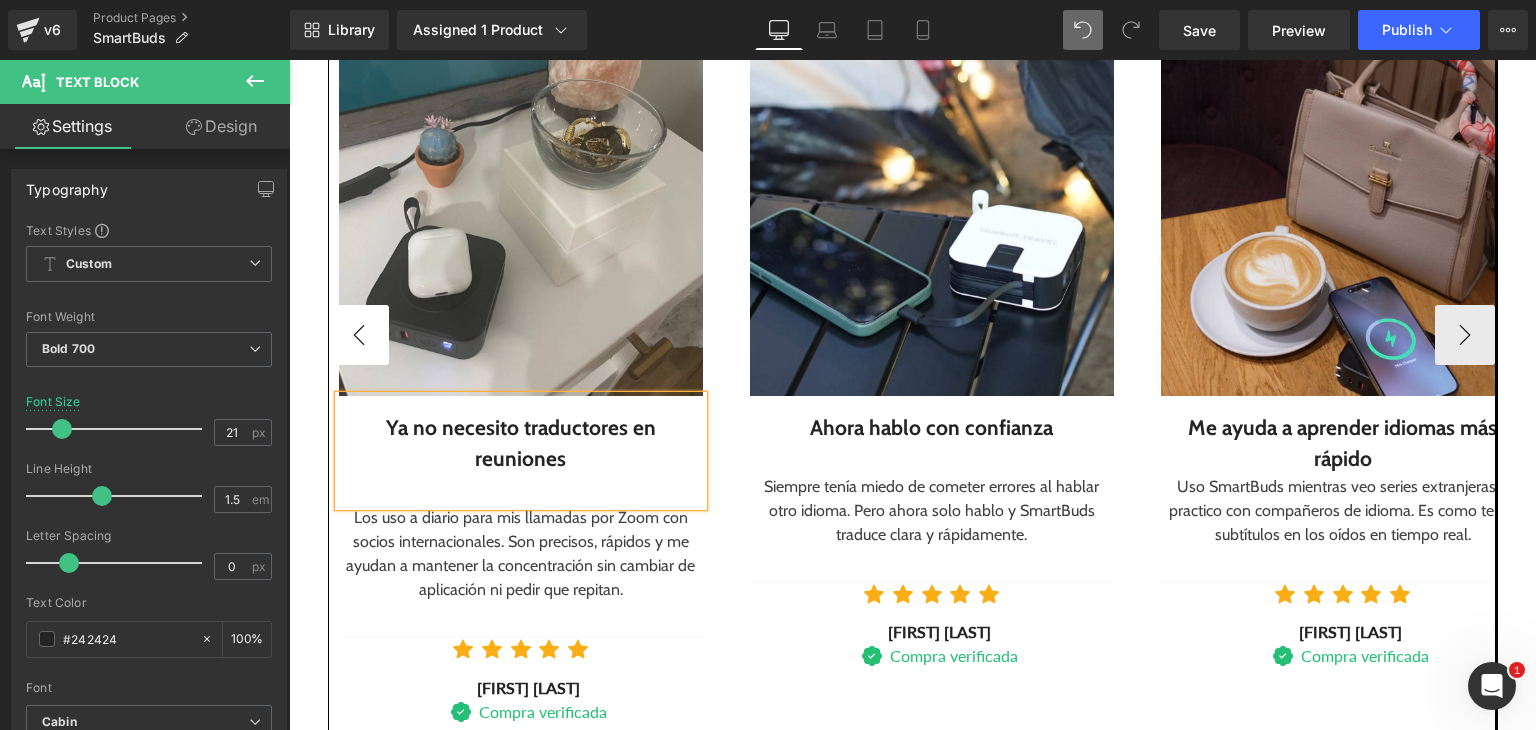 click on "‹" at bounding box center (359, 335) 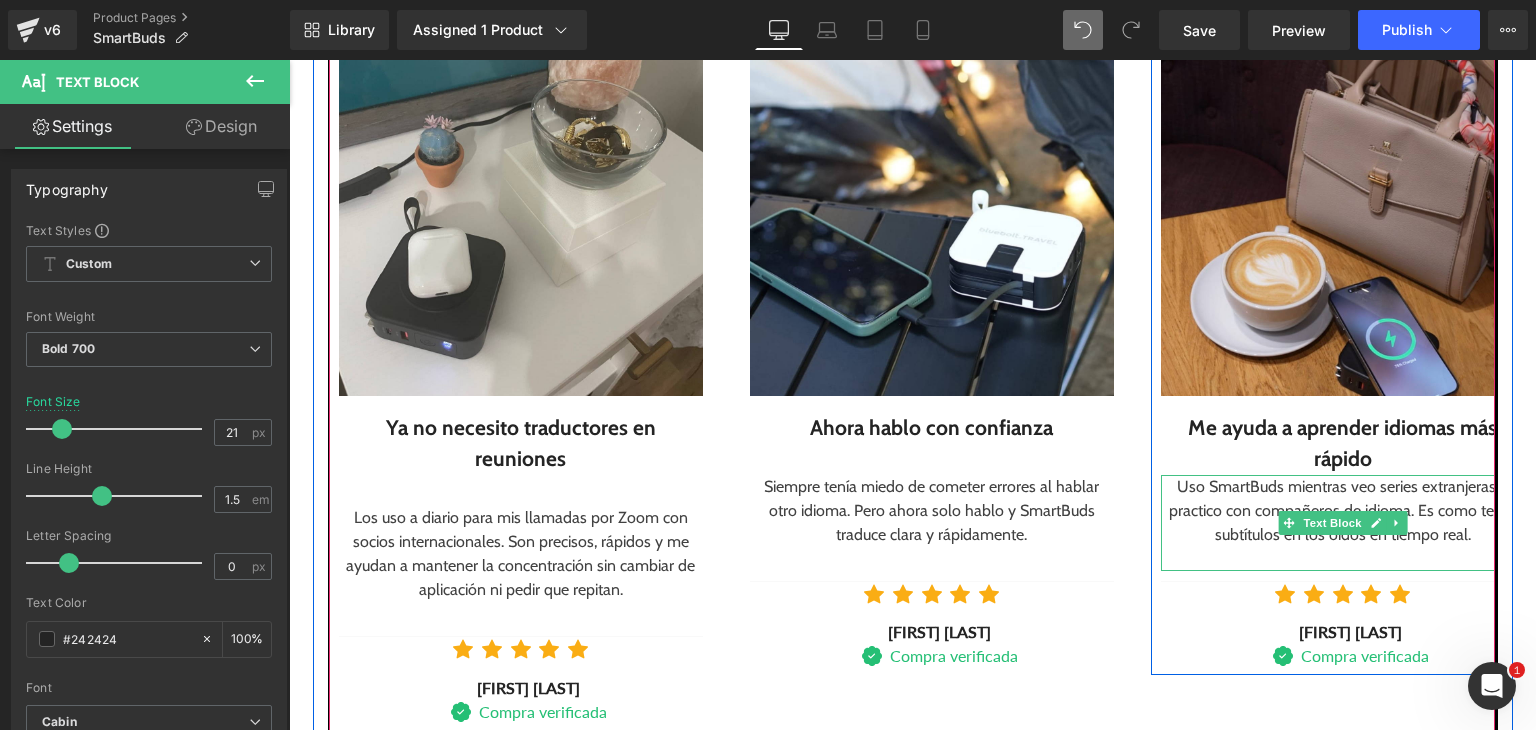 click at bounding box center [1343, 559] 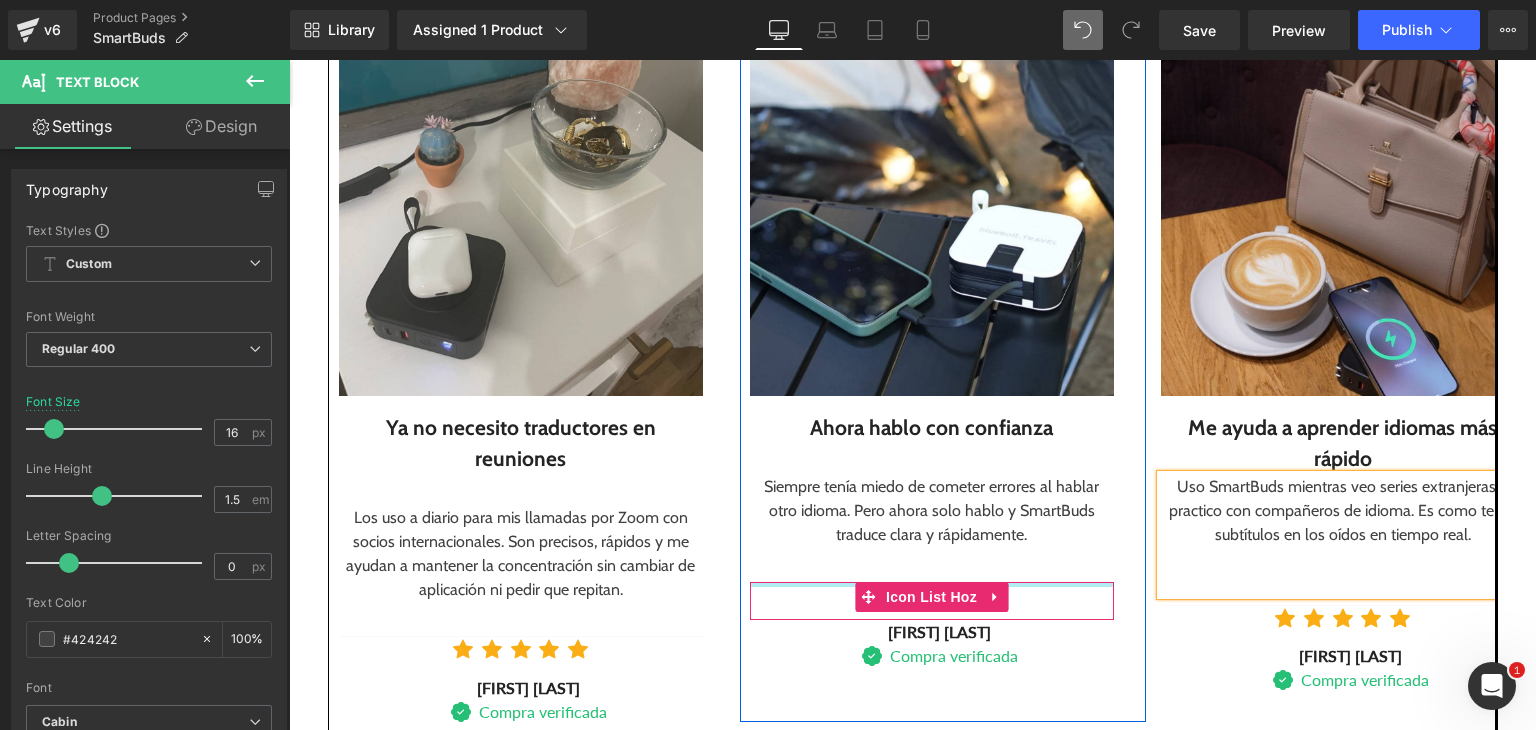 click at bounding box center (932, 559) 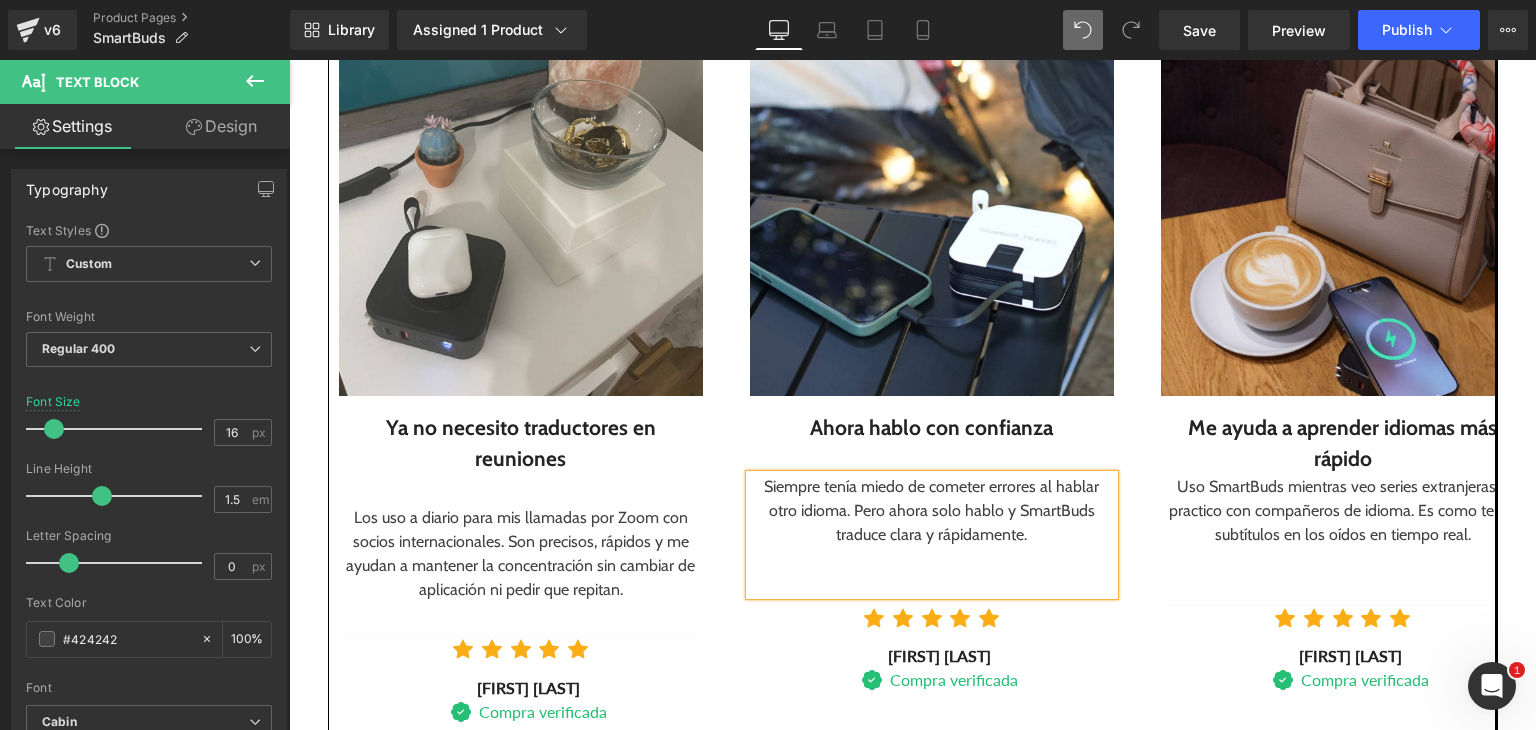 click on "›" at bounding box center [1525, 338] 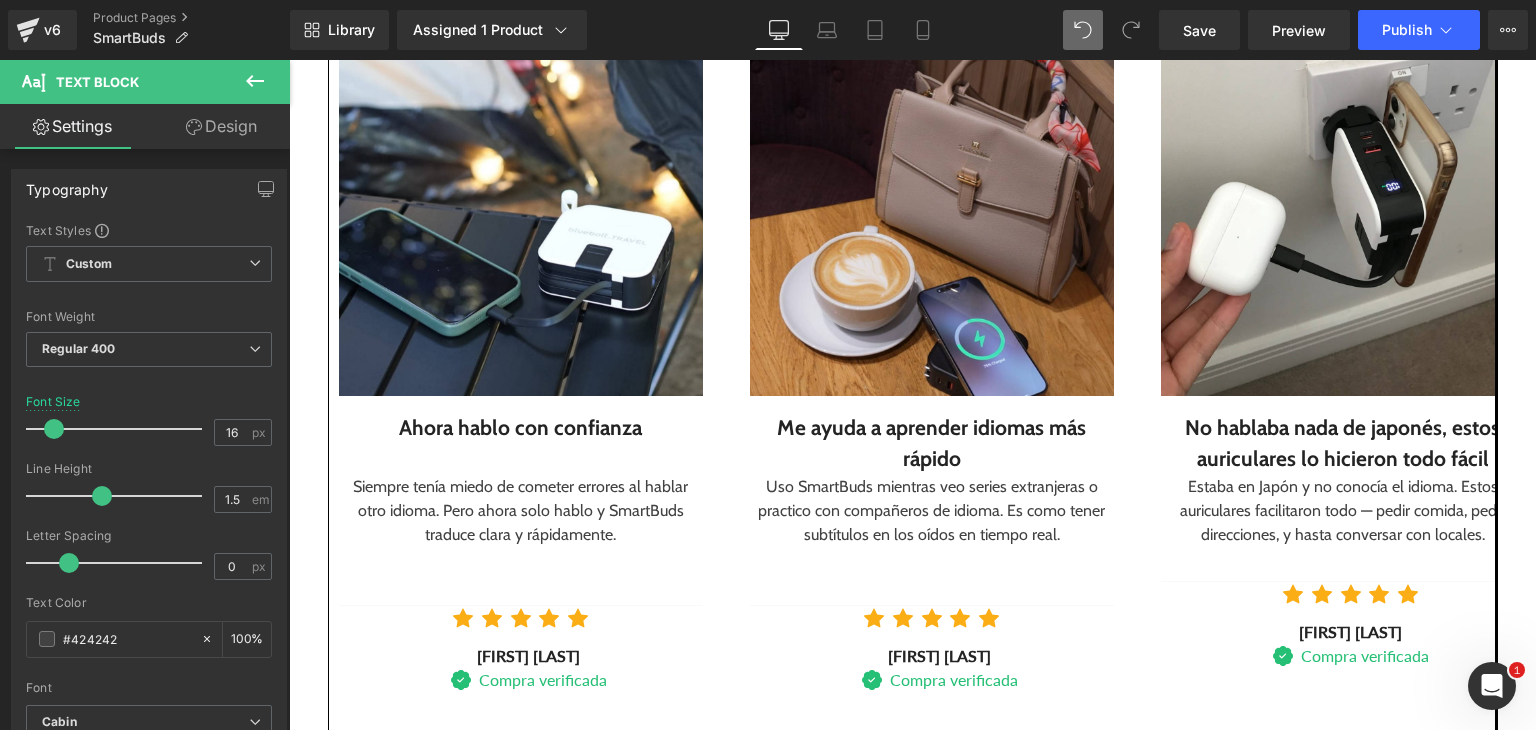 click on "›" at bounding box center (1525, 338) 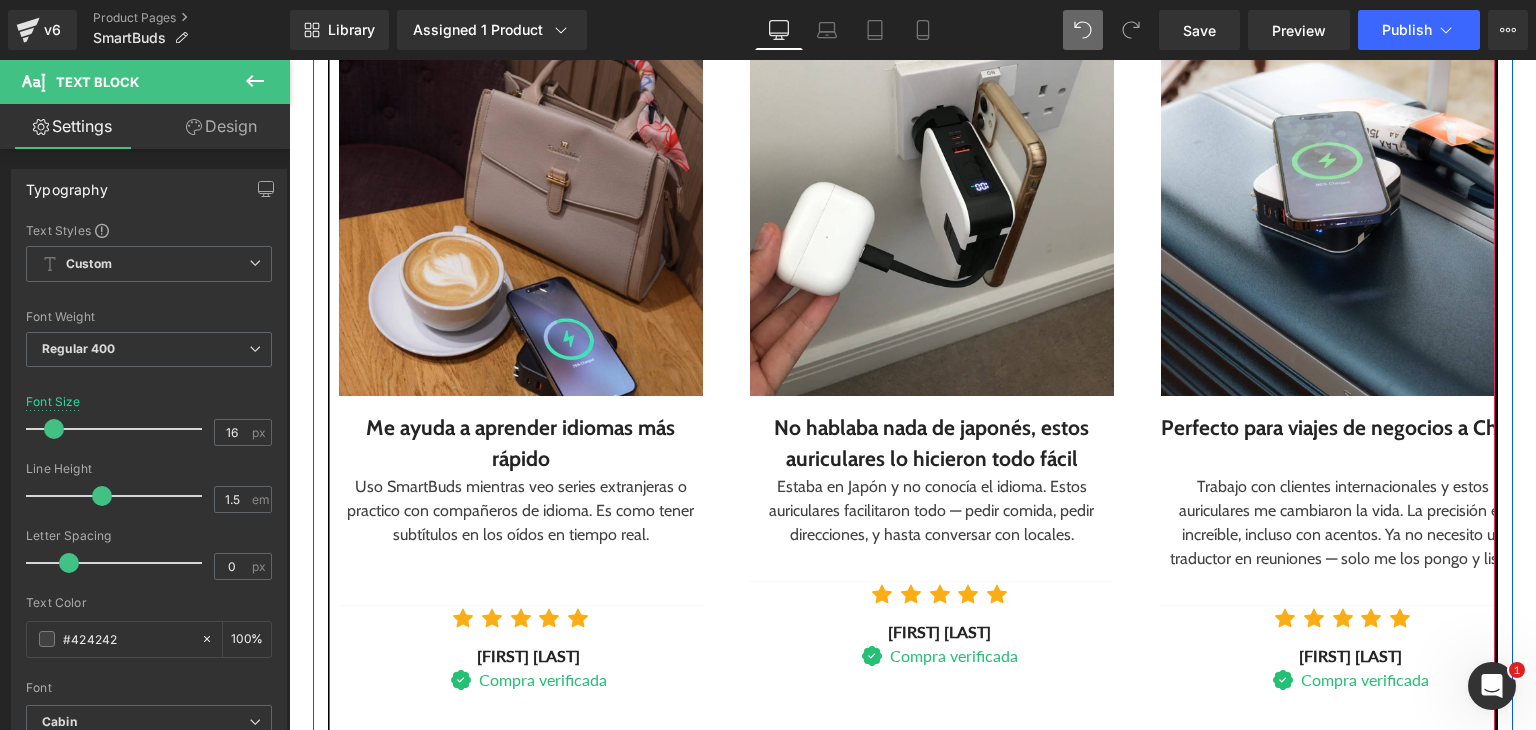 click on "›" at bounding box center (1525, 338) 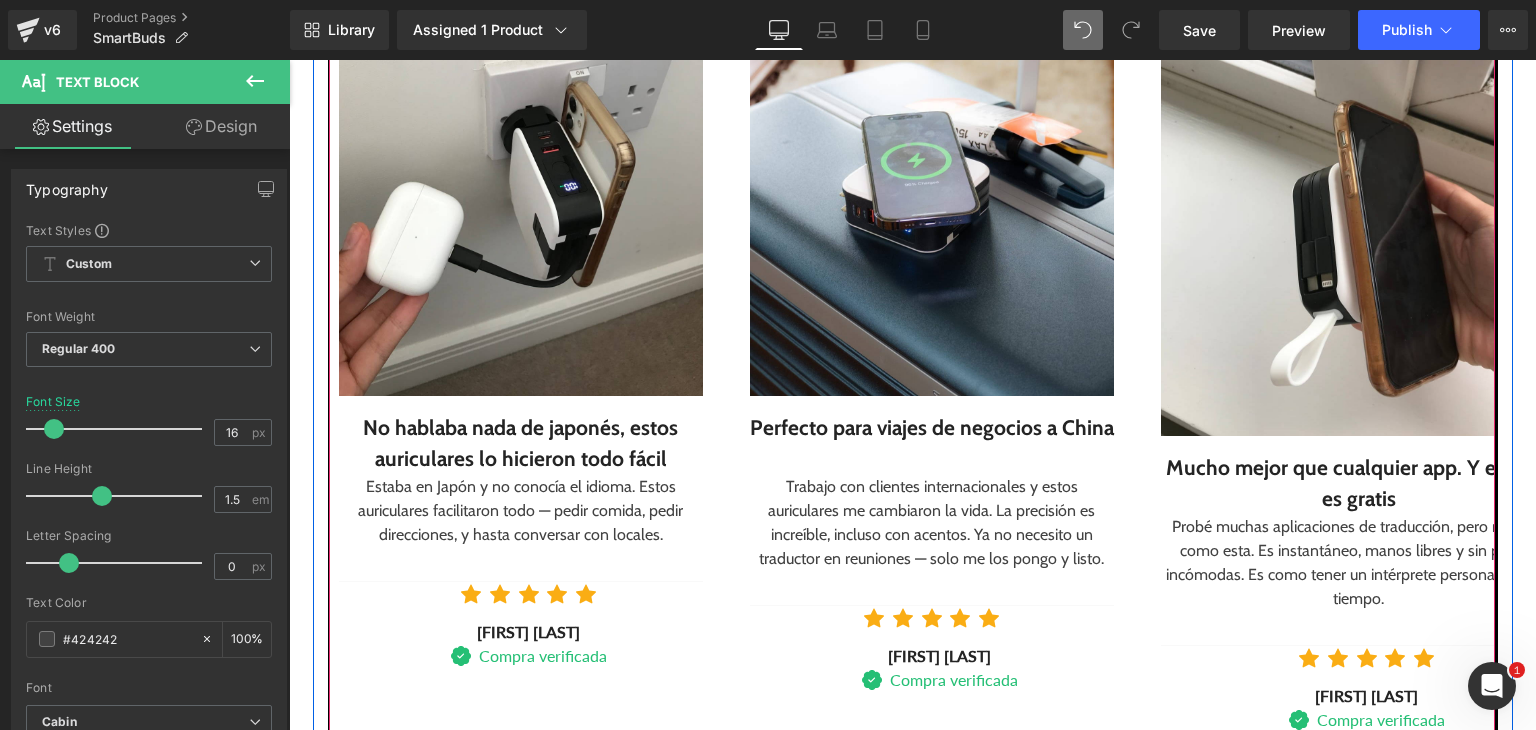 click on "›" at bounding box center [1525, 338] 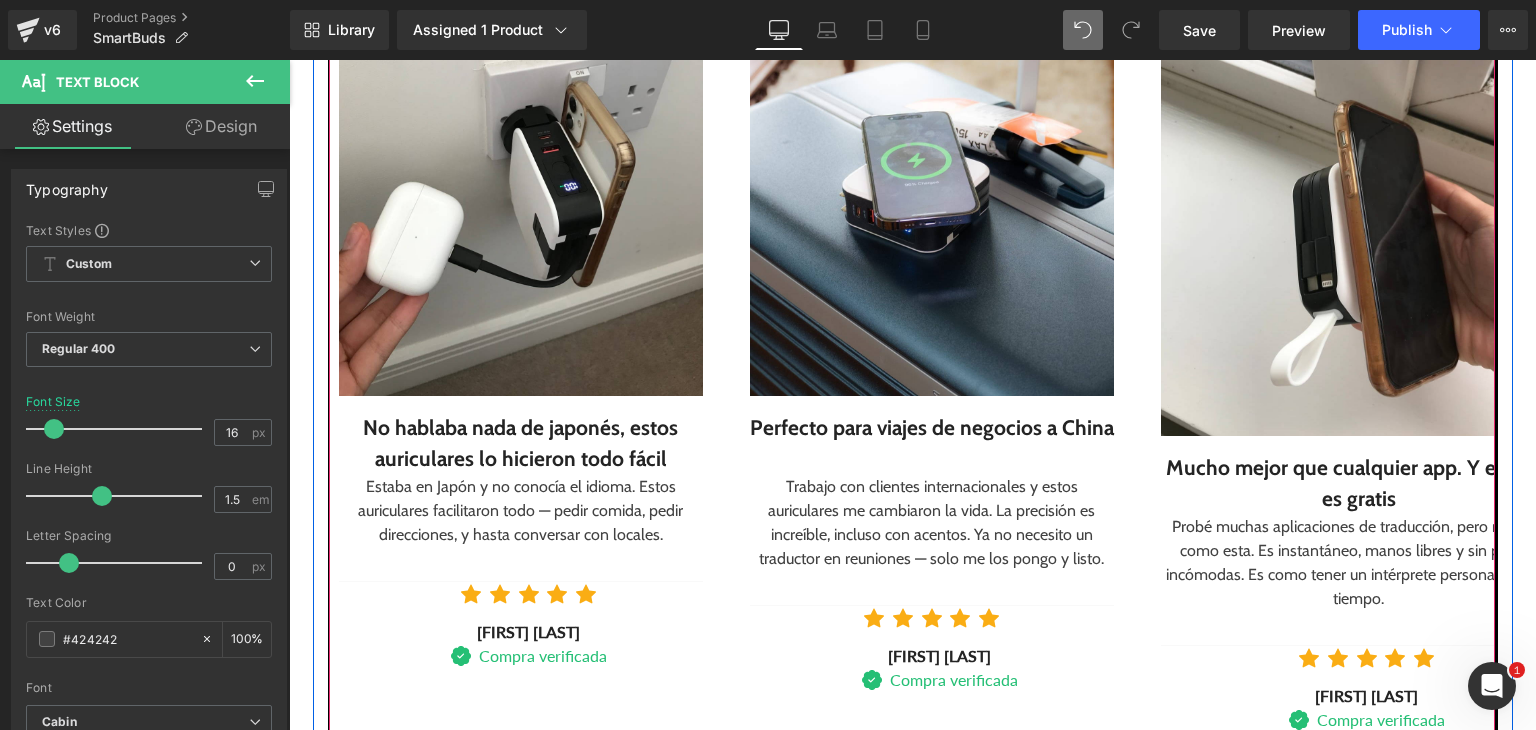 click on "›" at bounding box center (1525, 338) 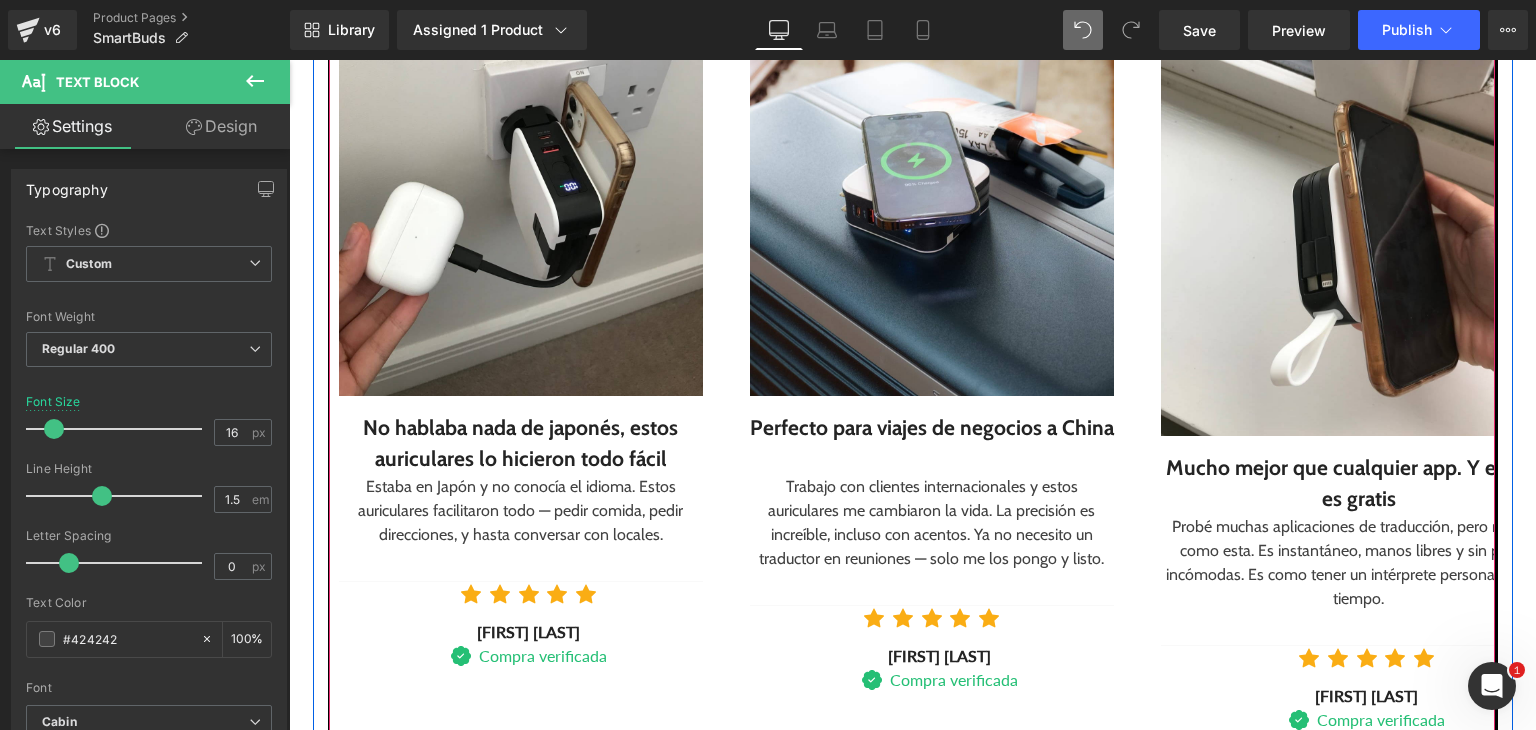click 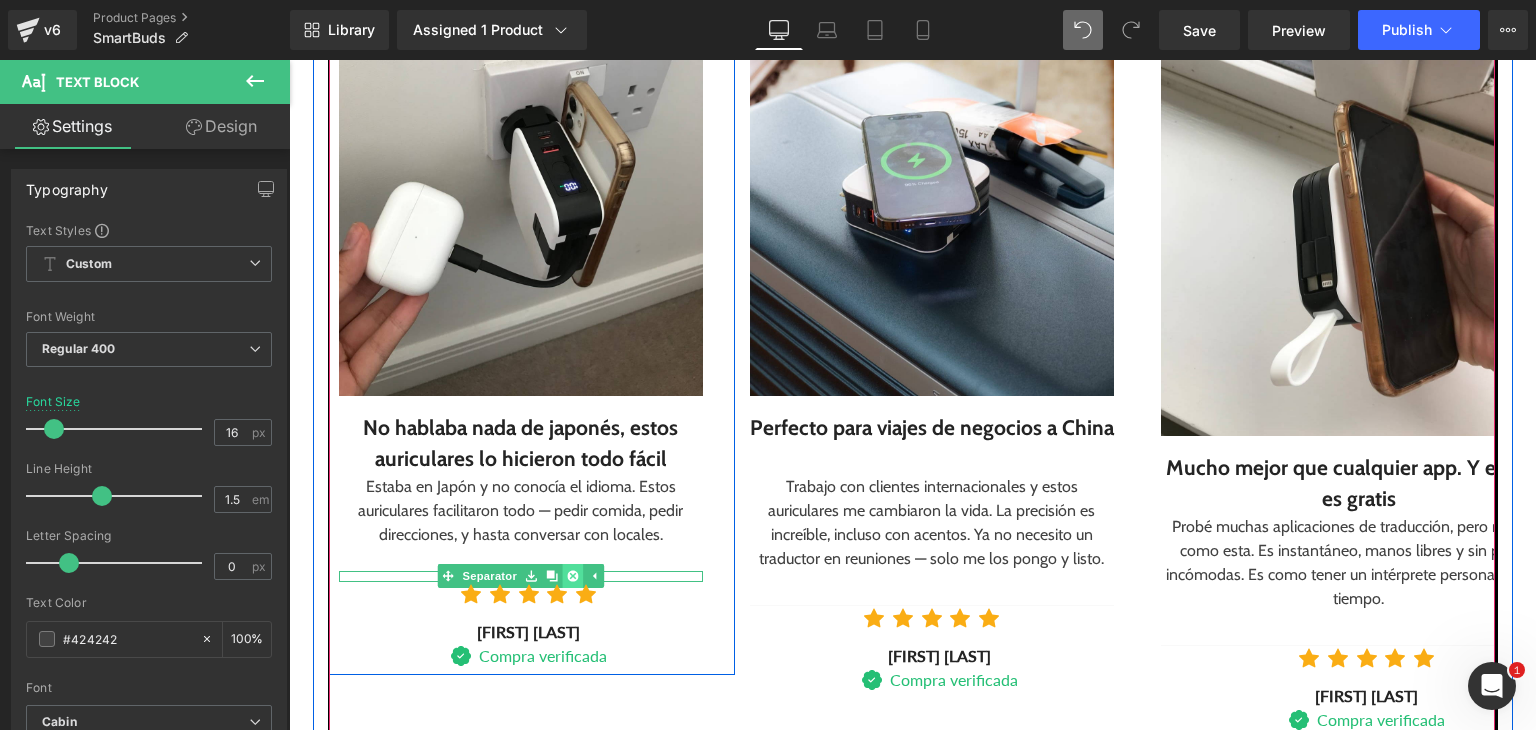 click at bounding box center [572, 576] 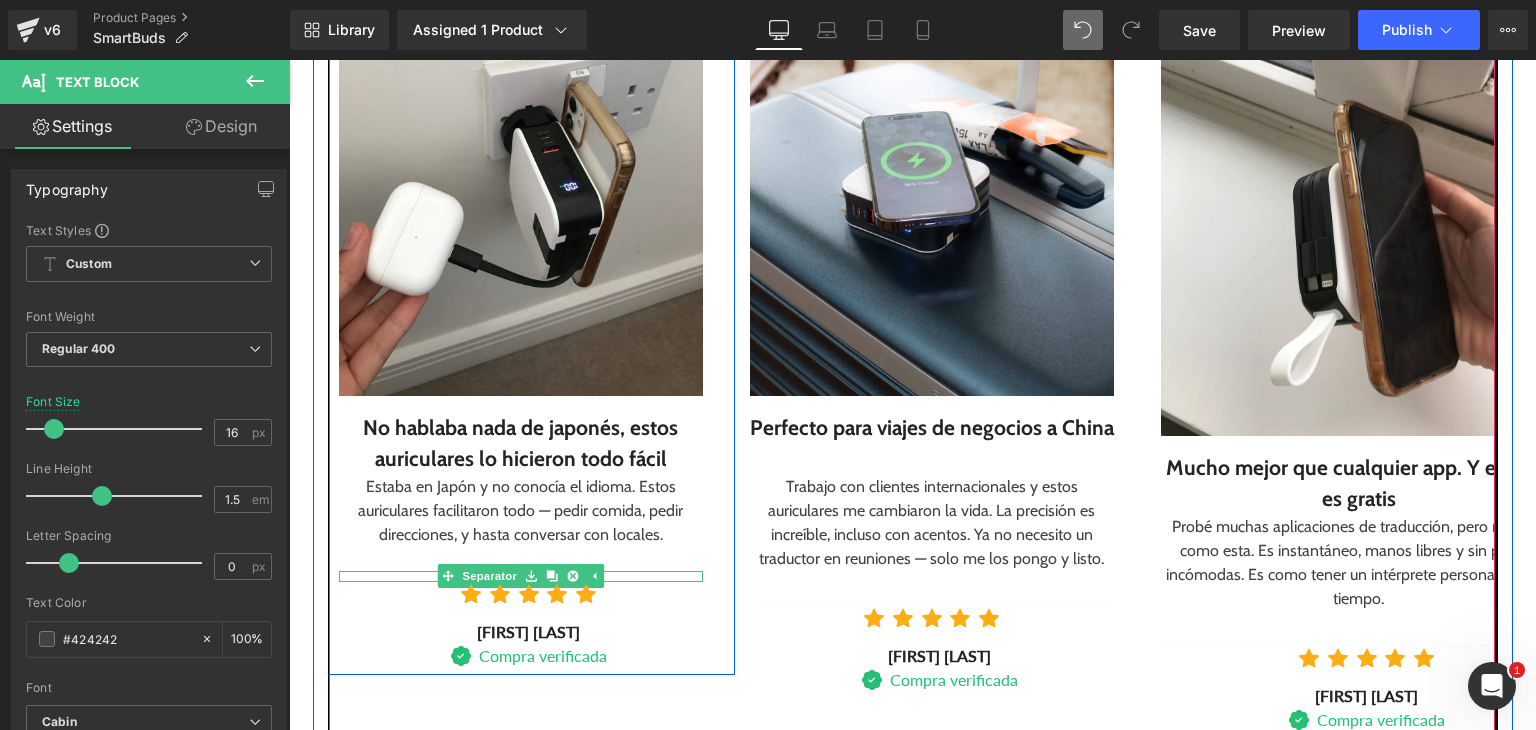 click at bounding box center [521, 559] 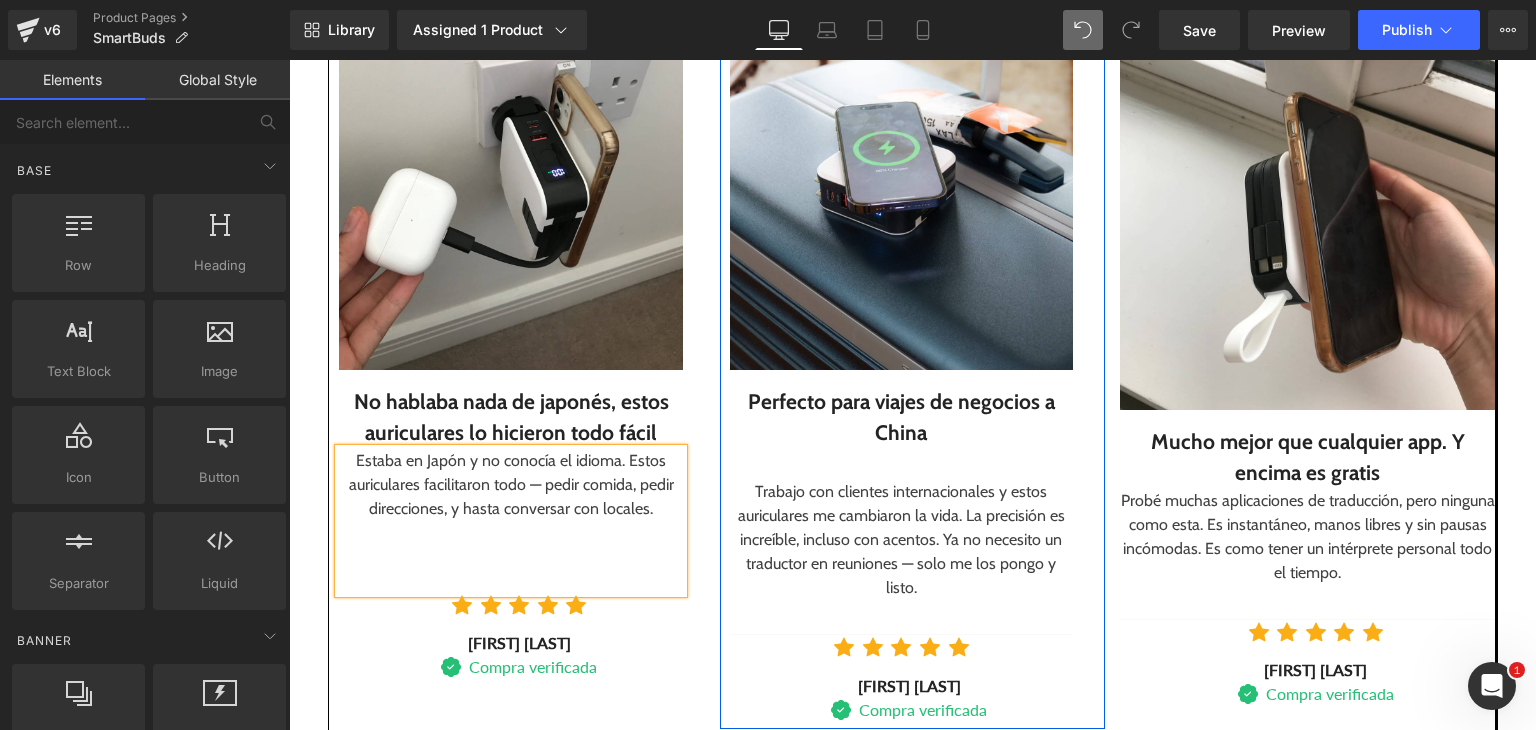click at bounding box center (901, 612) 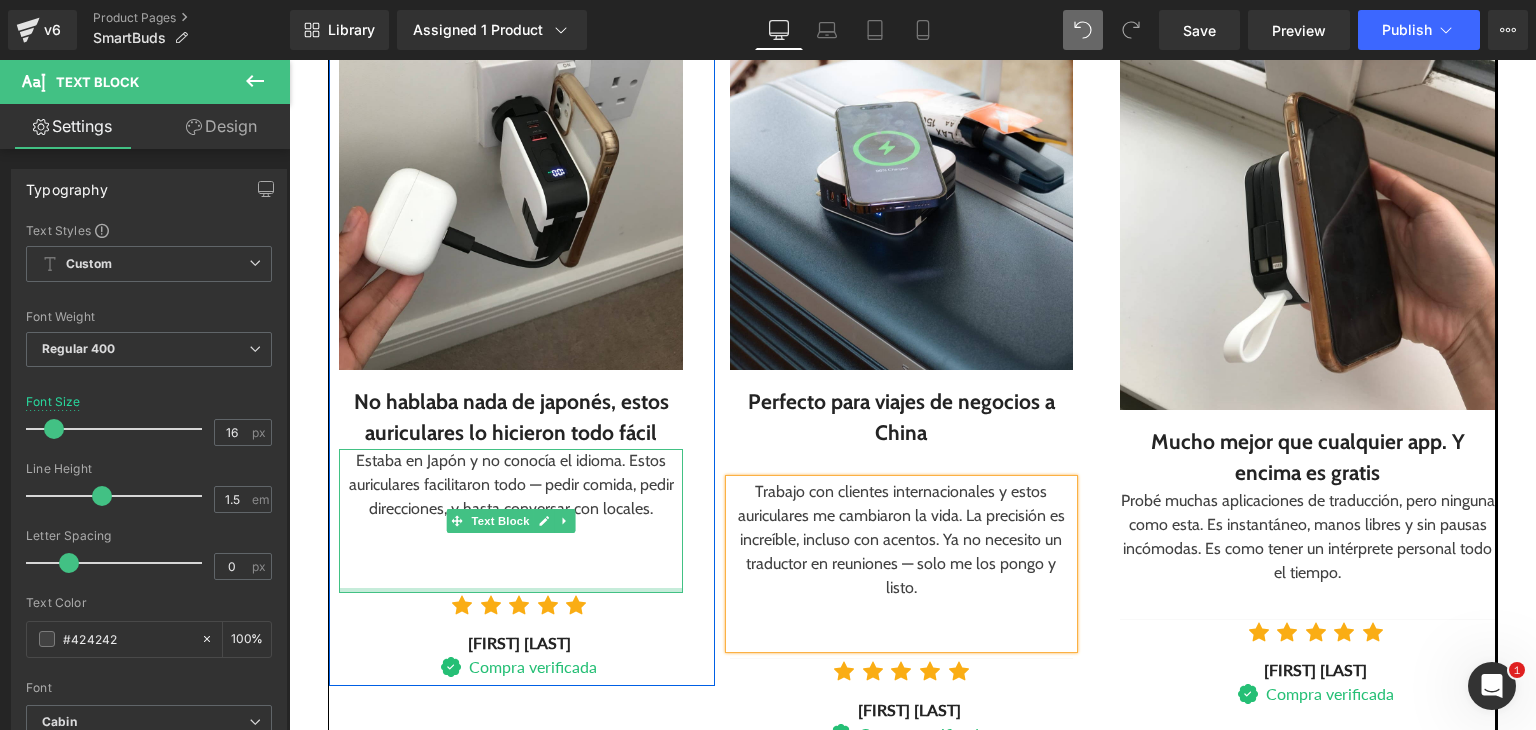 click at bounding box center [510, 581] 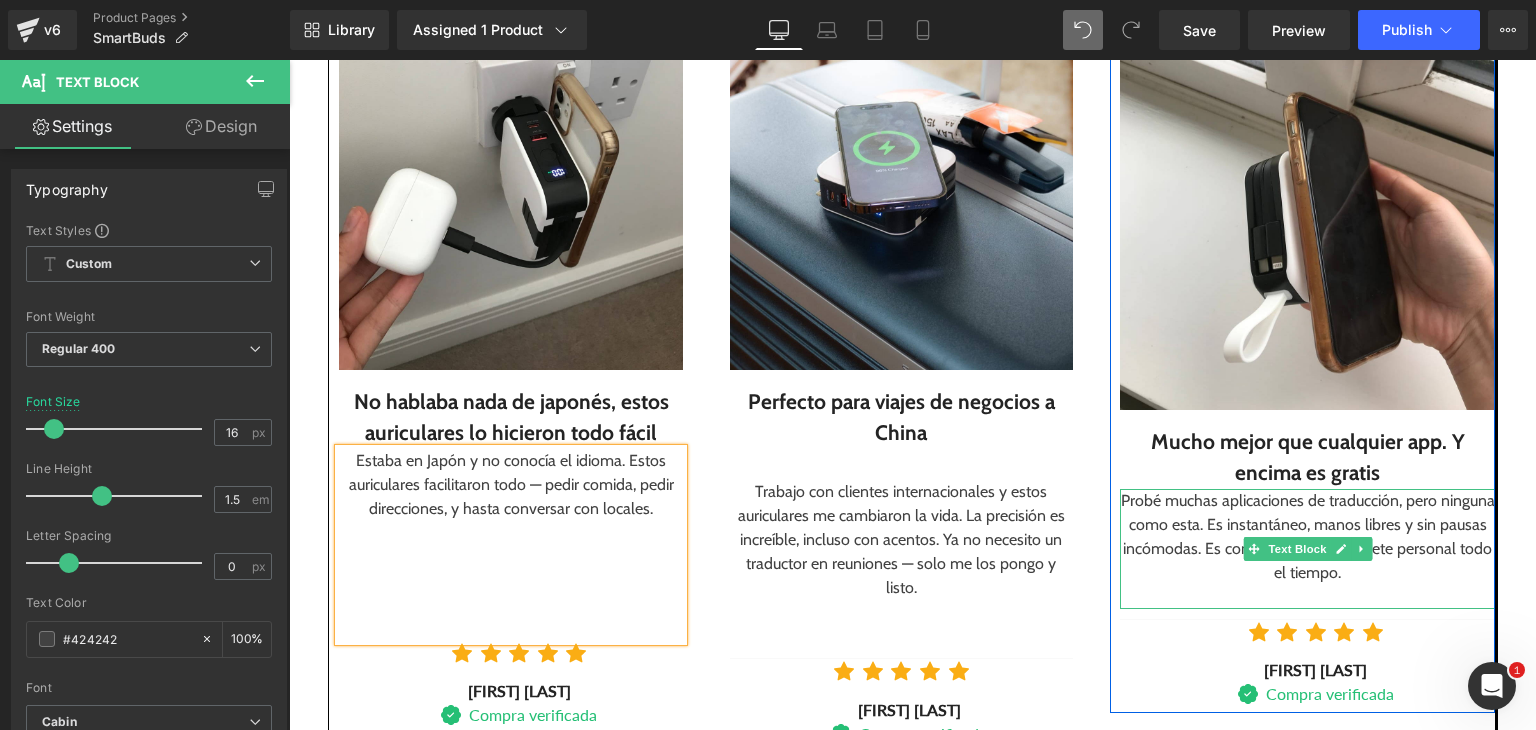 click at bounding box center (1307, 597) 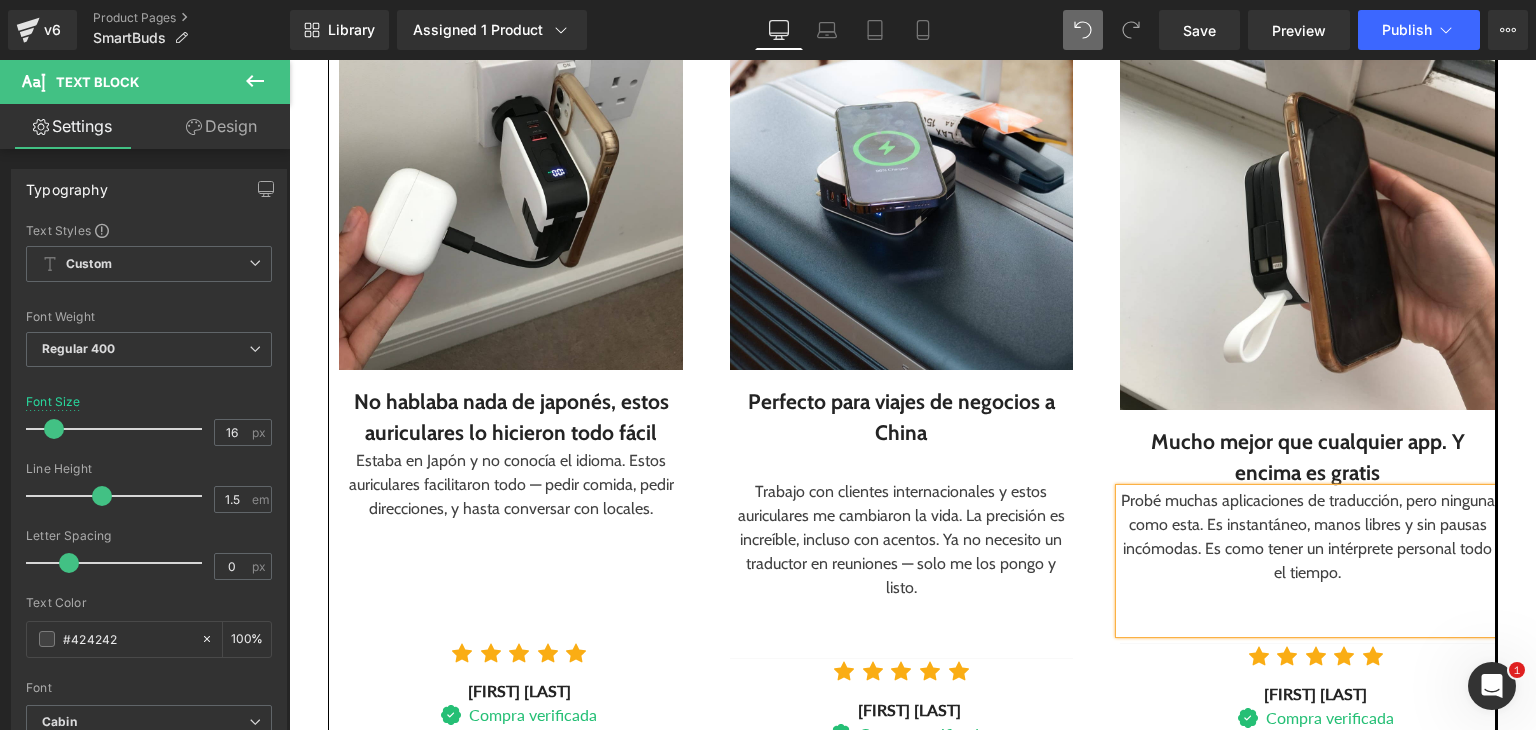 click on "›" at bounding box center [1525, 342] 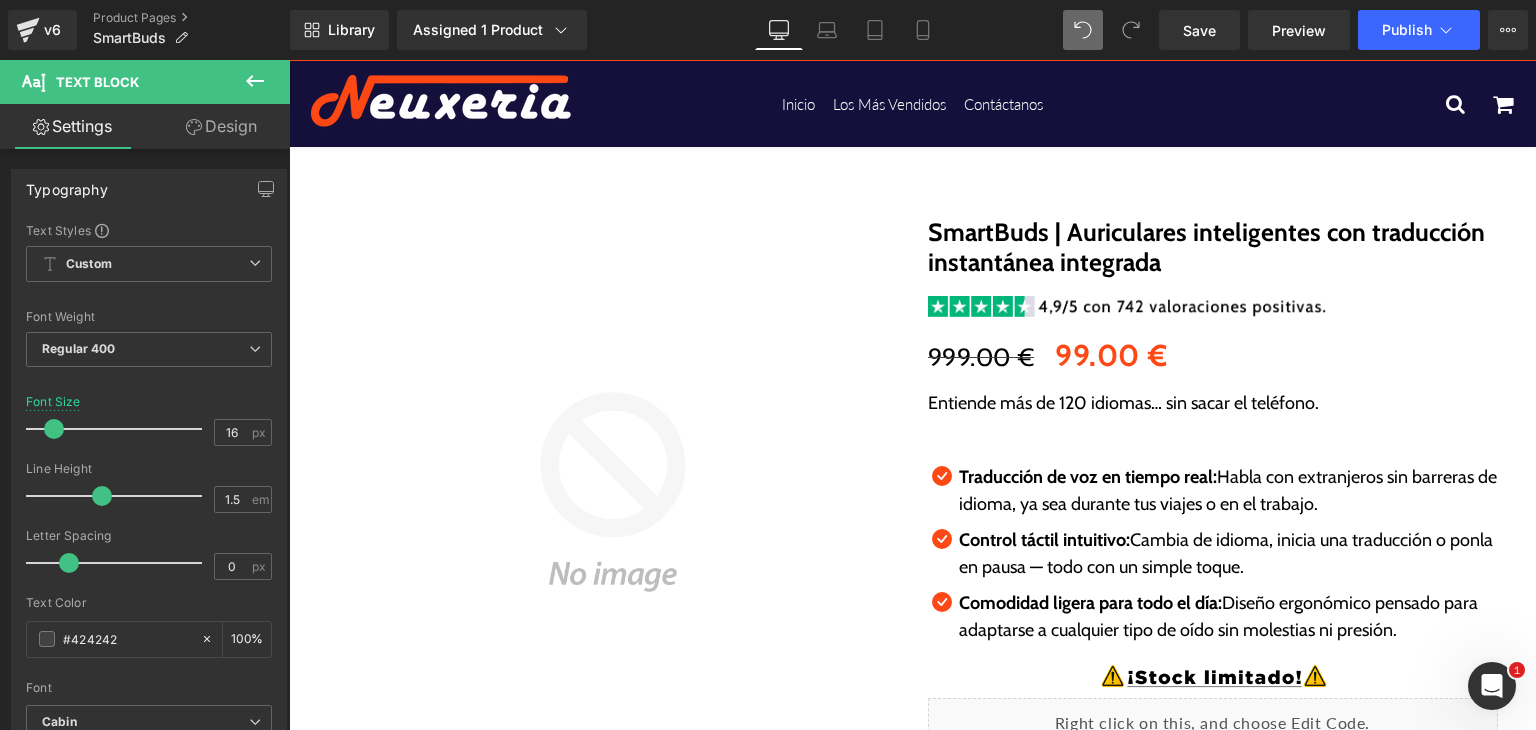 scroll, scrollTop: 0, scrollLeft: 0, axis: both 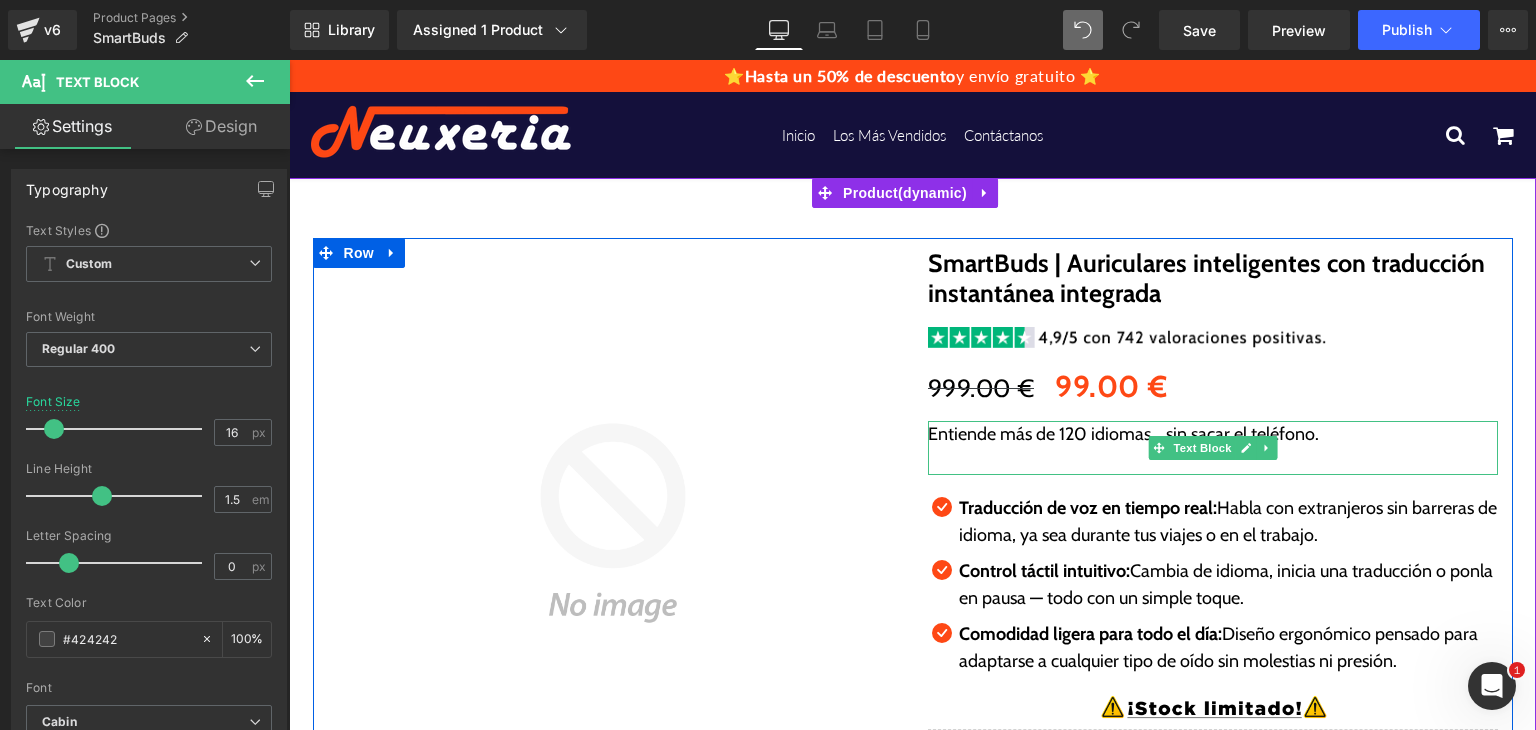 click at bounding box center (1213, 461) 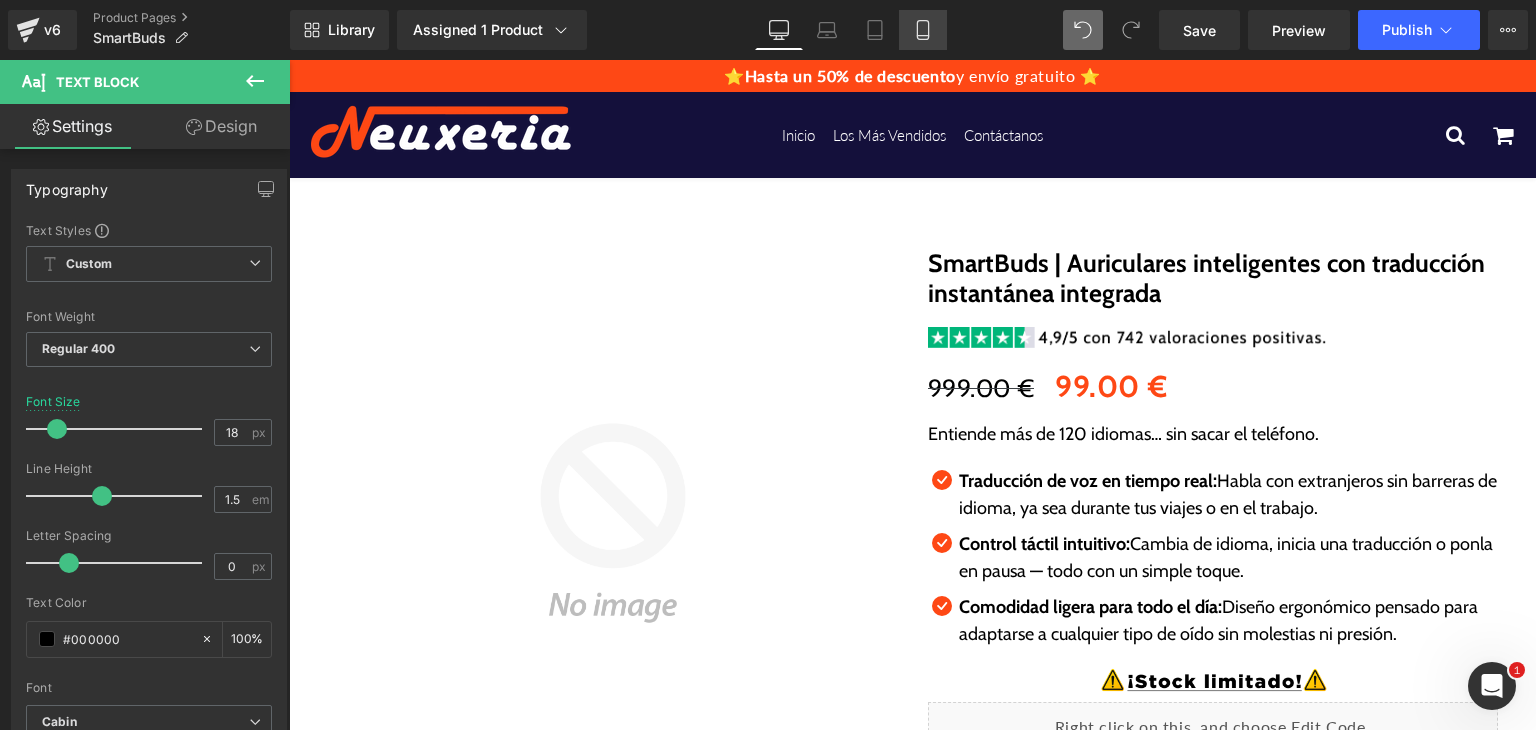 click on "Mobile" at bounding box center (923, 30) 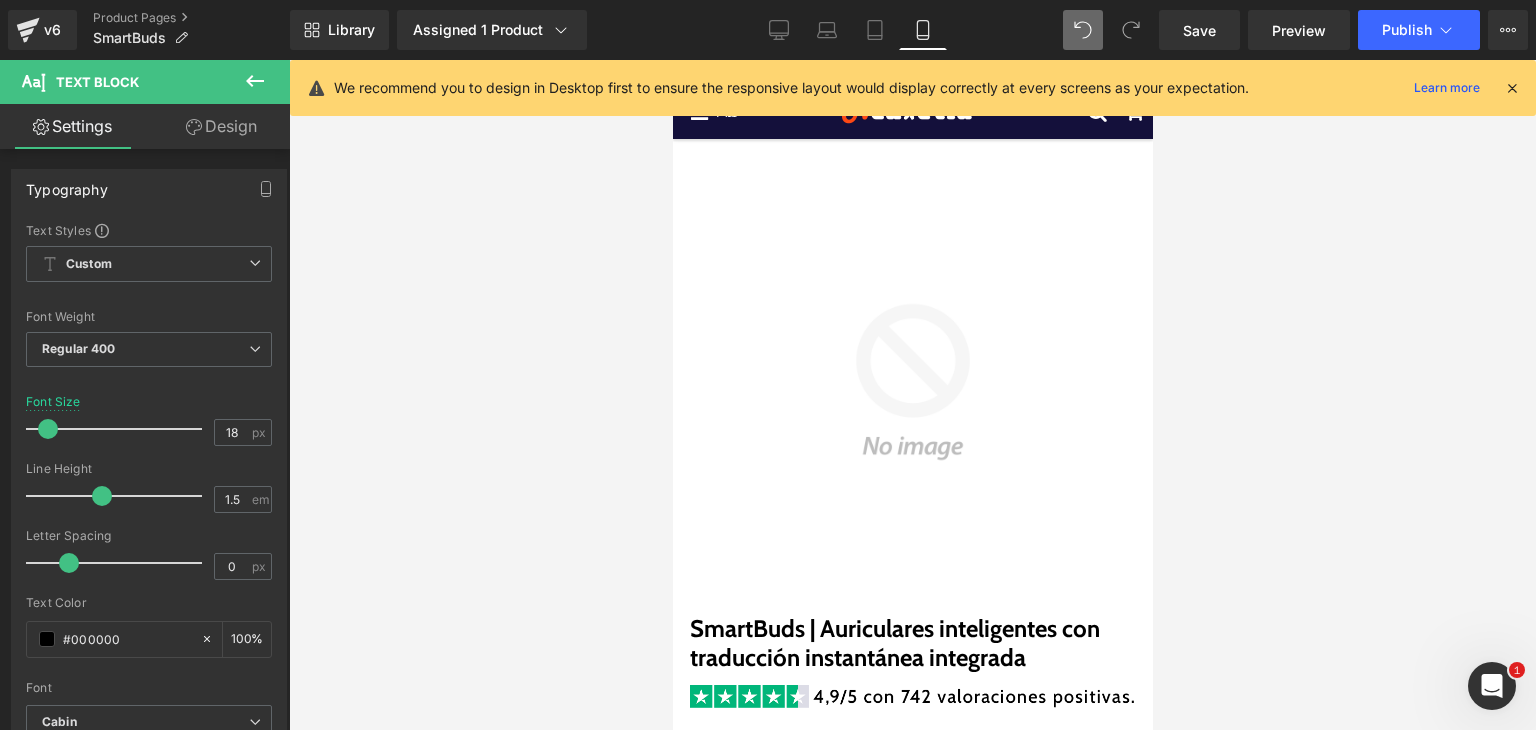 click on "We recommend you to design in Desktop first to ensure the responsive layout would display correctly at every screens as your expectation. Learn more" at bounding box center [913, 88] 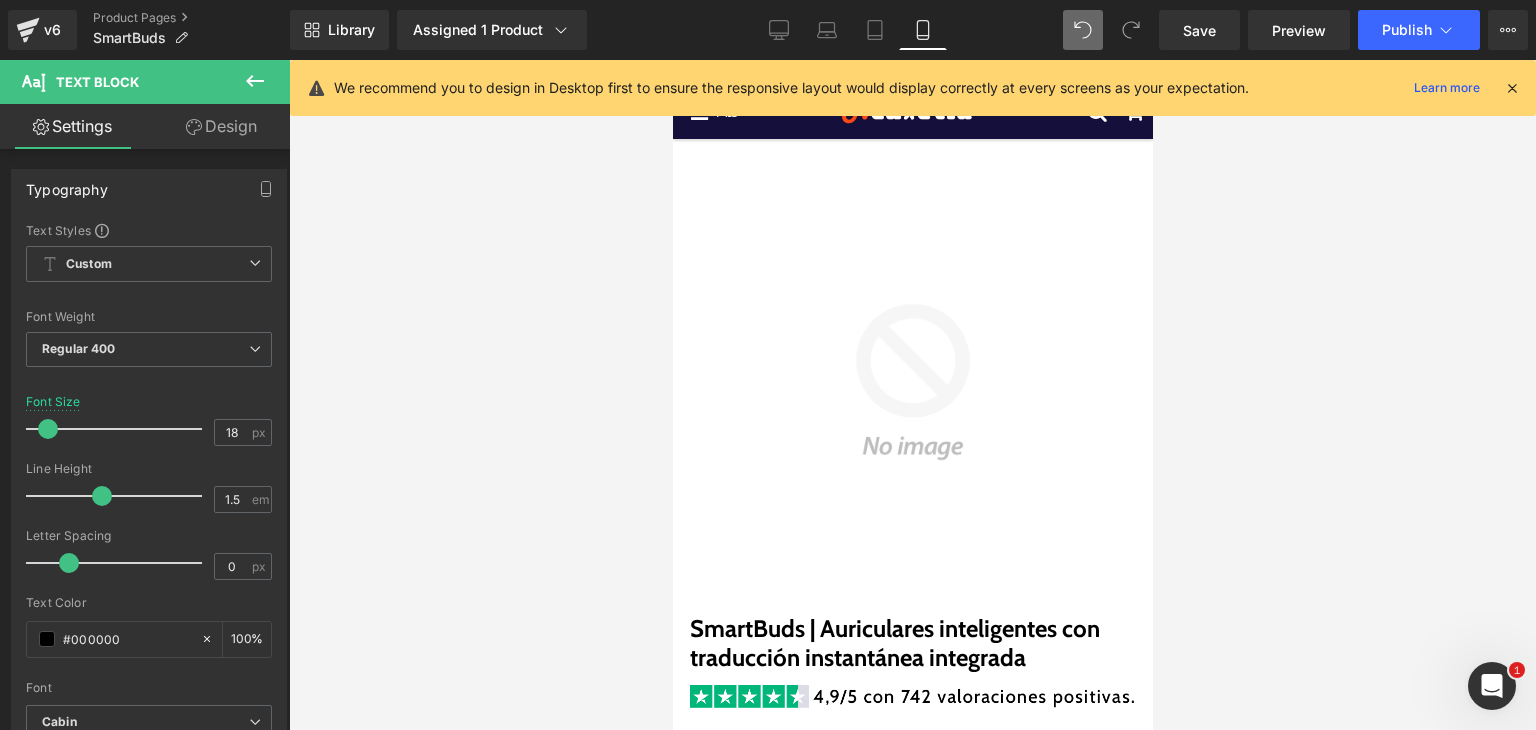 click at bounding box center [1512, 88] 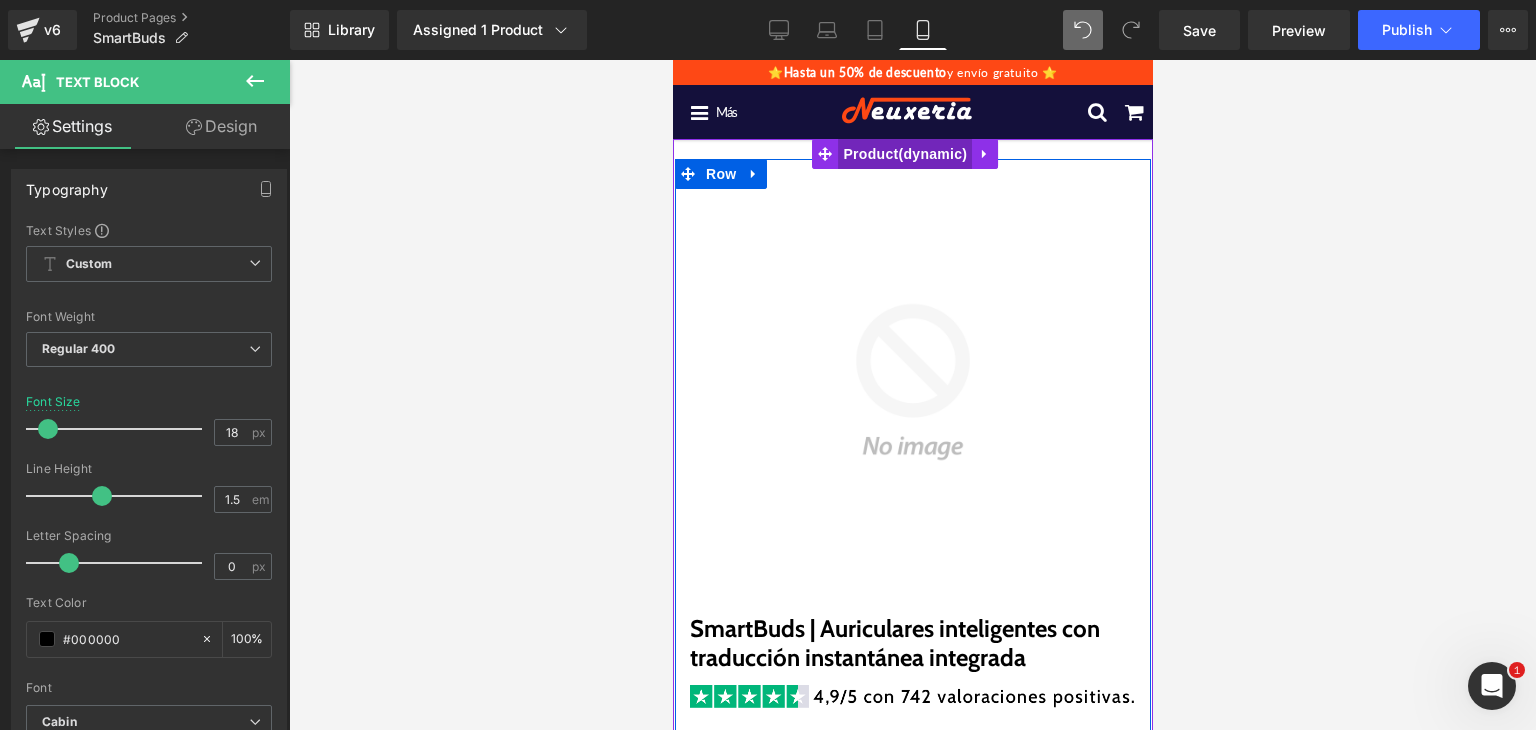 scroll, scrollTop: 0, scrollLeft: 0, axis: both 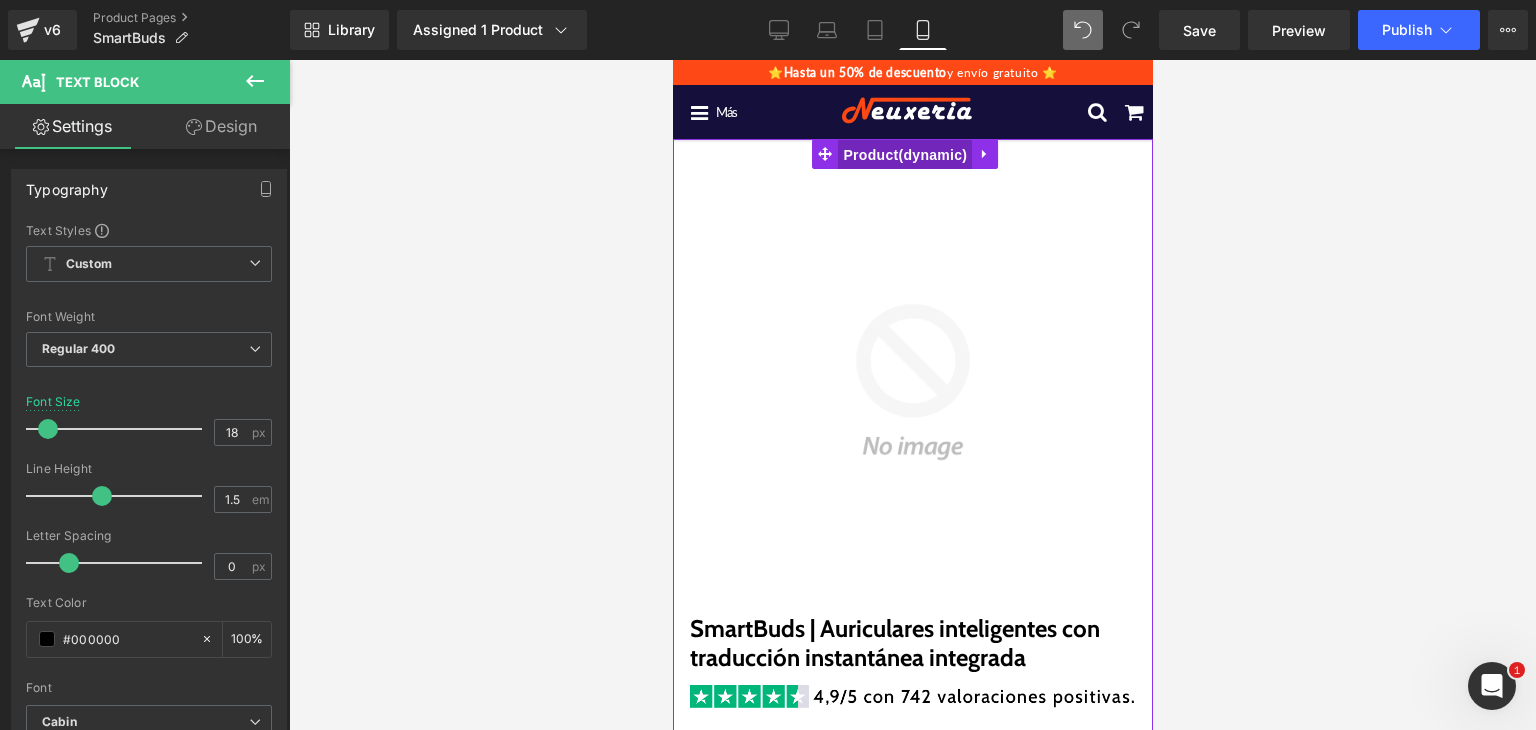 click on "Product" at bounding box center [904, 155] 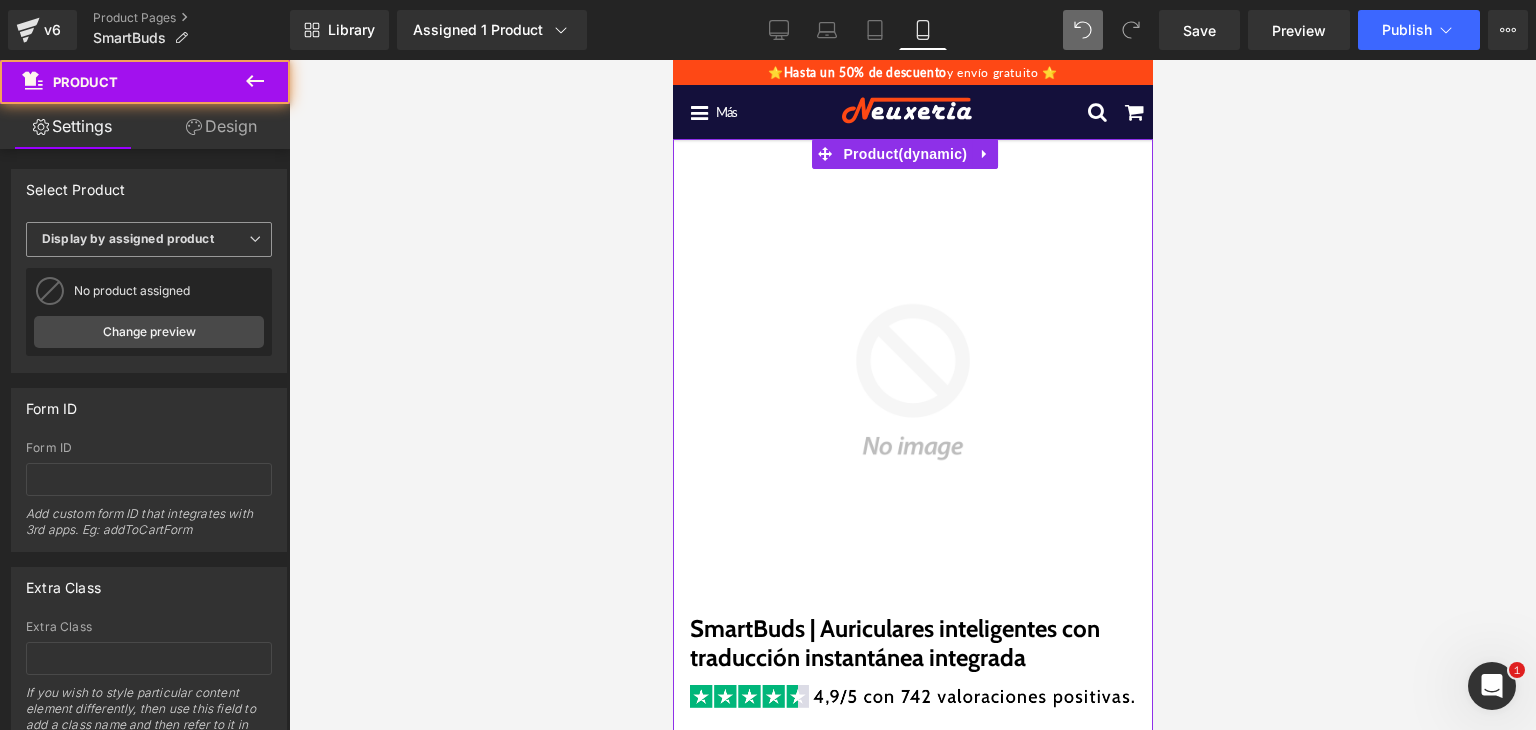 click on "Display by assigned product" at bounding box center (128, 238) 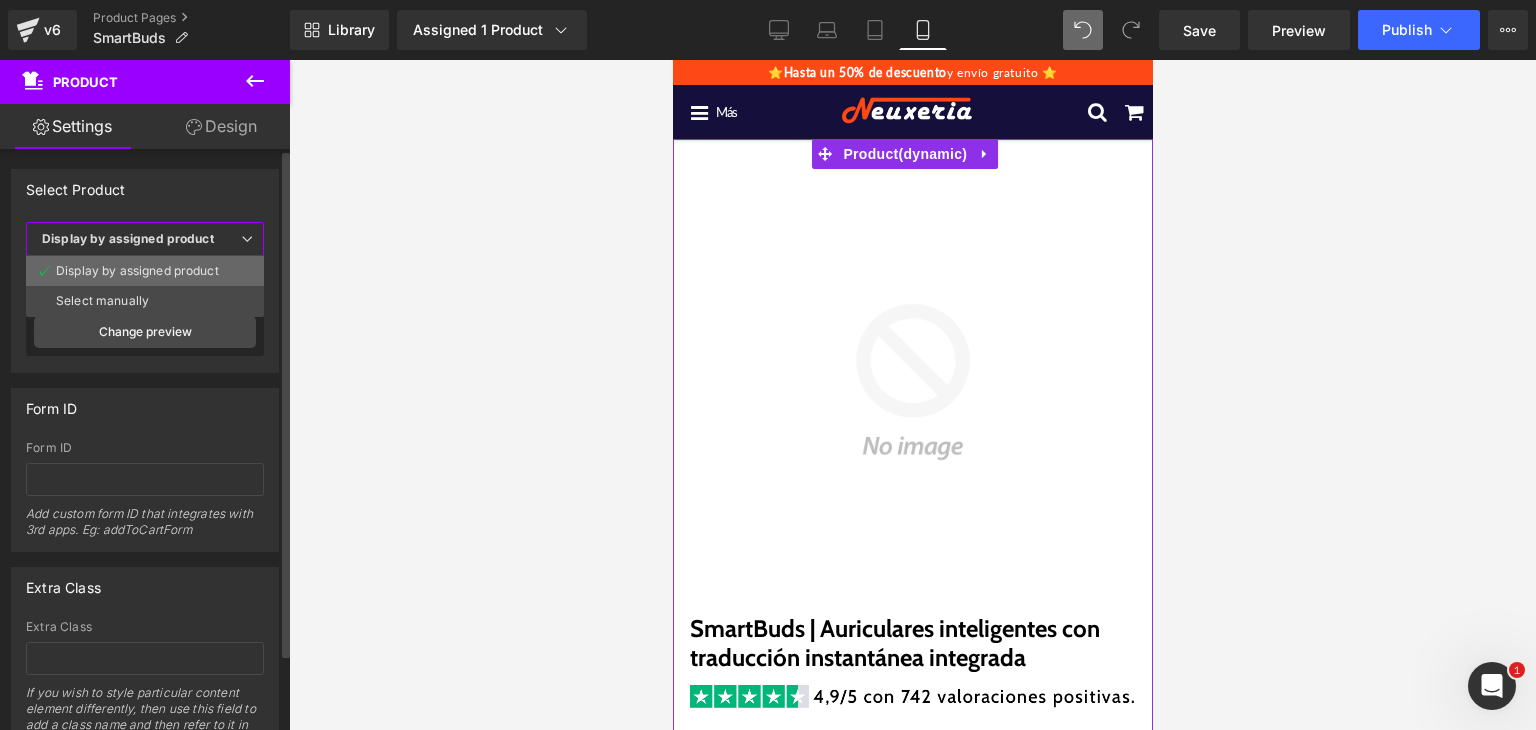 click on "Display by assigned product" at bounding box center (137, 271) 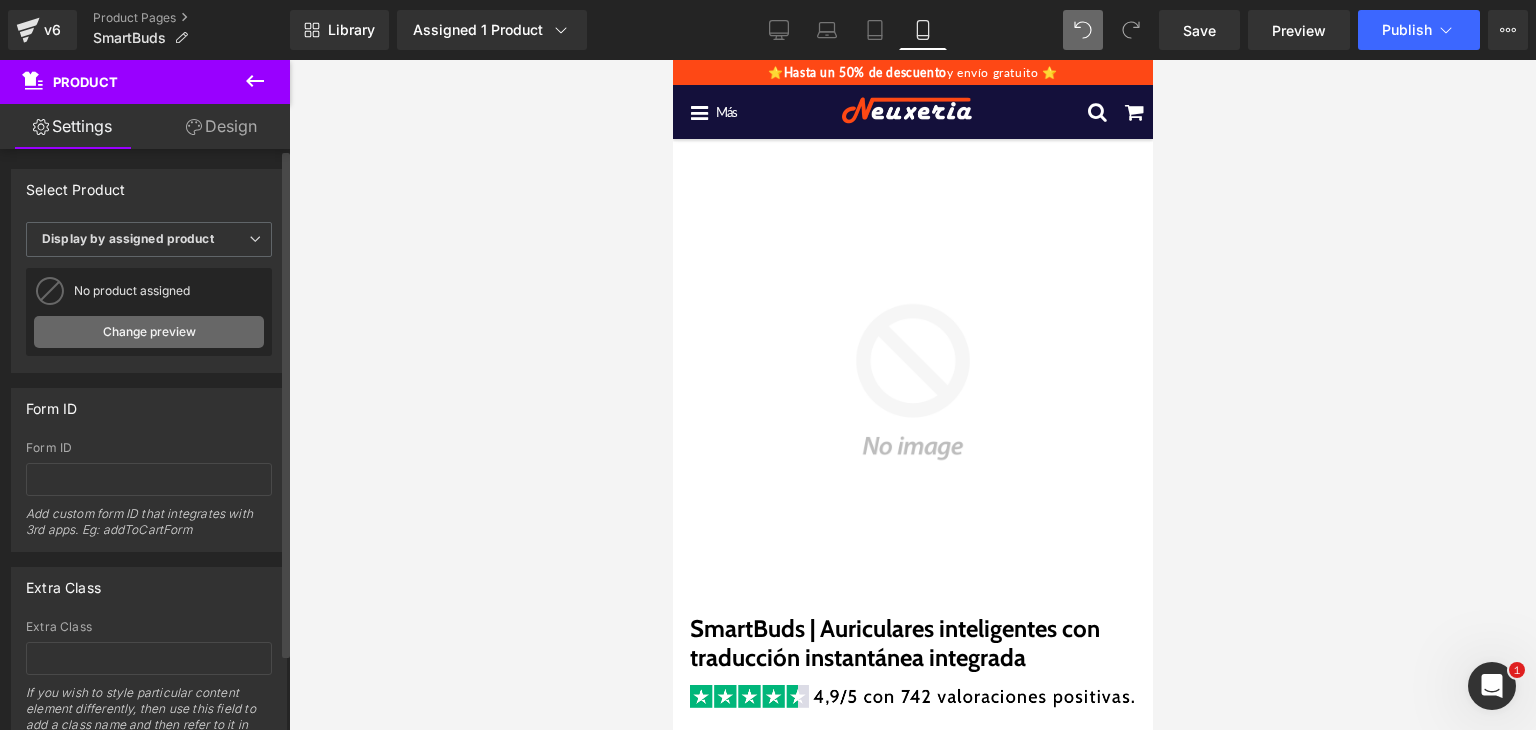 click on "Change preview" at bounding box center (149, 332) 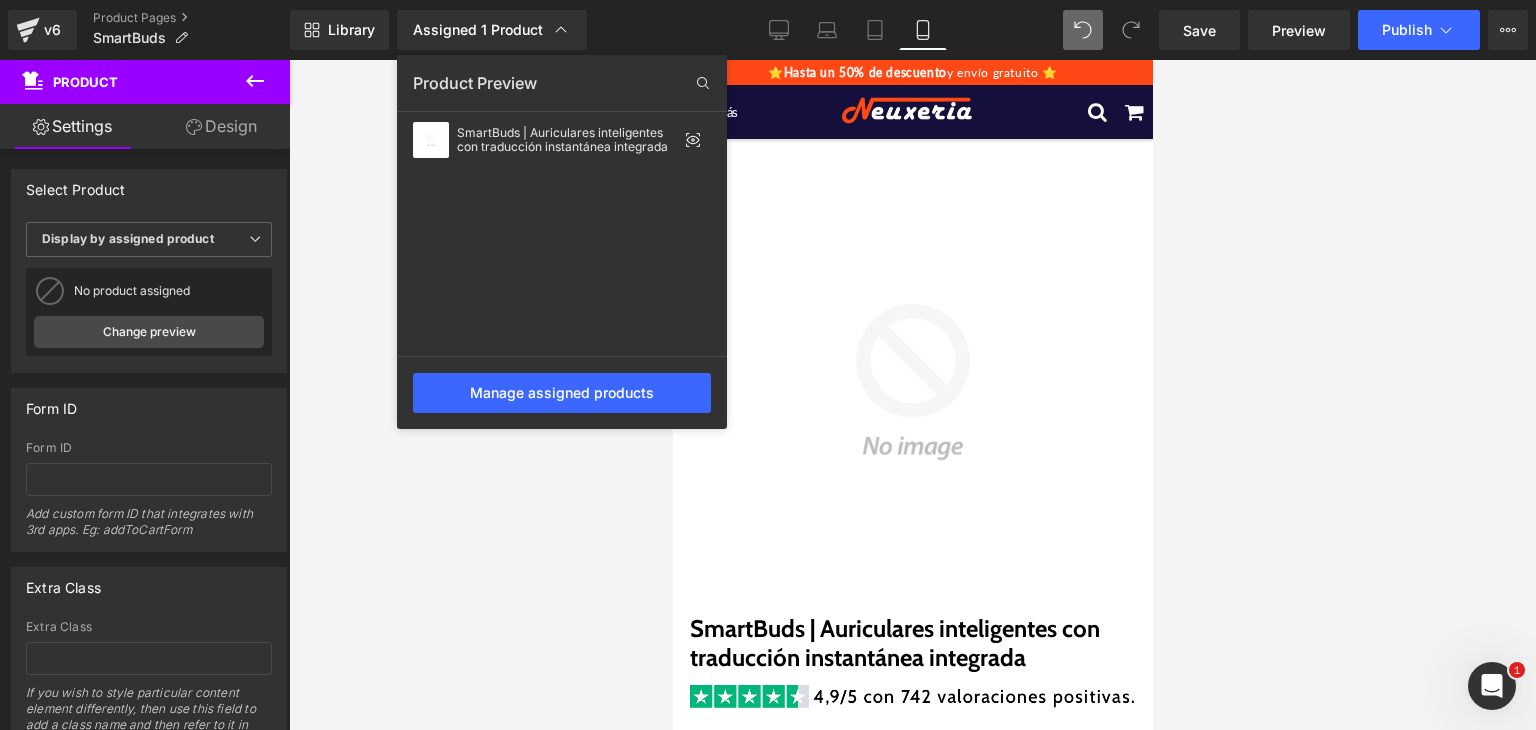 click on "SmartBuds | Auriculares inteligentes con traducción instantánea integrada" at bounding box center [567, 140] 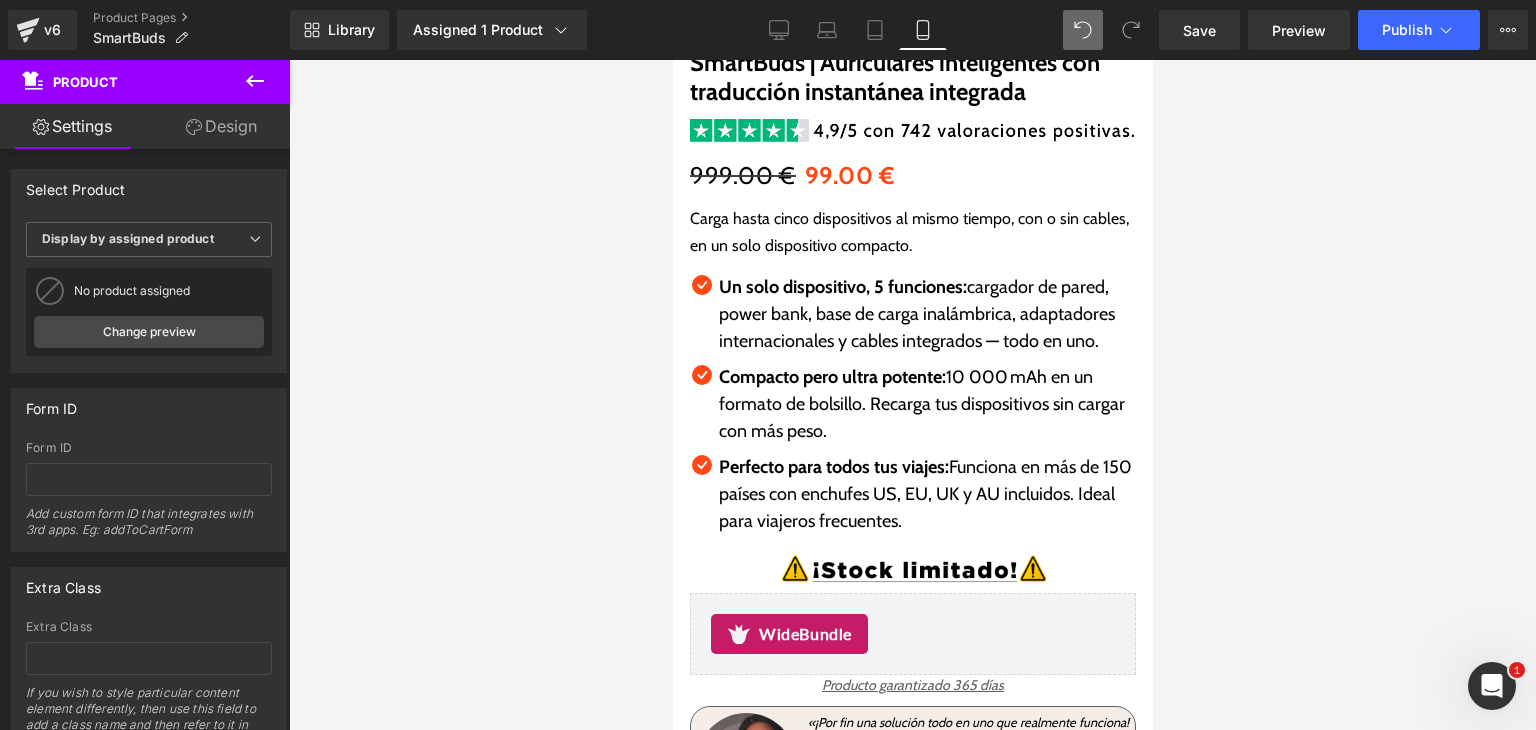 scroll, scrollTop: 646, scrollLeft: 0, axis: vertical 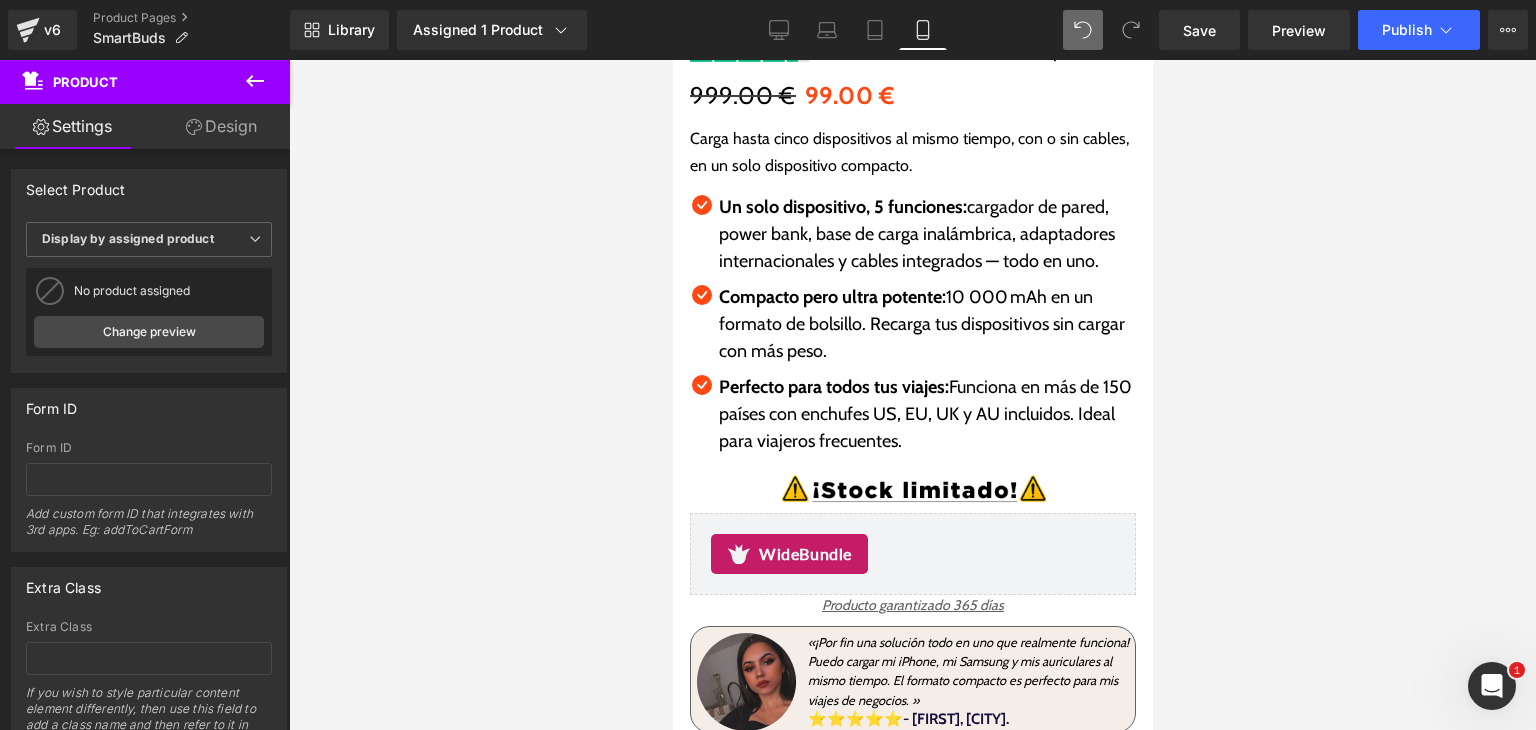 click on "Carga hasta cinco dispositivos al mismo tiempo, con o sin cables, en un solo dispositivo compacto." at bounding box center (908, 152) 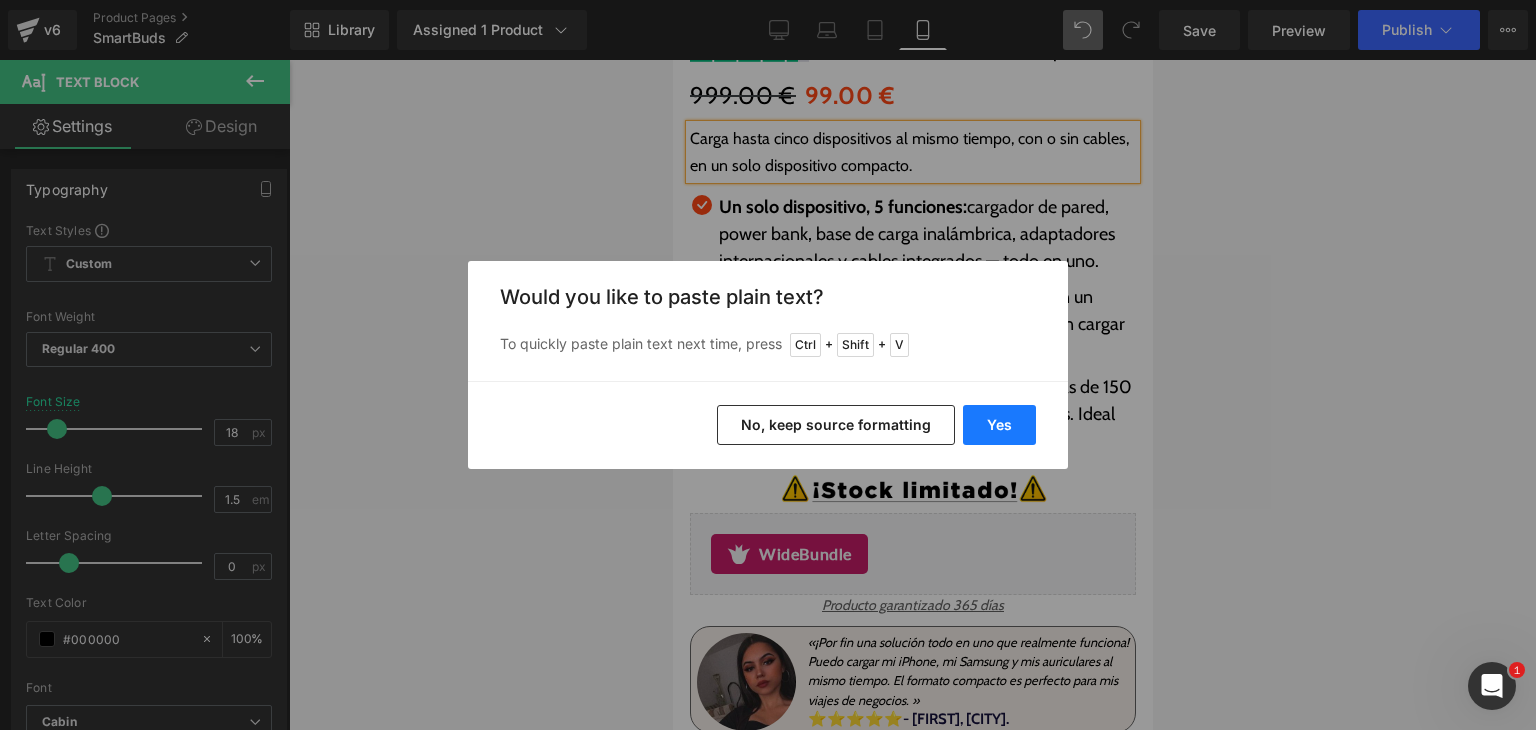 click on "Yes" at bounding box center [999, 425] 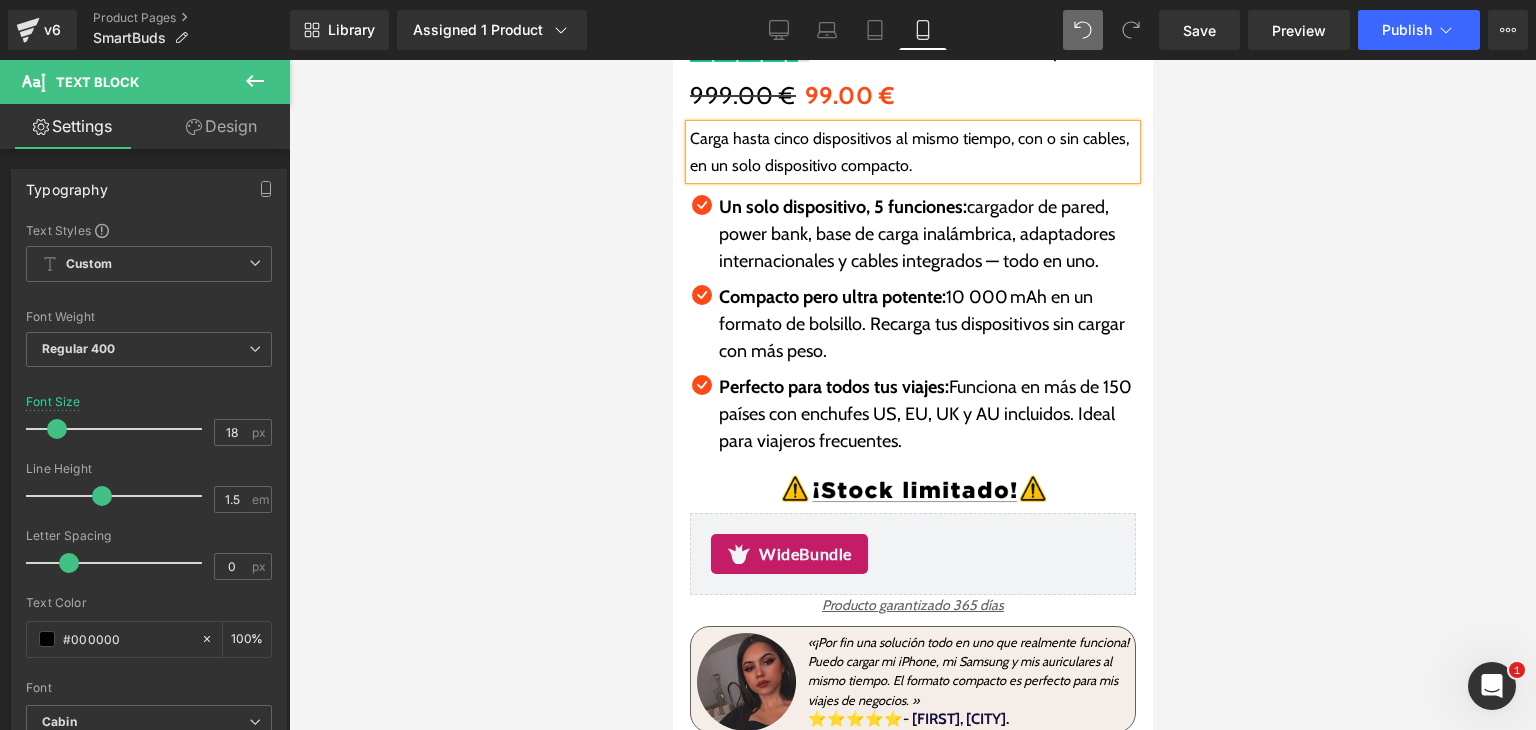 type 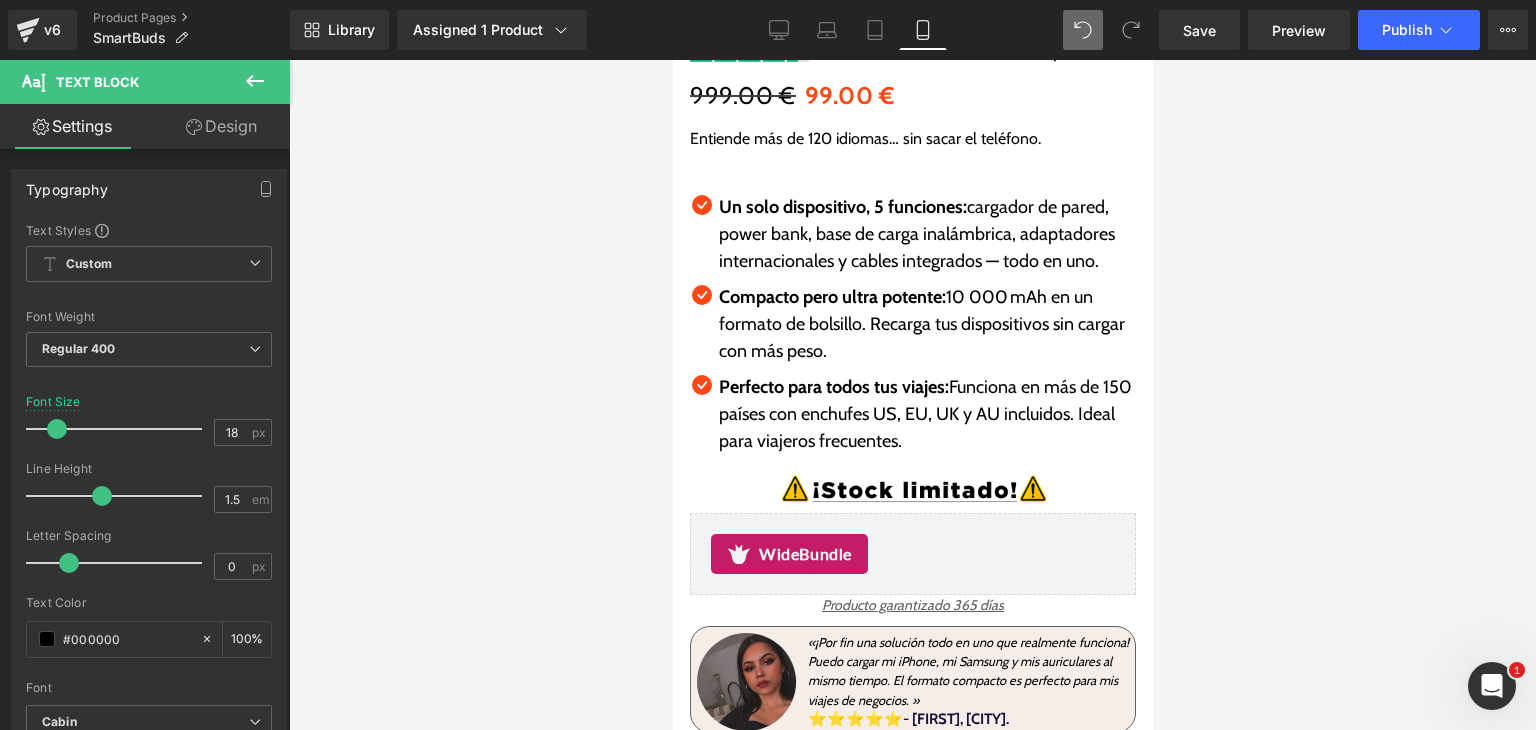 click on "Un solo dispositivo, 5 funciones:  cargador de pared, power bank, base de carga inalámbrica, adaptadores internacionales y cables integrados — todo en uno." at bounding box center [926, 234] 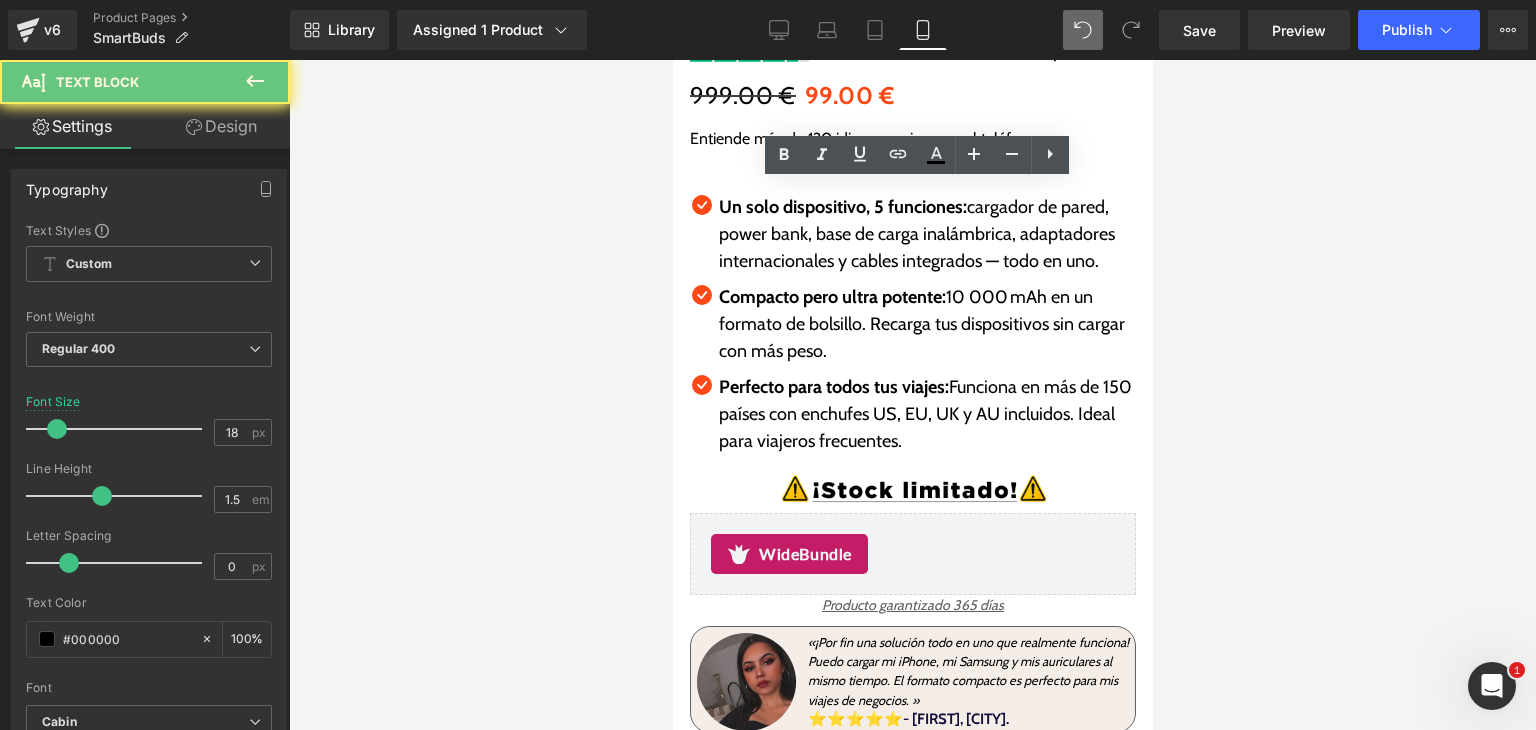 click on "Un solo dispositivo, 5 funciones:  cargador de pared, power bank, base de carga inalámbrica, adaptadores internacionales y cables integrados — todo en uno." at bounding box center (926, 234) 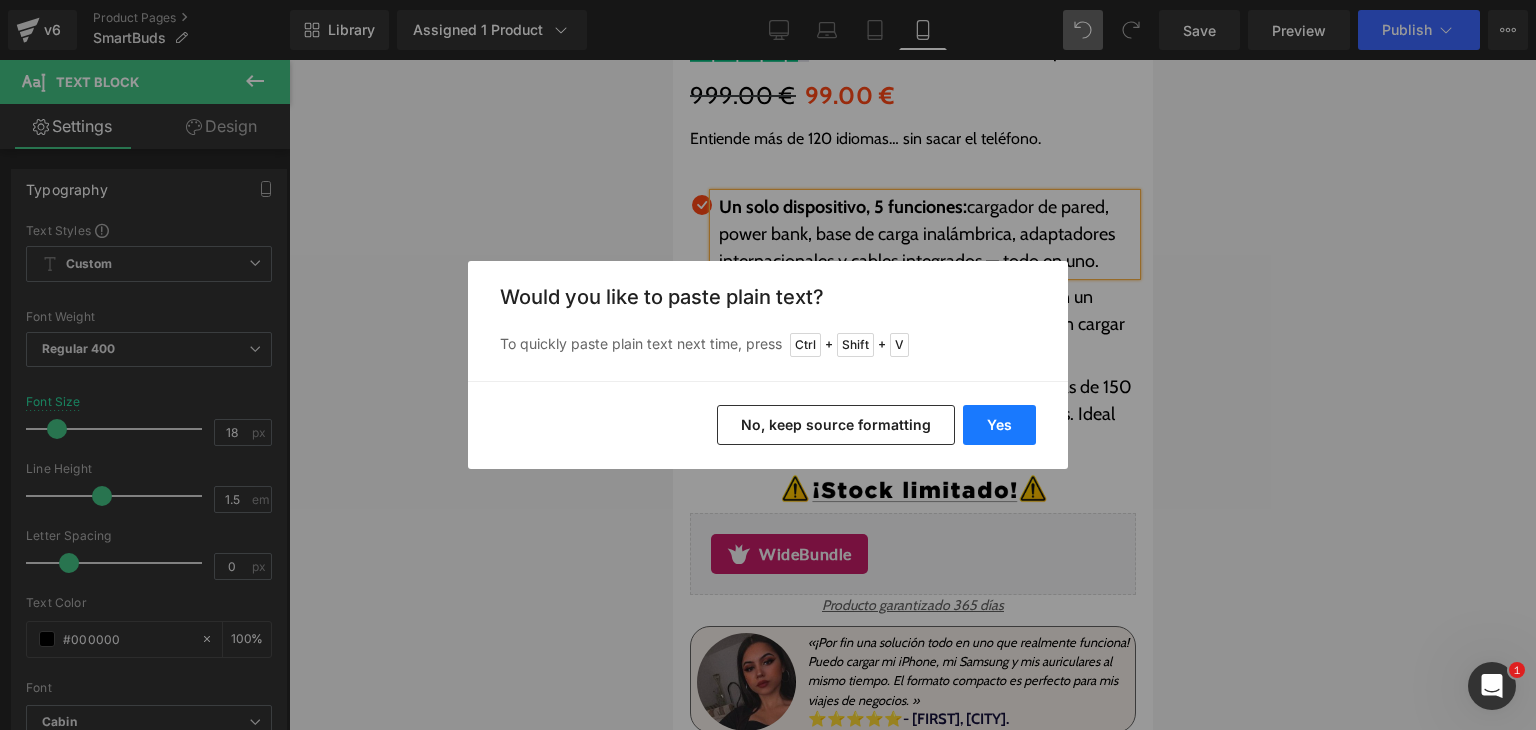 click on "Yes" at bounding box center [999, 425] 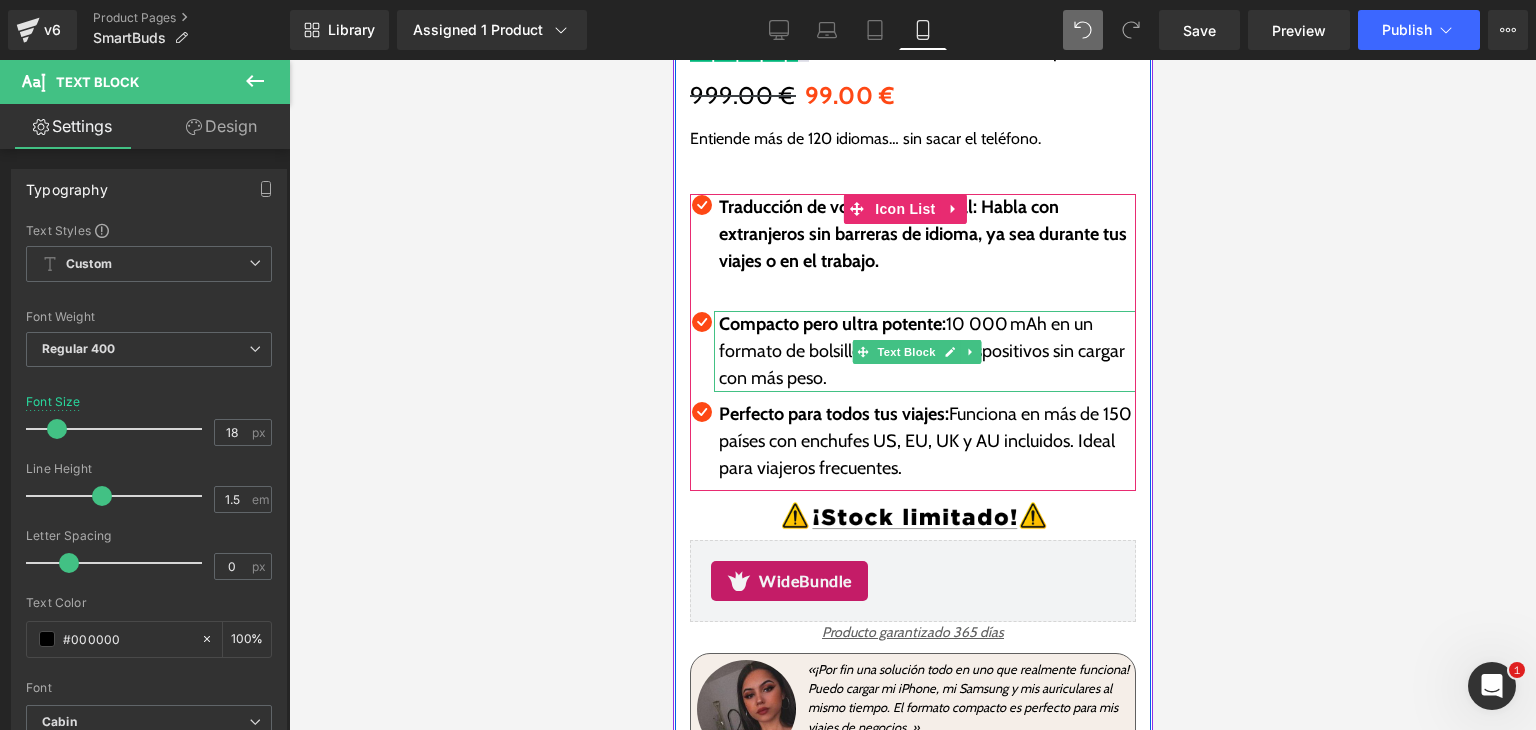 click on "Compacto pero ultra potente:  10 000 mAh en un formato de bolsillo. Recarga tus dispositivos sin cargar con más peso." at bounding box center [926, 351] 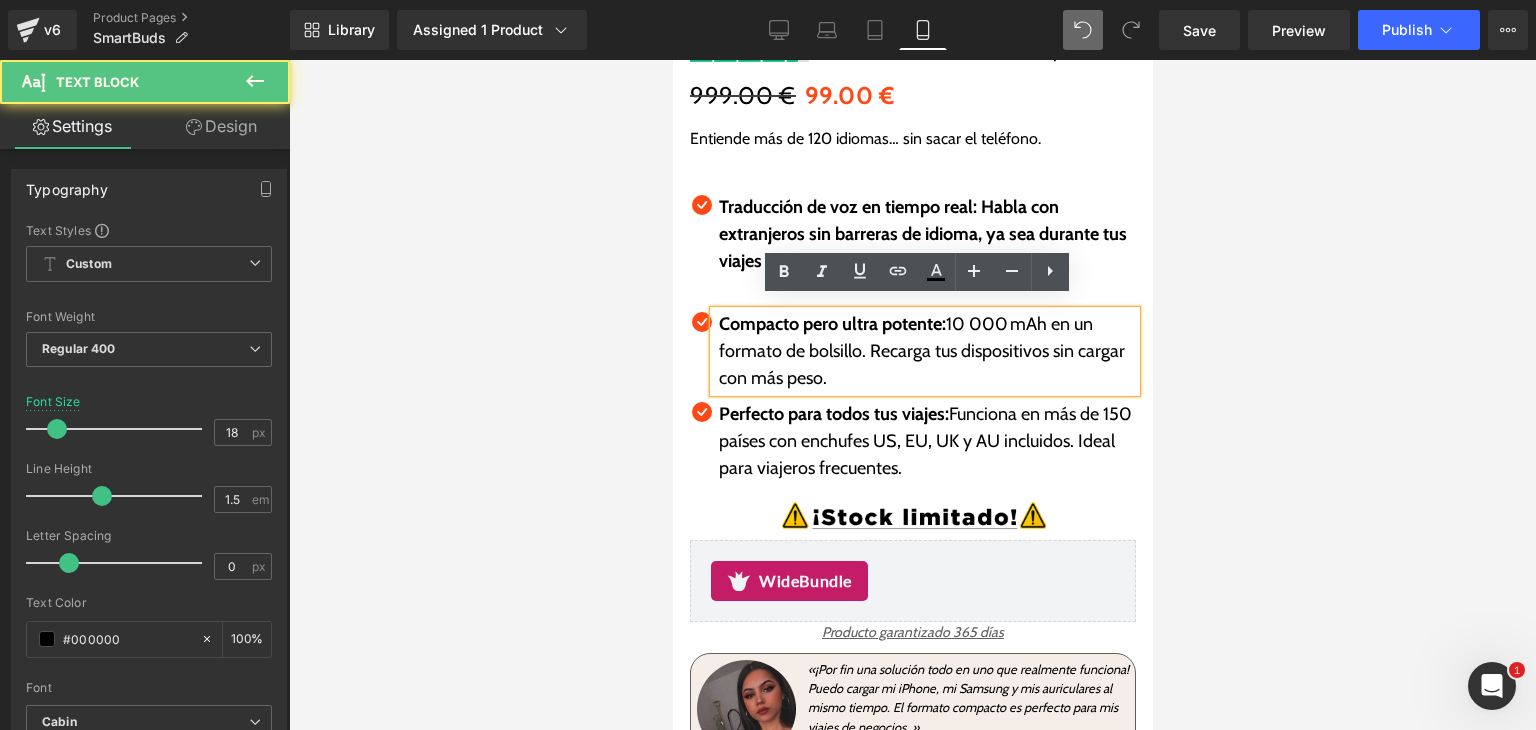 drag, startPoint x: 795, startPoint y: 331, endPoint x: 827, endPoint y: 335, distance: 32.24903 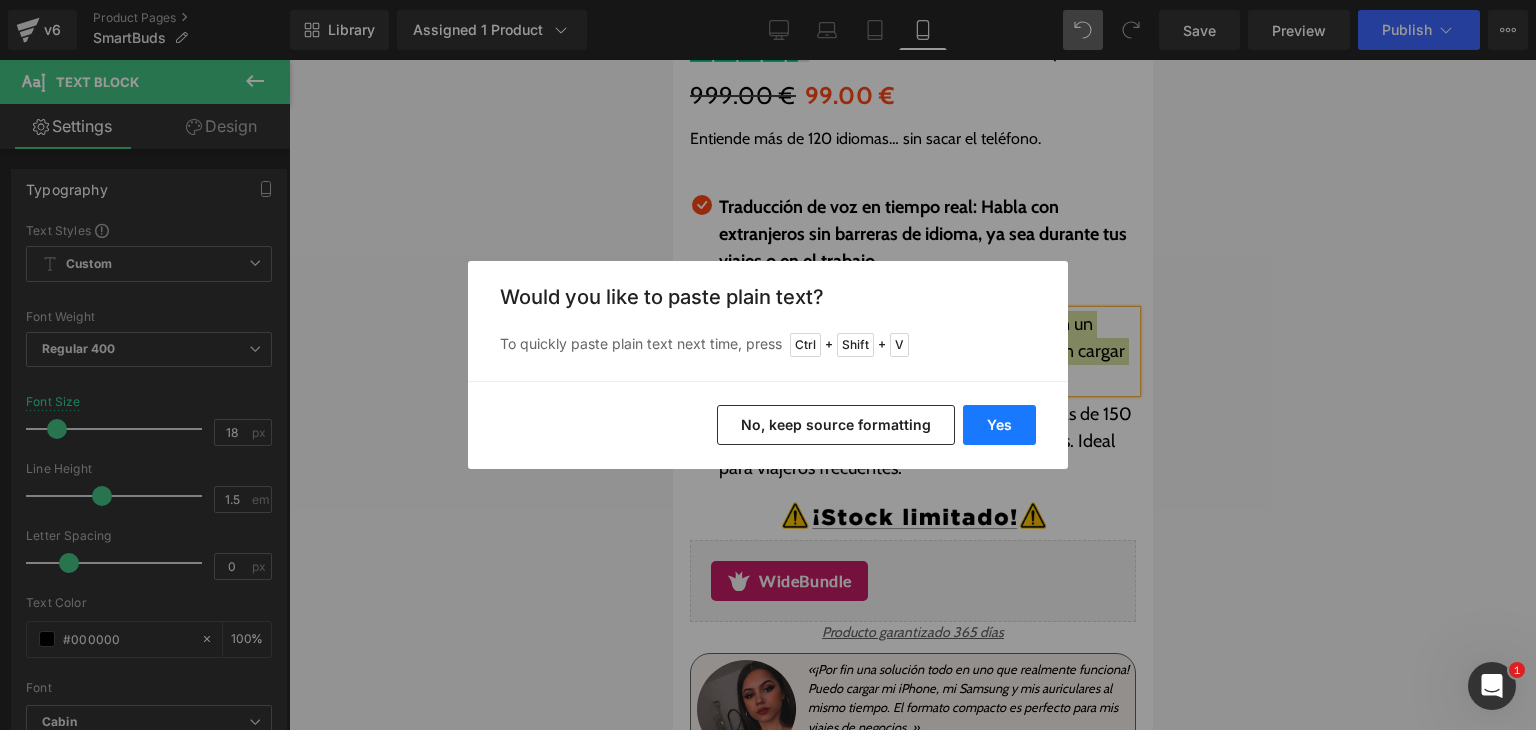click on "Yes" at bounding box center (999, 425) 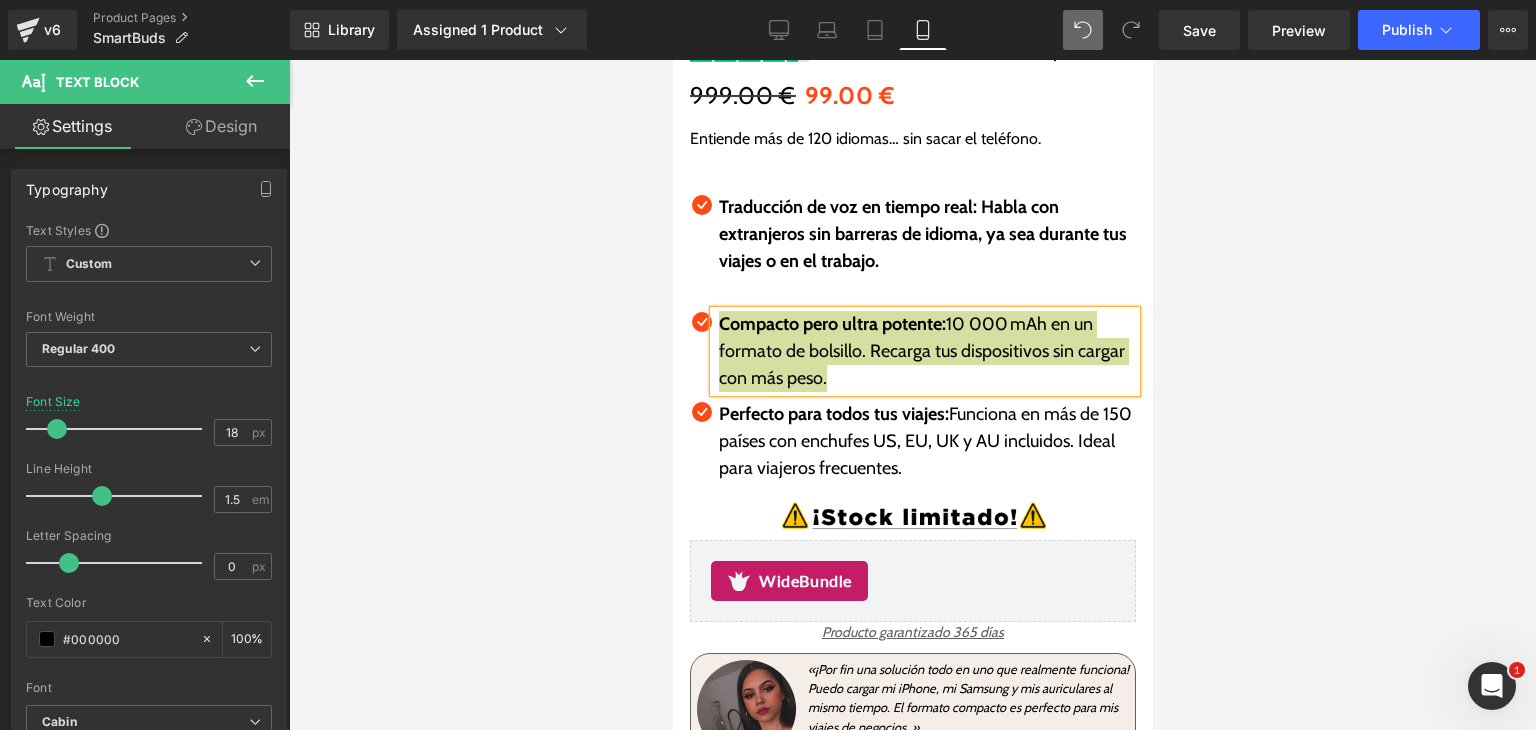type 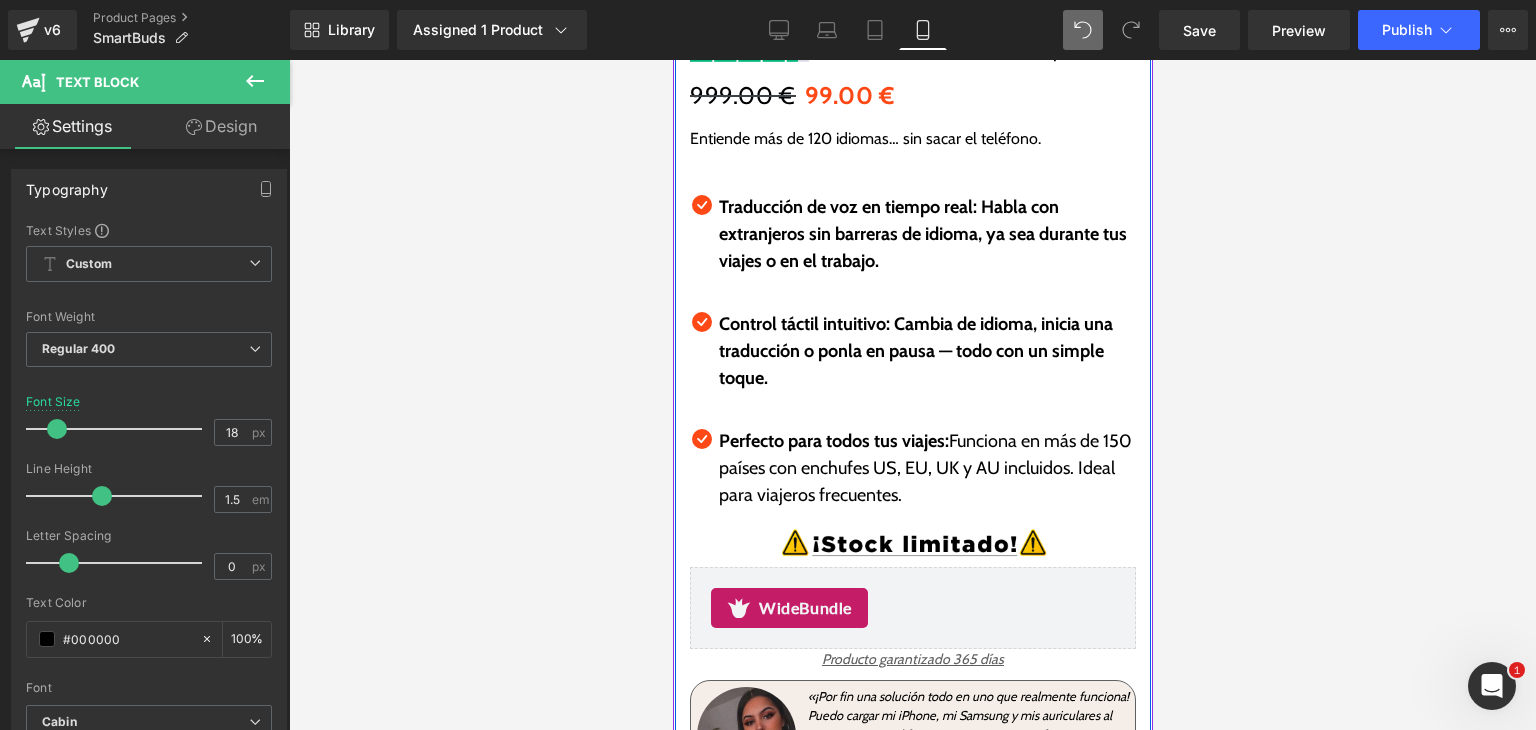 click on "Perfecto para todos tus viajes:  Funciona en más de 150 países con enchufes US, EU, UK y AU incluidos. Ideal para viajeros frecuentes." at bounding box center [926, 468] 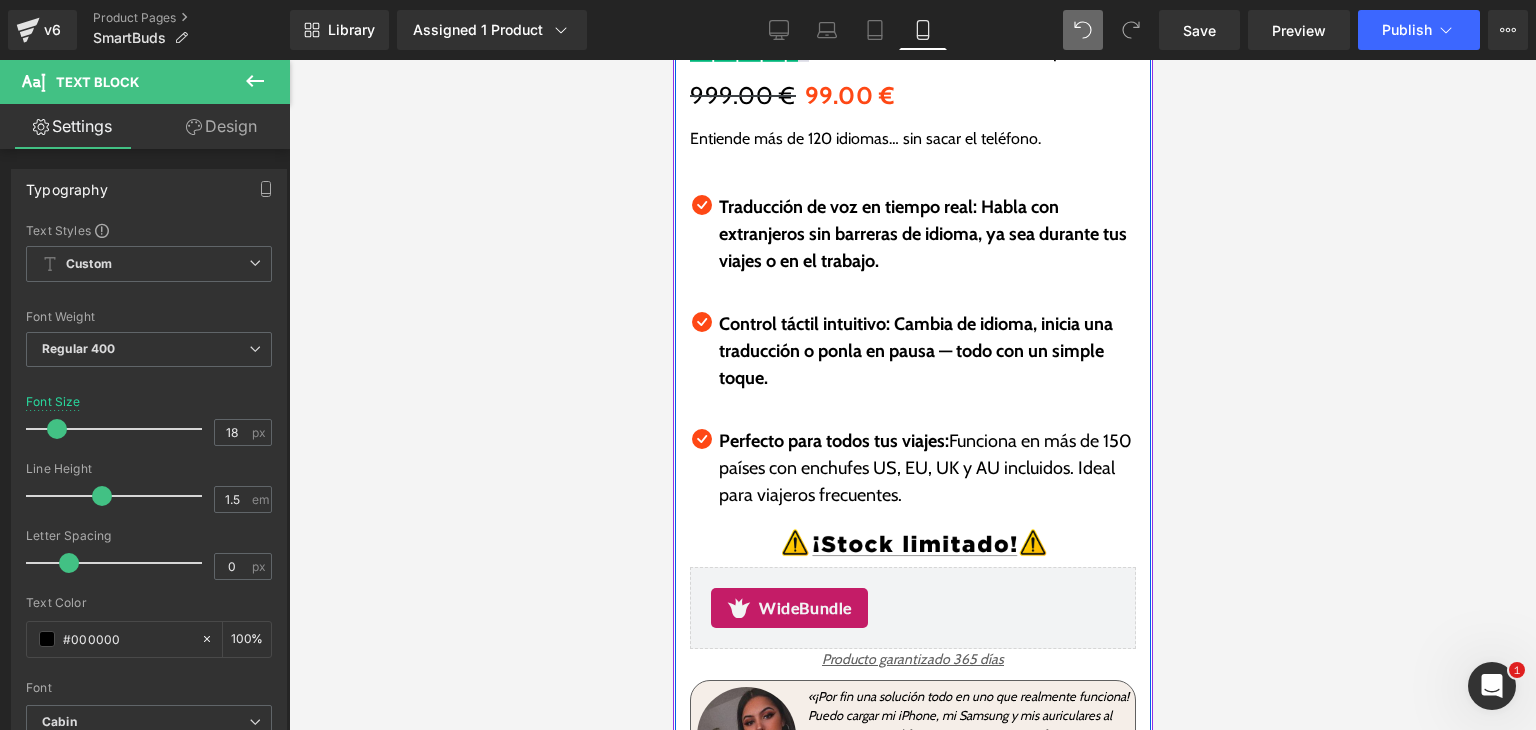 click on "Perfecto para todos tus viajes:  Funciona en más de 150 países con enchufes US, EU, UK y AU incluidos. Ideal para viajeros frecuentes." at bounding box center (926, 468) 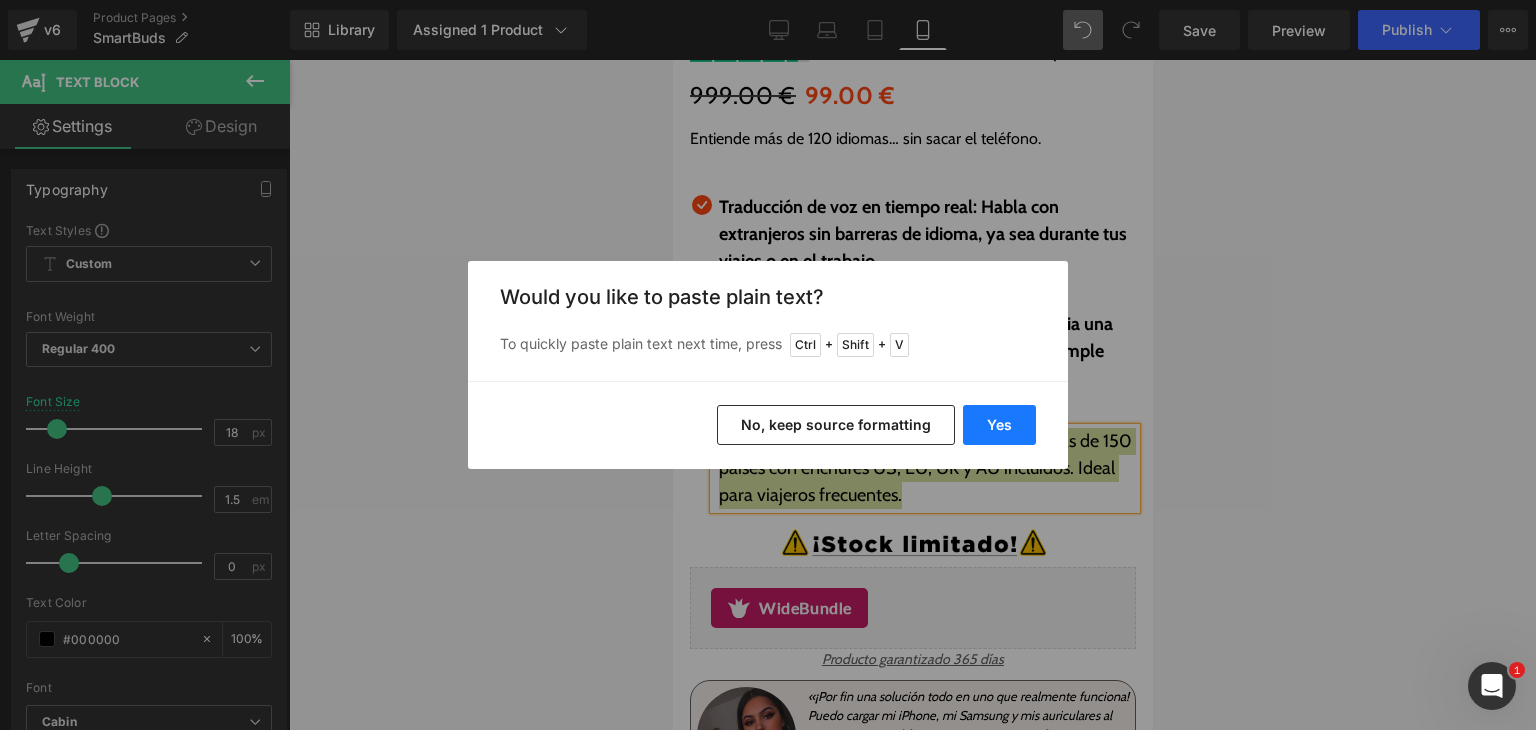 click on "Yes" at bounding box center (999, 425) 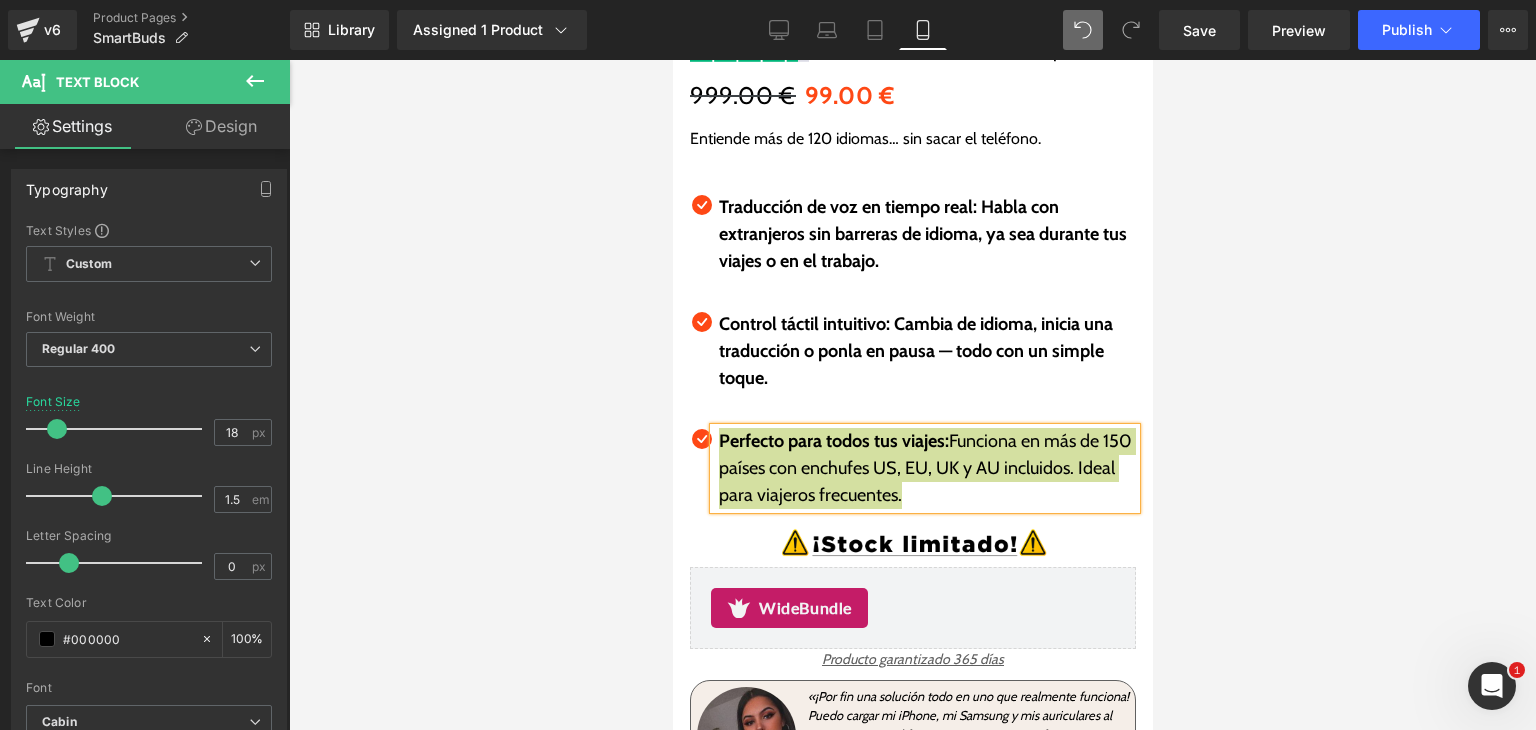 type 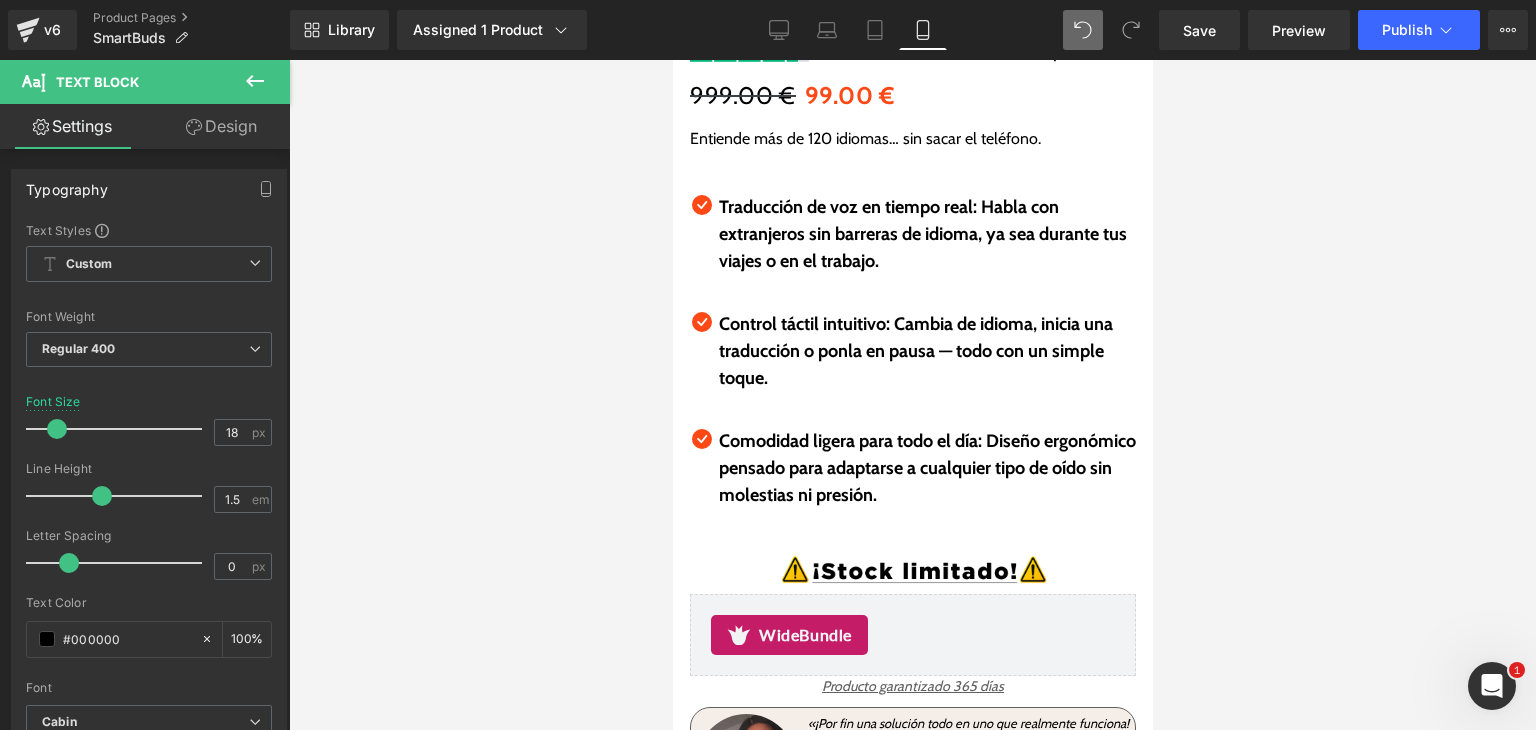 click at bounding box center [926, 288] 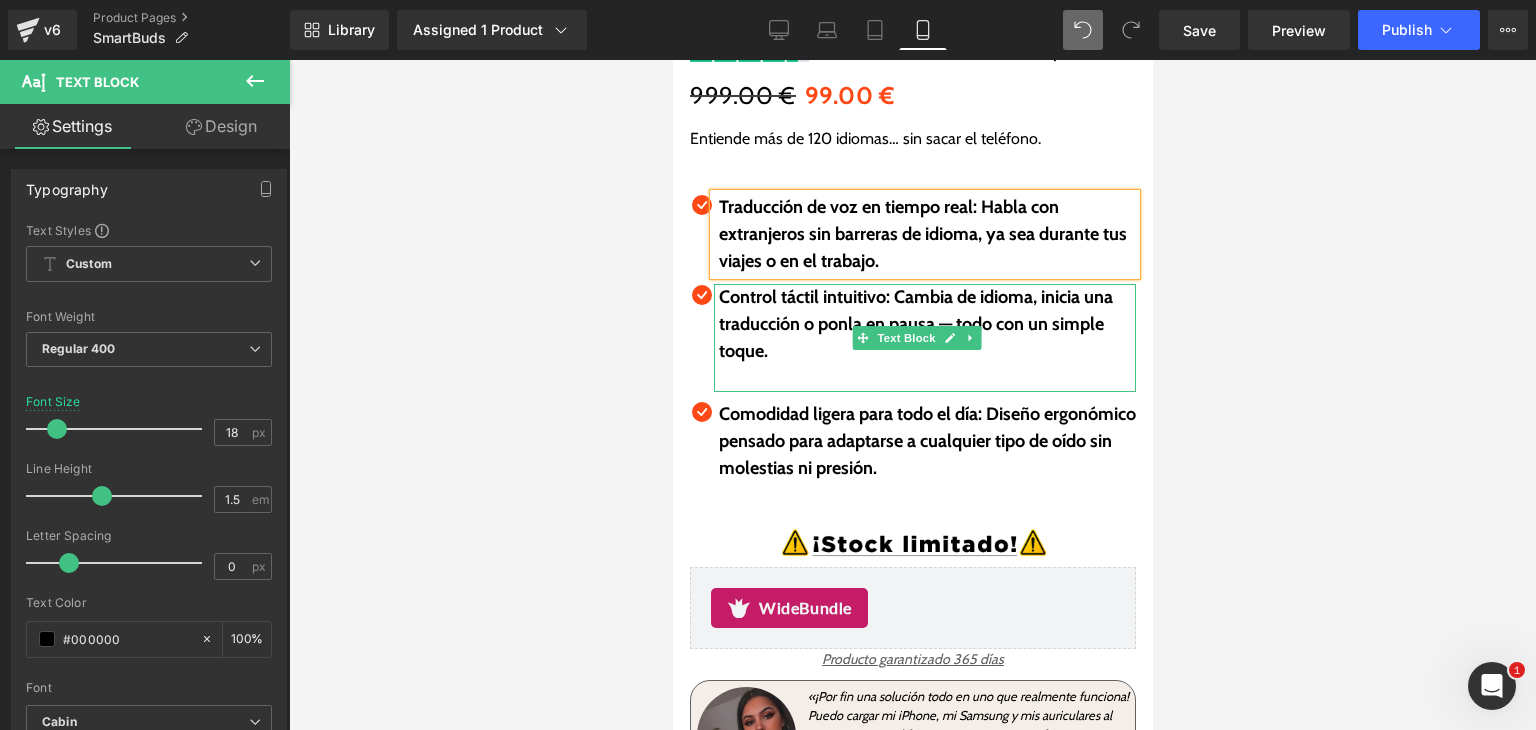click at bounding box center [926, 378] 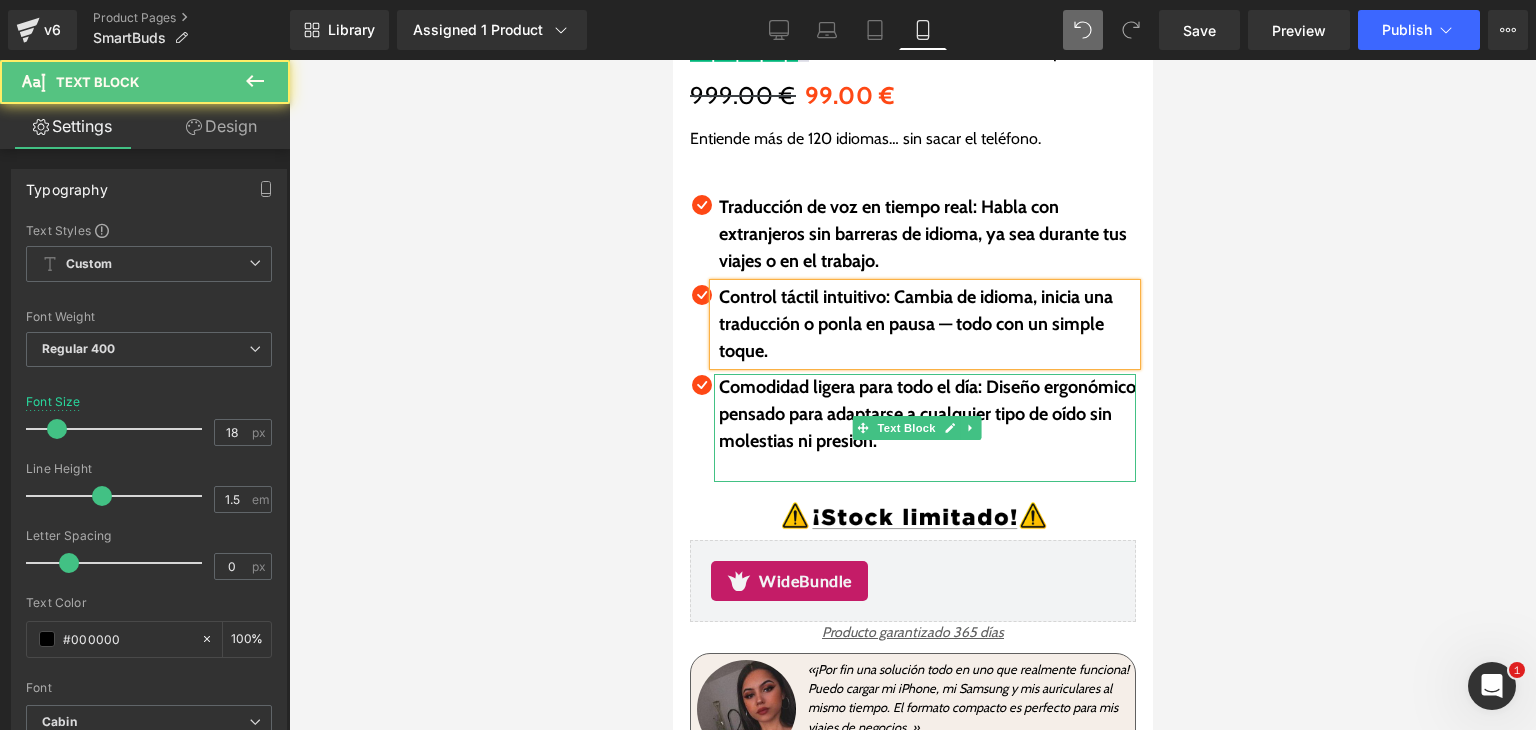 click at bounding box center [926, 468] 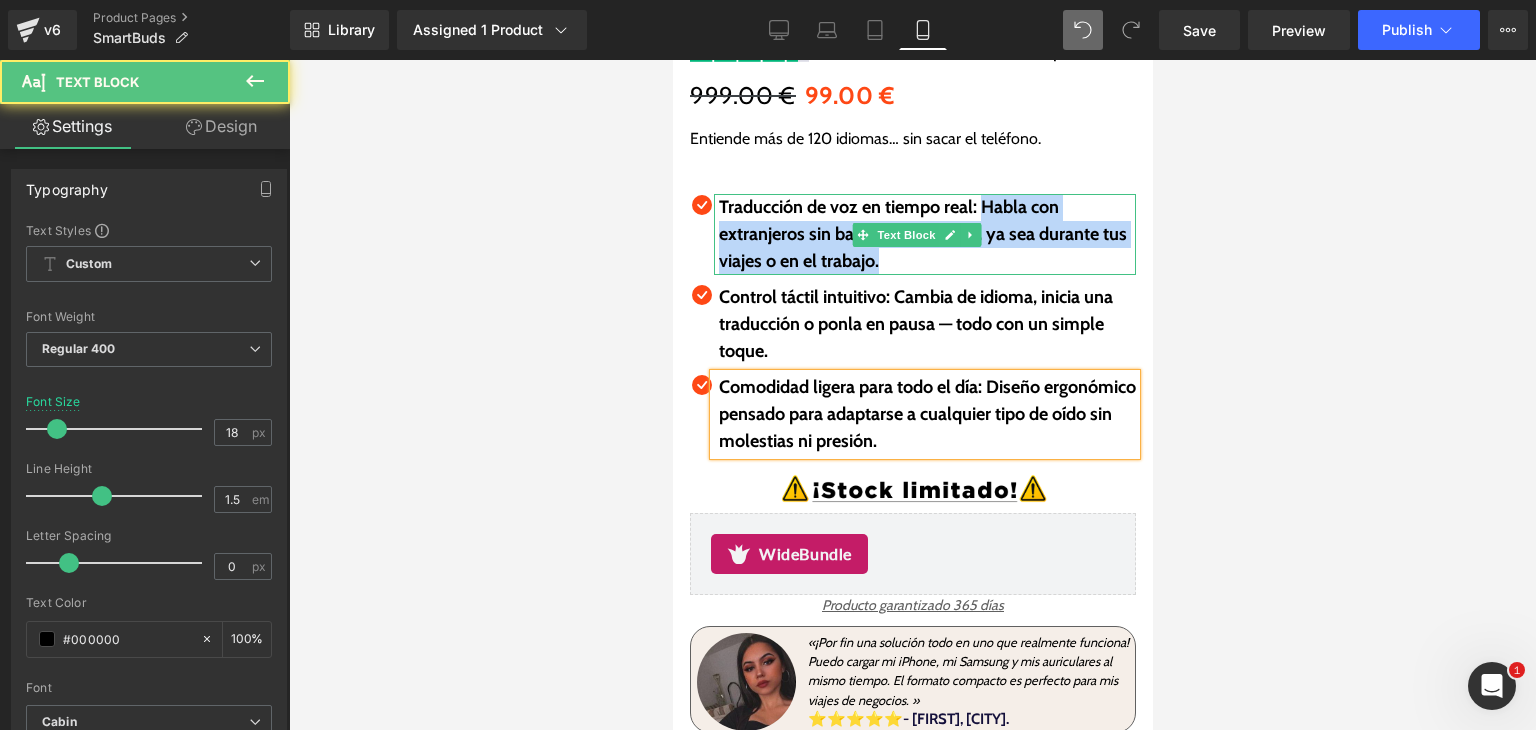 drag, startPoint x: 980, startPoint y: 188, endPoint x: 1026, endPoint y: 244, distance: 72.47068 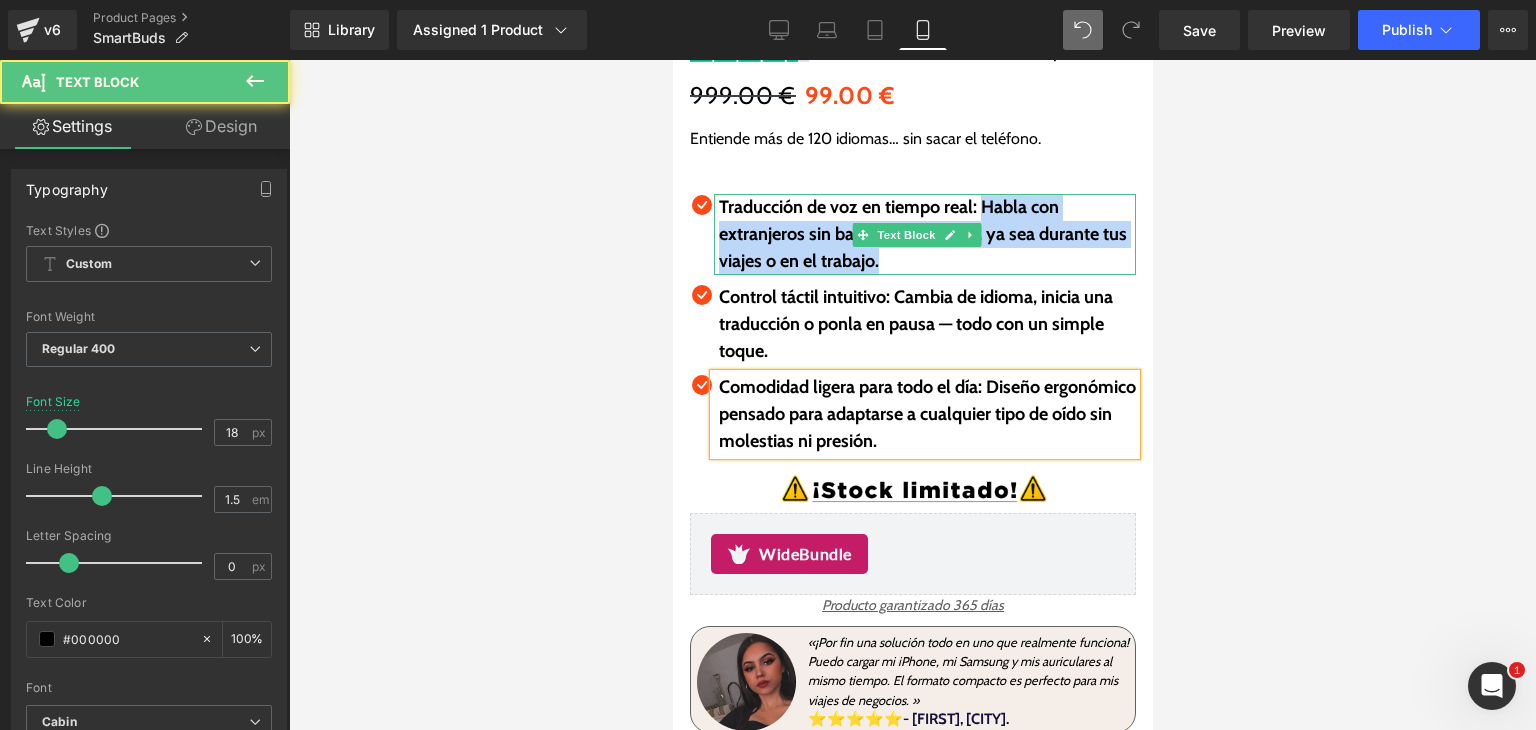 click on "Traducción de voz en tiempo real: Habla con extranjeros sin barreras de idioma, ya sea durante tus viajes o en el trabajo." at bounding box center (926, 234) 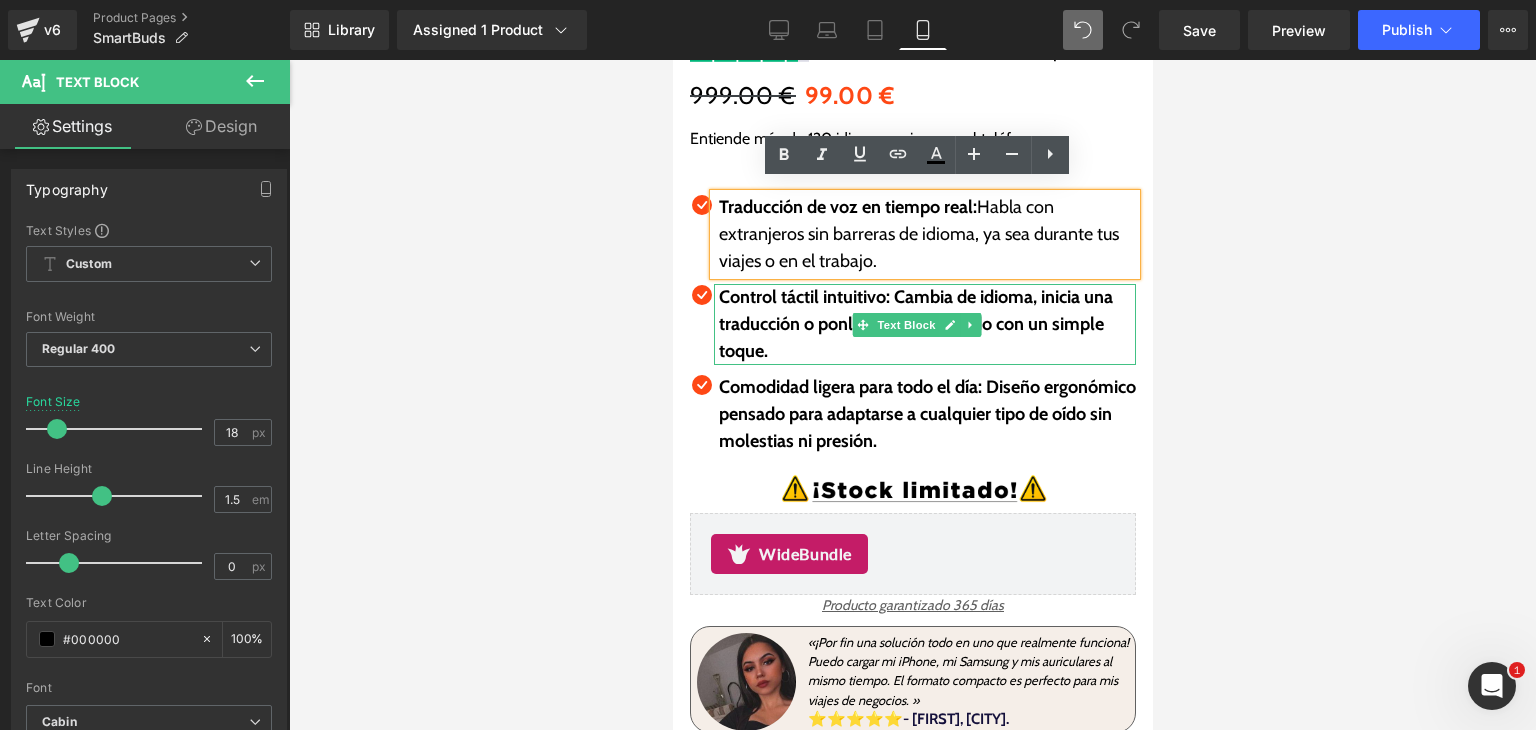 click on "Control táctil intuitivo: Cambia de idioma, inicia una traducción o ponla en pausa — todo con un simple toque." at bounding box center (915, 324) 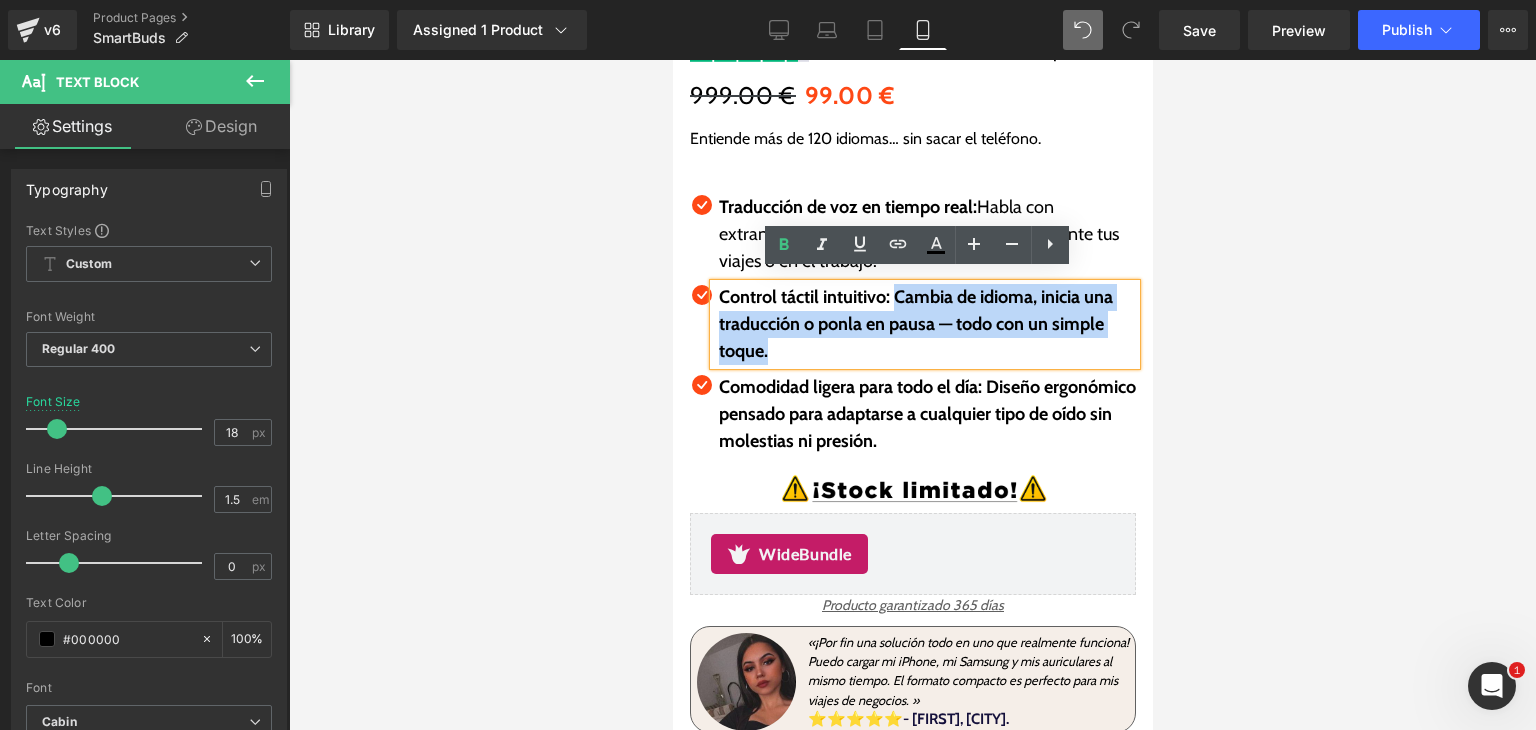 drag, startPoint x: 893, startPoint y: 286, endPoint x: 919, endPoint y: 342, distance: 61.741398 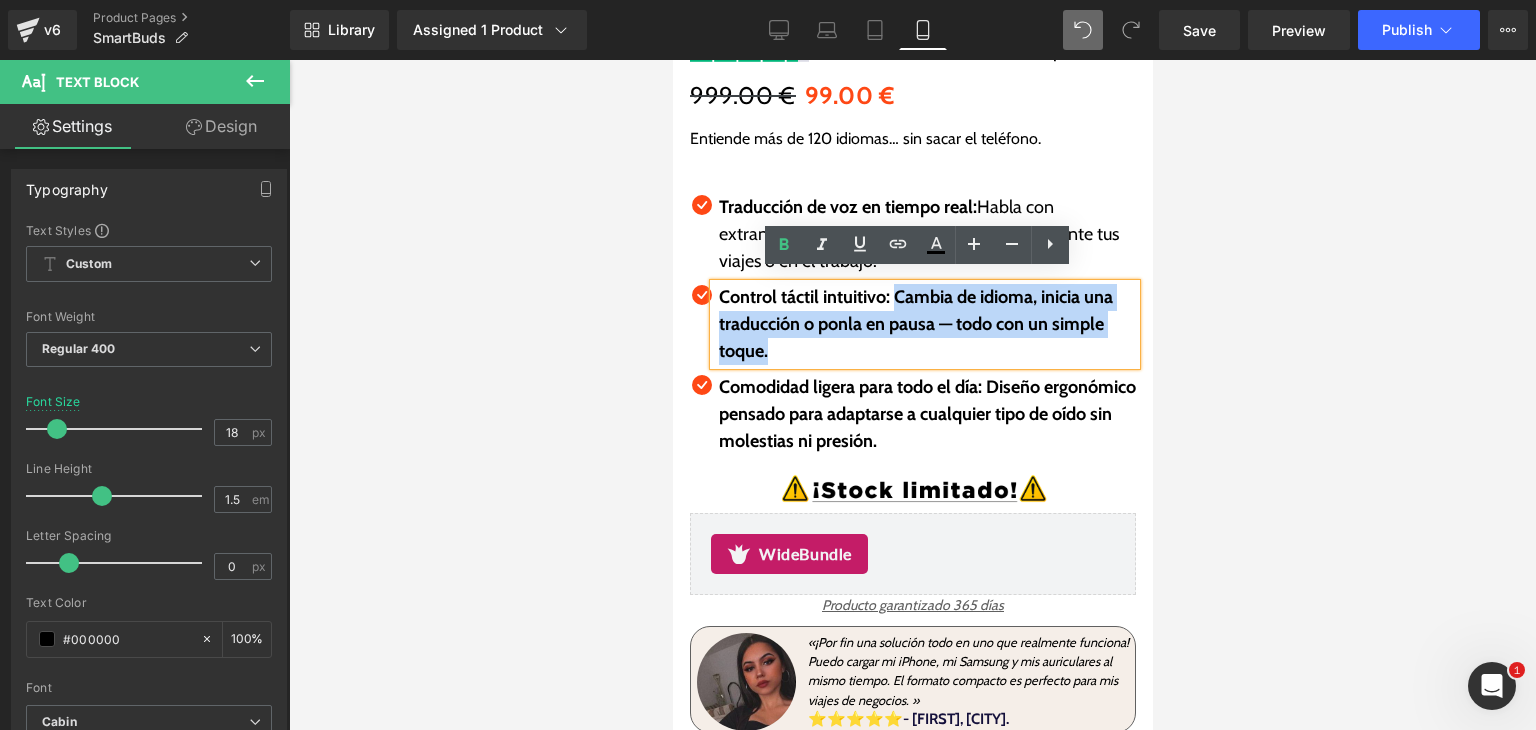 click on "Control táctil intuitivo: Cambia de idioma, inicia una traducción o ponla en pausa — todo con un simple toque." at bounding box center (926, 324) 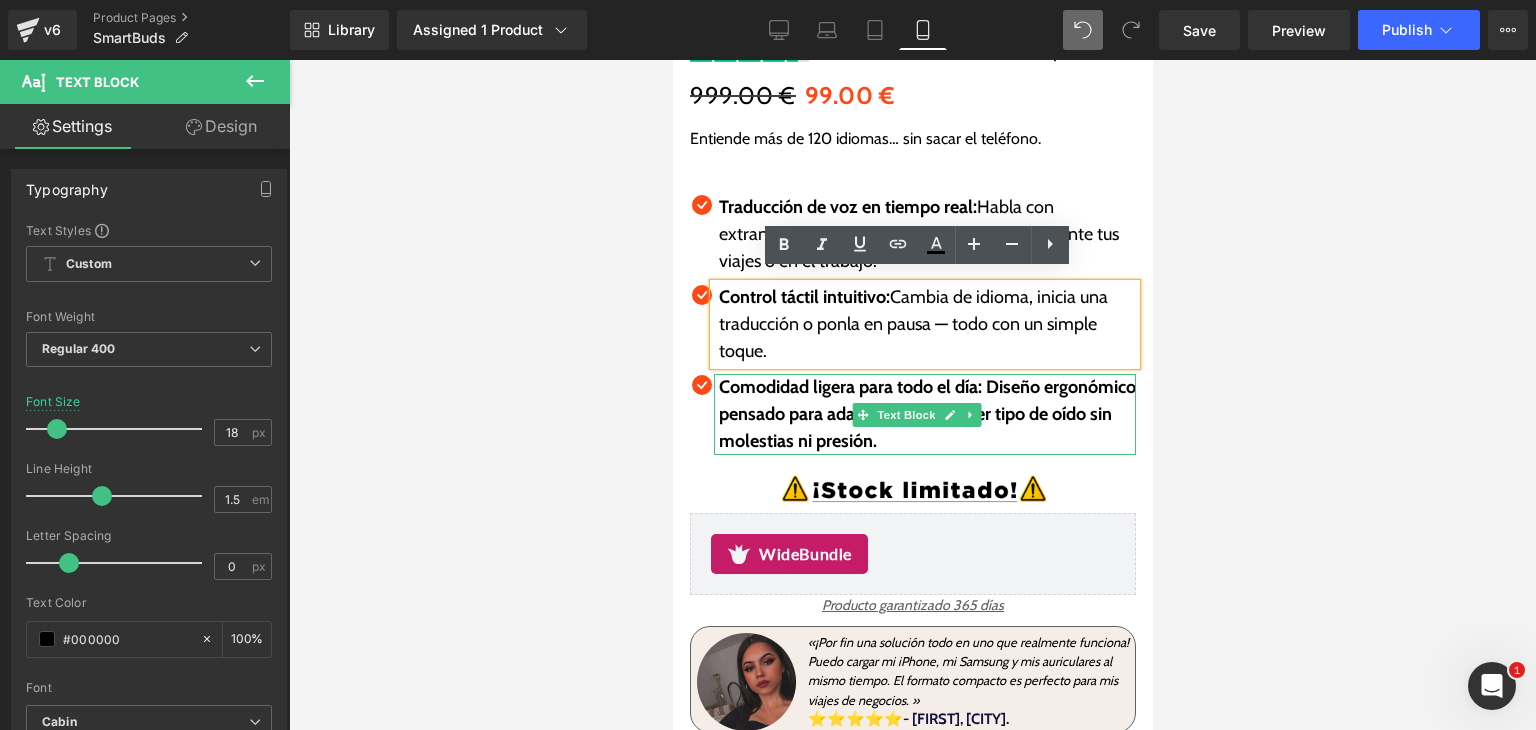 click on "Comodidad ligera para todo el día: Diseño ergonómico pensado para adaptarse a cualquier tipo de oído sin molestias ni presión." at bounding box center [926, 414] 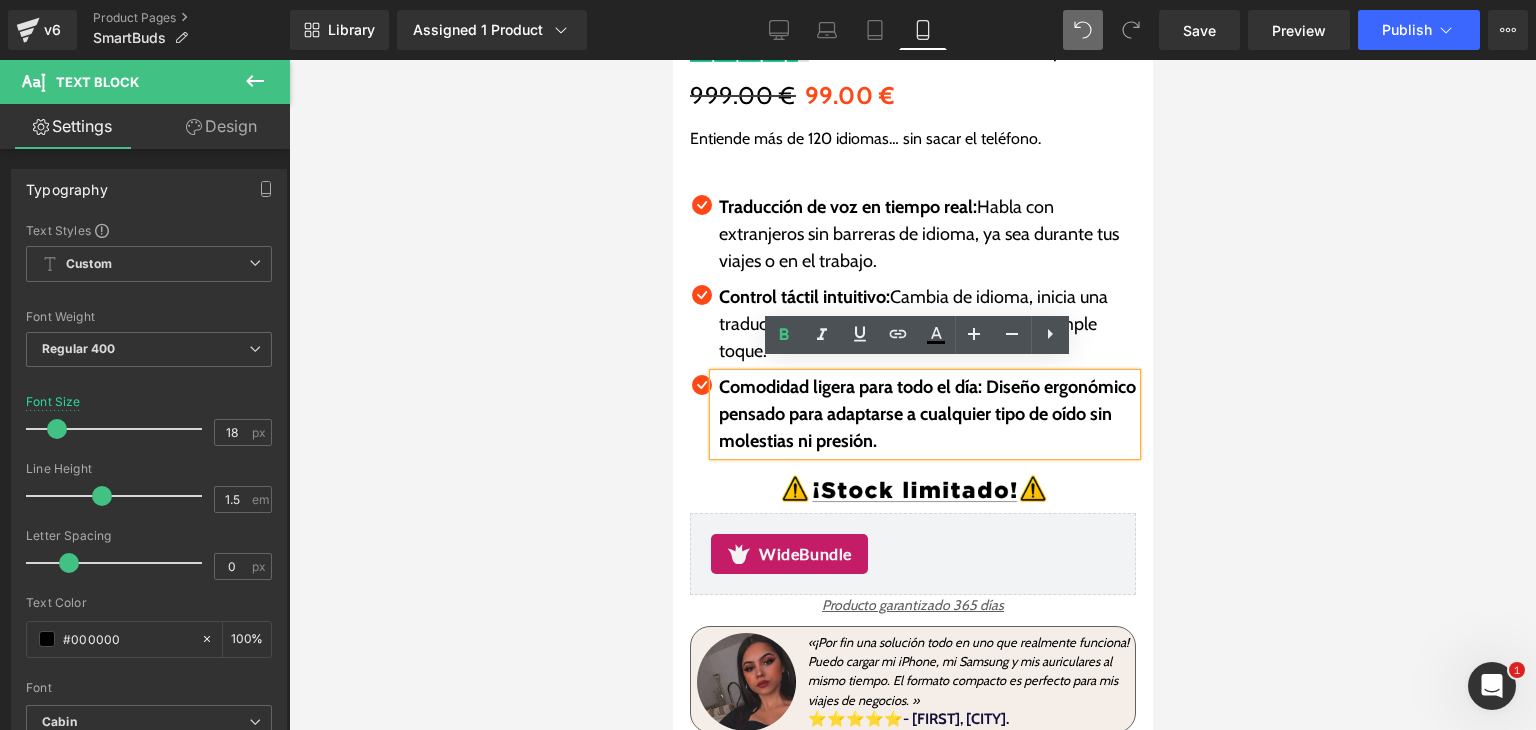 click on "Comodidad ligera para todo el día: Diseño ergonómico pensado para adaptarse a cualquier tipo de oído sin molestias ni presión." at bounding box center (926, 414) 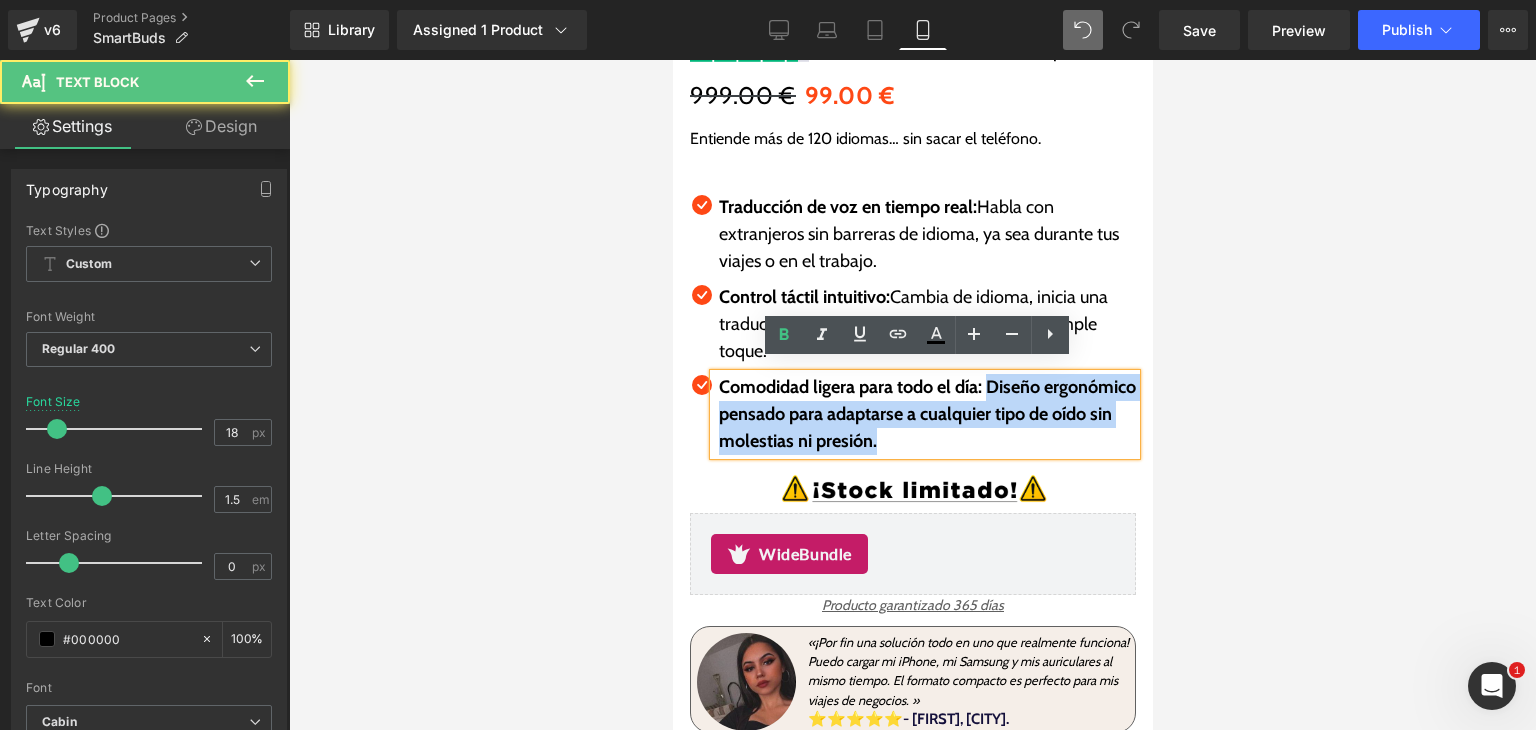 drag, startPoint x: 1001, startPoint y: 392, endPoint x: 1016, endPoint y: 433, distance: 43.65776 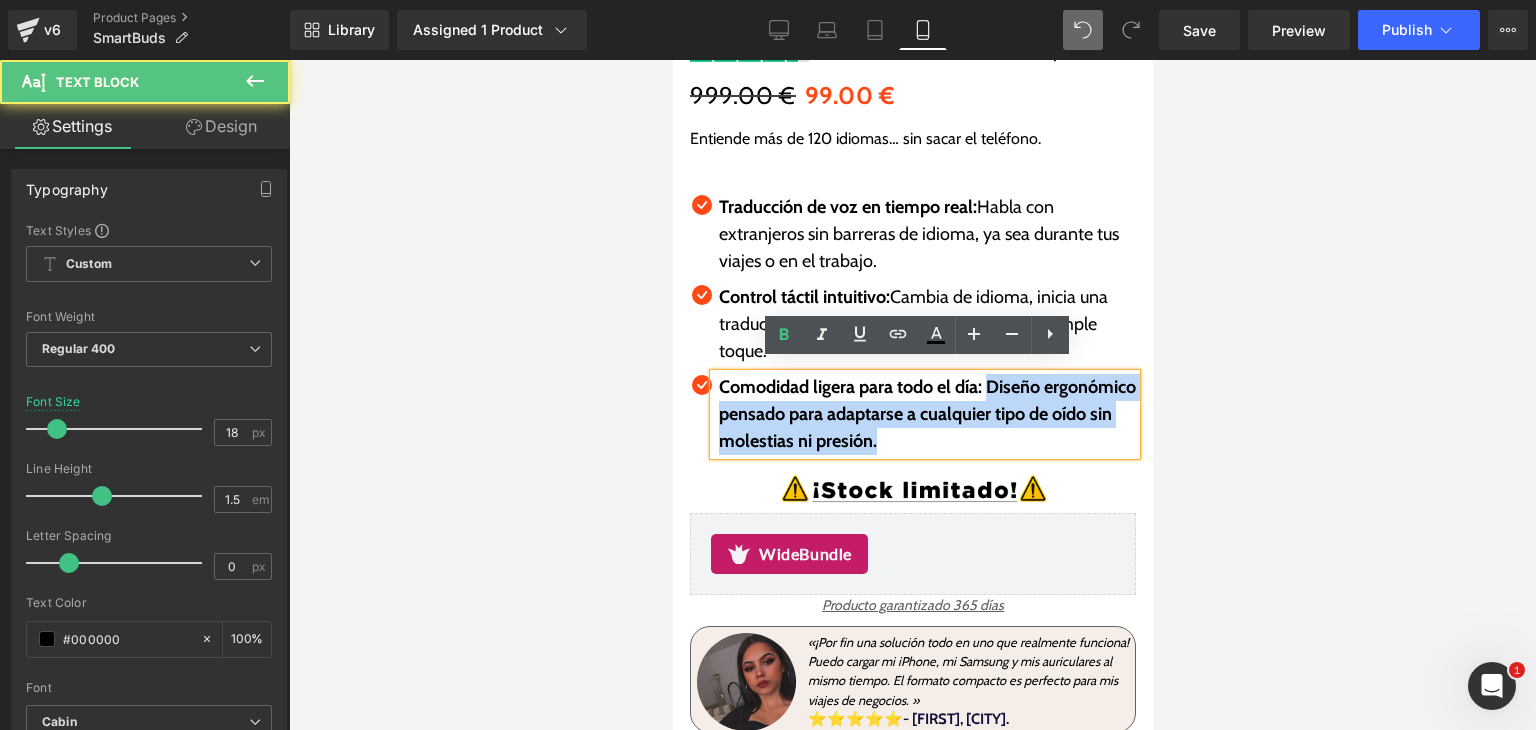 click on "Comodidad ligera para todo el día: Diseño ergonómico pensado para adaptarse a cualquier tipo de oído sin molestias ni presión." at bounding box center [926, 414] 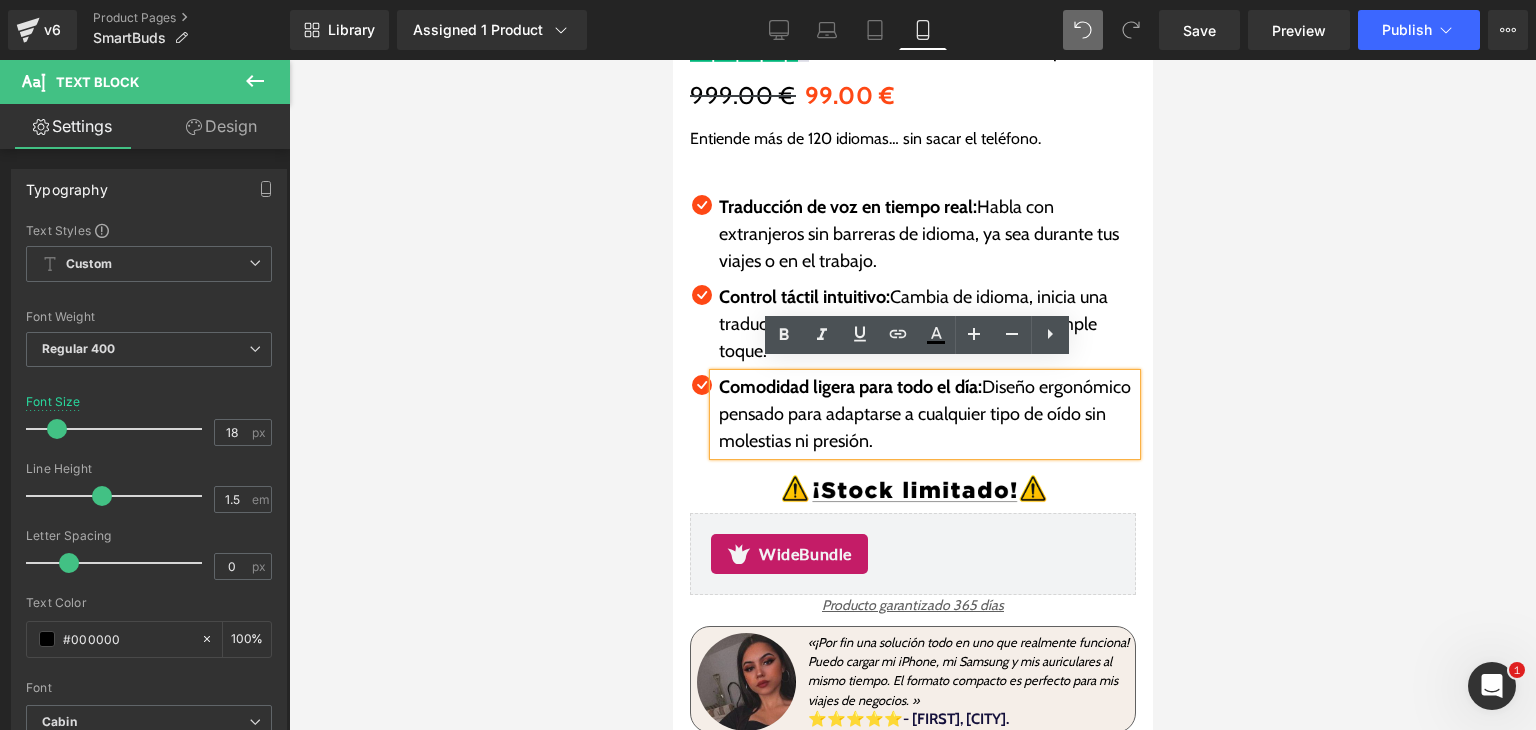 click on "Sale Off
(P) Image
SmartBuds | Auriculares inteligentes con traducción instantánea integrada
(P) Title
Image
999.00 €
99.00 €
(P) Price
Entiende más de 120 idiomas… sin sacar el teléfono.
Text Block
Icon
Traducción de voz en tiempo real:  Habla con extranjeros sin barreras de idioma, ya sea durante tus viajes o en el trabajo.
Text Block
Icon" at bounding box center (912, 123) 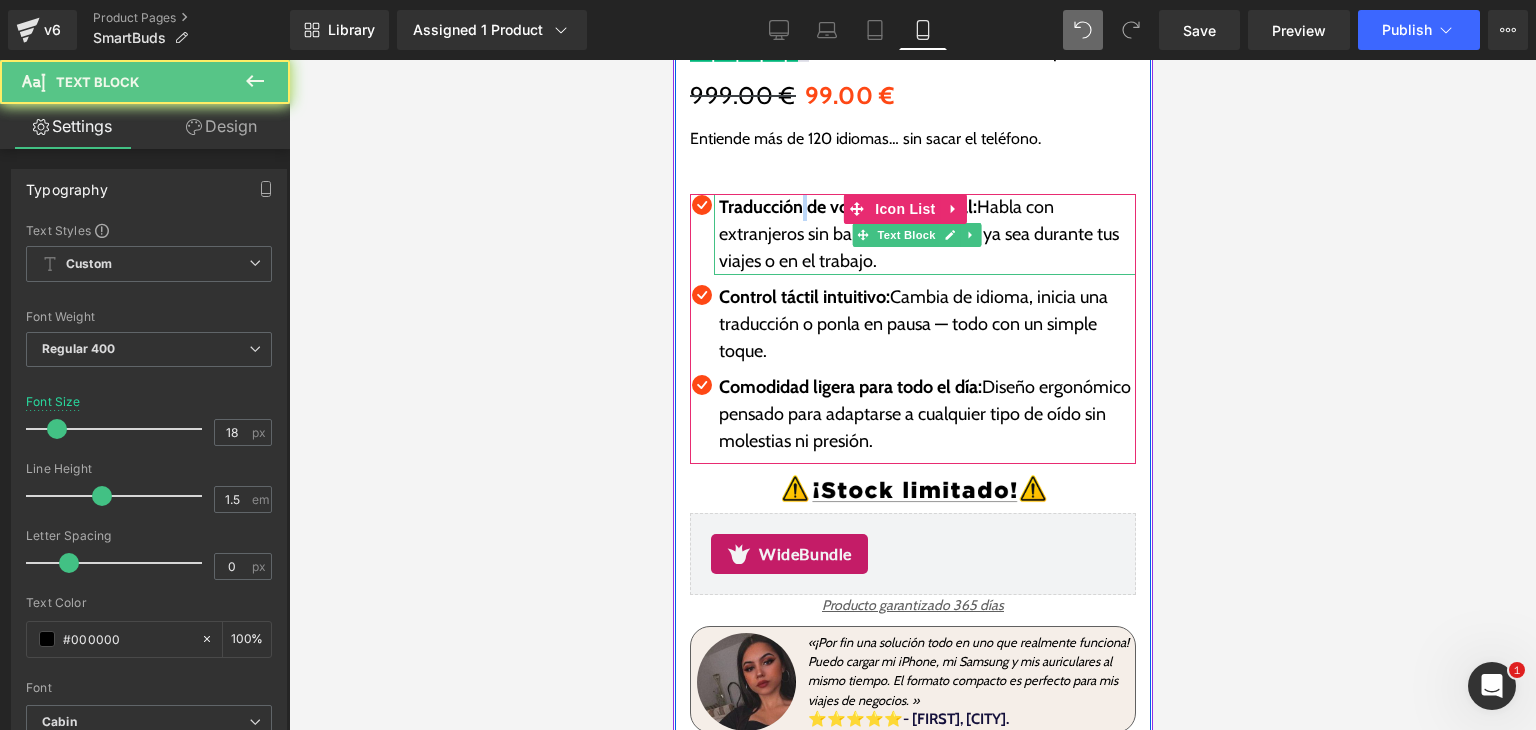 click on "Traducción de voz en tiempo real:" at bounding box center (847, 207) 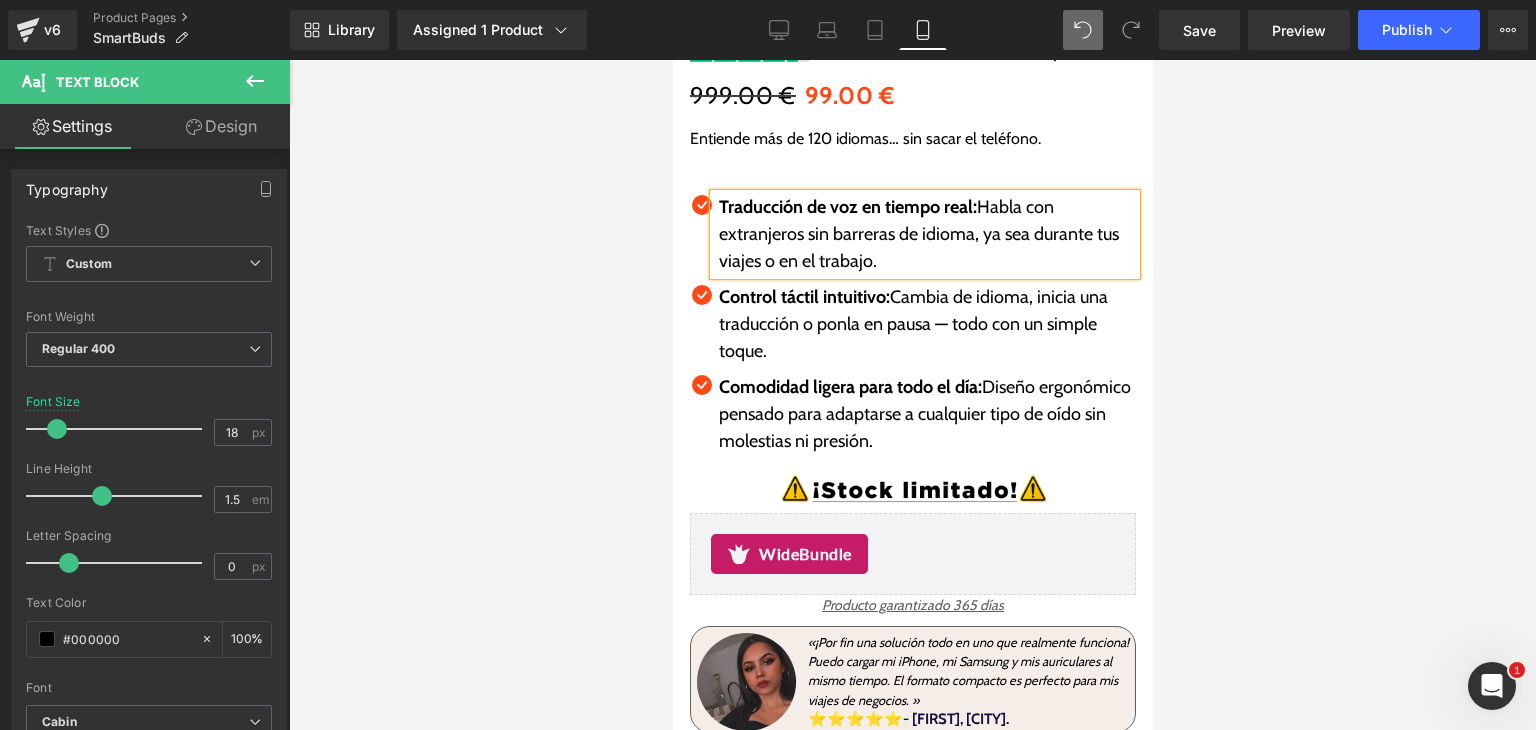 click on "Traducción de voz en tiempo real:" at bounding box center [847, 207] 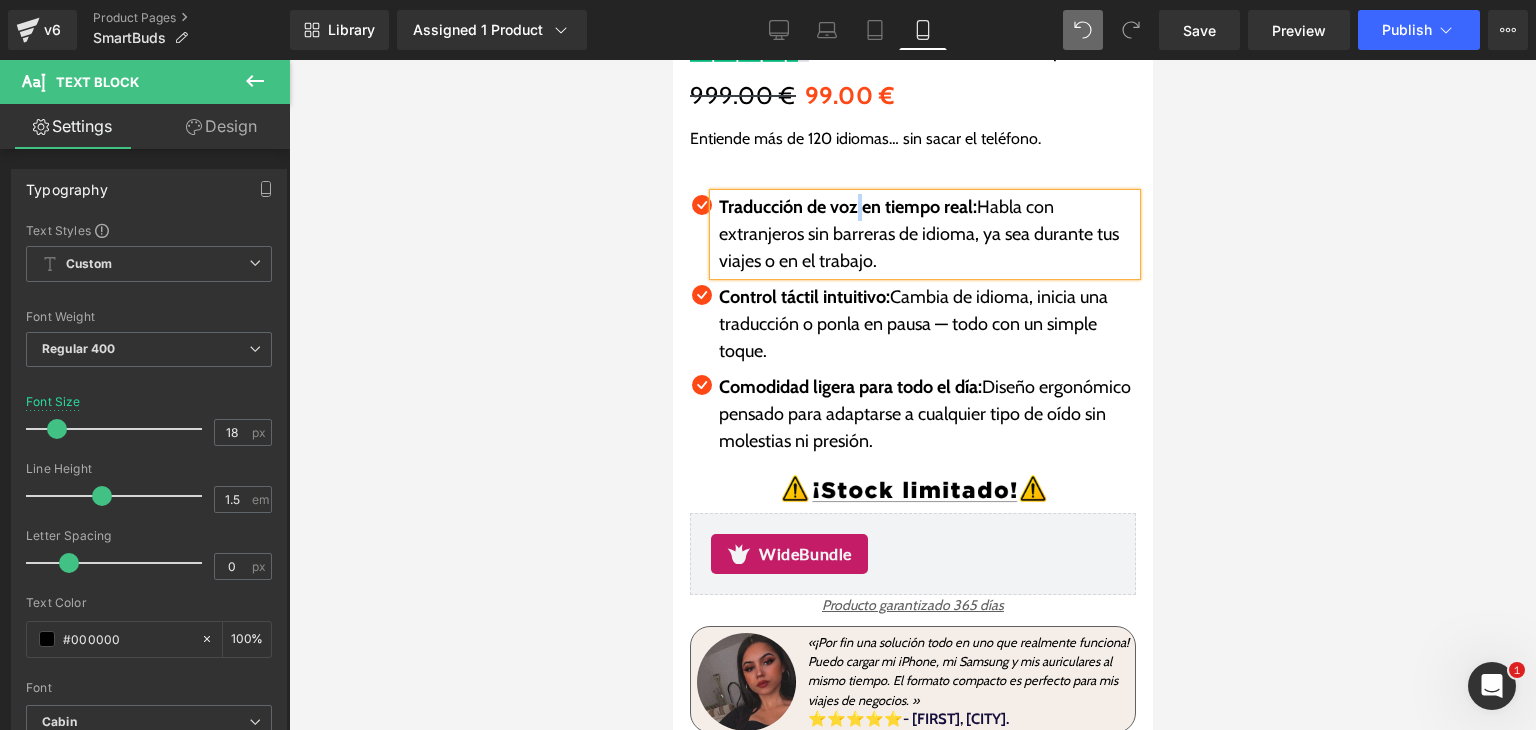 click on "Traducción de voz en tiempo real:" at bounding box center [847, 207] 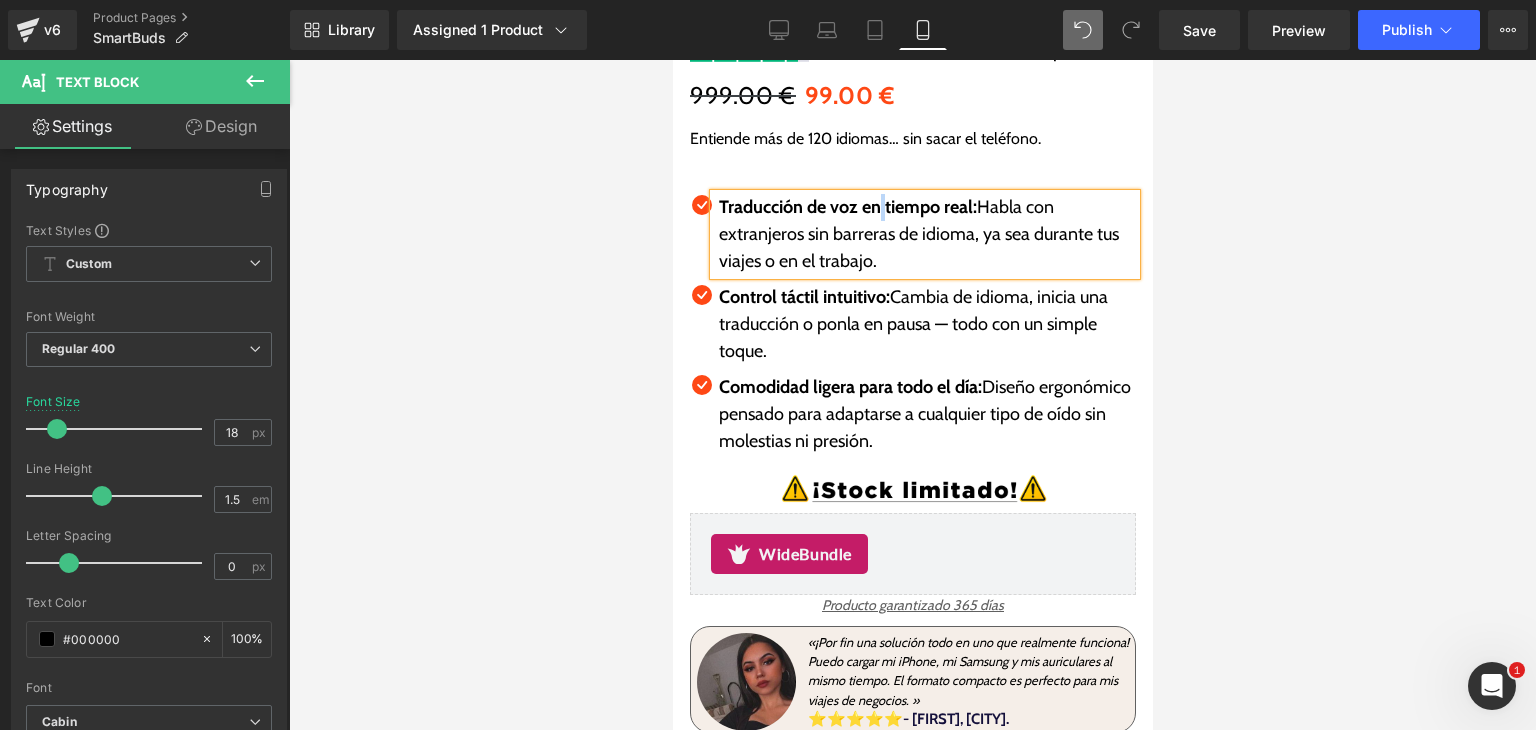 click on "Traducción de voz en tiempo real:" at bounding box center [847, 207] 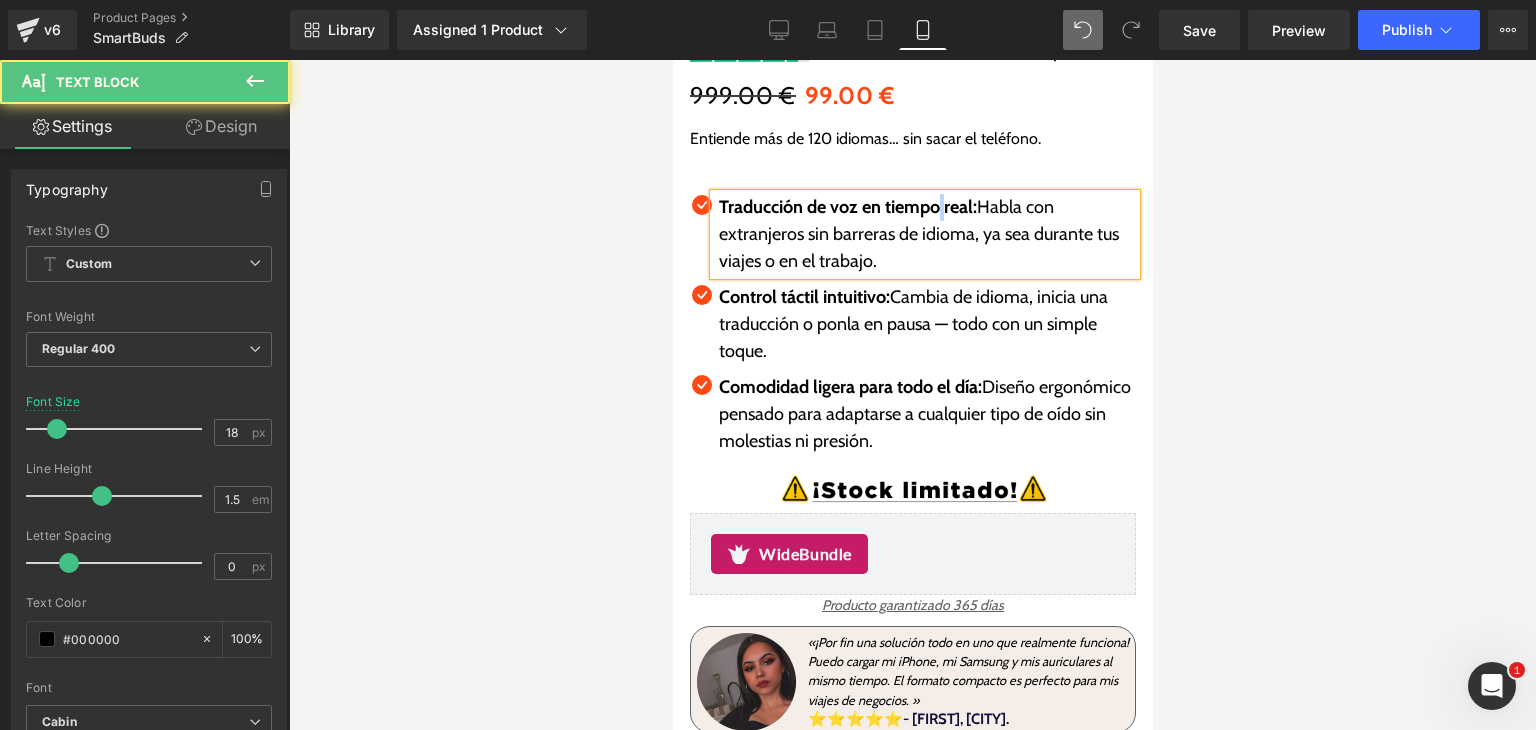 click on "Traducción de voz en tiempo real:" at bounding box center [847, 207] 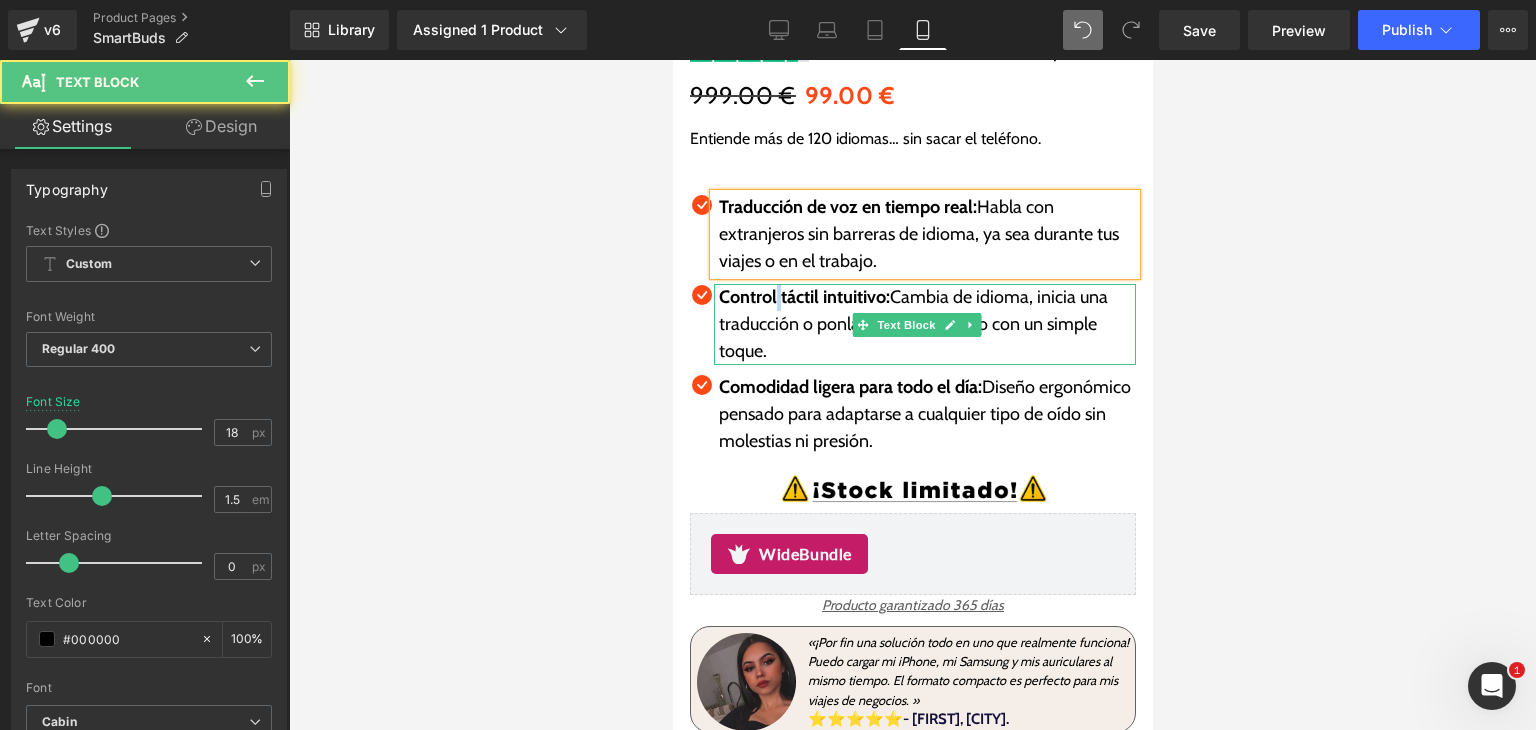 click on "Control táctil intuitivo:" at bounding box center (803, 297) 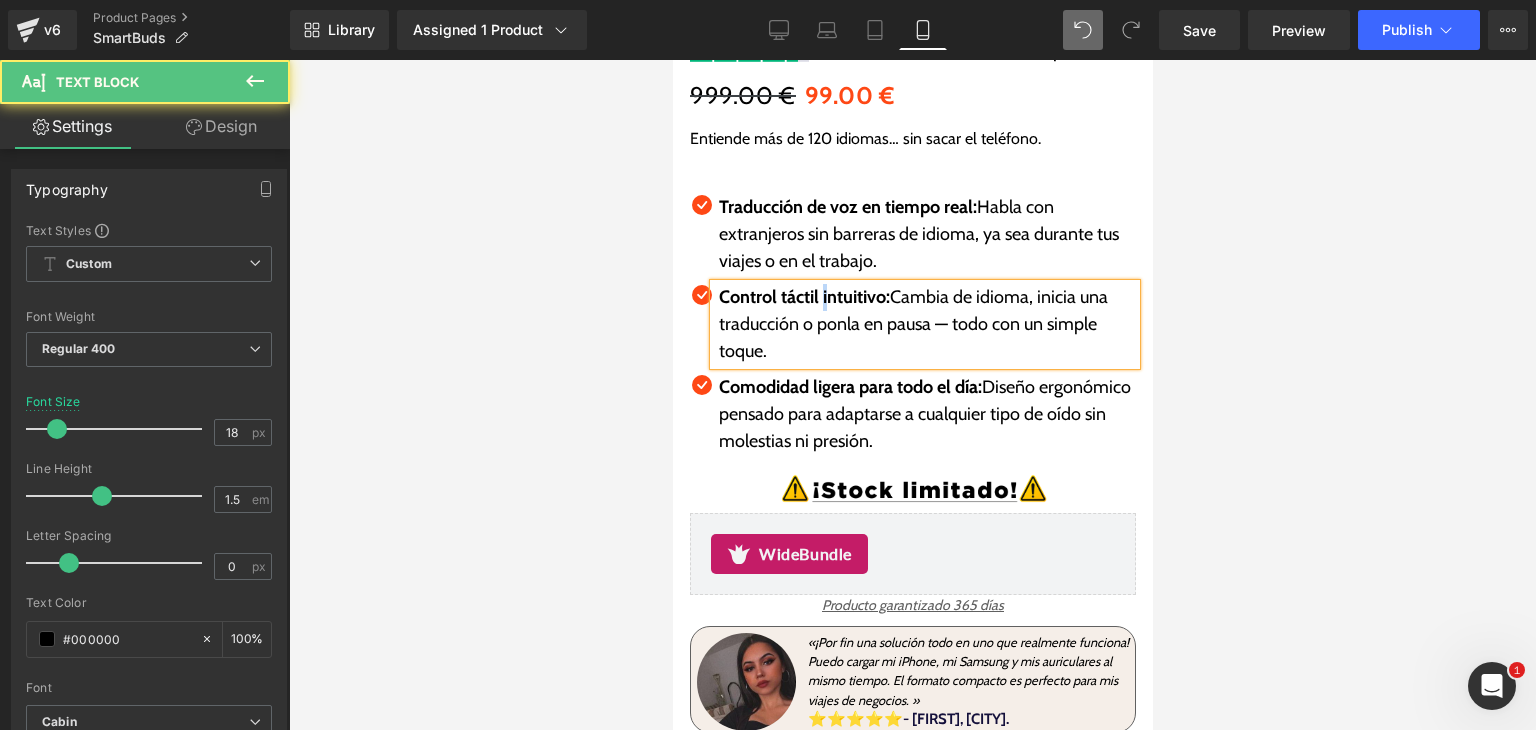 click on "Control táctil intuitivo:" at bounding box center [803, 297] 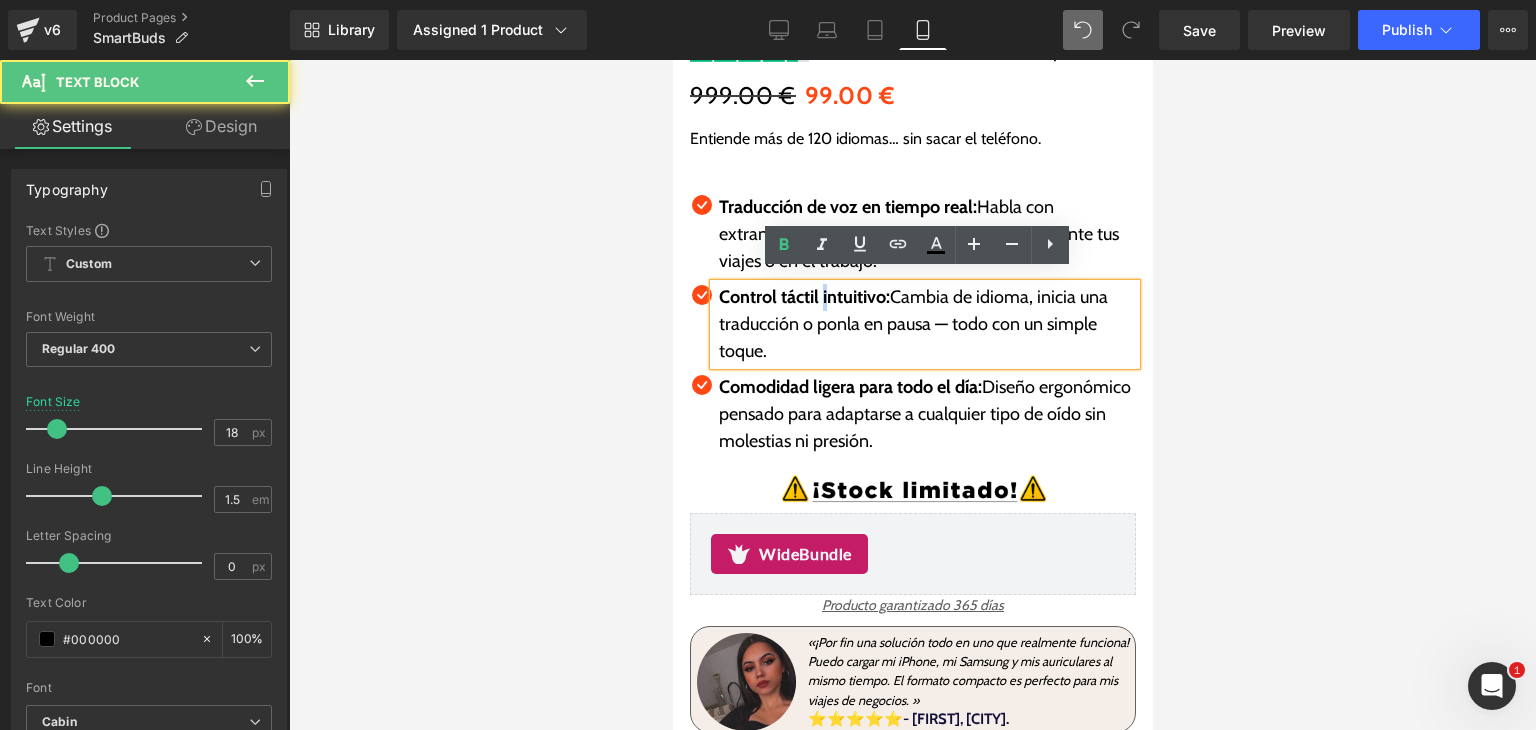 click on "Control táctil intuitivo:" at bounding box center [803, 297] 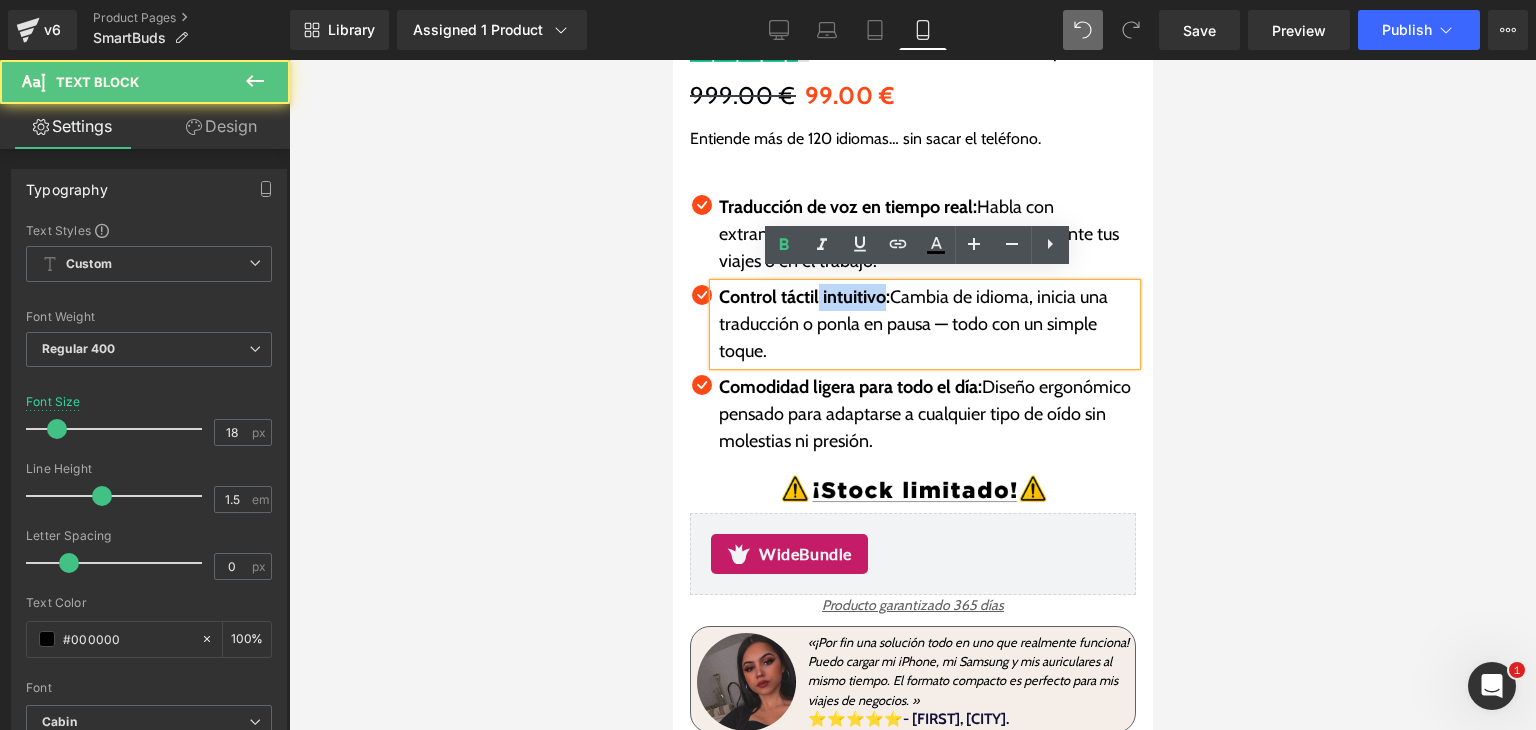 click on "Control táctil intuitivo:" at bounding box center (803, 297) 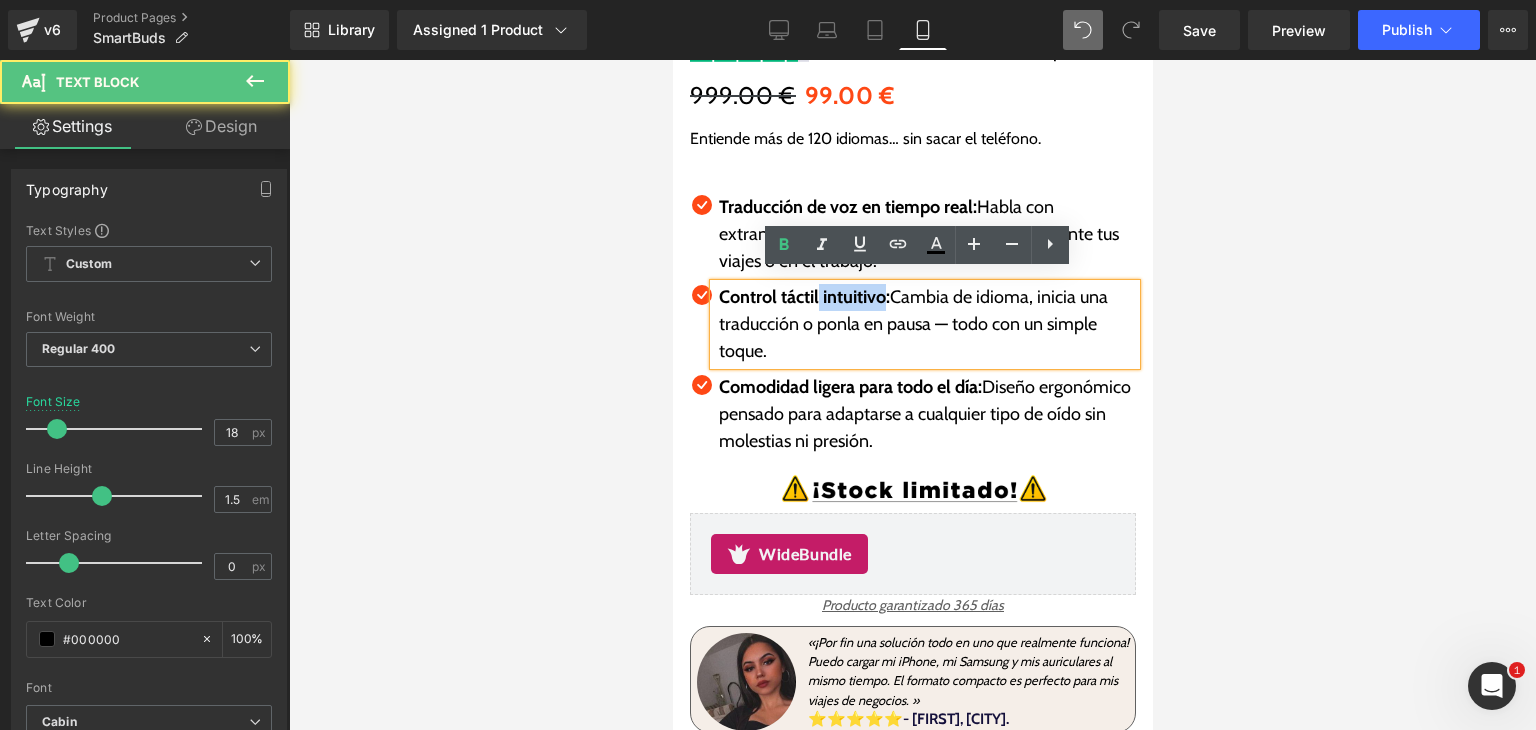 click on "Control táctil intuitivo:" at bounding box center (803, 297) 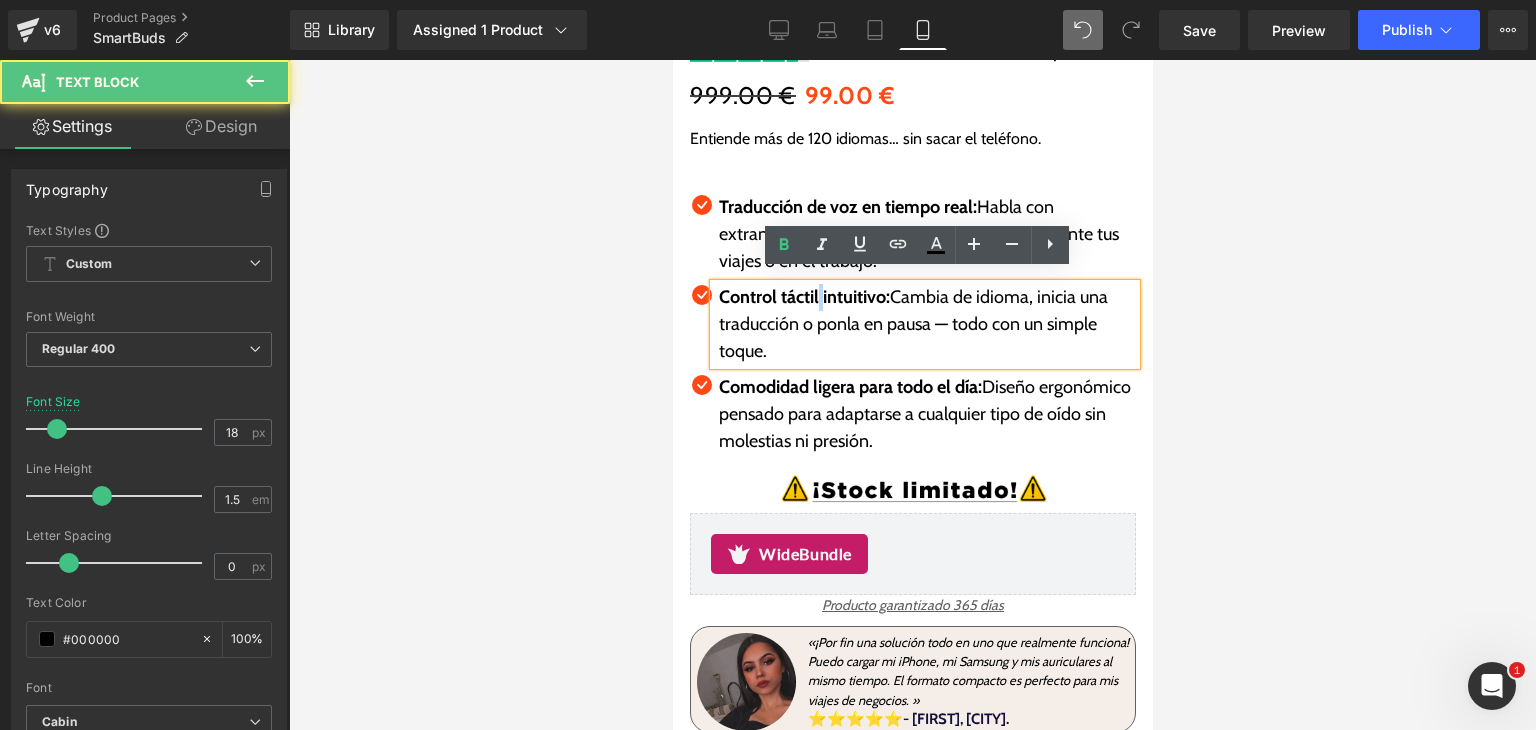 click on "Control táctil intuitivo:" at bounding box center (803, 297) 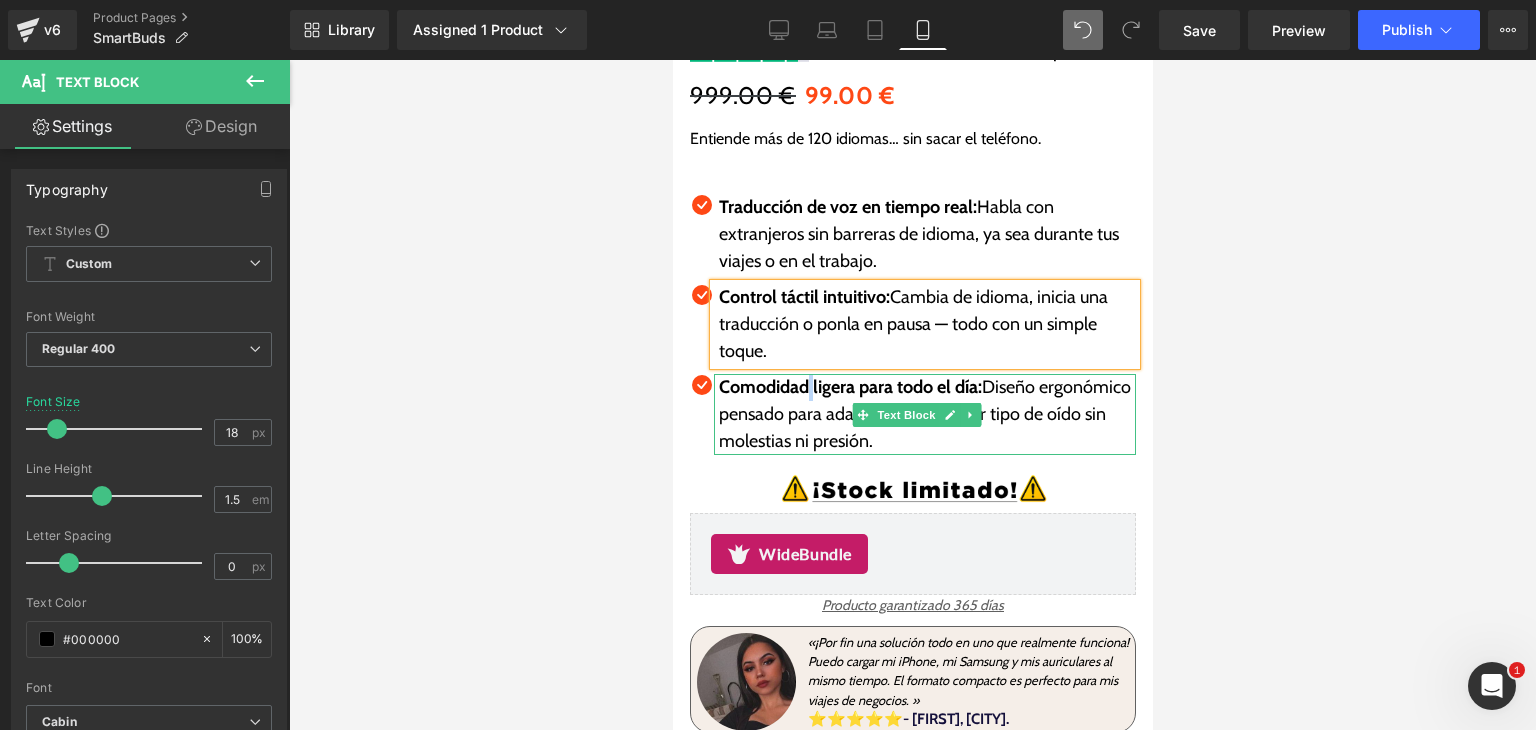 click on "Comodidad ligera para todo el día:" at bounding box center (849, 387) 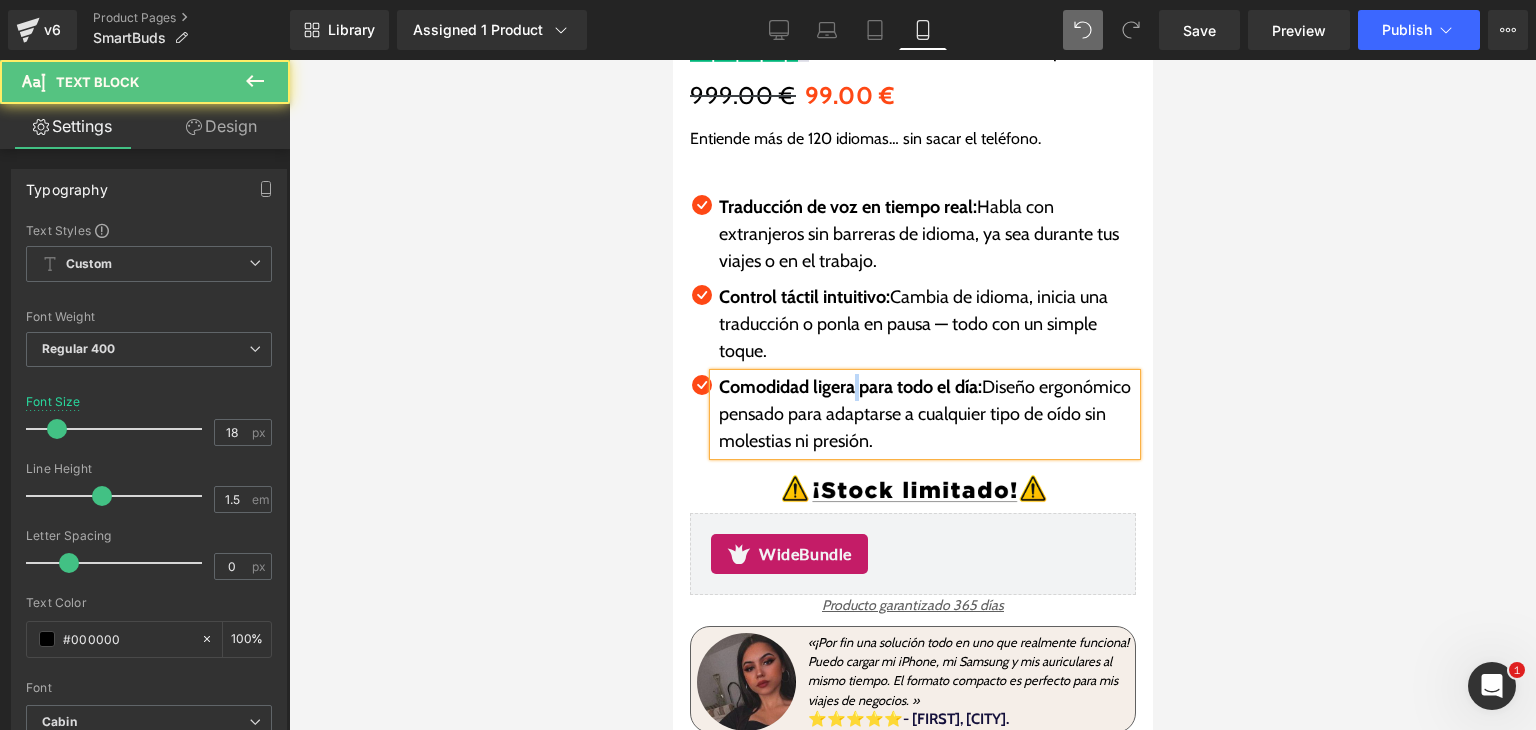 click on "Comodidad ligera para todo el día:" at bounding box center (849, 387) 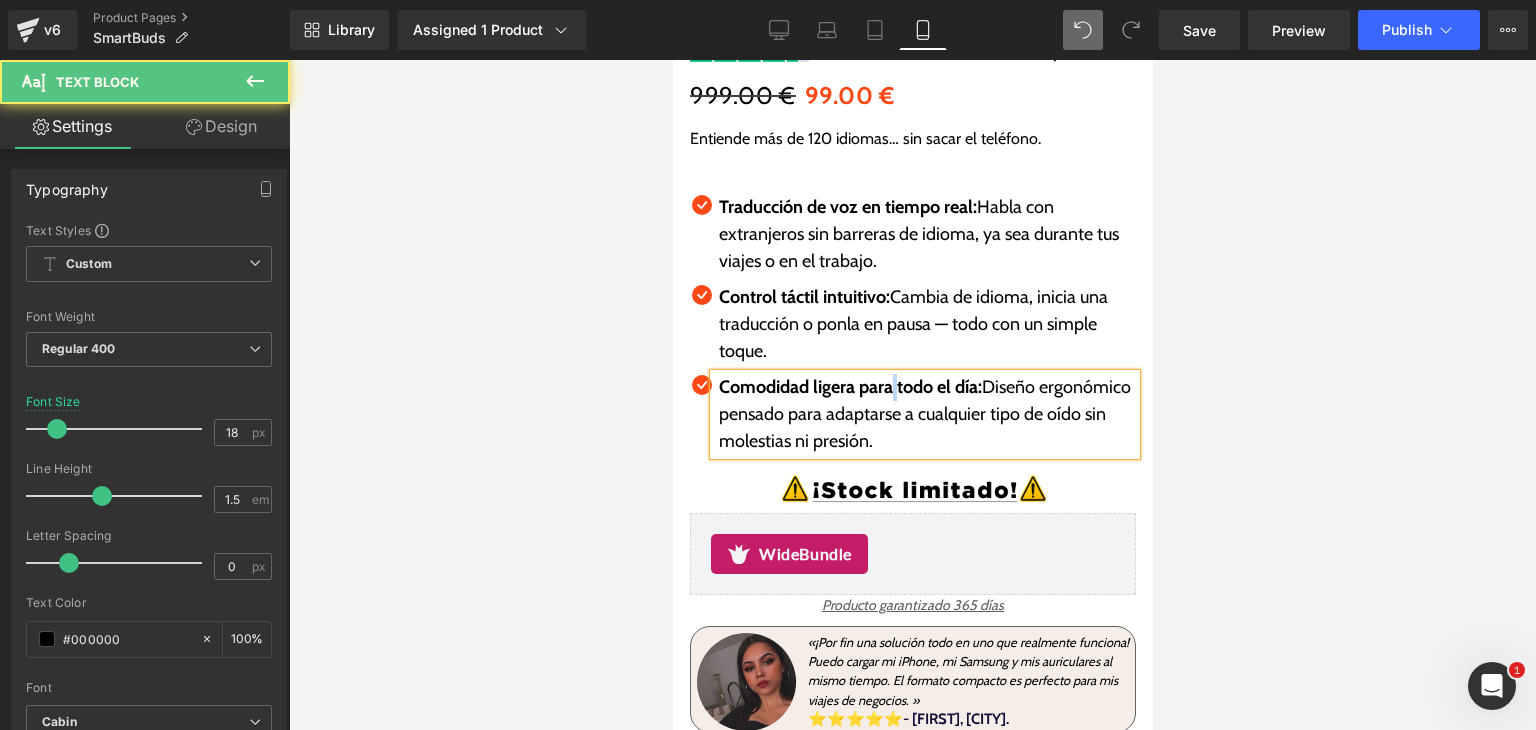click on "Comodidad ligera para todo el día:" at bounding box center [849, 387] 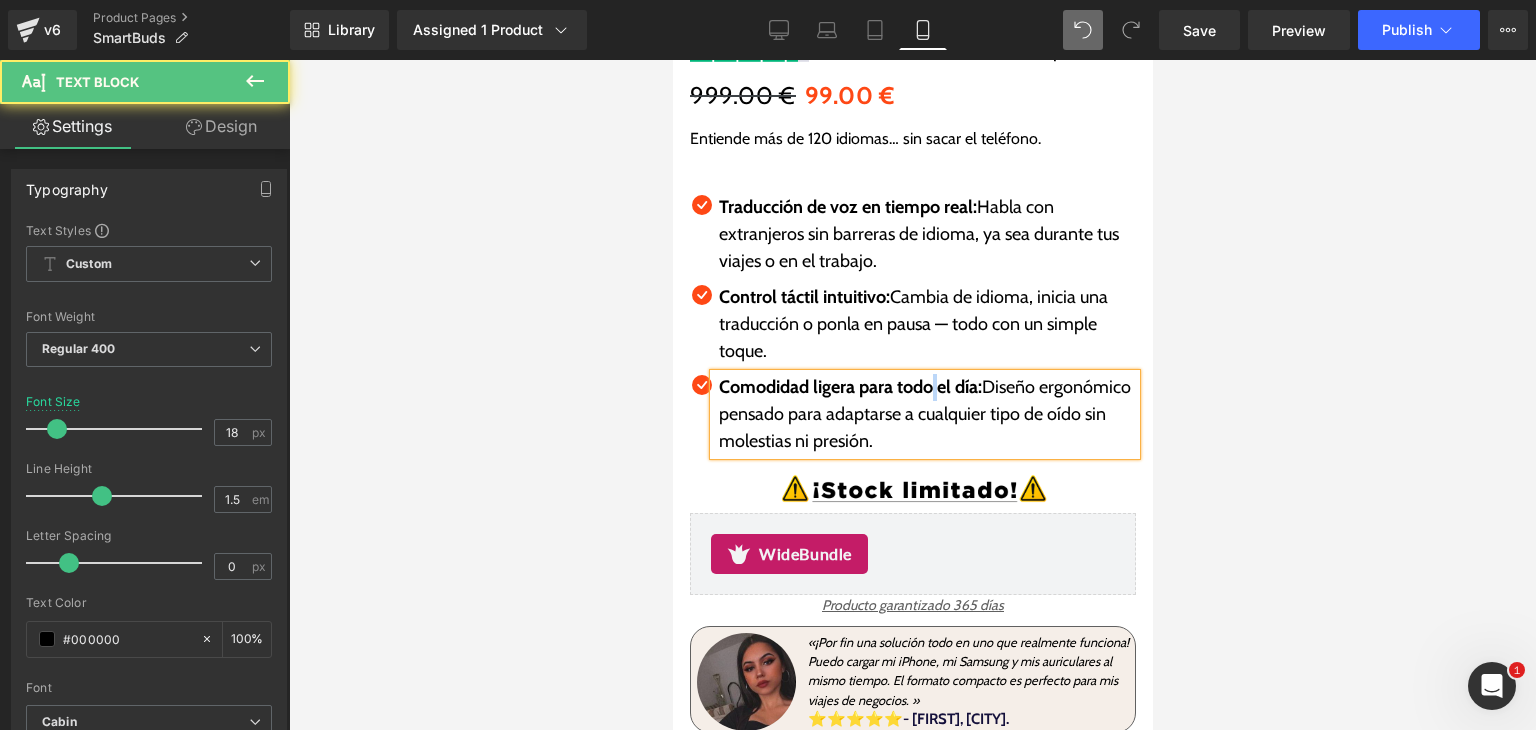click on "Comodidad ligera para todo el día:" at bounding box center (849, 387) 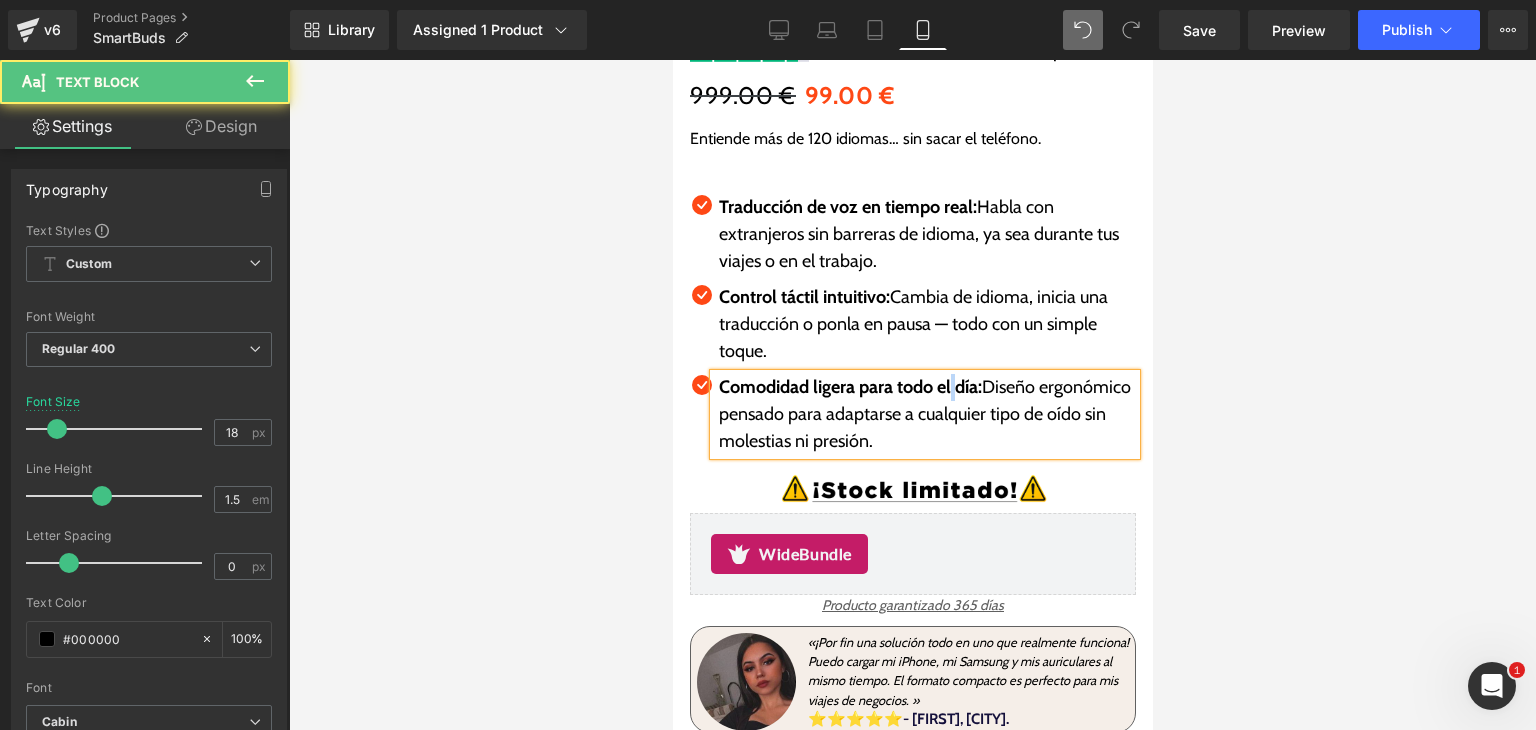 click on "Comodidad ligera para todo el día:" at bounding box center [849, 387] 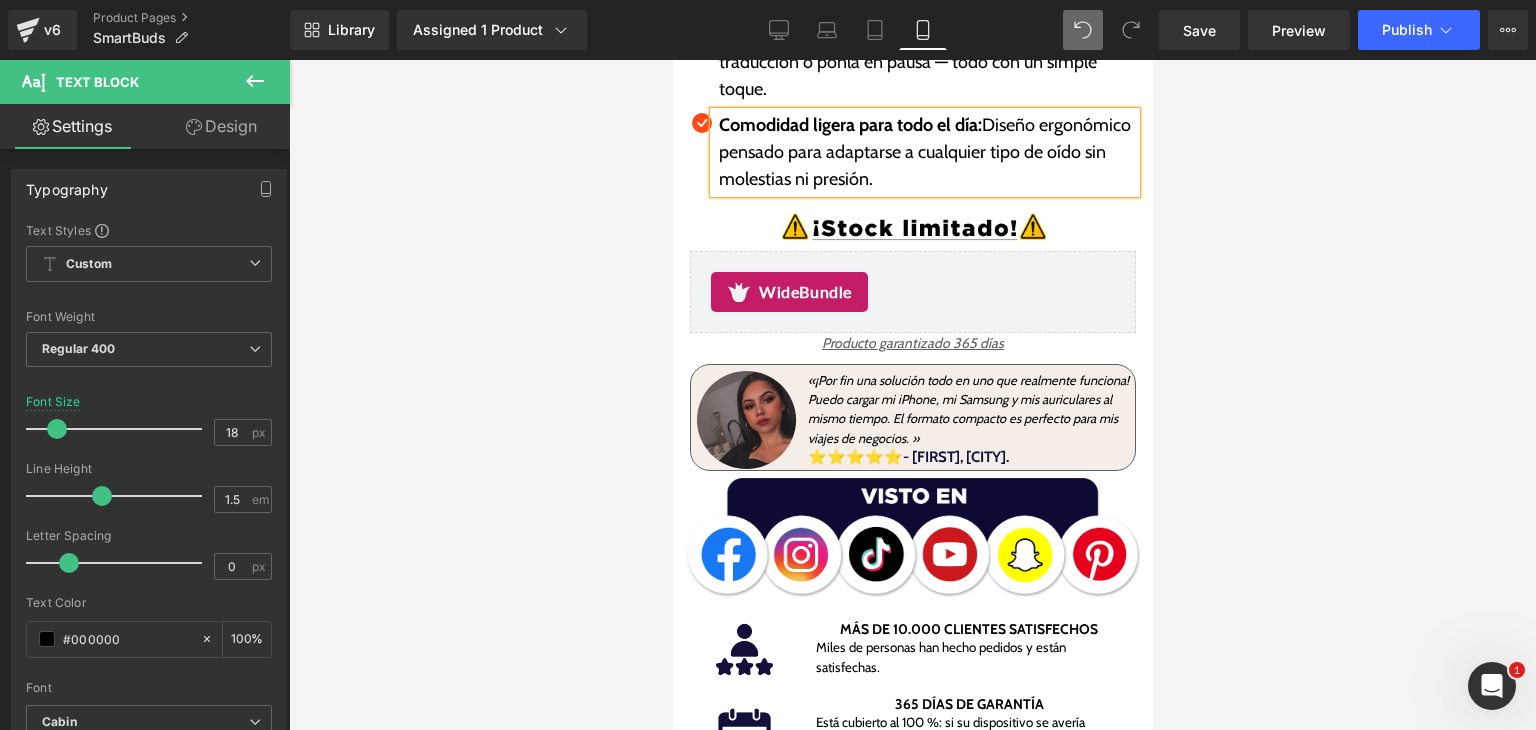 scroll, scrollTop: 948, scrollLeft: 0, axis: vertical 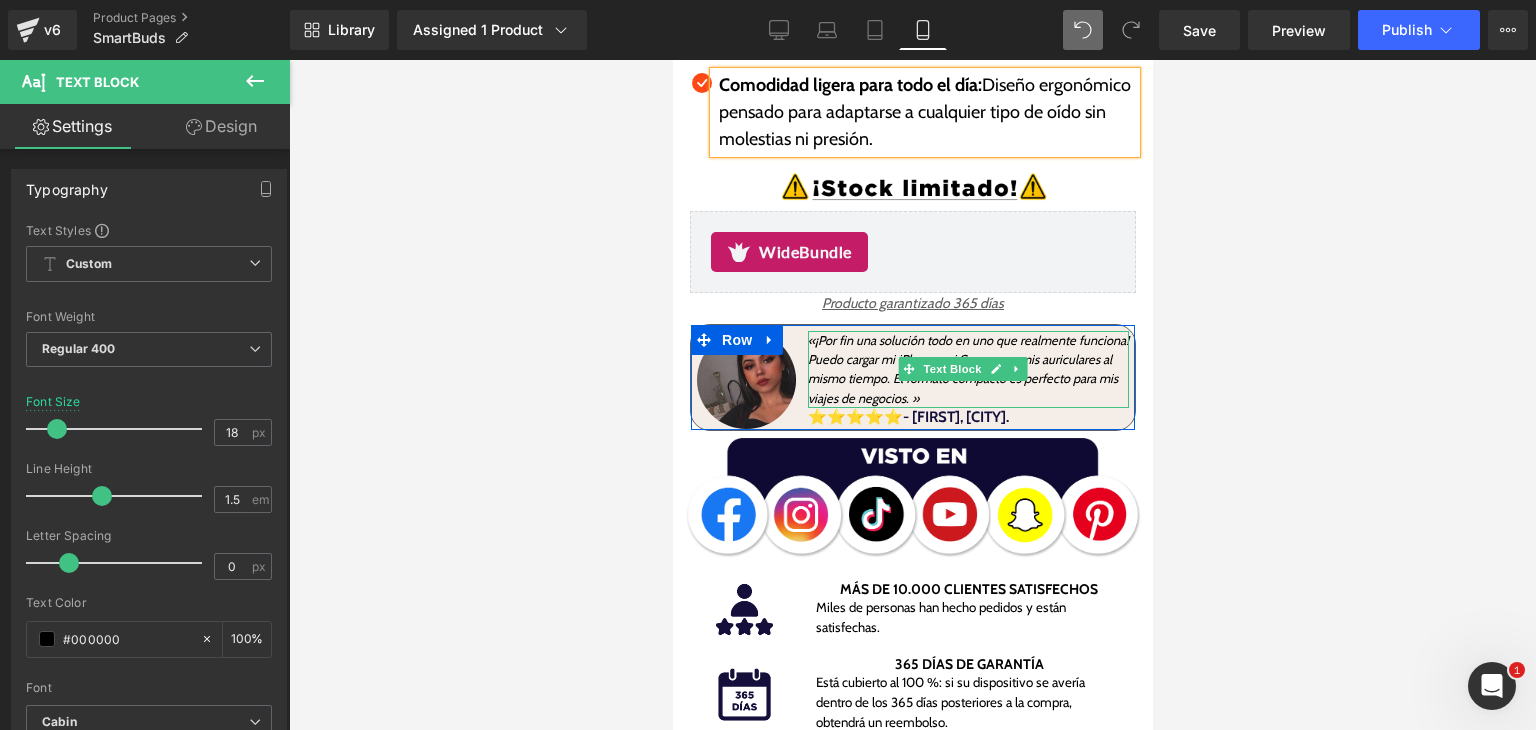 click on "«¡Por fin una solución todo en uno que realmente funciona! Puedo cargar mi iPhone, mi Samsung y mis auriculares al mismo tiempo. El formato compacto es perfecto para mis viajes de negocios. »" at bounding box center (967, 369) 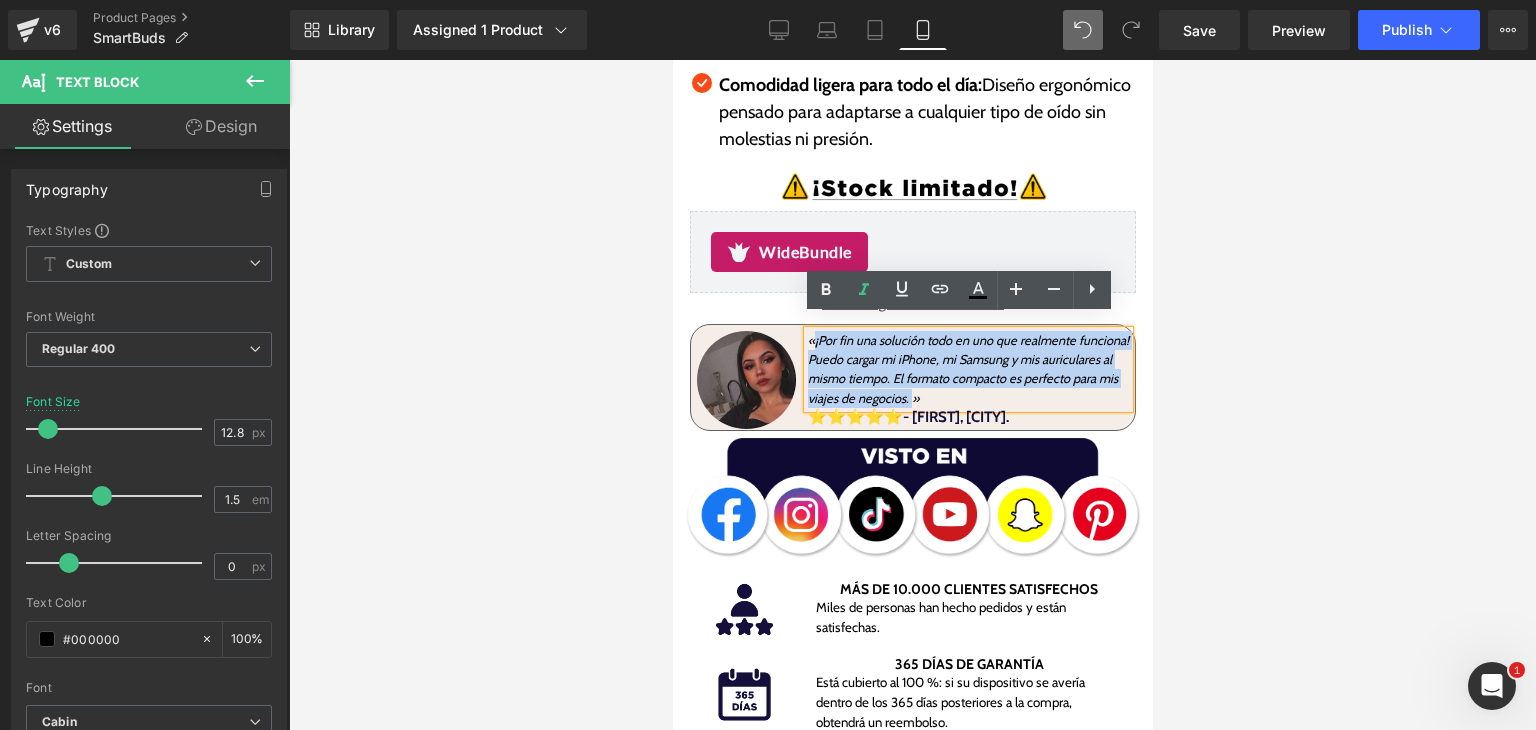 drag, startPoint x: 809, startPoint y: 329, endPoint x: 1001, endPoint y: 375, distance: 197.43353 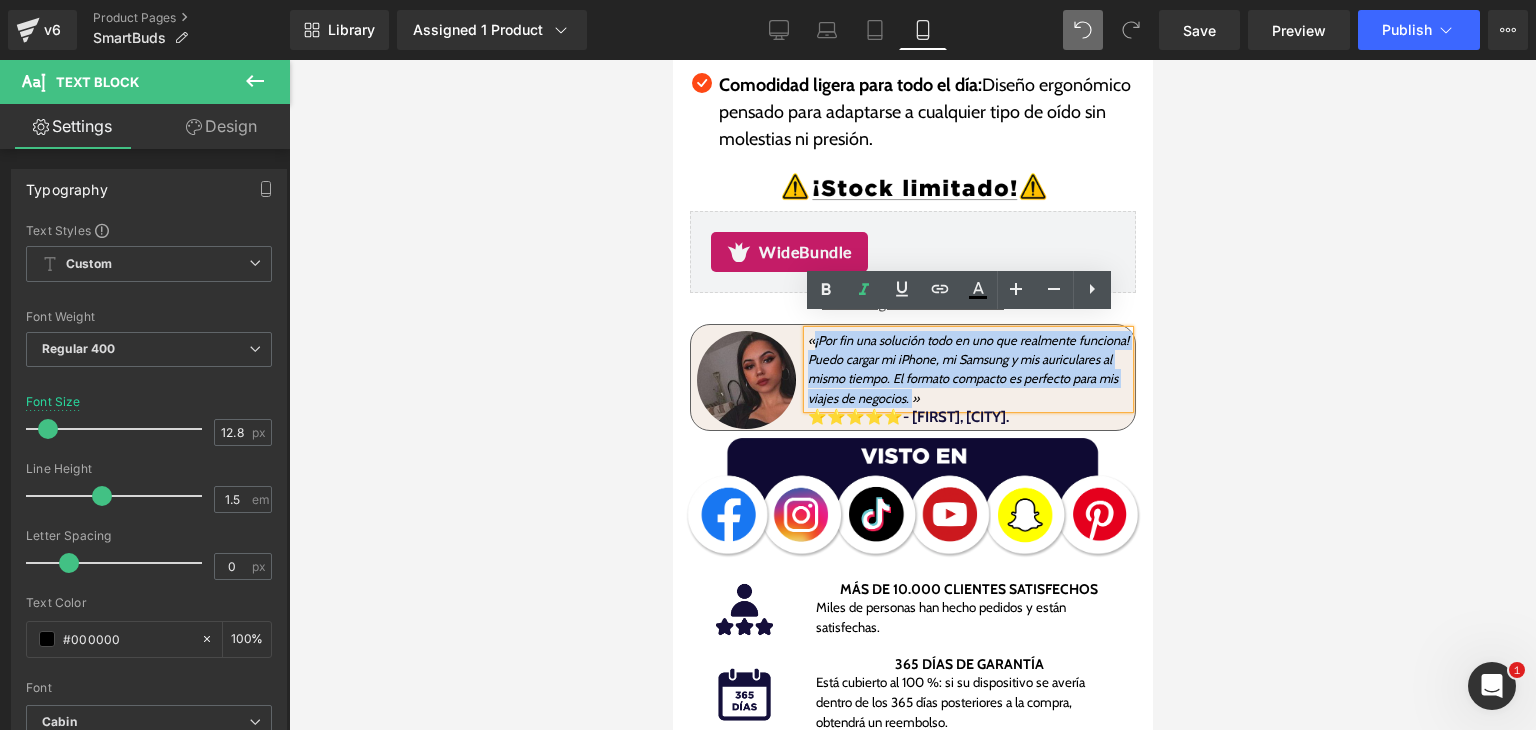 click on "«¡Por fin una solución todo en uno que realmente funciona! Puedo cargar mi iPhone, mi Samsung y mis auriculares al mismo tiempo. El formato compacto es perfecto para mis viajes de negocios. »" at bounding box center (967, 369) 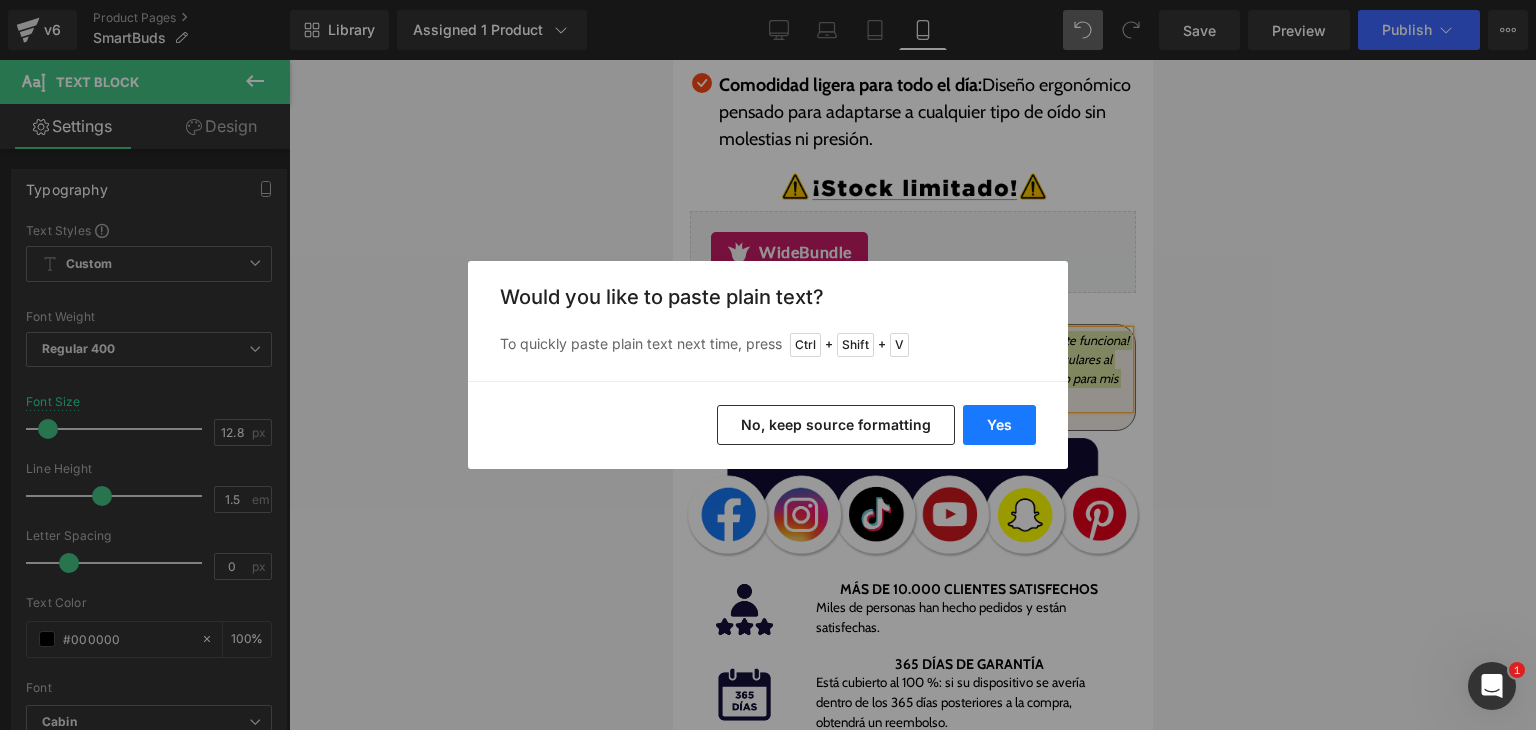 click on "Yes" at bounding box center (999, 425) 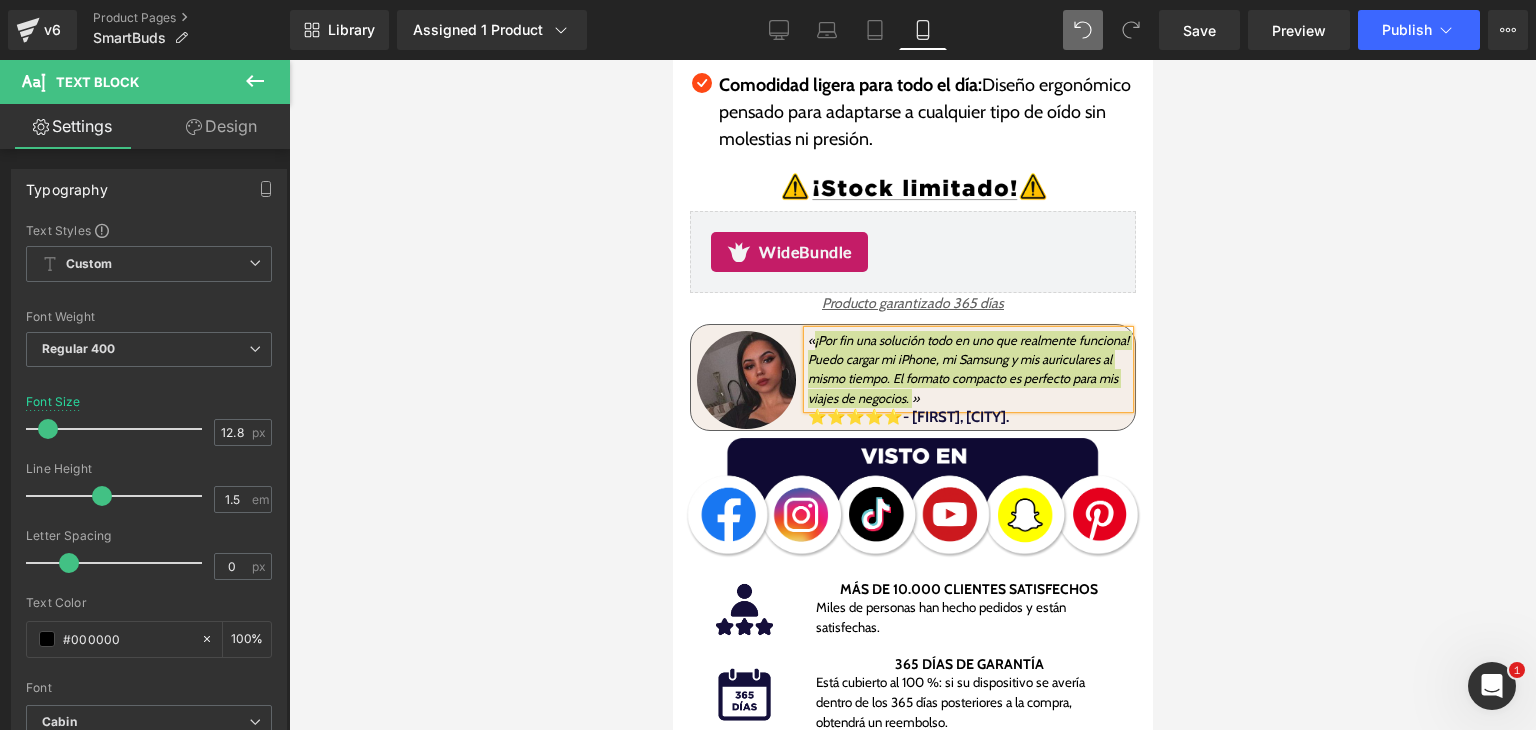 type 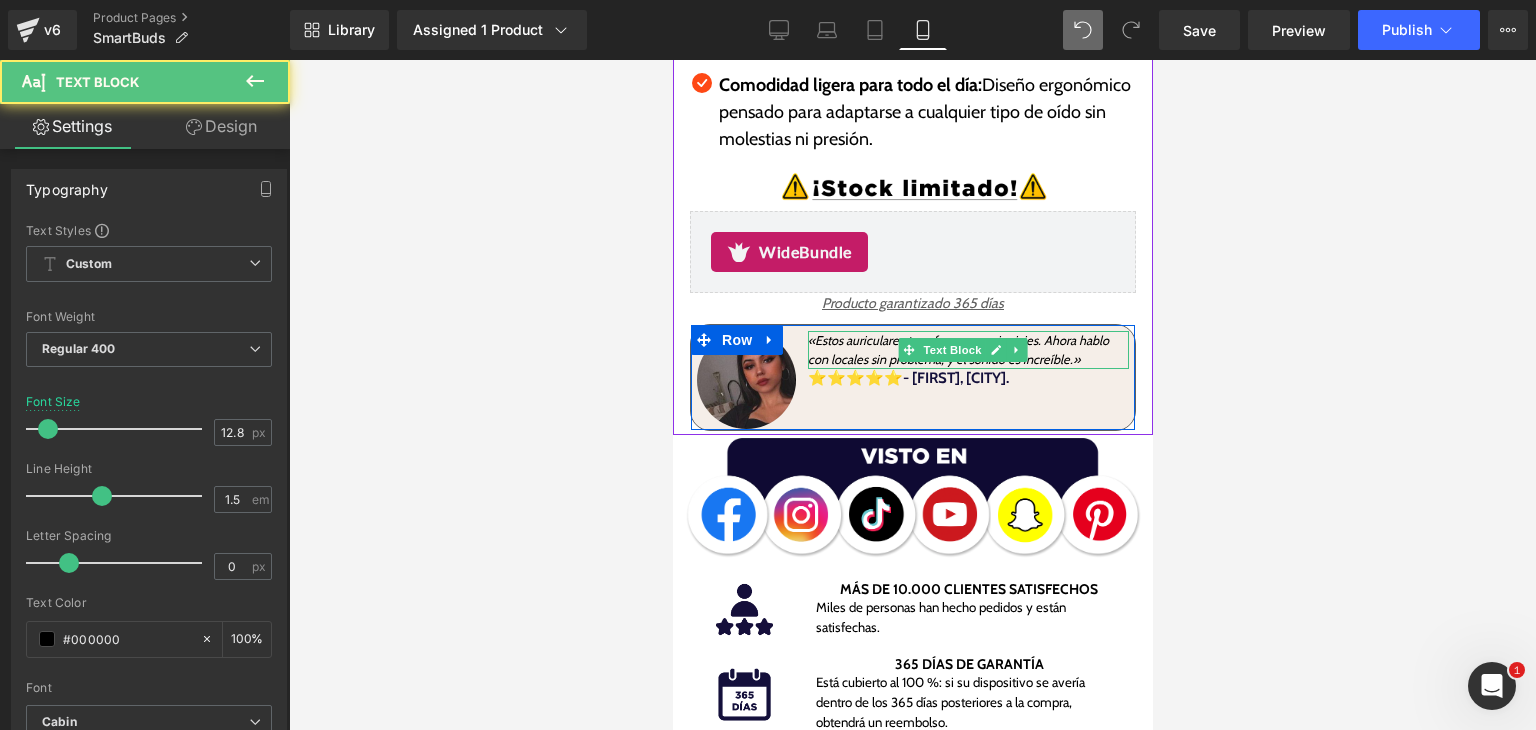 drag, startPoint x: 1093, startPoint y: 346, endPoint x: 1828, endPoint y: 433, distance: 740.13104 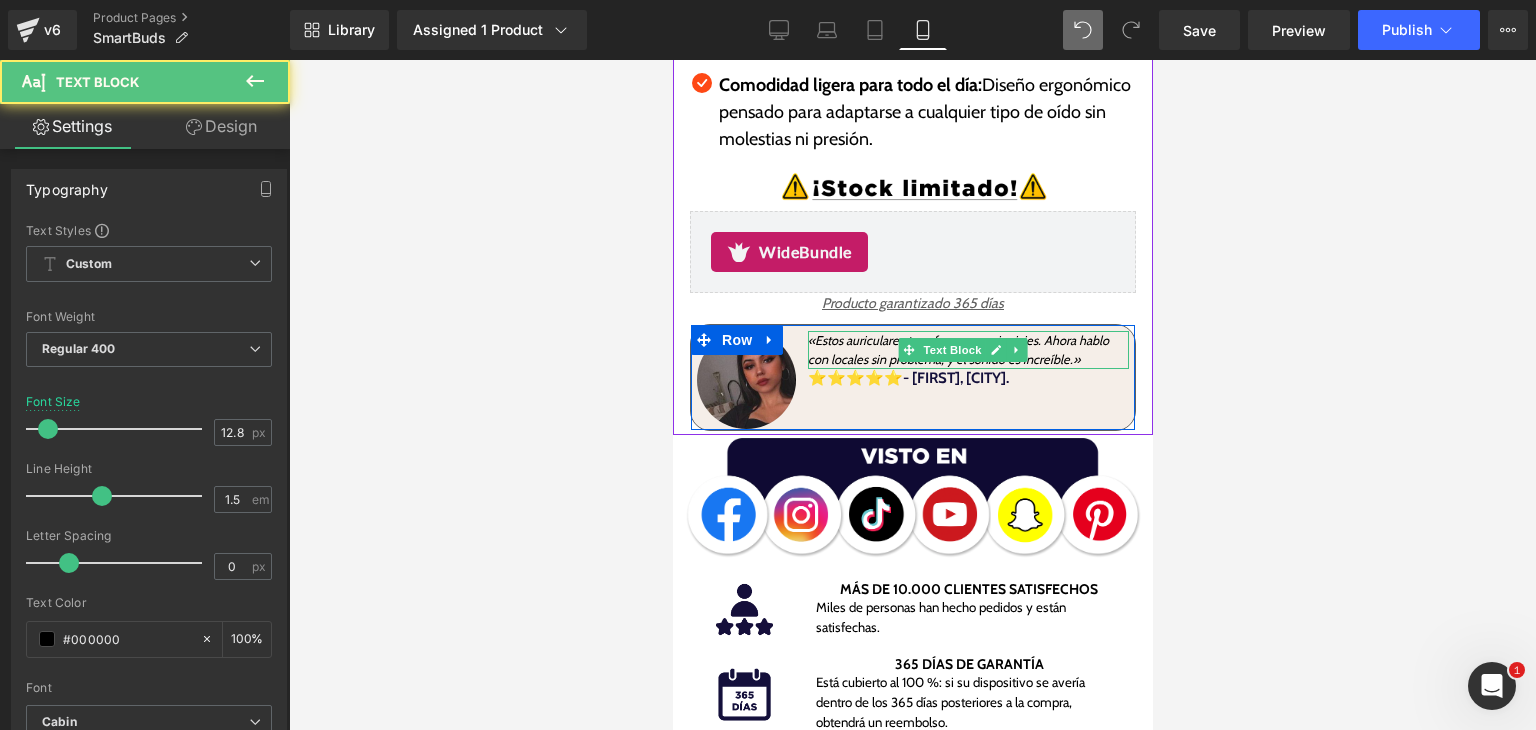 click on "«Estos auriculares transformaron mis viajes. Ahora hablo con locales sin problema, y el sonido es increíble.»" at bounding box center (967, 350) 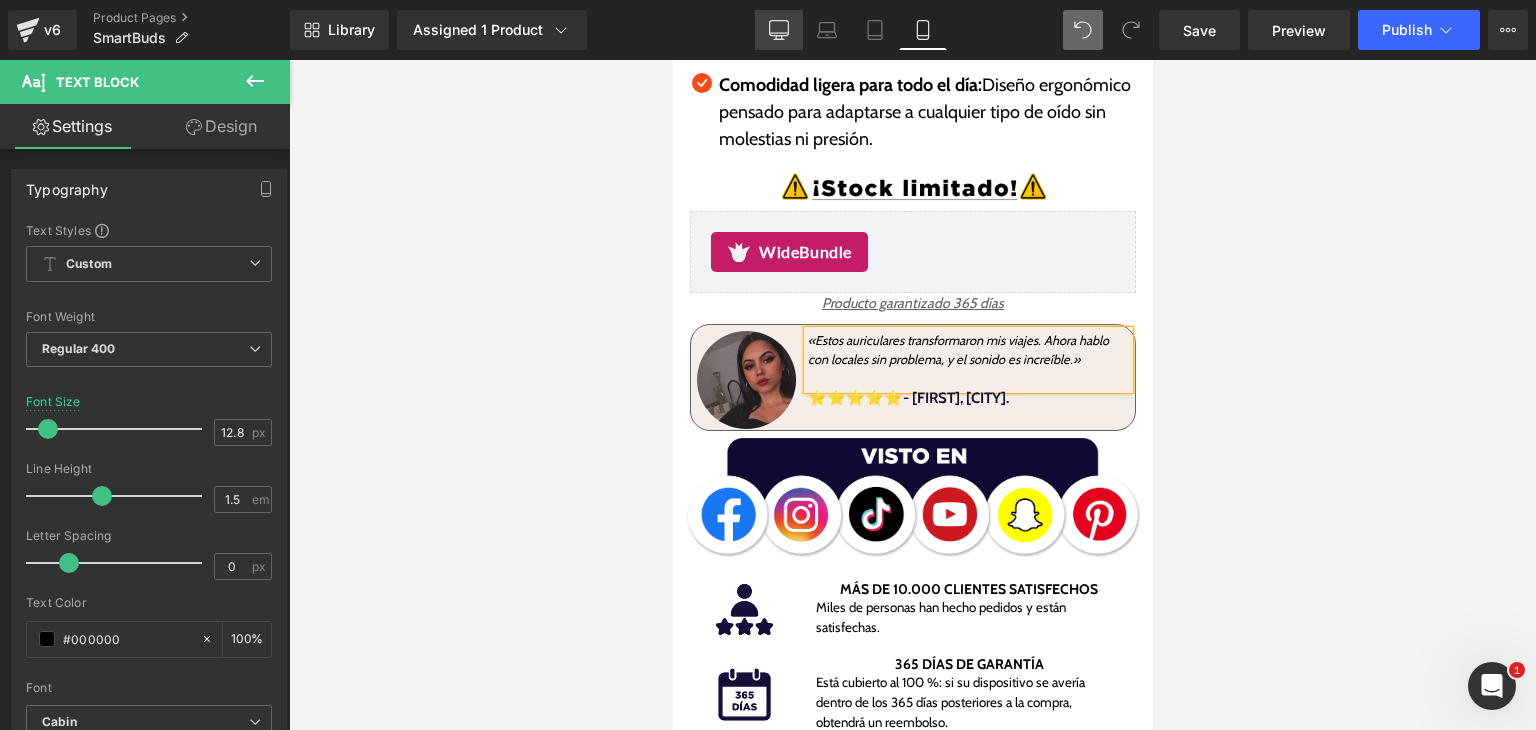 click on "Desktop" at bounding box center (779, 30) 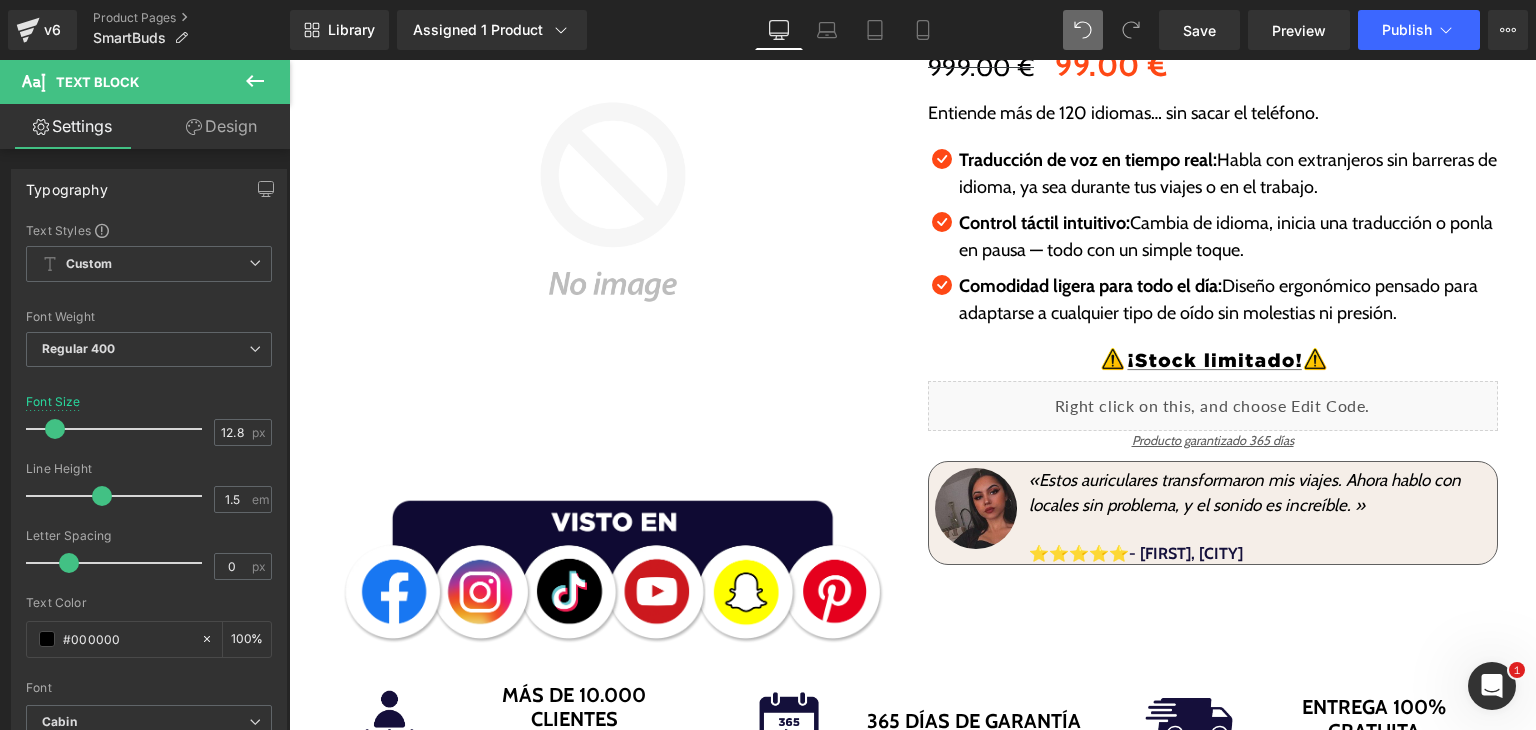 scroll, scrollTop: 340, scrollLeft: 0, axis: vertical 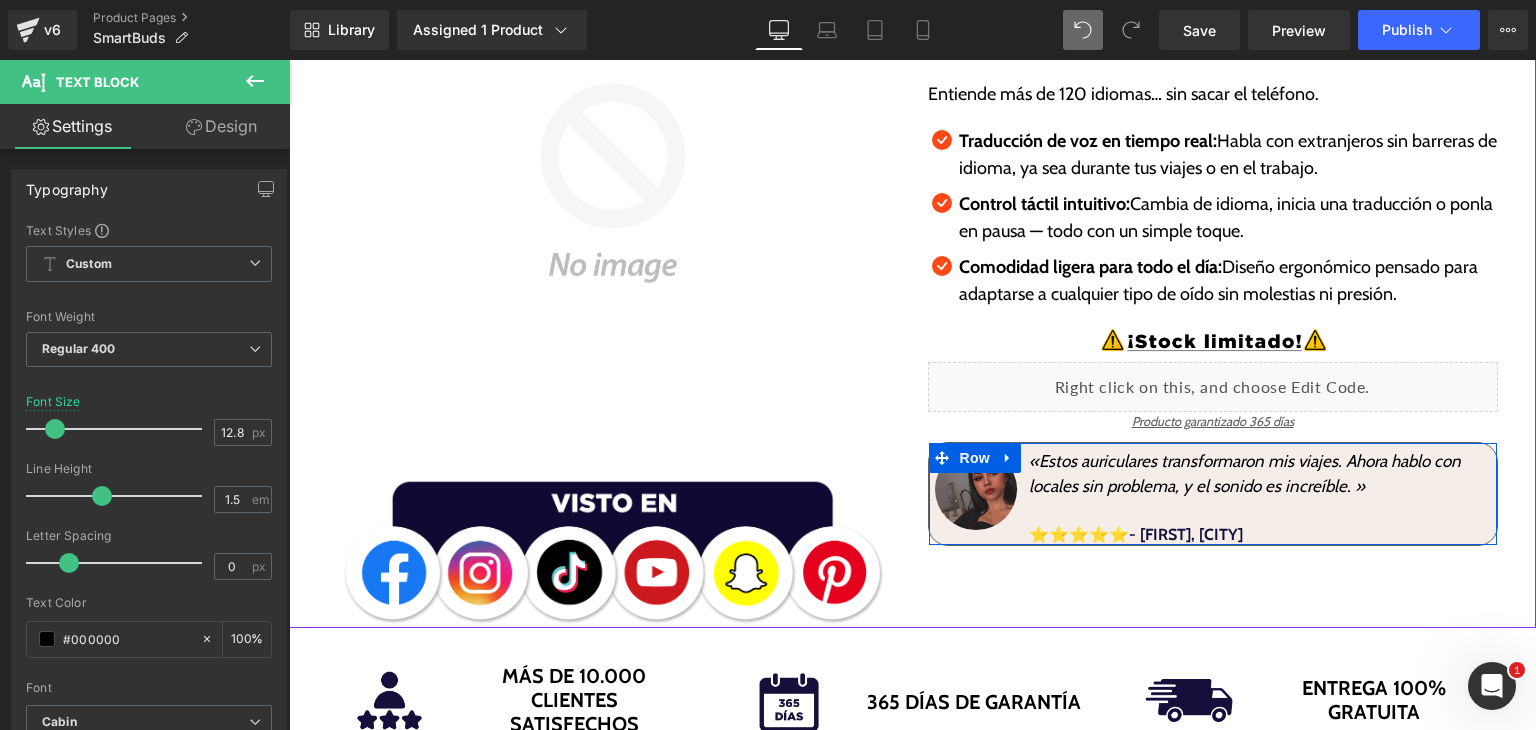click on "⭐⭐⭐⭐⭐- Valentina,Madrid Heading" at bounding box center [1259, 534] 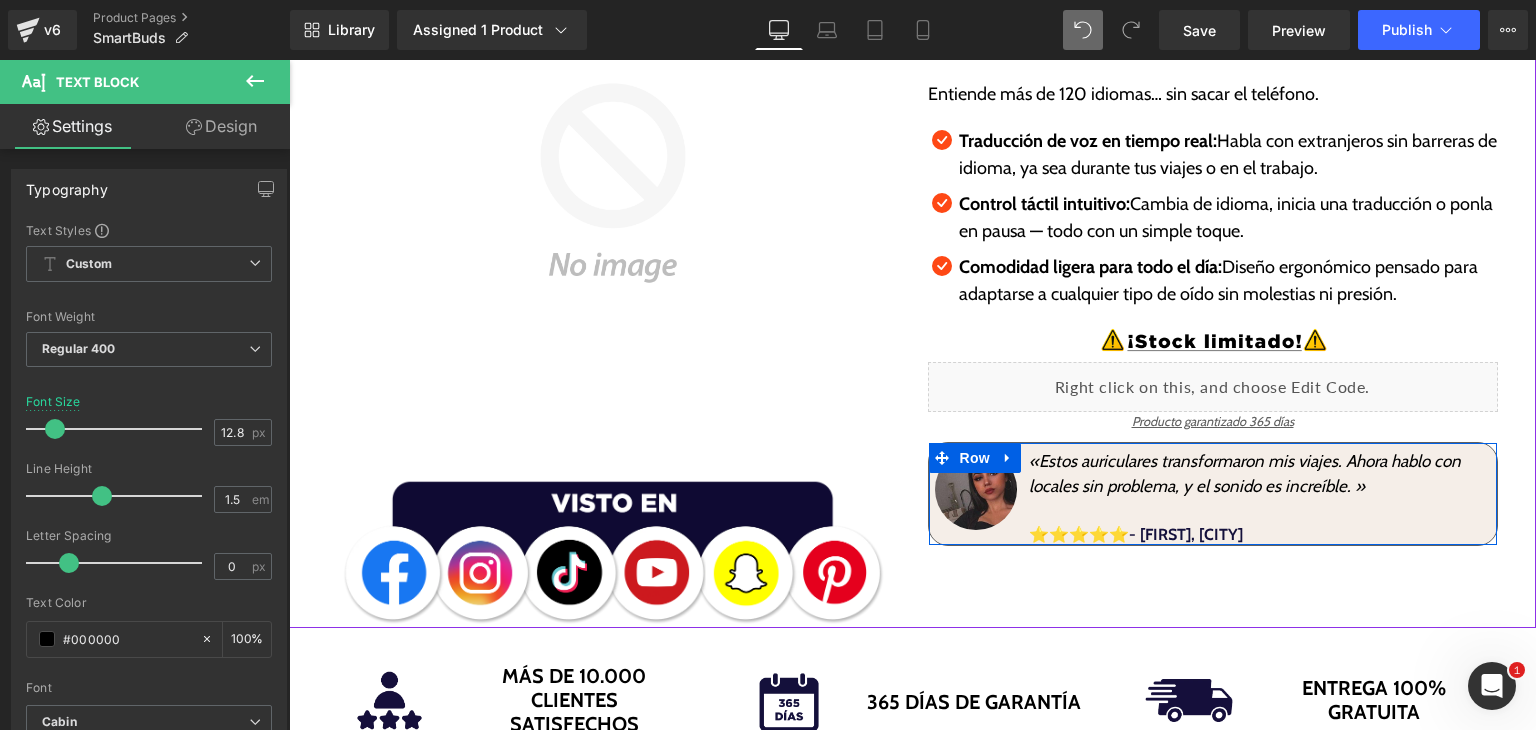 click on "⭐⭐⭐⭐⭐- Valentina,Madrid Heading" at bounding box center (1259, 534) 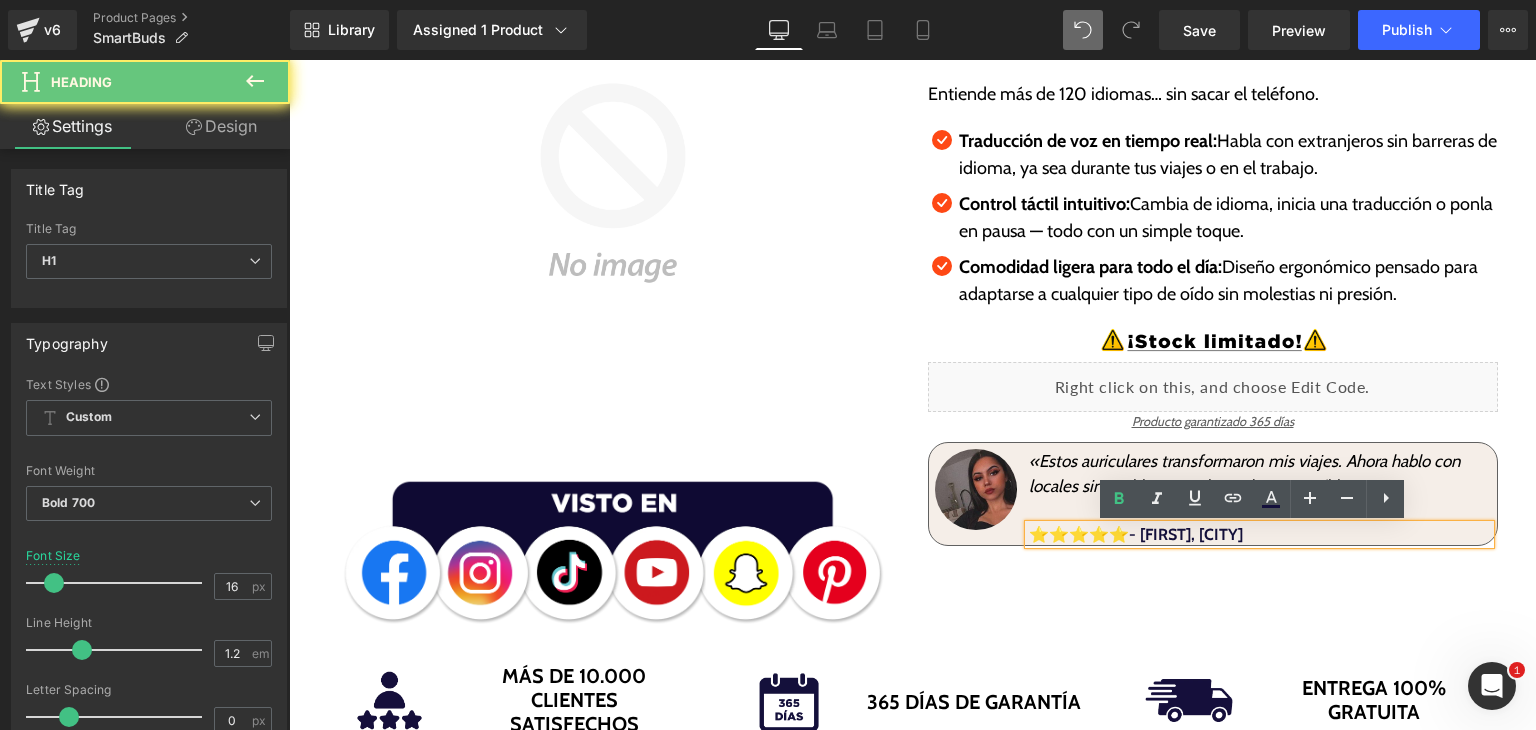 click on "⭐⭐⭐⭐⭐- [NAME],[CITY]" at bounding box center (1136, 534) 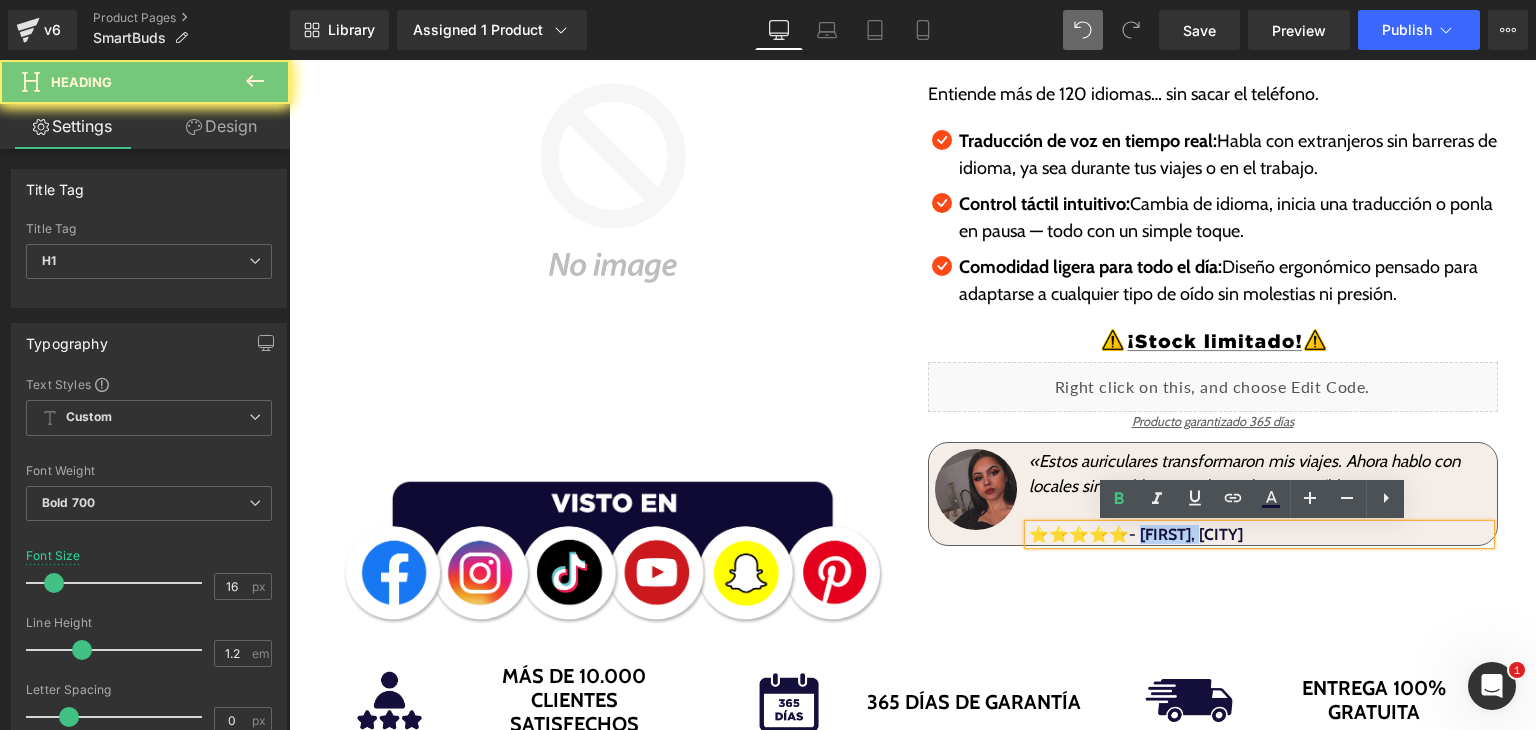 click on "⭐⭐⭐⭐⭐- [NAME],[CITY]" at bounding box center [1136, 534] 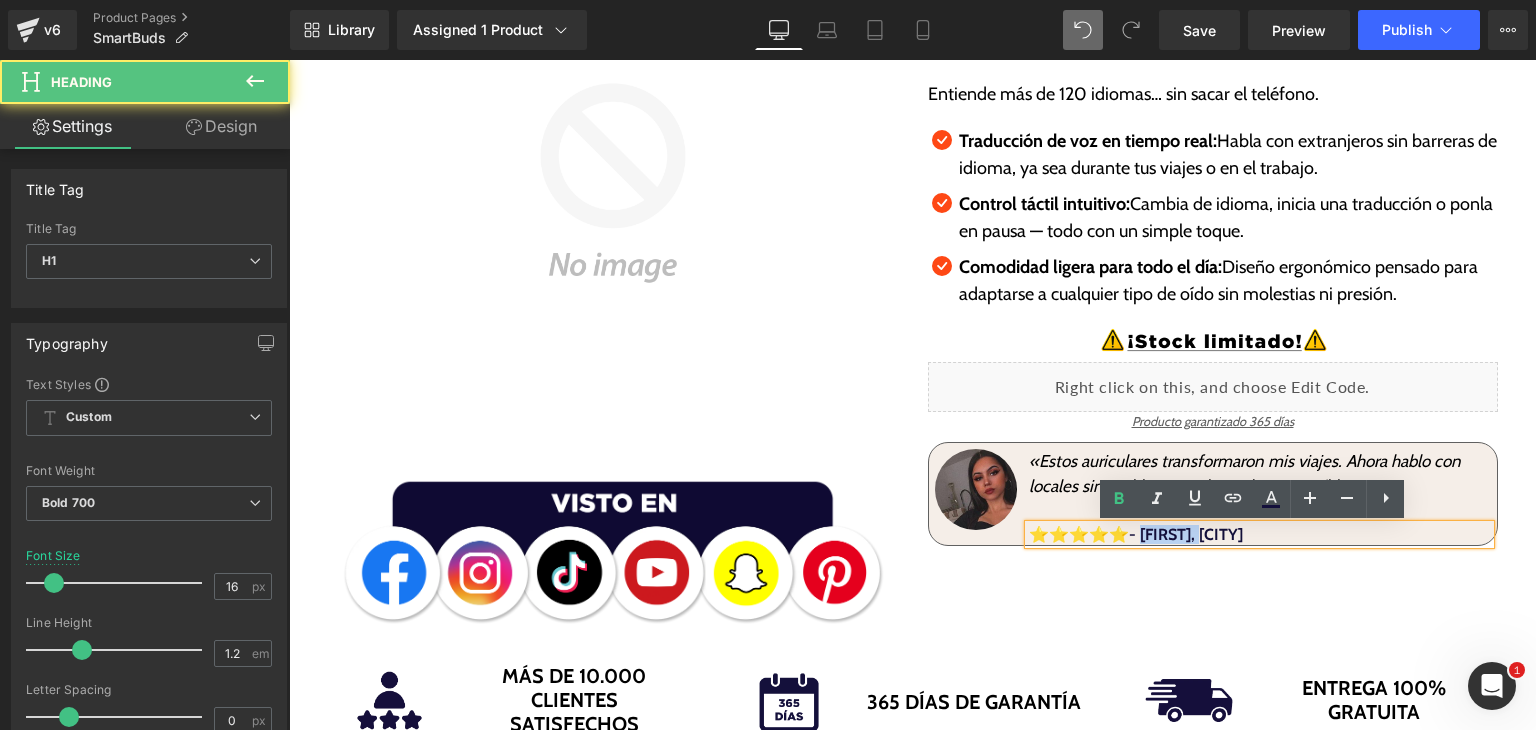 click on "⭐⭐⭐⭐⭐- [NAME],[CITY]" at bounding box center (1136, 534) 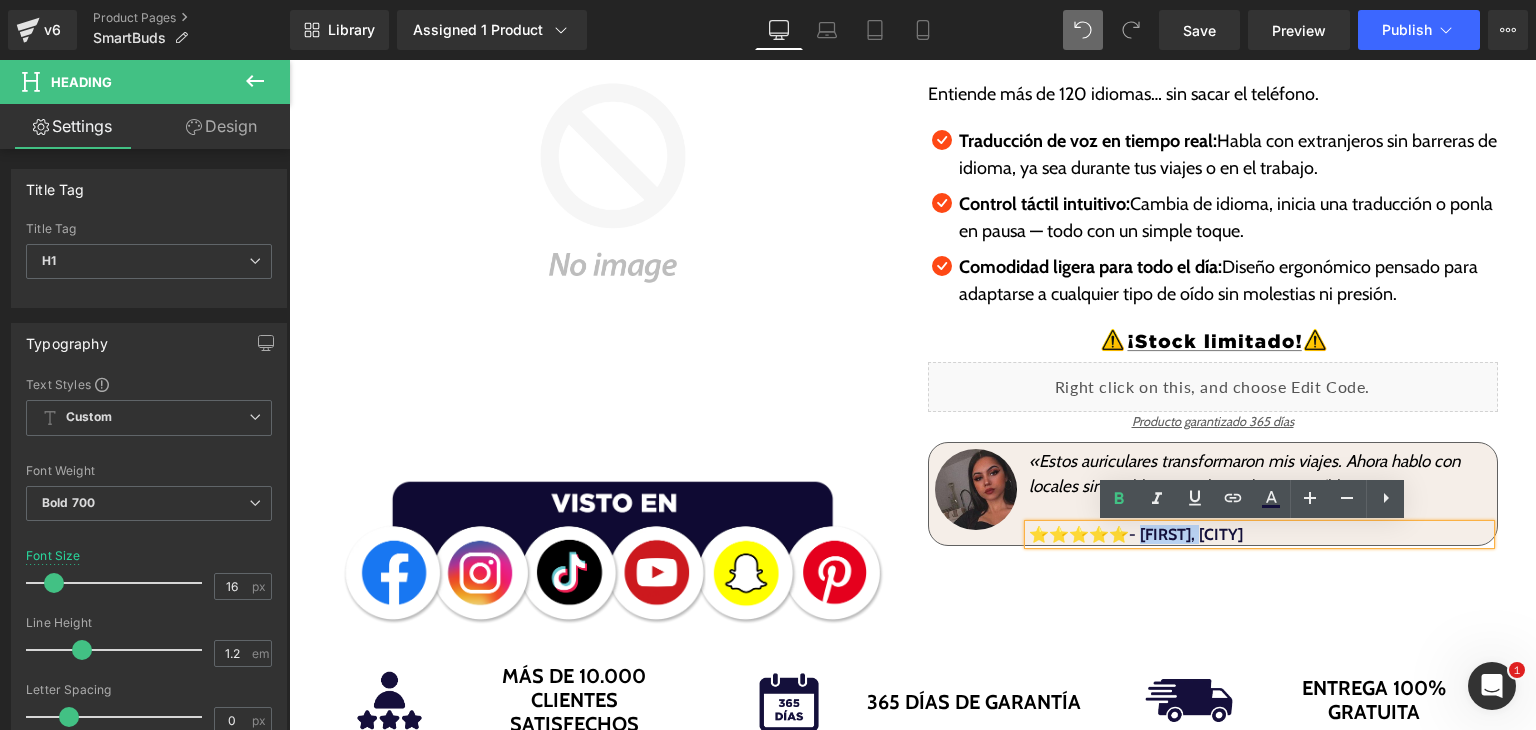 drag, startPoint x: 1140, startPoint y: 532, endPoint x: 1259, endPoint y: 531, distance: 119.0042 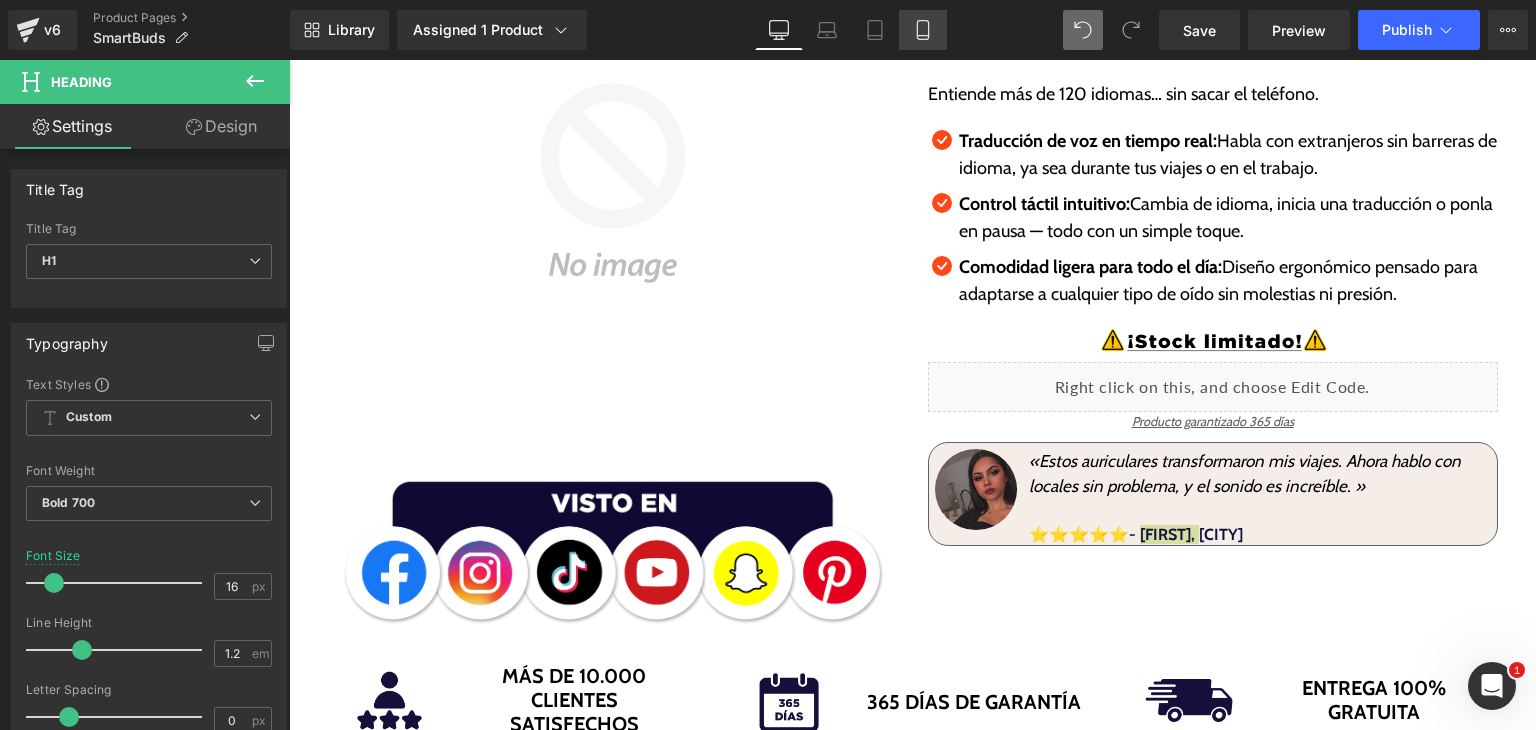 click 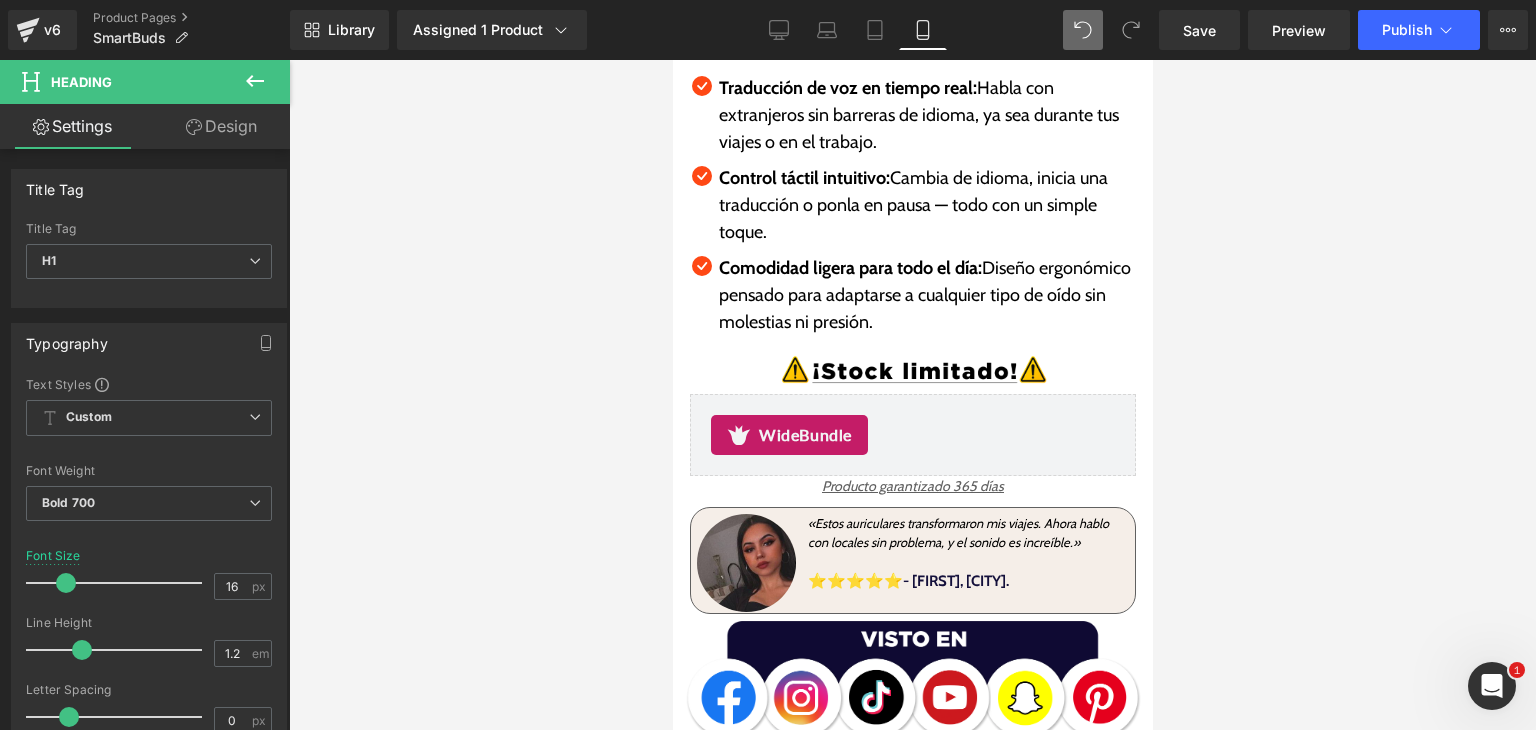scroll, scrollTop: 1203, scrollLeft: 0, axis: vertical 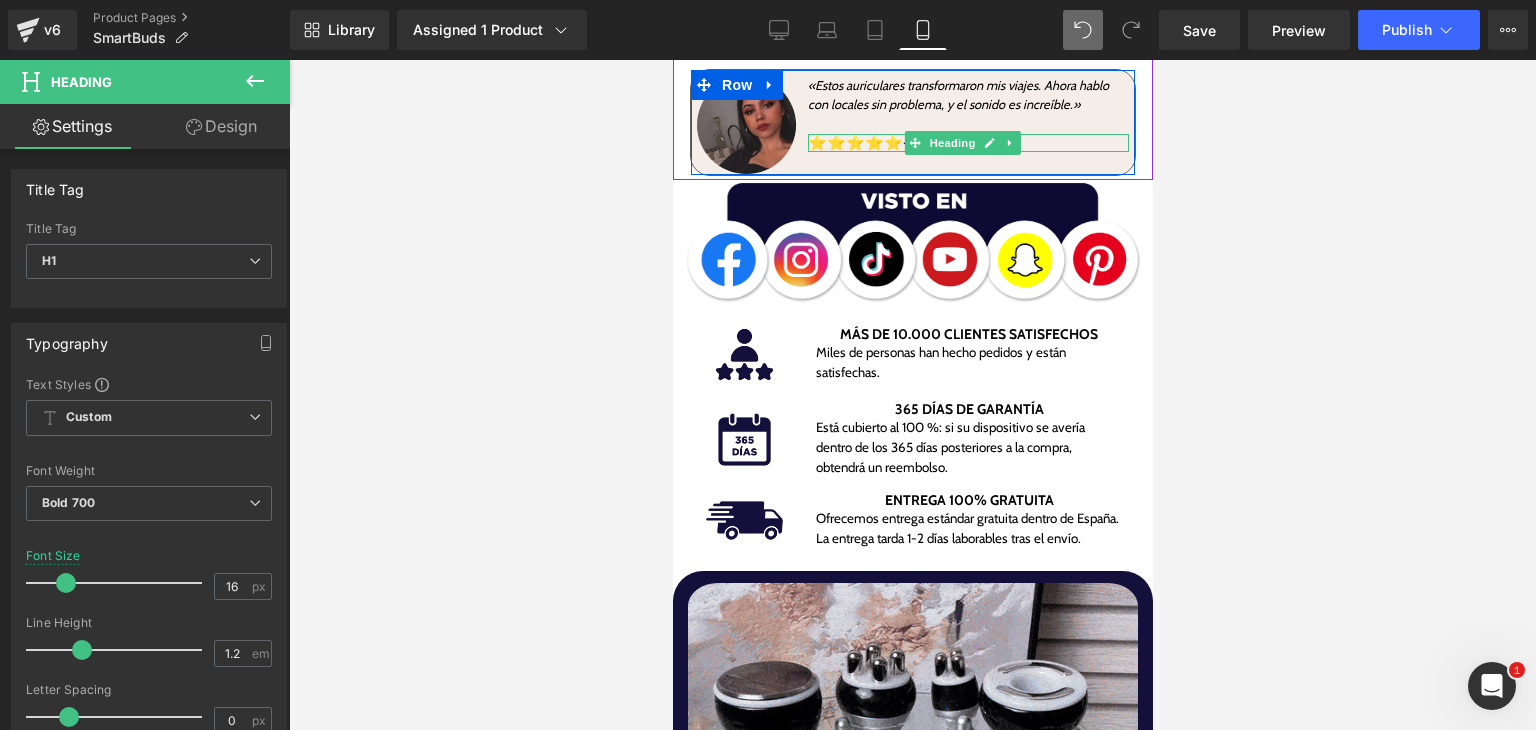 click on "Heading" at bounding box center (952, 143) 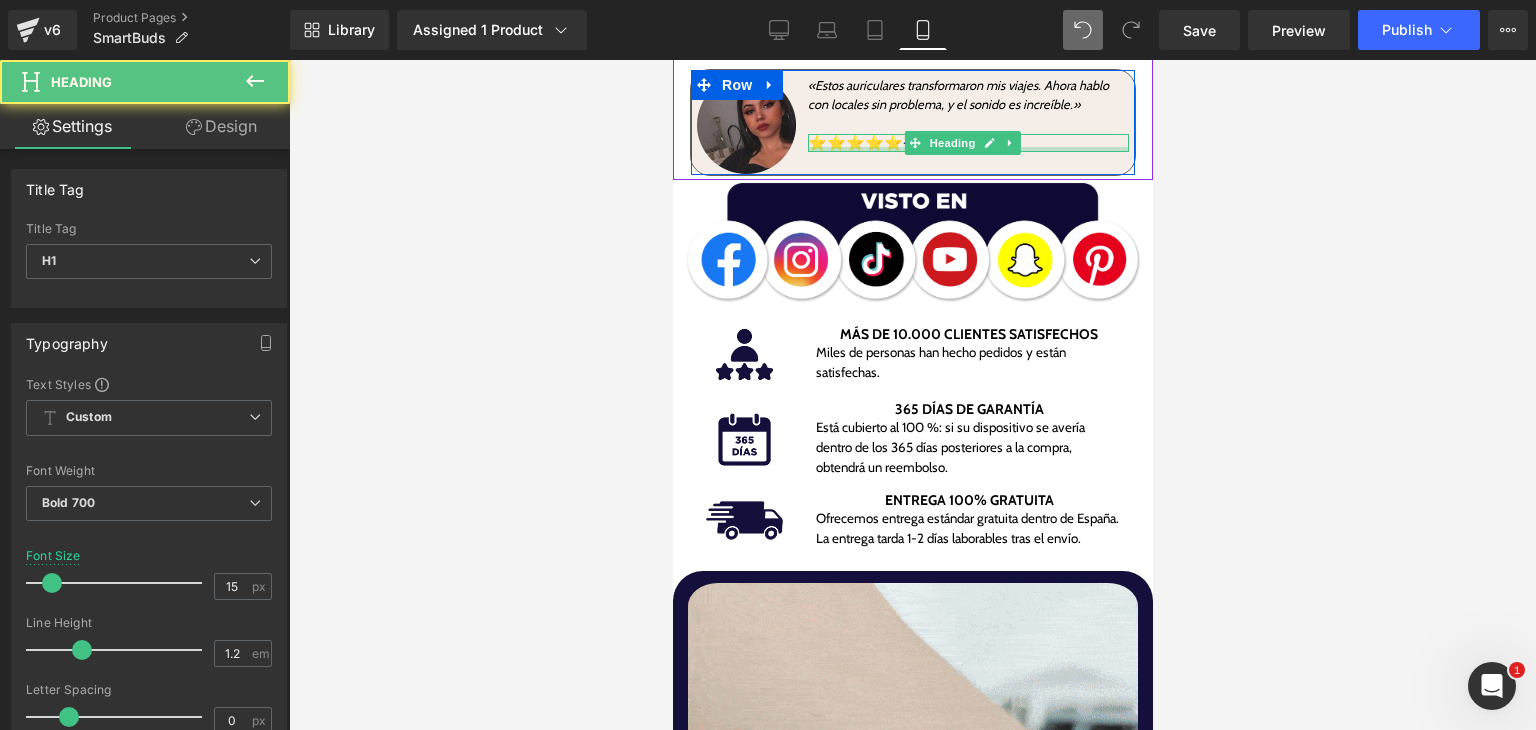 click on "⭐⭐⭐⭐⭐-  Valentina, Valencia. Heading" at bounding box center (967, 143) 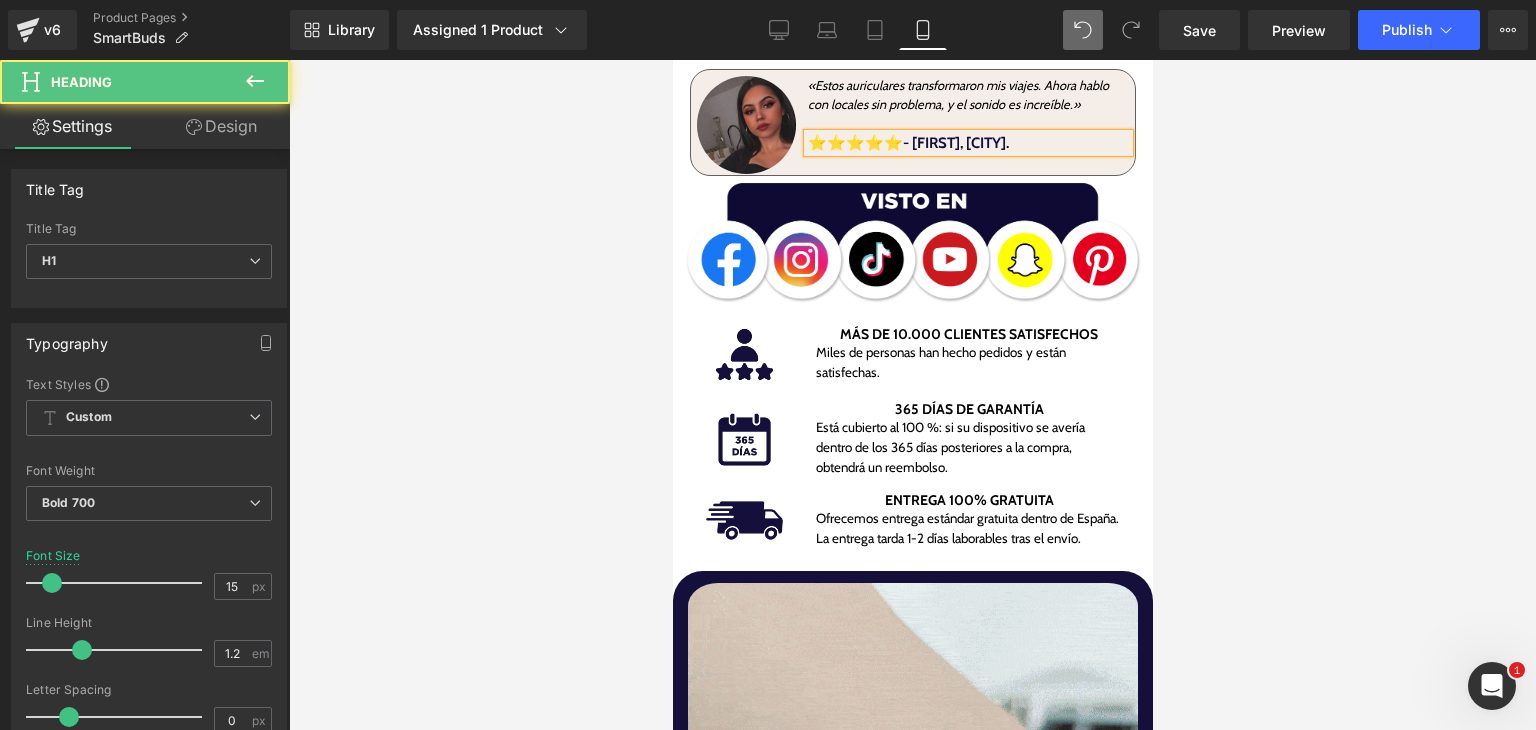 click on "⭐⭐⭐⭐⭐-  Valentina, Valencia." at bounding box center [907, 143] 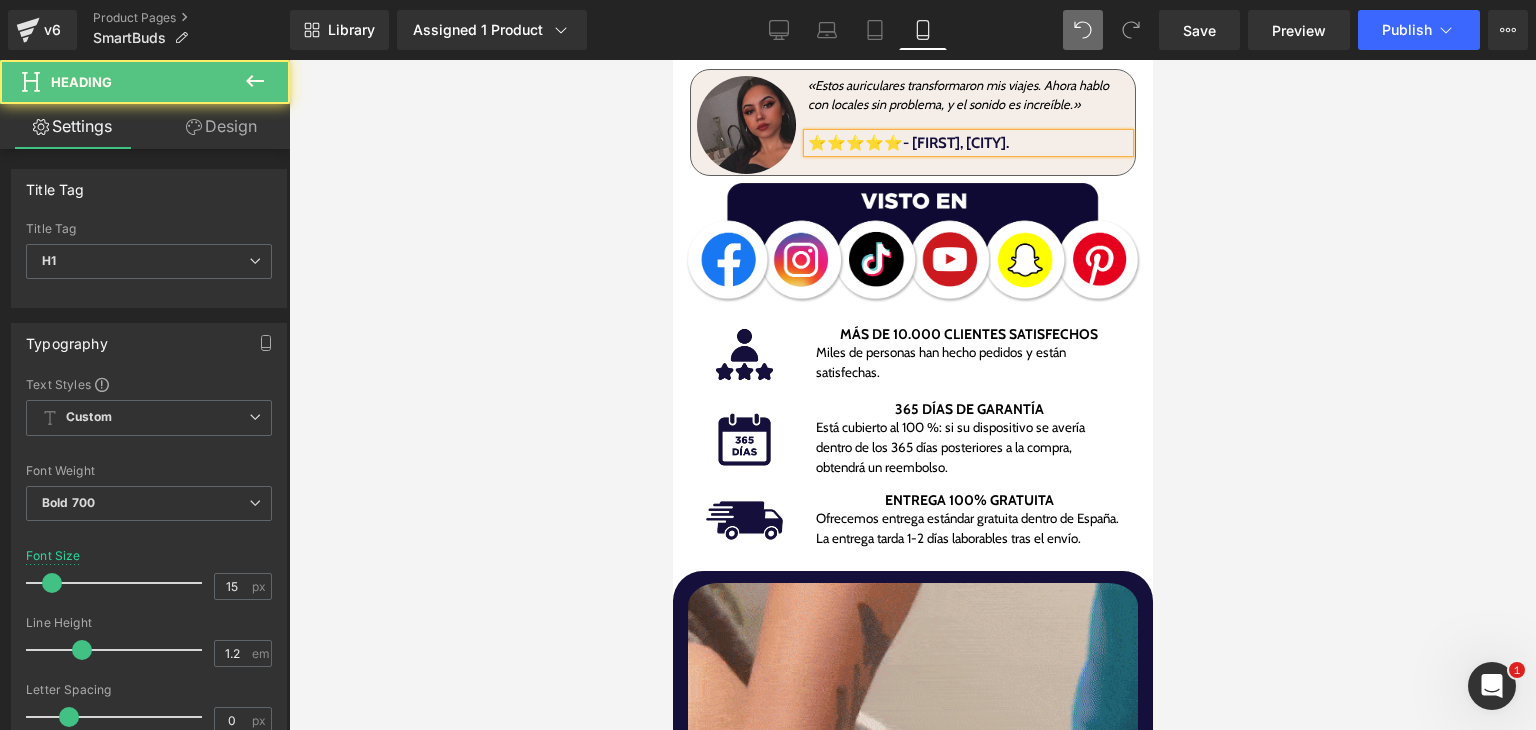 click on "⭐⭐⭐⭐⭐-  Valentina, Valencia." at bounding box center [907, 143] 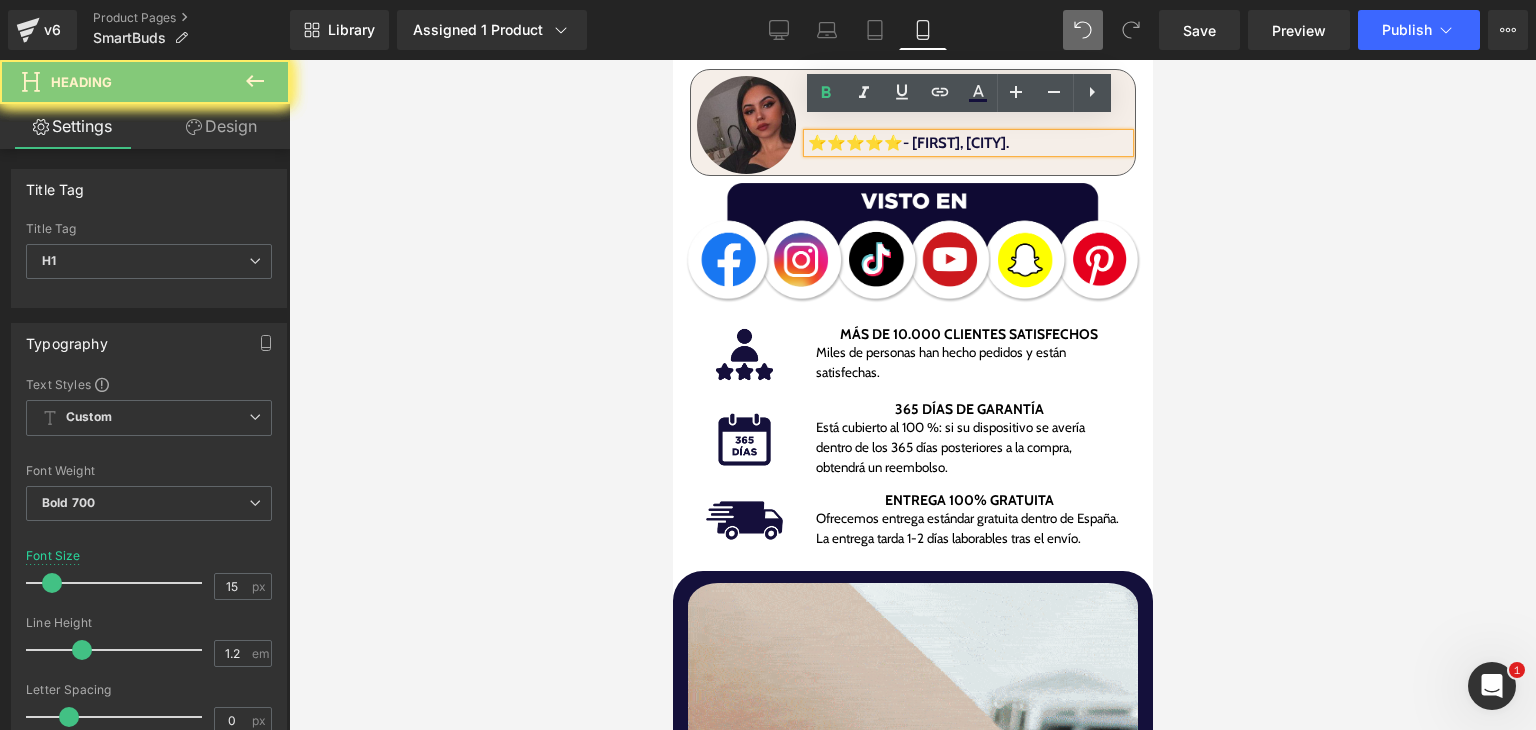 click on "⭐⭐⭐⭐⭐-  Valentina, Valencia." at bounding box center (907, 143) 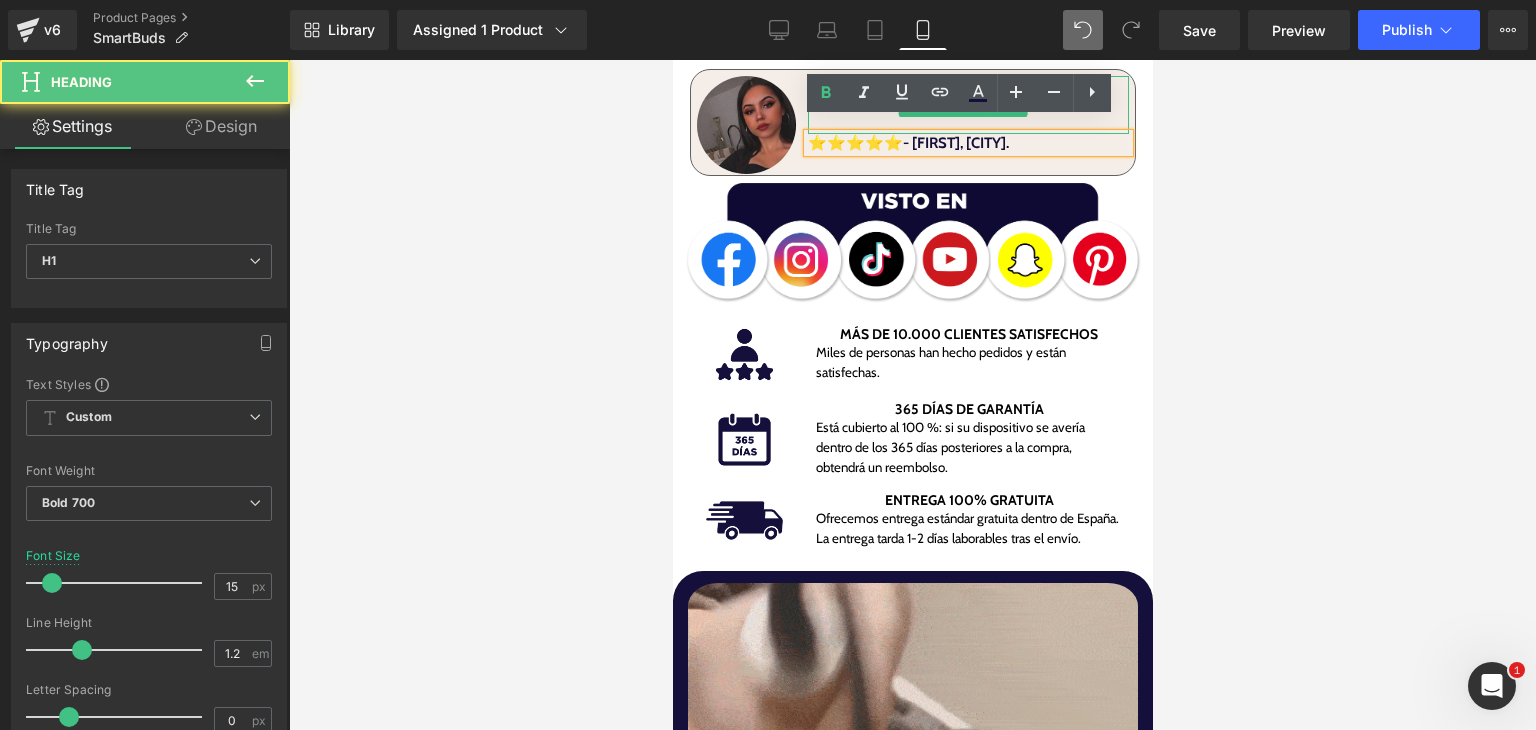 drag, startPoint x: 915, startPoint y: 134, endPoint x: 1073, endPoint y: 117, distance: 158.91193 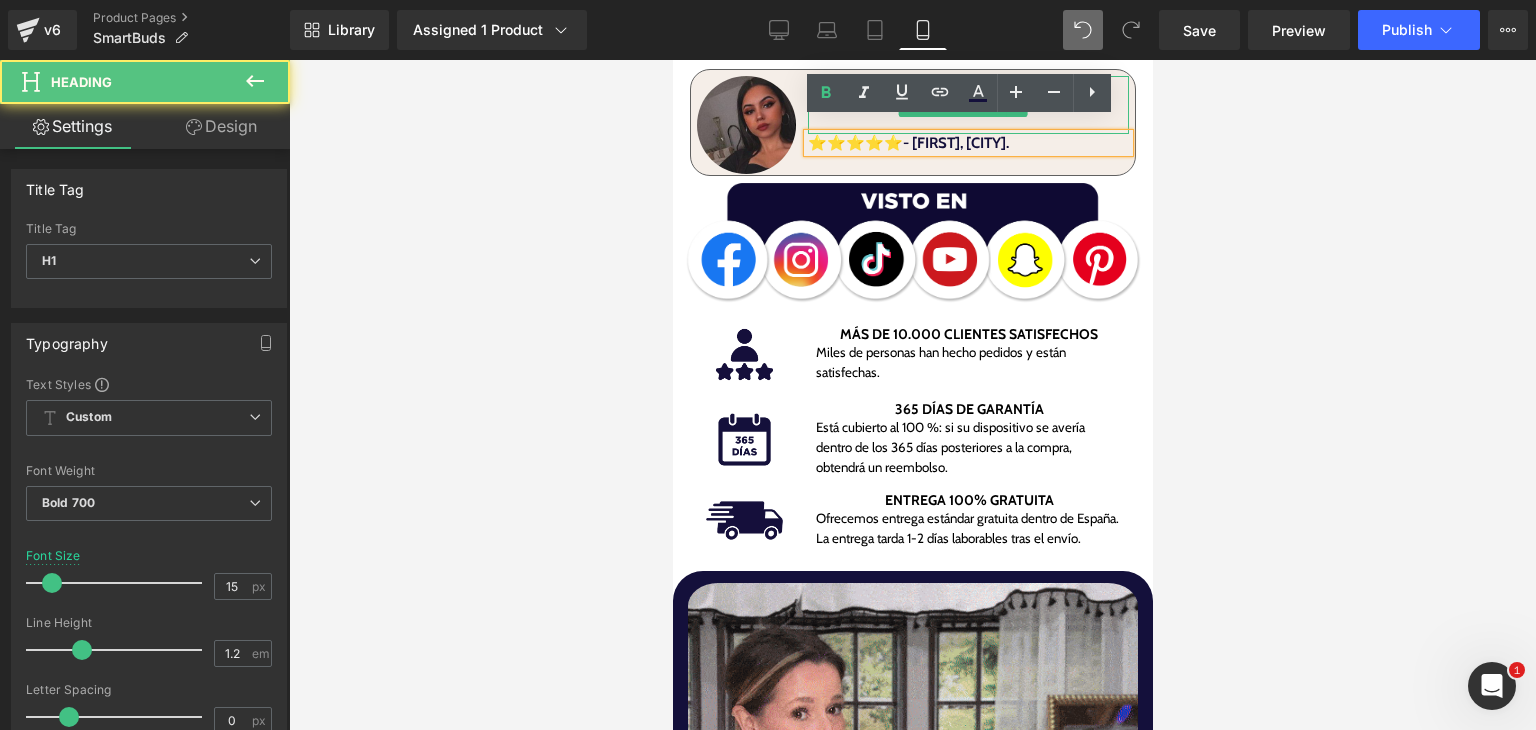 click on "«Estos auriculares transformaron mis viajes. Ahora hablo con locales sin problema, y el sonido es increíble.»
Text Block         ⭐⭐⭐⭐⭐-  Valentina, Valencia. Heading" at bounding box center [967, 125] 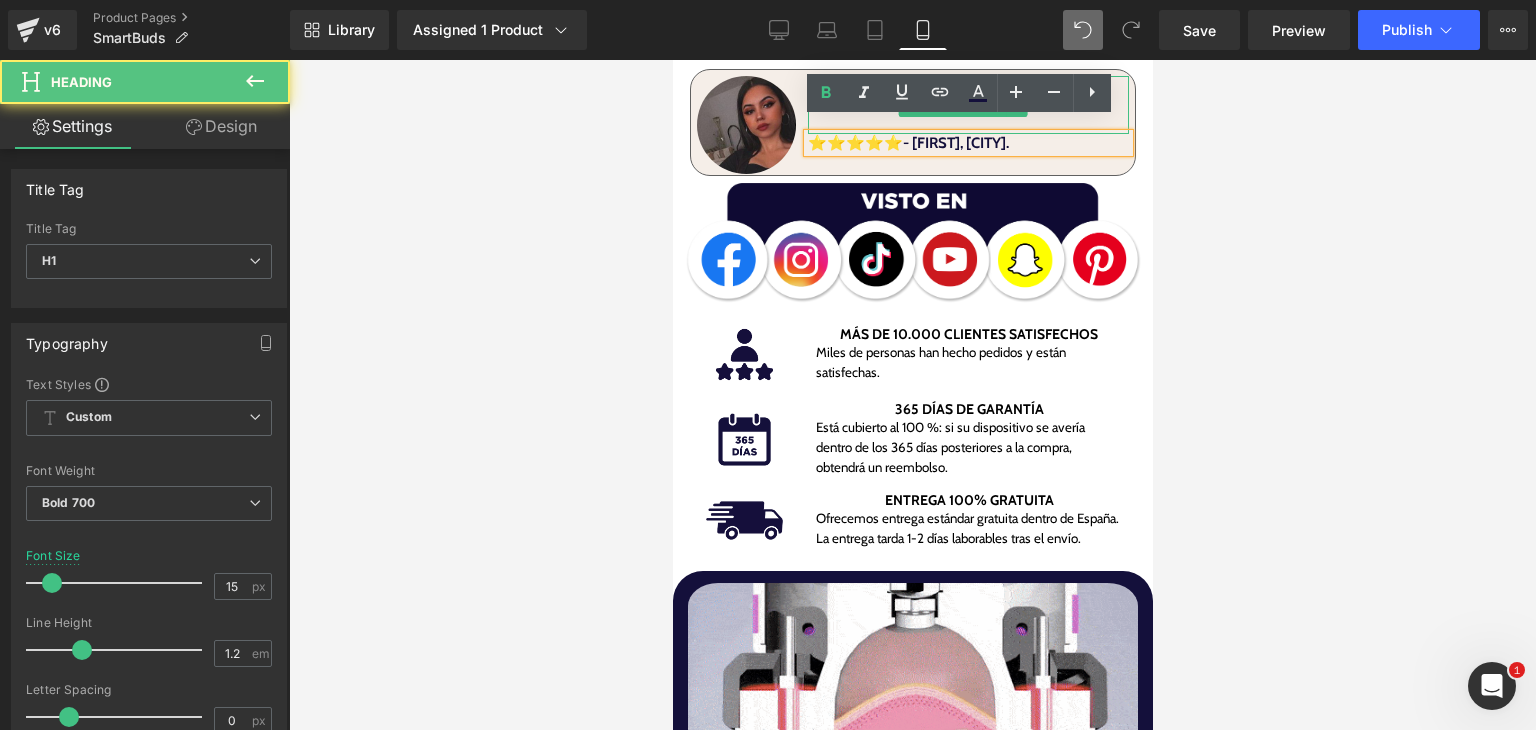 paste 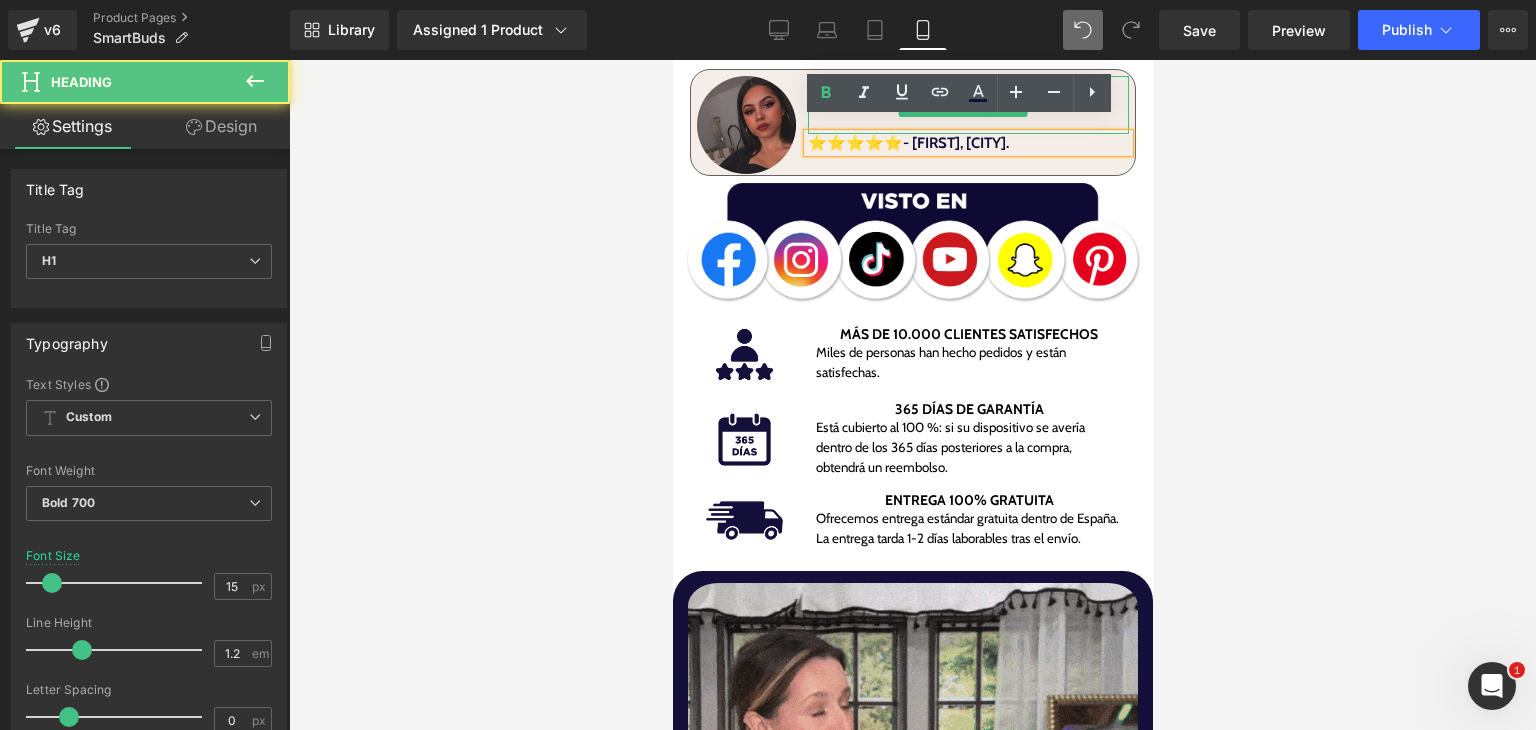 type 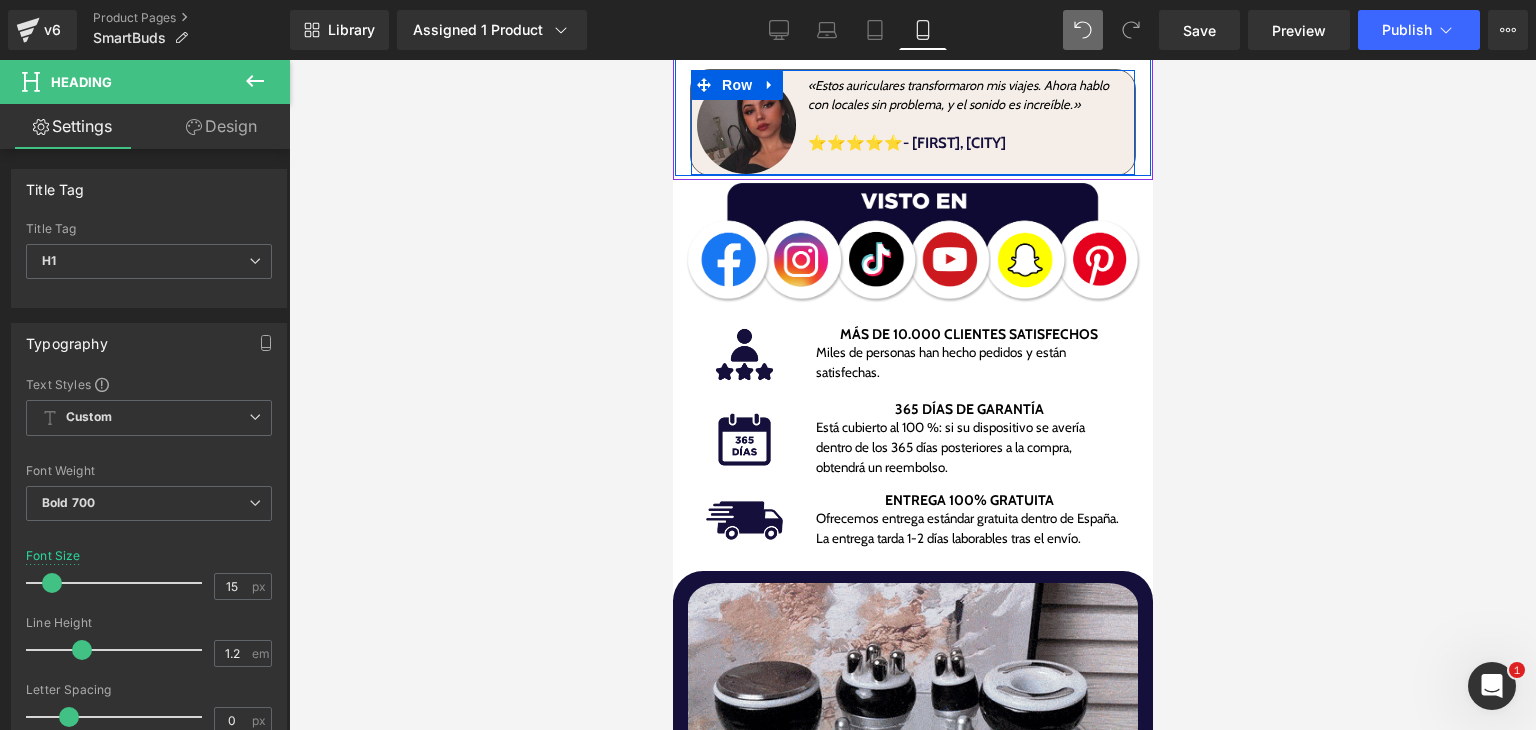 click at bounding box center (967, 123) 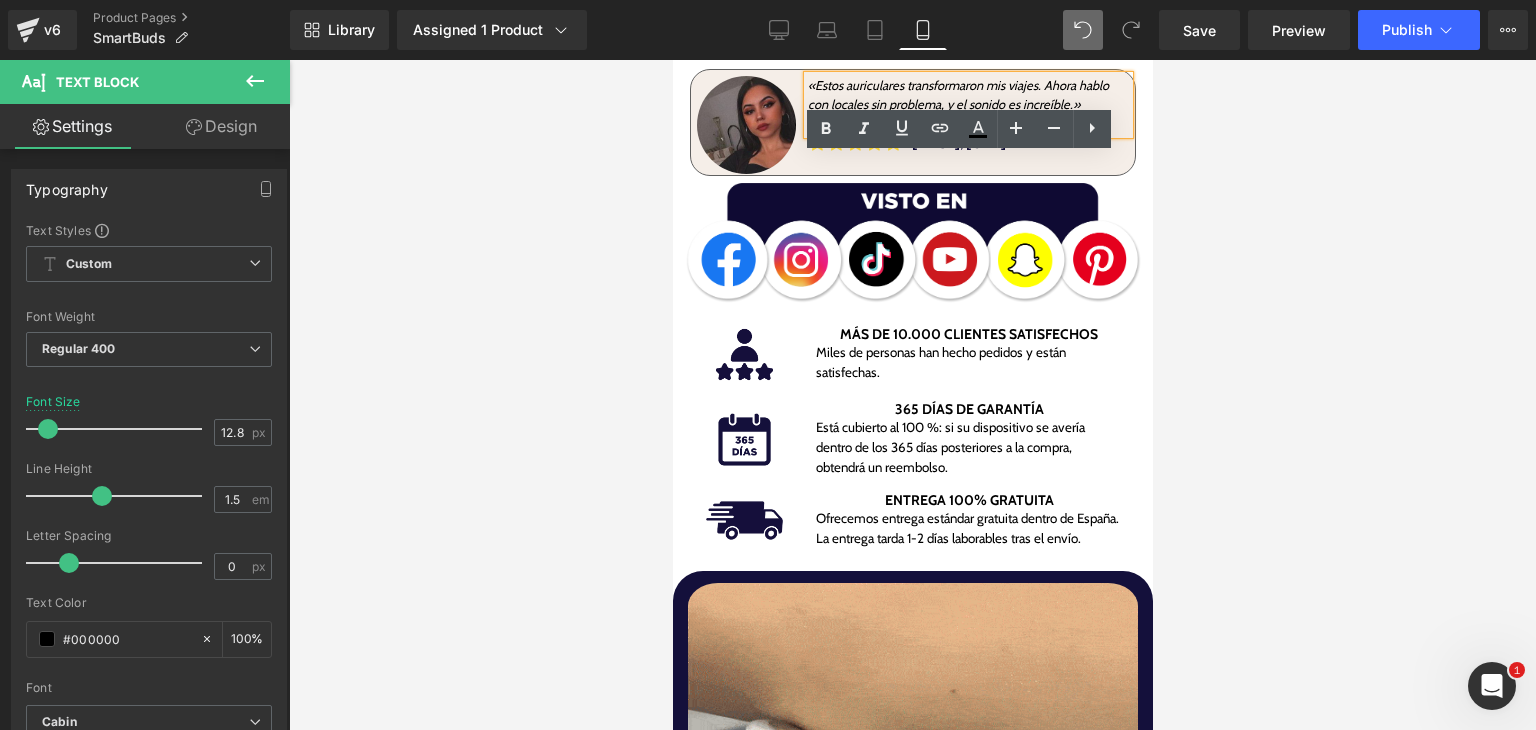 click at bounding box center (967, 123) 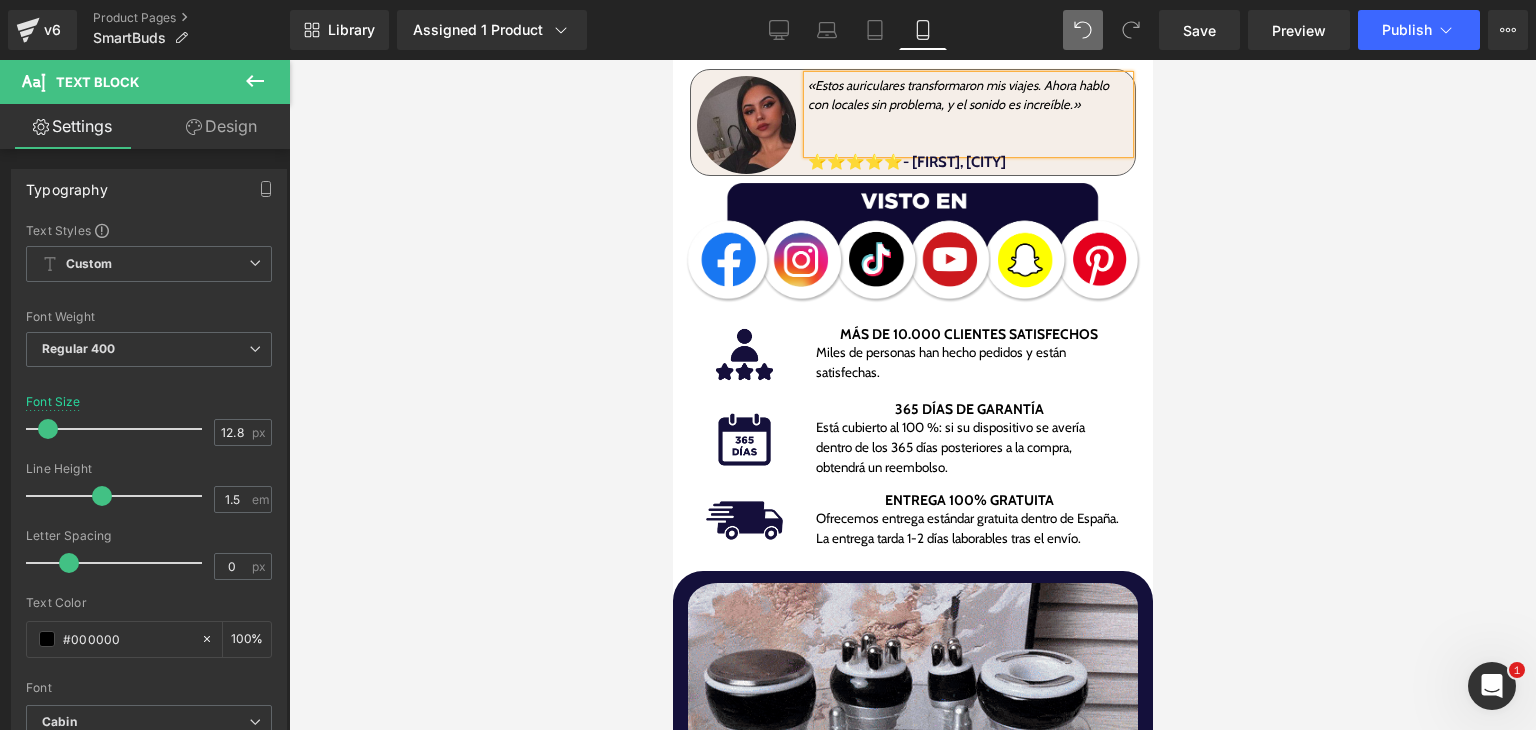 drag, startPoint x: 1059, startPoint y: 112, endPoint x: 1728, endPoint y: 172, distance: 671.6852 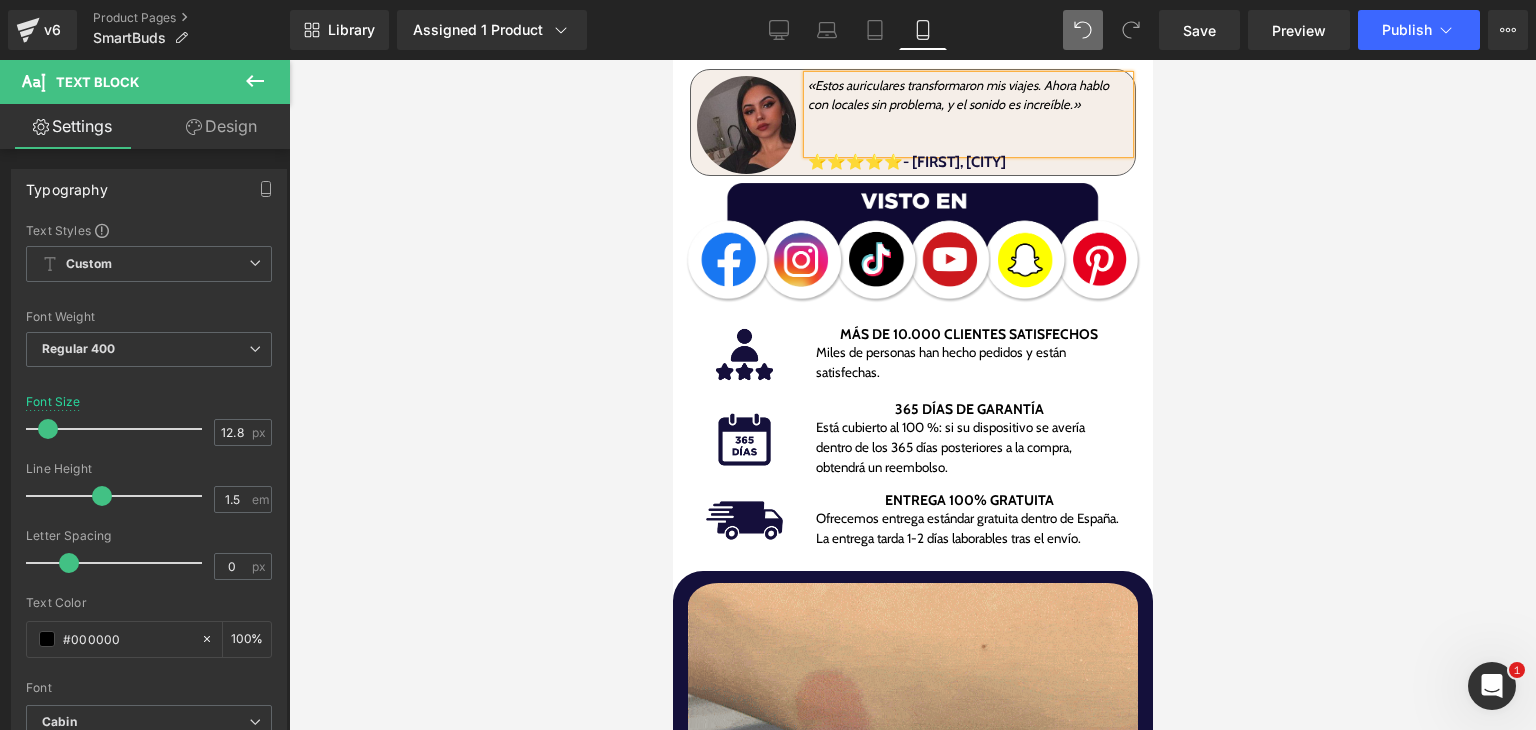 click at bounding box center (967, 123) 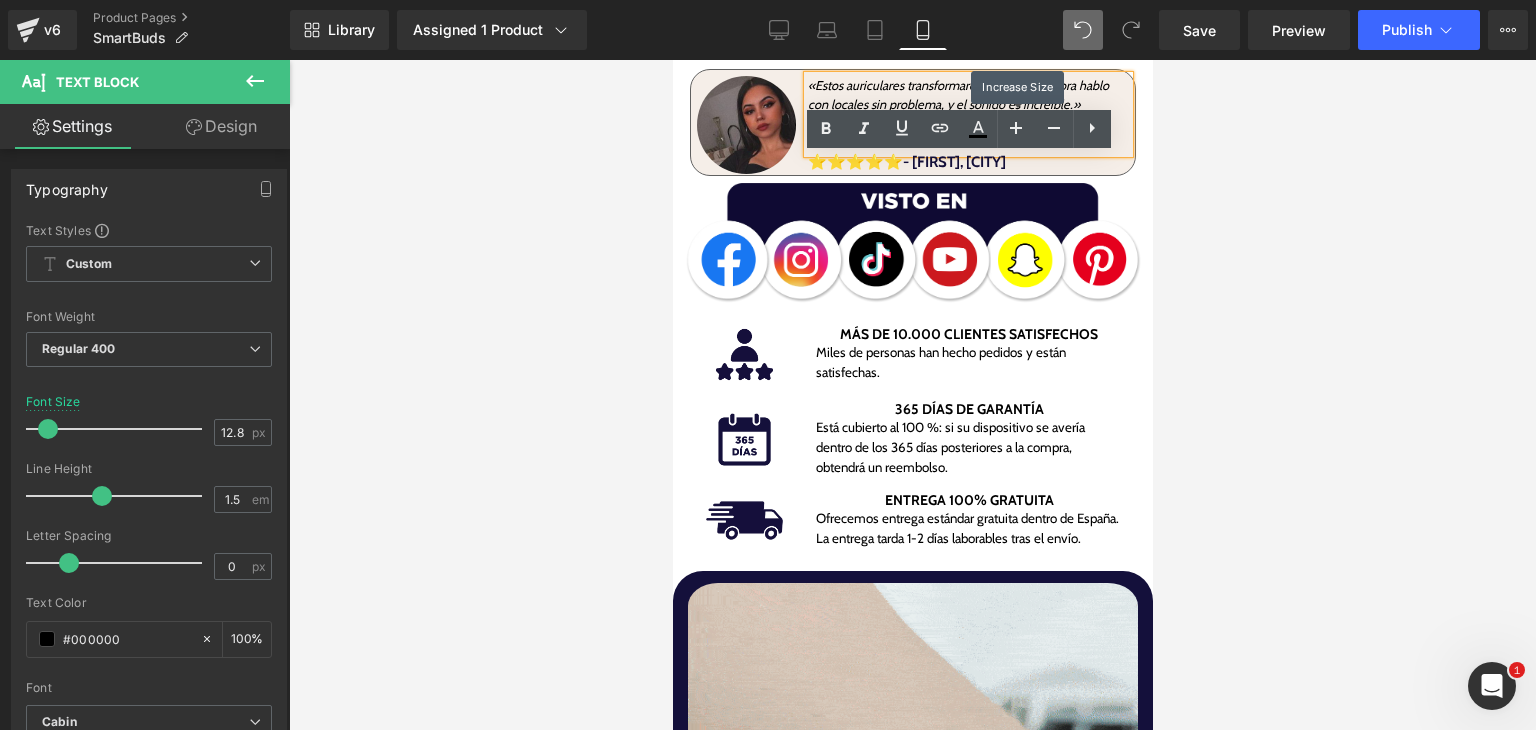 click on "⭐⭐⭐⭐⭐- Valentina,Madrid" at bounding box center [967, 162] 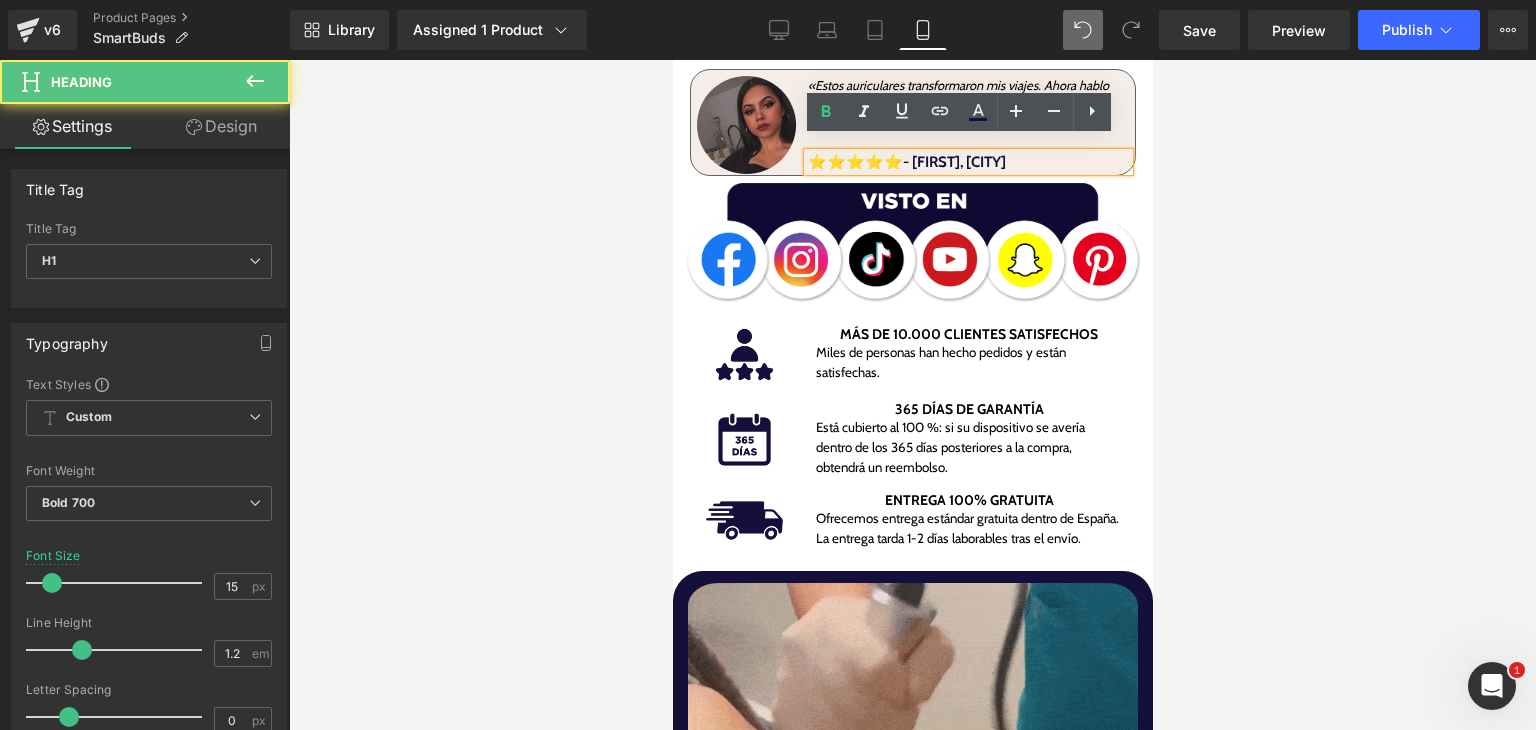 drag, startPoint x: 980, startPoint y: 144, endPoint x: 1032, endPoint y: 142, distance: 52.03845 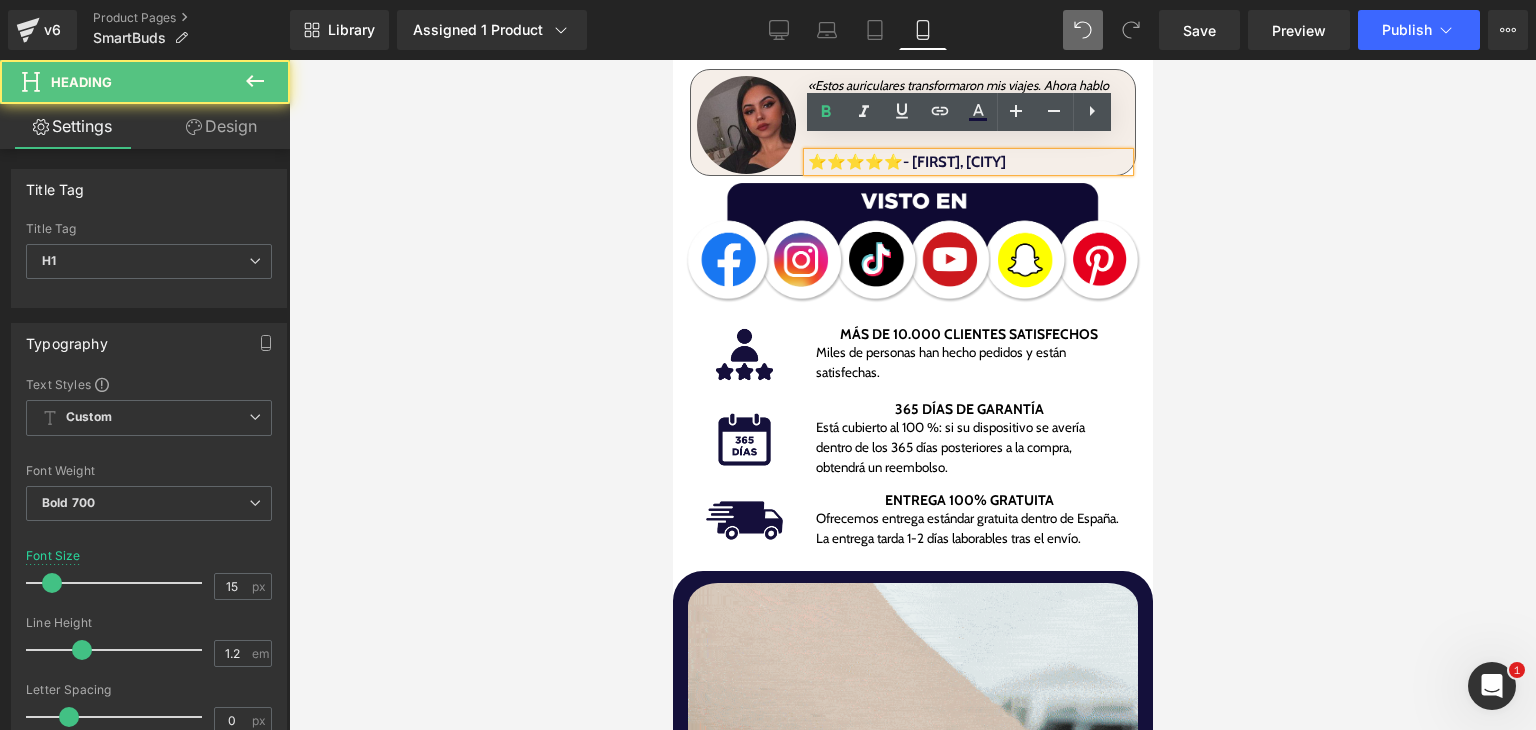 click on "⭐⭐⭐⭐⭐- Valentina,Madrid" at bounding box center [967, 162] 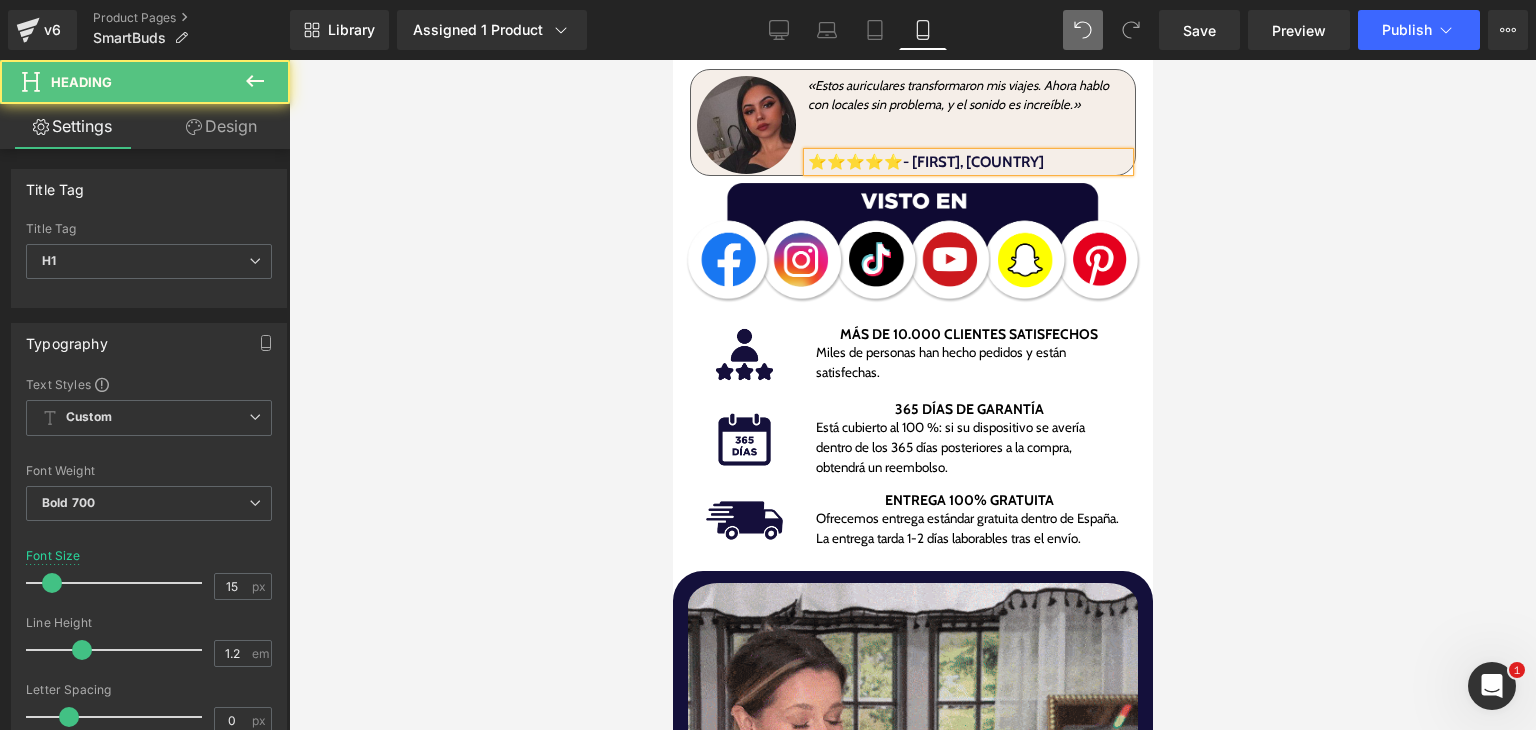 click on "⭐⭐⭐⭐⭐- Valentina,France" at bounding box center [925, 162] 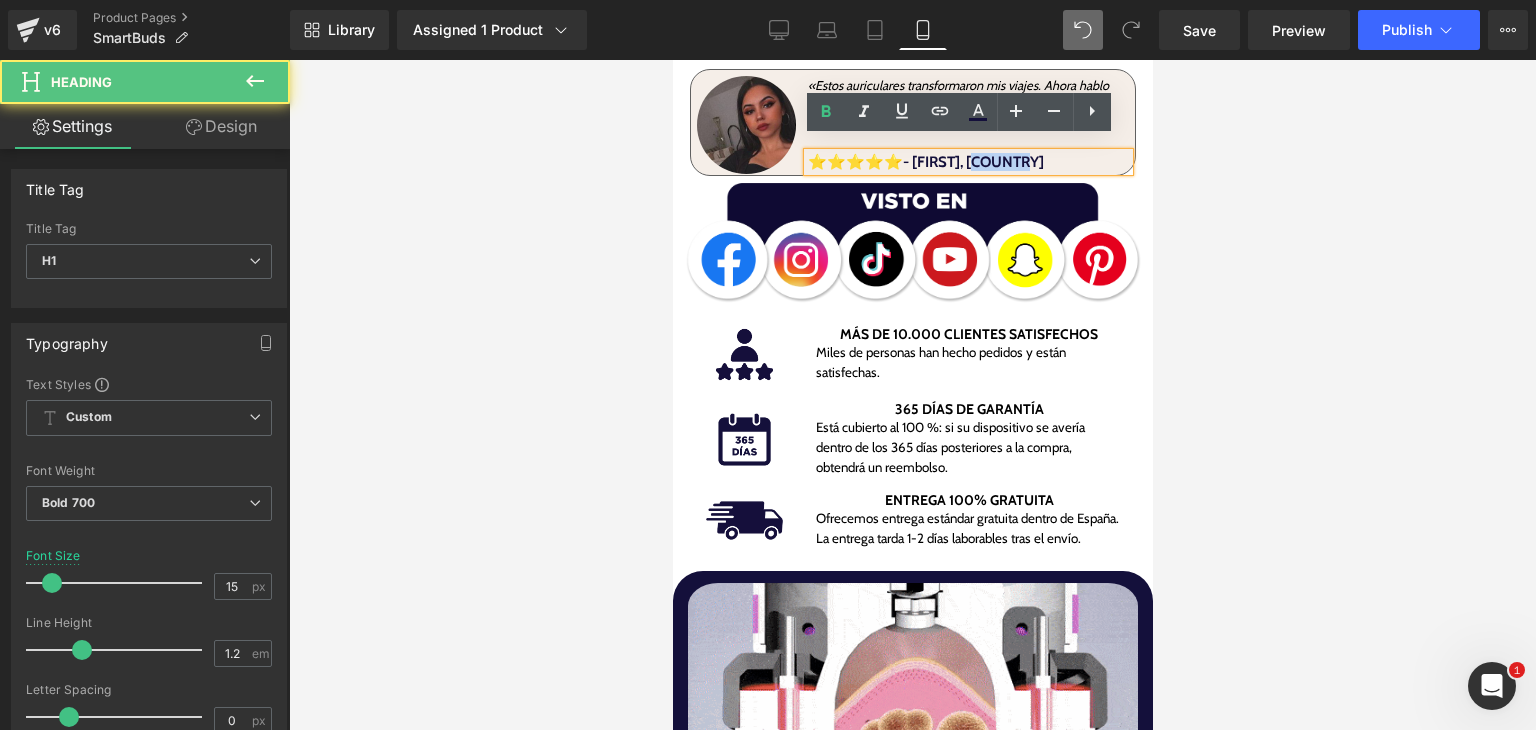 drag, startPoint x: 979, startPoint y: 144, endPoint x: 1034, endPoint y: 138, distance: 55.326305 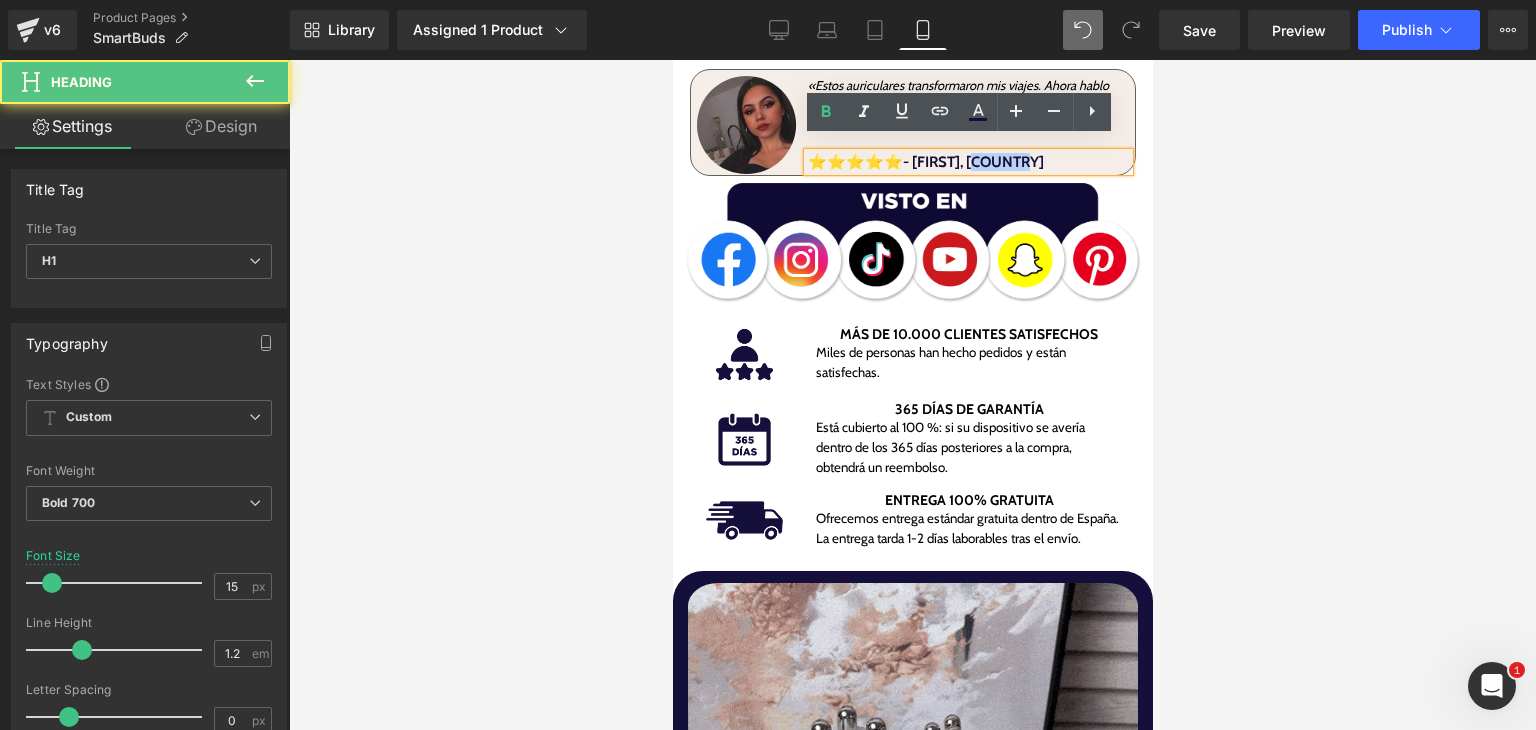 click on "⭐⭐⭐⭐⭐- Valentina,France" at bounding box center [967, 162] 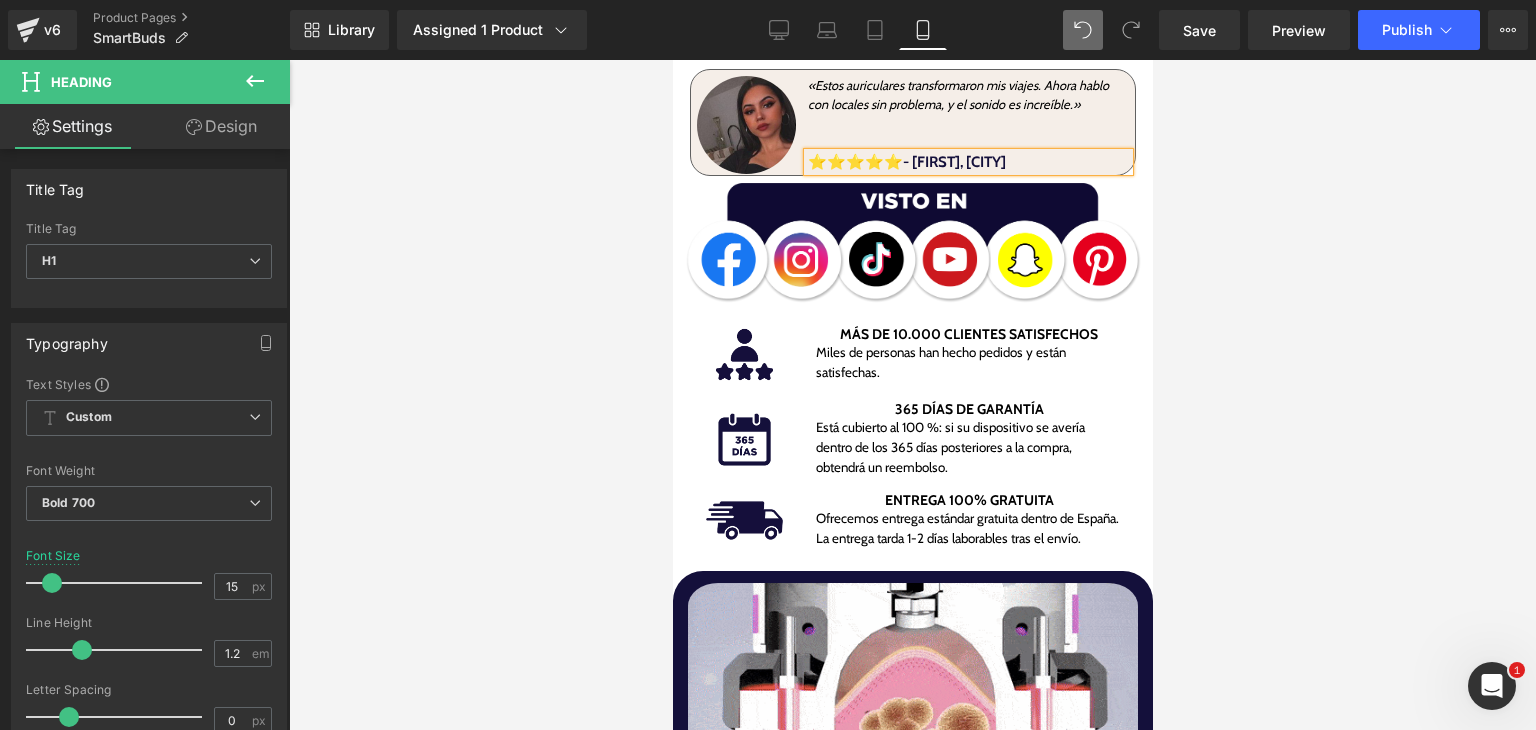 click at bounding box center (672, 60) 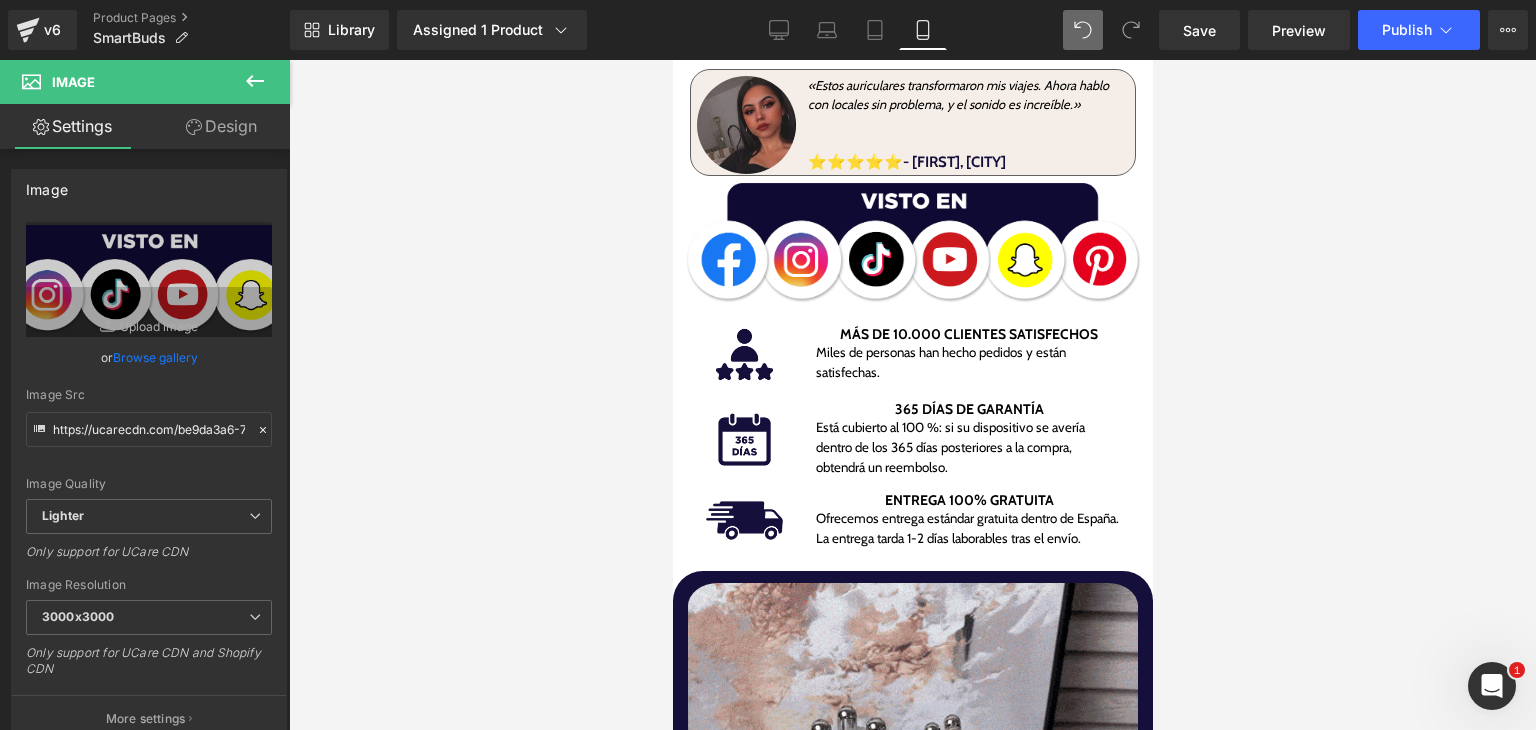 drag, startPoint x: 1828, startPoint y: 229, endPoint x: 1147, endPoint y: 171, distance: 683.46545 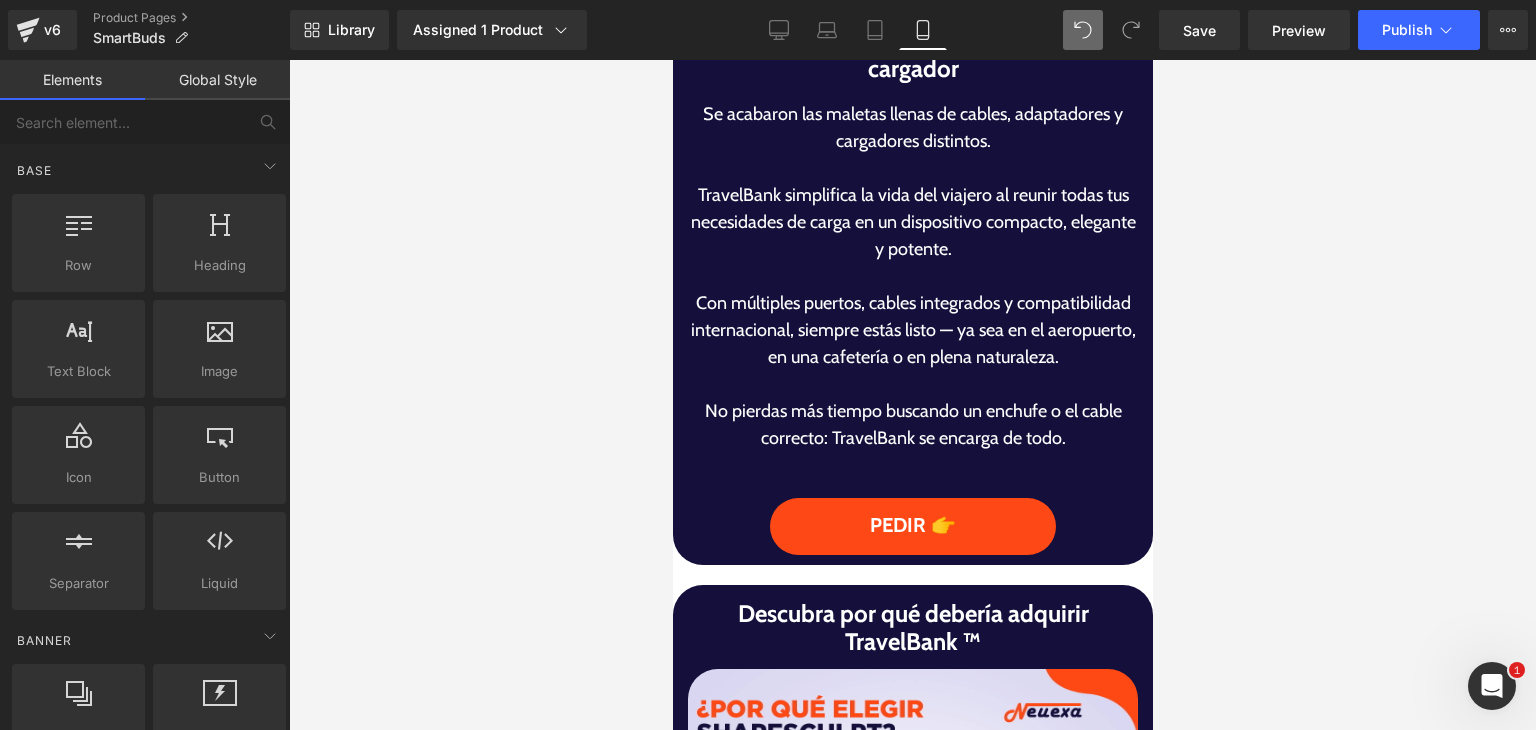 scroll, scrollTop: 2220, scrollLeft: 0, axis: vertical 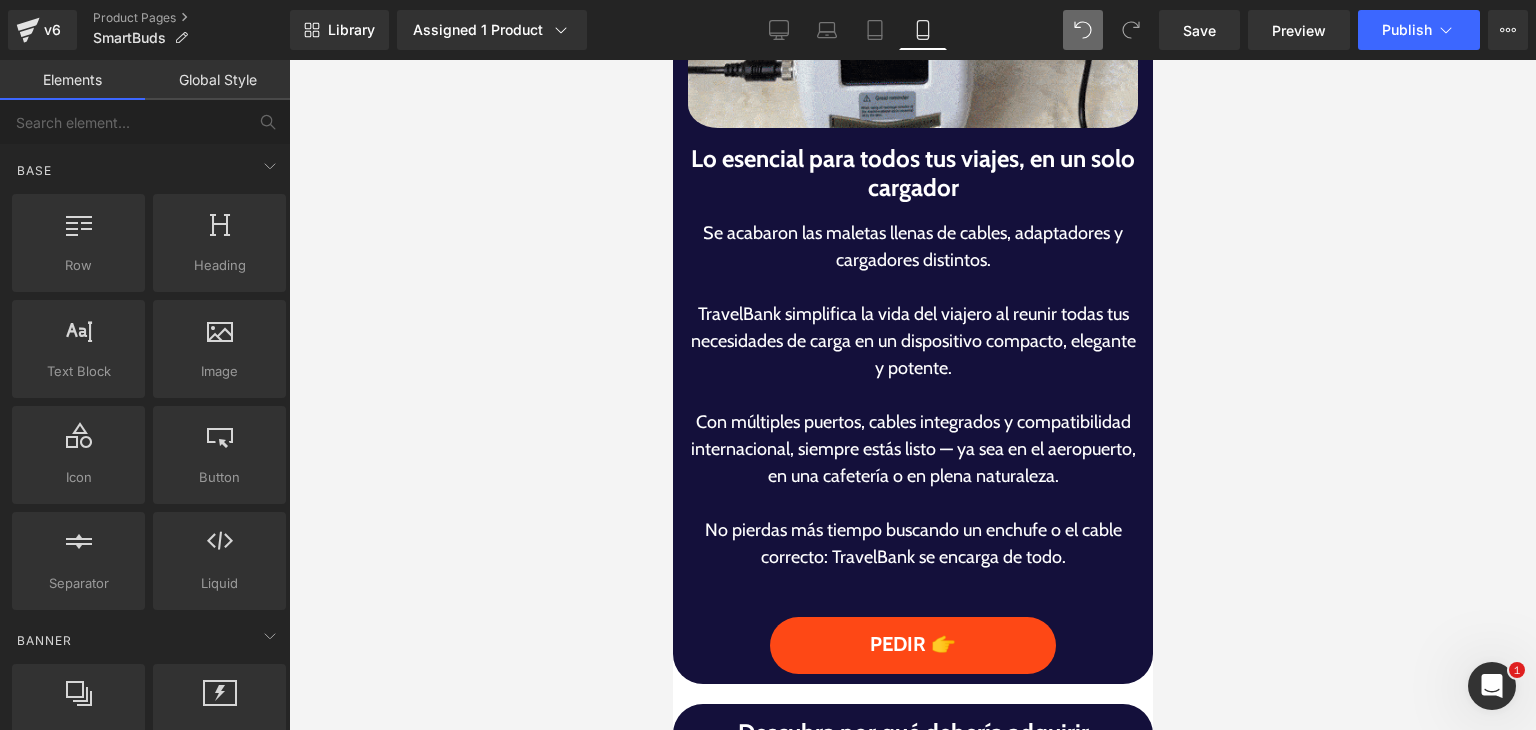 drag, startPoint x: 1147, startPoint y: 171, endPoint x: 1828, endPoint y: 293, distance: 691.84174 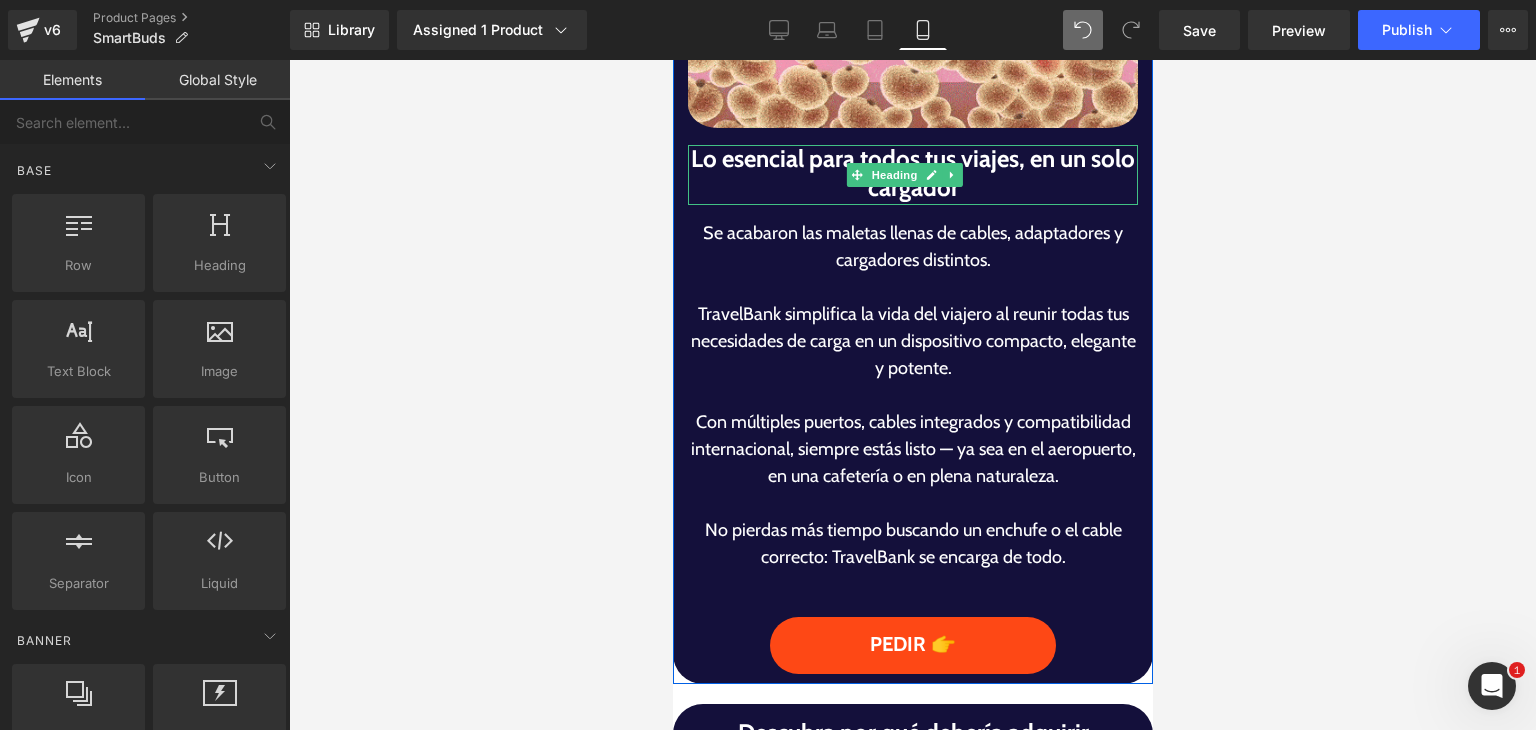 click on "Lo esencial para todos tus viajes, en un solo cargador" at bounding box center (912, 174) 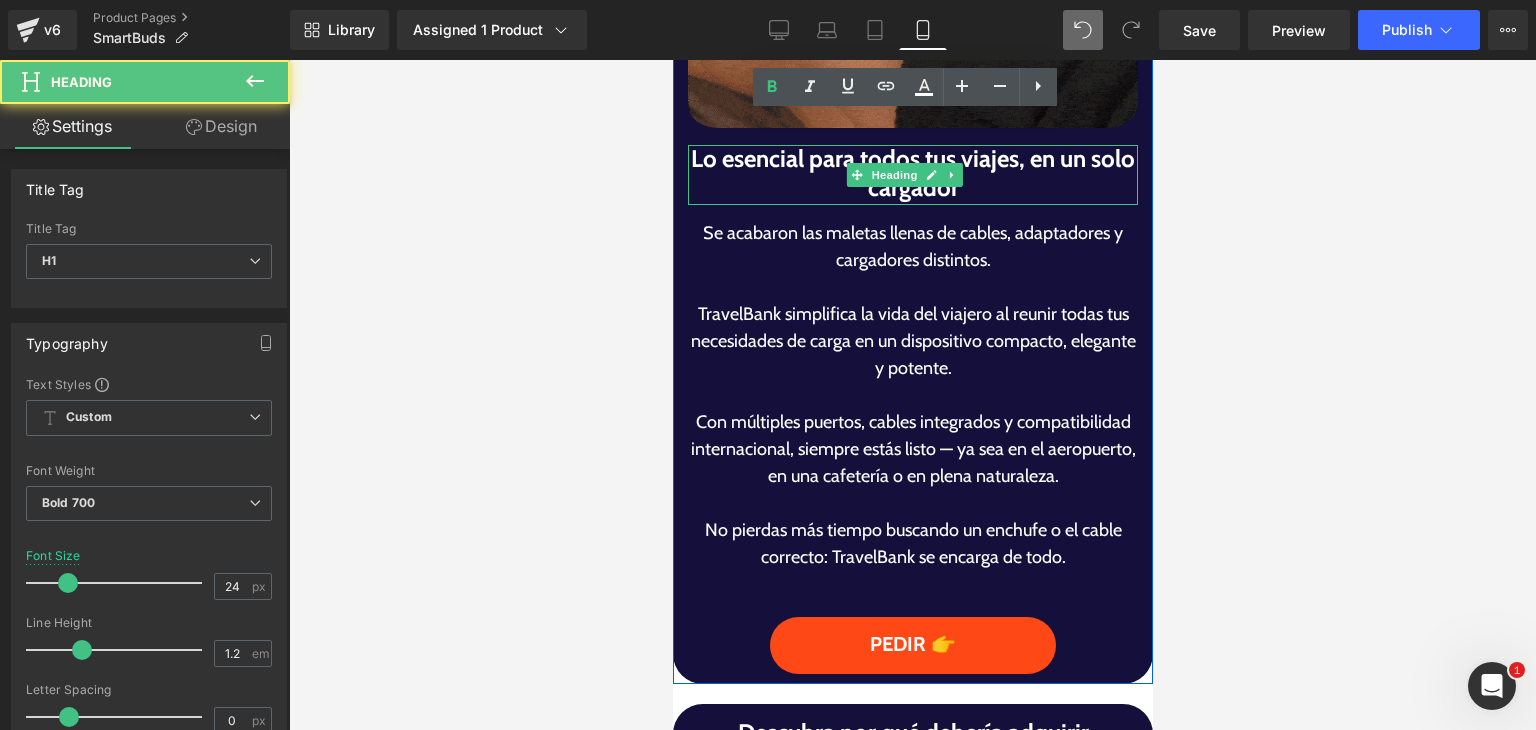 click on "Lo esencial para todos tus viajes, en un solo cargador" at bounding box center [912, 174] 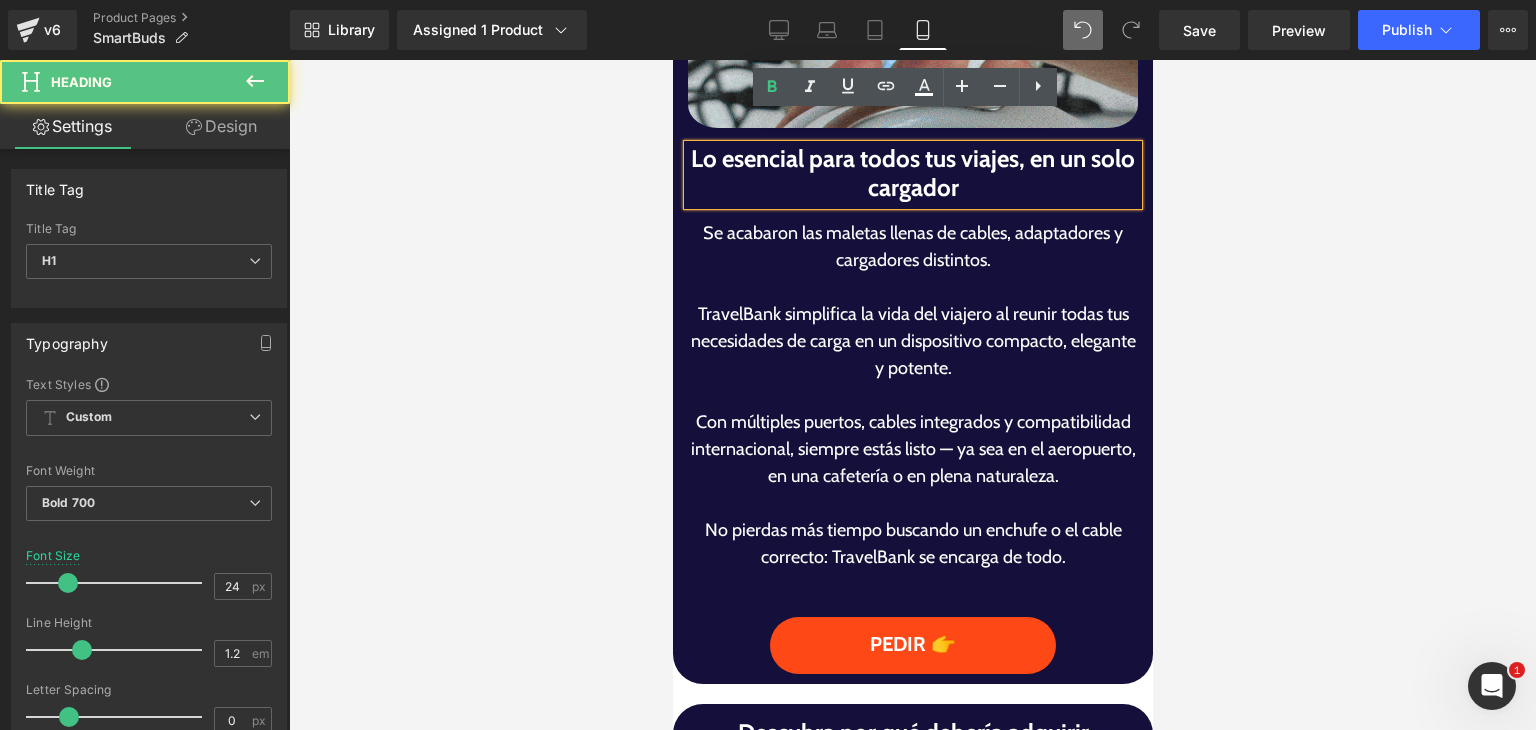 click on "Lo esencial para todos tus viajes, en un solo cargador" at bounding box center [912, 174] 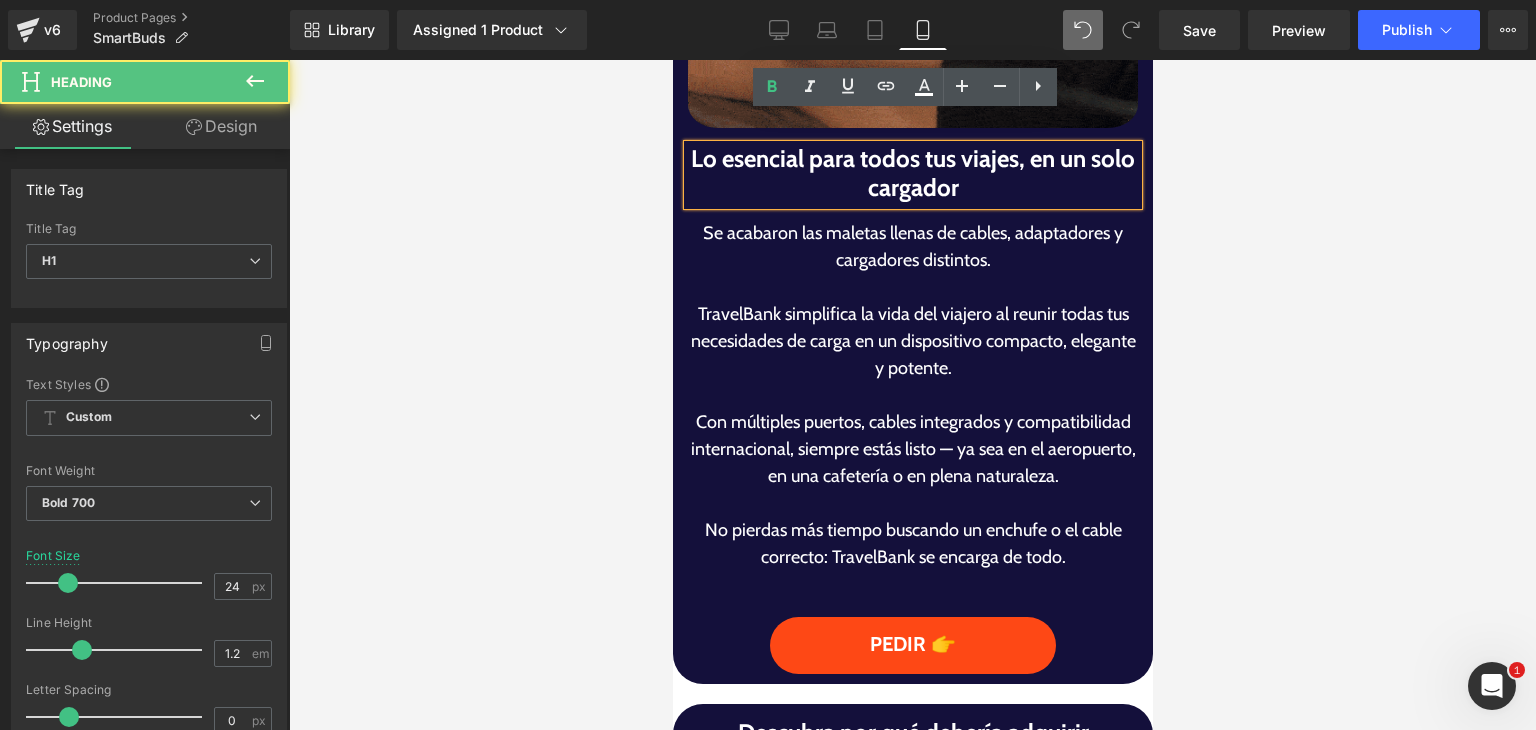 click on "Lo esencial para todos tus viajes, en un solo cargador" at bounding box center [912, 174] 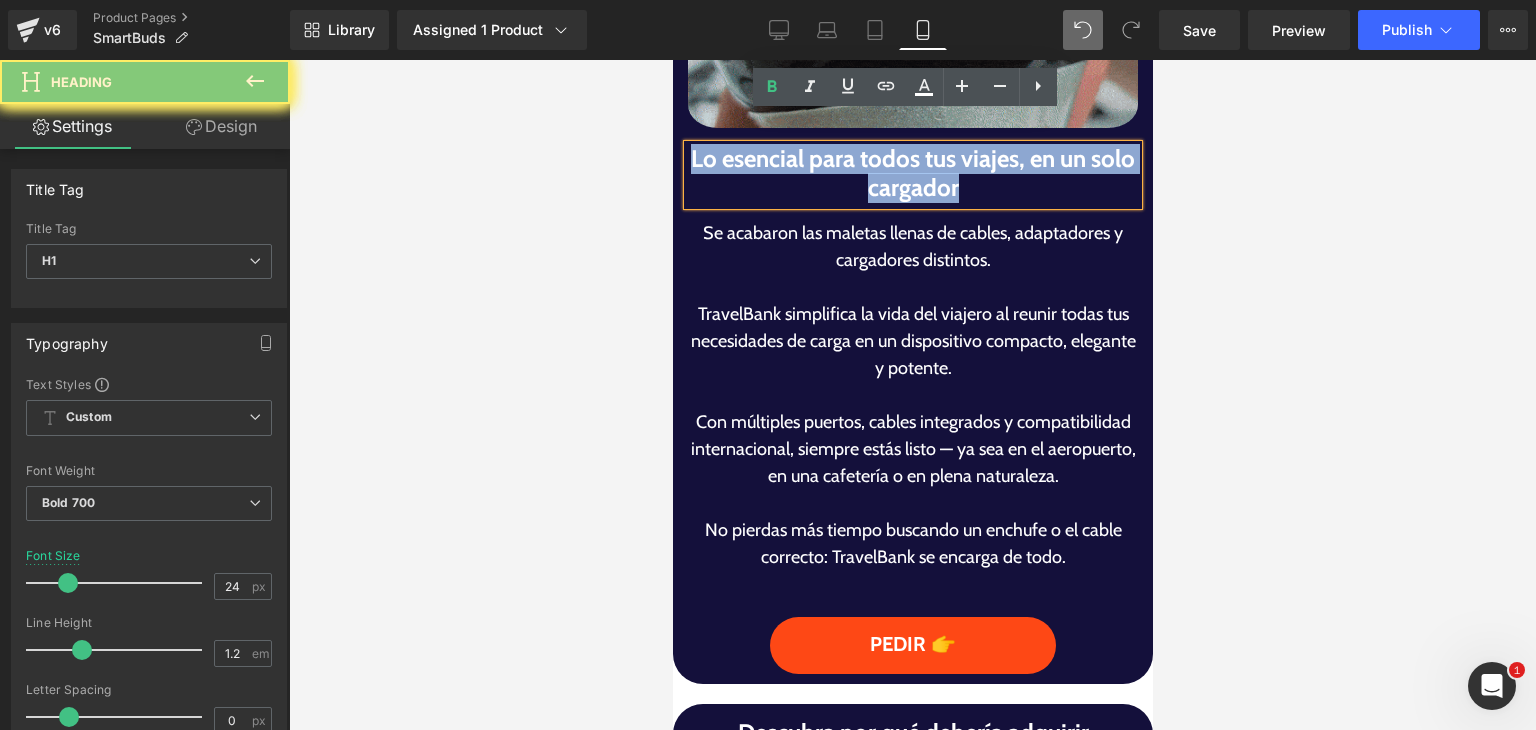 paste 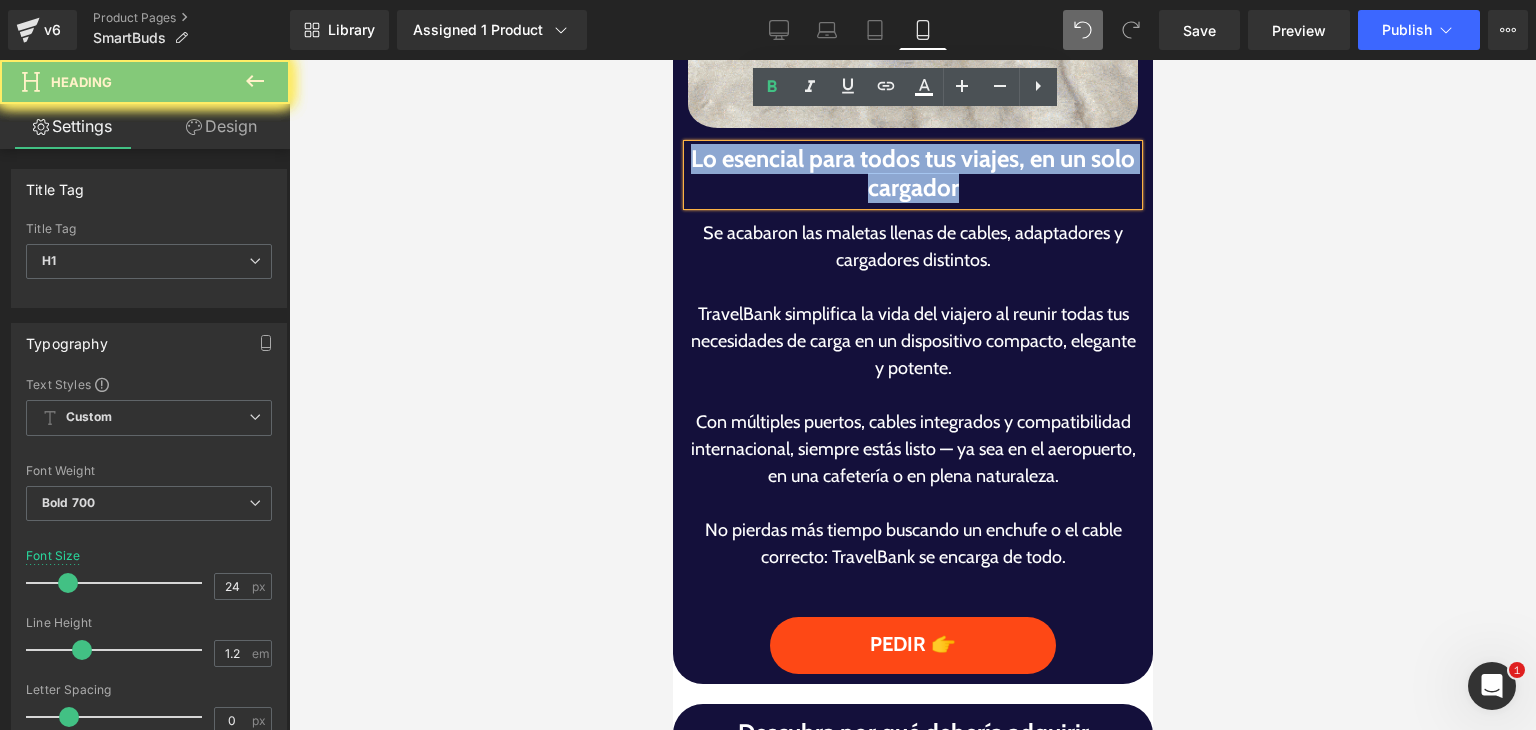 type 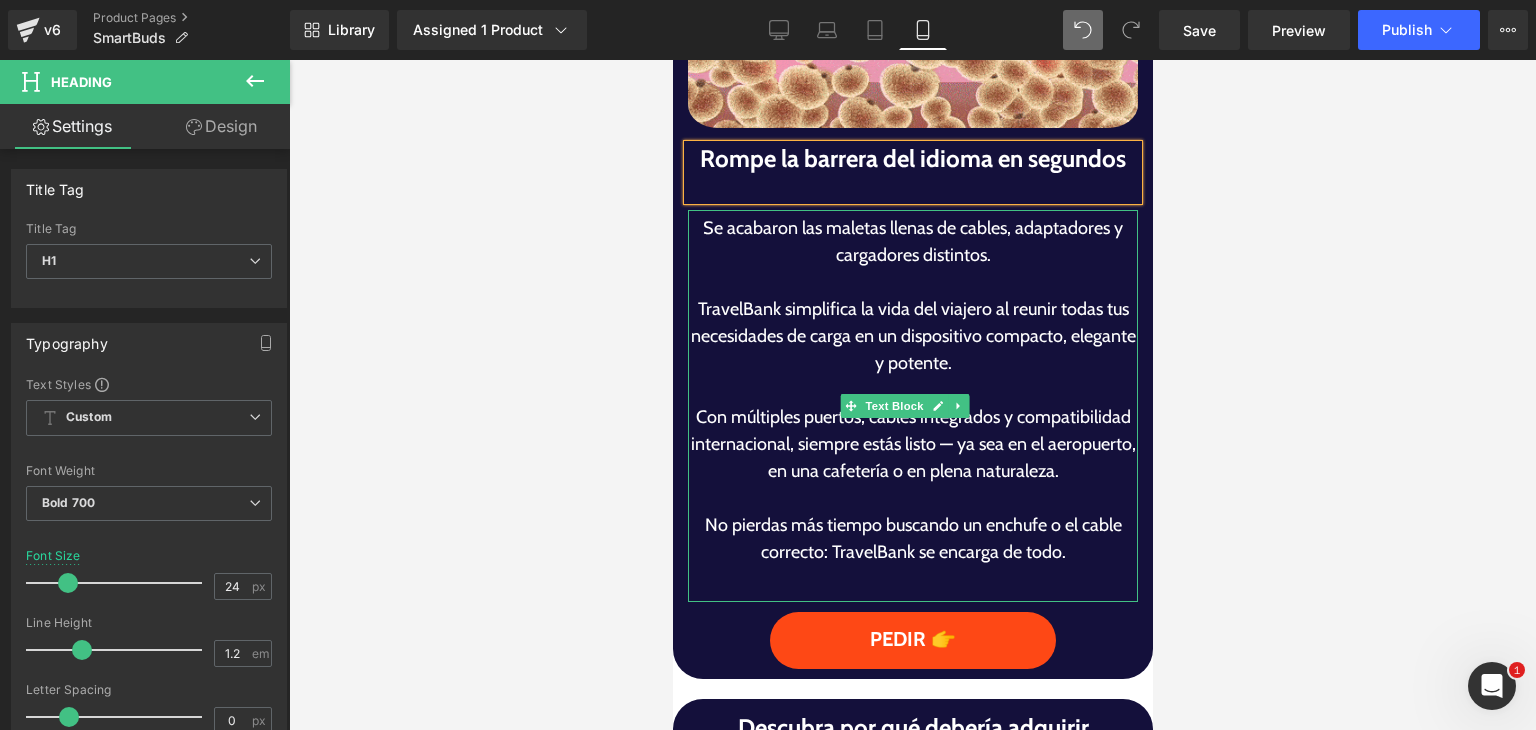 click on "TravelBank simplifica la vida del viajero al reunir todas tus necesidades de carga en un dispositivo compacto, elegante y potente." at bounding box center (912, 336) 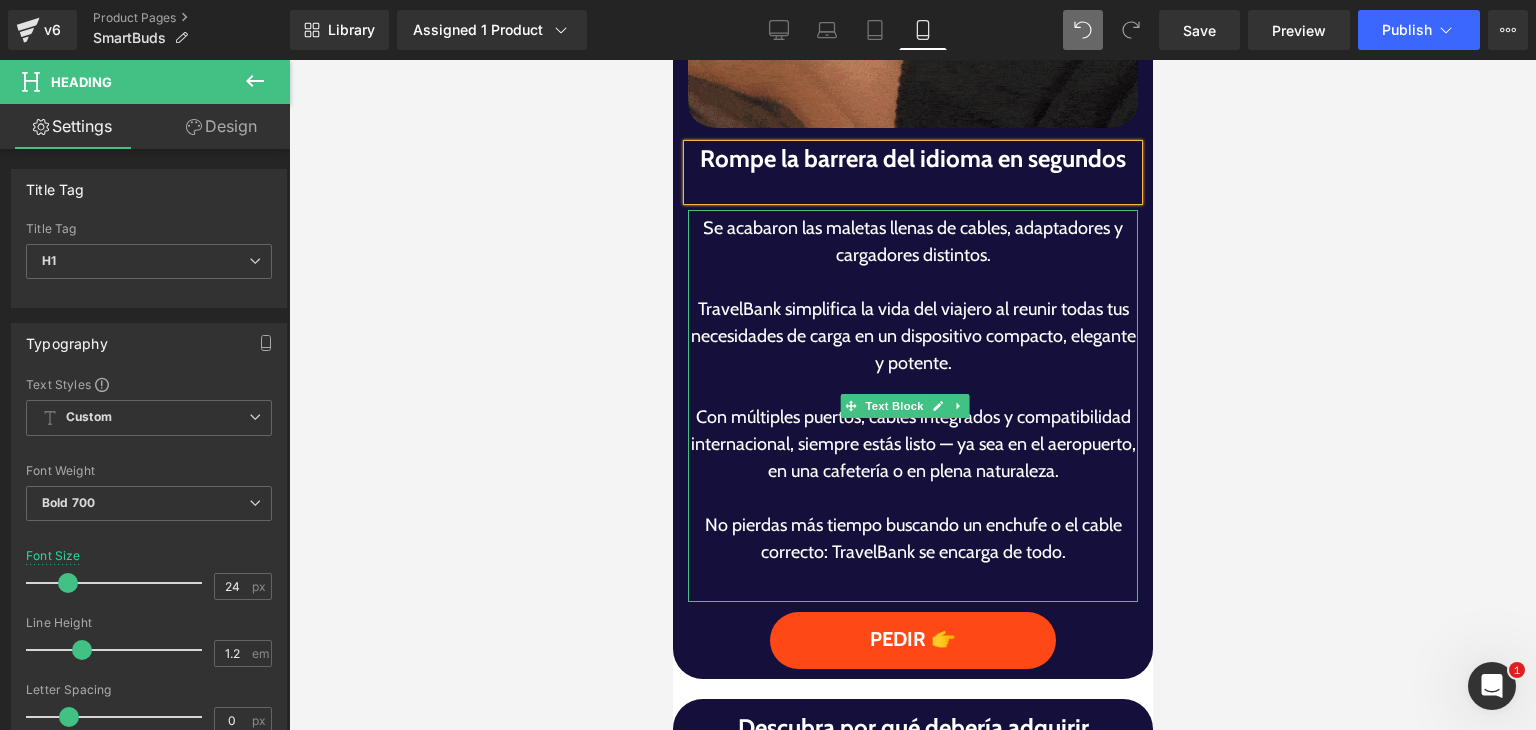 click on "TravelBank simplifica la vida del viajero al reunir todas tus necesidades de carga en un dispositivo compacto, elegante y potente." at bounding box center [912, 336] 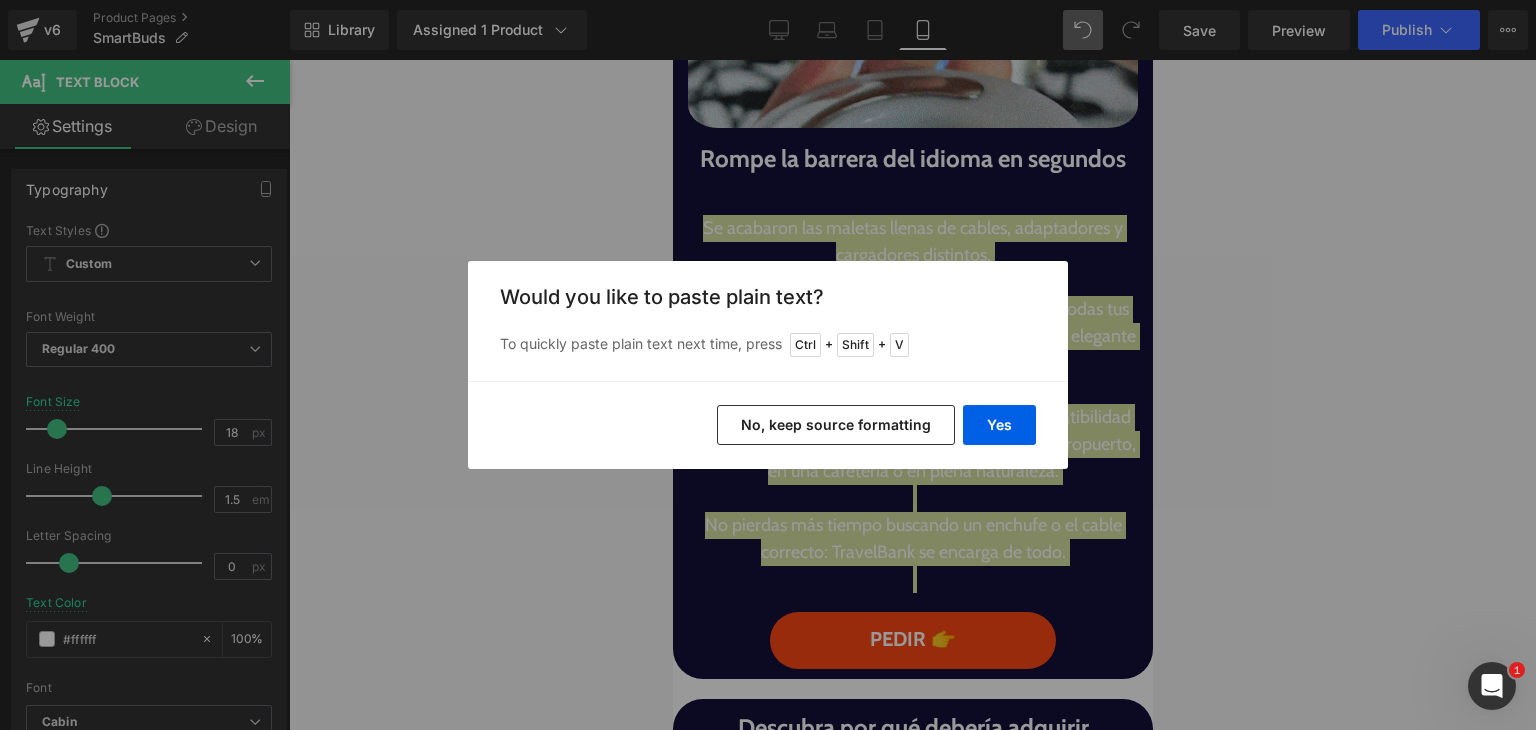 click on "Yes No, keep source formatting" at bounding box center (768, 425) 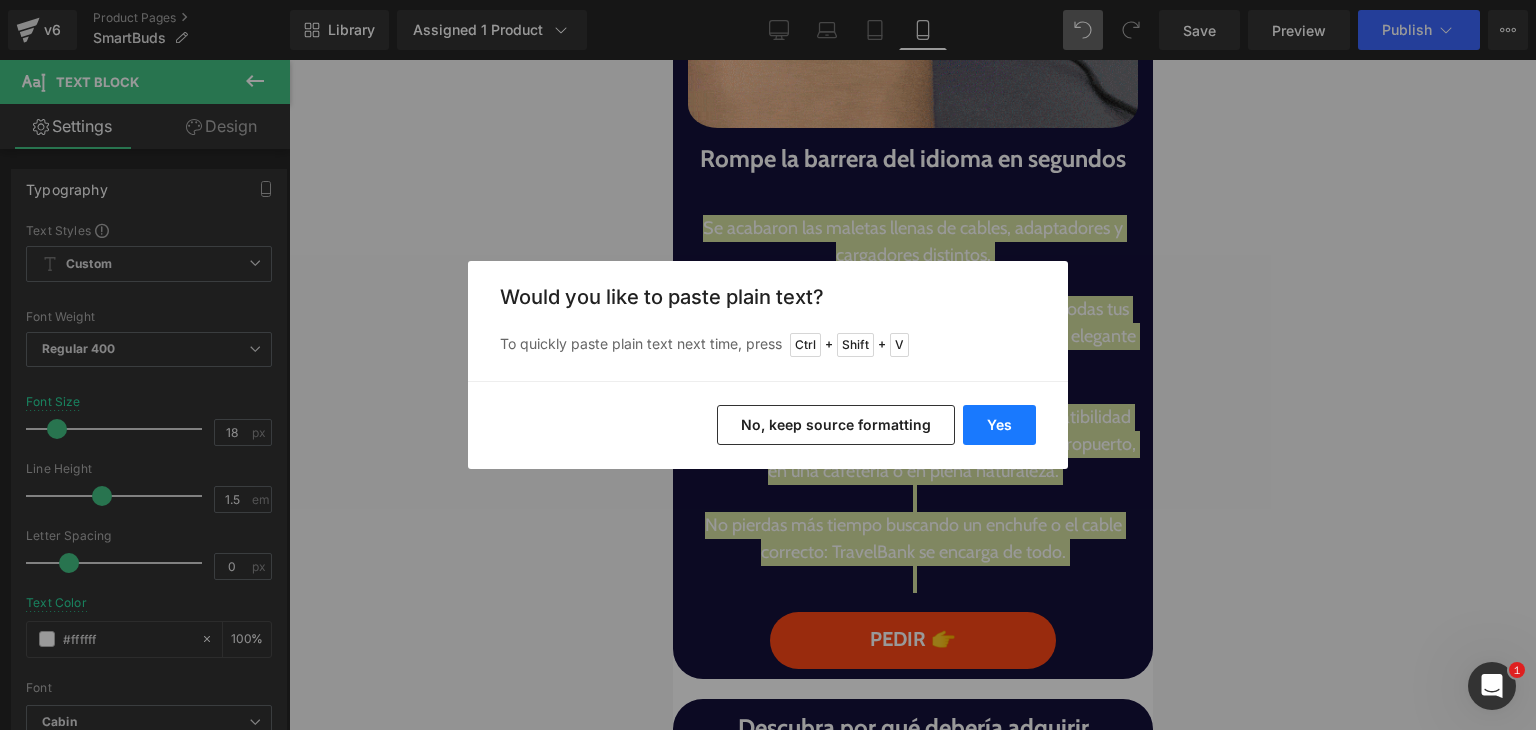 click on "Yes" at bounding box center (999, 425) 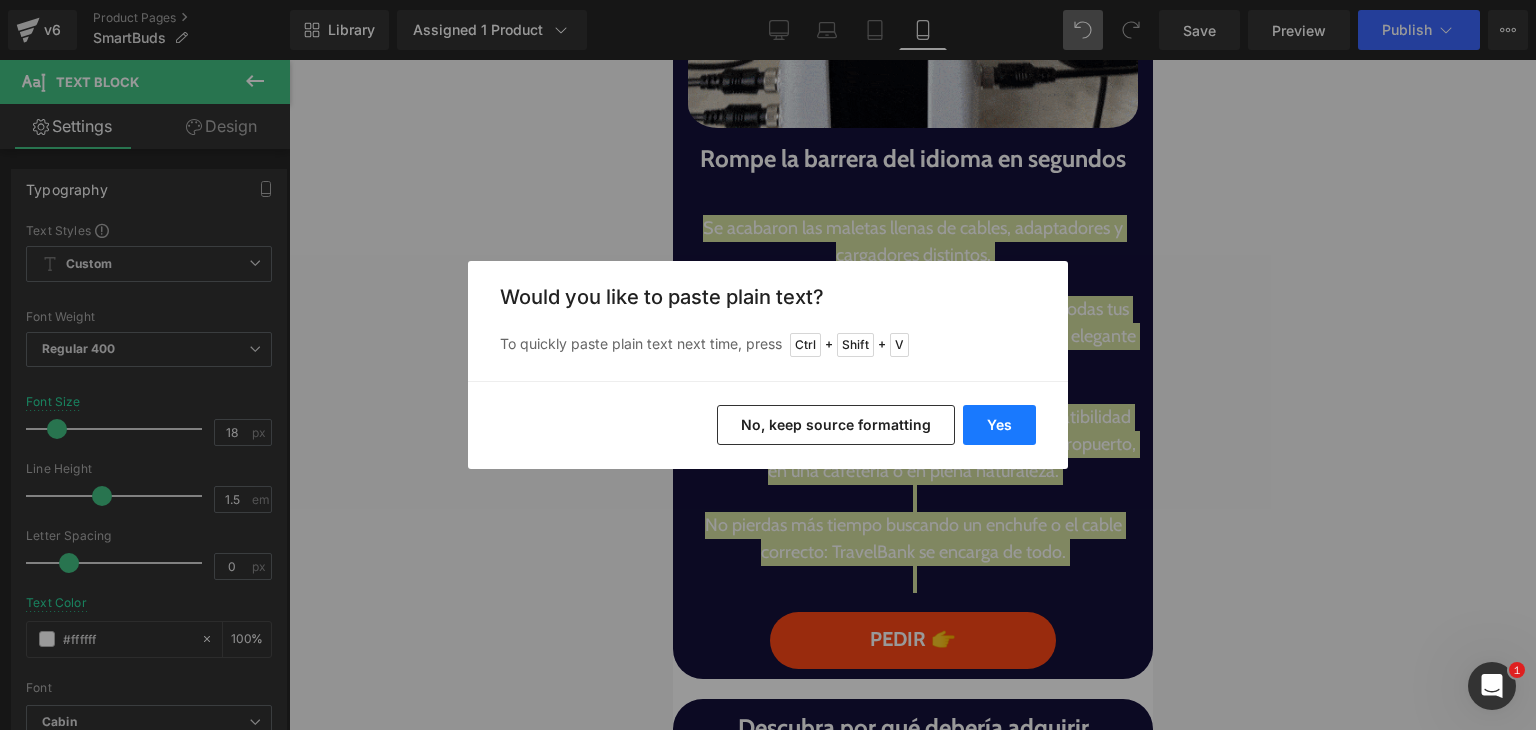 type 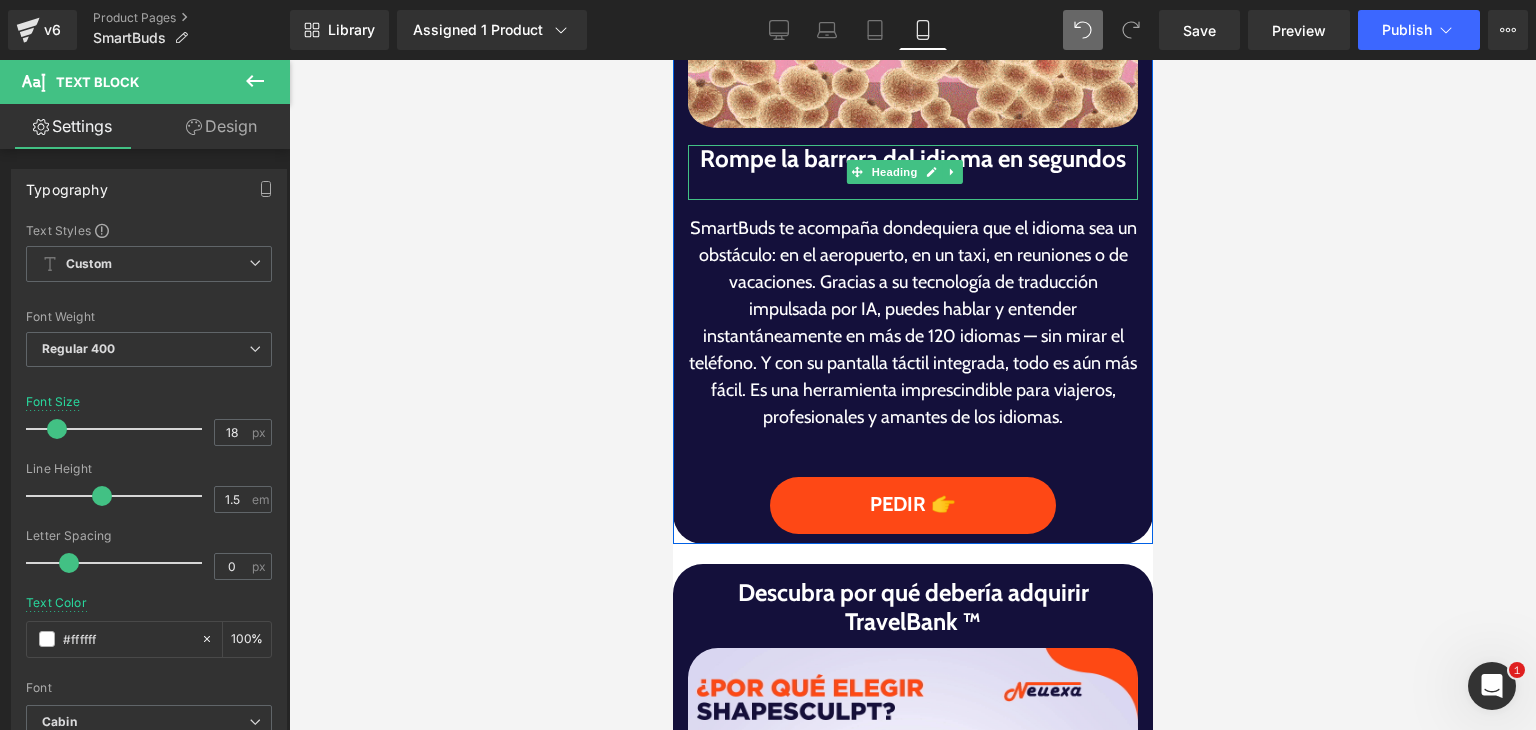 click on "Heading" at bounding box center (894, 172) 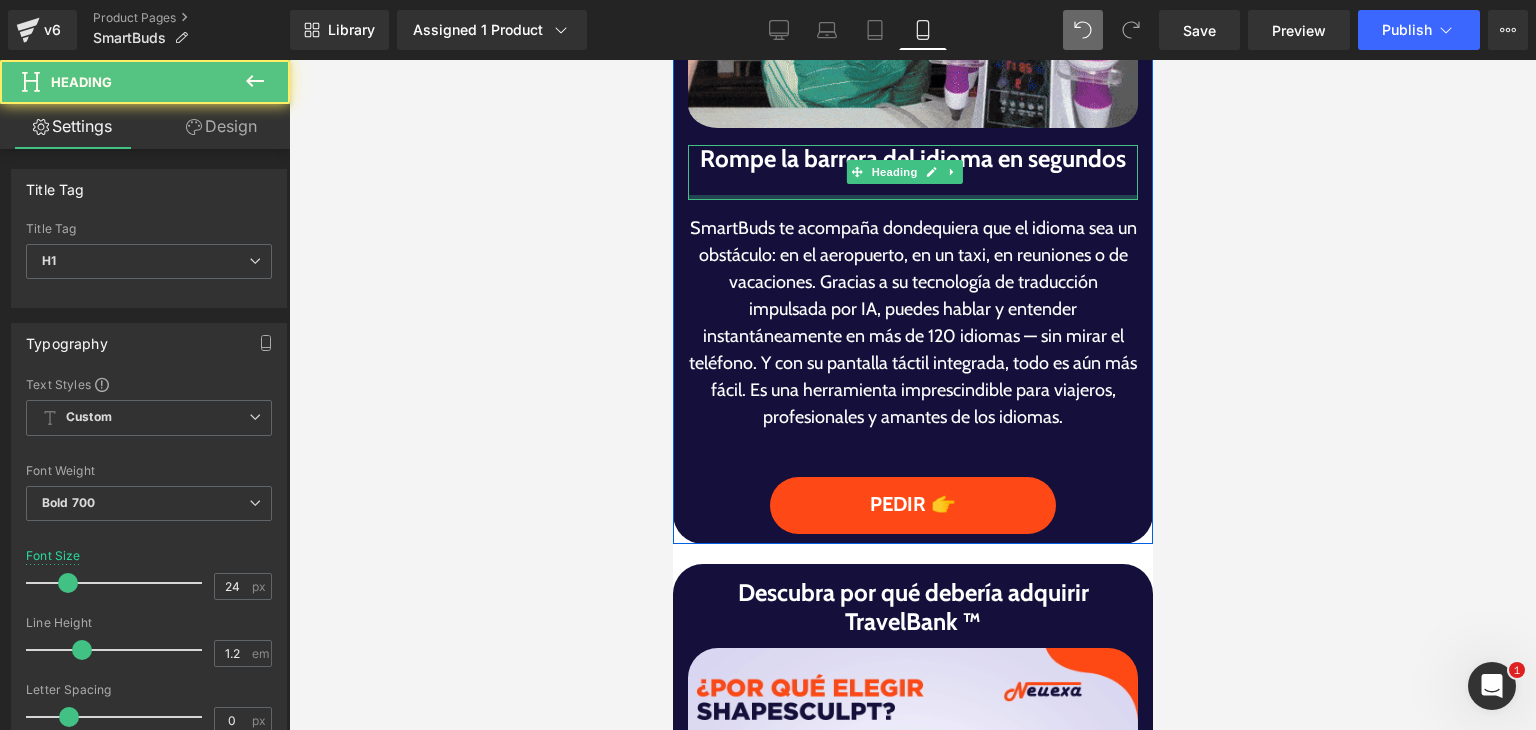 click at bounding box center [912, 197] 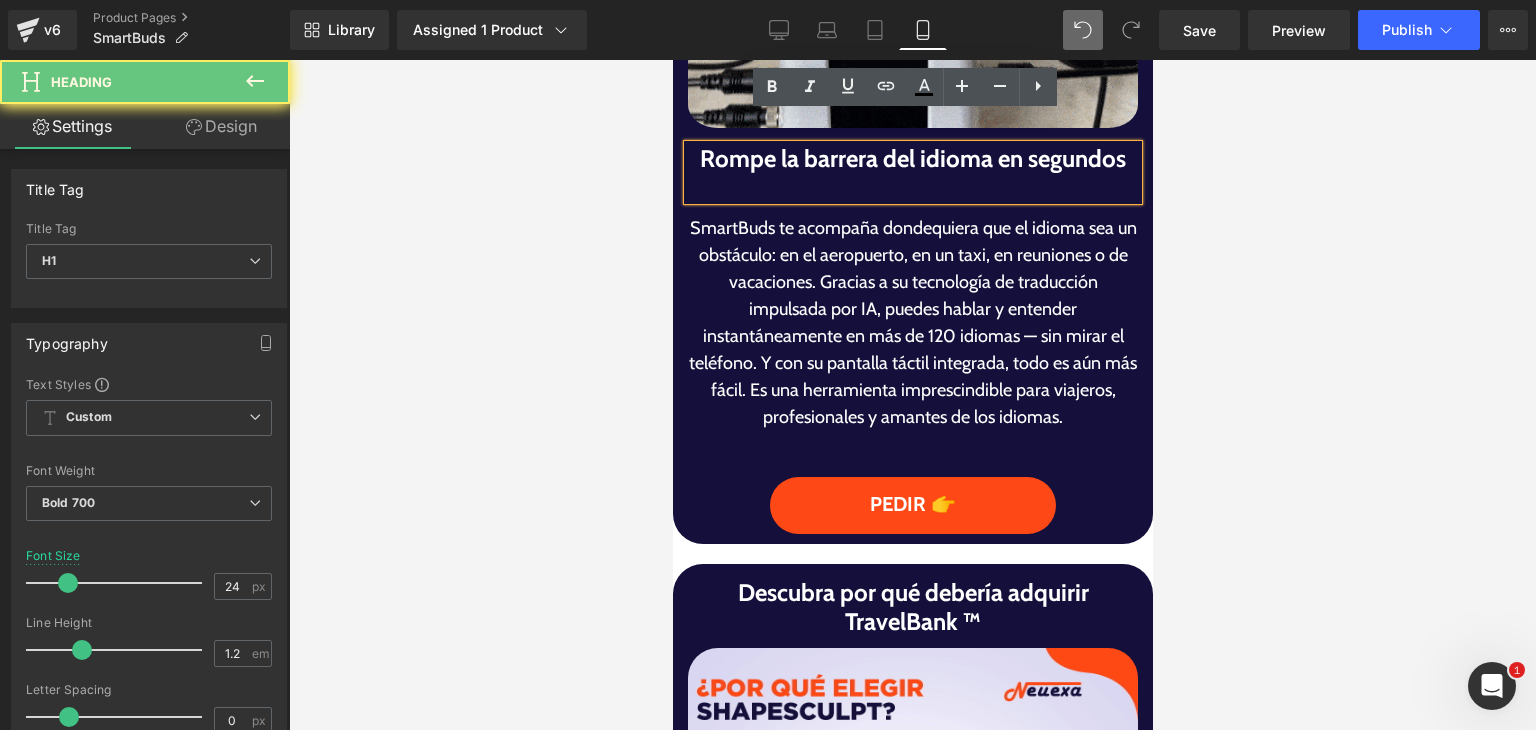 click on "Rompe la barrera del idioma en segundos" at bounding box center [912, 172] 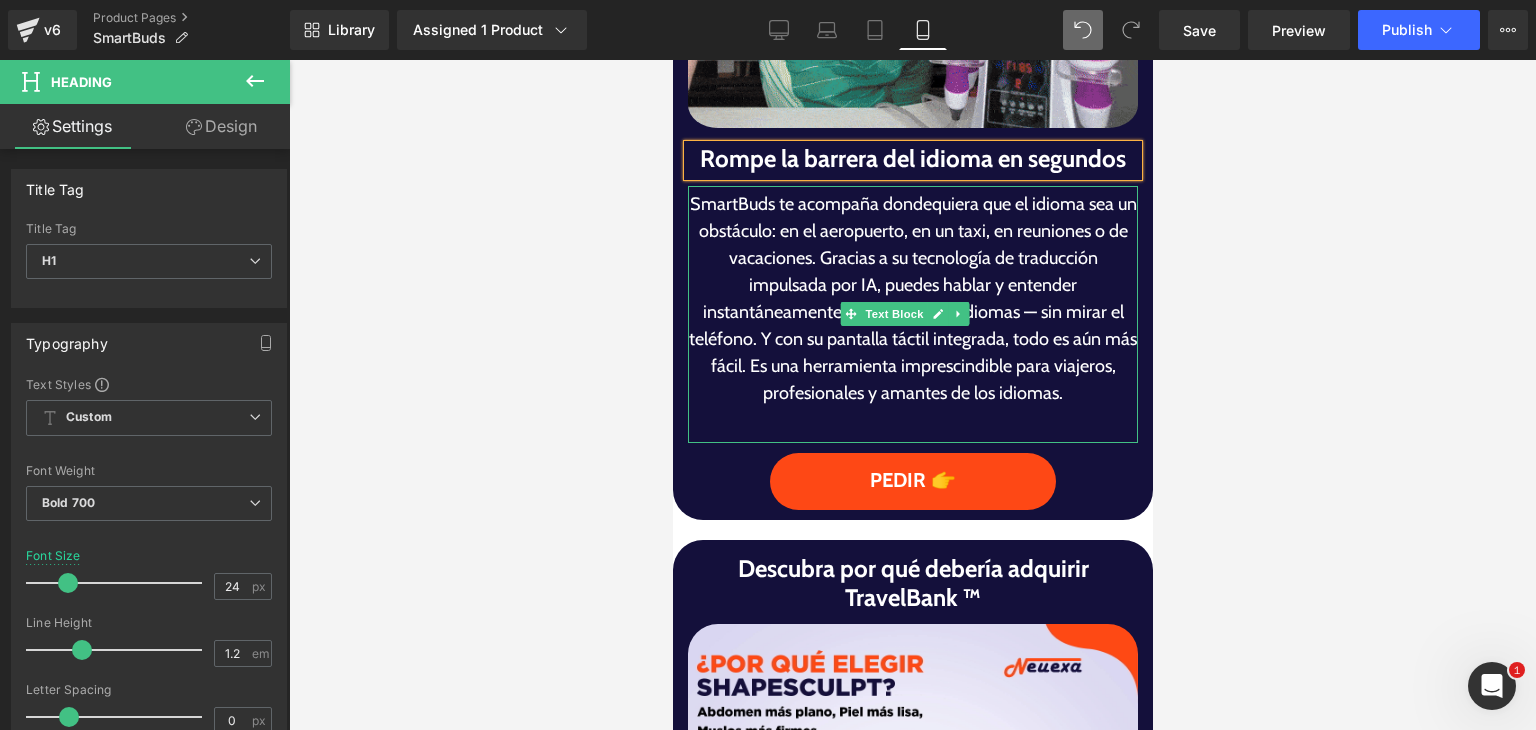 click on "SmartBuds te acompaña dondequiera que el idioma sea un obstáculo: en el aeropuerto, en un taxi, en reuniones o de vacaciones. Gracias a su tecnología de traducción impulsada por IA, puedes hablar y entender instantáneamente en más de 120 idiomas — sin mirar el teléfono. Y con su pantalla táctil integrada, todo es aún más fácil. Es una herramienta imprescindible para viajeros, profesionales y amantes de los idiomas." at bounding box center [912, 299] 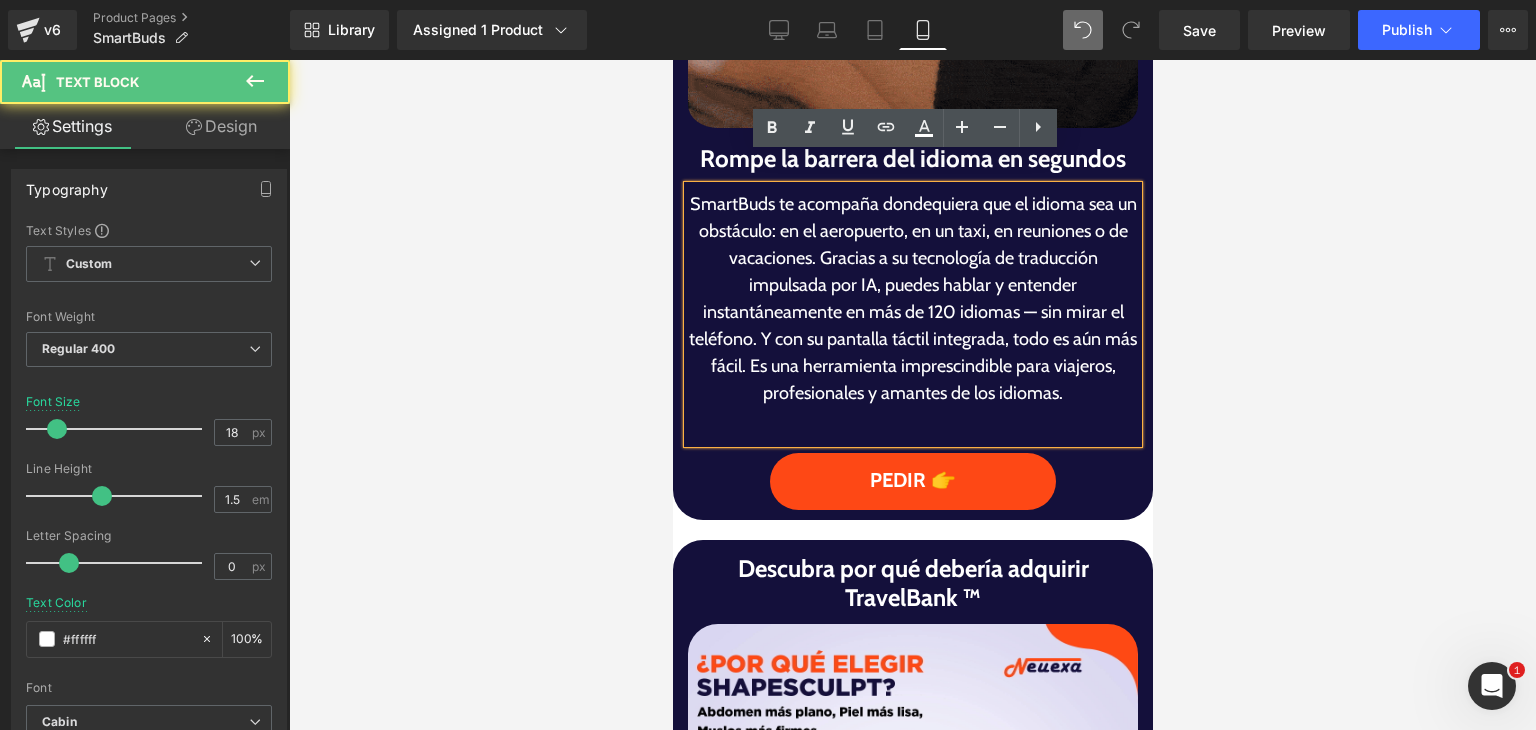 click on "SmartBuds te acompaña dondequiera que el idioma sea un obstáculo: en el aeropuerto, en un taxi, en reuniones o de vacaciones. Gracias a su tecnología de traducción impulsada por IA, puedes hablar y entender instantáneamente en más de 120 idiomas — sin mirar el teléfono. Y con su pantalla táctil integrada, todo es aún más fácil. Es una herramienta imprescindible para viajeros, profesionales y amantes de los idiomas." at bounding box center [912, 299] 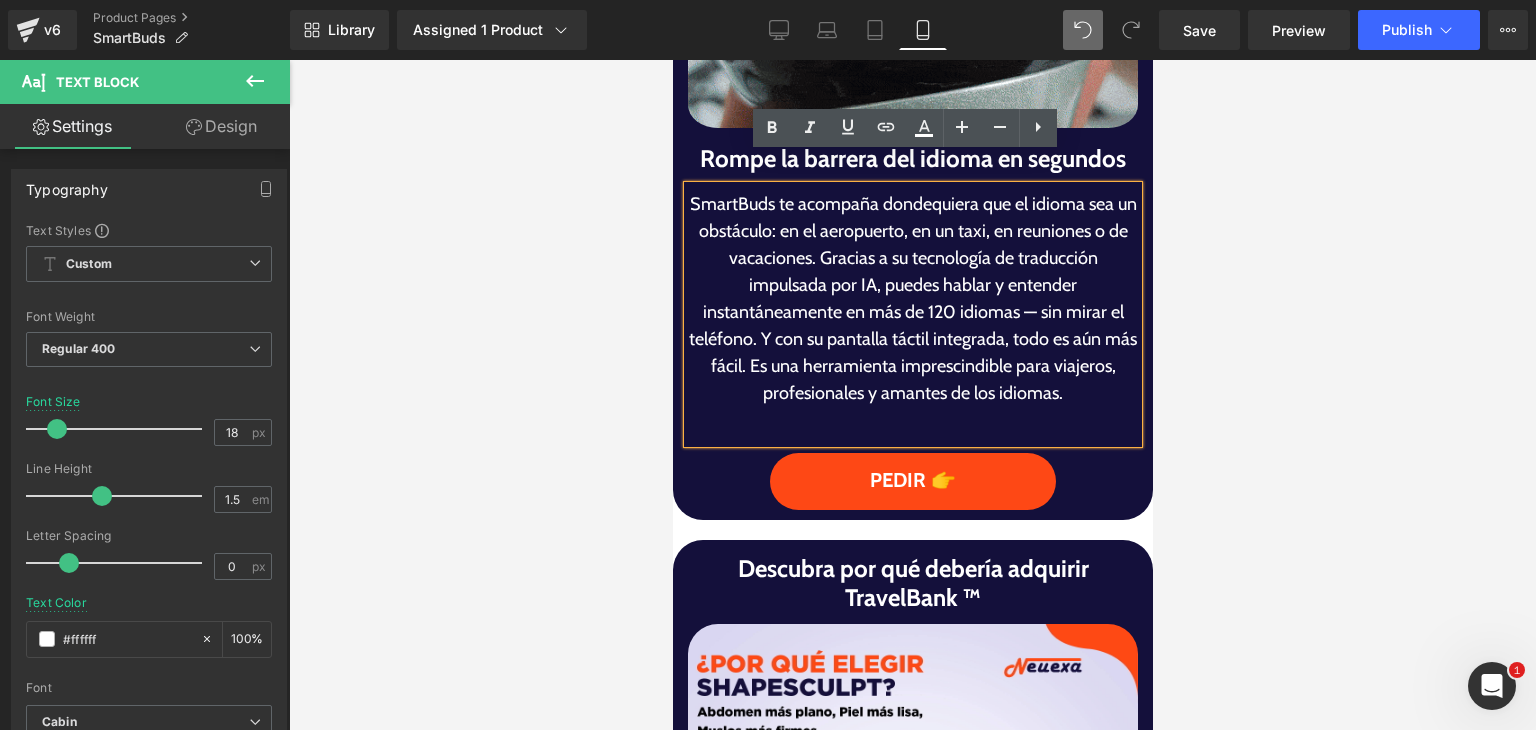 click on "SmartBuds te acompaña dondequiera que el idioma sea un obstáculo: en el aeropuerto, en un taxi, en reuniones o de vacaciones. Gracias a su tecnología de traducción impulsada por IA, puedes hablar y entender instantáneamente en más de 120 idiomas — sin mirar el teléfono. Y con su pantalla táctil integrada, todo es aún más fácil. Es una herramienta imprescindible para viajeros, profesionales y amantes de los idiomas." at bounding box center [912, 299] 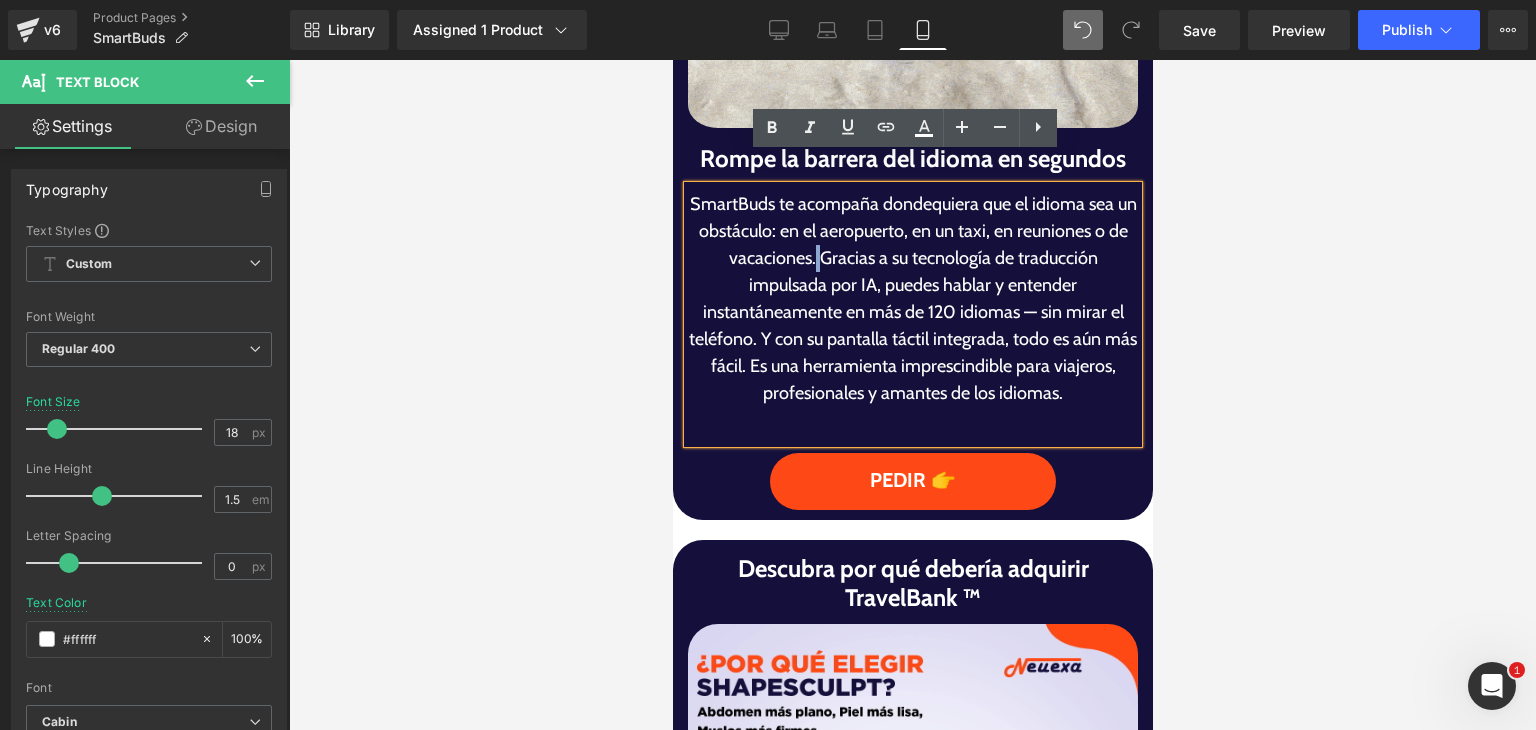 click on "SmartBuds te acompaña dondequiera que el idioma sea un obstáculo: en el aeropuerto, en un taxi, en reuniones o de vacaciones. Gracias a su tecnología de traducción impulsada por IA, puedes hablar y entender instantáneamente en más de 120 idiomas — sin mirar el teléfono. Y con su pantalla táctil integrada, todo es aún más fácil. Es una herramienta imprescindible para viajeros, profesionales y amantes de los idiomas." at bounding box center [912, 299] 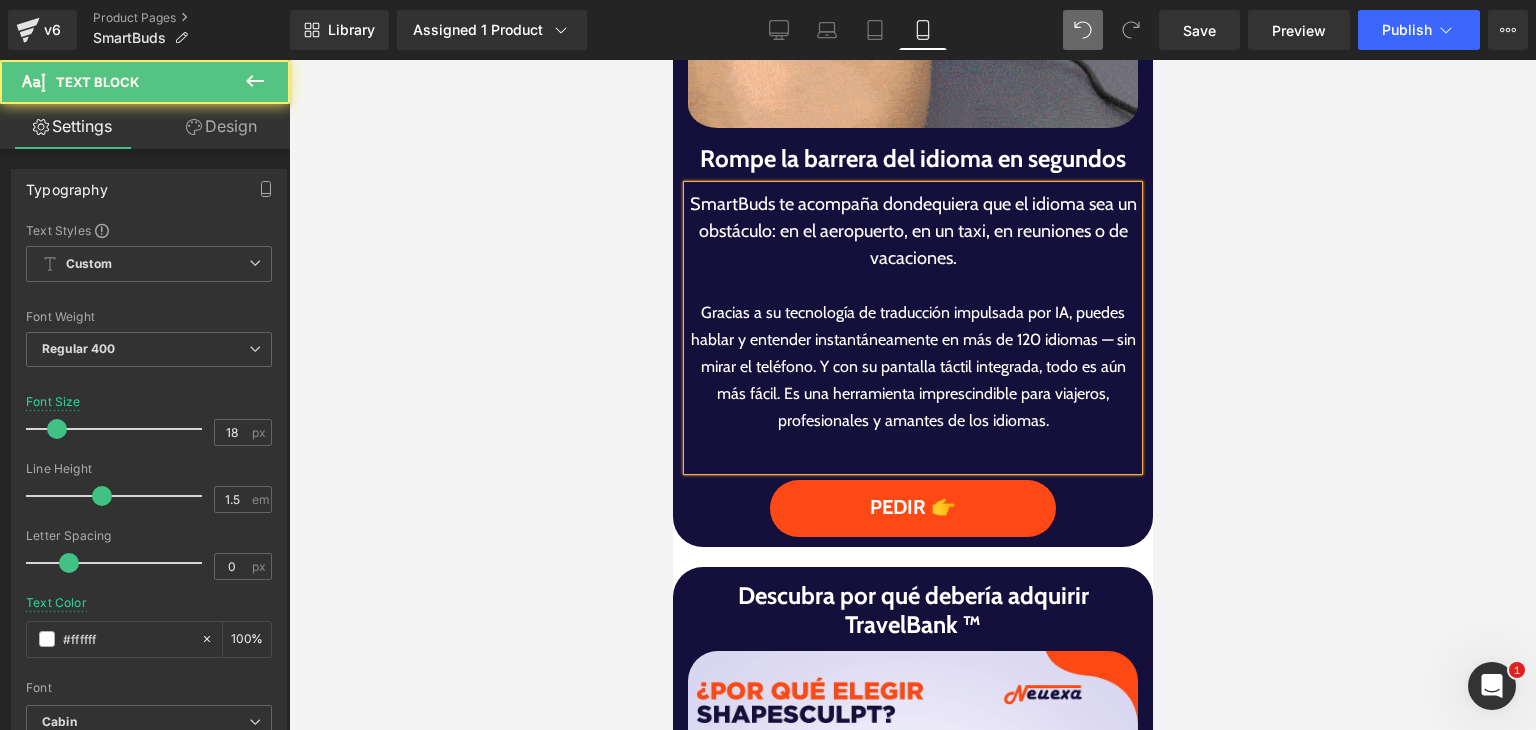 click on "Gracias a su tecnología de traducción impulsada por IA, puedes hablar y entender instantáneamente en más de 120 idiomas — sin mirar el teléfono. Y con su pantalla táctil integrada, todo es aún más fácil. Es una herramienta imprescindible para viajeros, profesionales y amantes de los idiomas." at bounding box center (912, 366) 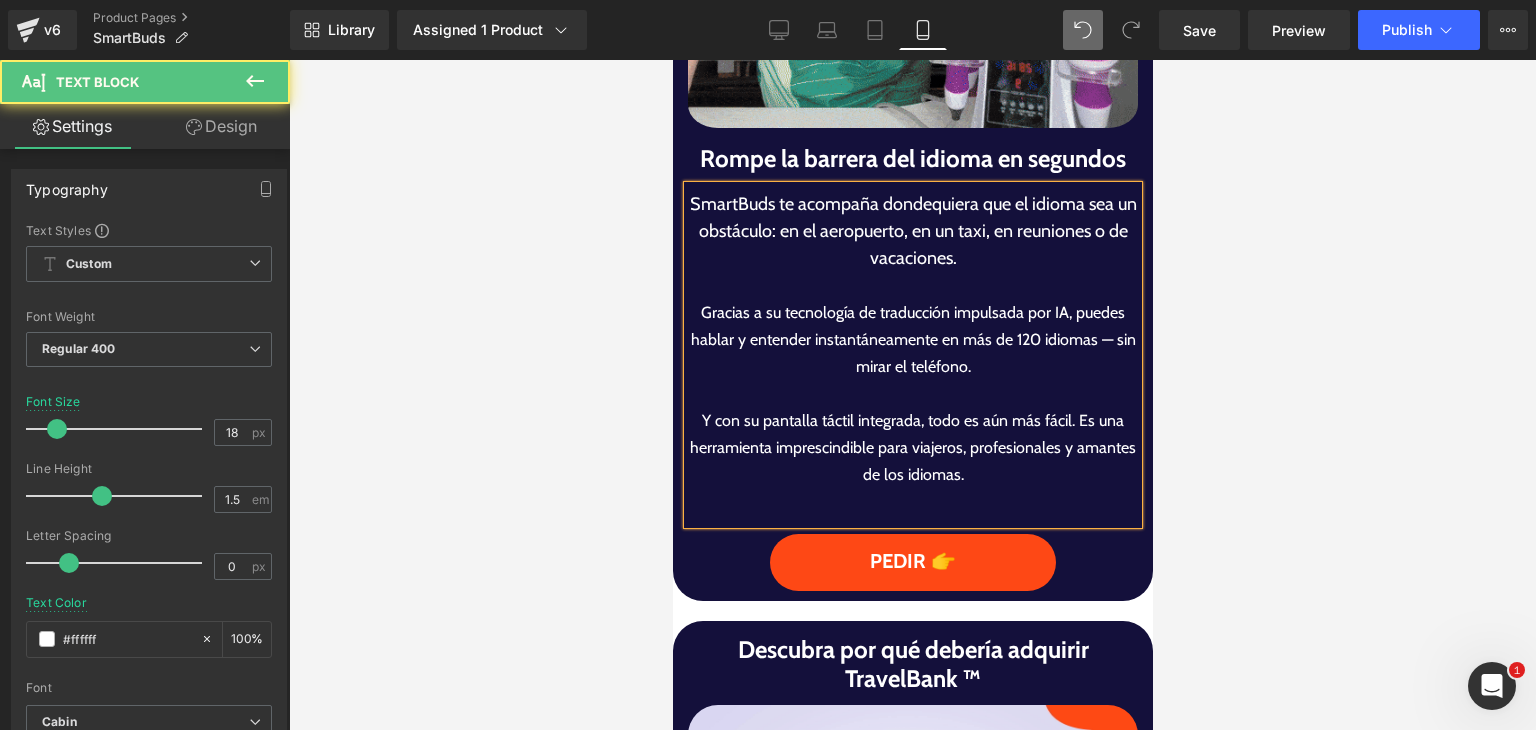 click on "Y con su pantalla táctil integrada, todo es aún más fácil. Es una herramienta imprescindible para viajeros, profesionales y amantes de los idiomas." at bounding box center (912, 447) 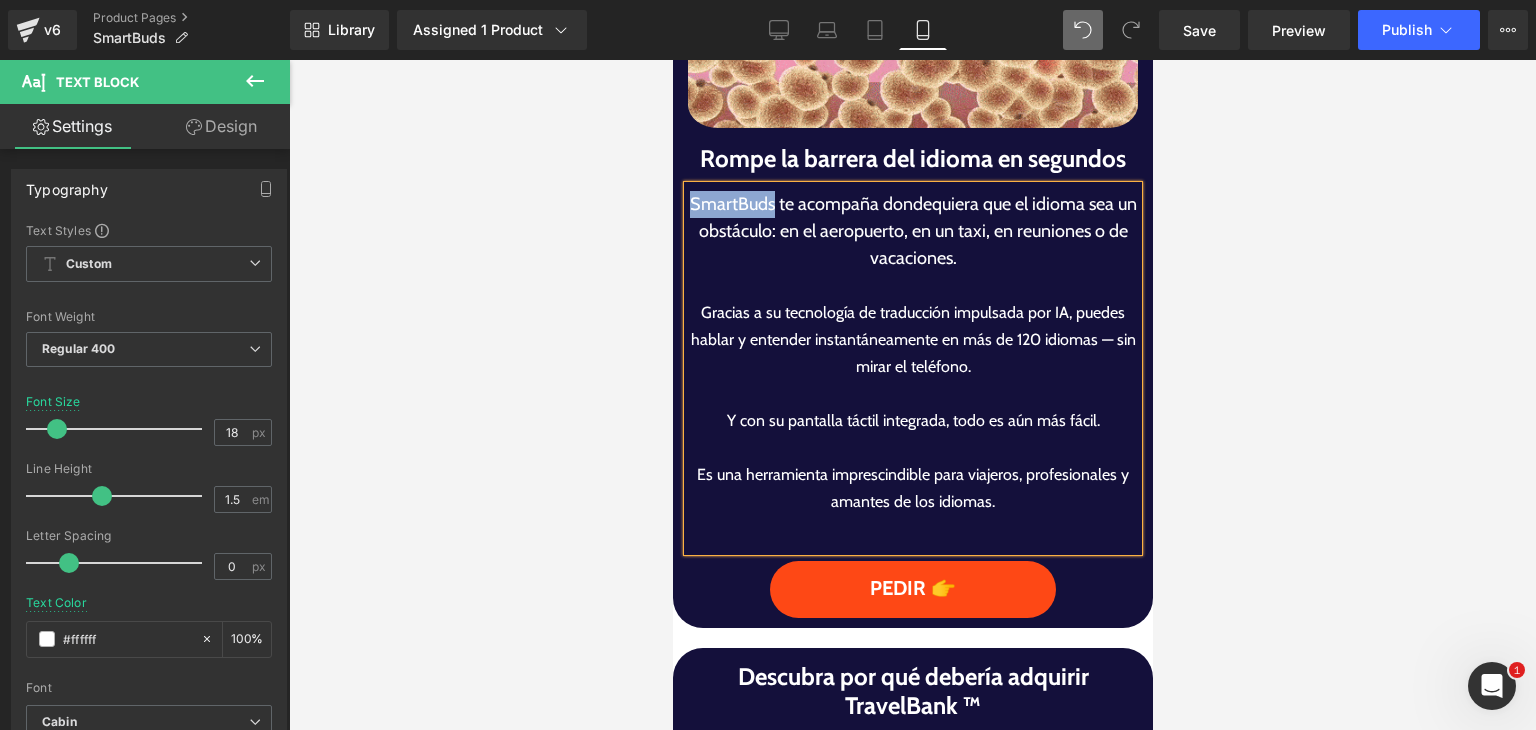 drag, startPoint x: 775, startPoint y: 182, endPoint x: 693, endPoint y: 172, distance: 82.607506 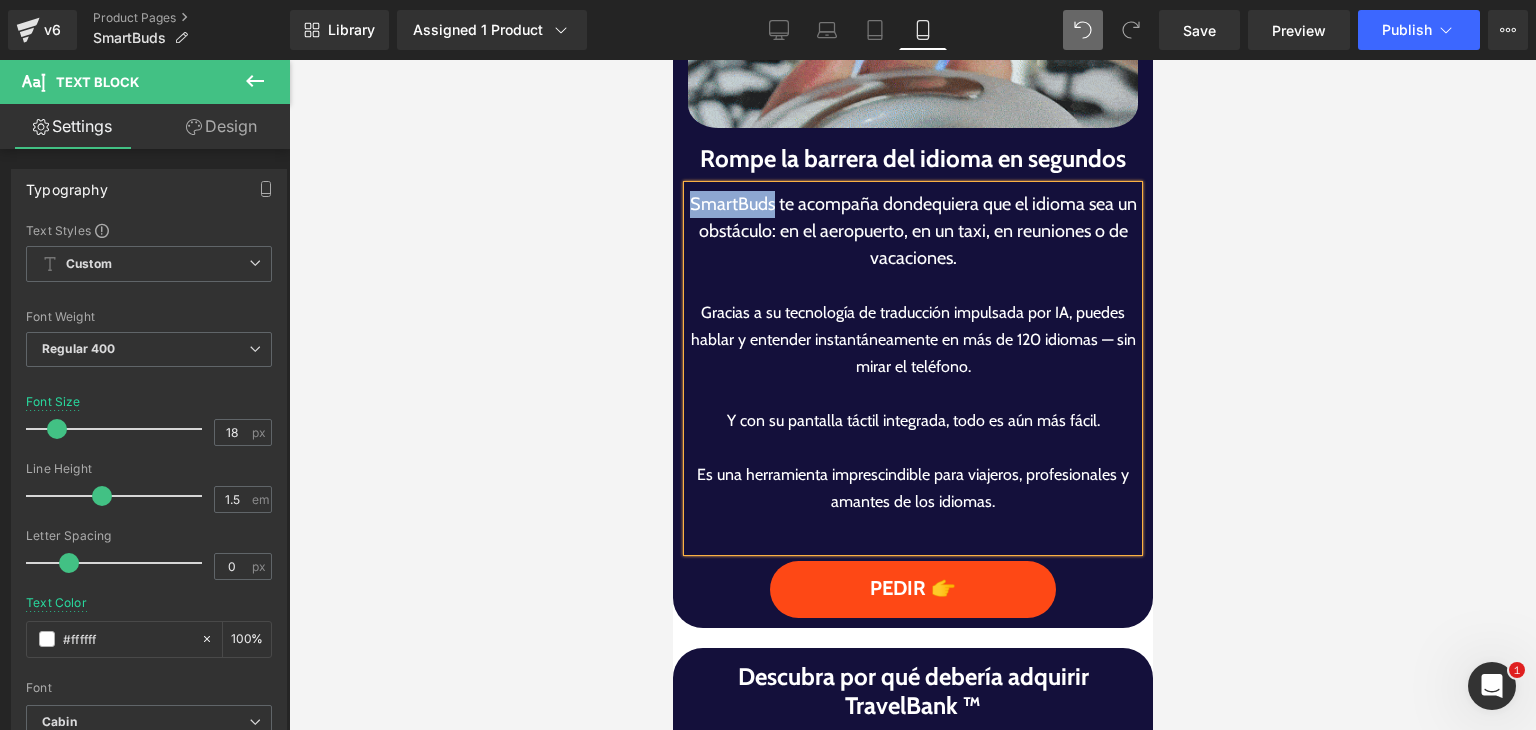 click on "SmartBuds te acompaña dondequiera que el idioma sea un obstáculo: en el aeropuerto, en un taxi, en reuniones o de vacaciones." at bounding box center (912, 231) 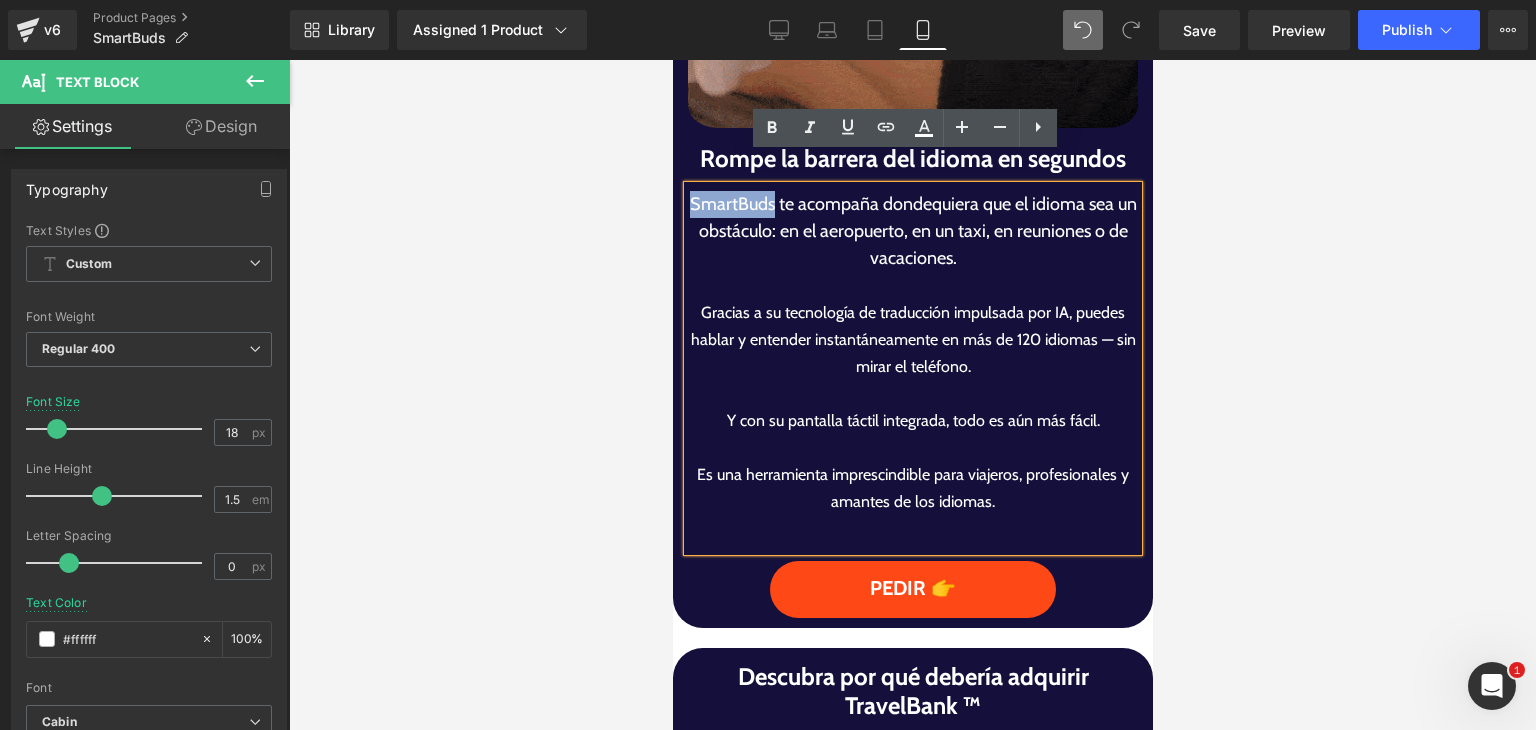 copy on "SmartBuds" 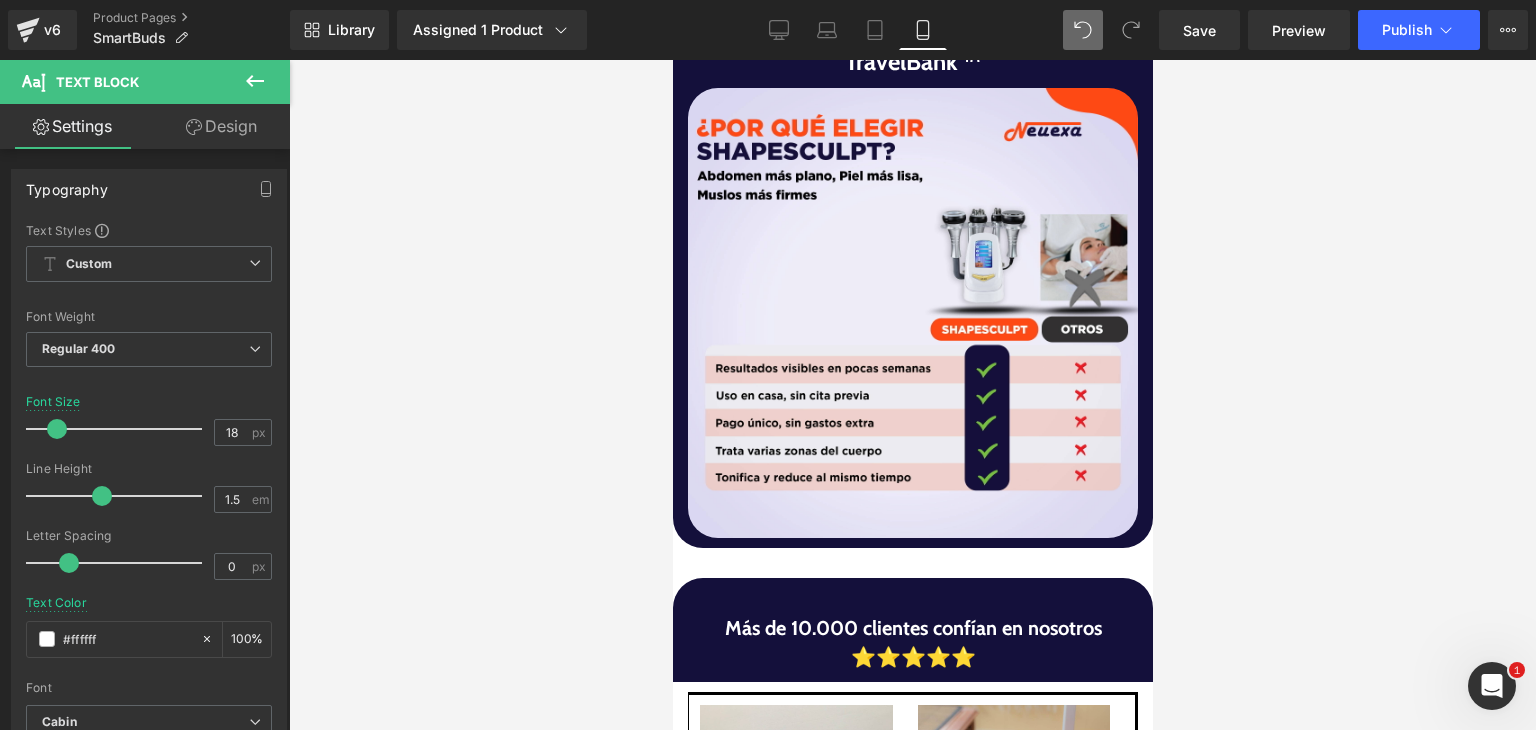 scroll, scrollTop: 2652, scrollLeft: 0, axis: vertical 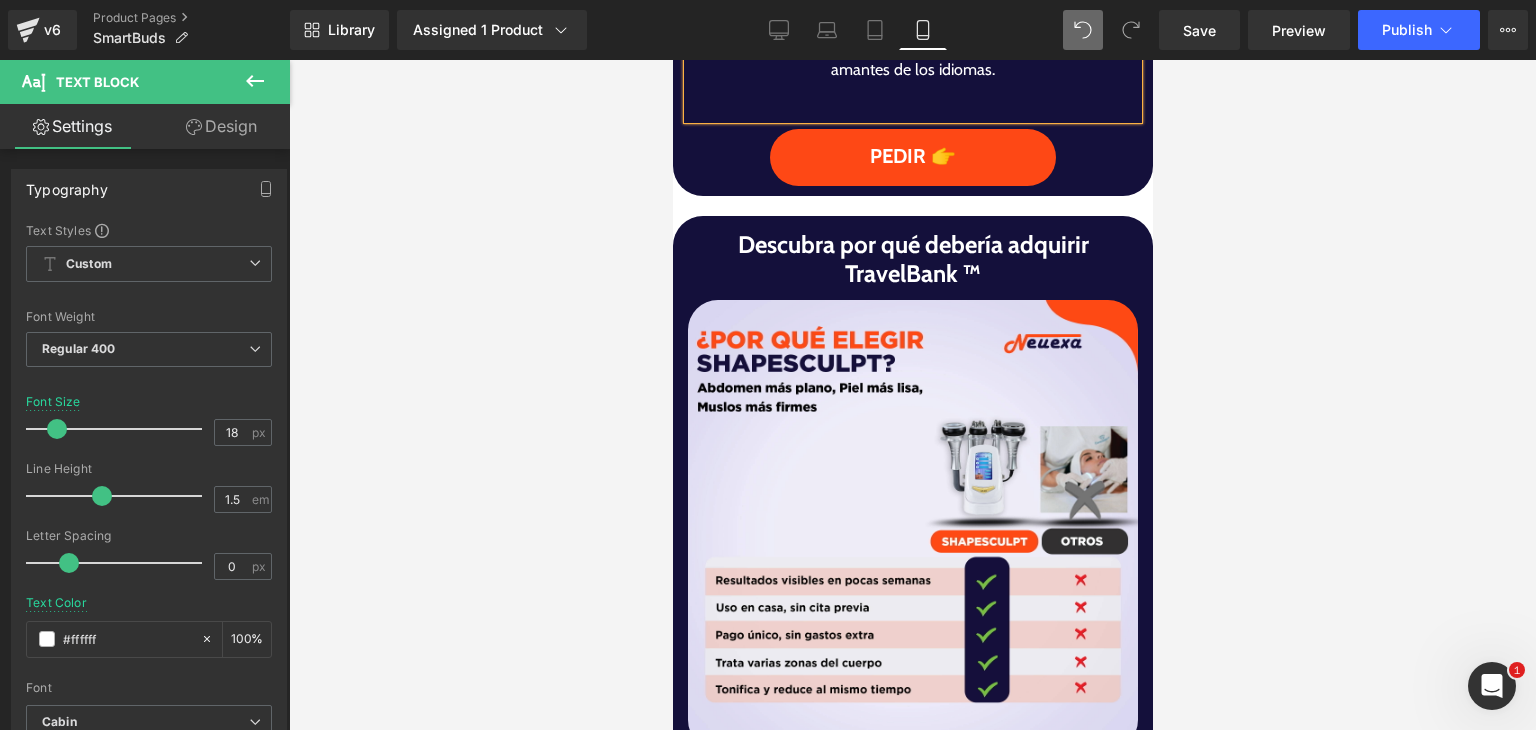 drag, startPoint x: 1144, startPoint y: 221, endPoint x: 1824, endPoint y: 307, distance: 685.4167 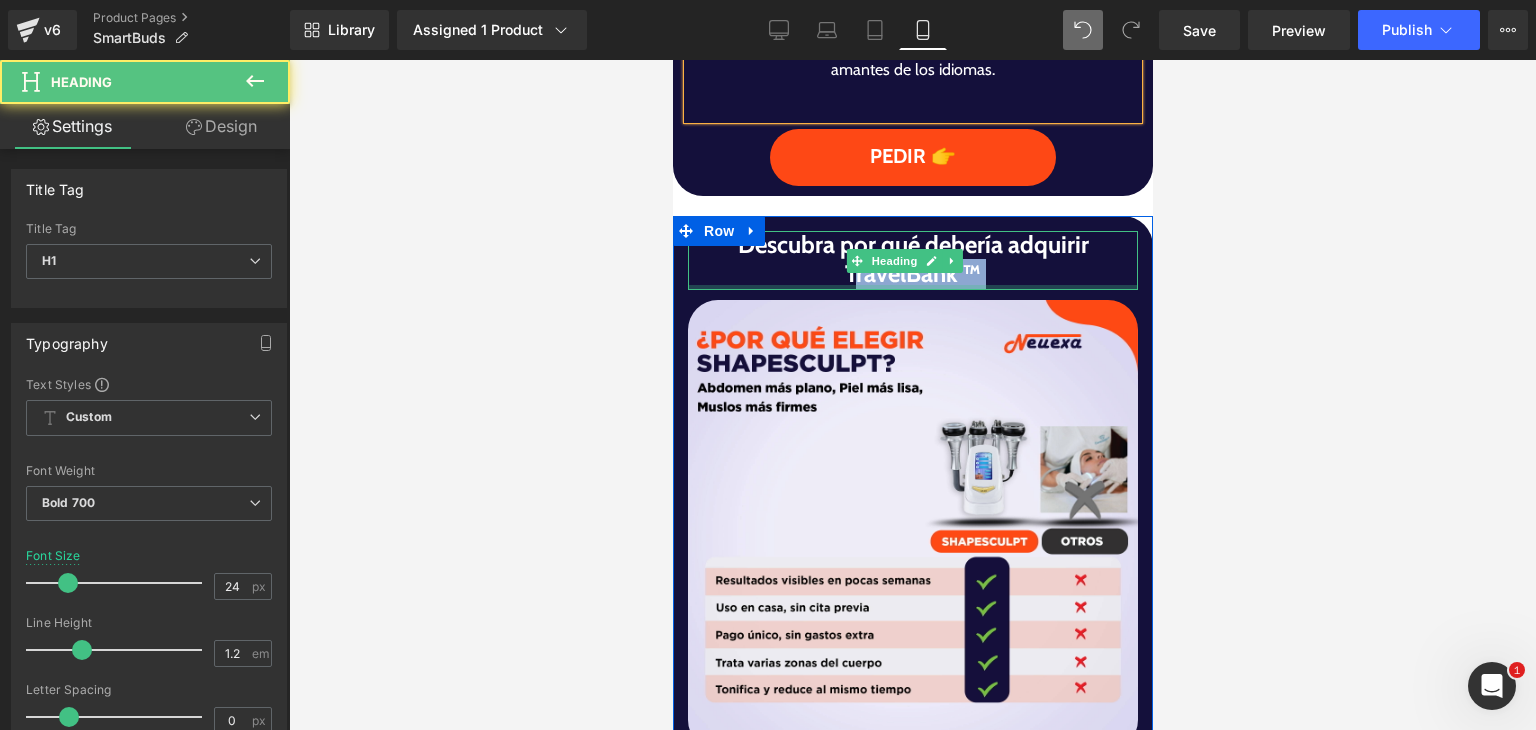 click on "Descubra por qué debería adquirir TravelBank ™ Heading" at bounding box center [912, 261] 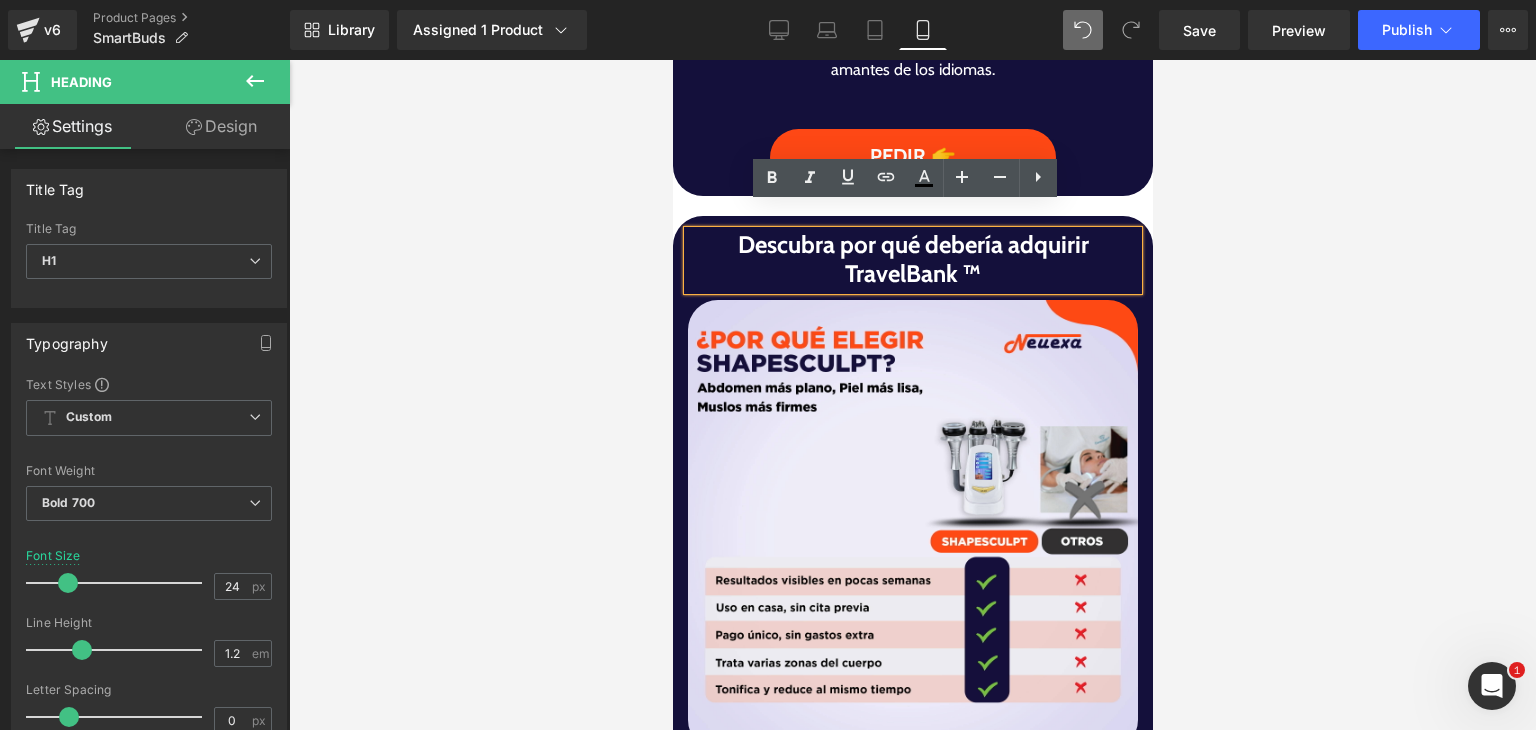 click on "Descubra por qué debería adquirir TravelBank ™" at bounding box center (912, 260) 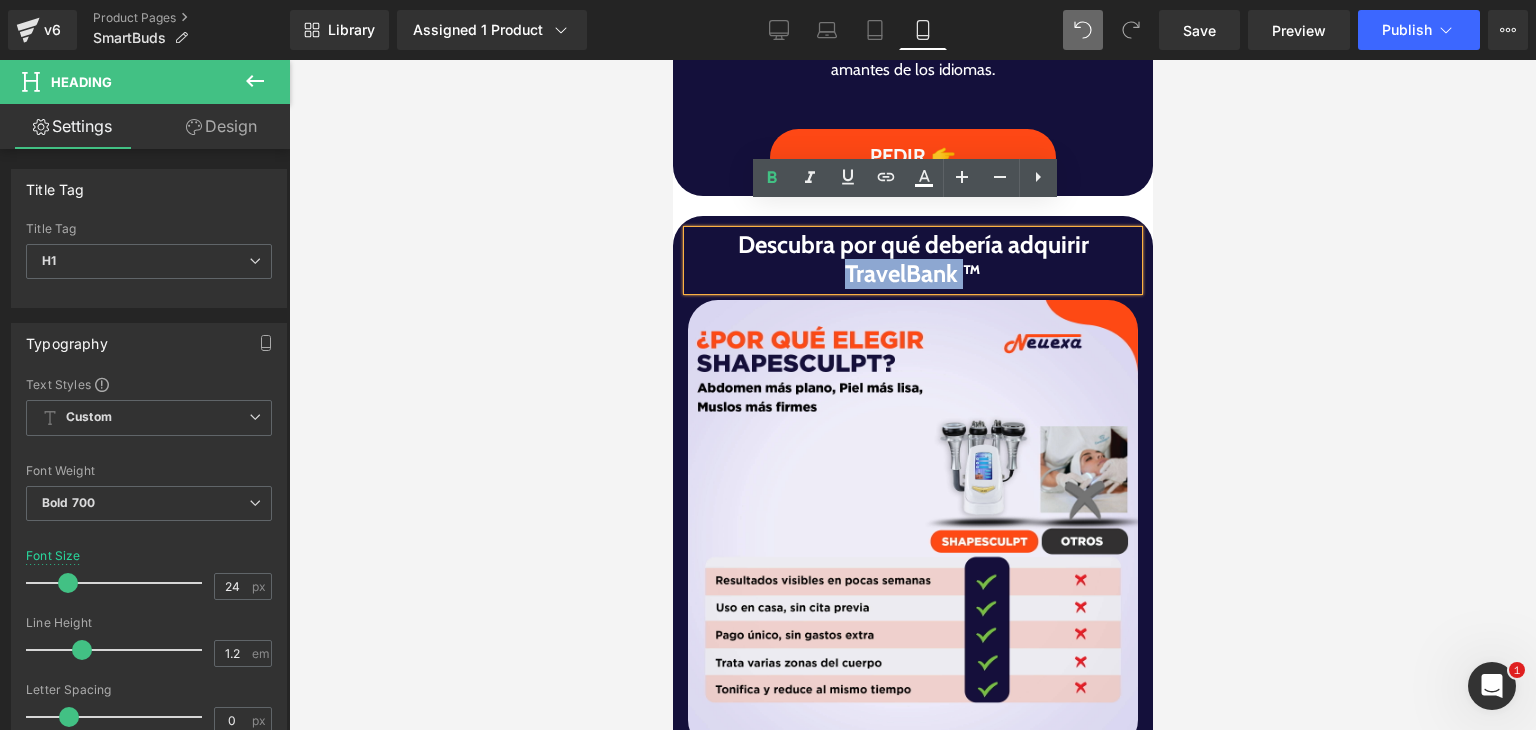 drag, startPoint x: 851, startPoint y: 246, endPoint x: 953, endPoint y: 246, distance: 102 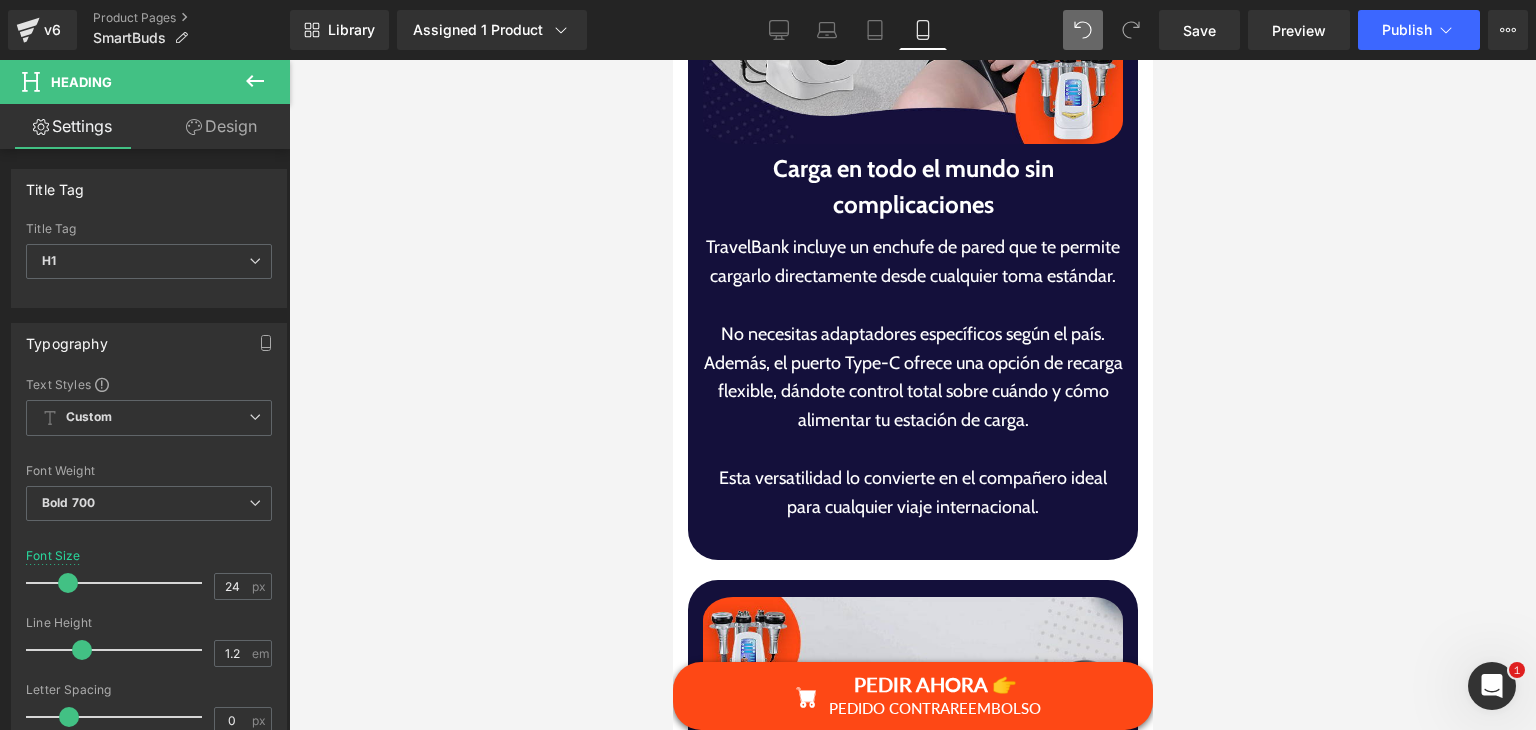 scroll, scrollTop: 4644, scrollLeft: 0, axis: vertical 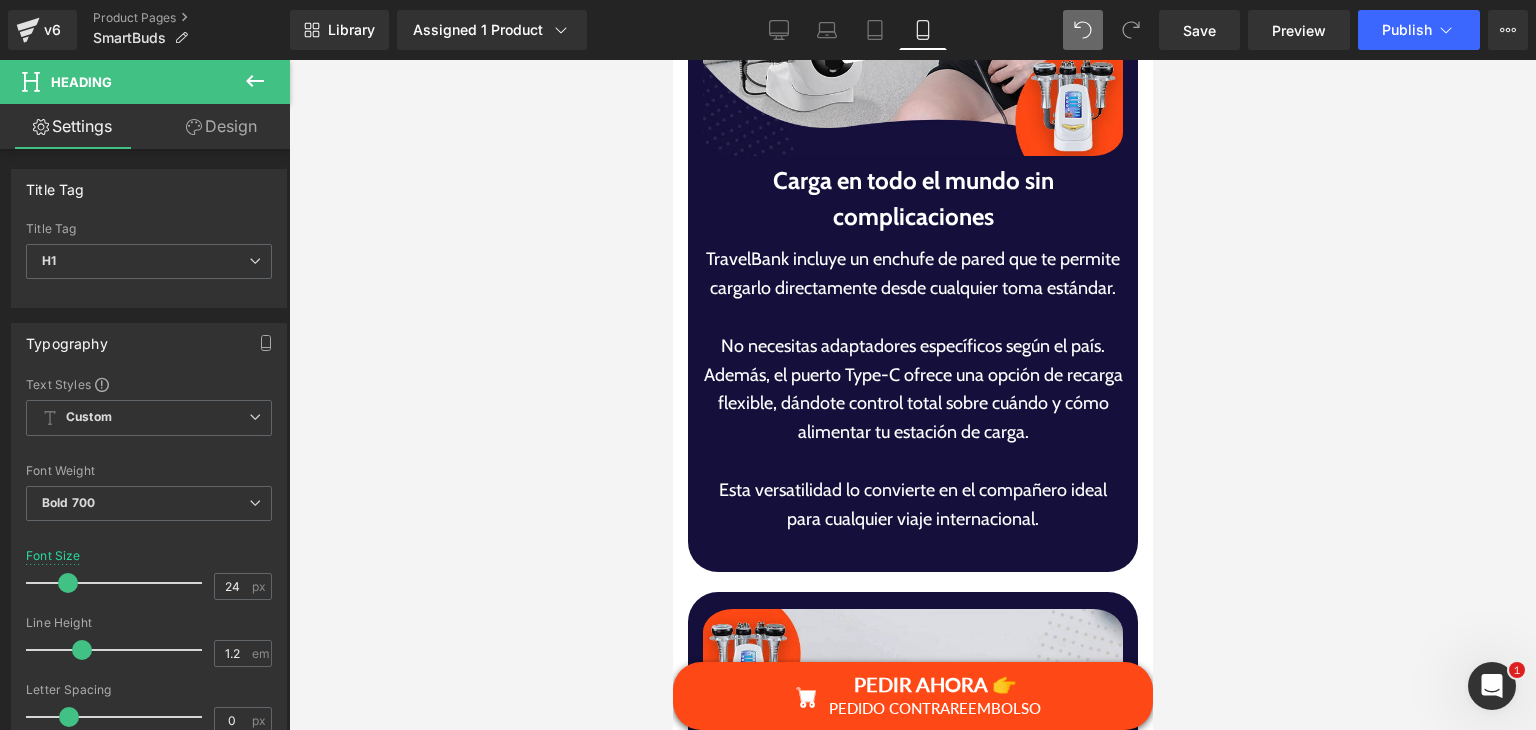 drag, startPoint x: 1144, startPoint y: 261, endPoint x: 1826, endPoint y: 413, distance: 698.73315 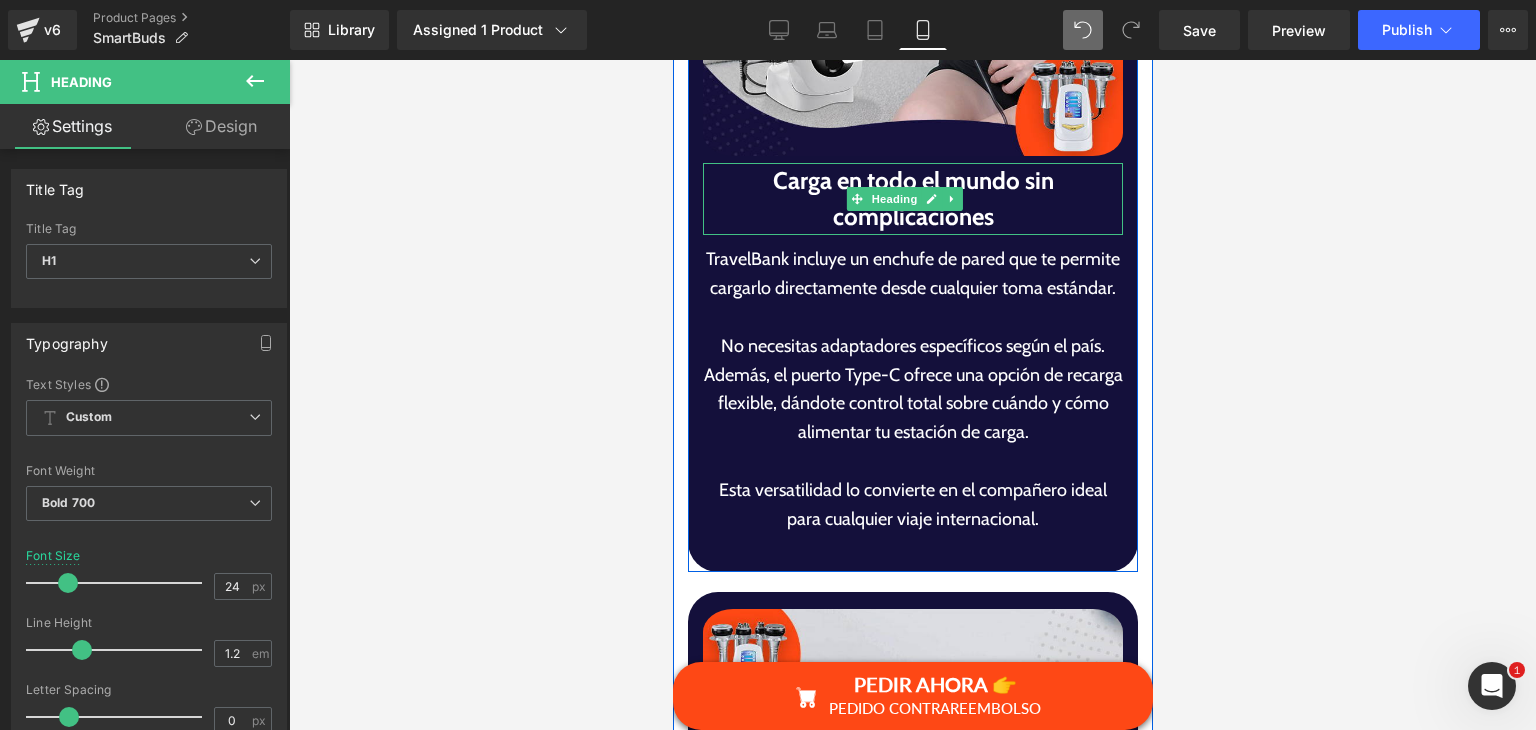 click on "Carga en todo el mundo sin complicaciones" at bounding box center [912, 199] 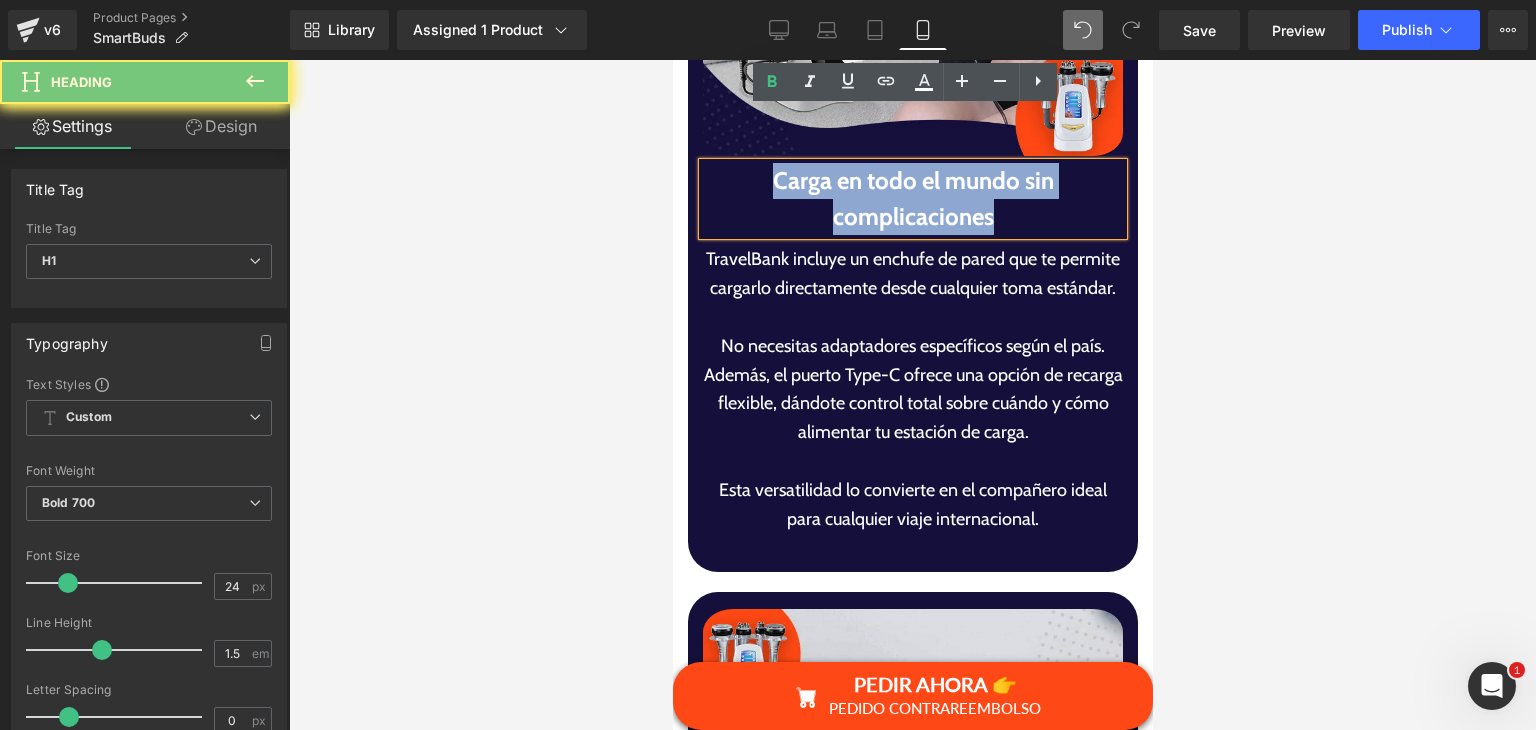 paste 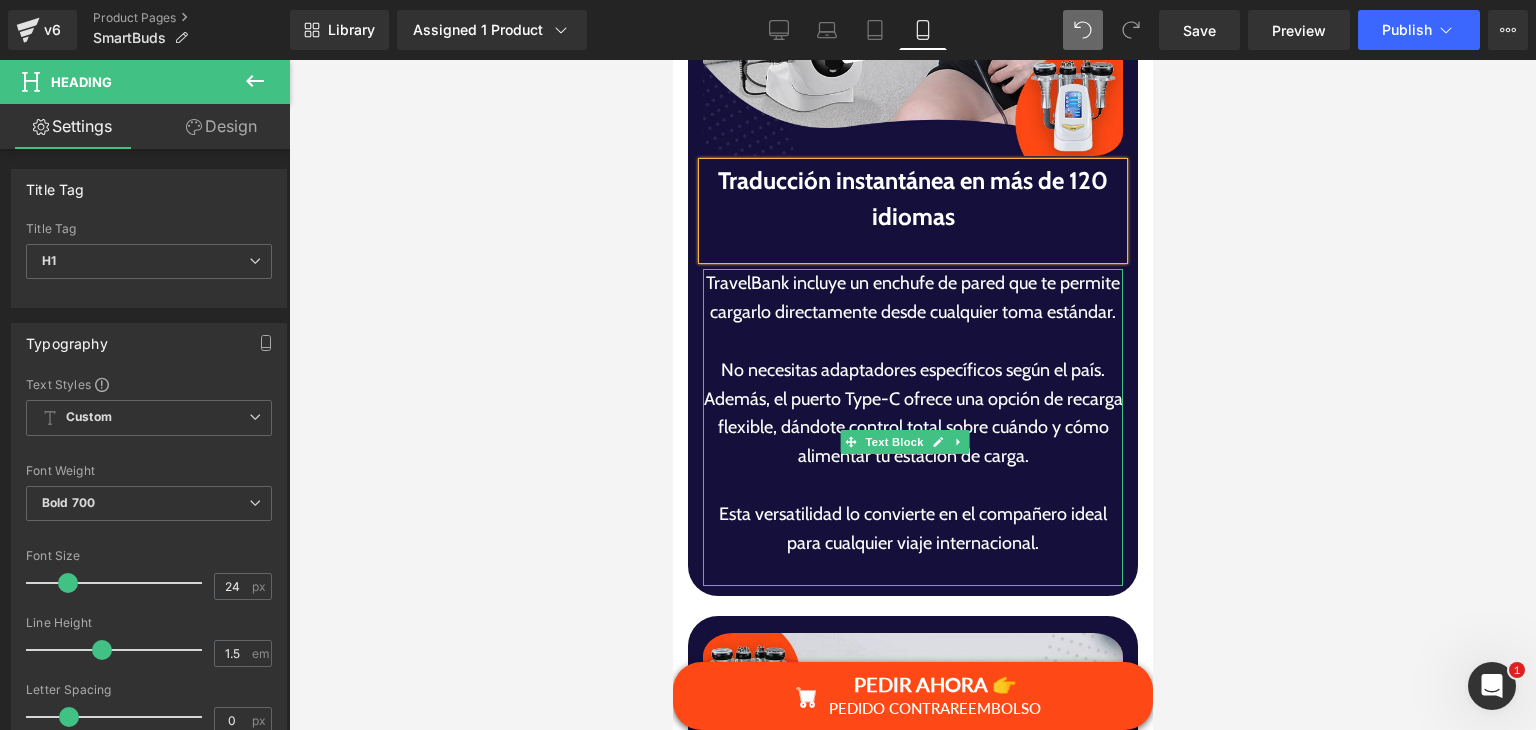 drag, startPoint x: 877, startPoint y: 321, endPoint x: 846, endPoint y: 321, distance: 31 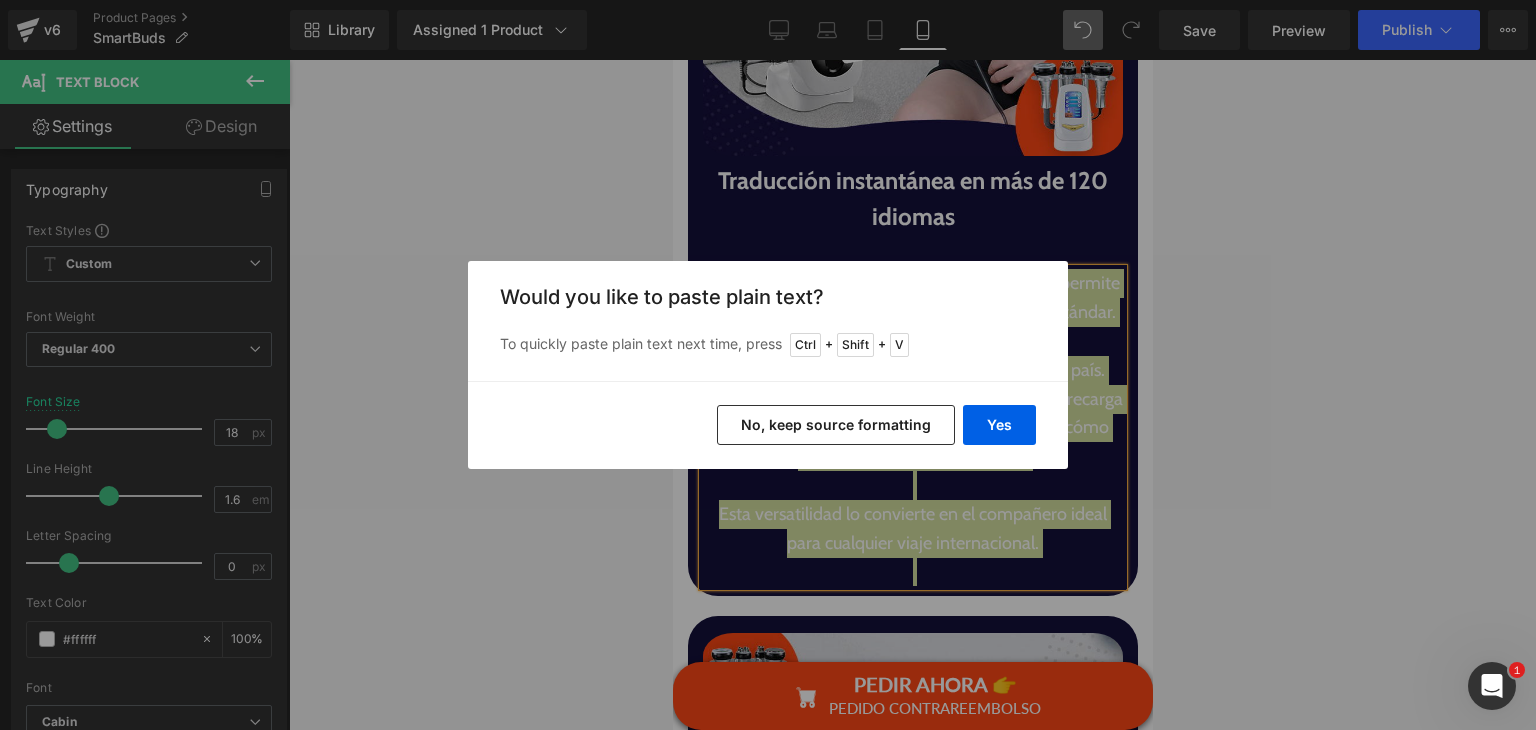 click on "Yes No, keep source formatting" at bounding box center [768, 425] 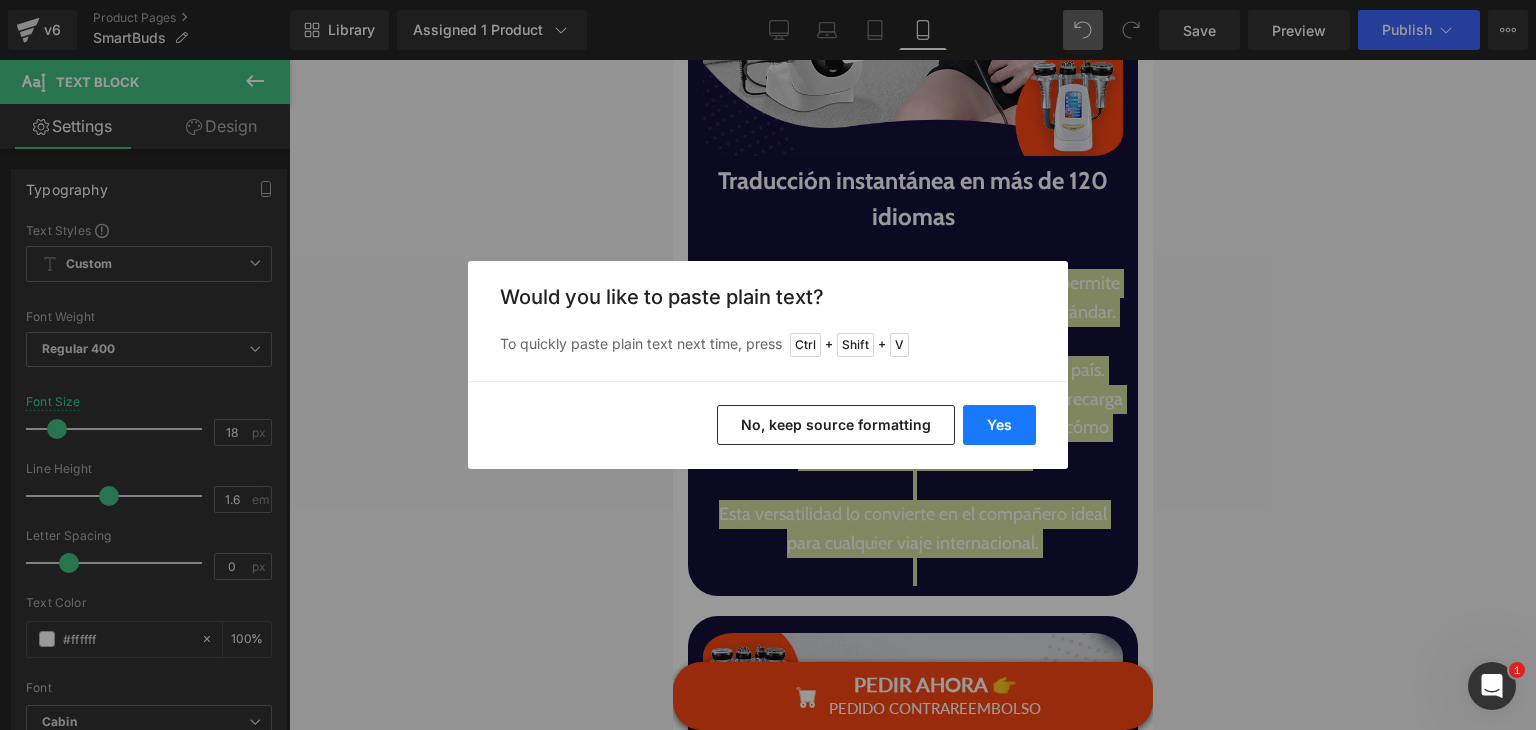 click on "Yes" at bounding box center [999, 425] 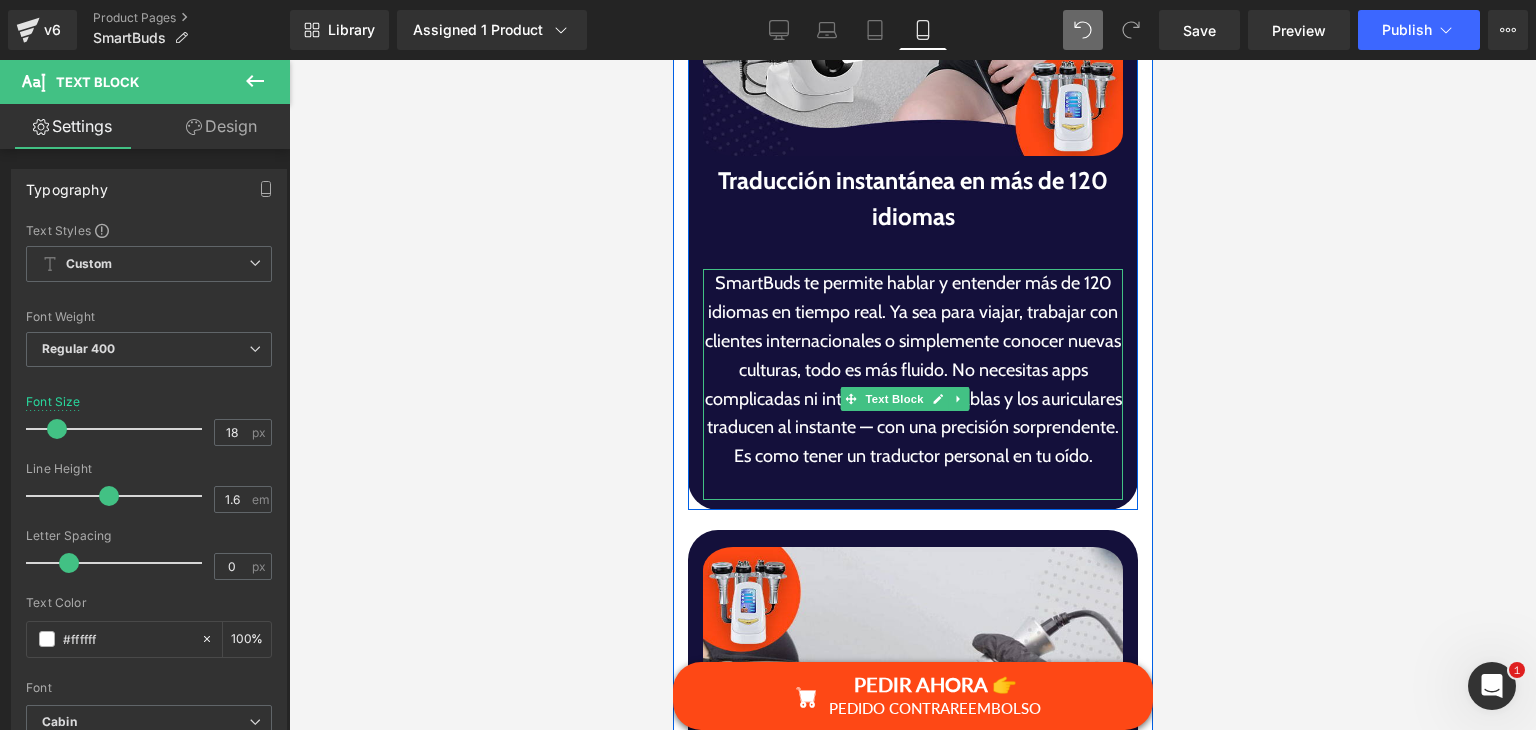 click at bounding box center [912, 247] 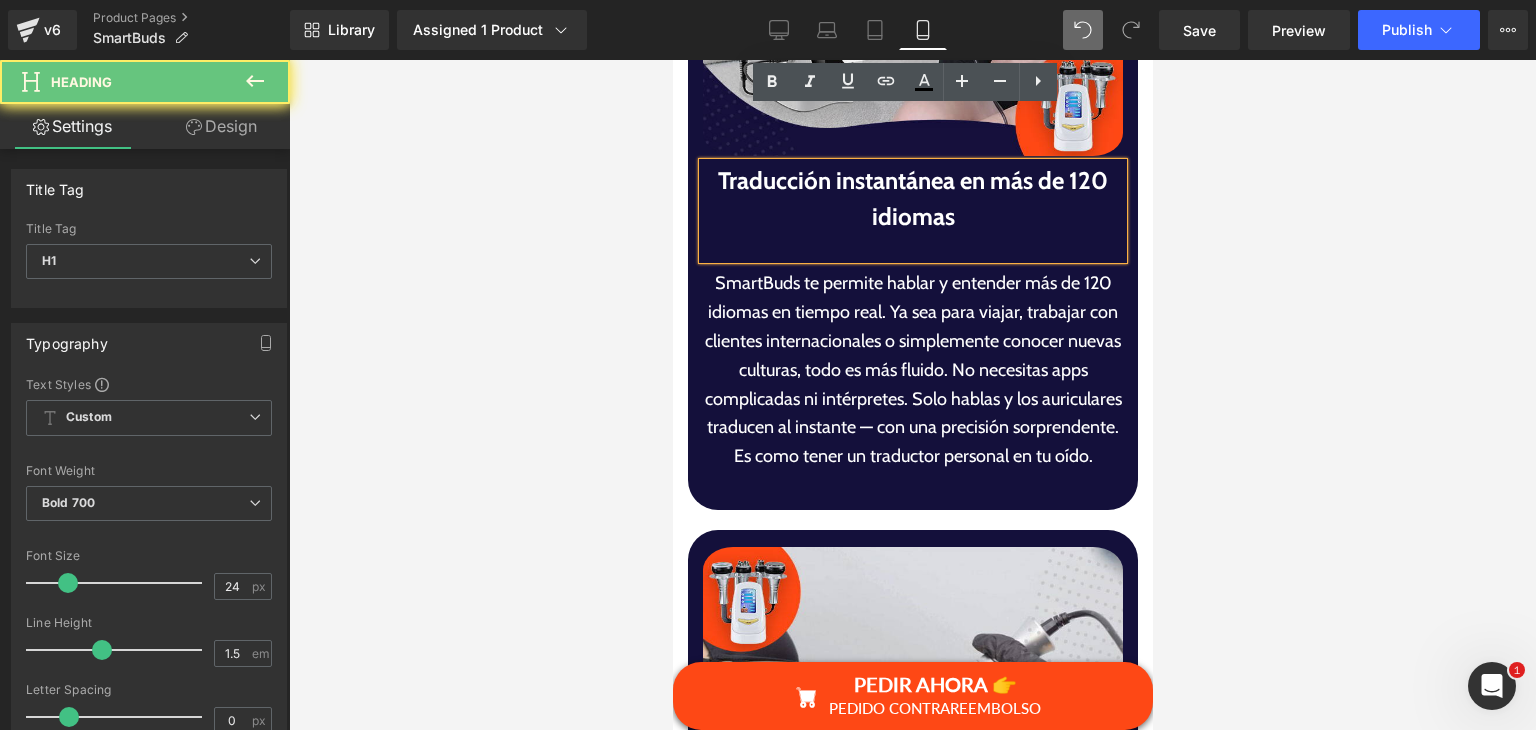 click at bounding box center (912, 247) 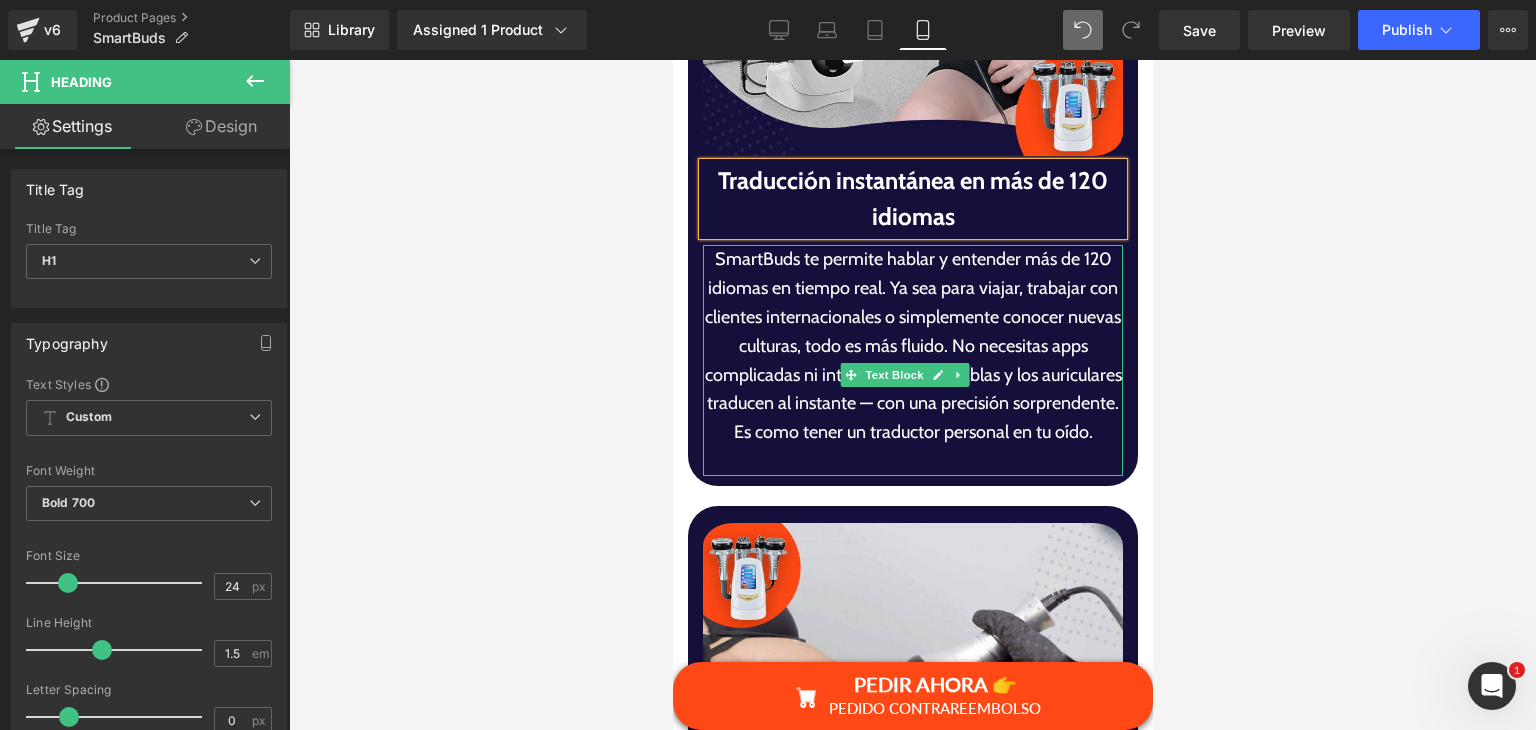 click on "SmartBuds te permite hablar y entender más de 120 idiomas en tiempo real. Ya sea para viajar, trabajar con clientes internacionales o simplemente conocer nuevas culturas, todo es más fluido. No necesitas apps complicadas ni intérpretes. Solo hablas y los auriculares traducen al instante — con una precisión sorprendente. Es como tener un traductor personal en tu oído." at bounding box center [912, 346] 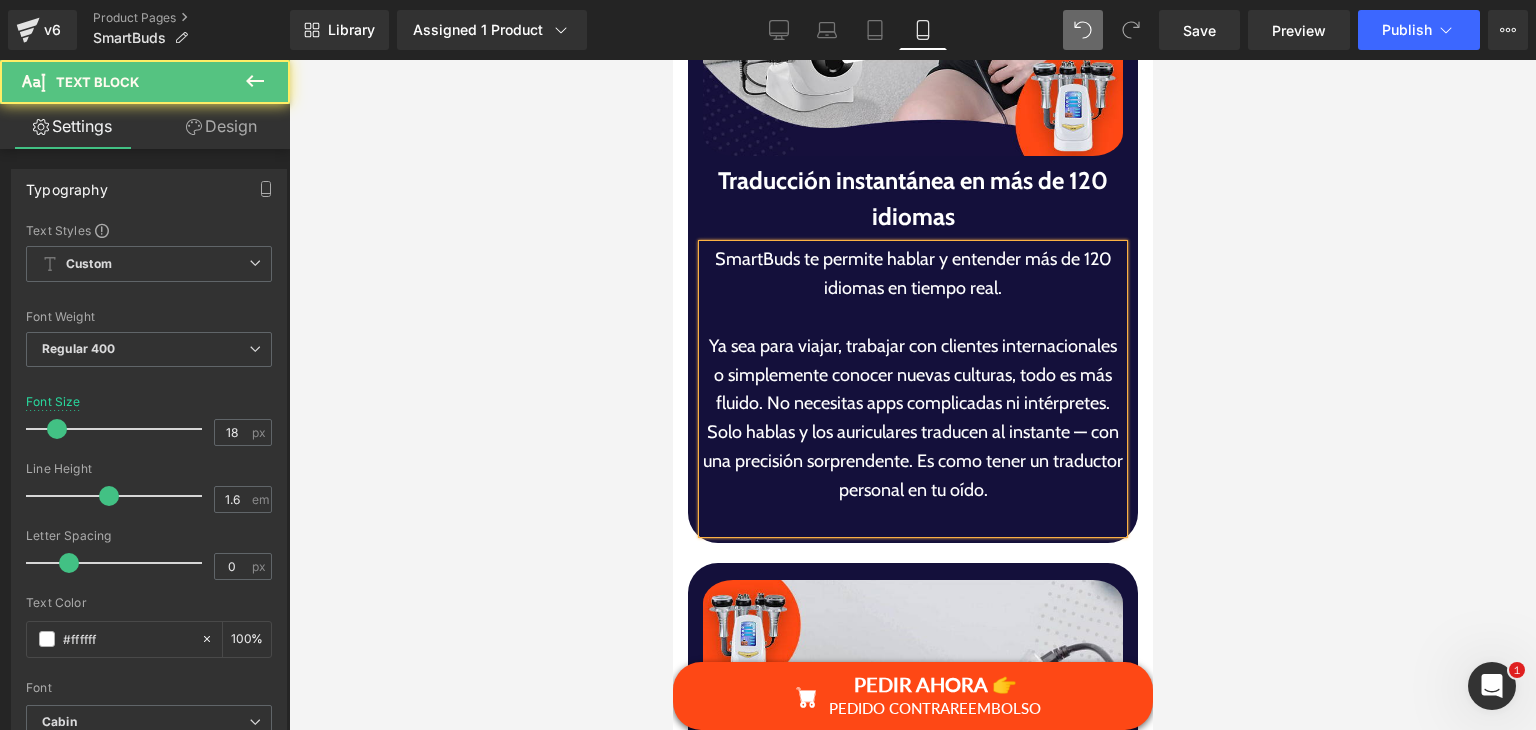 click on "Ya sea para viajar, trabajar con clientes internacionales o simplemente conocer nuevas culturas, todo es más fluido. No necesitas apps complicadas ni intérpretes. Solo hablas y los auriculares traducen al instante — con una precisión sorprendente. Es como tener un traductor personal en tu oído." at bounding box center (912, 418) 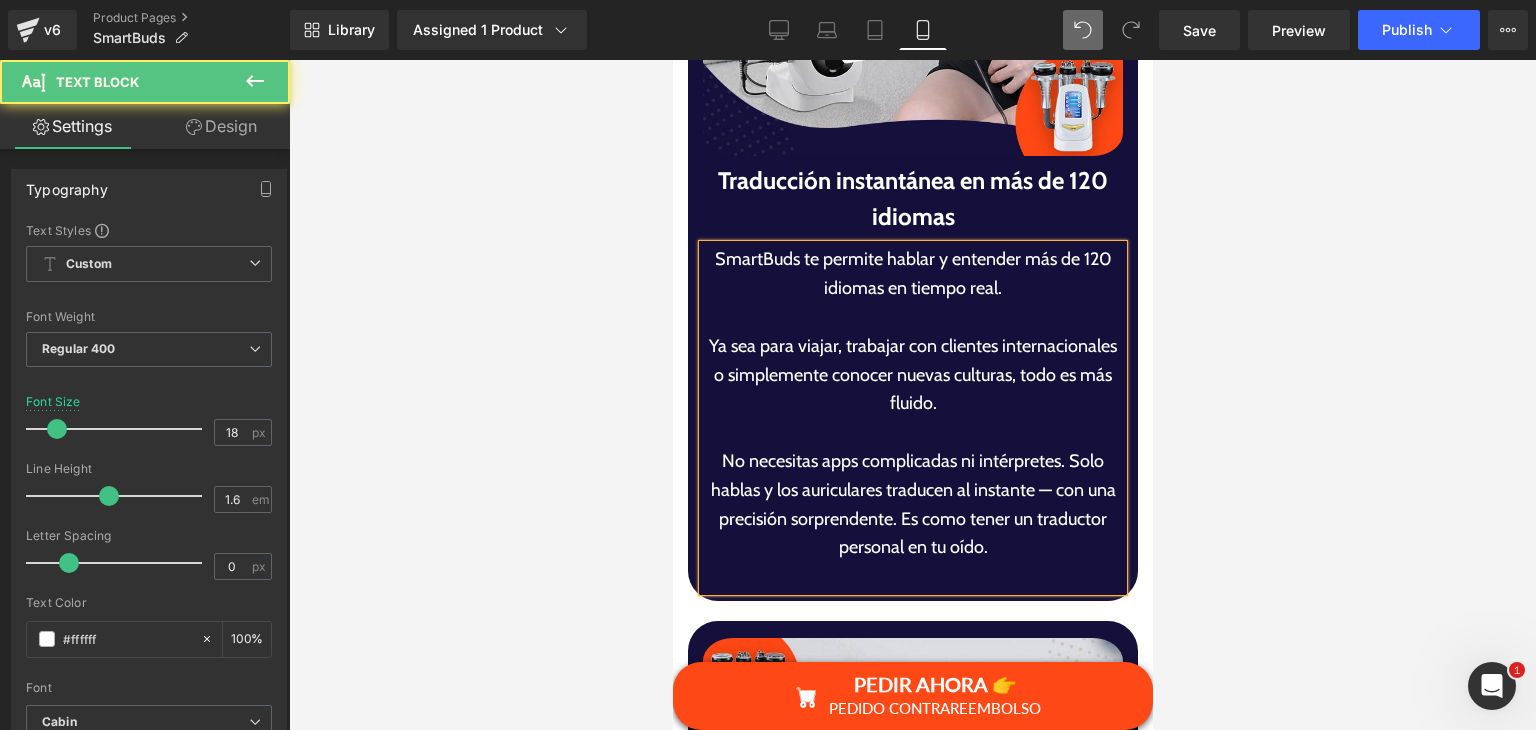 click on "No necesitas apps complicadas ni intérpretes. Solo hablas y los auriculares traducen al instante — con una precisión sorprendente. Es como tener un traductor personal en tu oído." at bounding box center [912, 504] 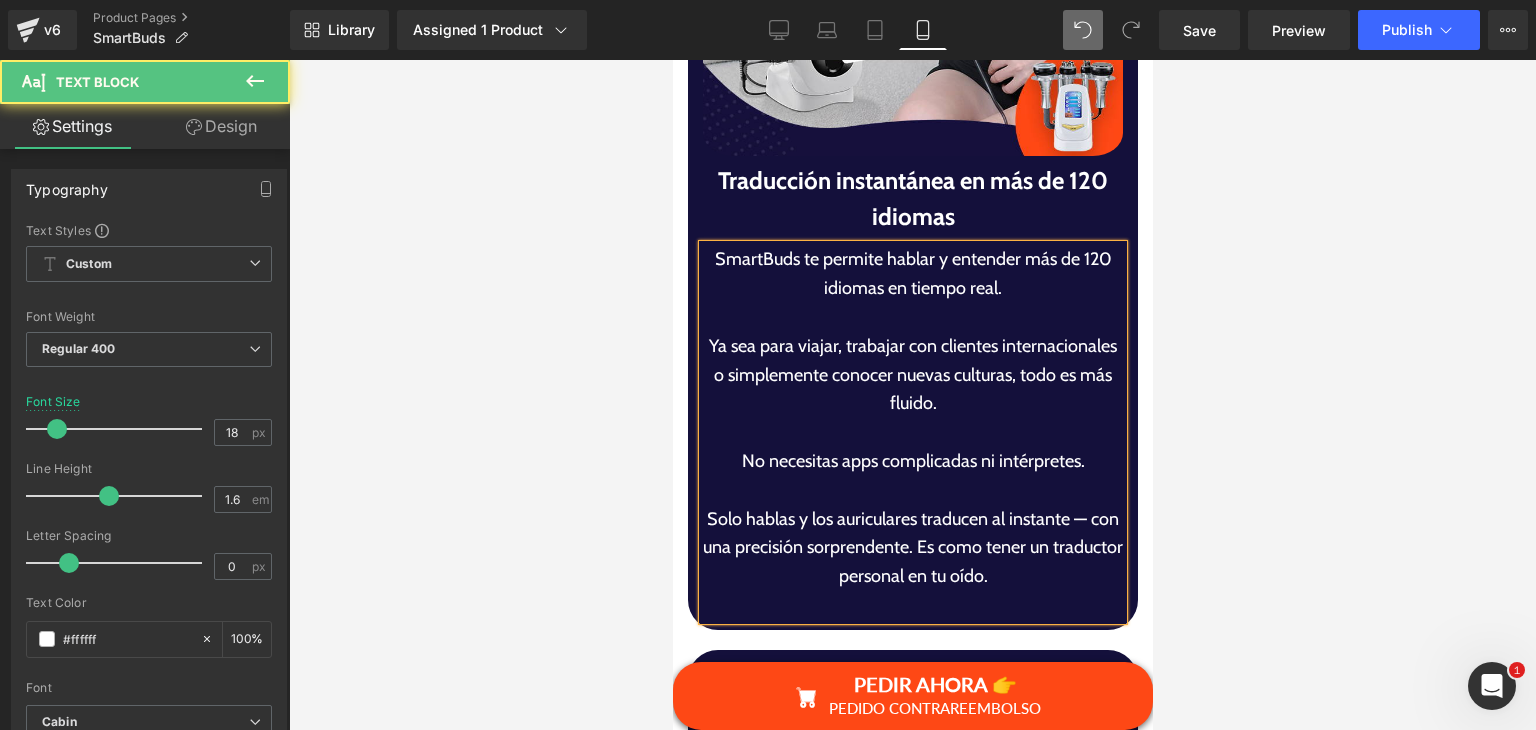 click on "Solo hablas y los auriculares traducen al instante — con una precisión sorprendente. Es como tener un traductor personal en tu oído." at bounding box center (912, 548) 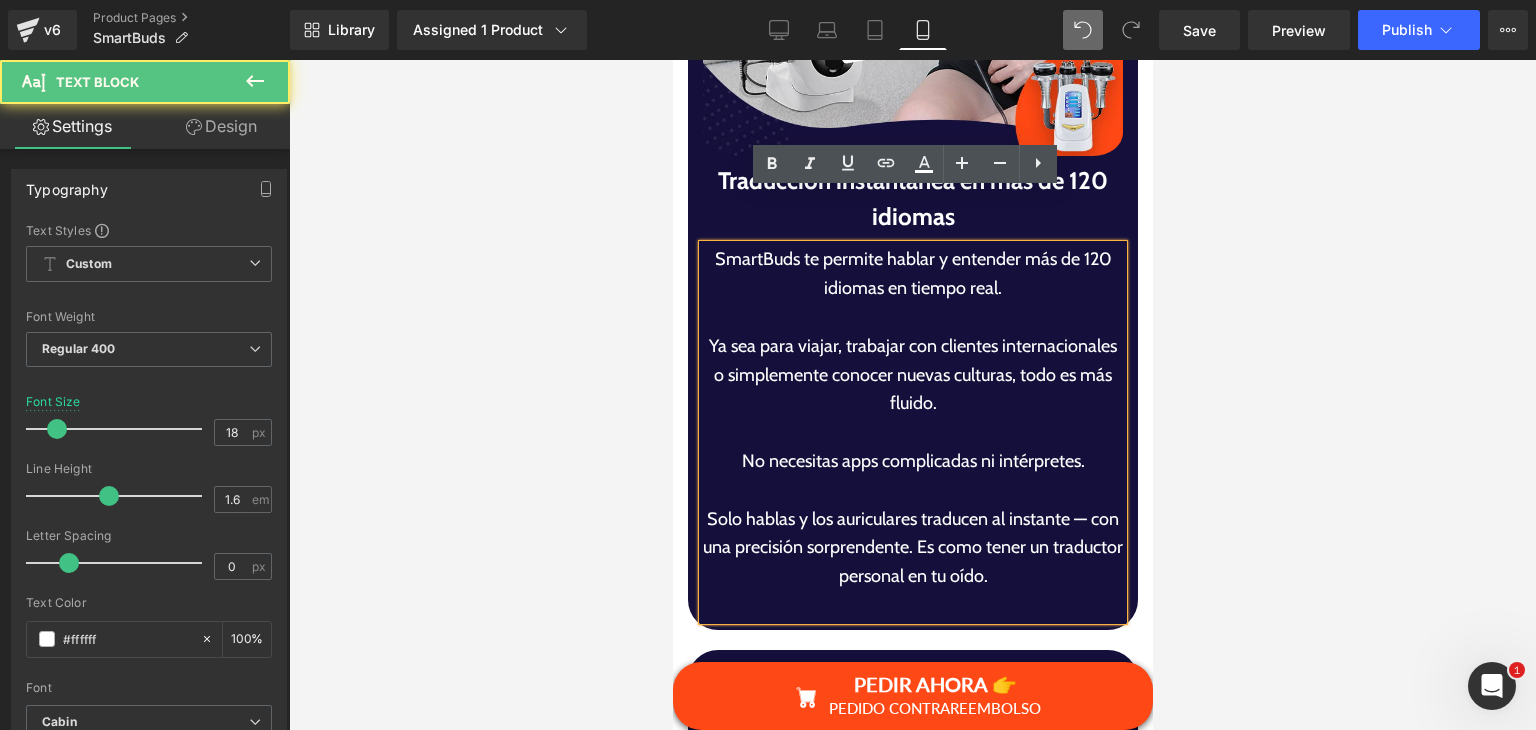 click on "Solo hablas y los auriculares traducen al instante — con una precisión sorprendente. Es como tener un traductor personal en tu oído." at bounding box center [912, 548] 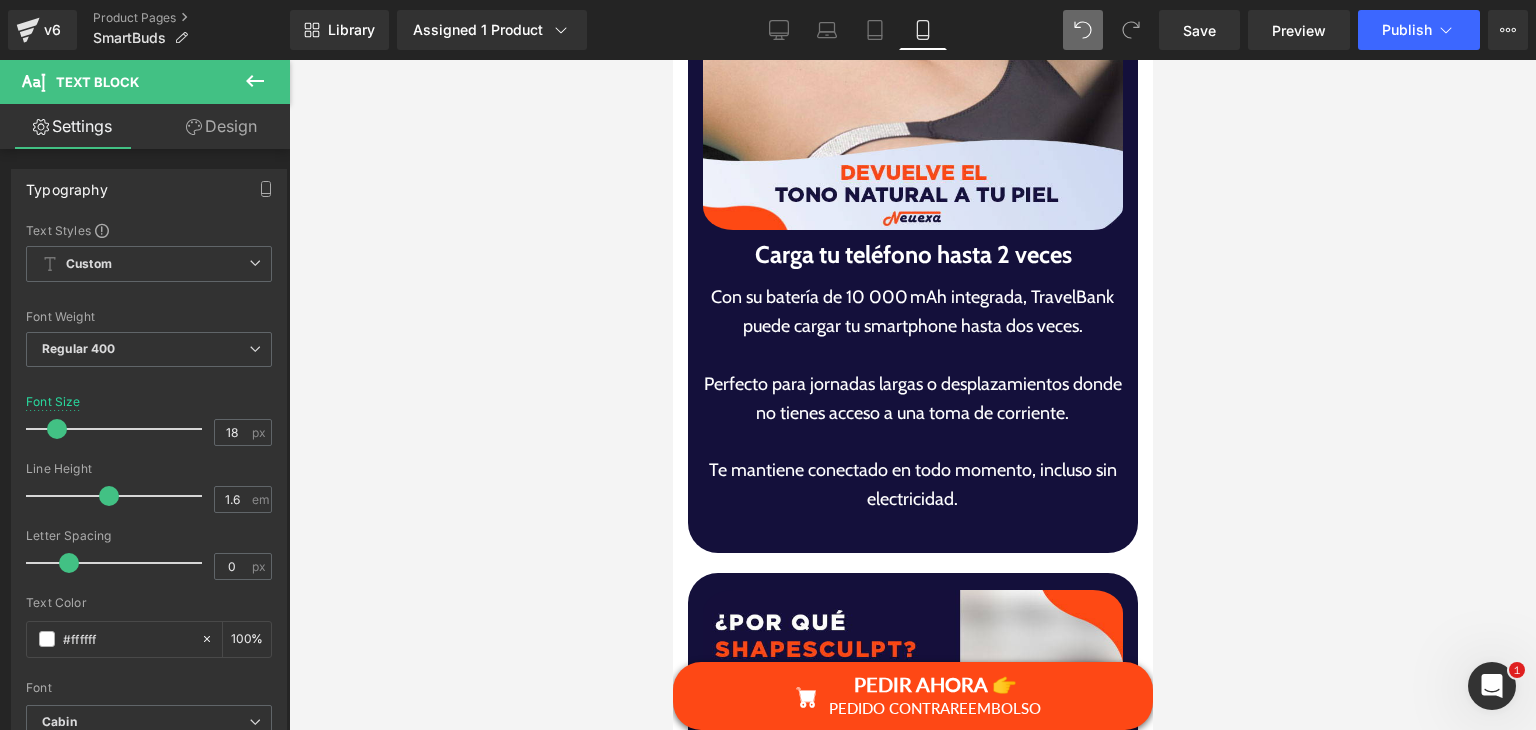 scroll, scrollTop: 5556, scrollLeft: 0, axis: vertical 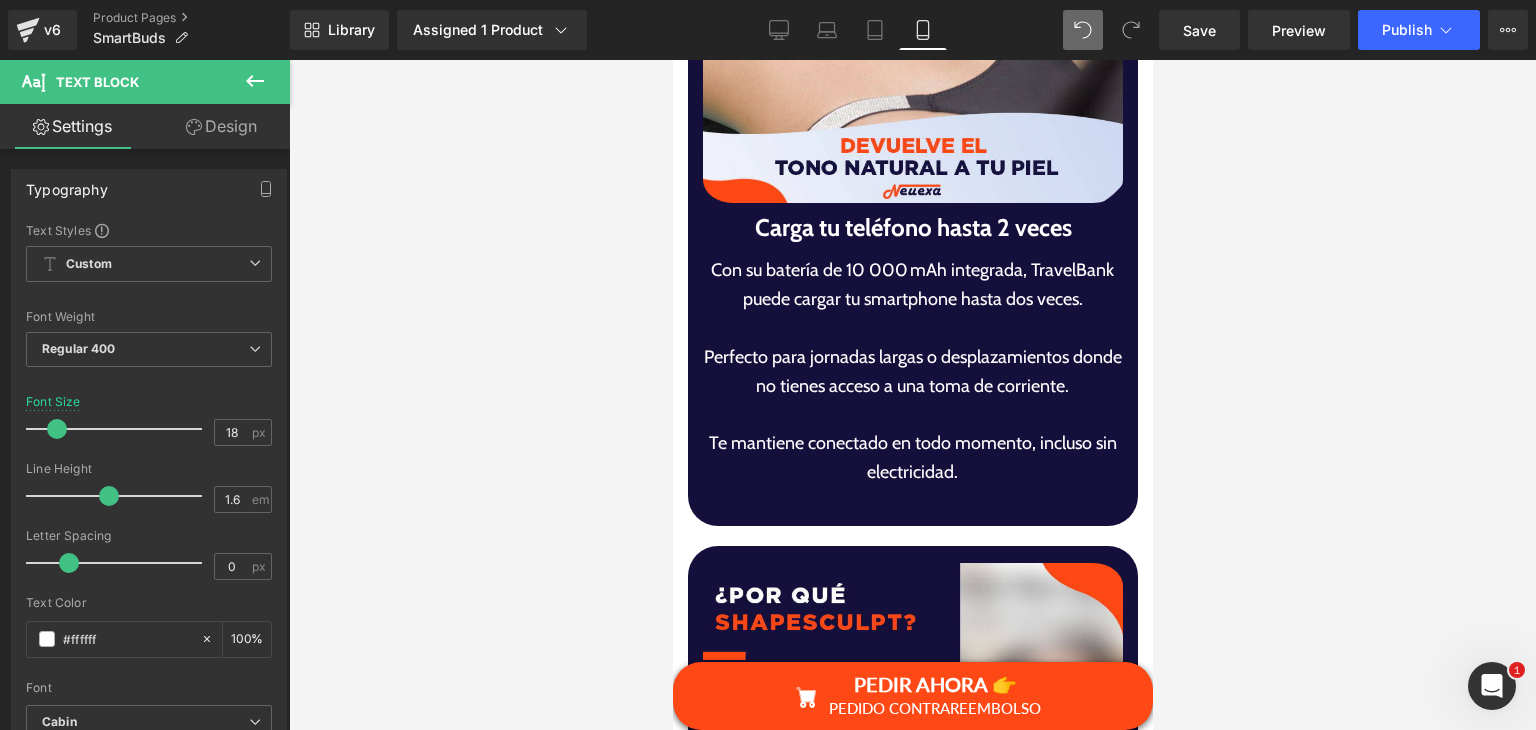 drag, startPoint x: 1145, startPoint y: 384, endPoint x: 1826, endPoint y: 499, distance: 690.6417 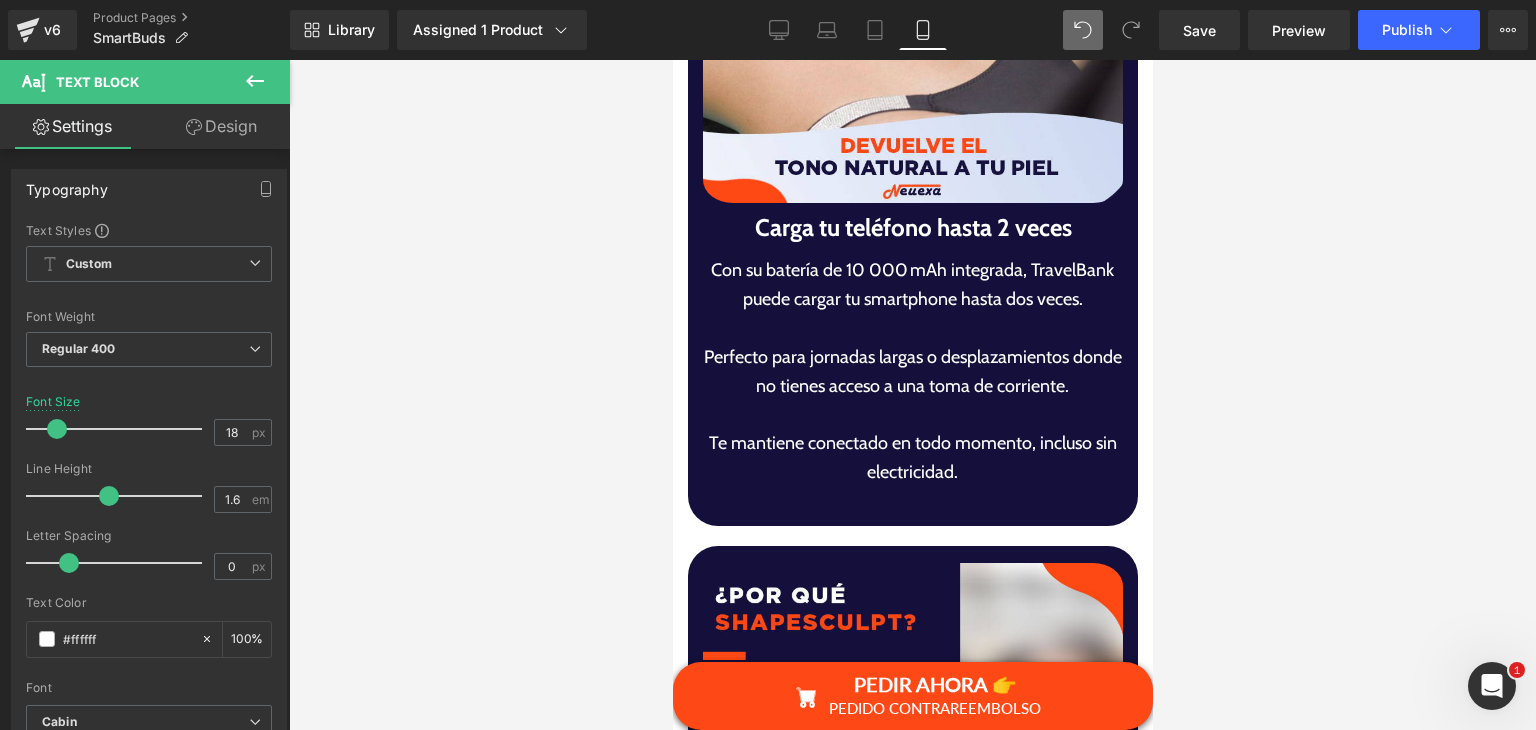 click on "Carga tu teléfono hasta 2 veces" at bounding box center (912, 228) 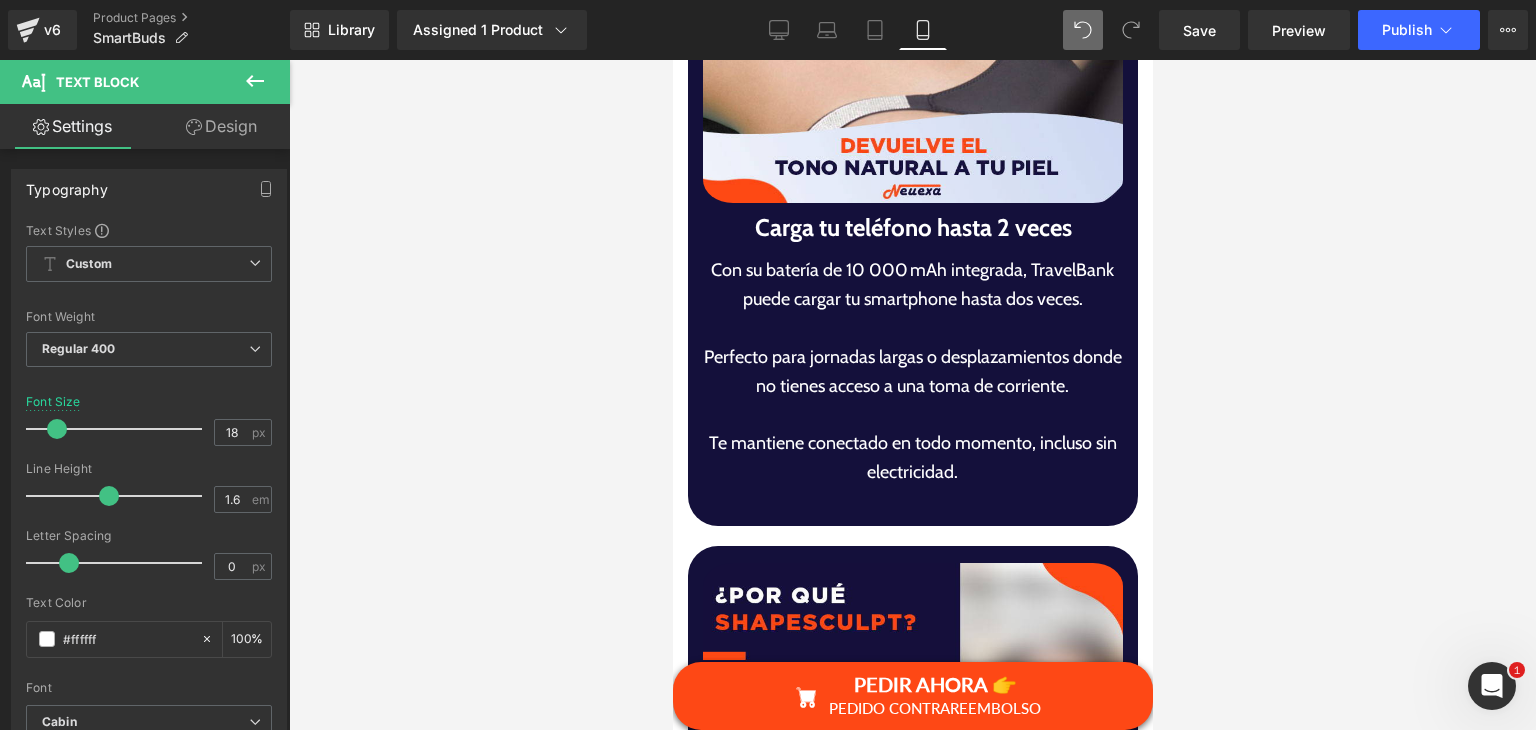 click on "Carga tu teléfono hasta 2 veces" at bounding box center [912, 228] 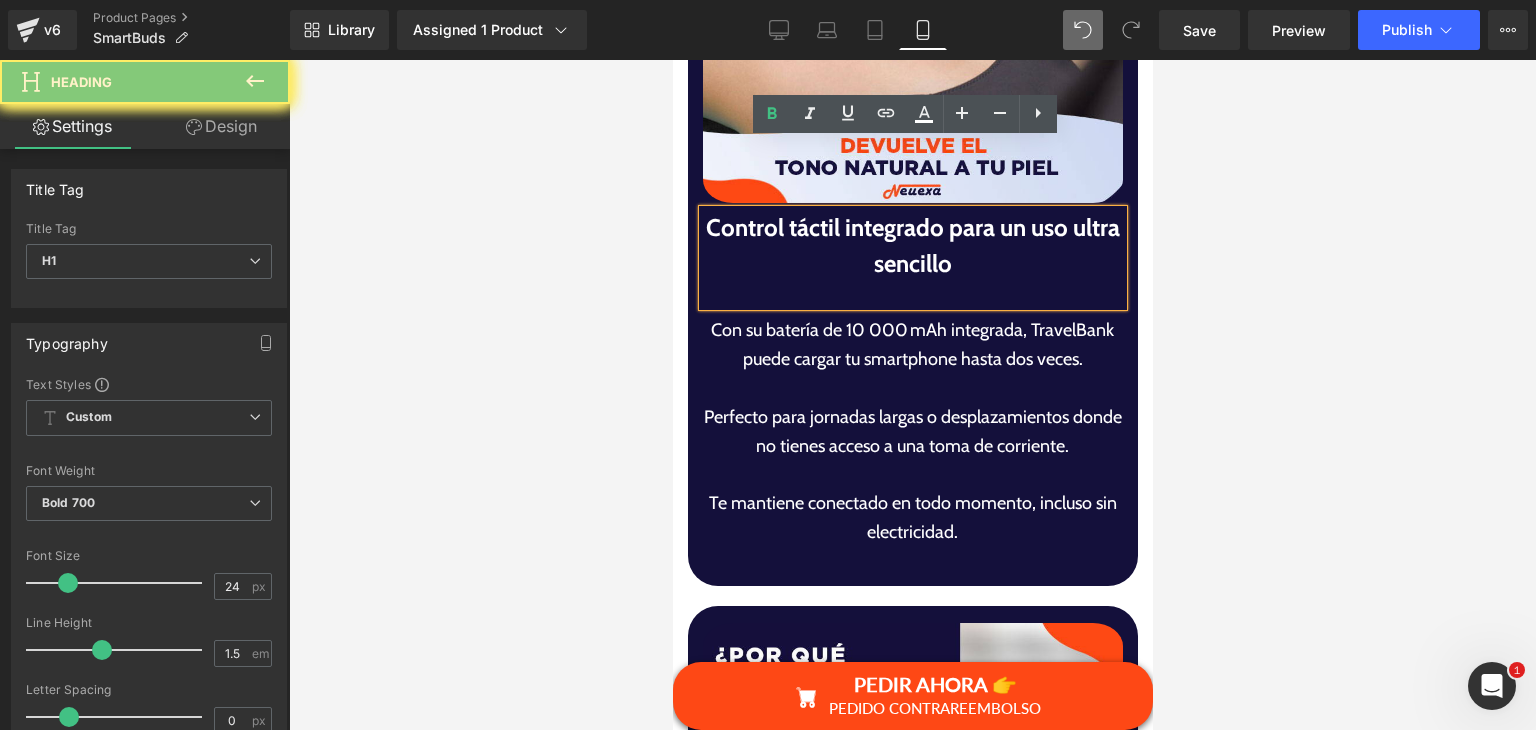 type 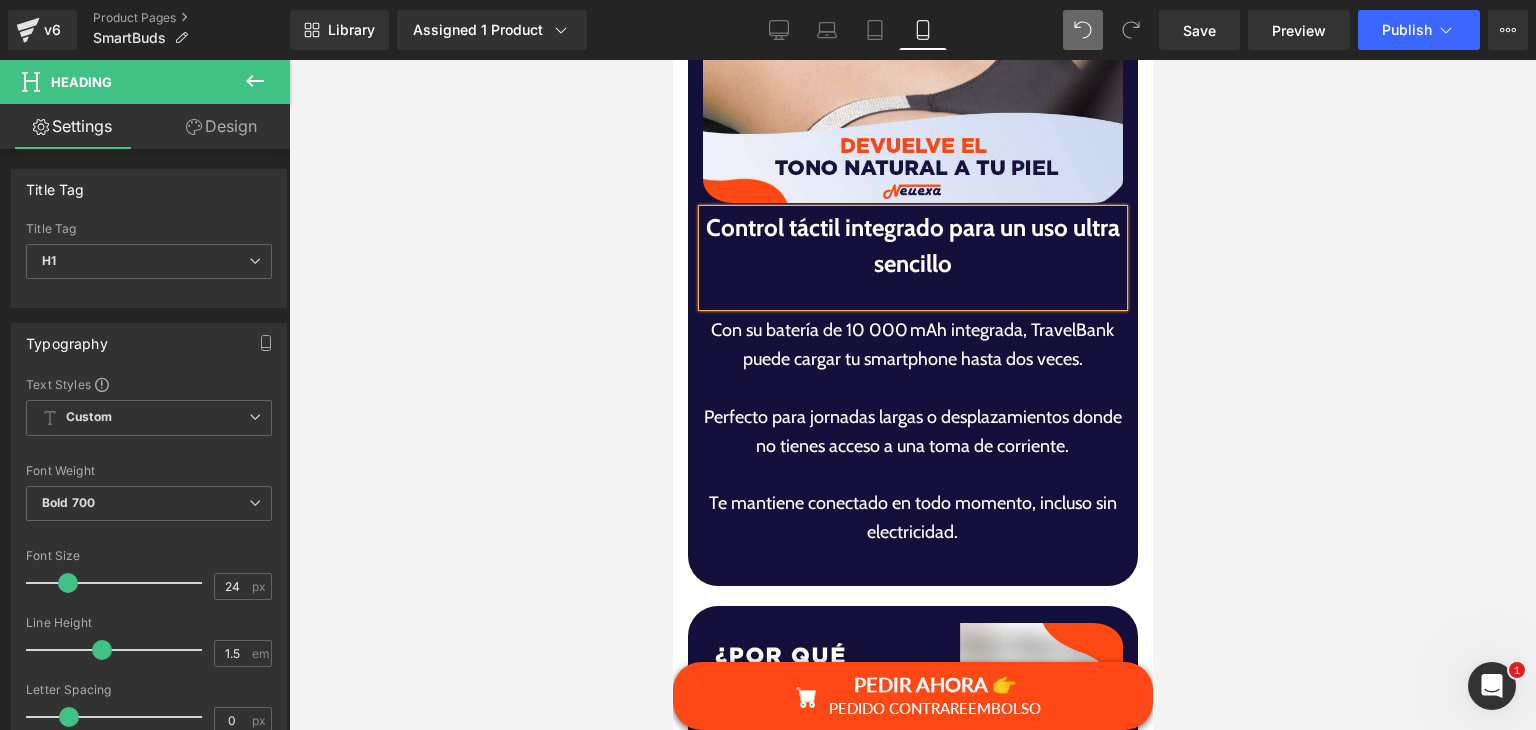 click on "Con su batería de 10 000 mAh integrada, TravelBank puede cargar tu smartphone hasta dos veces." at bounding box center (911, 345) 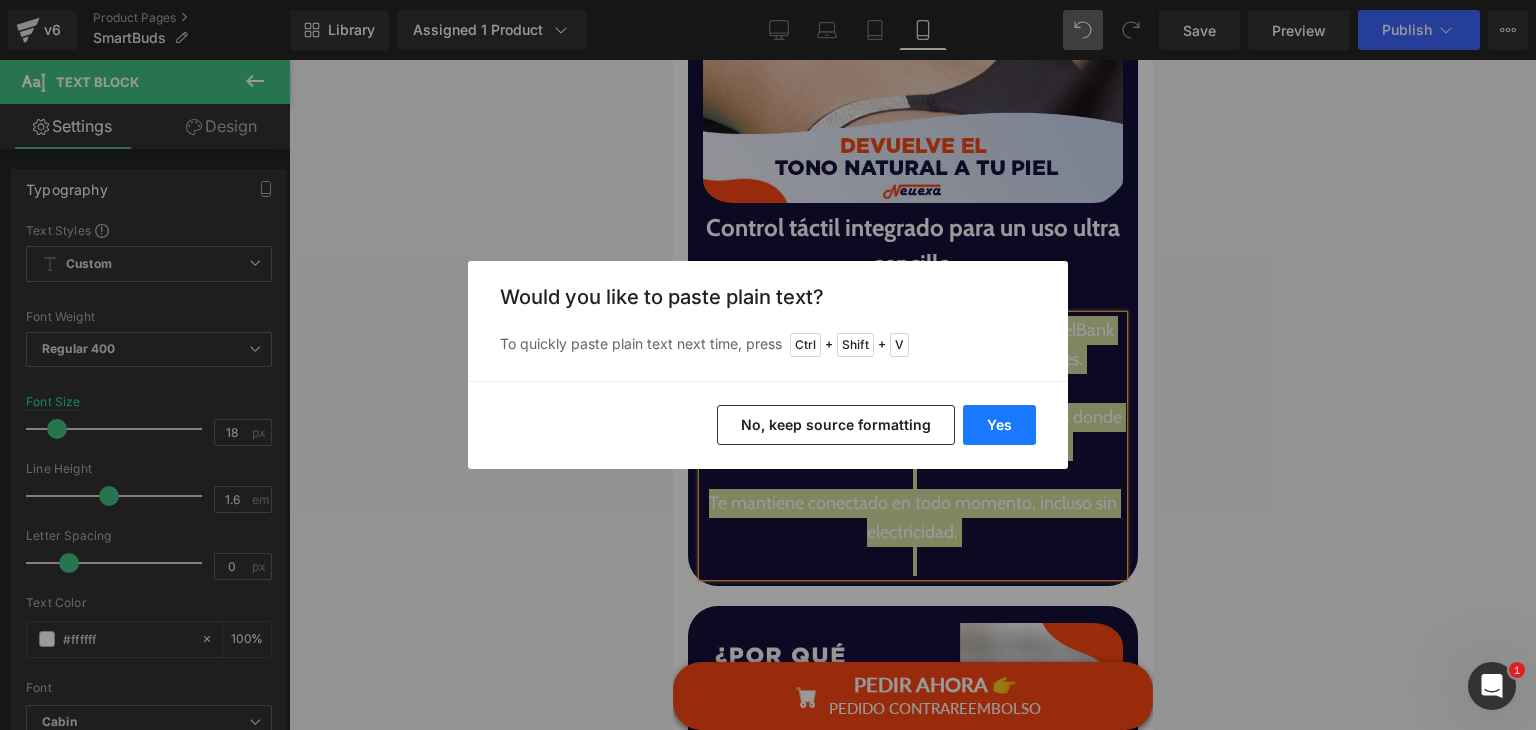 click on "Yes" at bounding box center [999, 425] 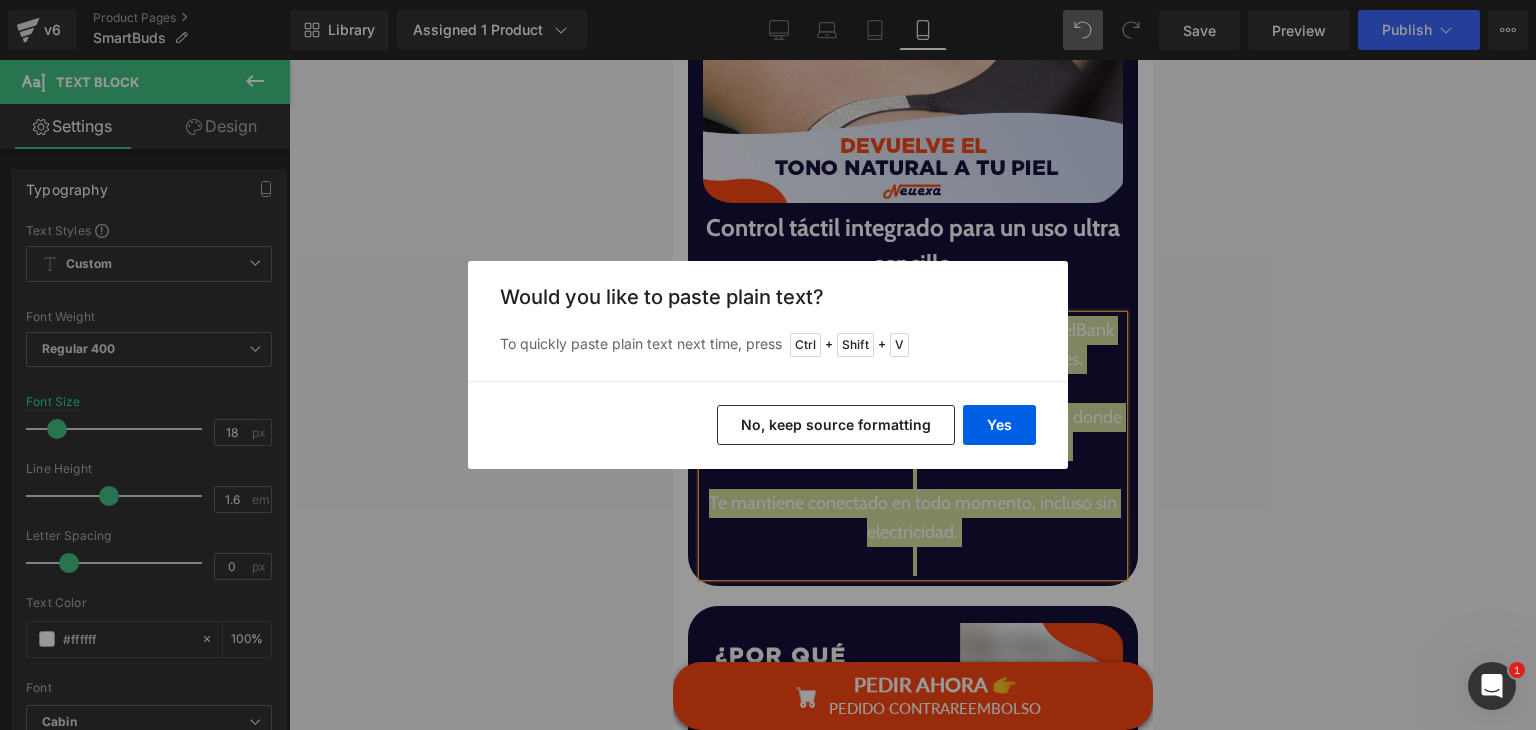 type 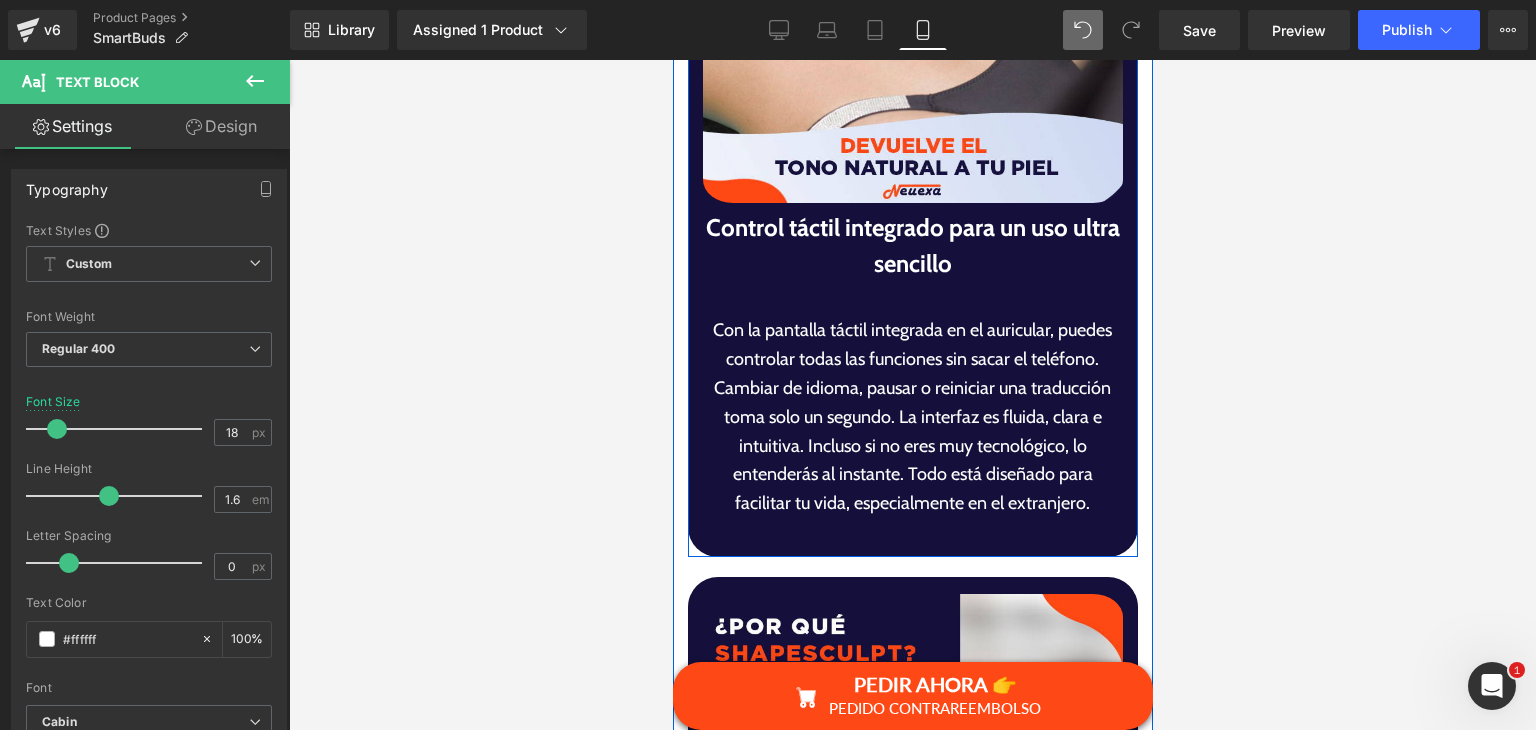 click at bounding box center (912, 294) 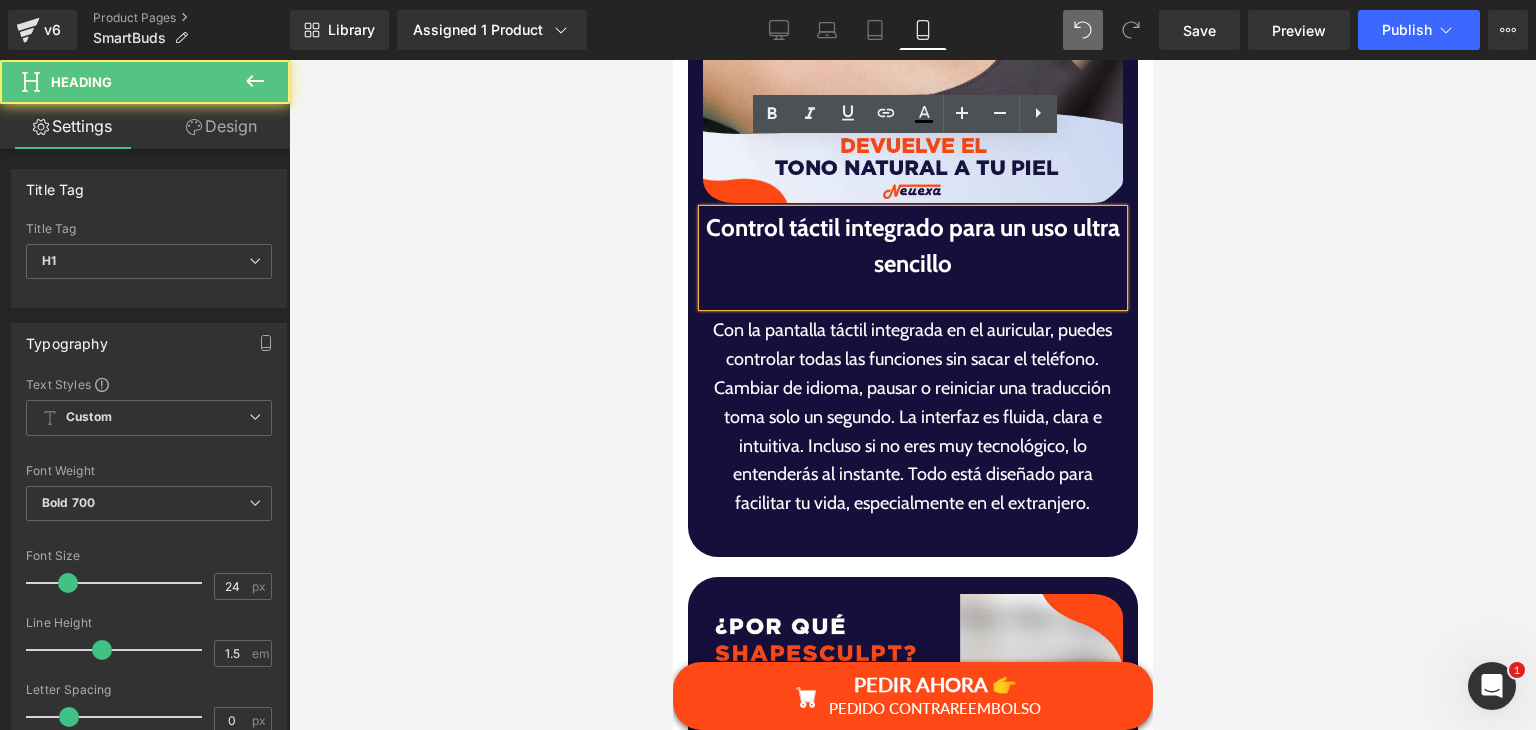click at bounding box center [912, 294] 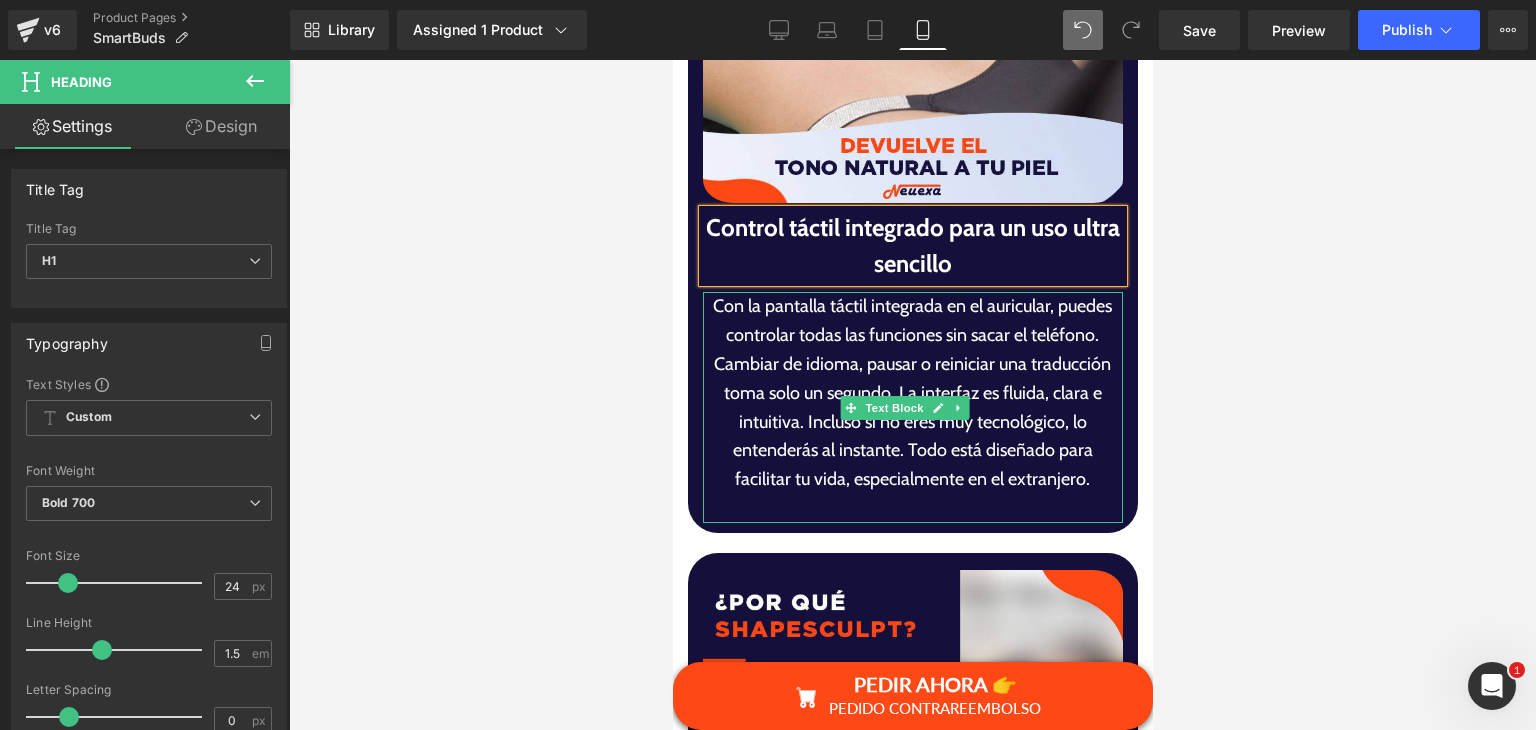 click on "Con la pantalla táctil integrada en el auricular, puedes controlar todas las funciones sin sacar el teléfono. Cambiar de idioma, pausar o reiniciar una traducción toma solo un segundo. La interfaz es fluida, clara e intuitiva. Incluso si no eres muy tecnológico, lo entenderás al instante. Todo está diseñado para facilitar tu vida, especialmente en el extranjero." at bounding box center [911, 393] 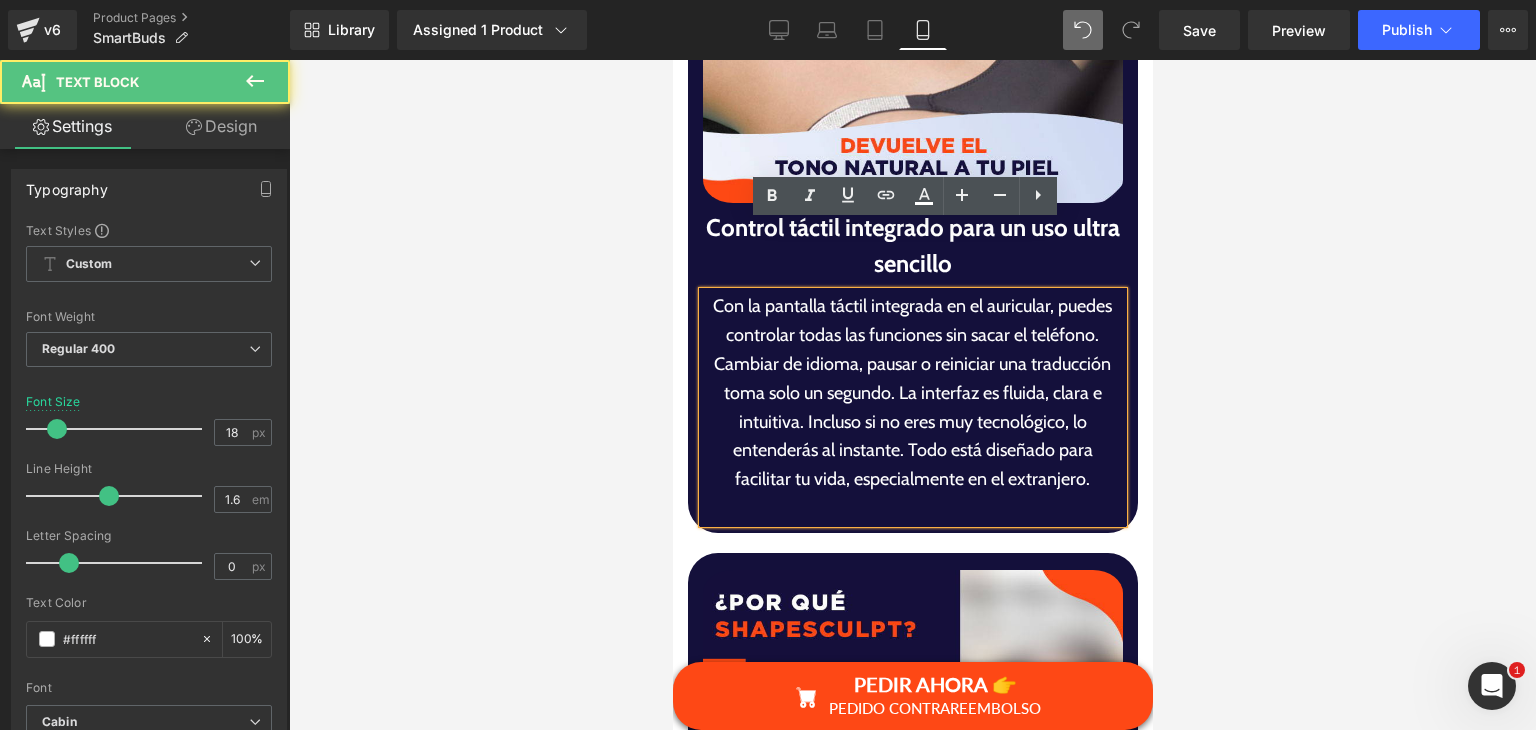 click on "Con la pantalla táctil integrada en el auricular, puedes controlar todas las funciones sin sacar el teléfono. Cambiar de idioma, pausar o reiniciar una traducción toma solo un segundo. La interfaz es fluida, clara e intuitiva. Incluso si no eres muy tecnológico, lo entenderás al instante. Todo está diseñado para facilitar tu vida, especialmente en el extranjero." at bounding box center [911, 393] 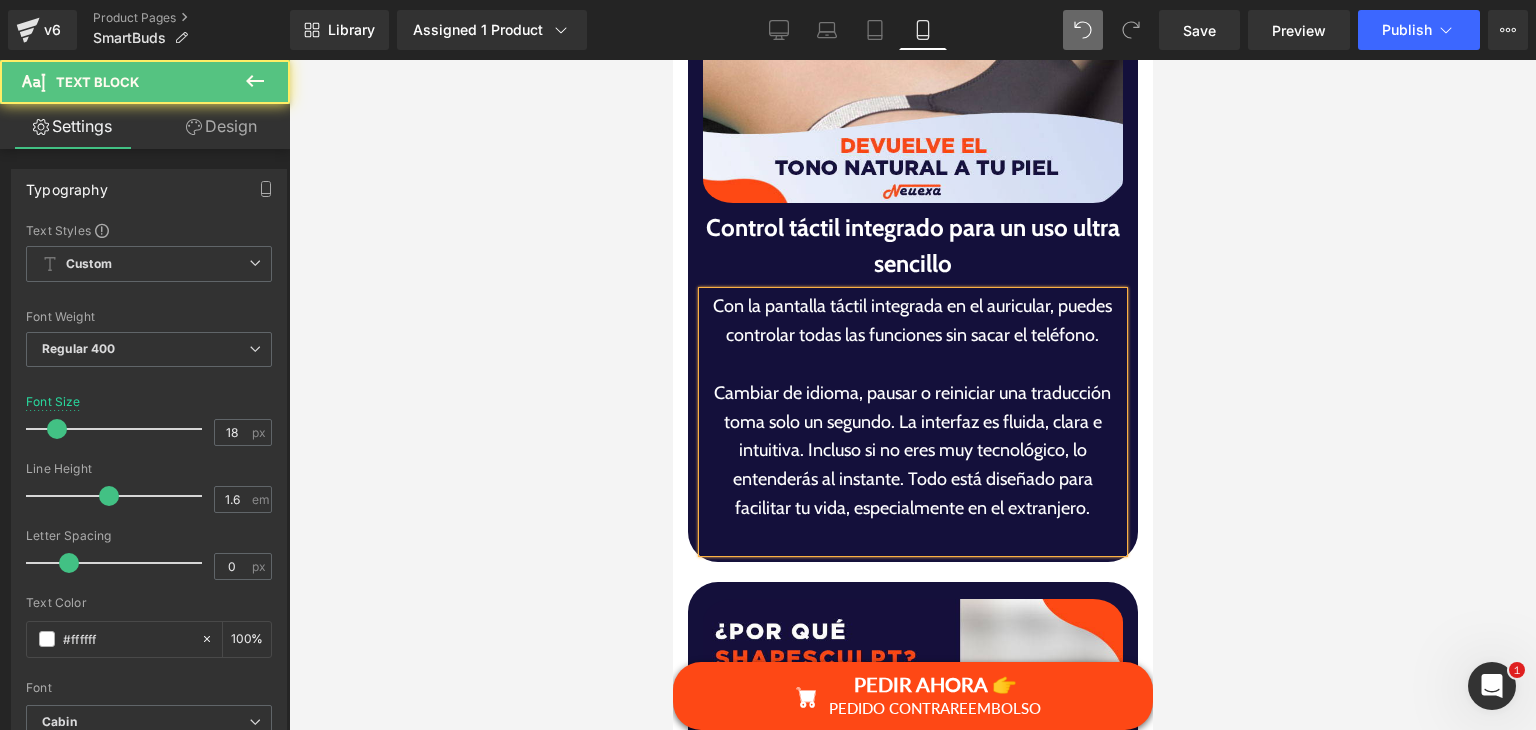 click on "Cambiar de idioma, pausar o reiniciar una traducción toma solo un segundo. La interfaz es fluida, clara e intuitiva. Incluso si no eres muy tecnológico, lo entenderás al instante. Todo está diseñado para facilitar tu vida, especialmente en el extranjero." at bounding box center [911, 451] 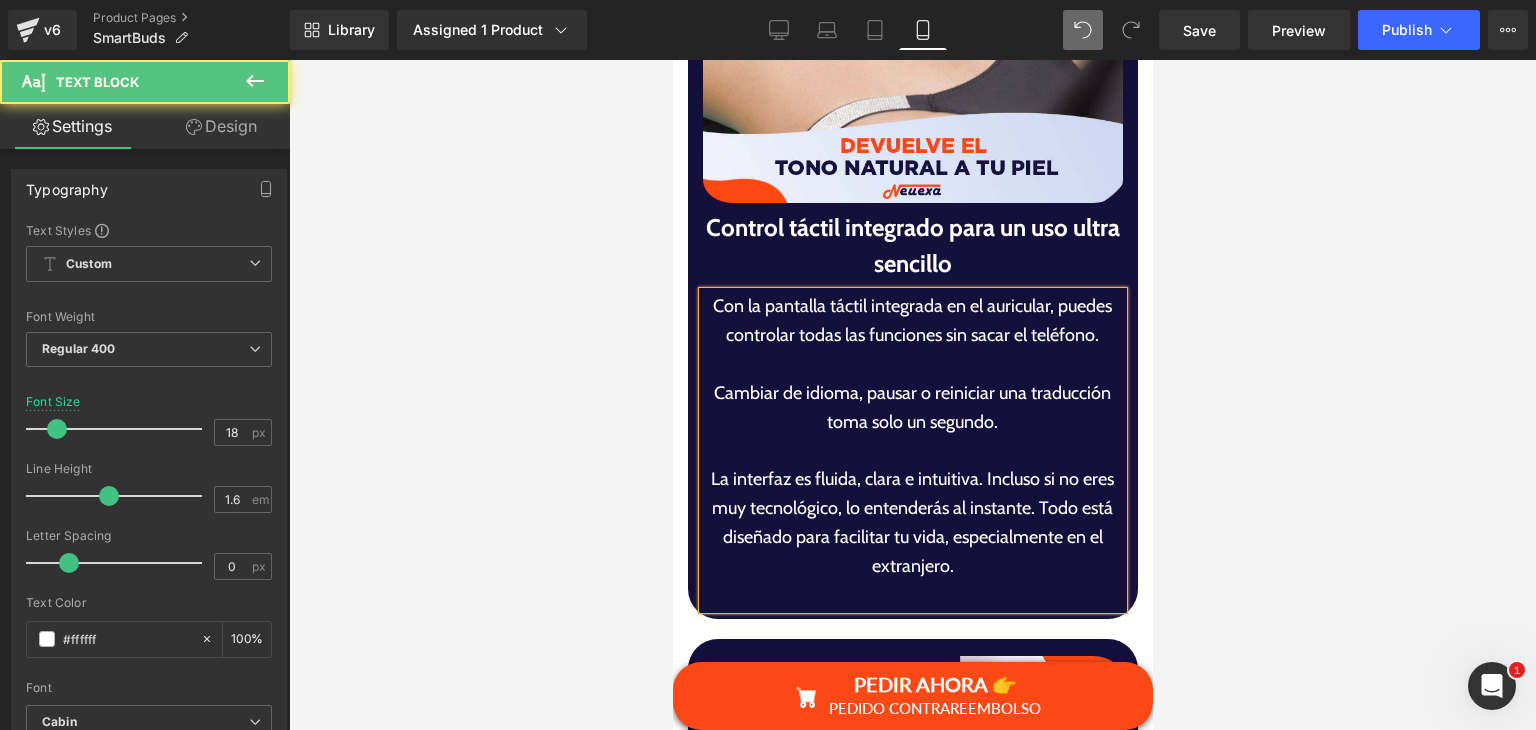 click on "La interfaz es fluida, clara e intuitiva. Incluso si no eres muy tecnológico, lo entenderás al instante. Todo está diseñado para facilitar tu vida, especialmente en el extranjero." at bounding box center [911, 522] 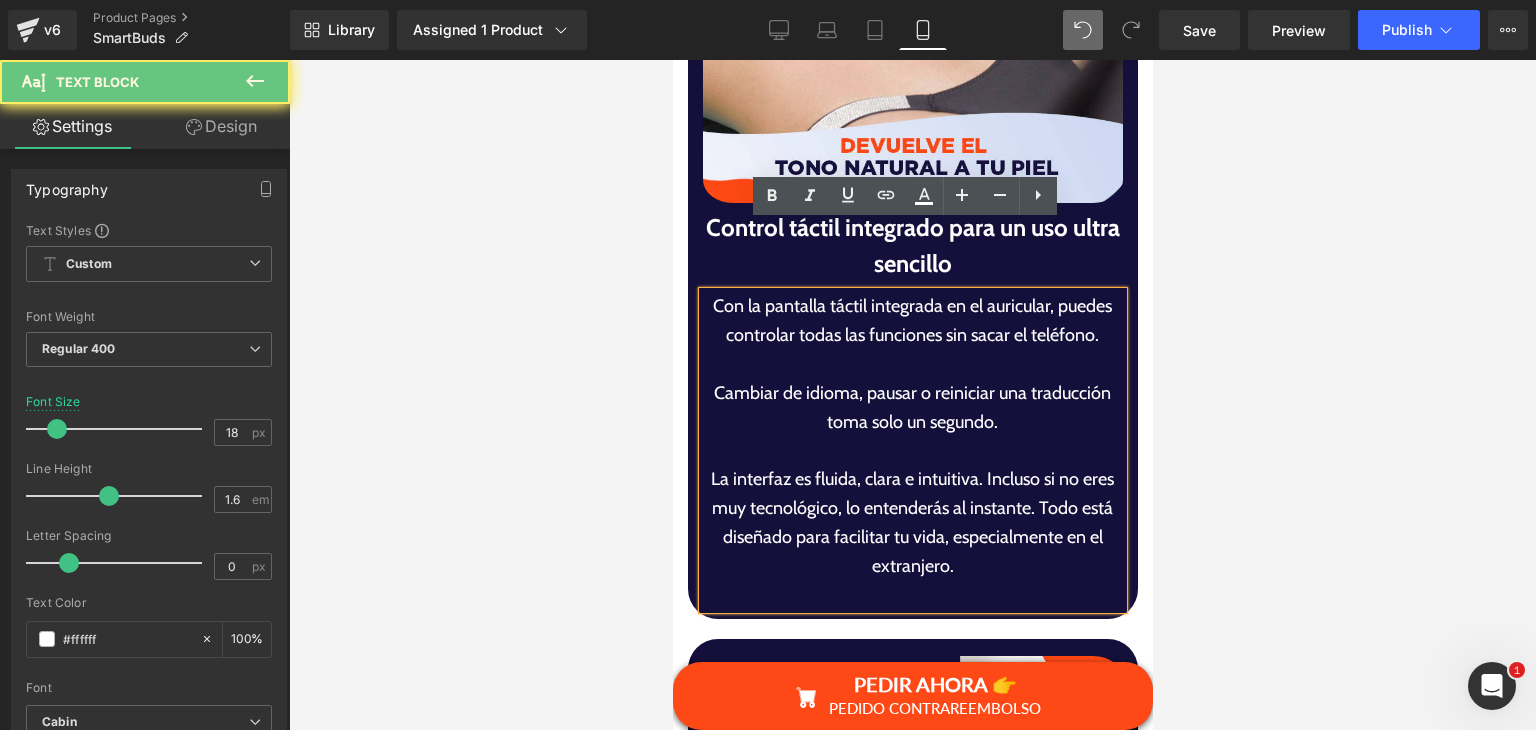 click on "La interfaz es fluida, clara e intuitiva. Incluso si no eres muy tecnológico, lo entenderás al instante. Todo está diseñado para facilitar tu vida, especialmente en el extranjero." at bounding box center [911, 522] 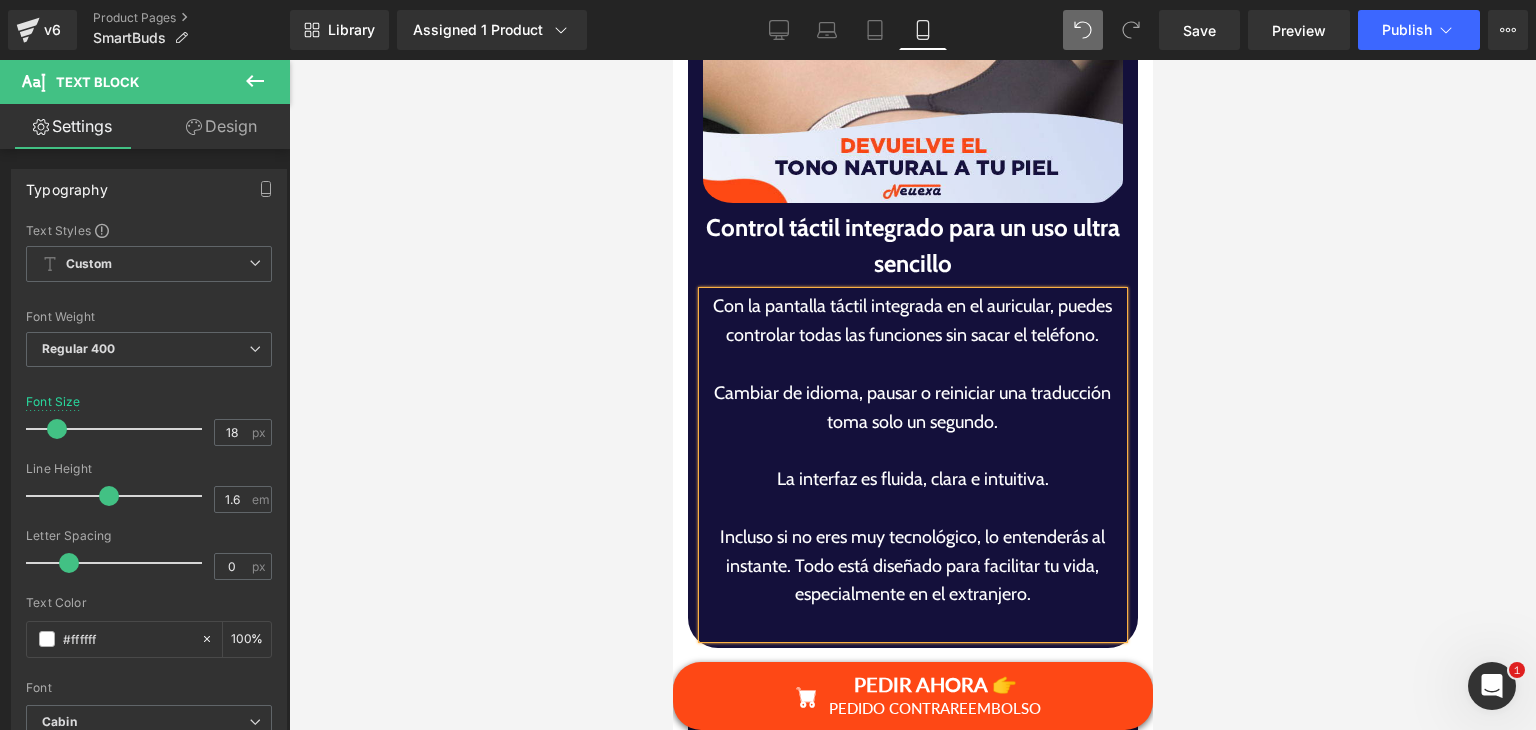 click on "Incluso si no eres muy tecnológico, lo entenderás al instante. Todo está diseñado para facilitar tu vida, especialmente en el extranjero." at bounding box center (911, 566) 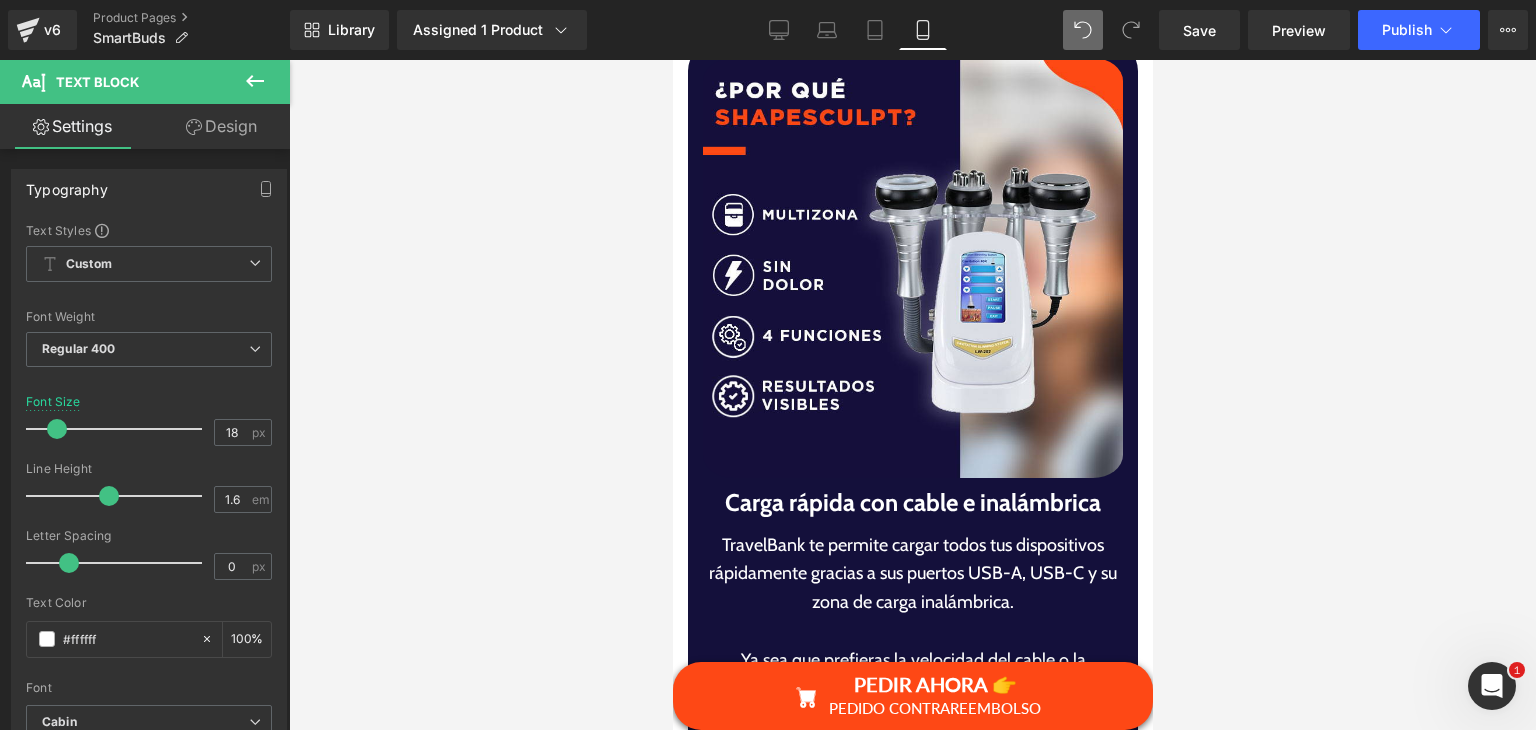 scroll, scrollTop: 6363, scrollLeft: 0, axis: vertical 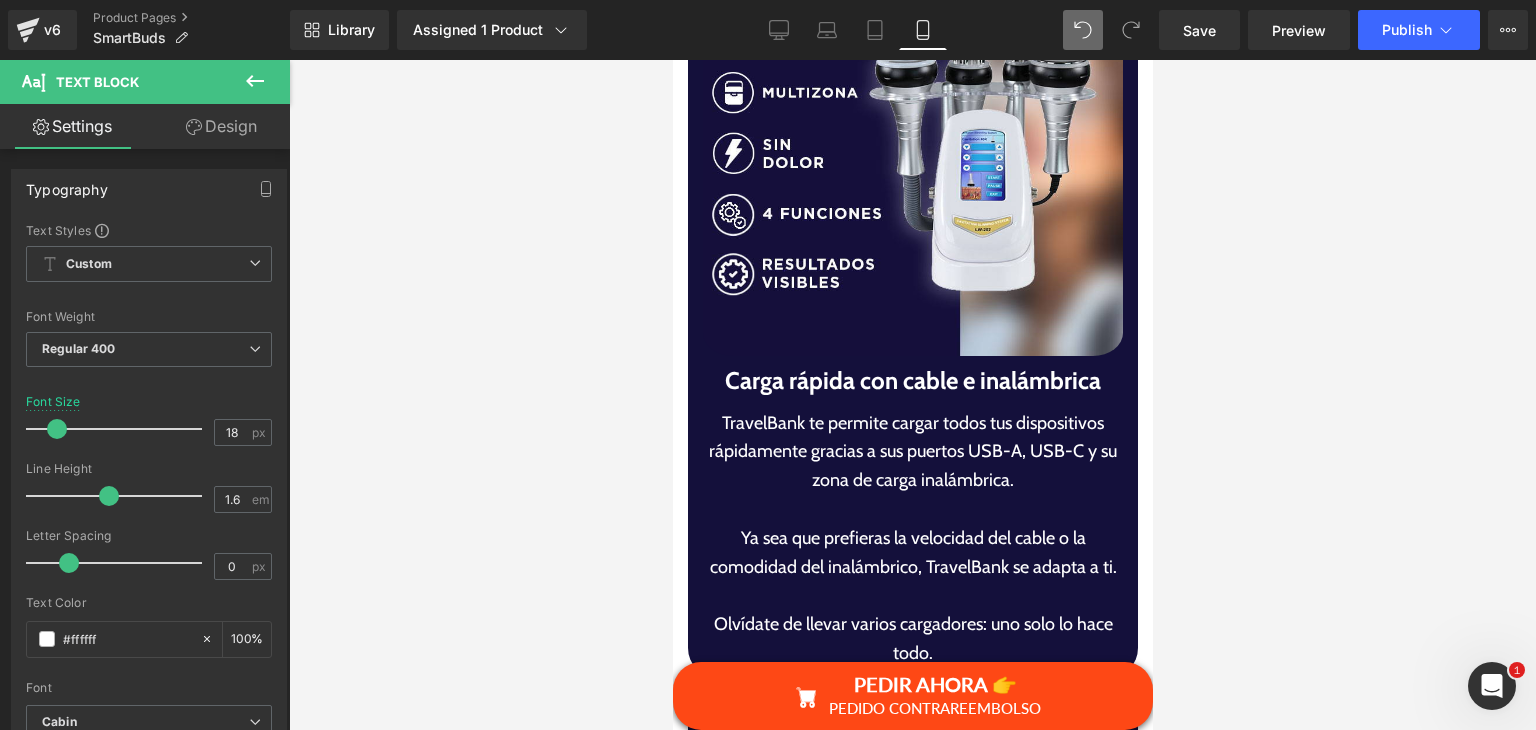 click on "Carga rápida con cable e inalámbrica Heading" at bounding box center [912, 381] 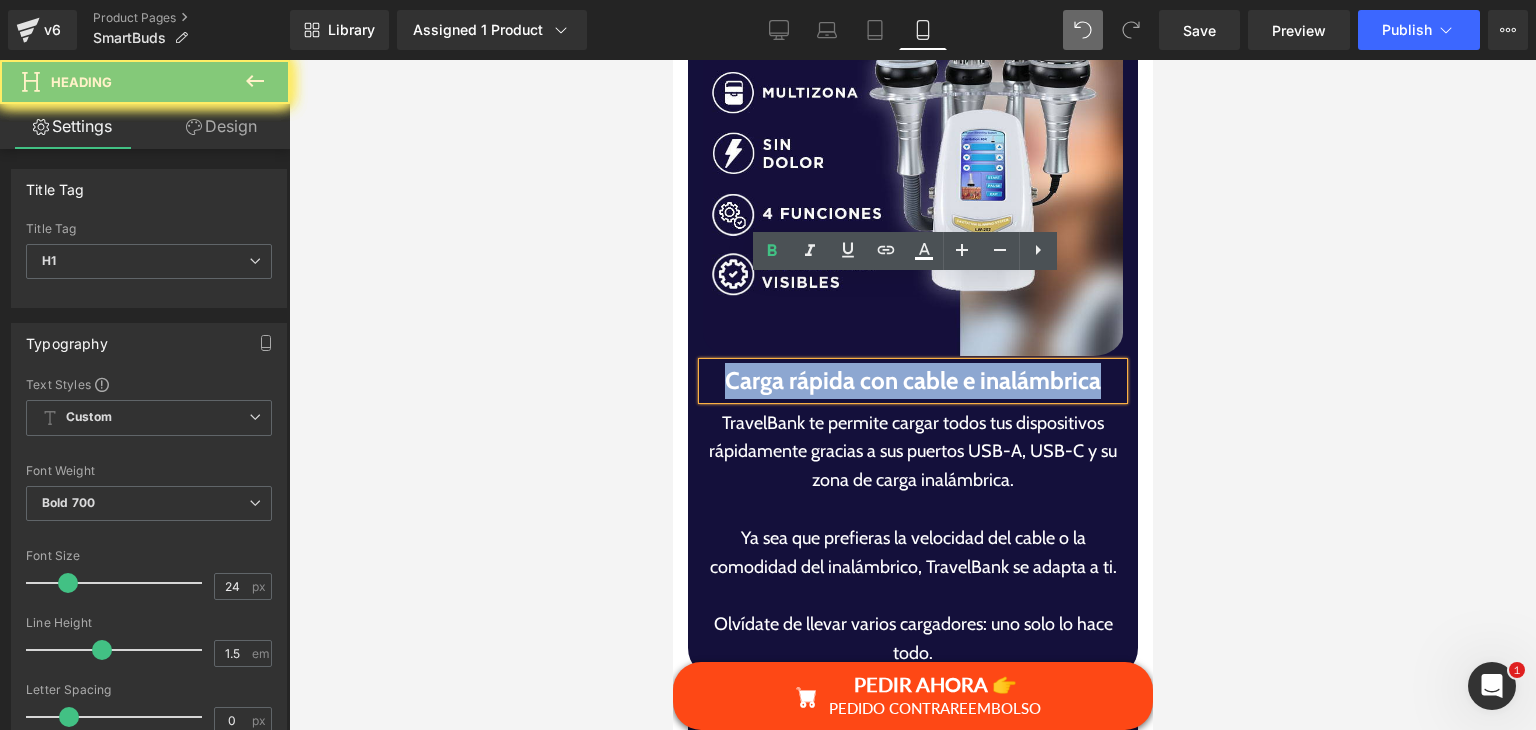 paste 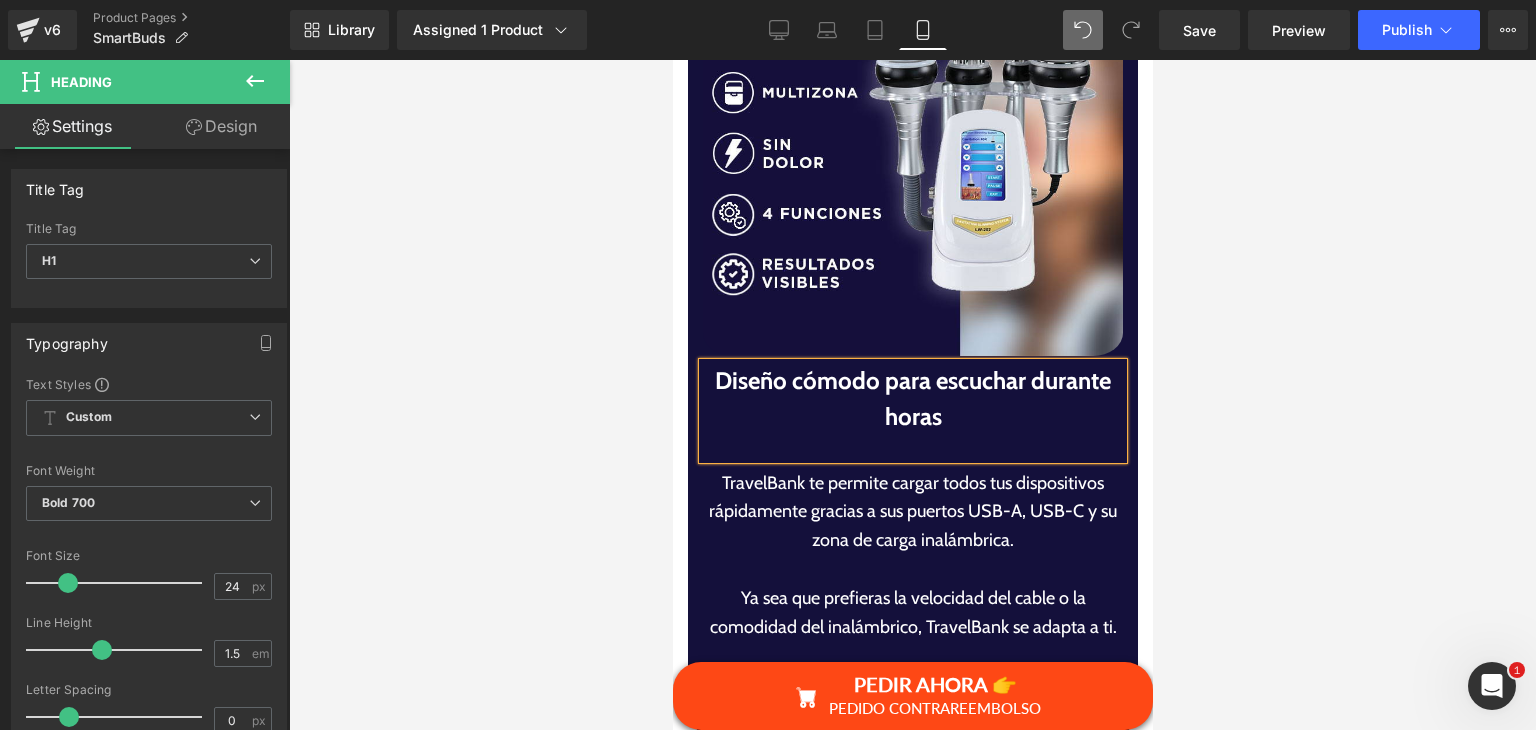 click on "TravelBank te permite cargar todos tus dispositivos rápidamente gracias a sus puertos USB-A, USB-C y su zona de carga inalámbrica." at bounding box center [912, 512] 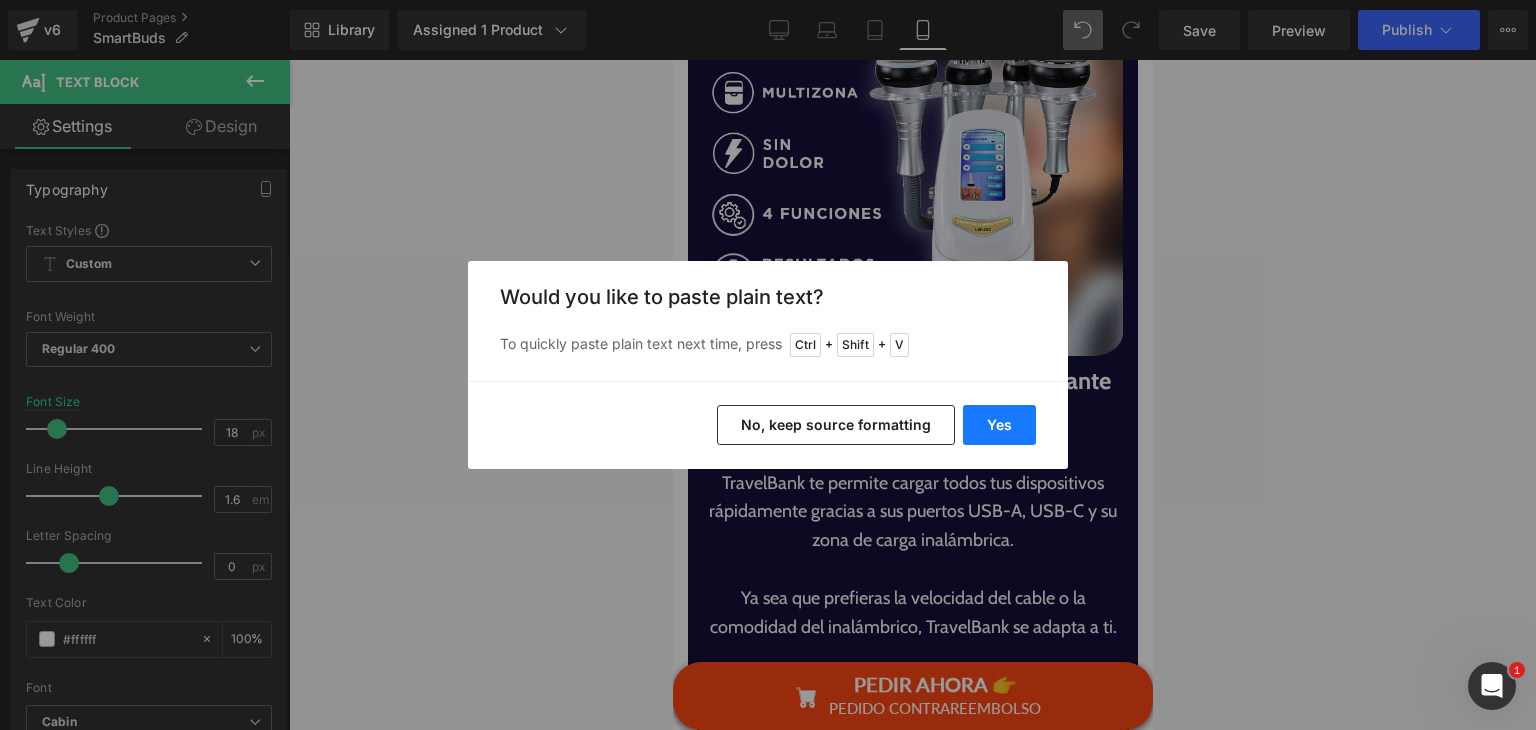 click on "Yes" at bounding box center (999, 425) 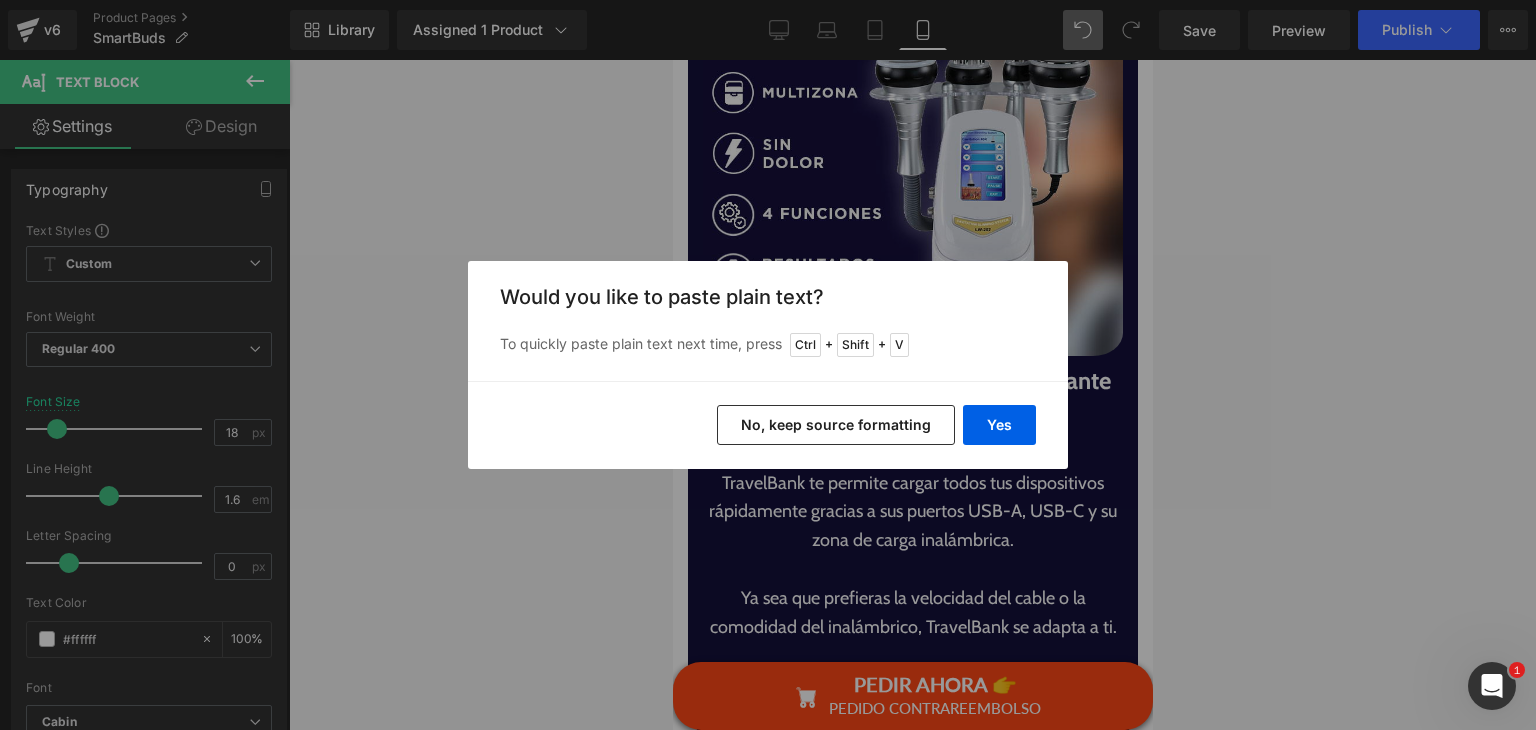 type 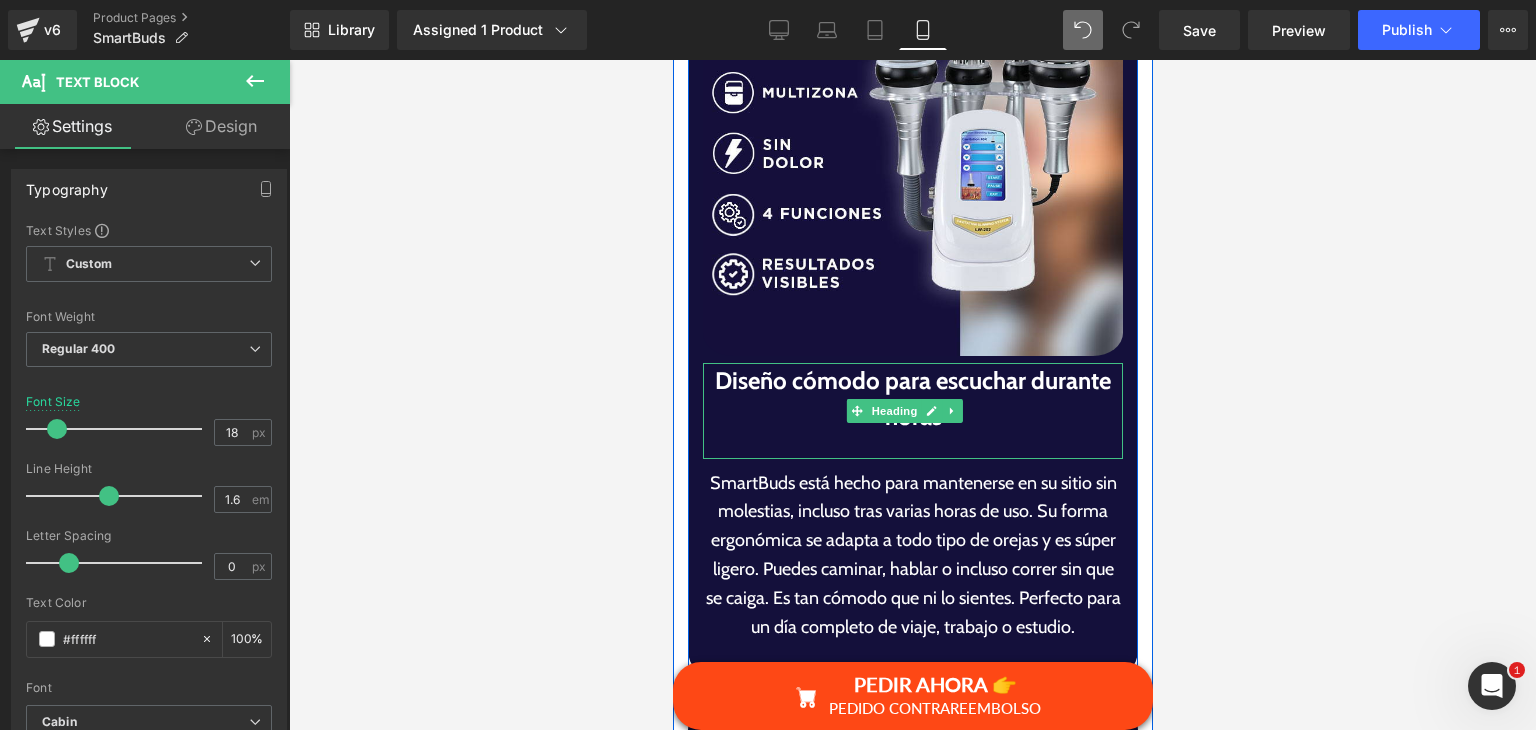 click at bounding box center [912, 447] 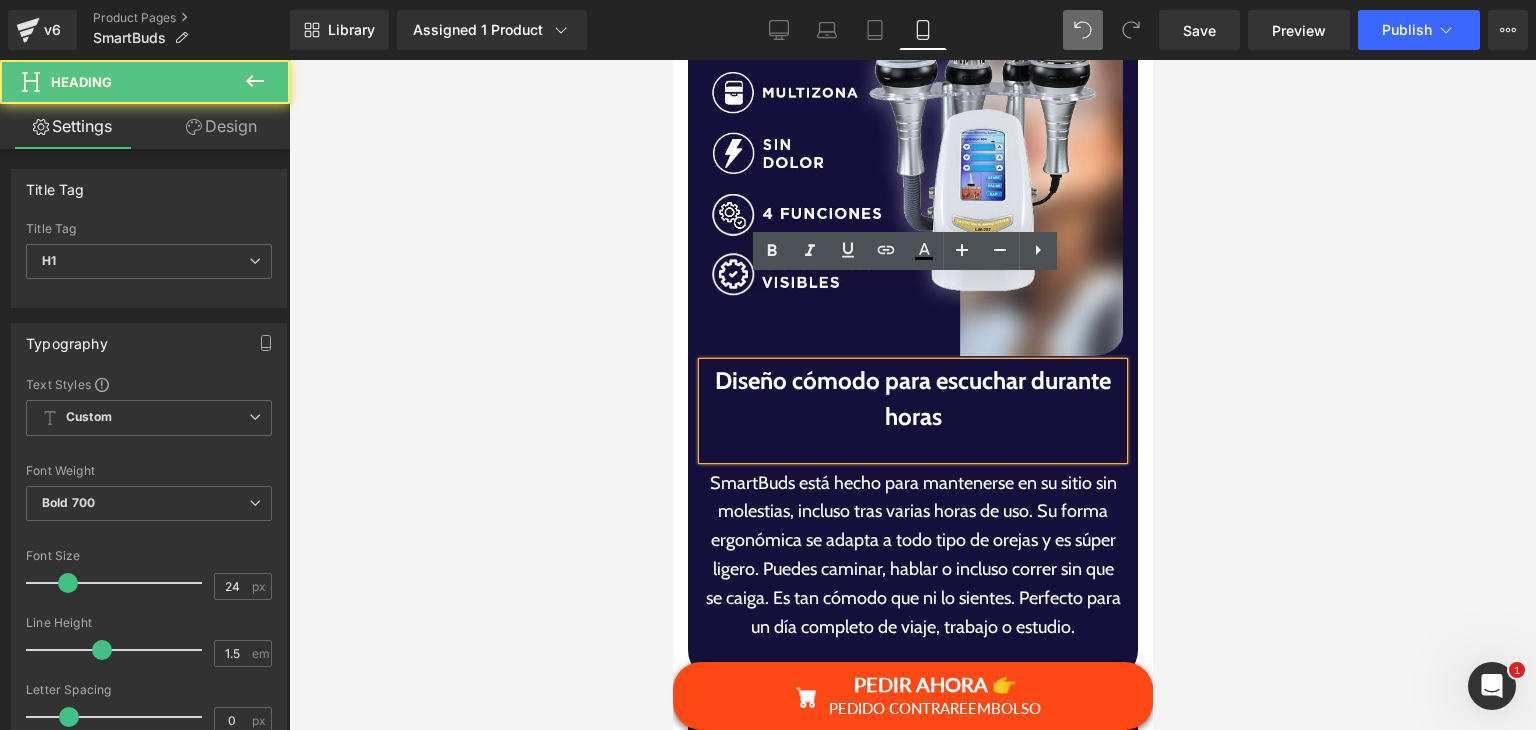 click at bounding box center [912, 447] 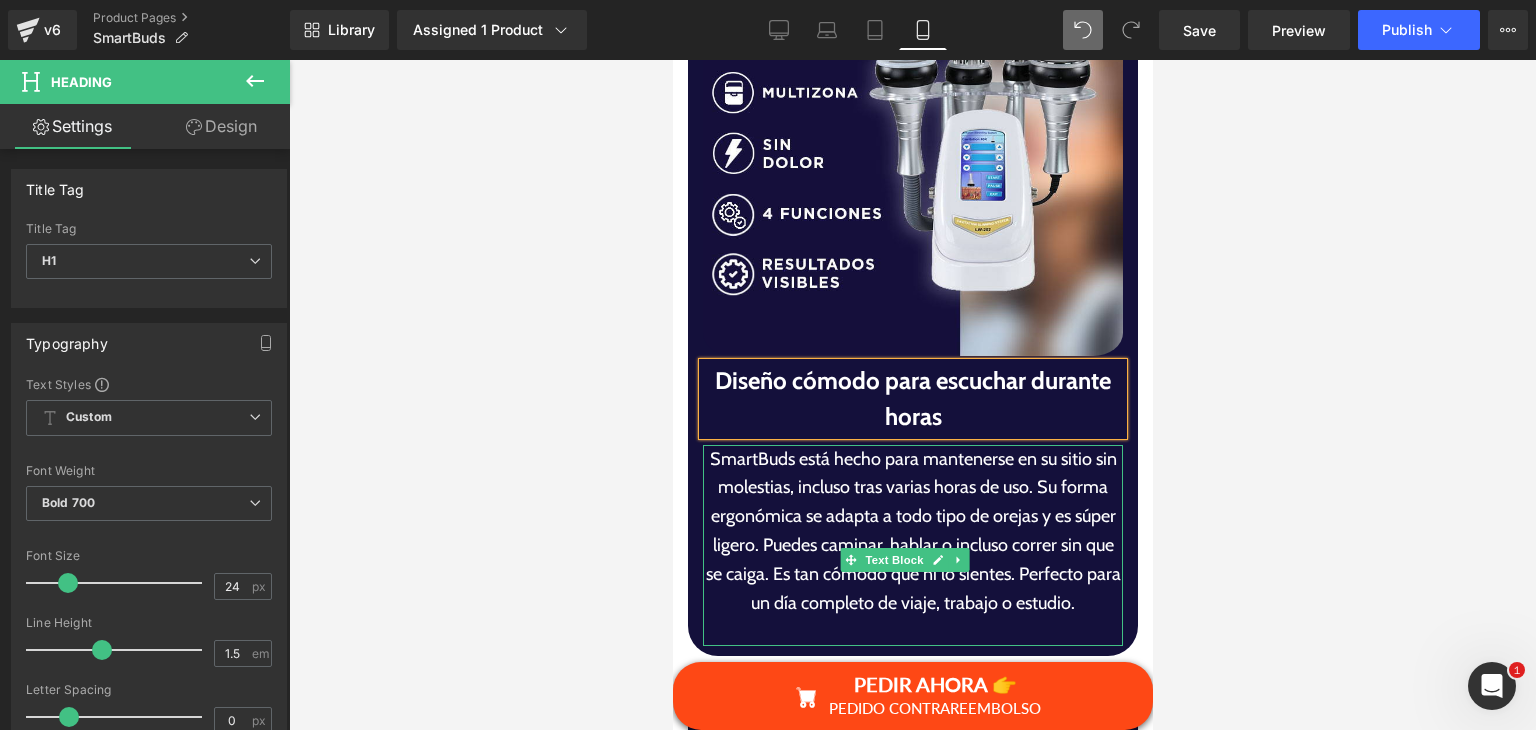 click on "SmartBuds está hecho para mantenerse en su sitio sin molestias, incluso tras varias horas de uso. Su forma ergonómica se adapta a todo tipo de orejas y es súper ligero. Puedes caminar, hablar o incluso correr sin que se caiga. Es tan cómodo que ni lo sientes. Perfecto para un día completo de viaje, trabajo o estudio." at bounding box center [912, 531] 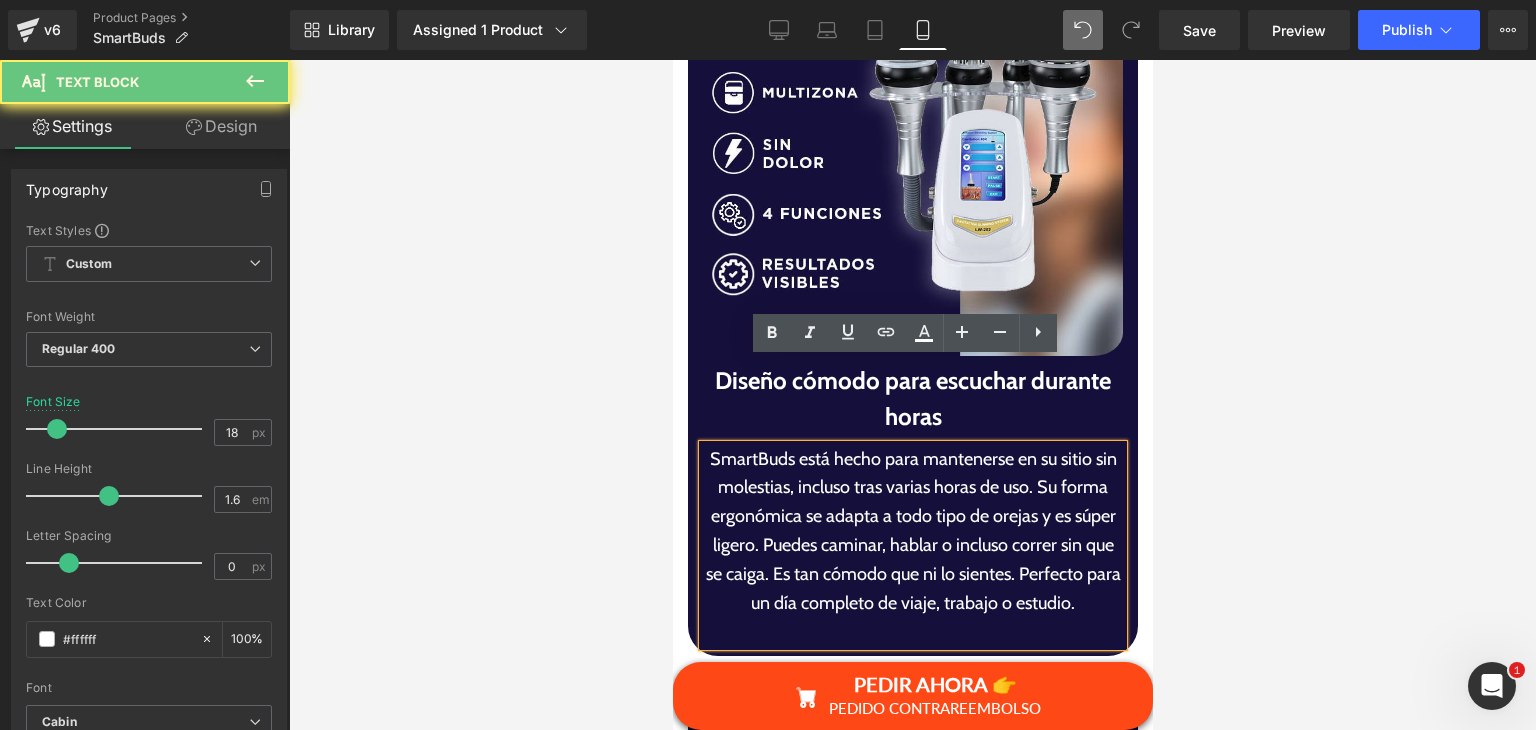 click on "SmartBuds está hecho para mantenerse en su sitio sin molestias, incluso tras varias horas de uso. Su forma ergonómica se adapta a todo tipo de orejas y es súper ligero. Puedes caminar, hablar o incluso correr sin que se caiga. Es tan cómodo que ni lo sientes. Perfecto para un día completo de viaje, trabajo o estudio." at bounding box center (912, 531) 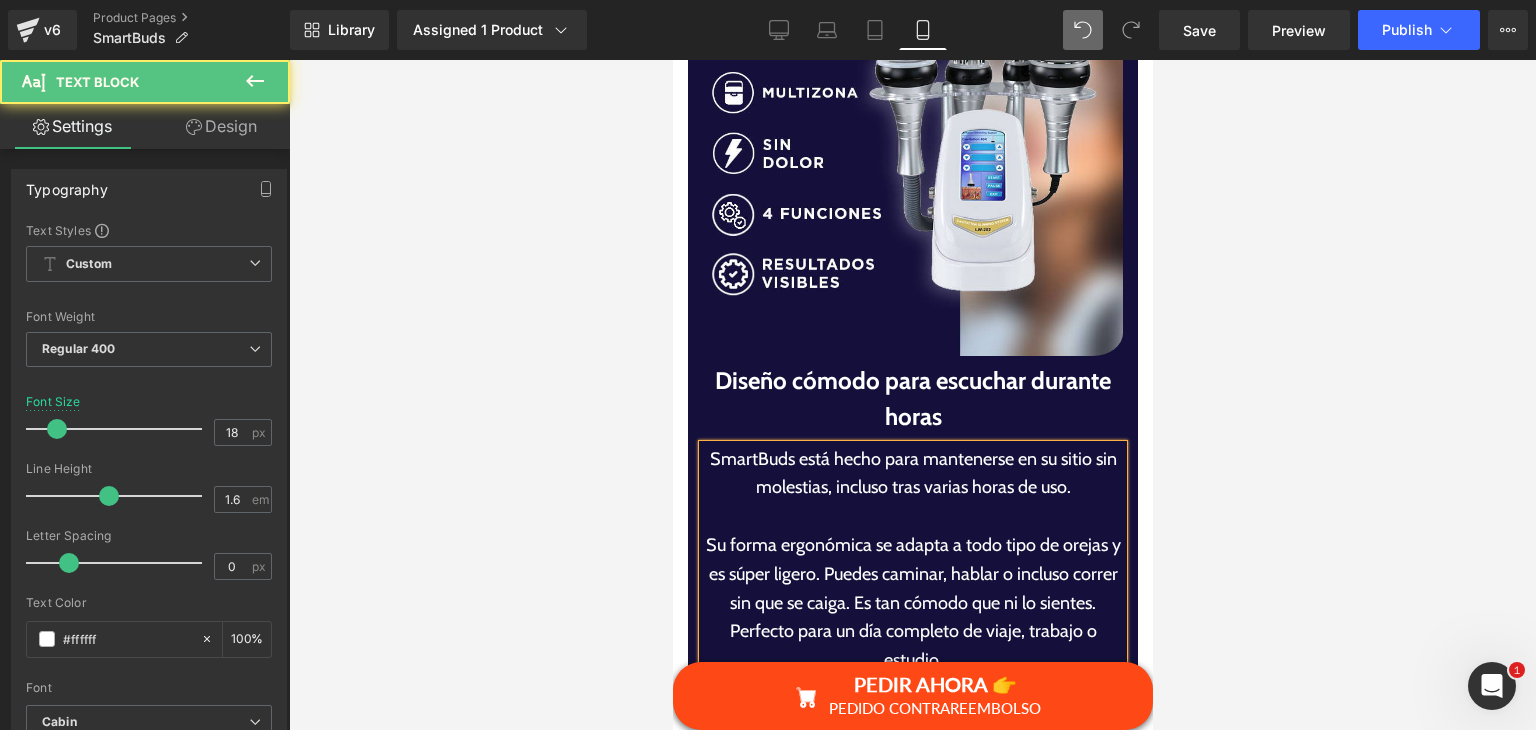 click on "Su forma ergonómica se adapta a todo tipo de orejas y es súper ligero. Puedes caminar, hablar o incluso correr sin que se caiga. Es tan cómodo que ni lo sientes. Perfecto para un día completo de viaje, trabajo o estudio." at bounding box center (912, 603) 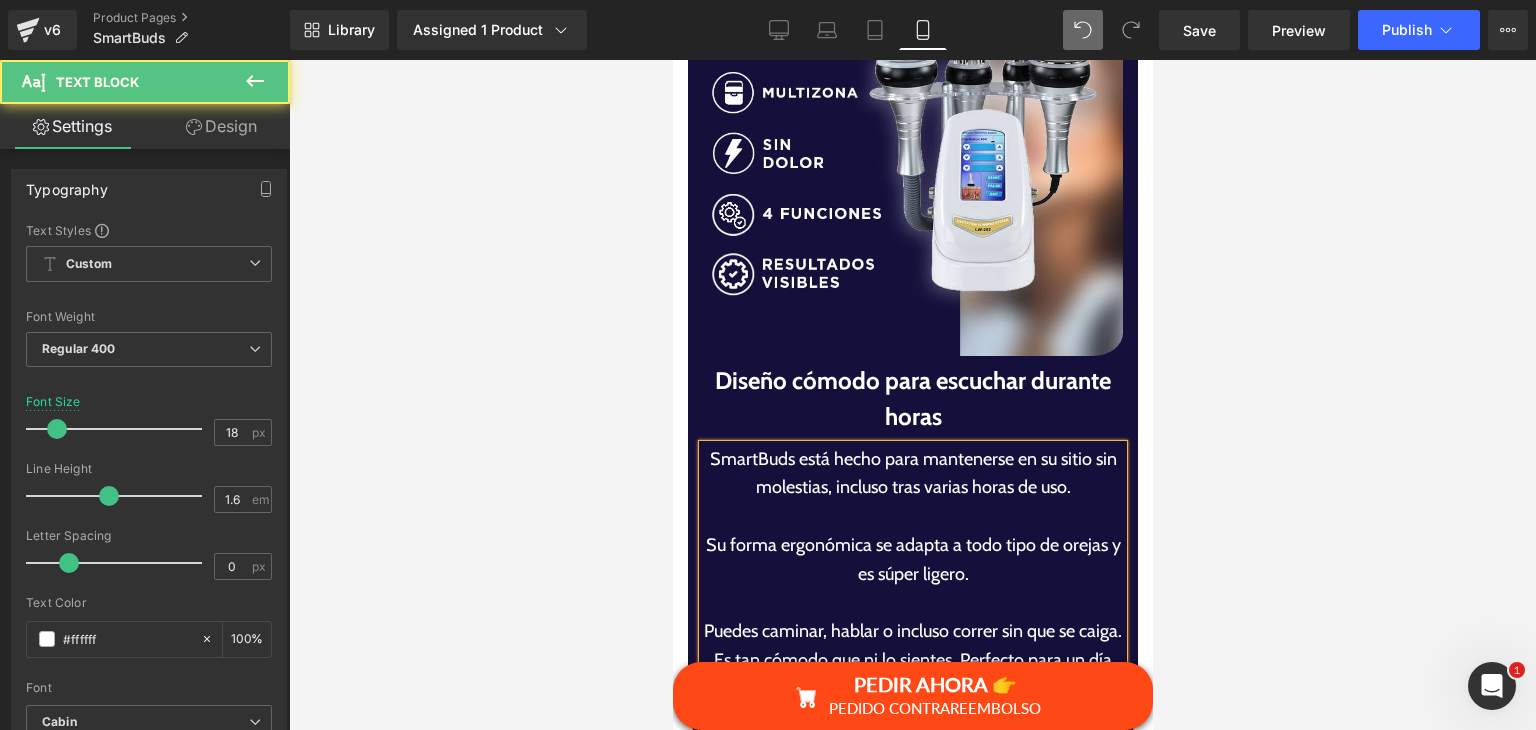 click on "Puedes caminar, hablar o incluso correr sin que se caiga. Es tan cómodo que ni lo sientes. Perfecto para un día completo de viaje, trabajo o estudio." at bounding box center [912, 660] 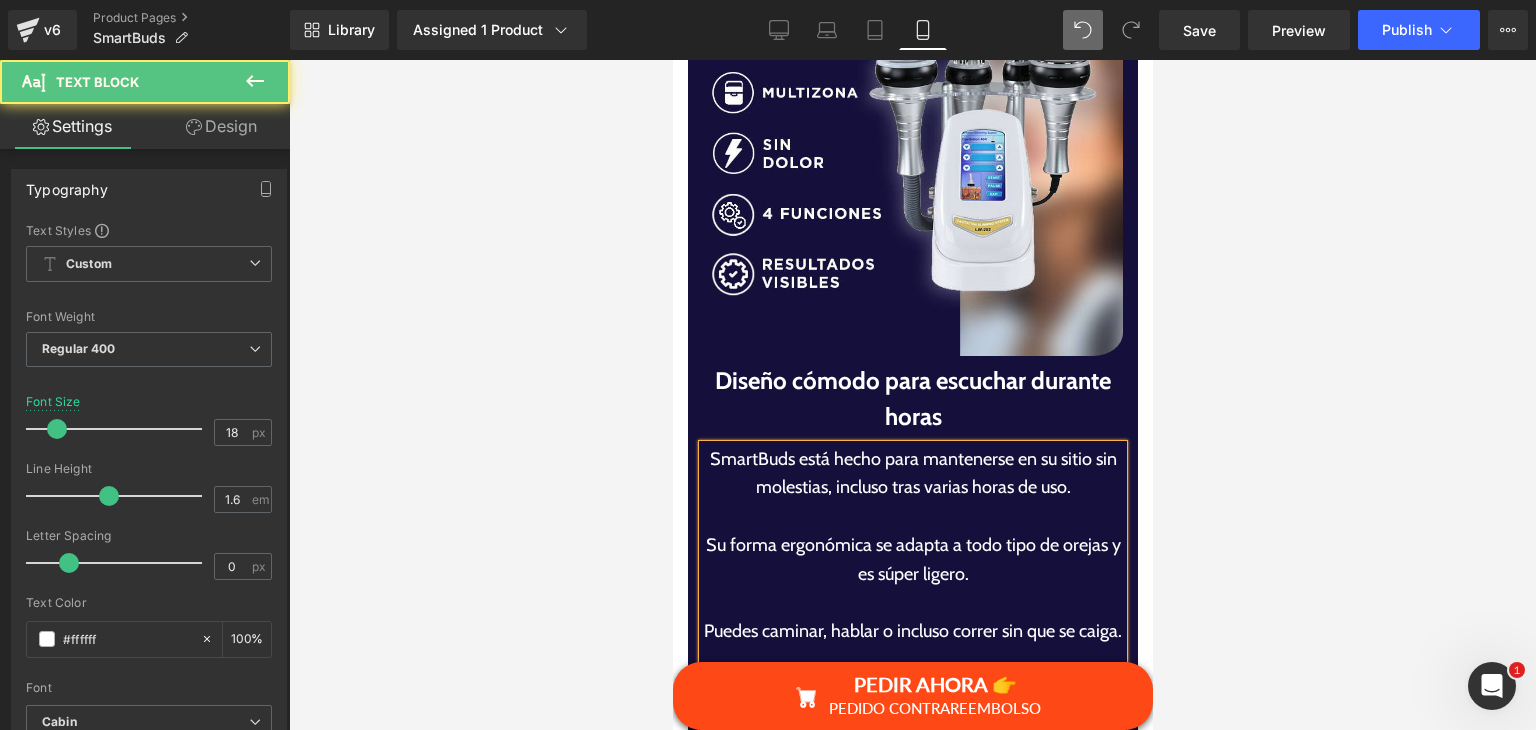click on "Es tan cómodo que ni lo sientes. Perfecto para un día completo de viaje, trabajo o estudio." at bounding box center (912, 704) 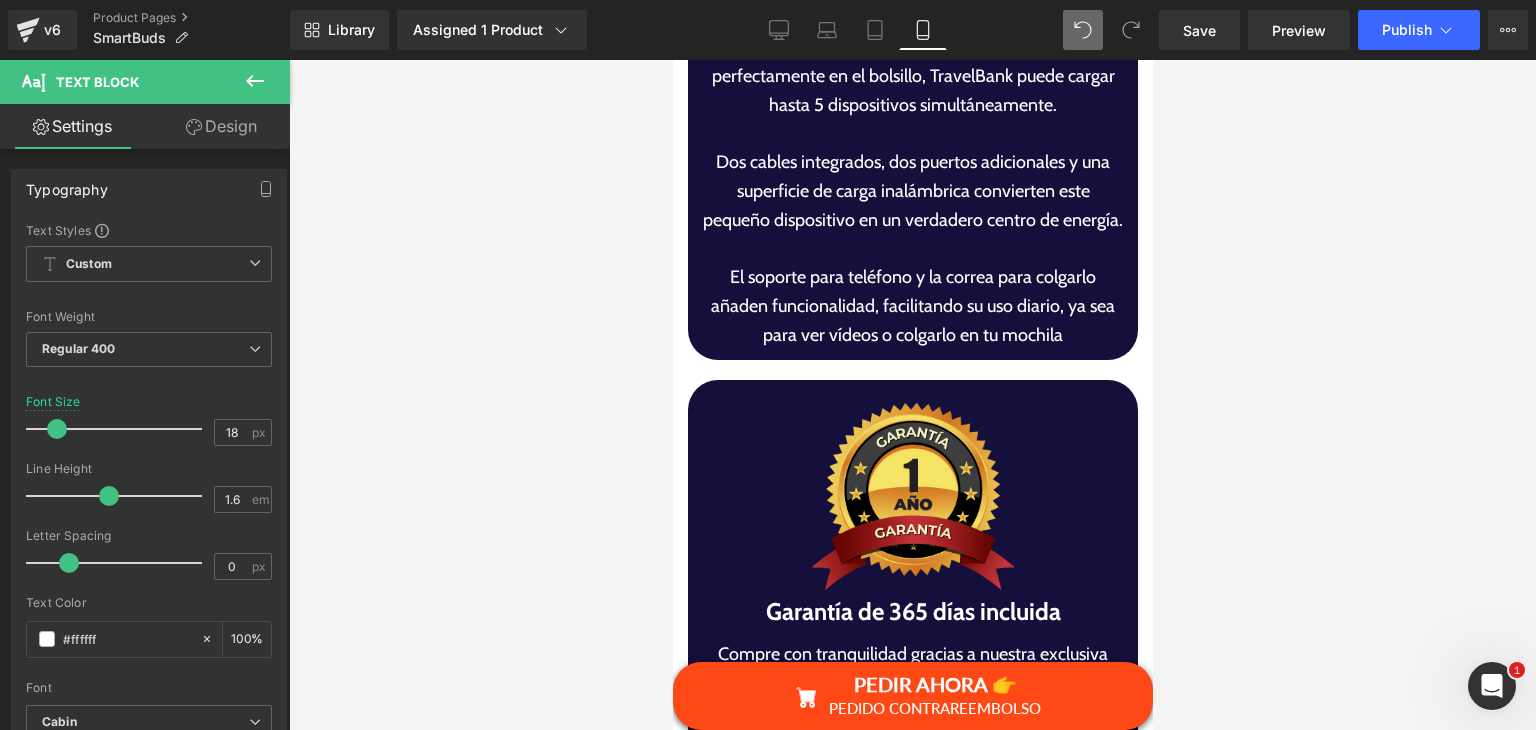 scroll, scrollTop: 7431, scrollLeft: 0, axis: vertical 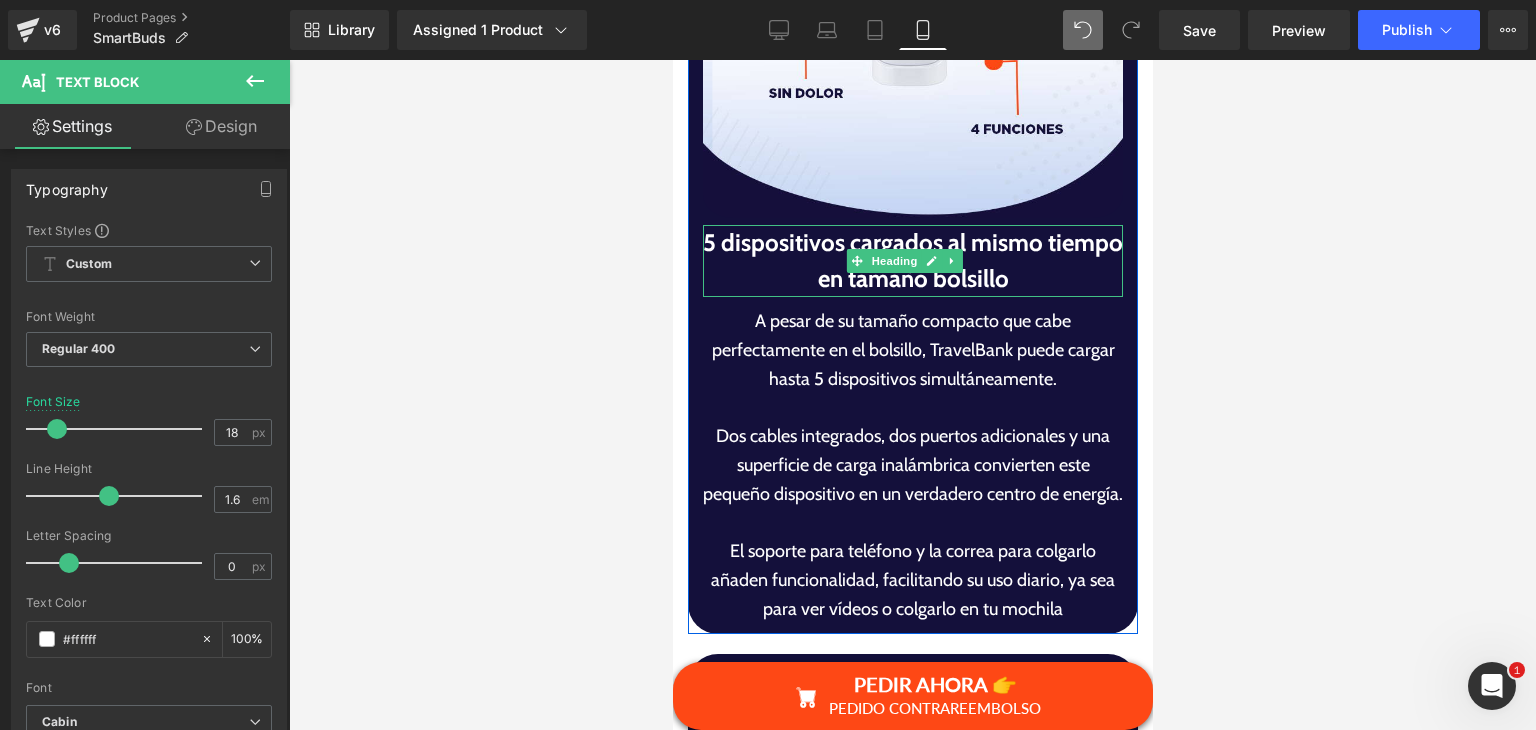 click on "5 dispositivos cargados al mismo tiempo en tamaño bolsillo" at bounding box center (912, 261) 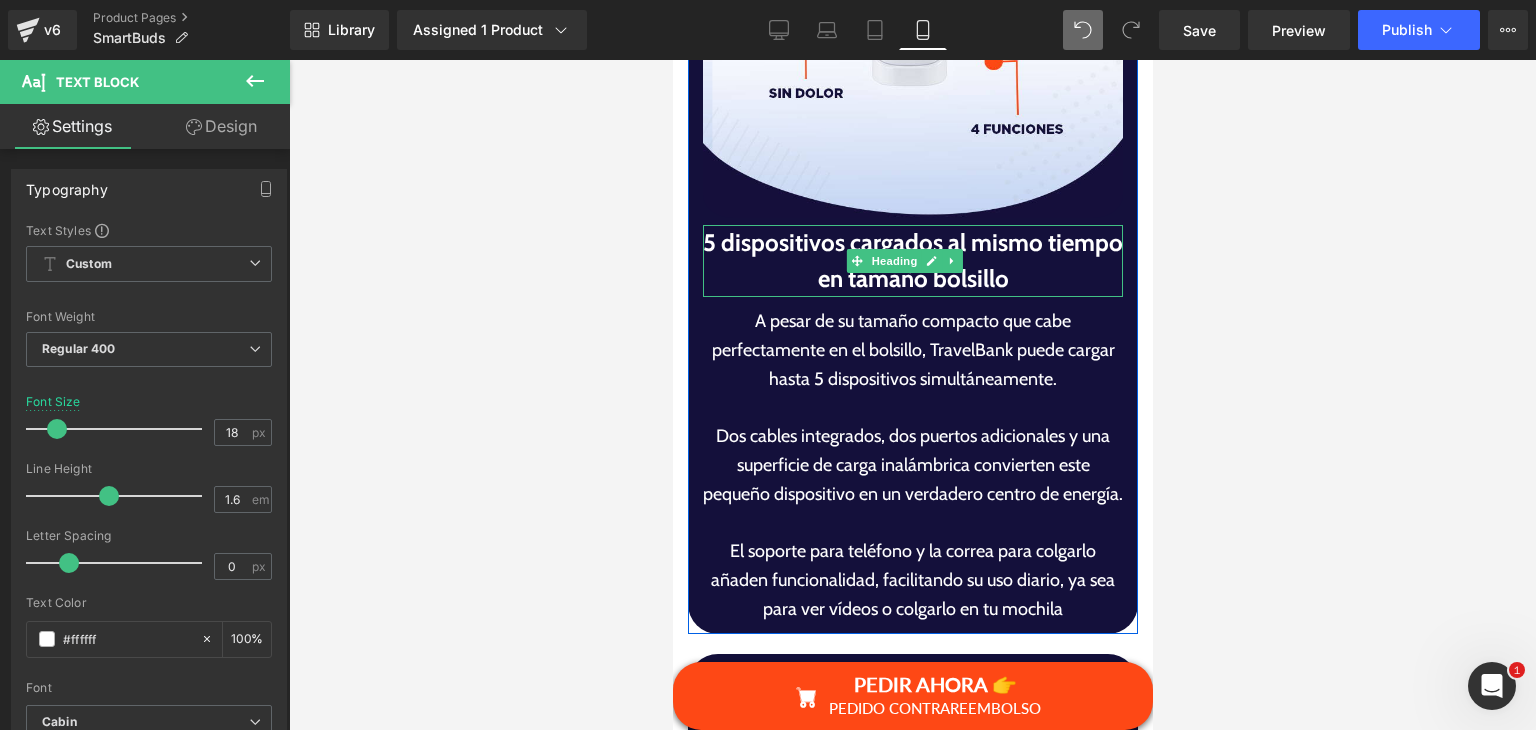 click on "5 dispositivos cargados al mismo tiempo en tamaño bolsillo" at bounding box center (912, 261) 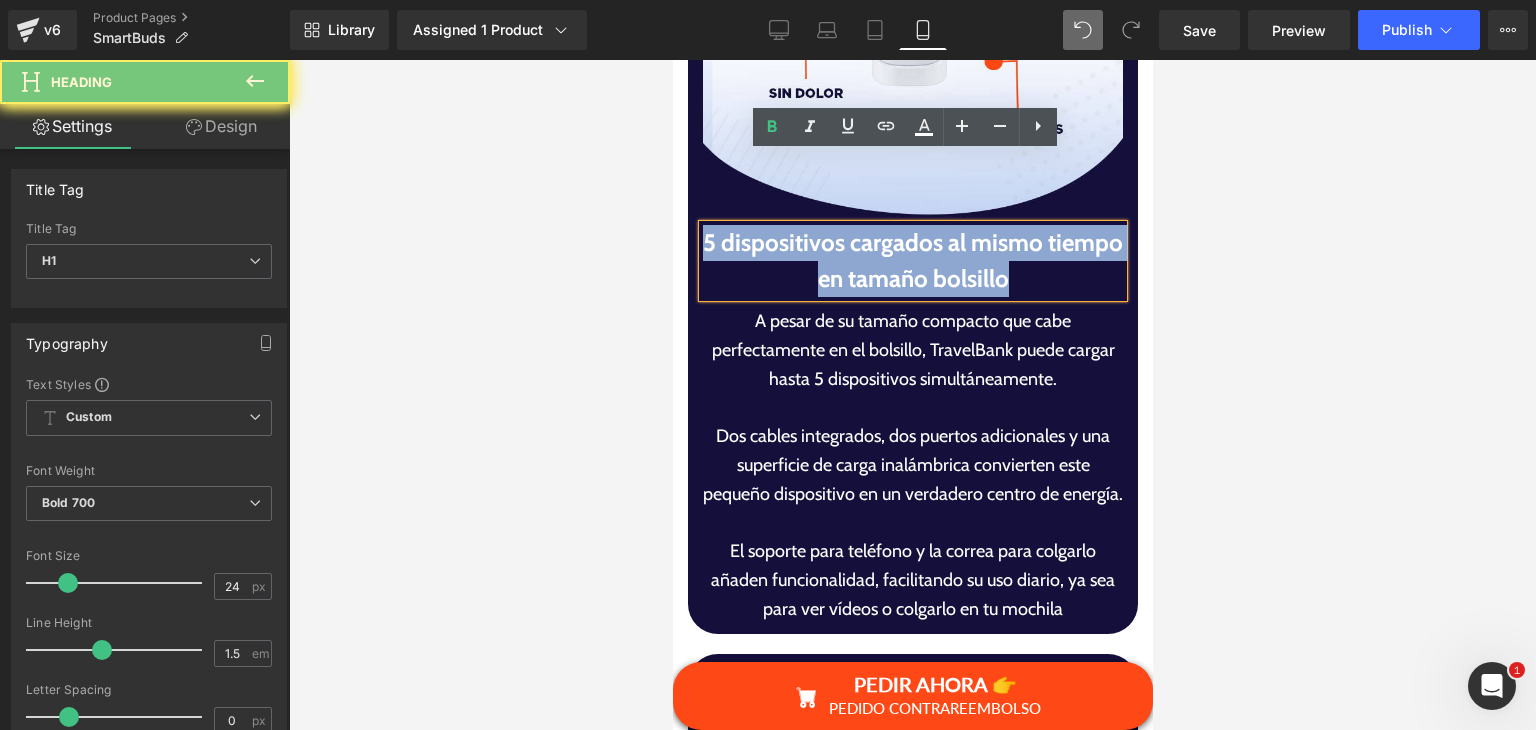 paste 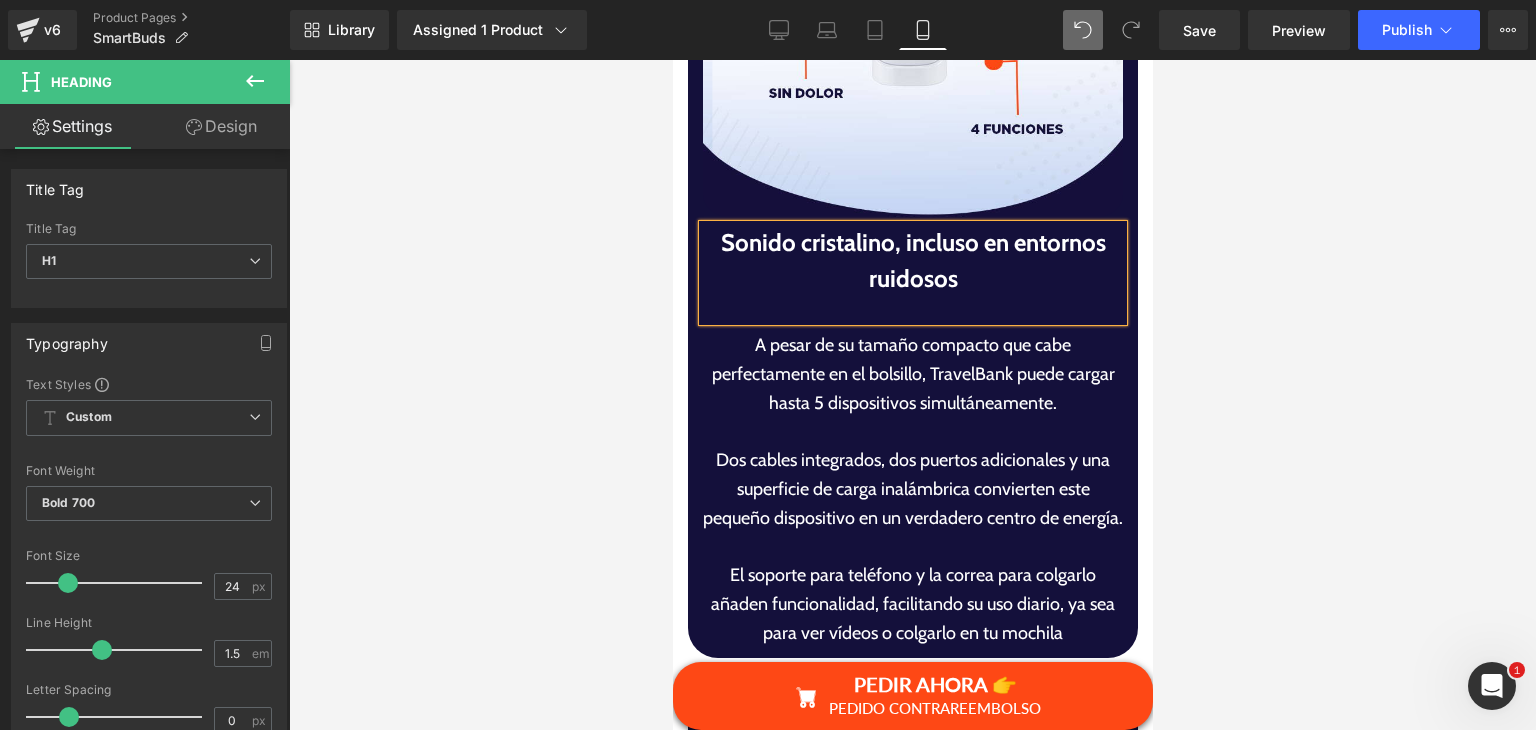 click on "A pesar de su tamaño compacto que cabe perfectamente en el bolsillo, TravelBank puede cargar hasta 5 dispositivos simultáneamente.  Dos cables integrados, dos puertos adicionales y una superficie de carga inalámbrica convierten este pequeño dispositivo en un verdadero centro de energía.  El soporte para teléfono y la correa para colgarlo añaden funcionalidad, facilitando su uso diario, ya sea para ver vídeos o colgarlo en tu mochila" at bounding box center [912, 489] 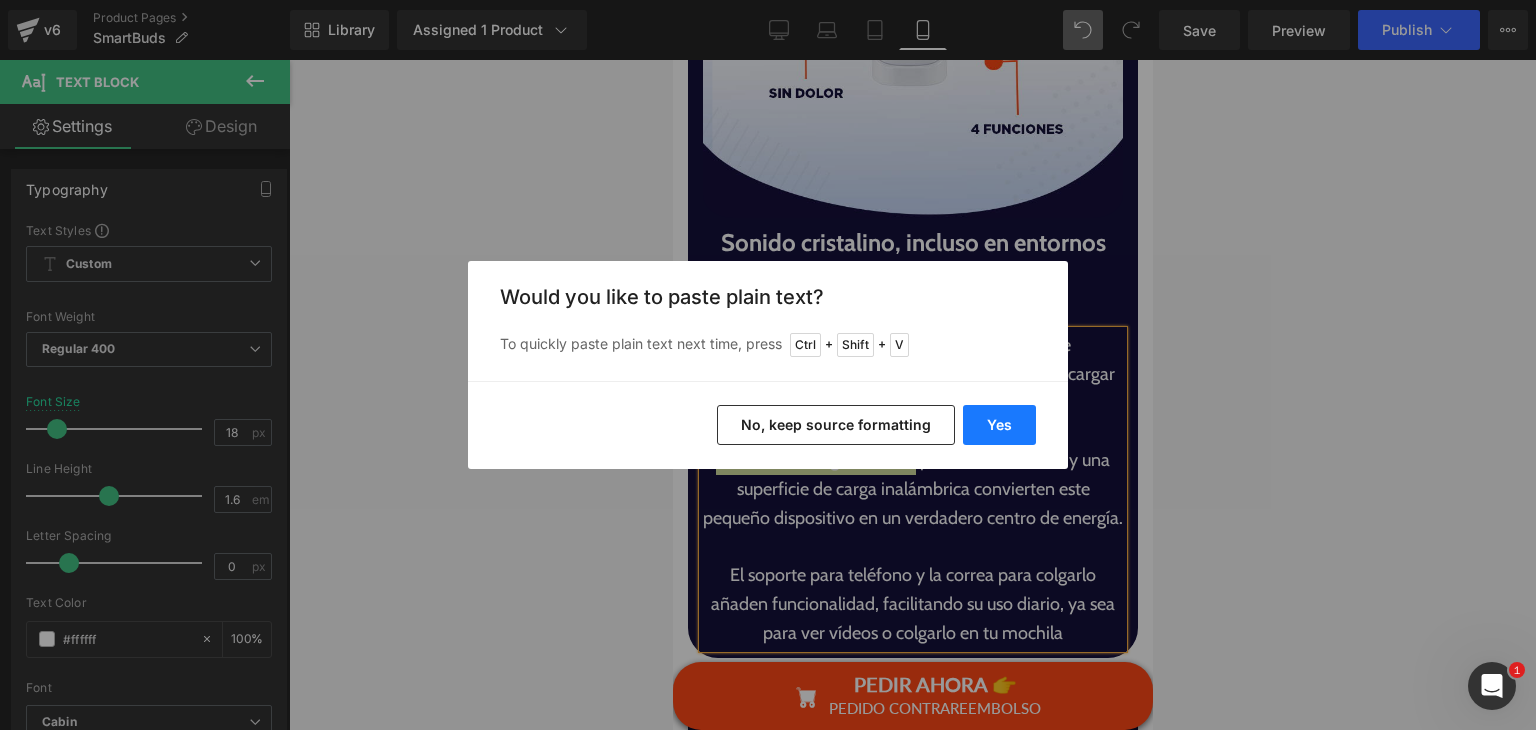 click on "Yes" at bounding box center [999, 425] 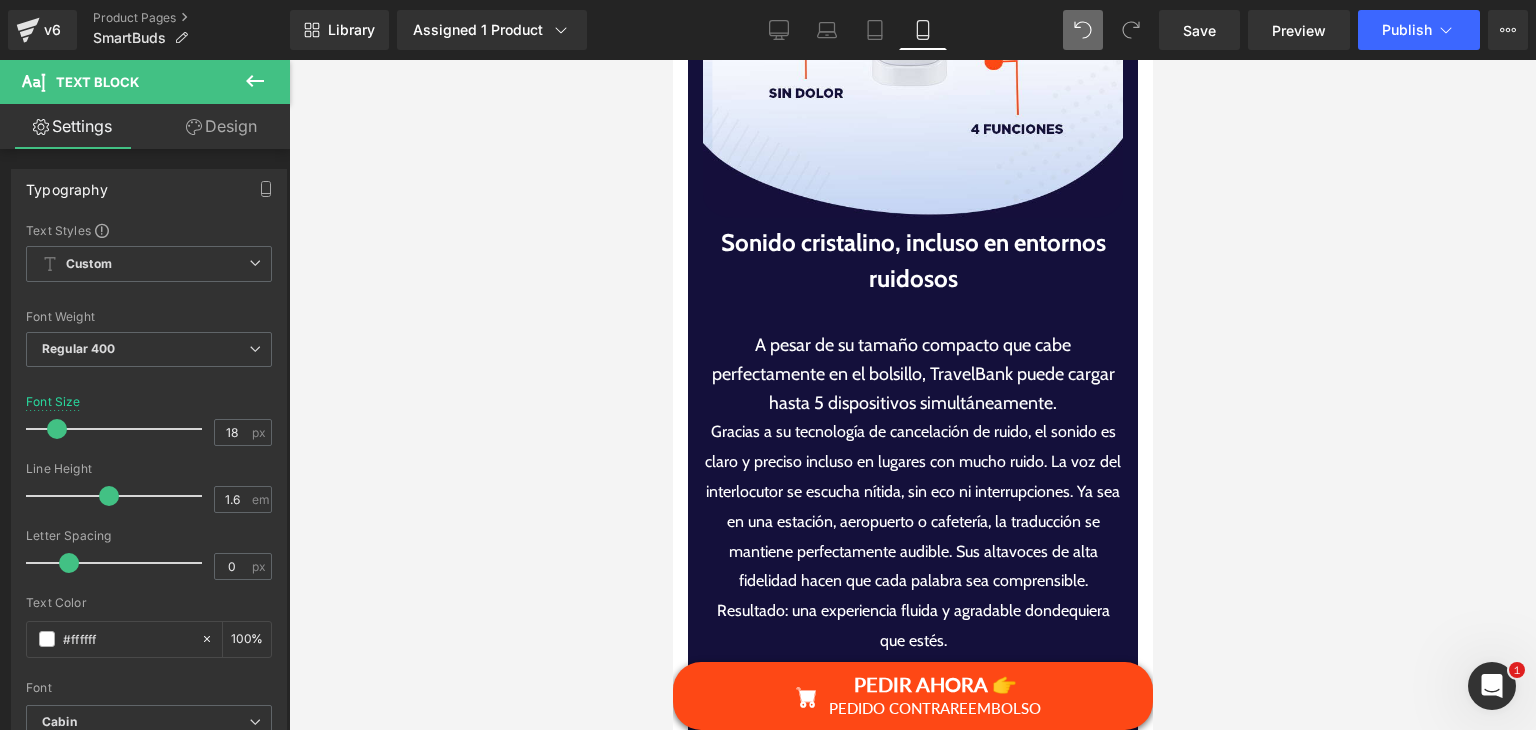 click on "Gracias a su tecnología de cancelación de ruido, el sonido es claro y preciso incluso en lugares con mucho ruido. La voz del interlocutor se escucha nítida, sin eco ni interrupciones. Ya sea en una estación, aeropuerto o cafetería, la traducción se mantiene perfectamente audible. Sus altavoces de alta fidelidad hacen que cada palabra sea comprensible. Resultado: una experiencia fluida y agradable dondequiera que estés." at bounding box center (912, 536) 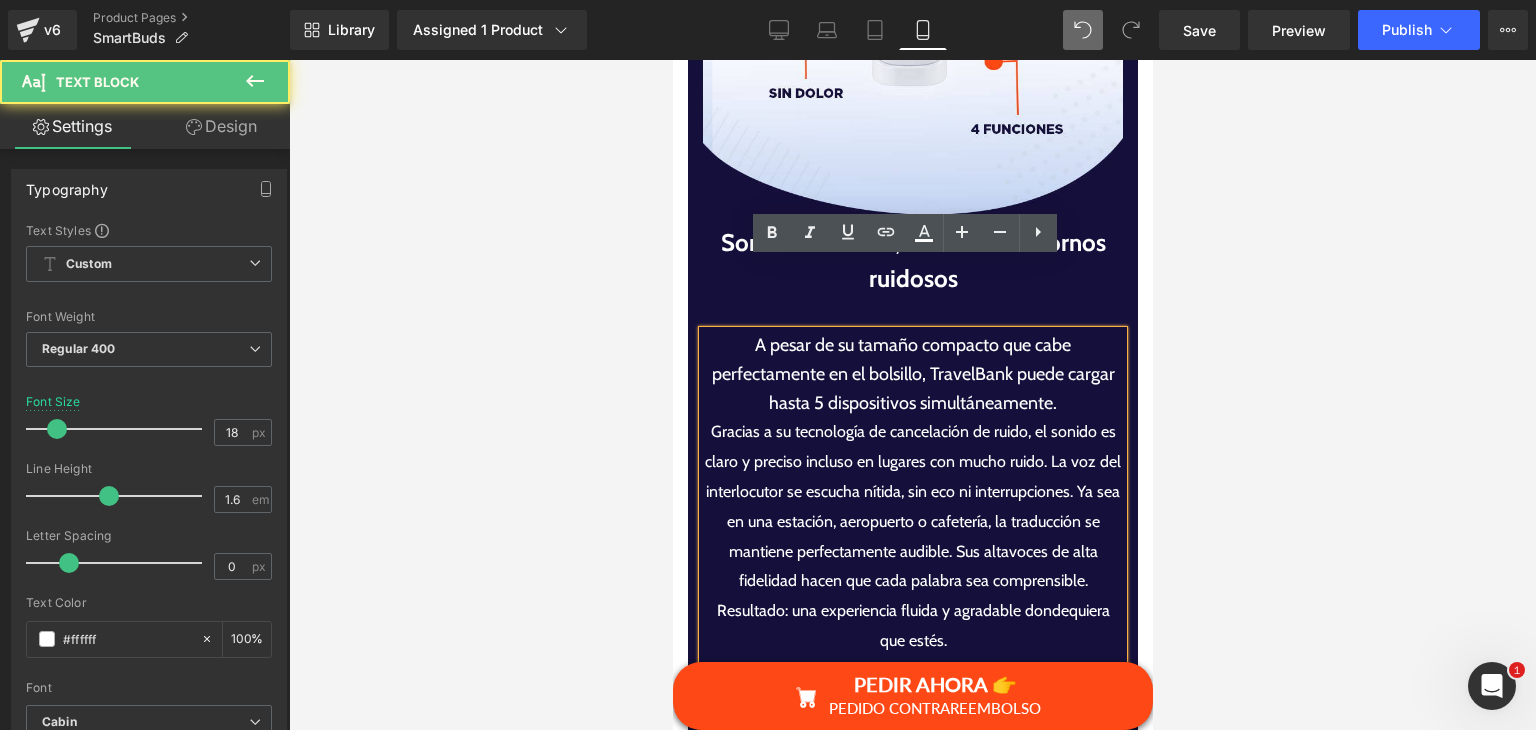 click on "Gracias a su tecnología de cancelación de ruido, el sonido es claro y preciso incluso en lugares con mucho ruido. La voz del interlocutor se escucha nítida, sin eco ni interrupciones. Ya sea en una estación, aeropuerto o cafetería, la traducción se mantiene perfectamente audible. Sus altavoces de alta fidelidad hacen que cada palabra sea comprensible. Resultado: una experiencia fluida y agradable dondequiera que estés." at bounding box center (912, 536) 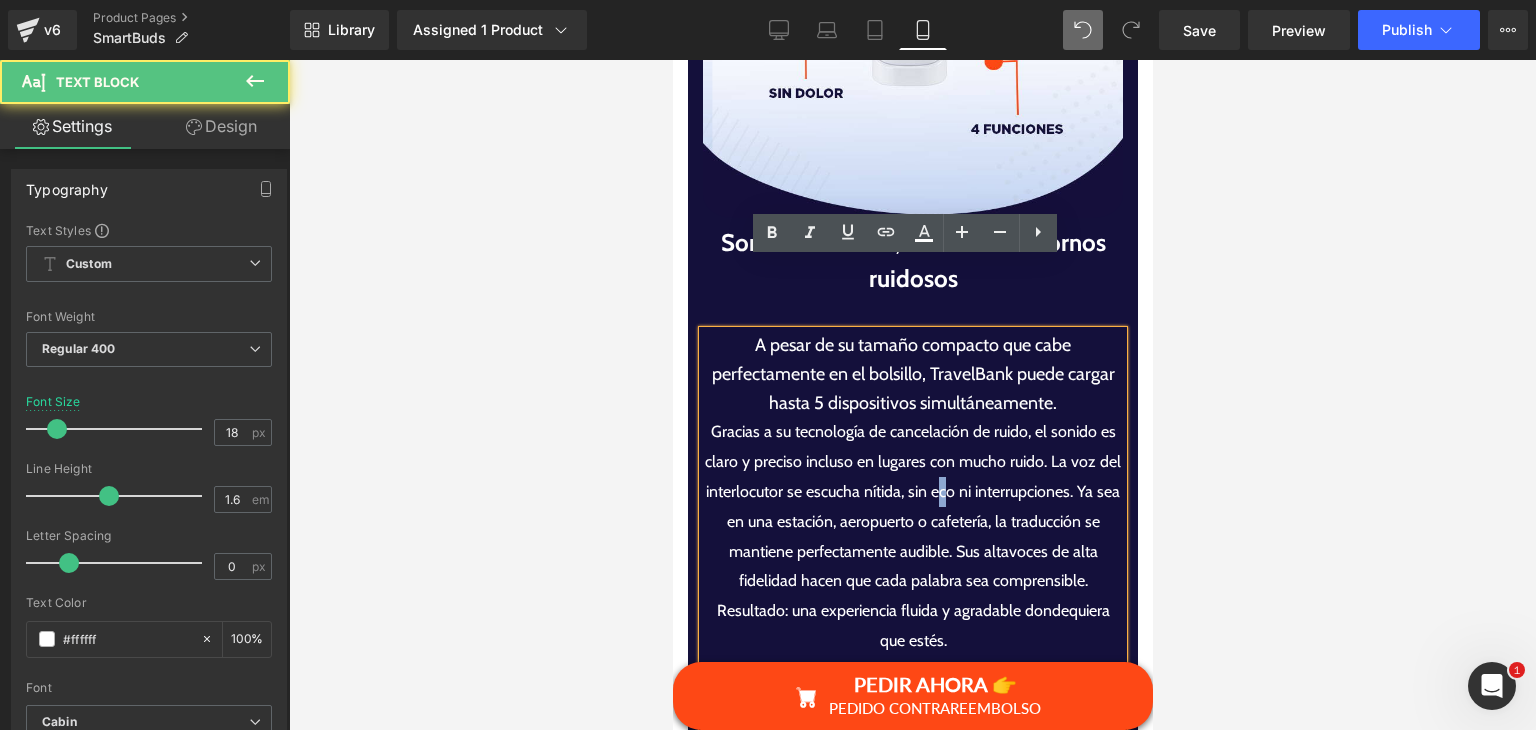drag, startPoint x: 949, startPoint y: 401, endPoint x: 970, endPoint y: 435, distance: 39.962482 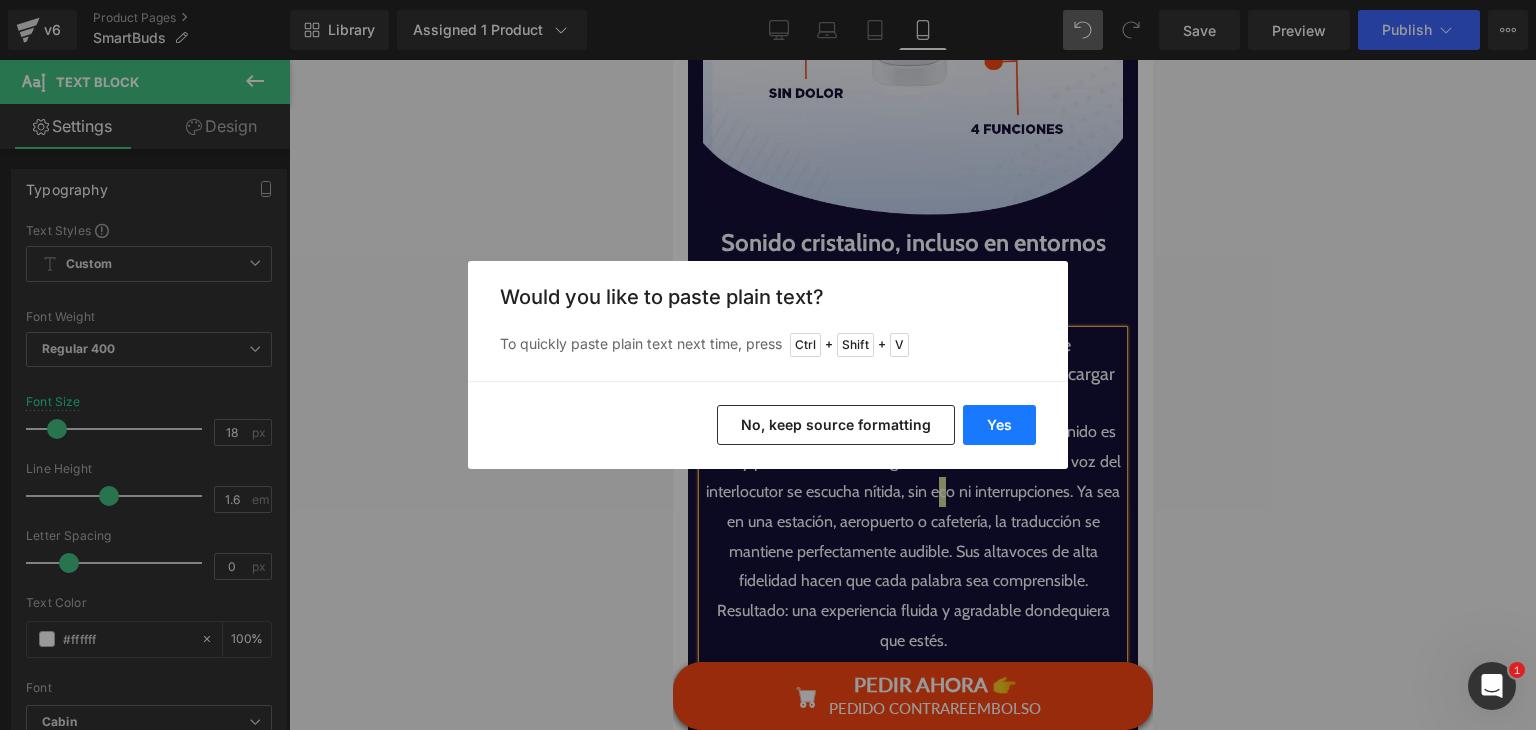 click on "Yes" at bounding box center [999, 425] 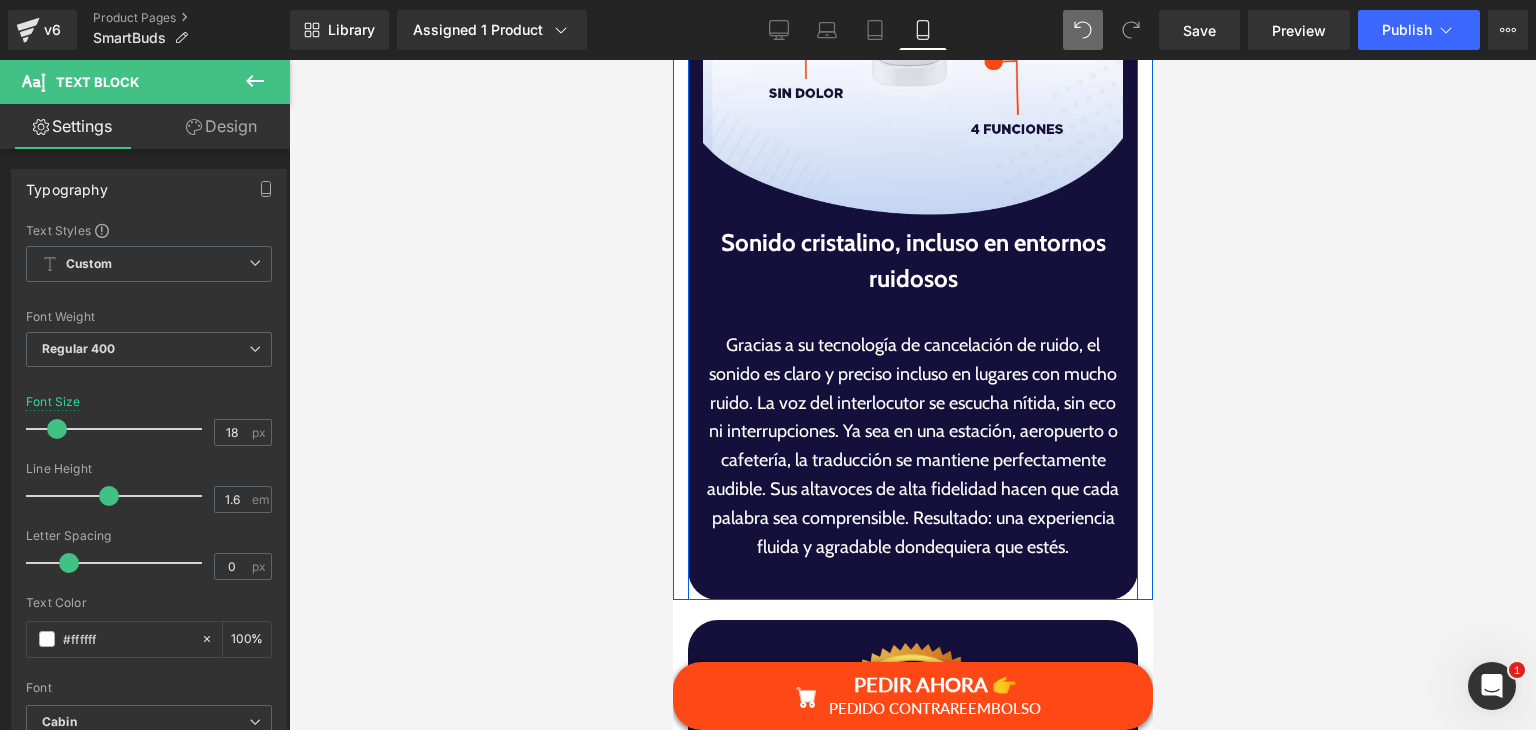 click on "Sonido cristalino, incluso en entornos ruidosos Heading" at bounding box center [912, 273] 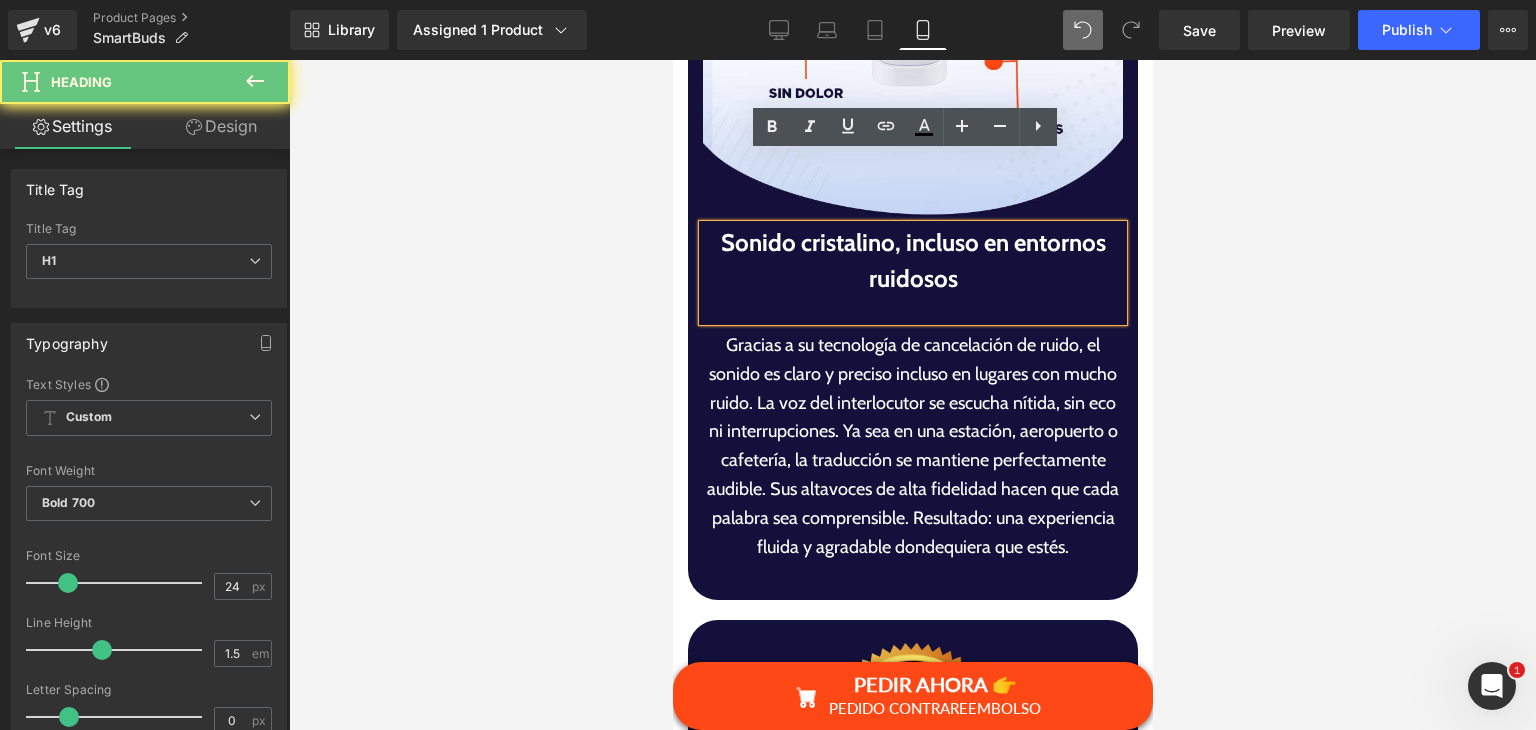 click at bounding box center (912, 309) 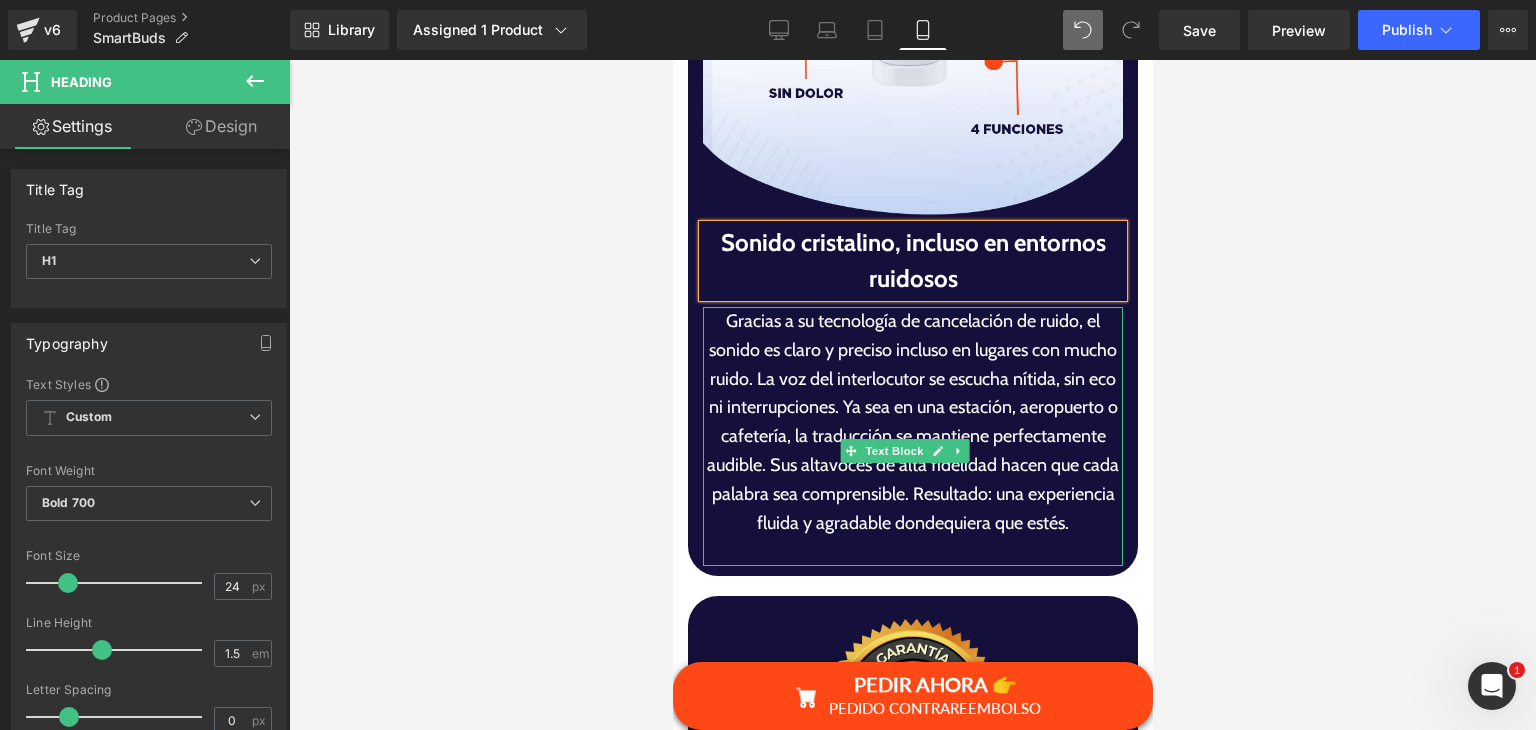 click on "Gracias a su tecnología de cancelación de ruido, el sonido es claro y preciso incluso en lugares con mucho ruido. La voz del interlocutor se escucha nítida, sin eco ni interrupciones. Ya sea en una estación, aeropuerto o cafetería, la traducción se mantiene perfectamente audible. Sus altavoces de alta fidelidad hacen que cada palabra sea comprensible. Resultado: una experiencia fluida y agradable dondequiera que estés." at bounding box center [912, 422] 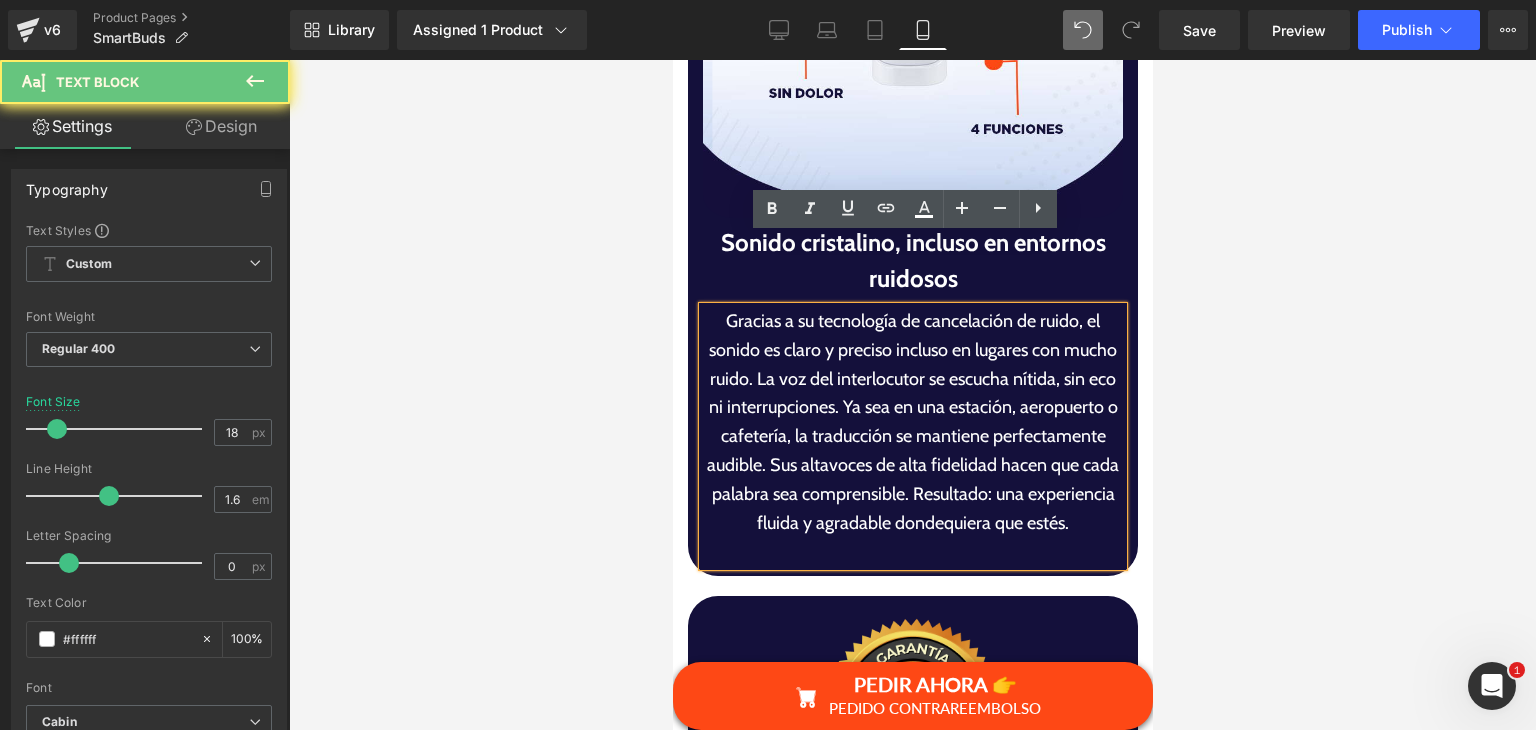 click on "Gracias a su tecnología de cancelación de ruido, el sonido es claro y preciso incluso en lugares con mucho ruido. La voz del interlocutor se escucha nítida, sin eco ni interrupciones. Ya sea en una estación, aeropuerto o cafetería, la traducción se mantiene perfectamente audible. Sus altavoces de alta fidelidad hacen que cada palabra sea comprensible. Resultado: una experiencia fluida y agradable dondequiera que estés." at bounding box center (912, 422) 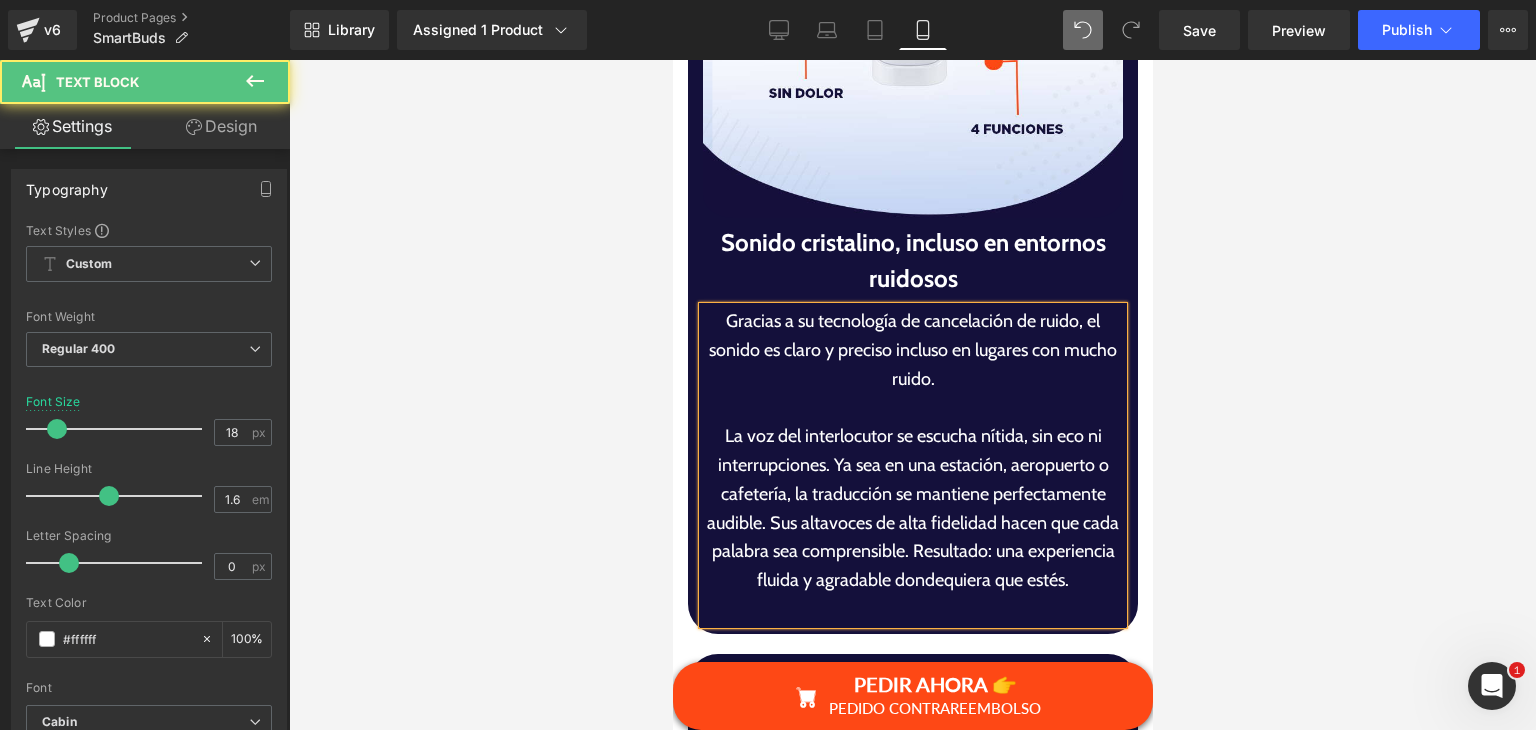 click on "La voz del interlocutor se escucha nítida, sin eco ni interrupciones. Ya sea en una estación, aeropuerto o cafetería, la traducción se mantiene perfectamente audible. Sus altavoces de alta fidelidad hacen que cada palabra sea comprensible. Resultado: una experiencia fluida y agradable dondequiera que estés." at bounding box center (912, 508) 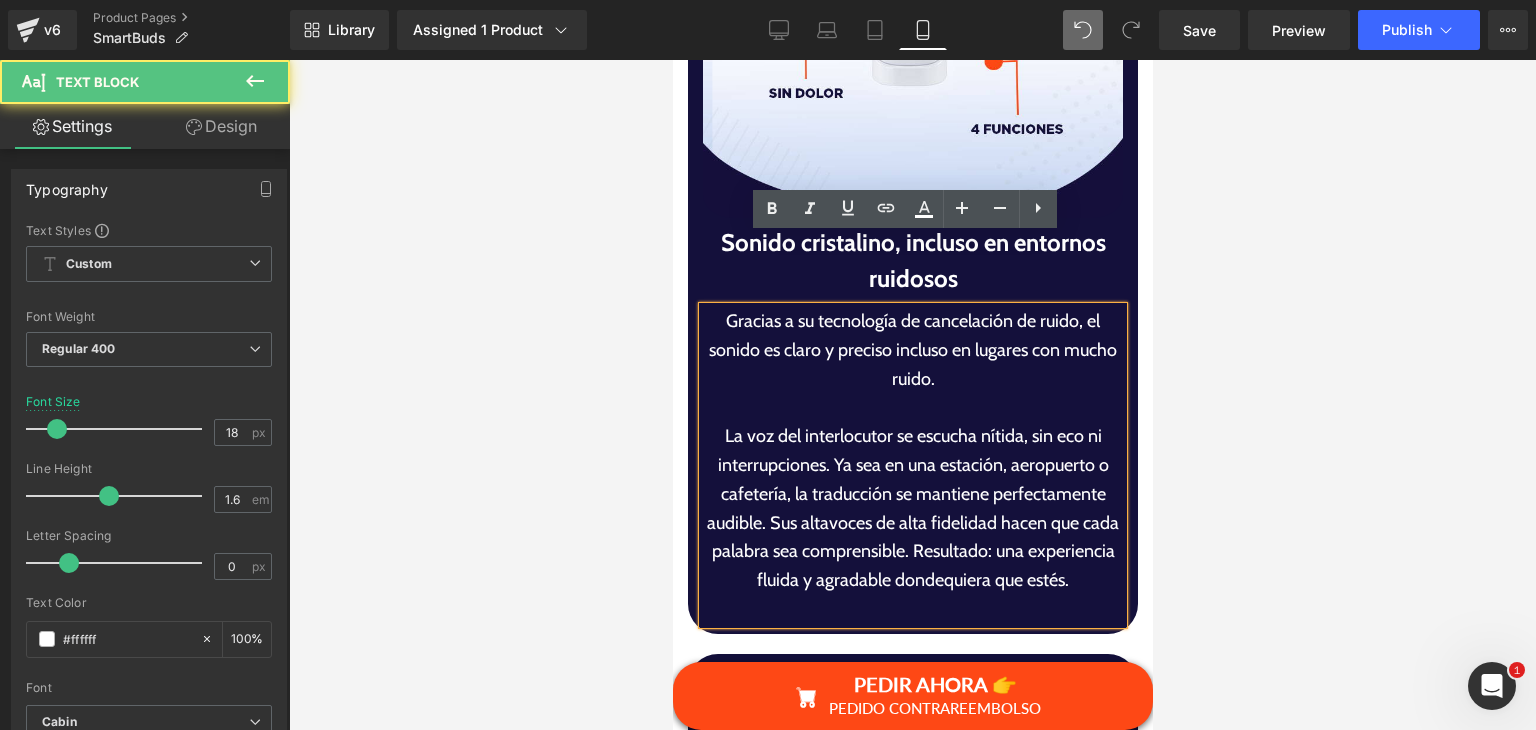 click on "La voz del interlocutor se escucha nítida, sin eco ni interrupciones. Ya sea en una estación, aeropuerto o cafetería, la traducción se mantiene perfectamente audible. Sus altavoces de alta fidelidad hacen que cada palabra sea comprensible. Resultado: una experiencia fluida y agradable dondequiera que estés." at bounding box center (912, 508) 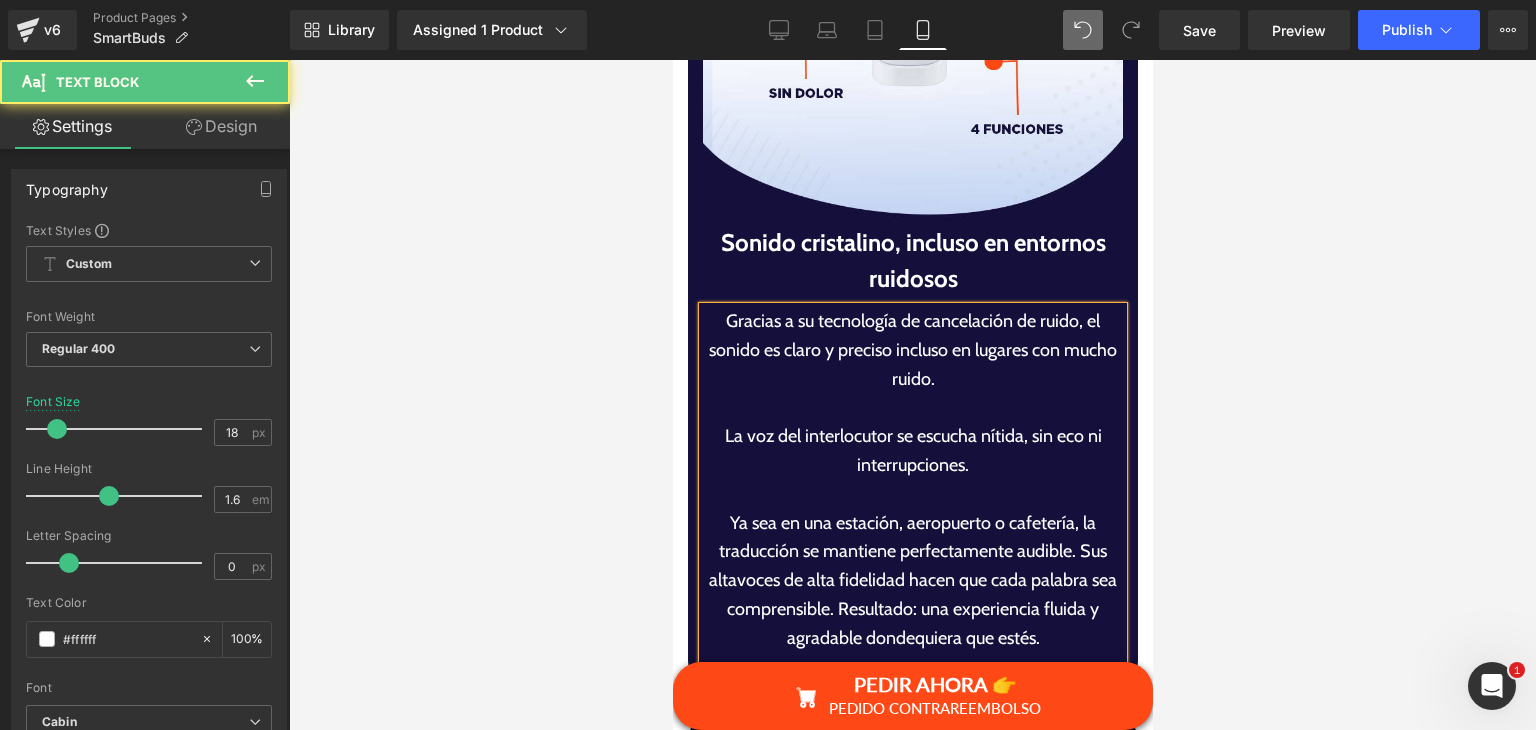 click on "Ya sea en una estación, aeropuerto o cafetería, la traducción se mantiene perfectamente audible. Sus altavoces de alta fidelidad hacen que cada palabra sea comprensible. Resultado: una experiencia fluida y agradable dondequiera que estés." at bounding box center [912, 581] 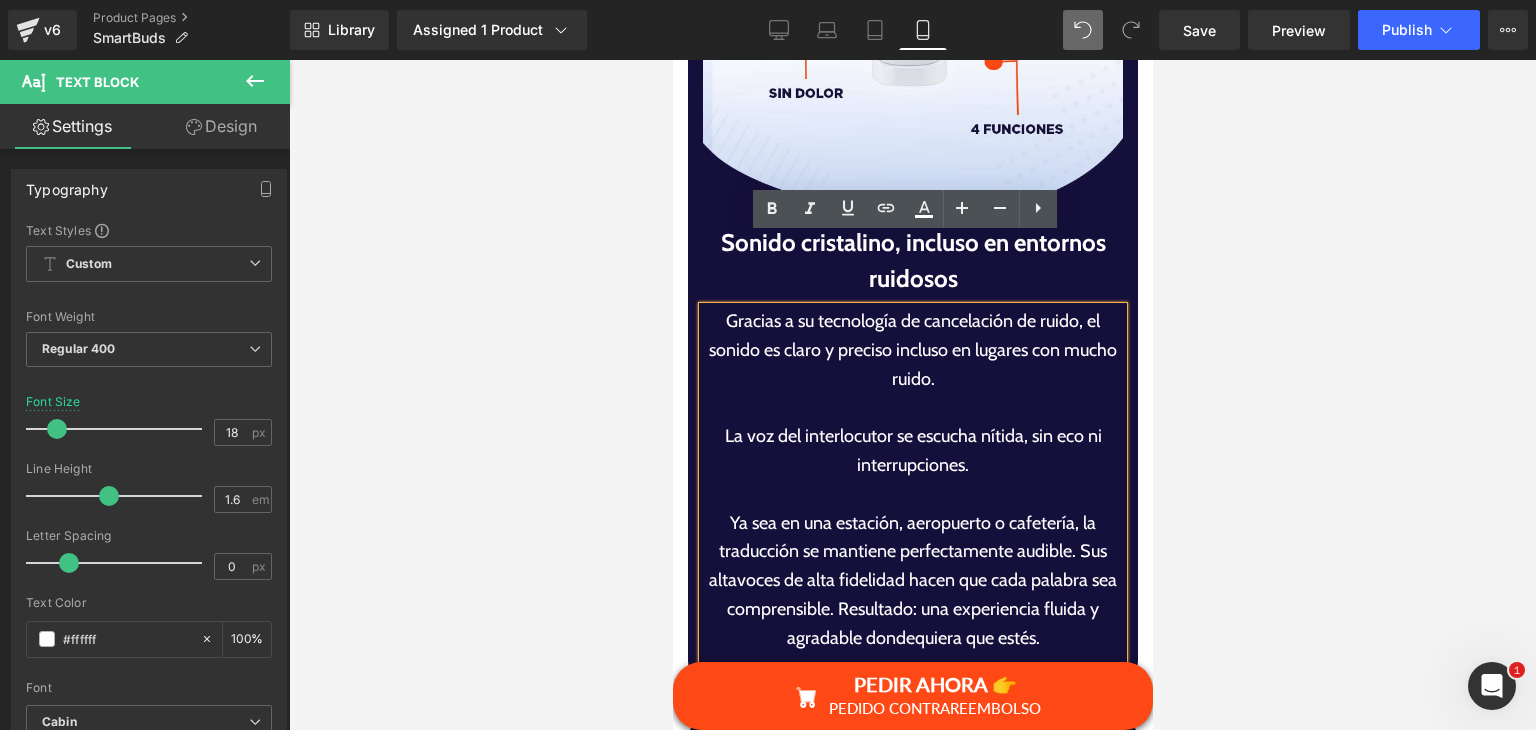 click on "Ya sea en una estación, aeropuerto o cafetería, la traducción se mantiene perfectamente audible. Sus altavoces de alta fidelidad hacen que cada palabra sea comprensible. Resultado: una experiencia fluida y agradable dondequiera que estés." at bounding box center [912, 581] 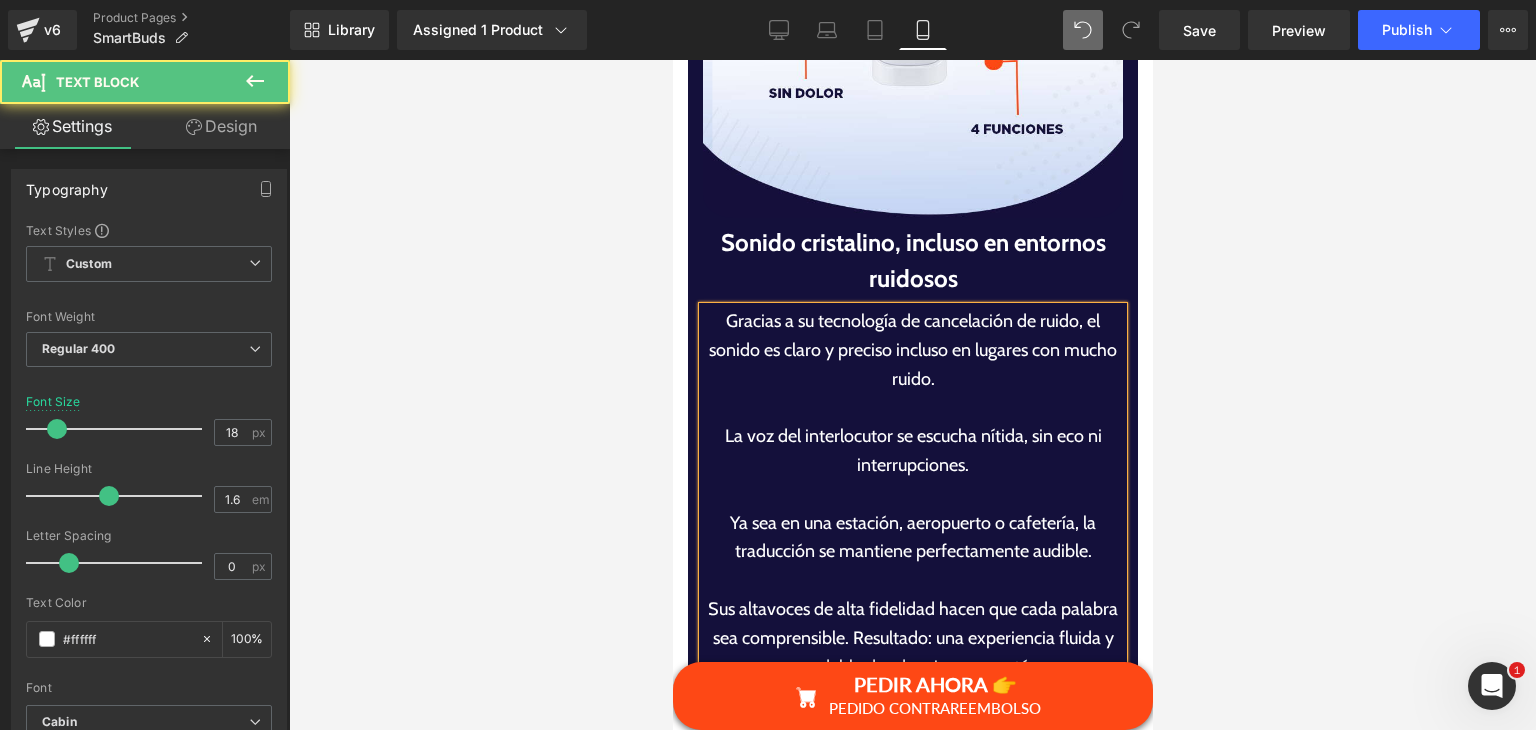 click on "Sus altavoces de alta fidelidad hacen que cada palabra sea comprensible. Resultado: una experiencia fluida y agradable dondequiera que estés." at bounding box center [912, 638] 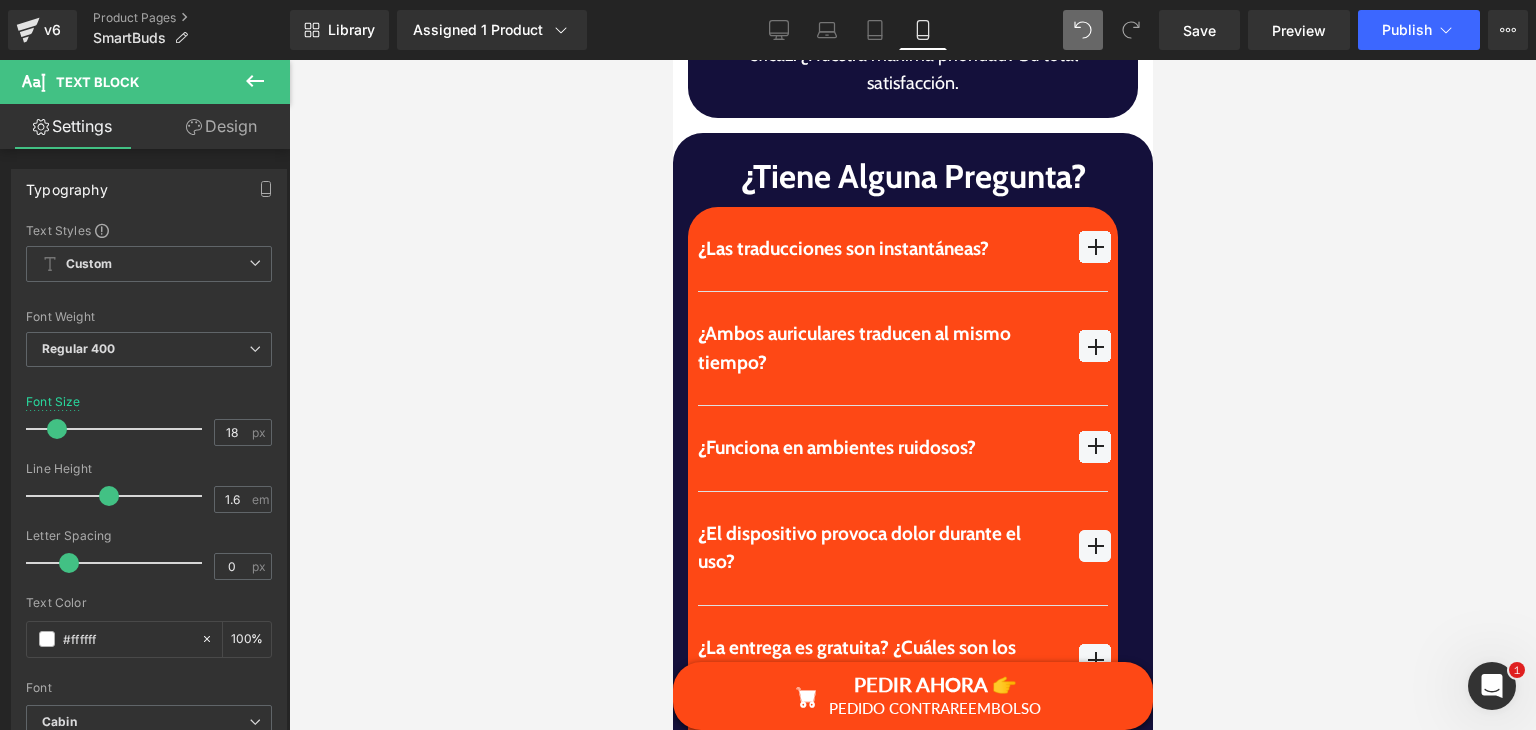 scroll, scrollTop: 8579, scrollLeft: 0, axis: vertical 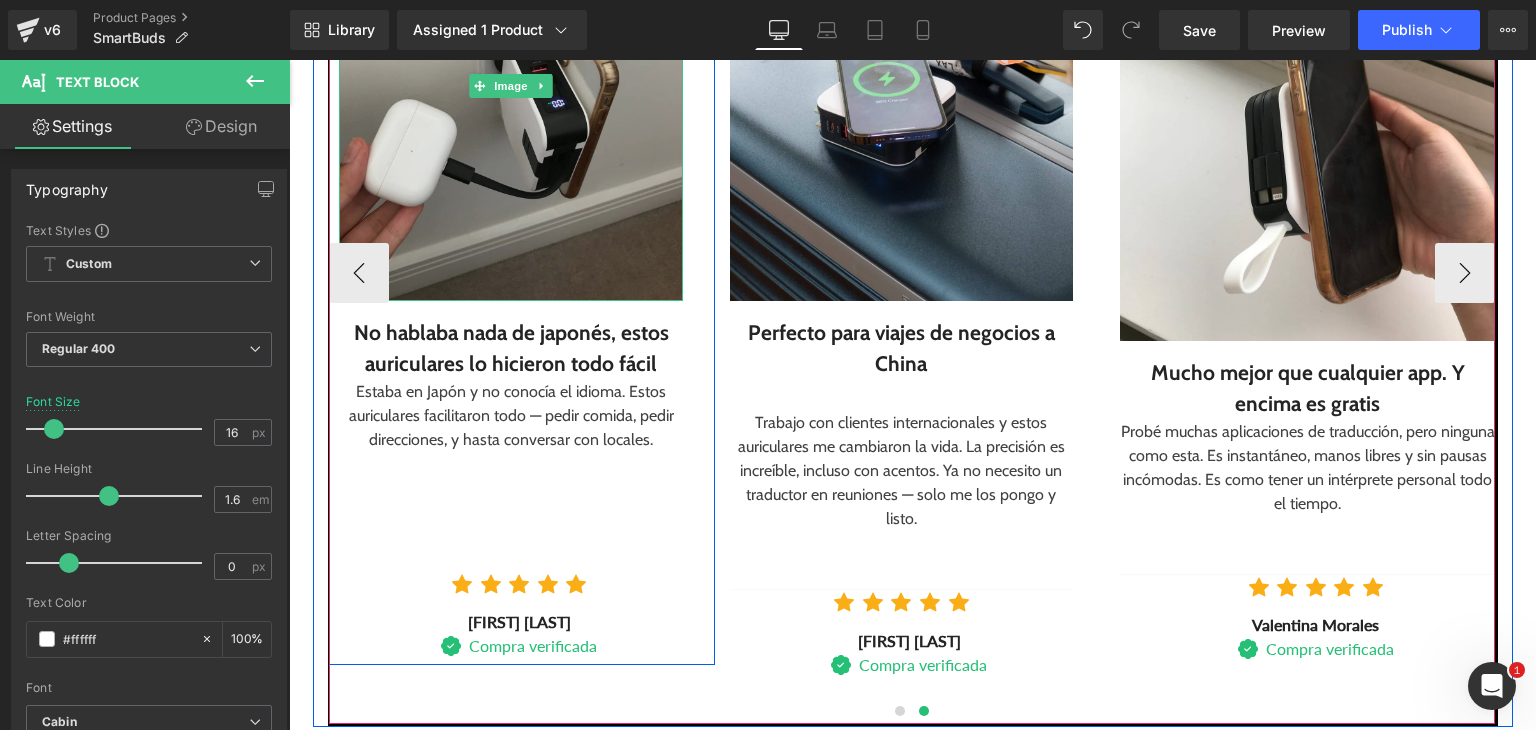 click at bounding box center [510, 86] 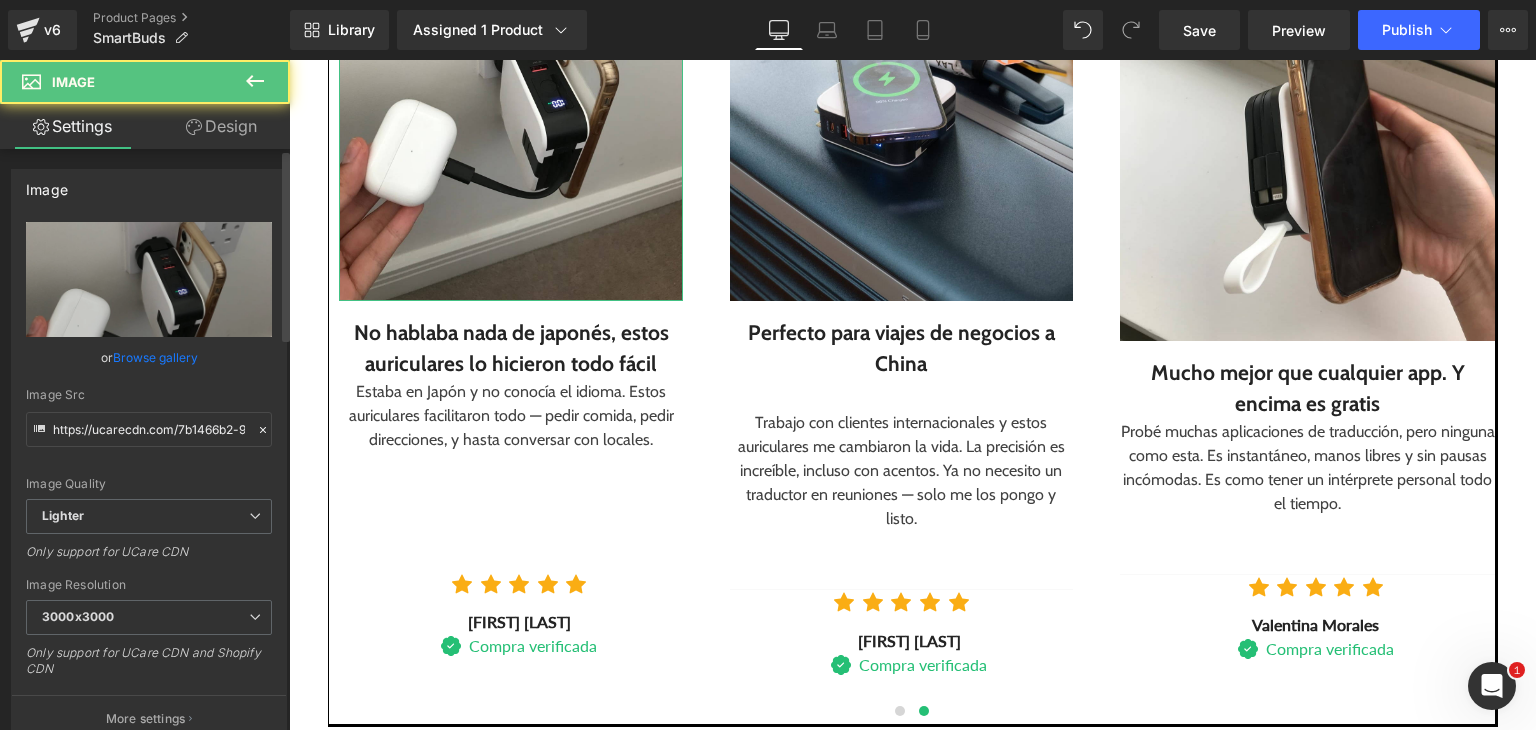click on "Browse gallery" at bounding box center (155, 357) 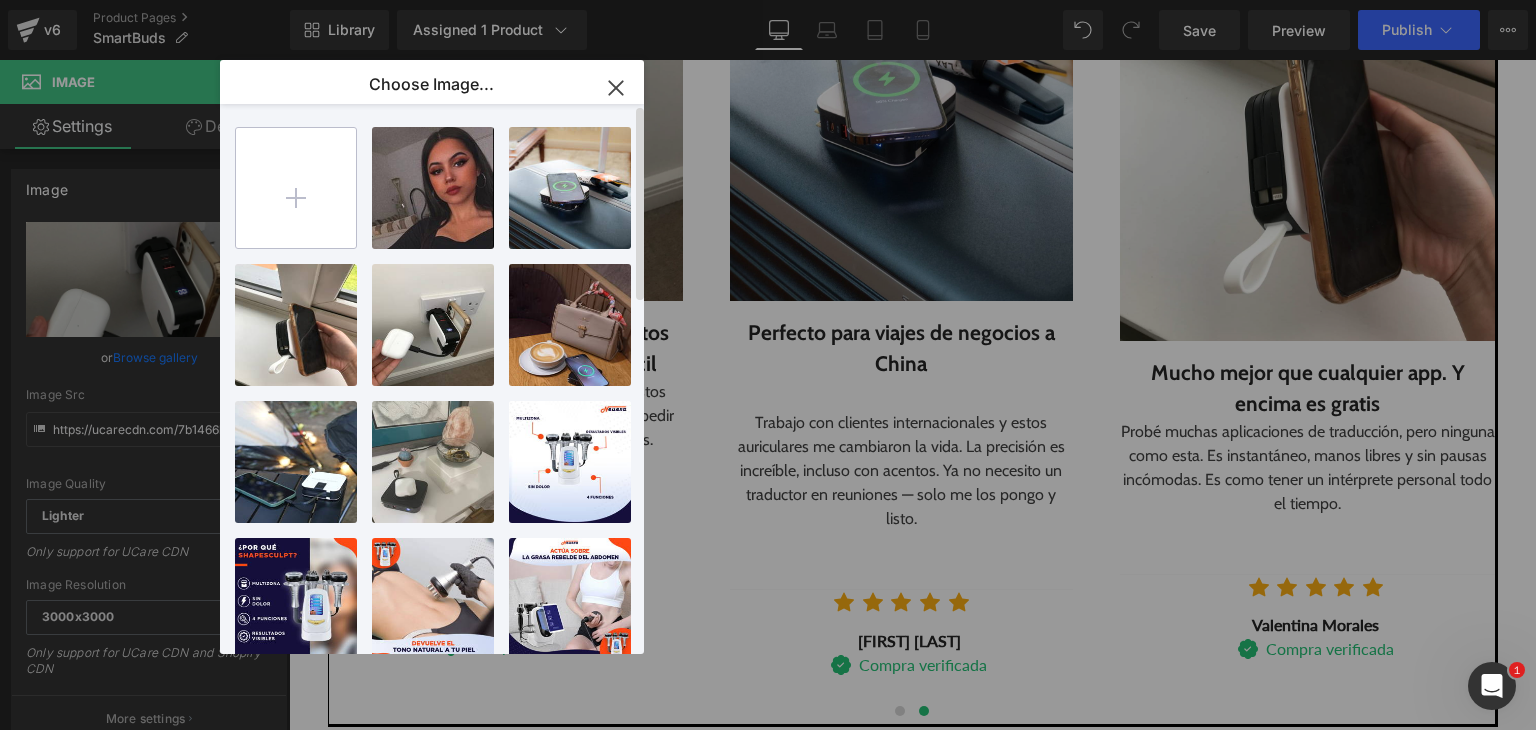 click at bounding box center (296, 188) 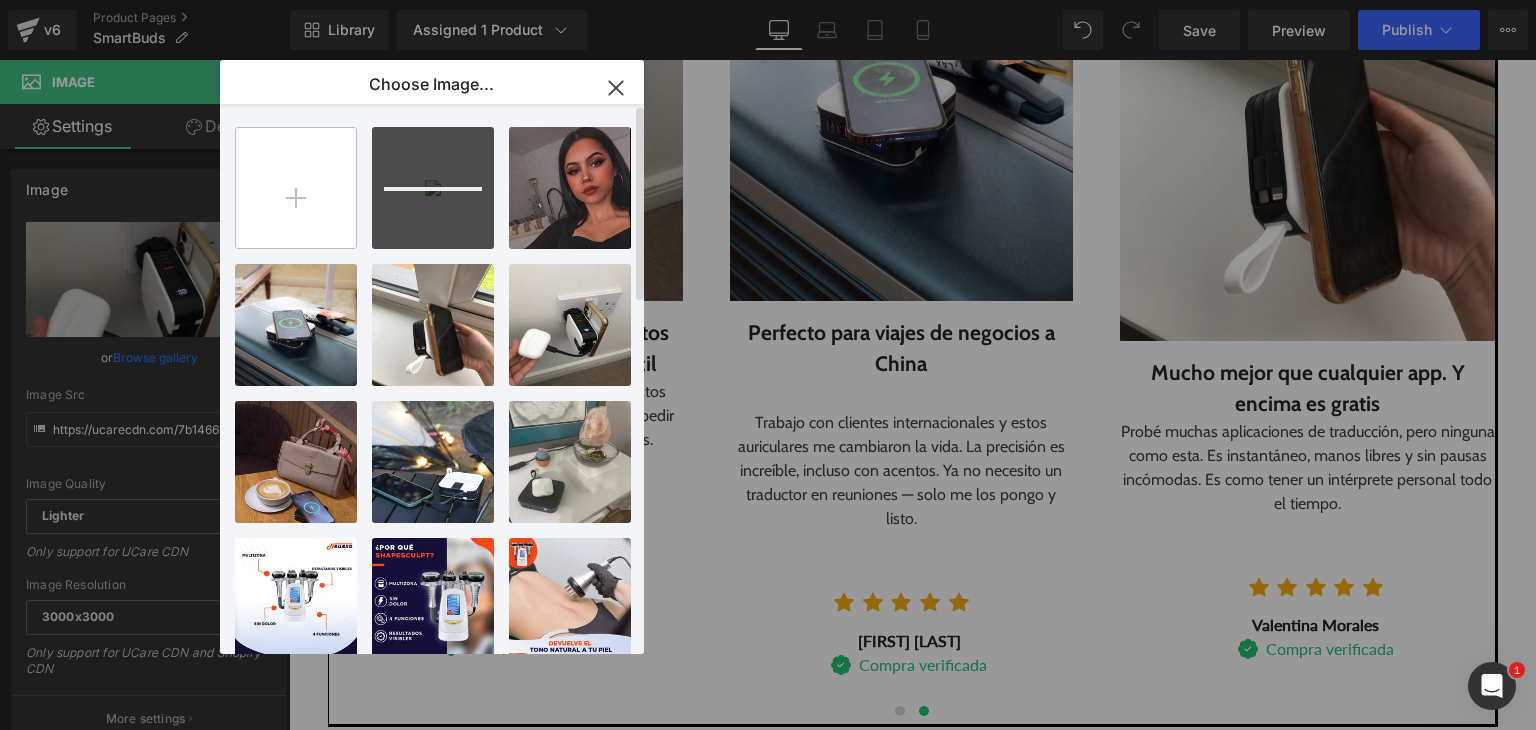 click at bounding box center (296, 188) 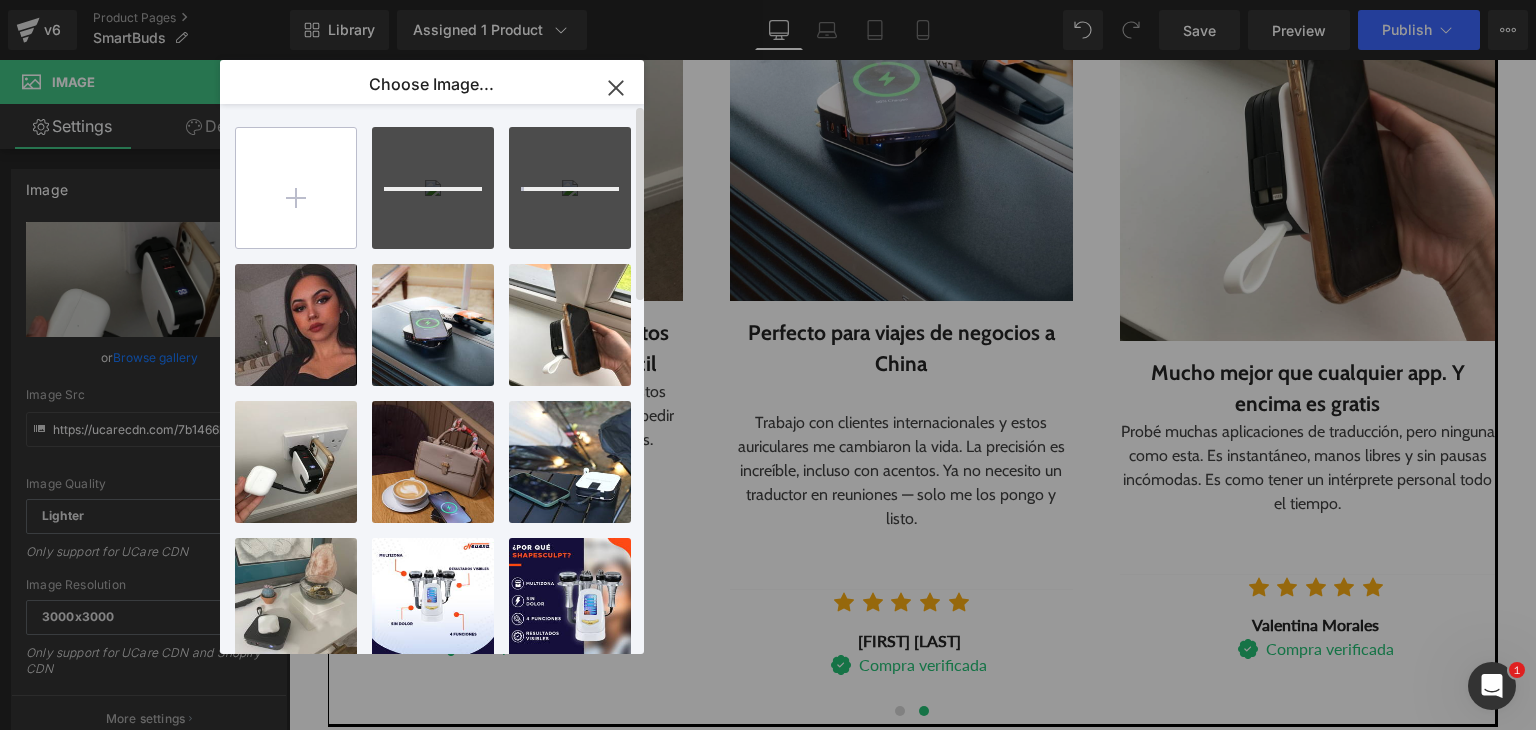 click at bounding box center (296, 188) 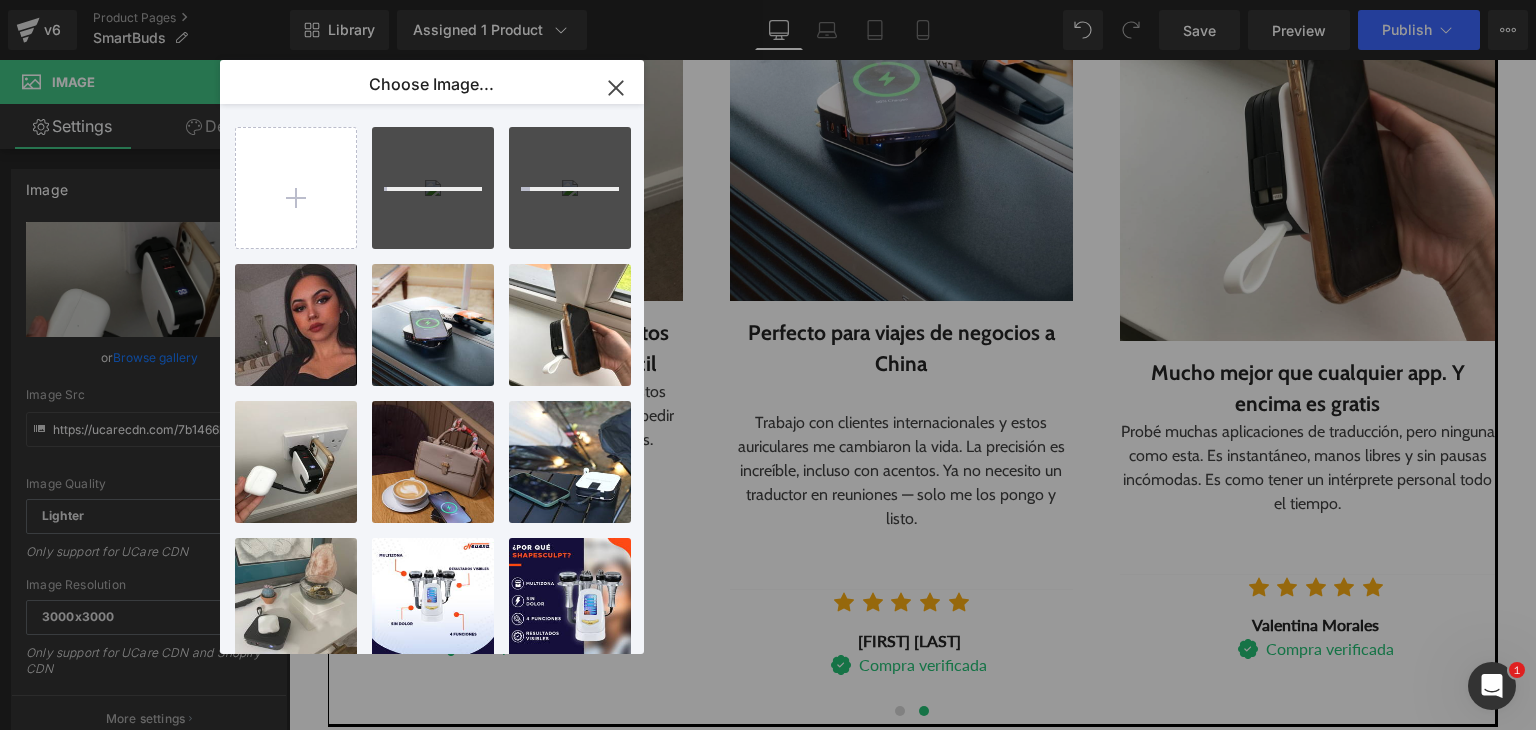 type on "C:\fakepath\3.png" 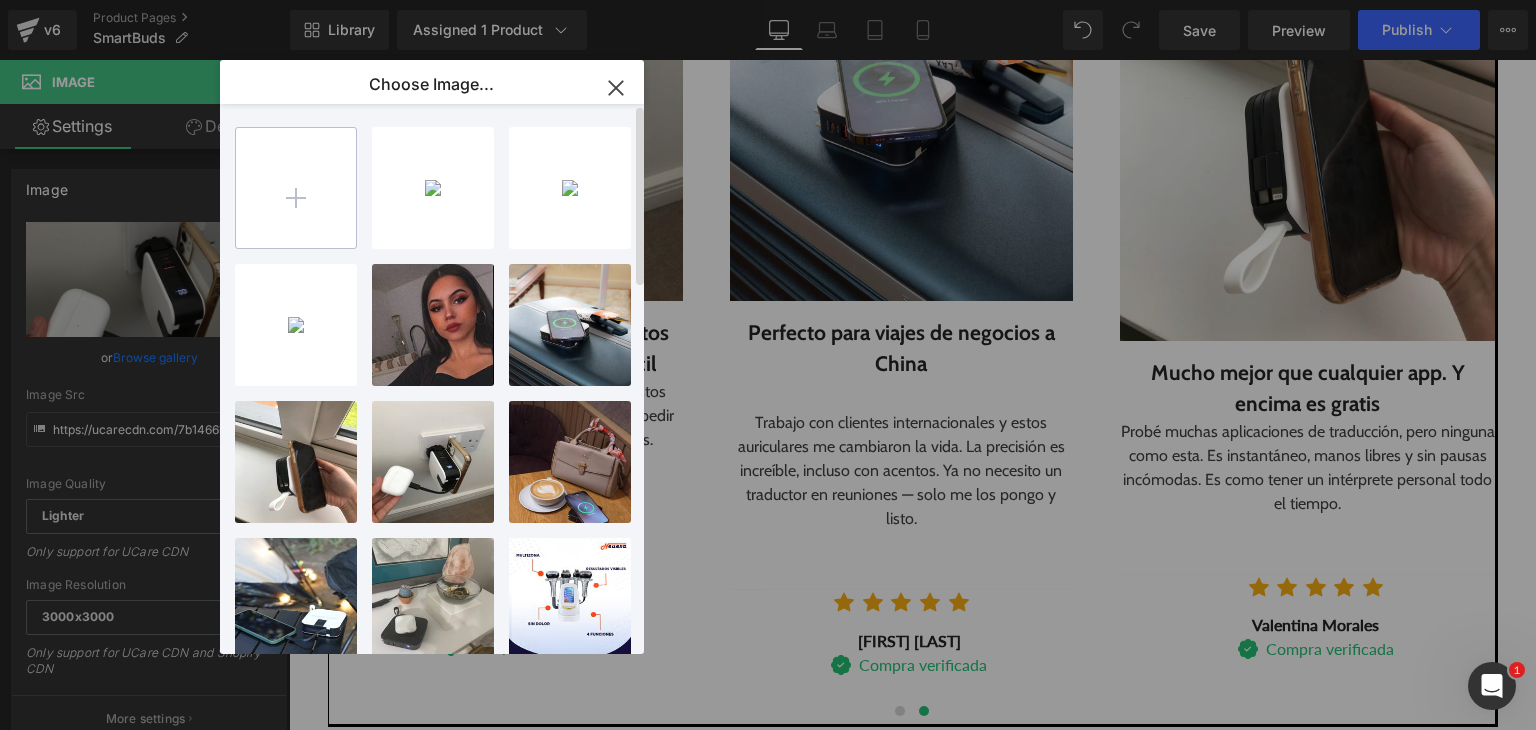click at bounding box center [296, 188] 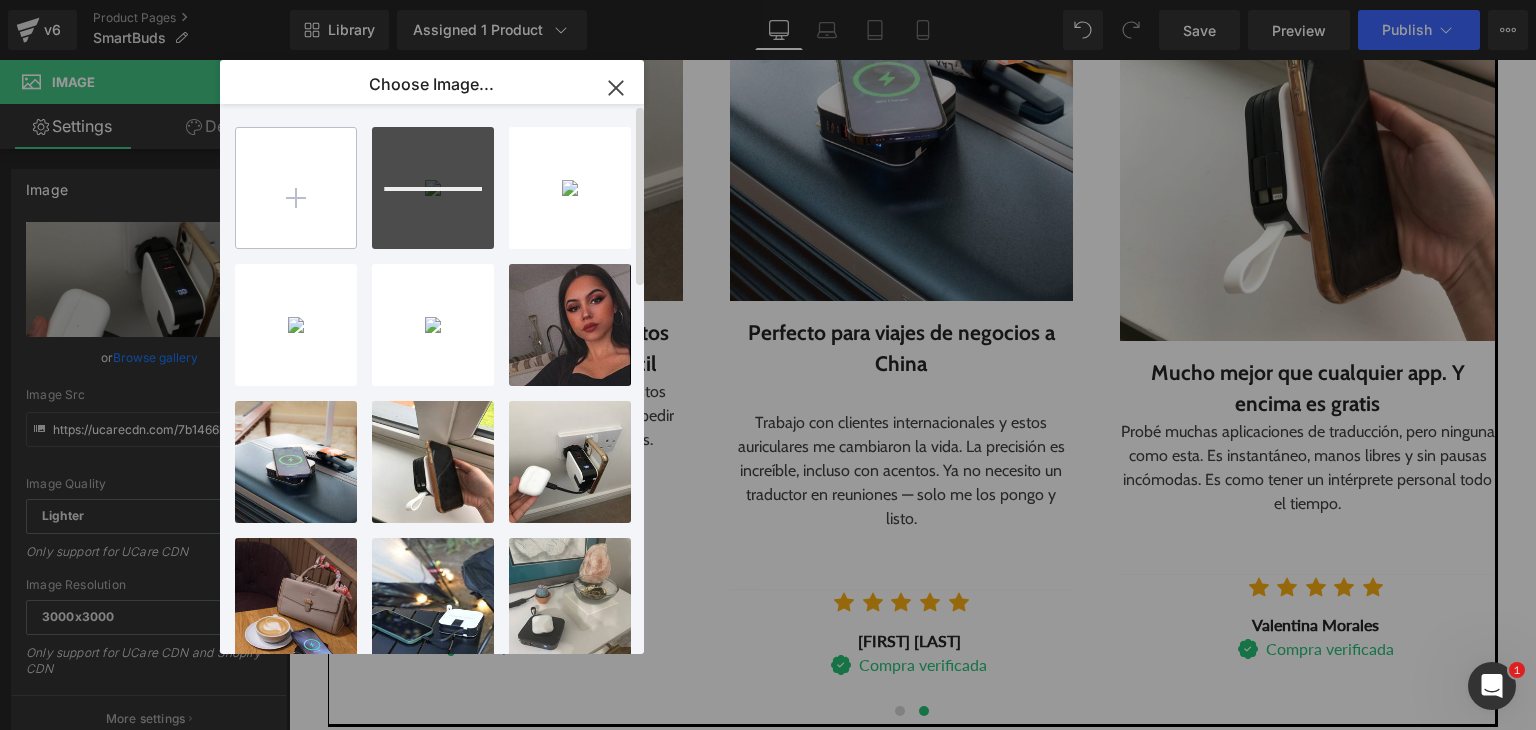 click at bounding box center [296, 188] 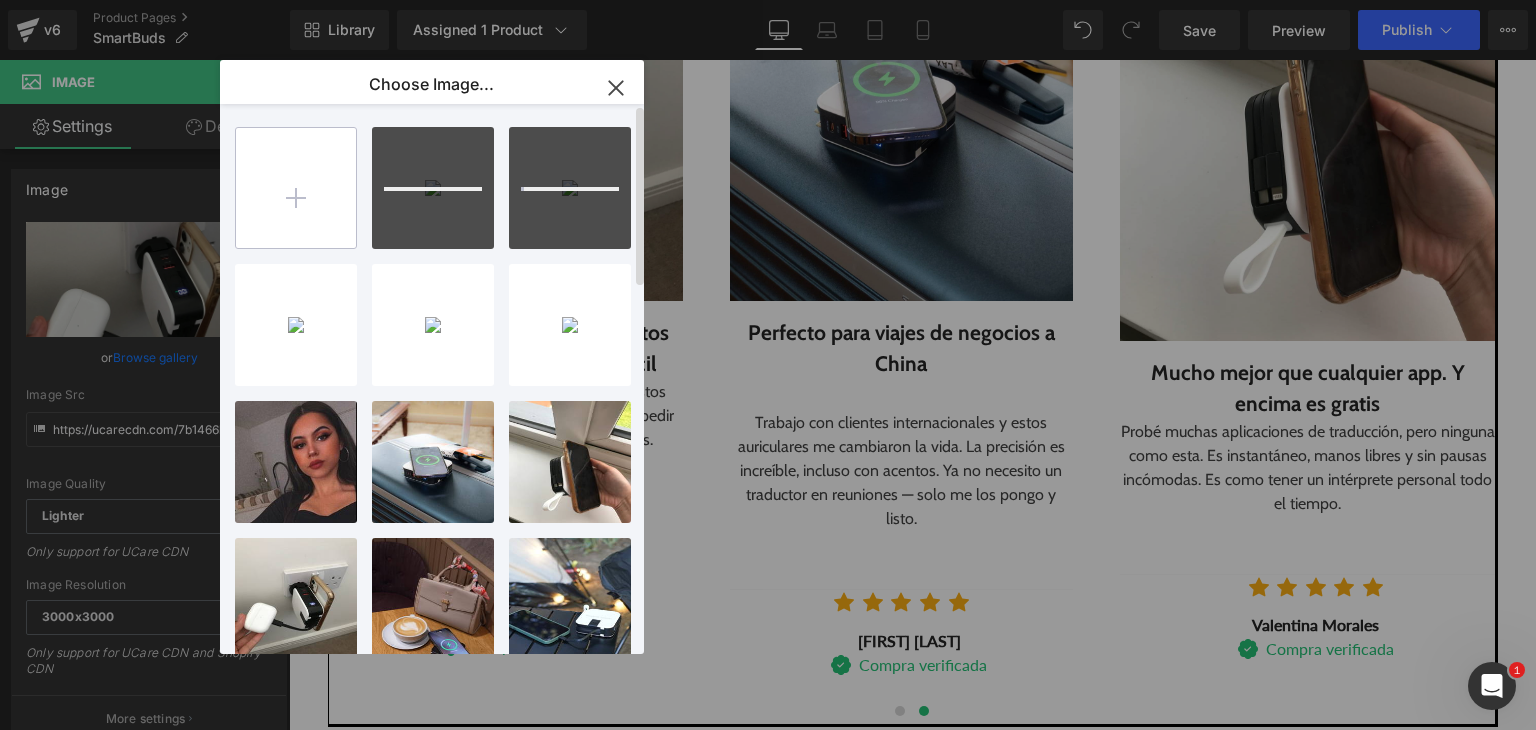 click at bounding box center (296, 188) 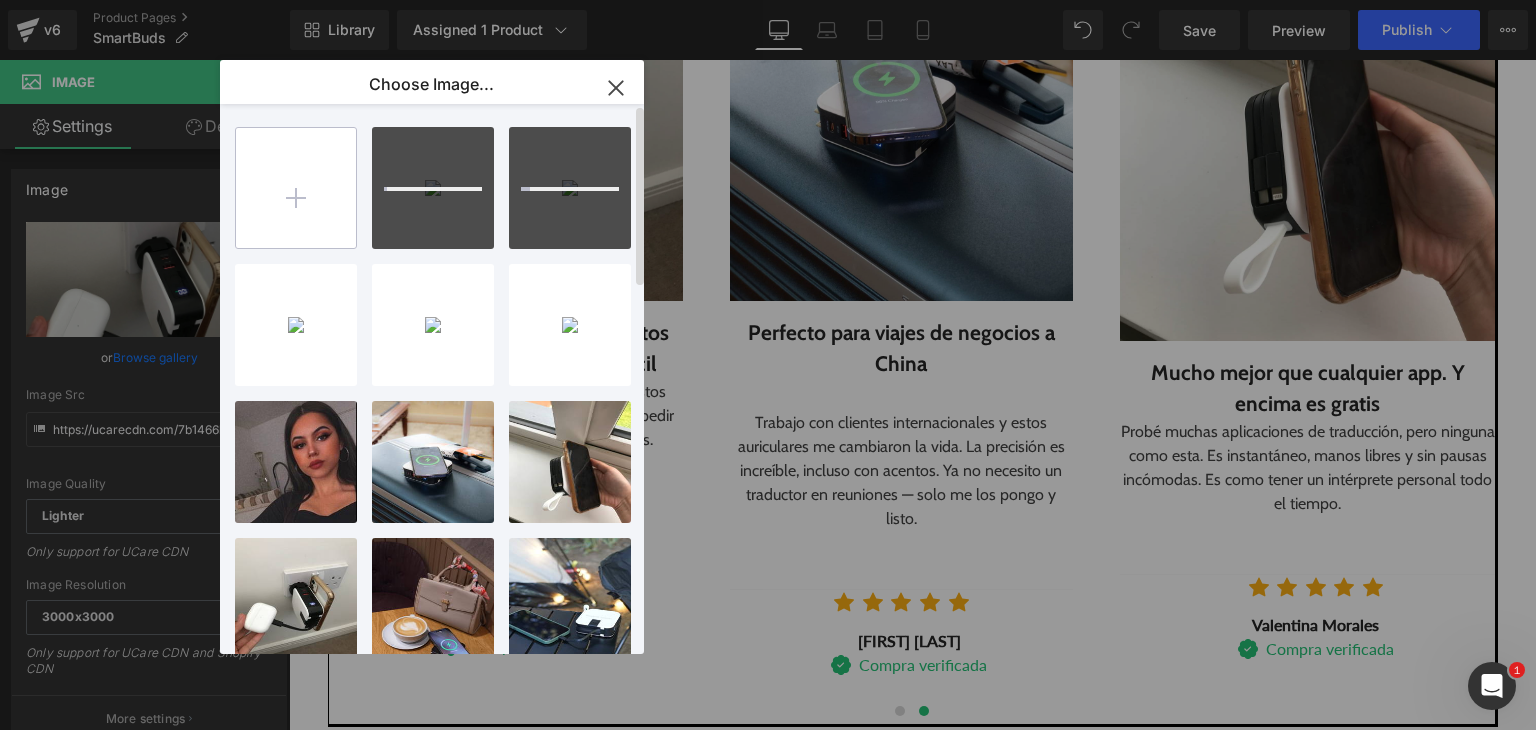 type on "C:\fakepath\6.png" 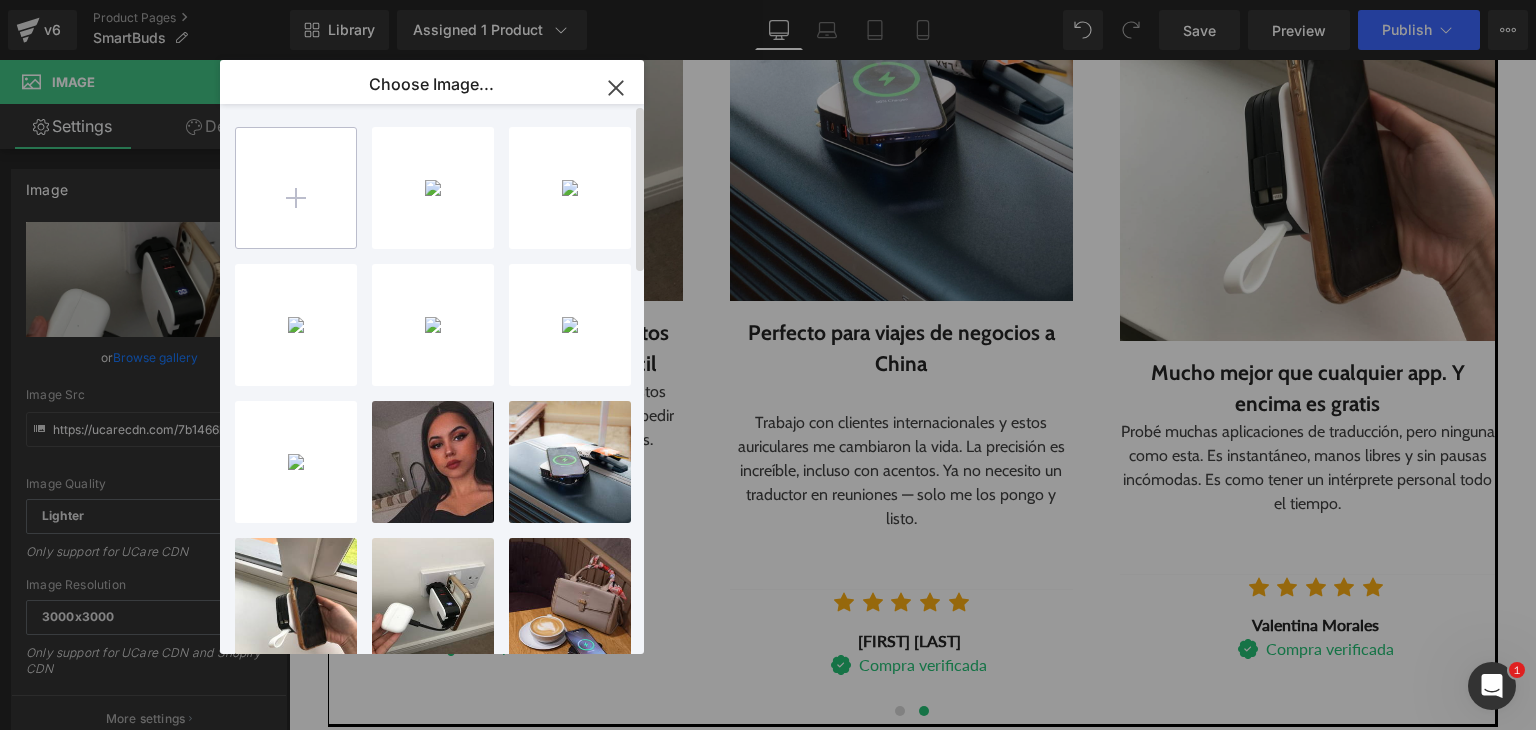 click at bounding box center [296, 188] 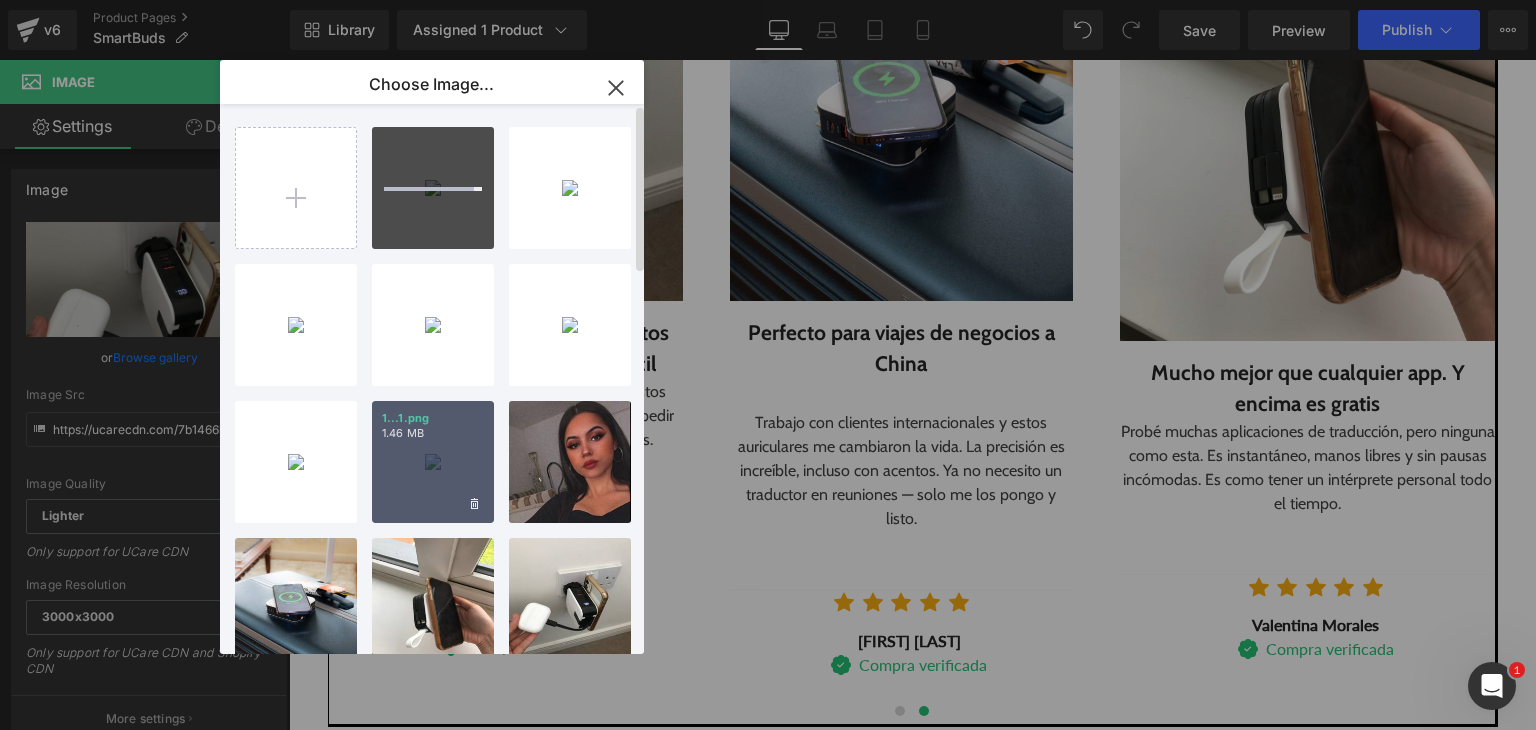 type 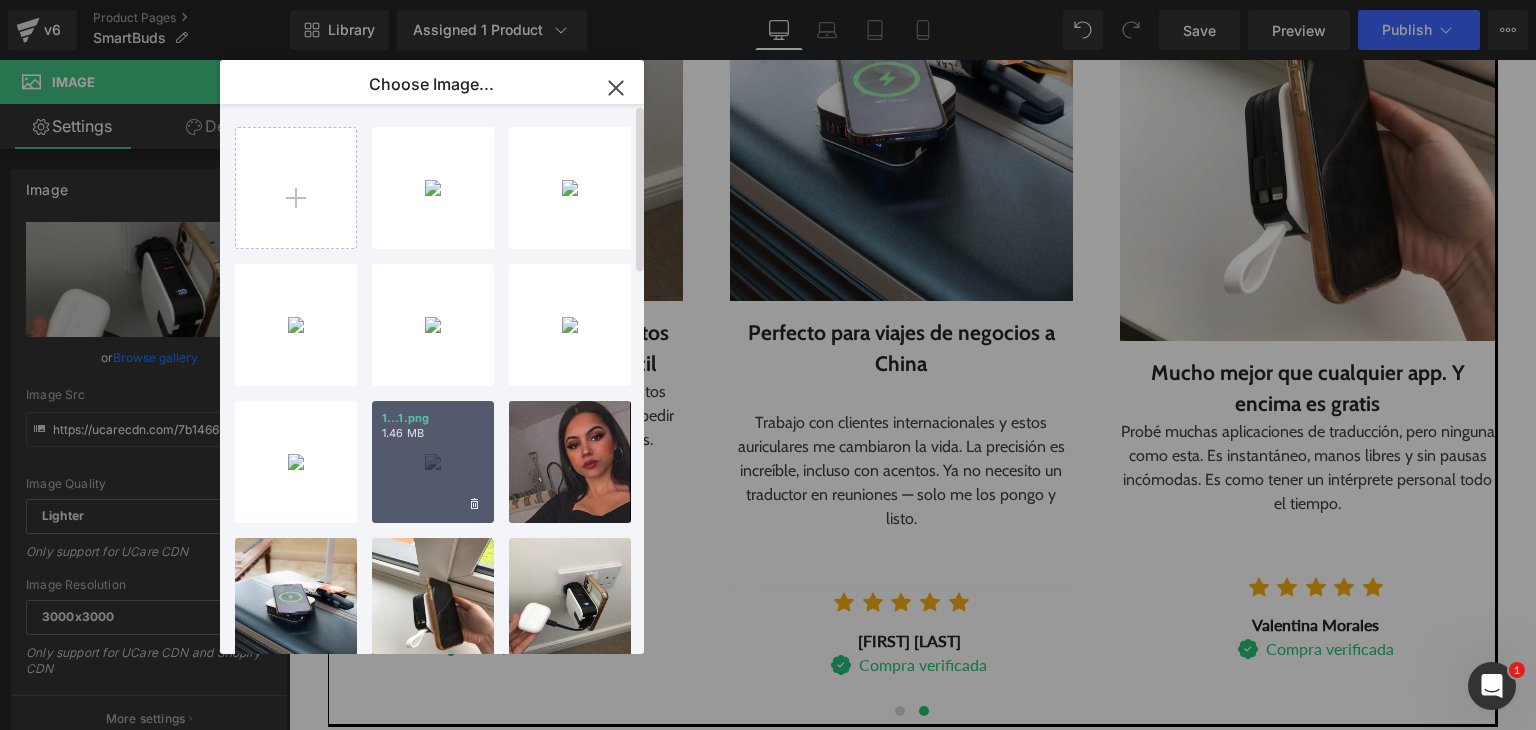 click on "1...1.png 1.46 MB" at bounding box center (433, 462) 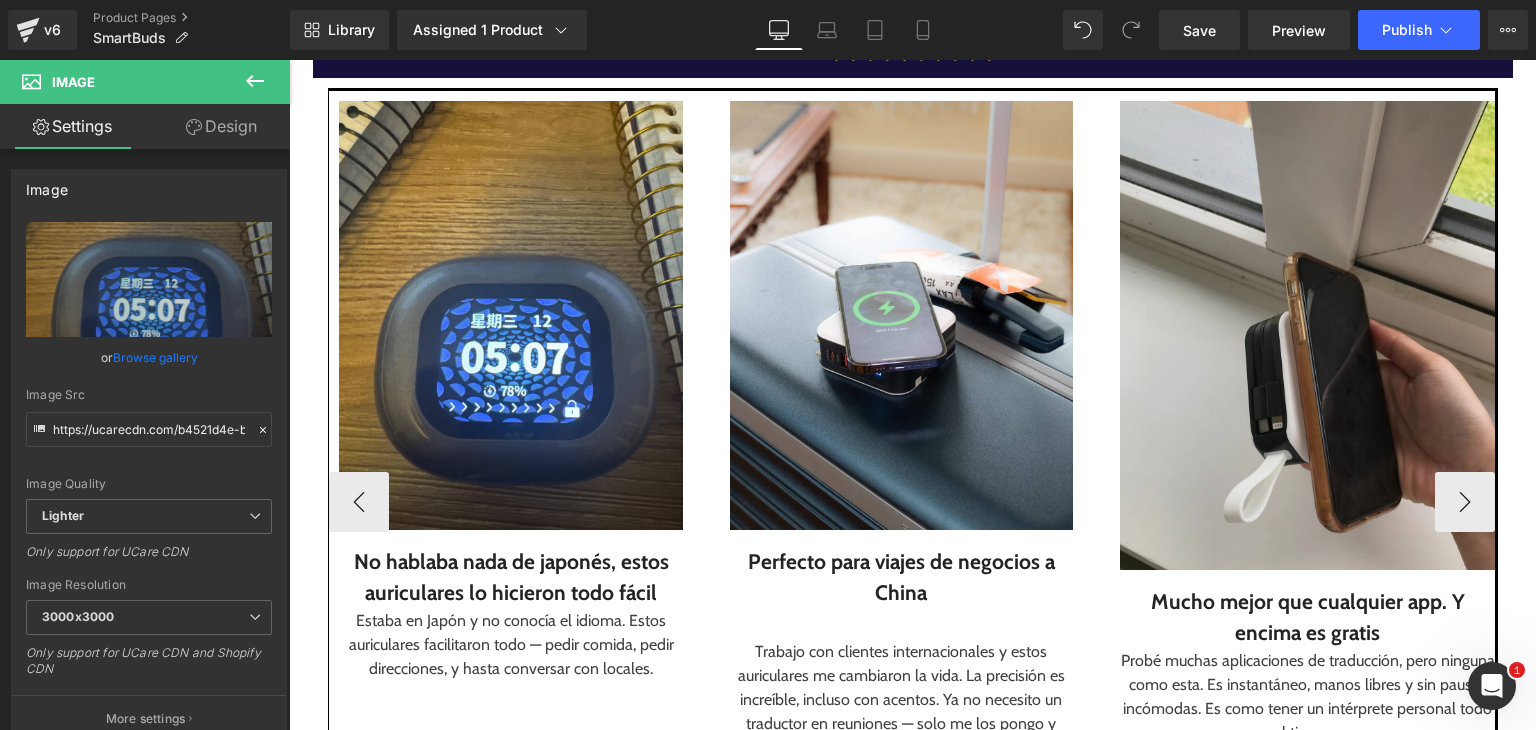 scroll, scrollTop: 2393, scrollLeft: 0, axis: vertical 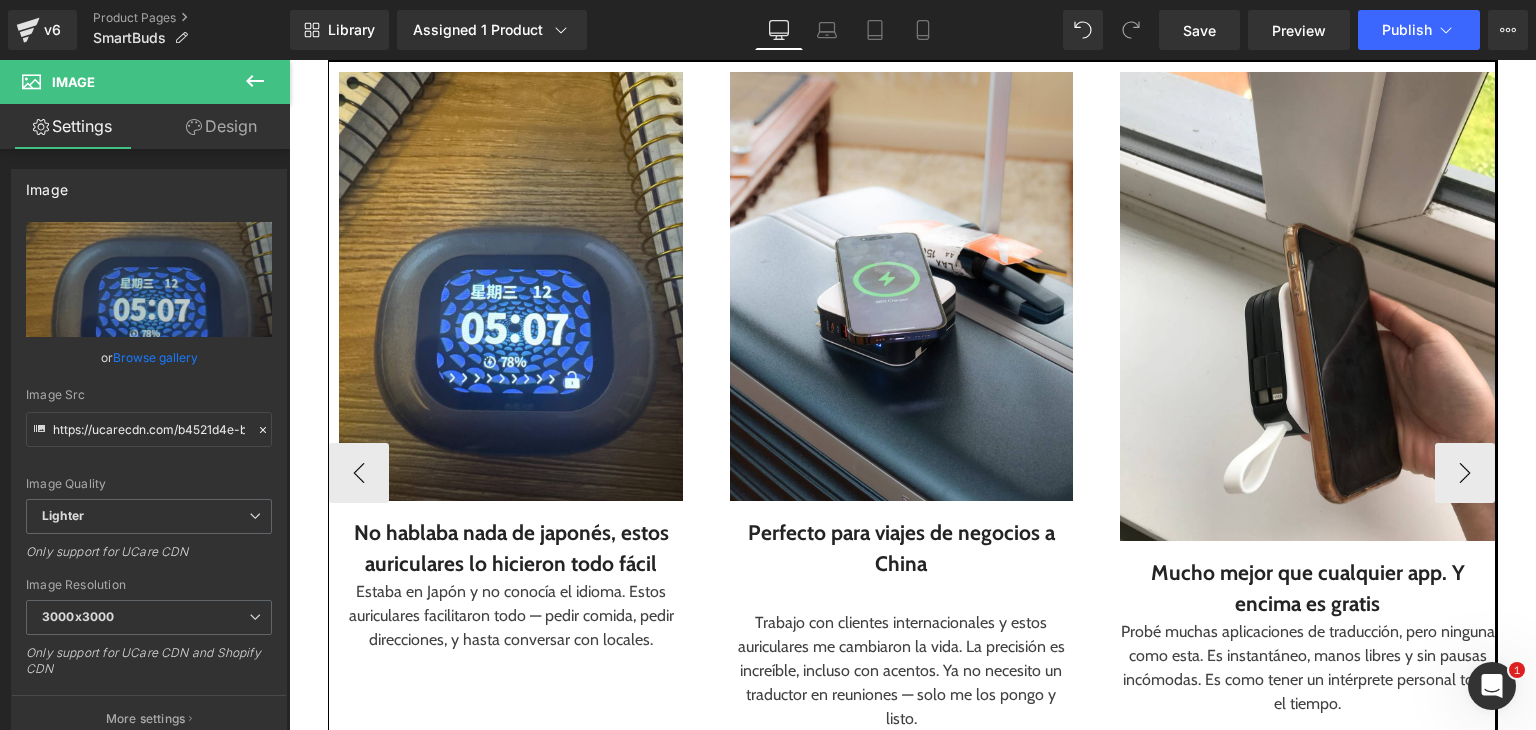 click at bounding box center [901, 286] 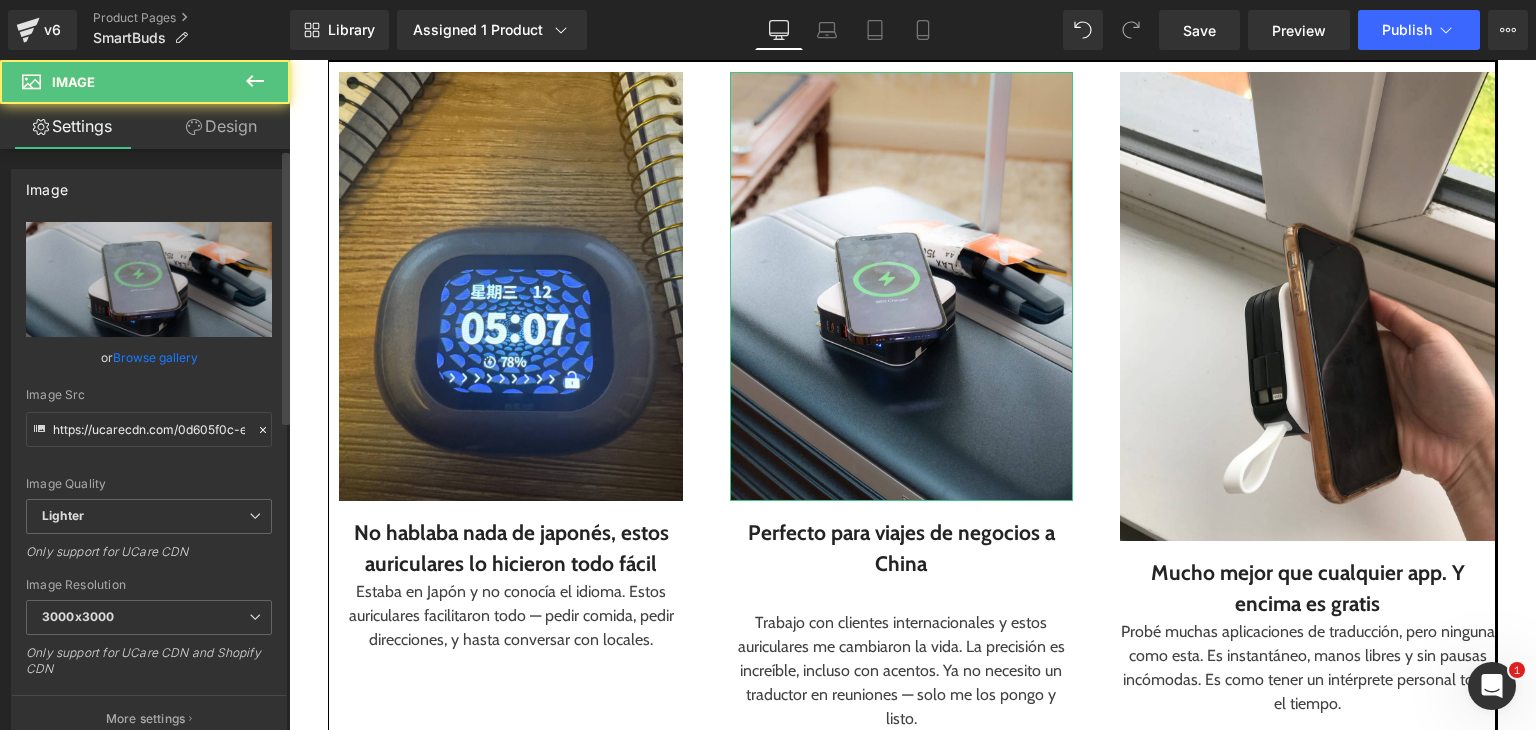 click on "Browse gallery" at bounding box center (155, 357) 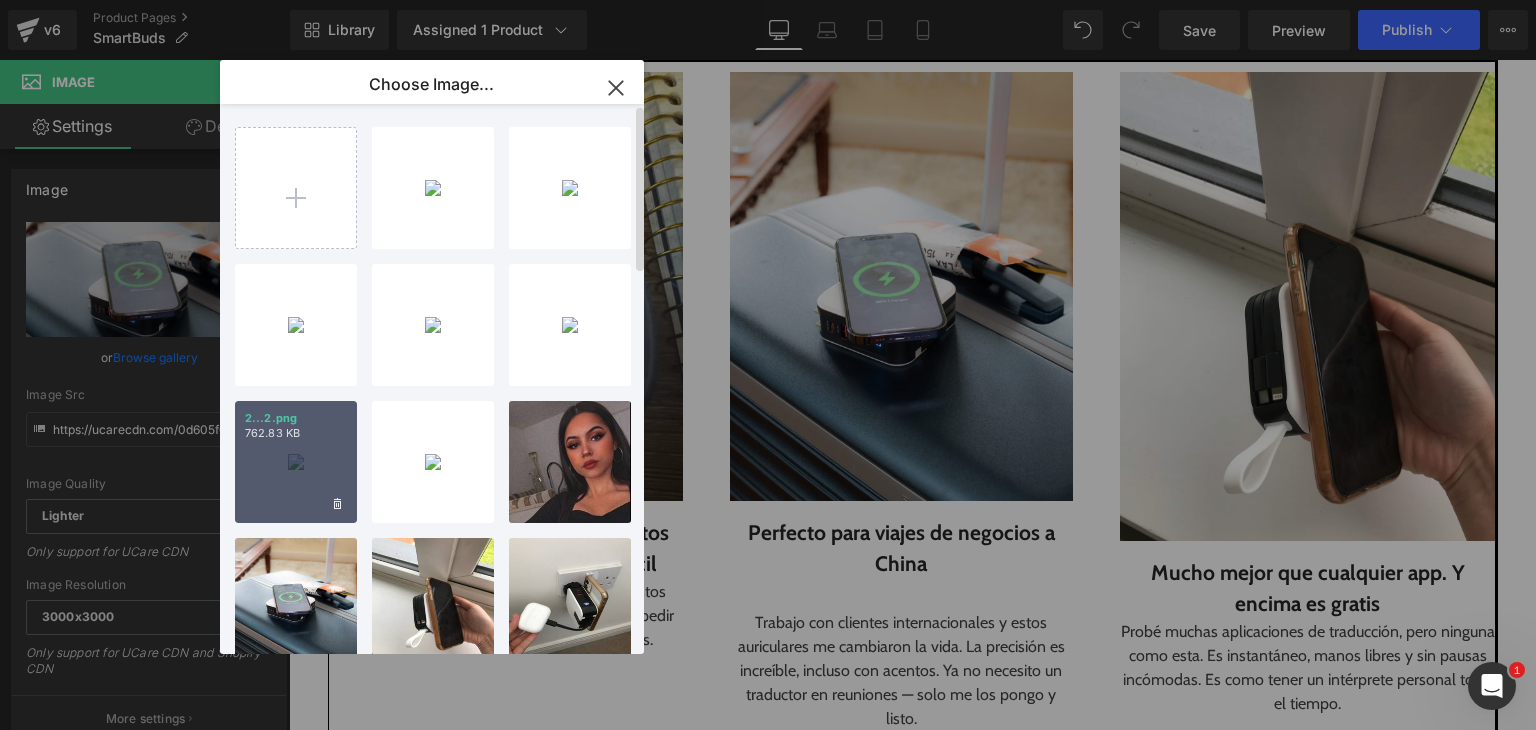 click on "2...2.png 762.83 KB" at bounding box center (296, 462) 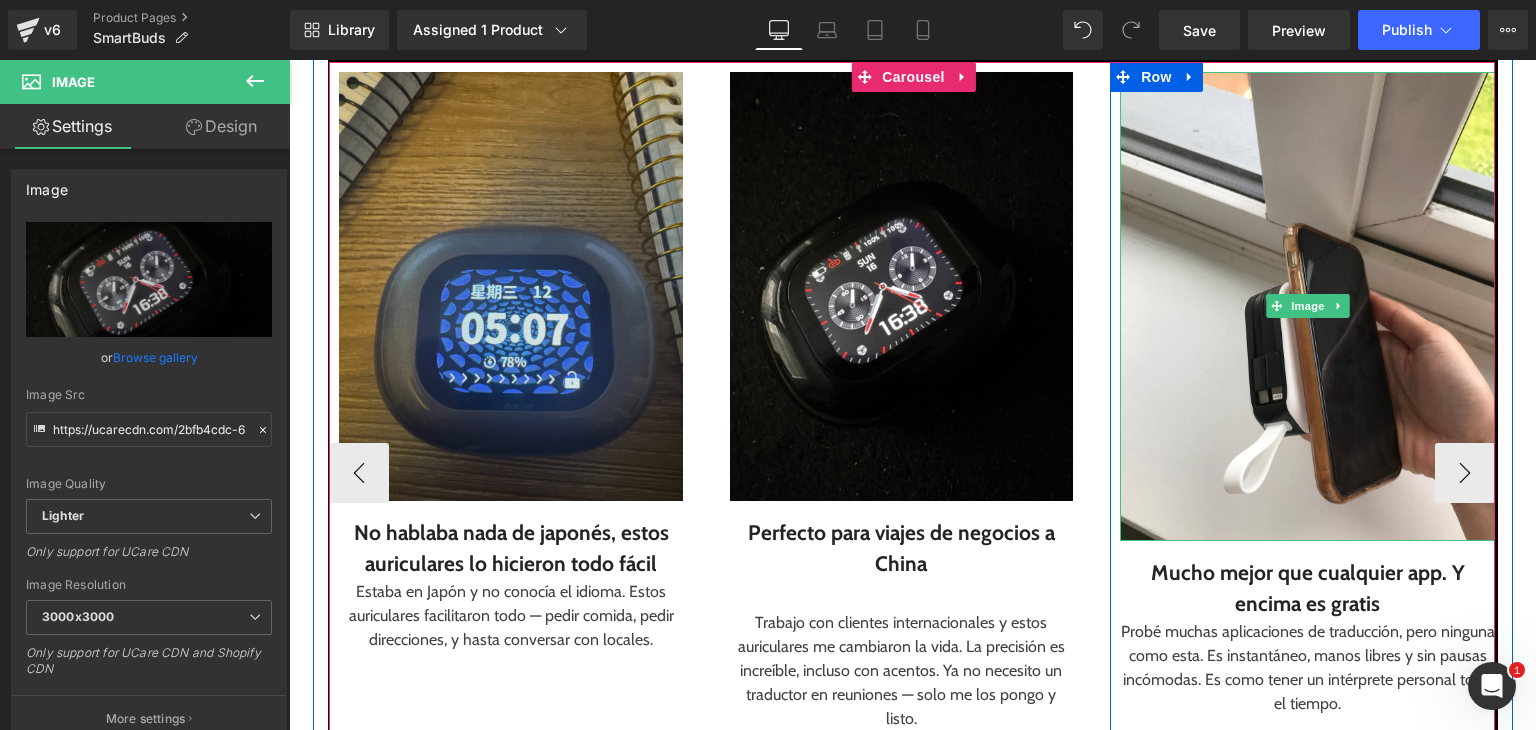 click at bounding box center [1307, 306] 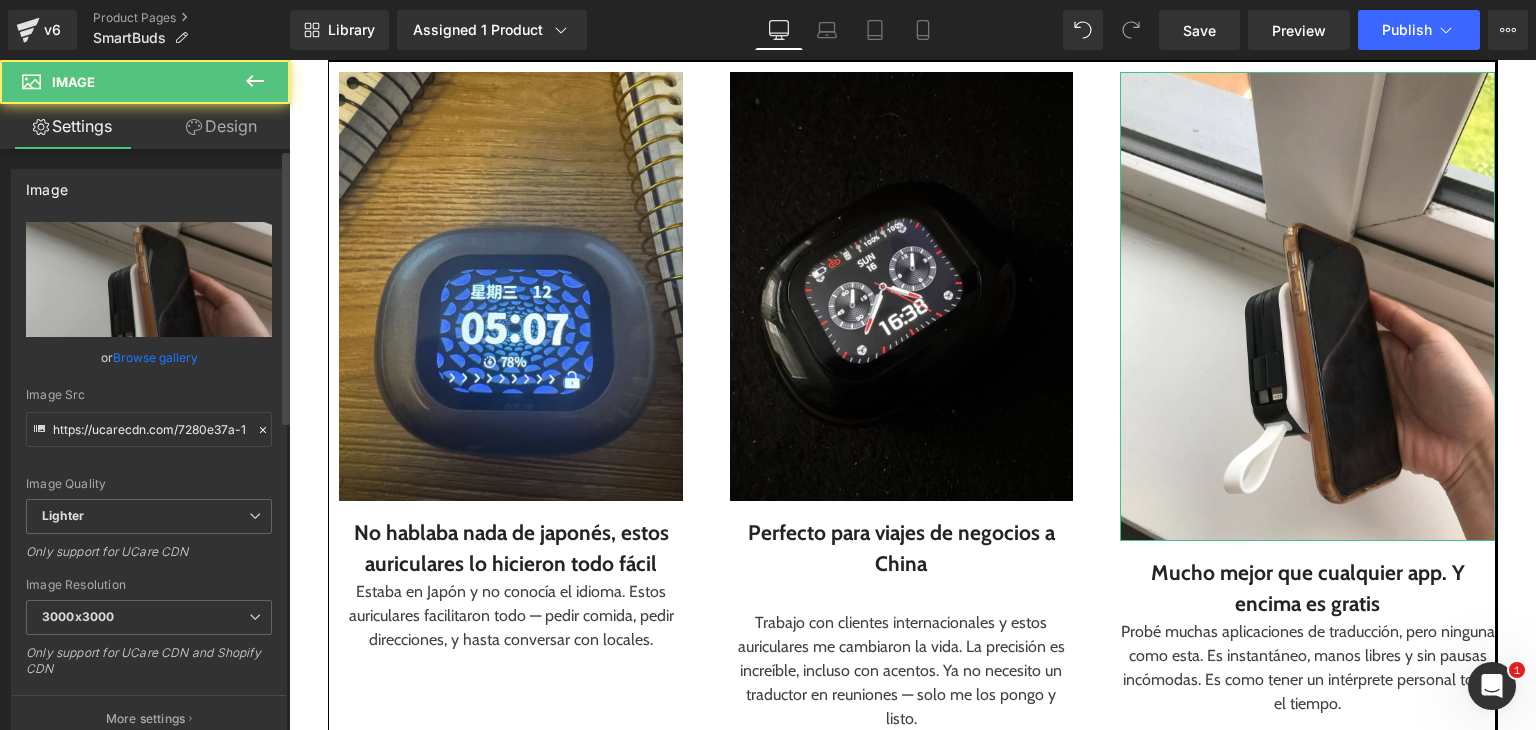 click on "Browse gallery" at bounding box center [155, 357] 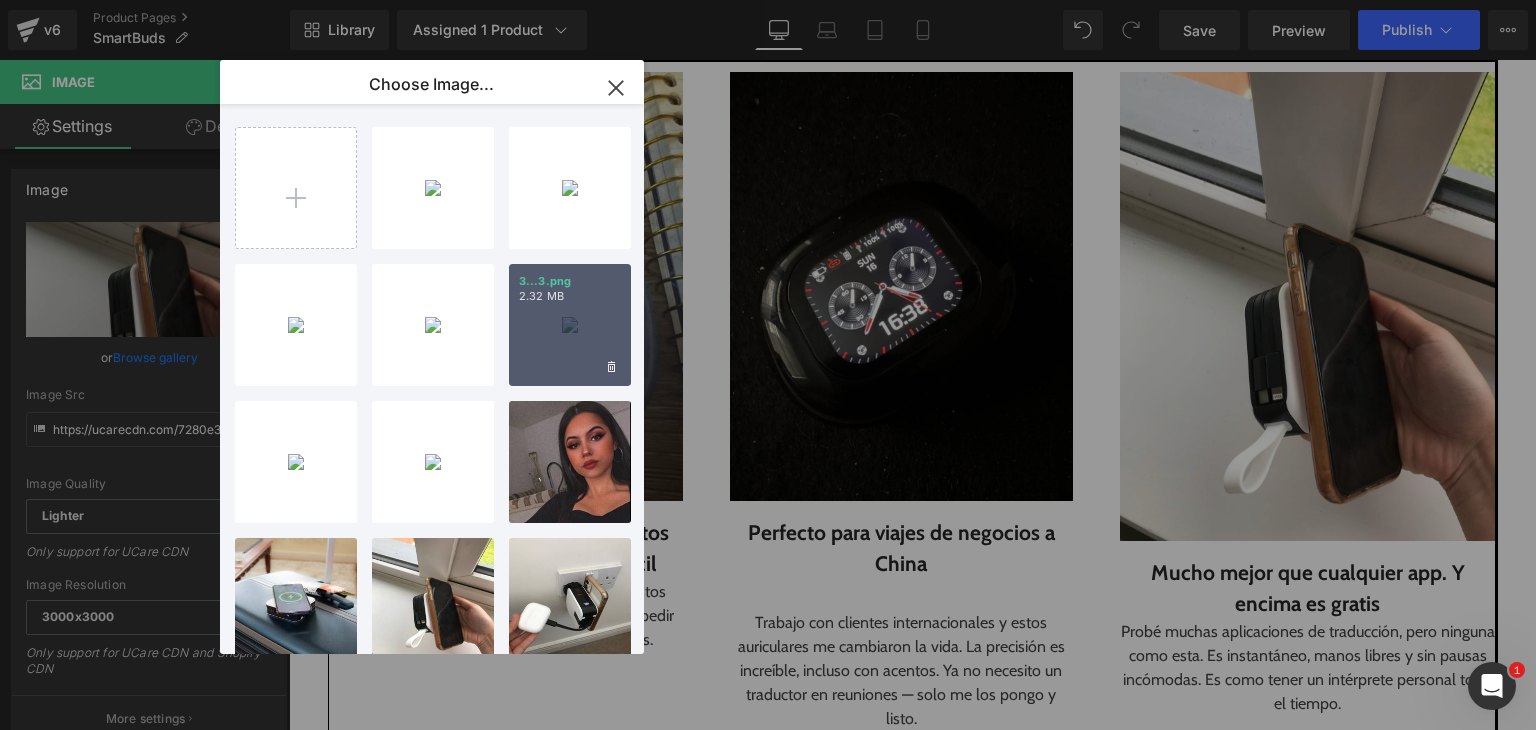 click on "3...3.png 2.32 MB" at bounding box center (570, 325) 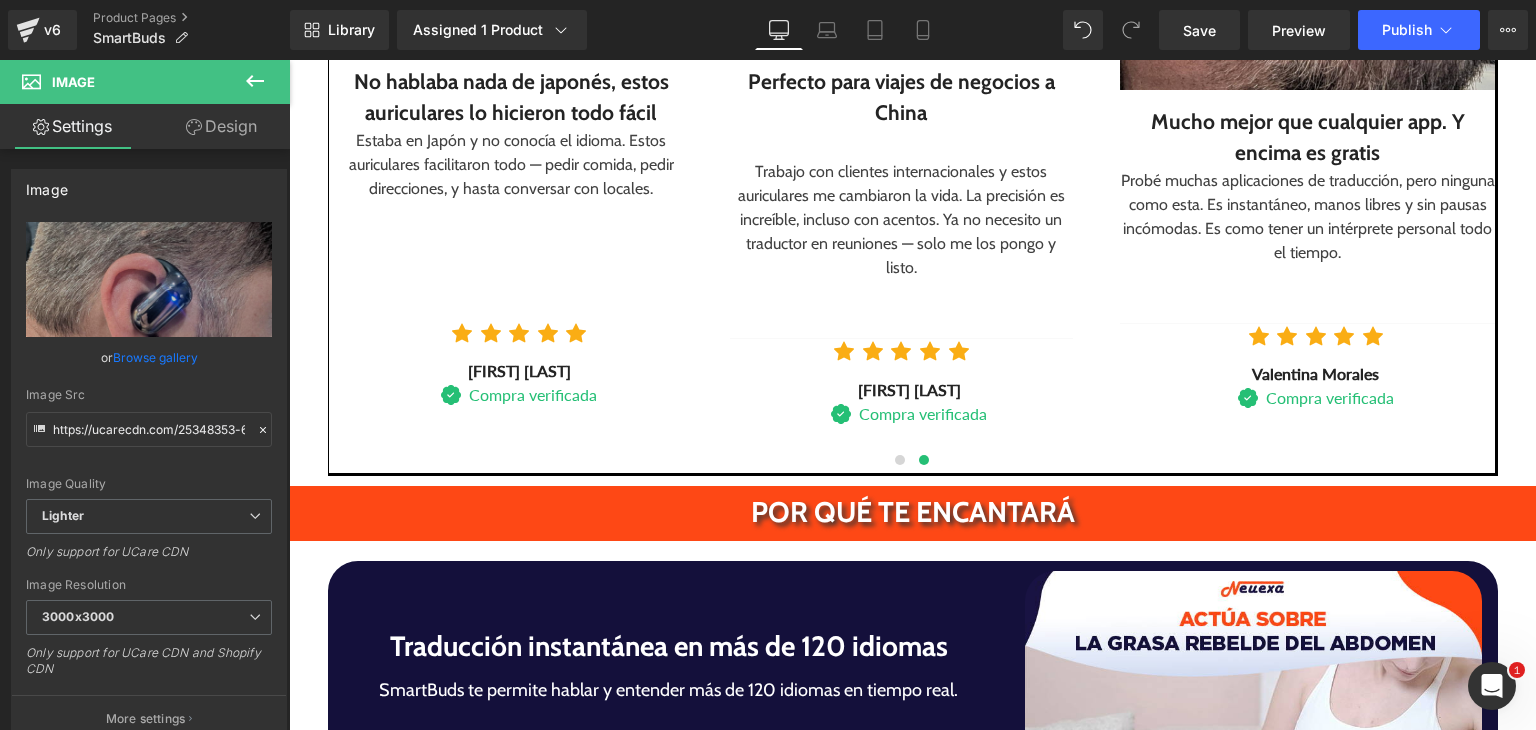 scroll, scrollTop: 2974, scrollLeft: 0, axis: vertical 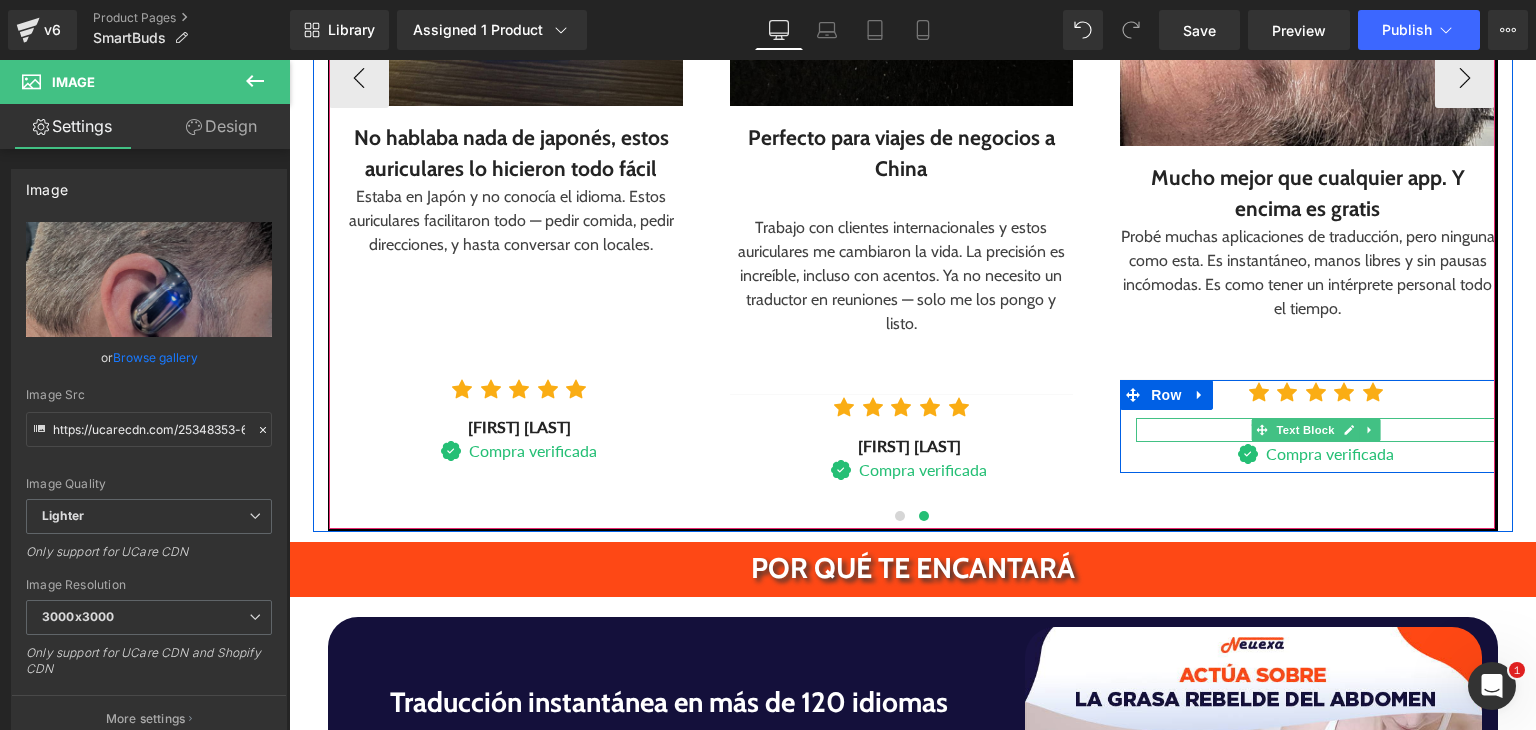 click on "Valentina Morales" at bounding box center (1315, 430) 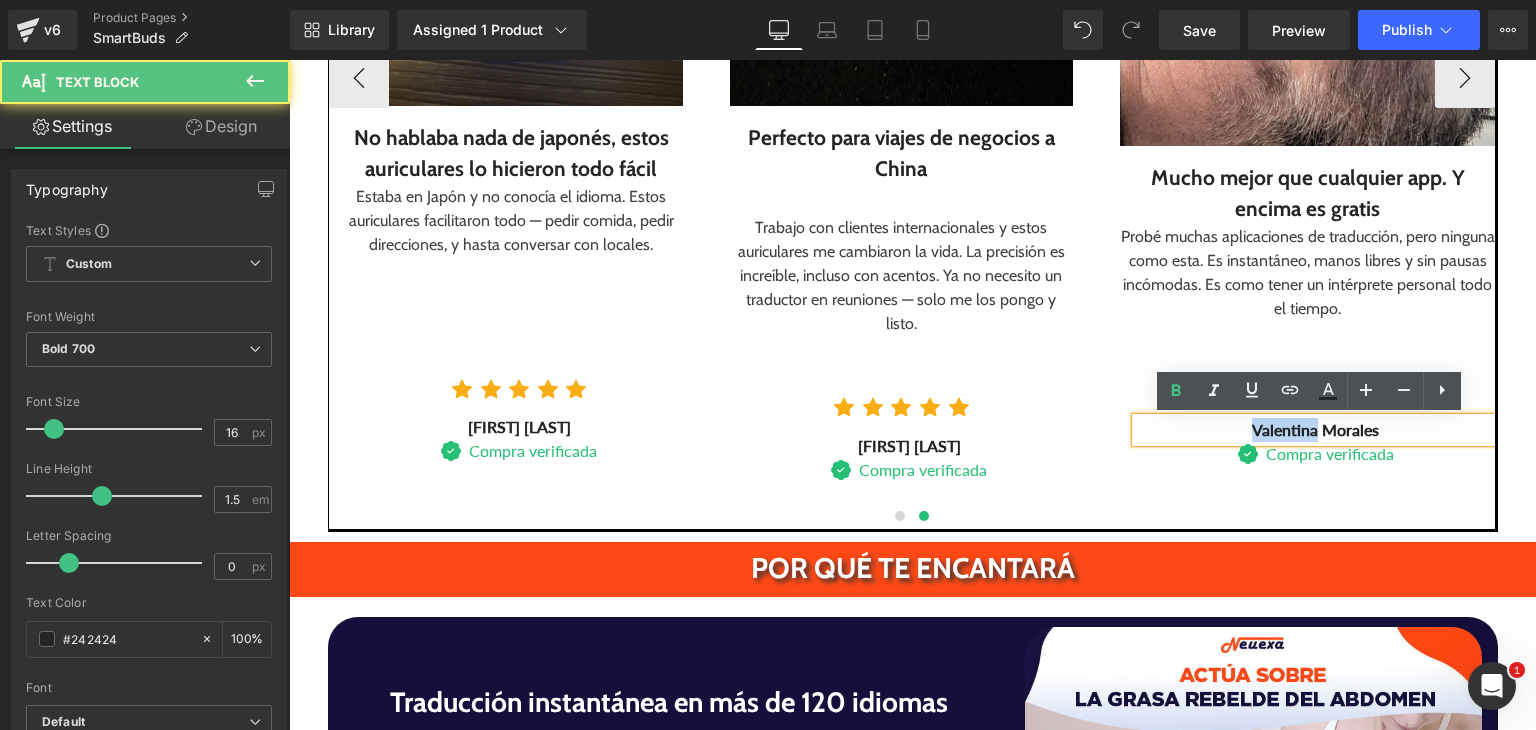drag, startPoint x: 1237, startPoint y: 424, endPoint x: 1309, endPoint y: 432, distance: 72.443085 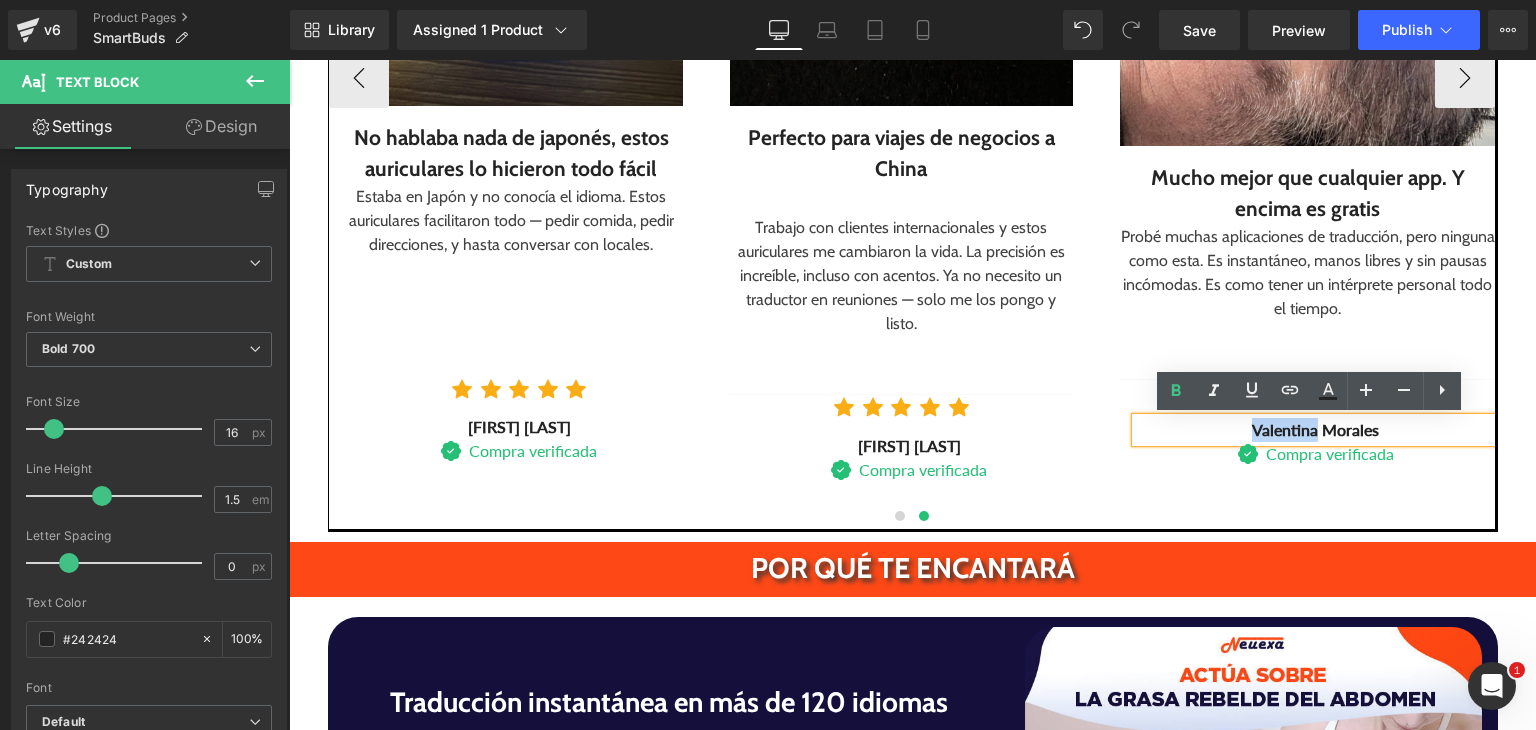 paste 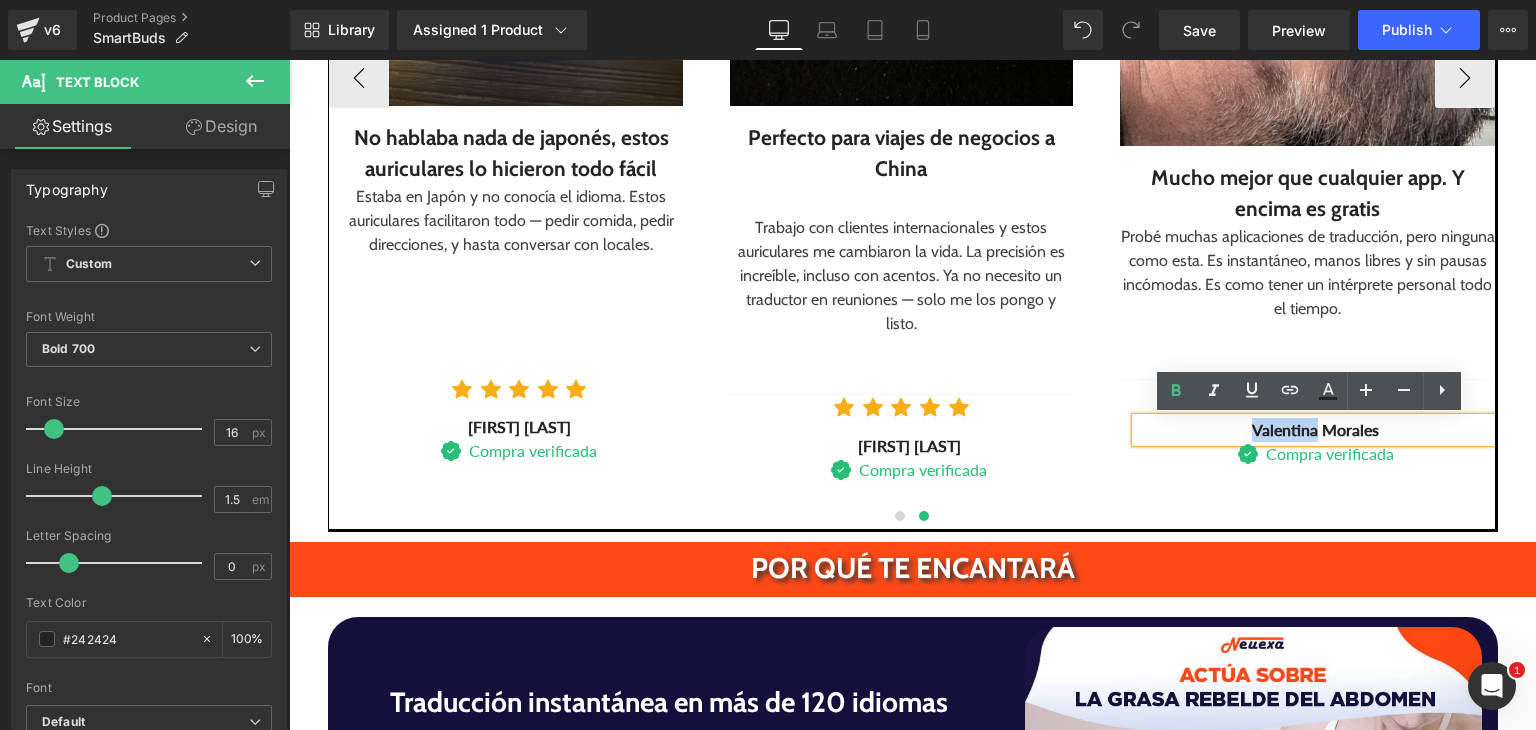 type 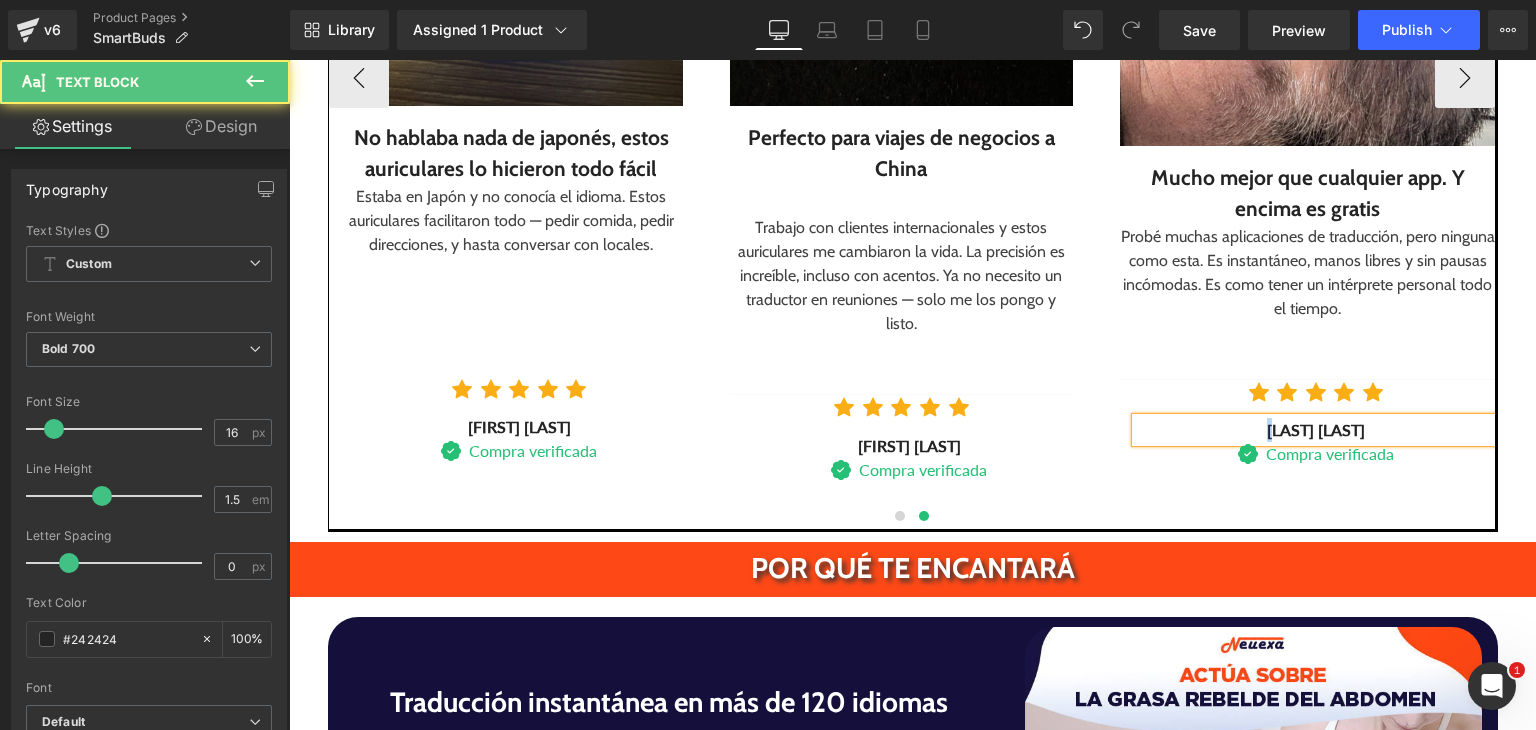 drag, startPoint x: 1253, startPoint y: 426, endPoint x: 1221, endPoint y: 432, distance: 32.55764 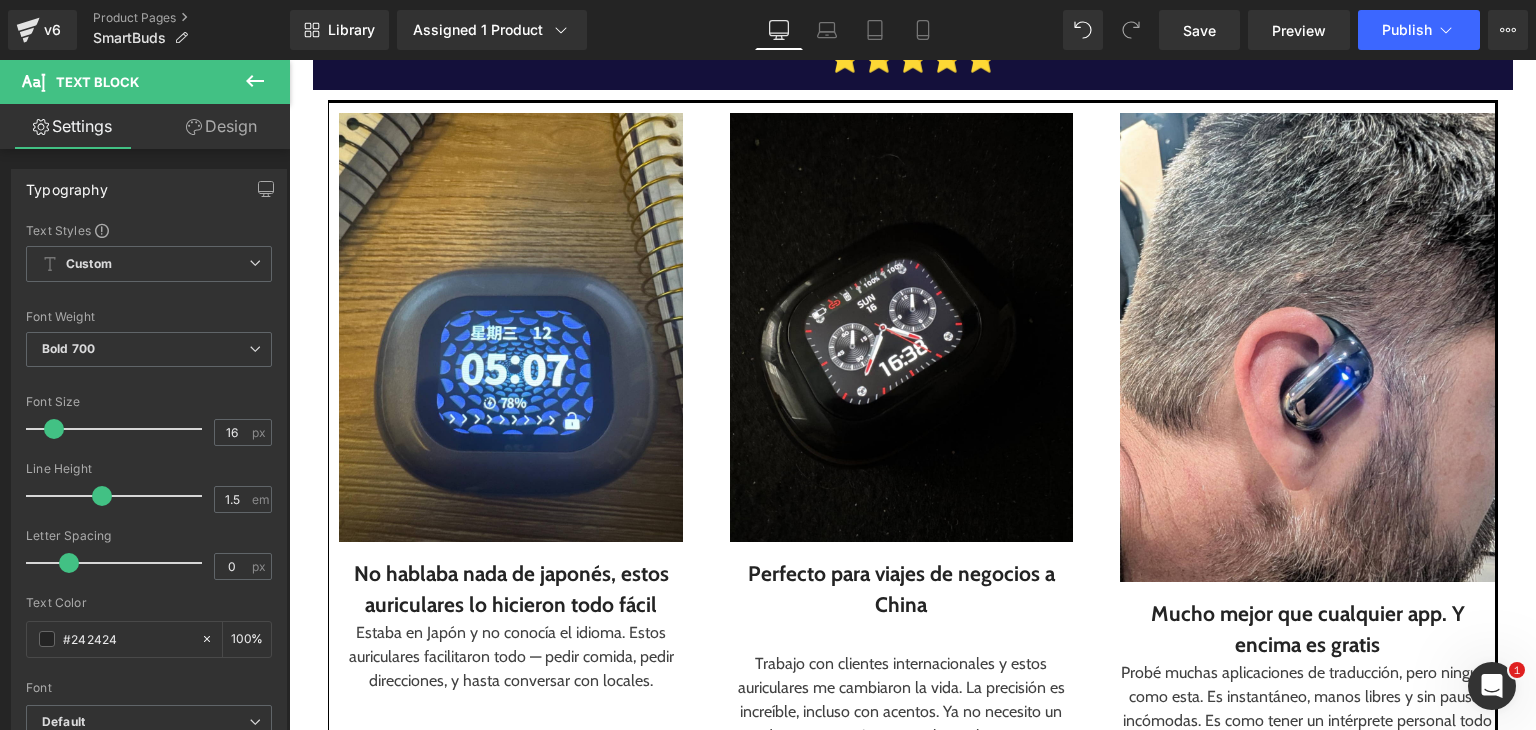 scroll, scrollTop: 2407, scrollLeft: 0, axis: vertical 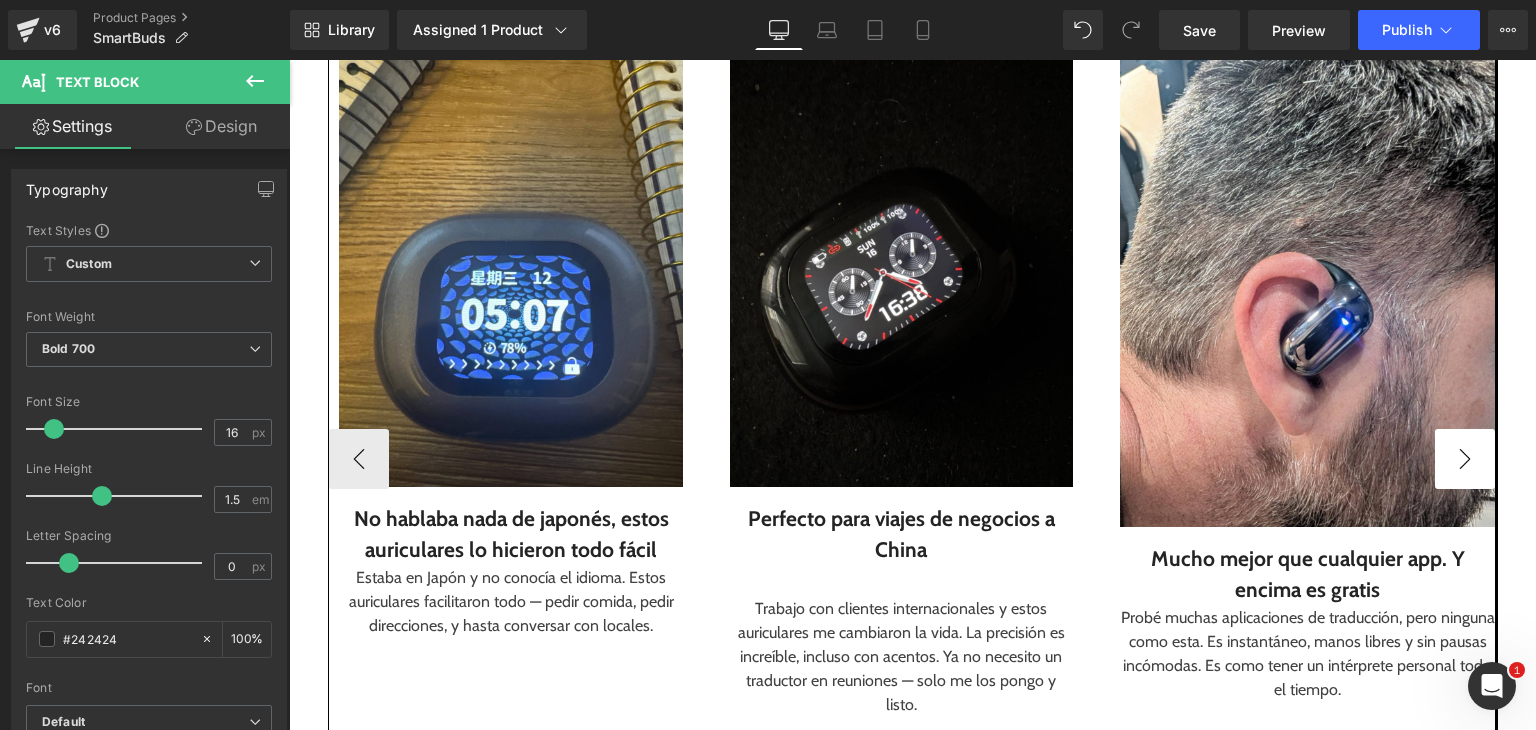 click on "›" at bounding box center [1465, 459] 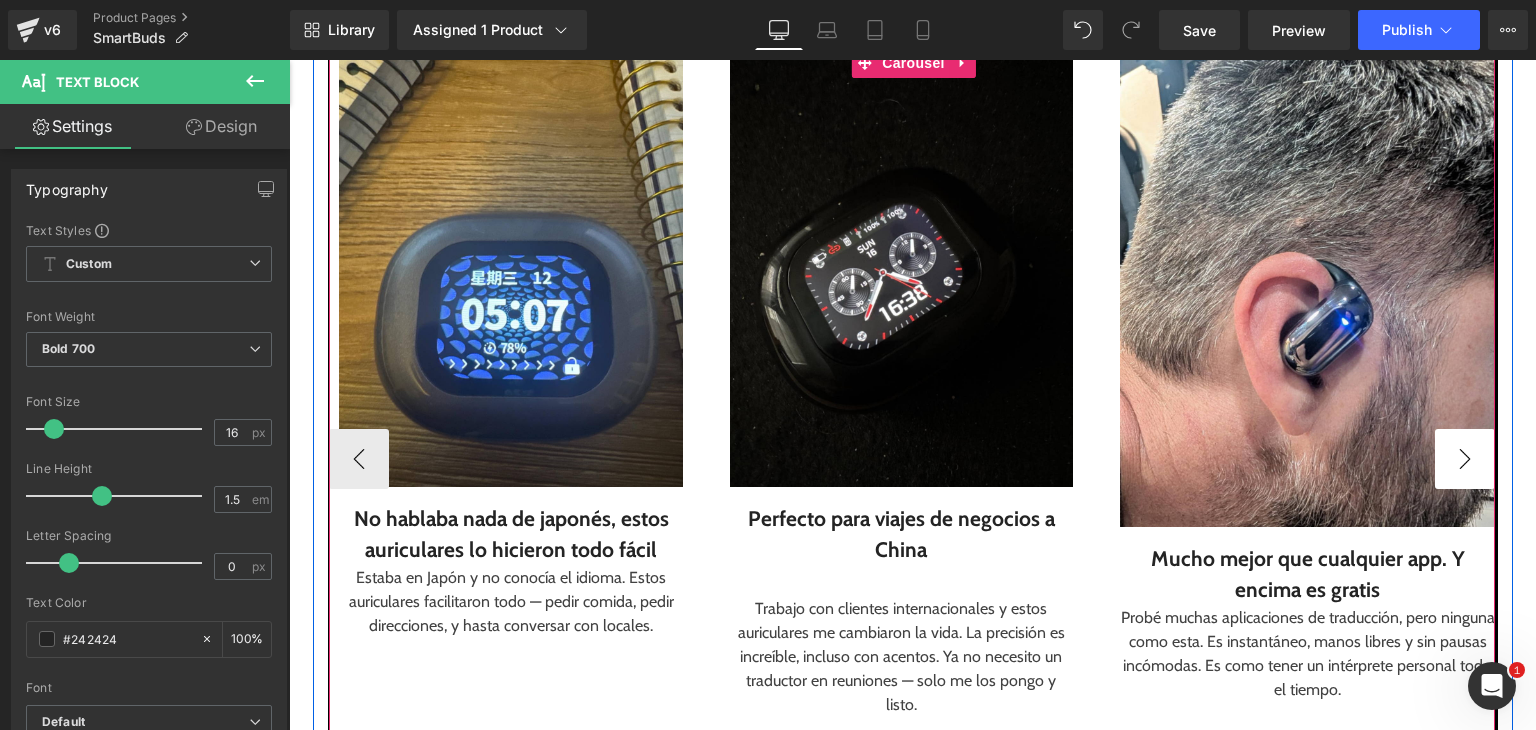 click on "›" at bounding box center [1465, 459] 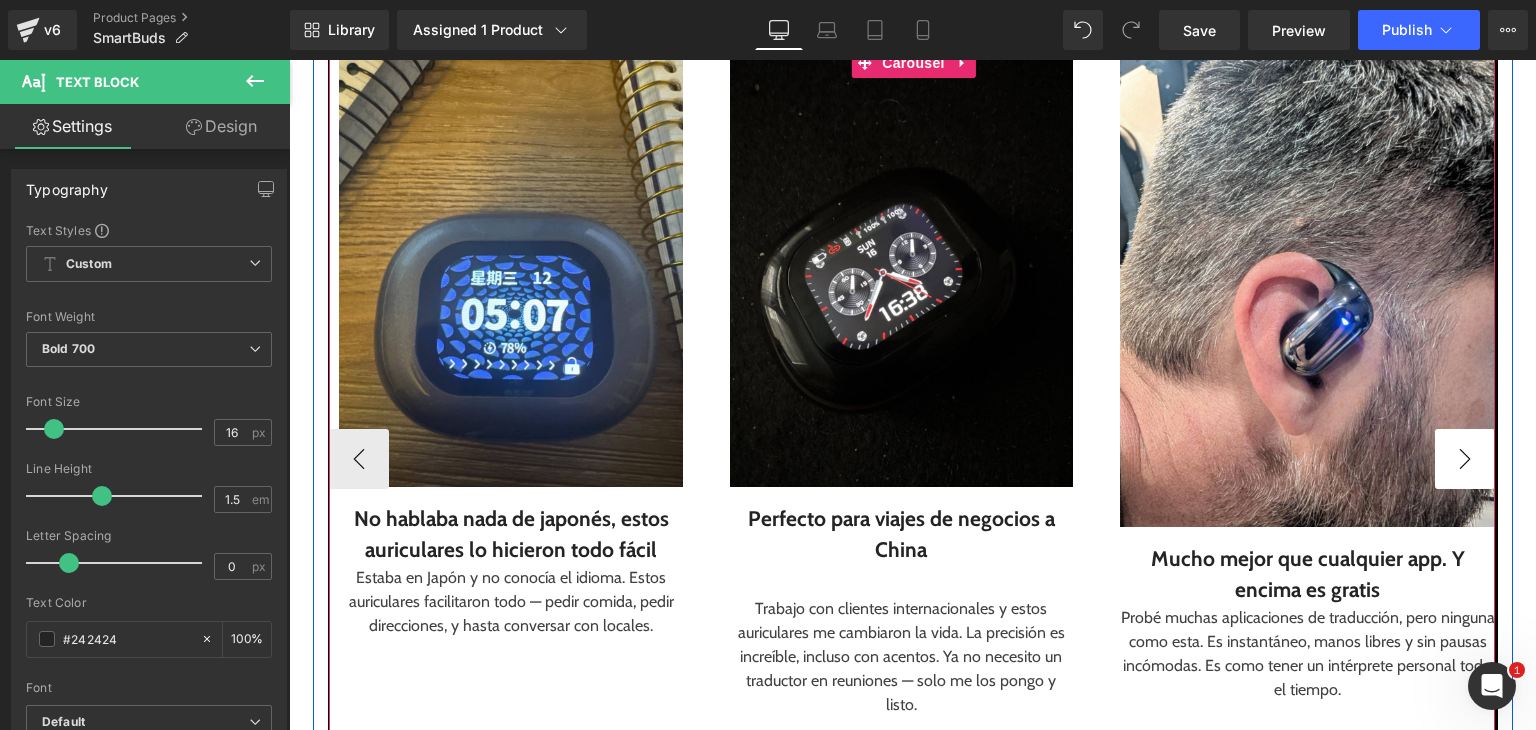 click on "›" at bounding box center (1465, 459) 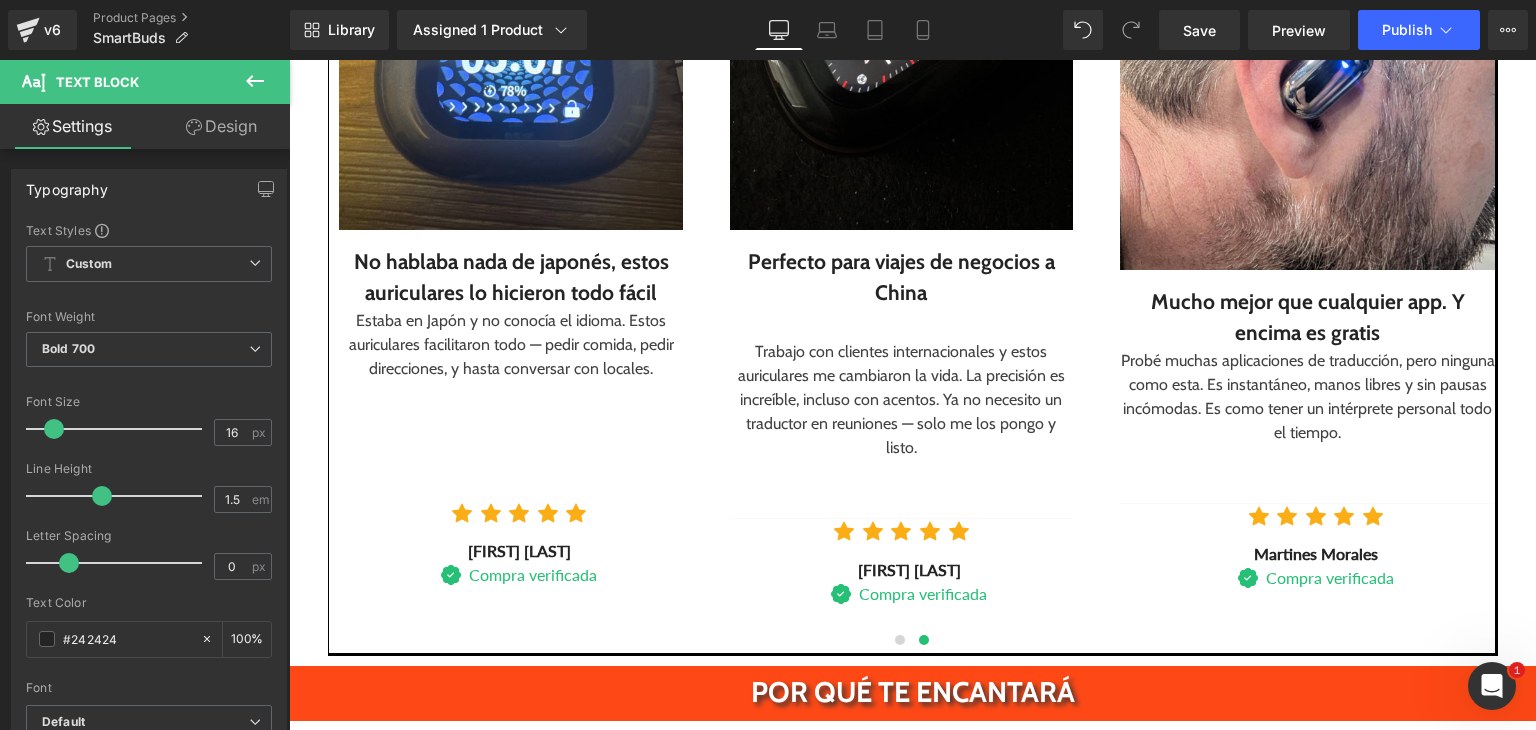 scroll, scrollTop: 2682, scrollLeft: 0, axis: vertical 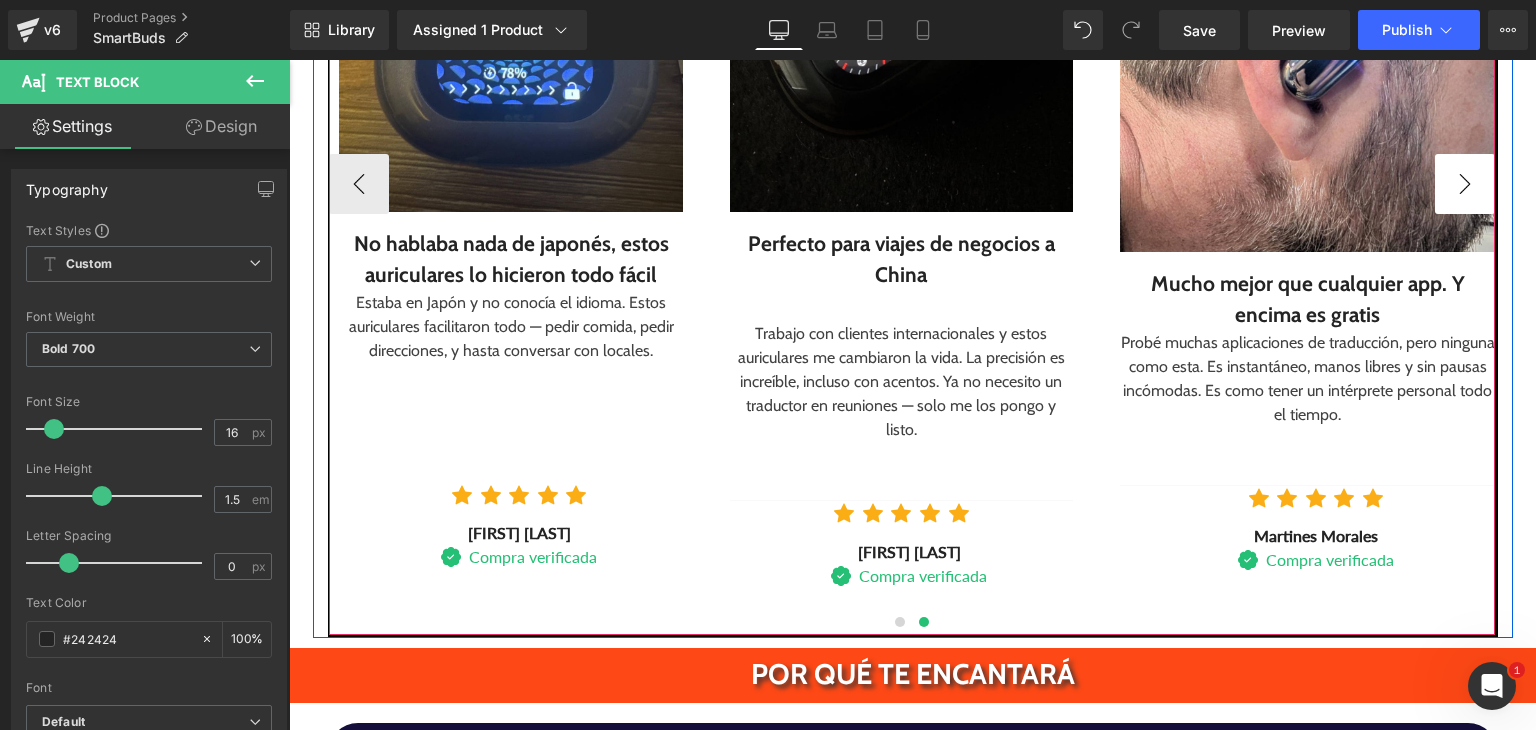 click on "›" at bounding box center [1465, 184] 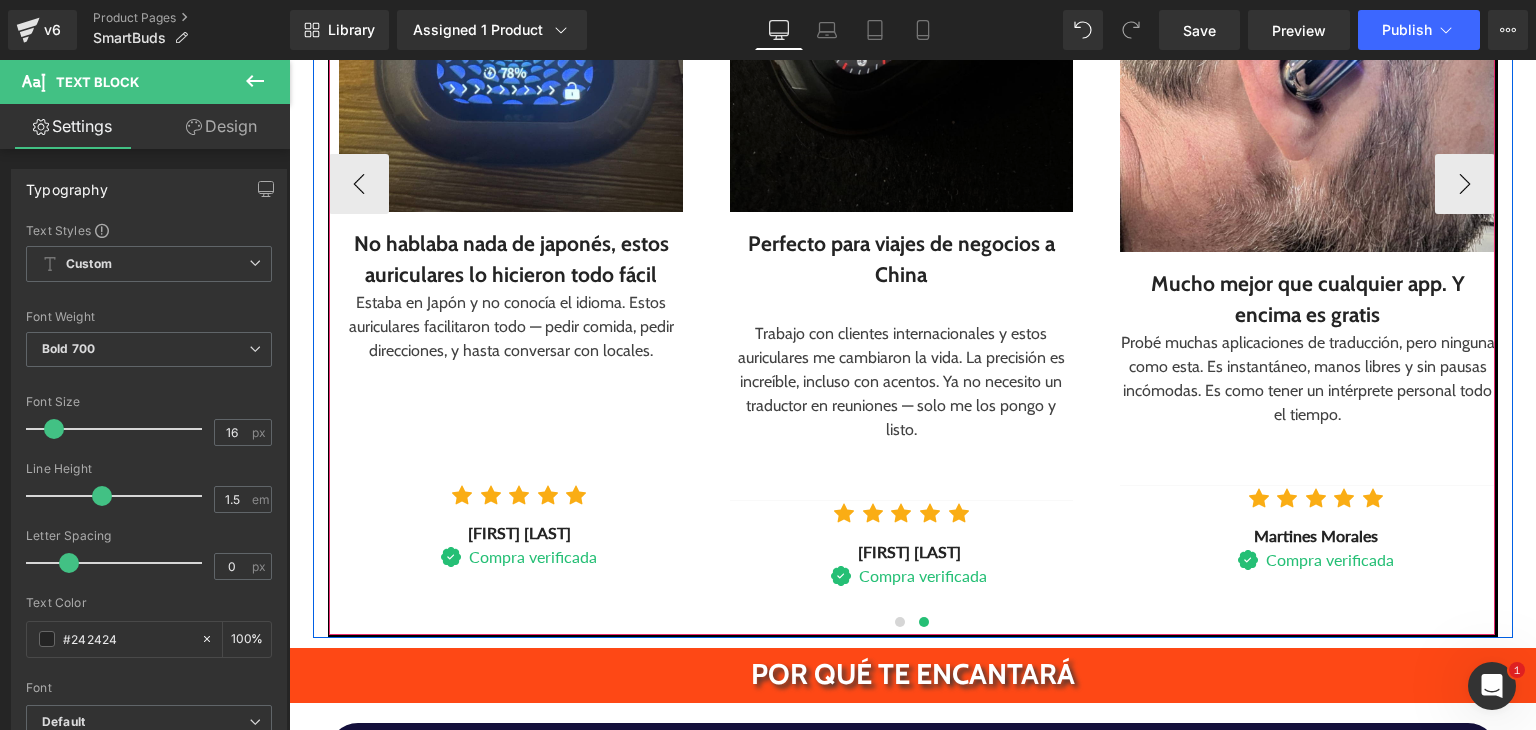 drag, startPoint x: 1468, startPoint y: 162, endPoint x: 754, endPoint y: 209, distance: 715.5452 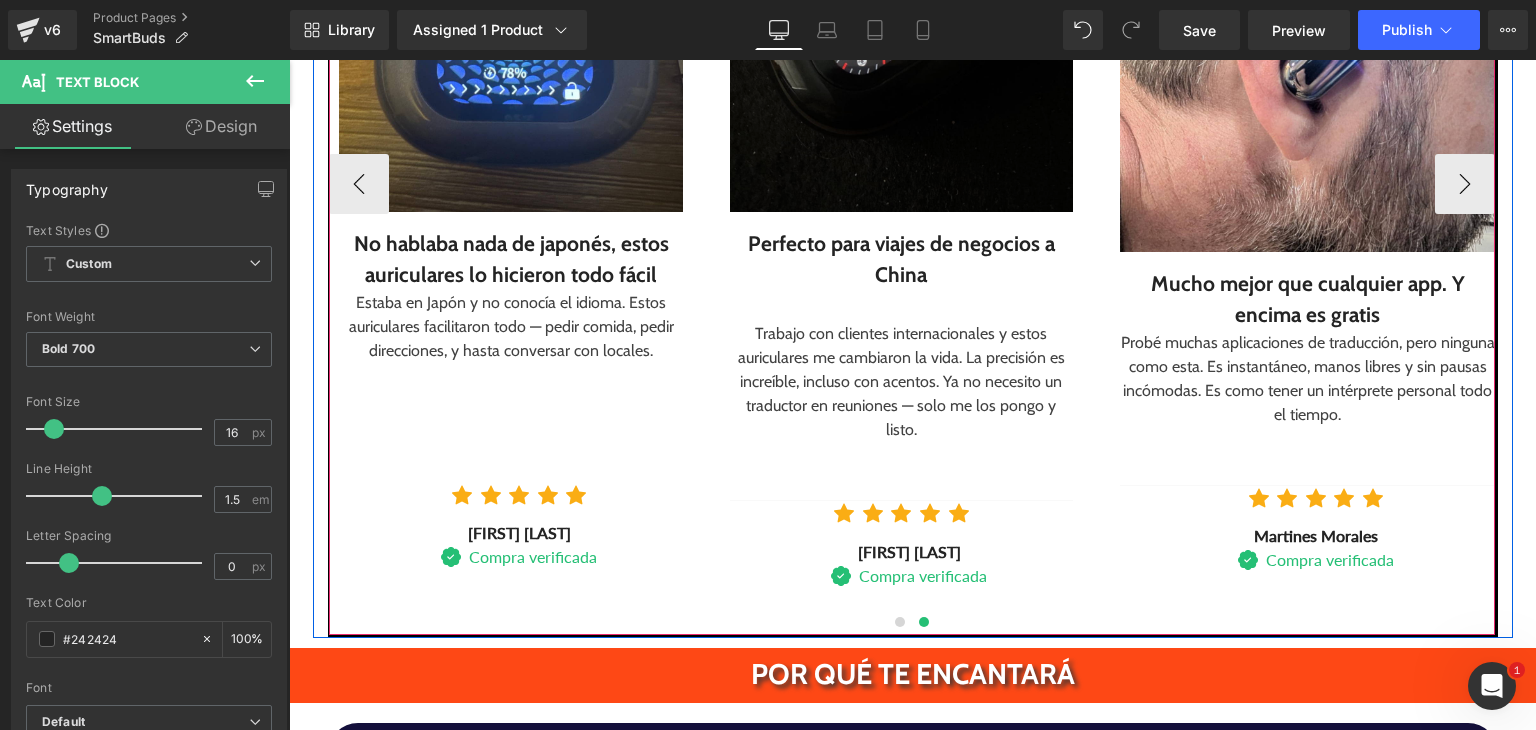 click on "›" at bounding box center [1465, 184] 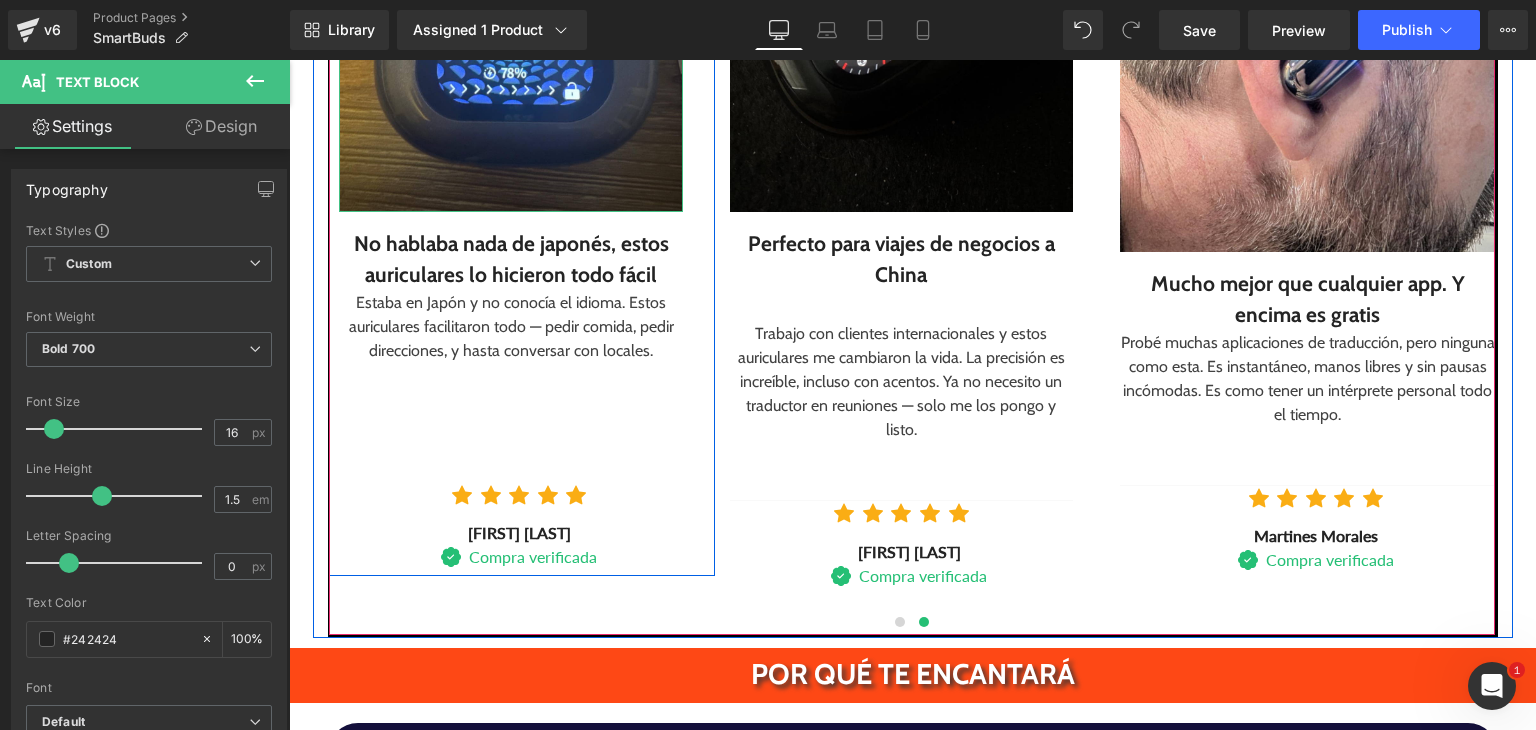 click on "Más de 10.000 clientes confían en nosotros Heading         ⭐⭐⭐⭐⭐ Text Block         Row         Row         Row
Image         Ya no necesito traductores en reuniones Text Block         Text Block         Separator" at bounding box center [913, 126] 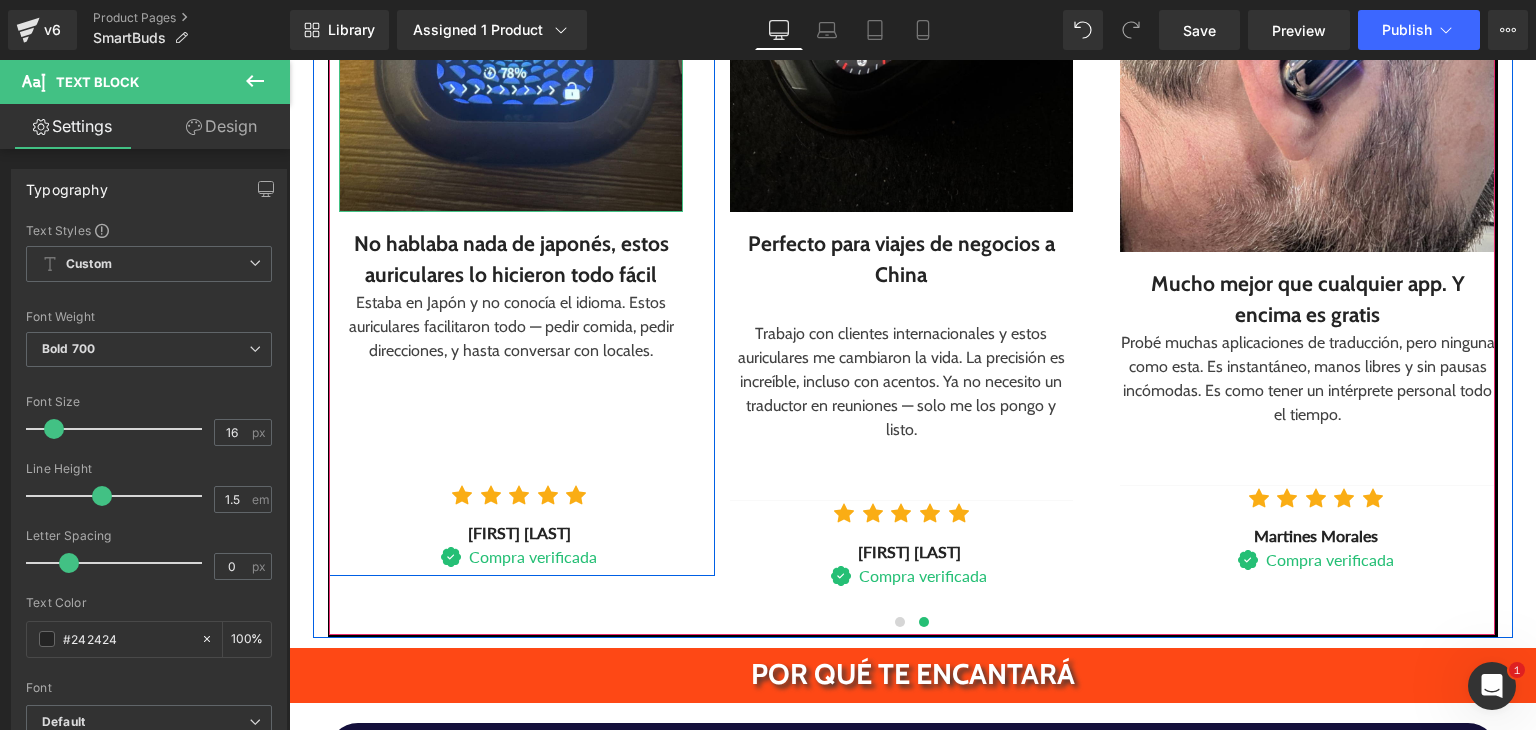 click on "‹" at bounding box center [299, 184] 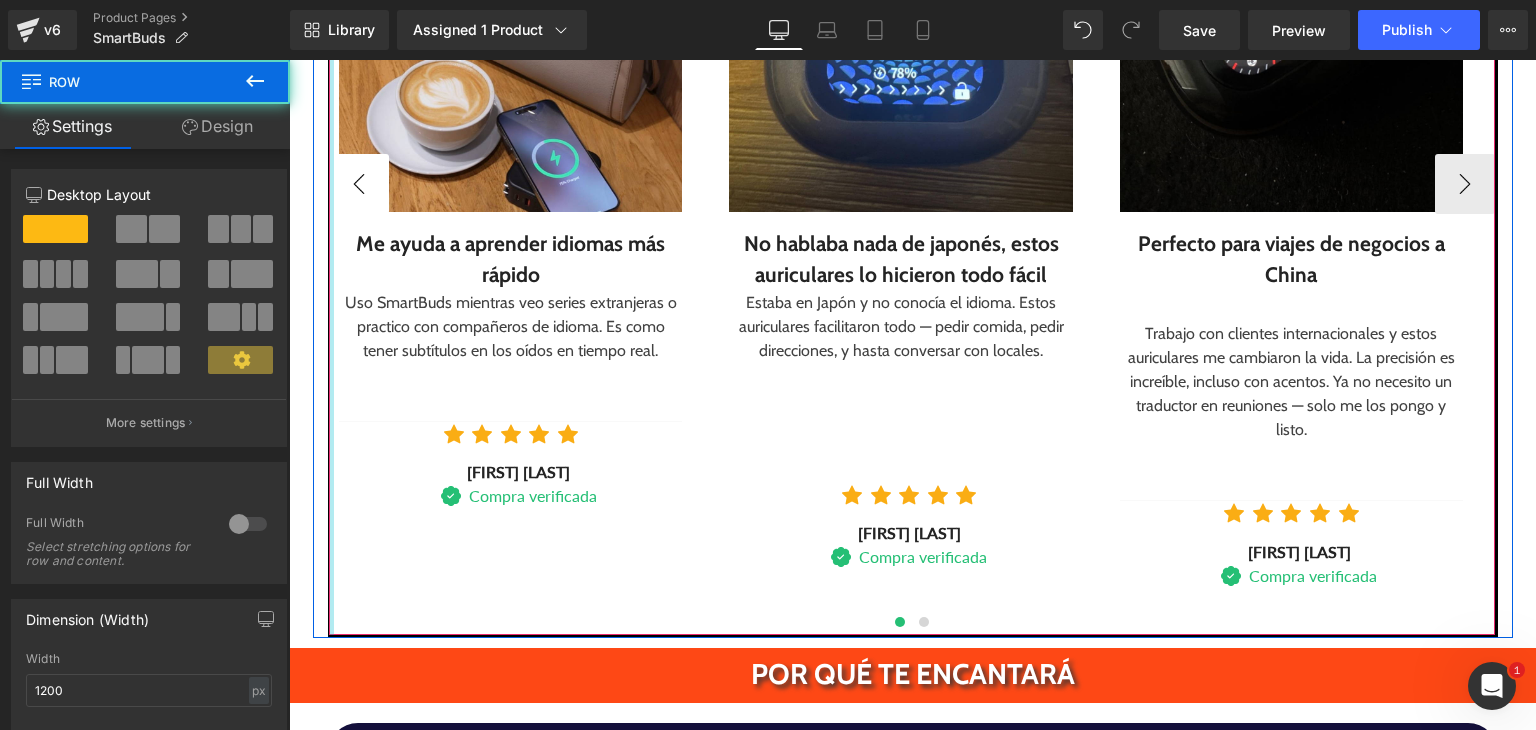 click on "‹" at bounding box center (359, 184) 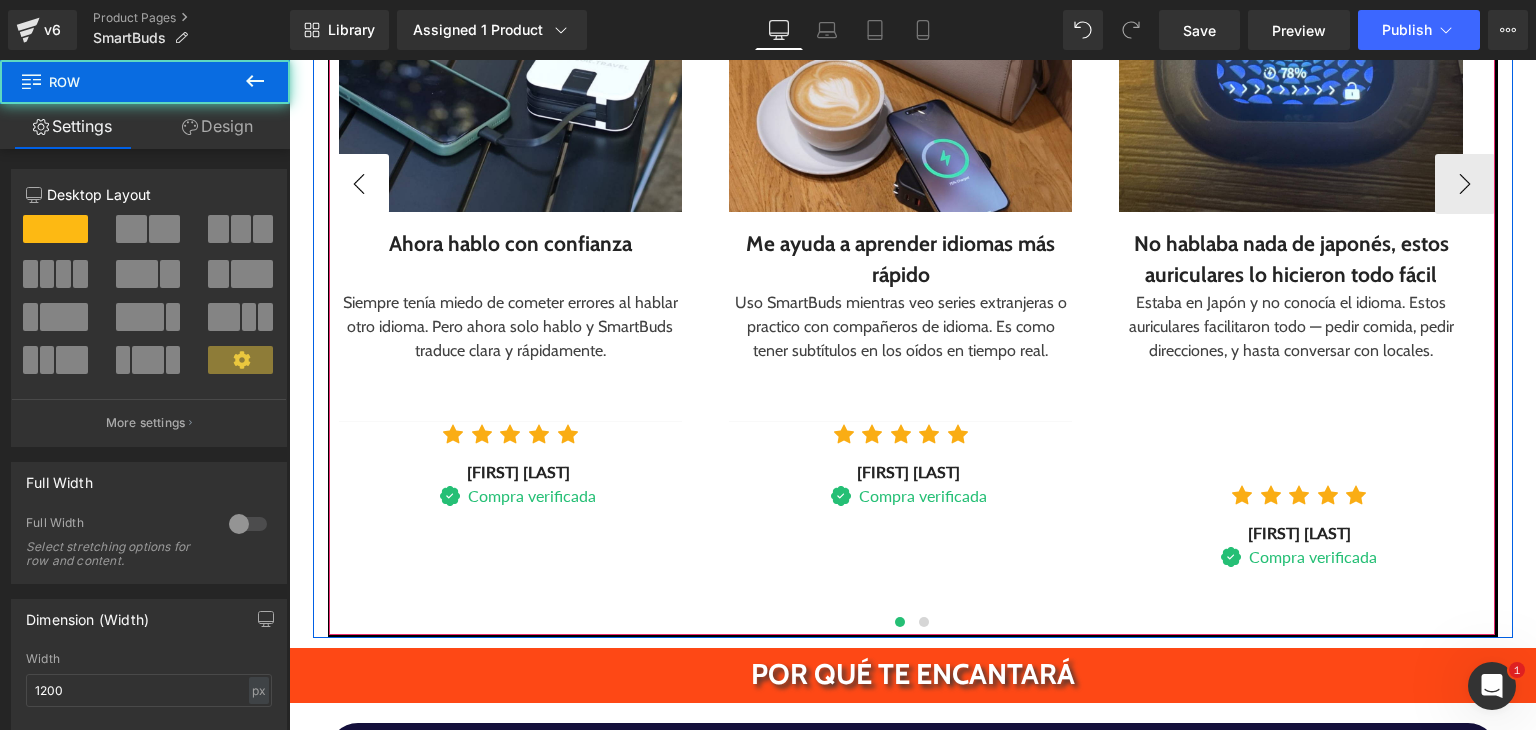 click on "‹" at bounding box center (359, 184) 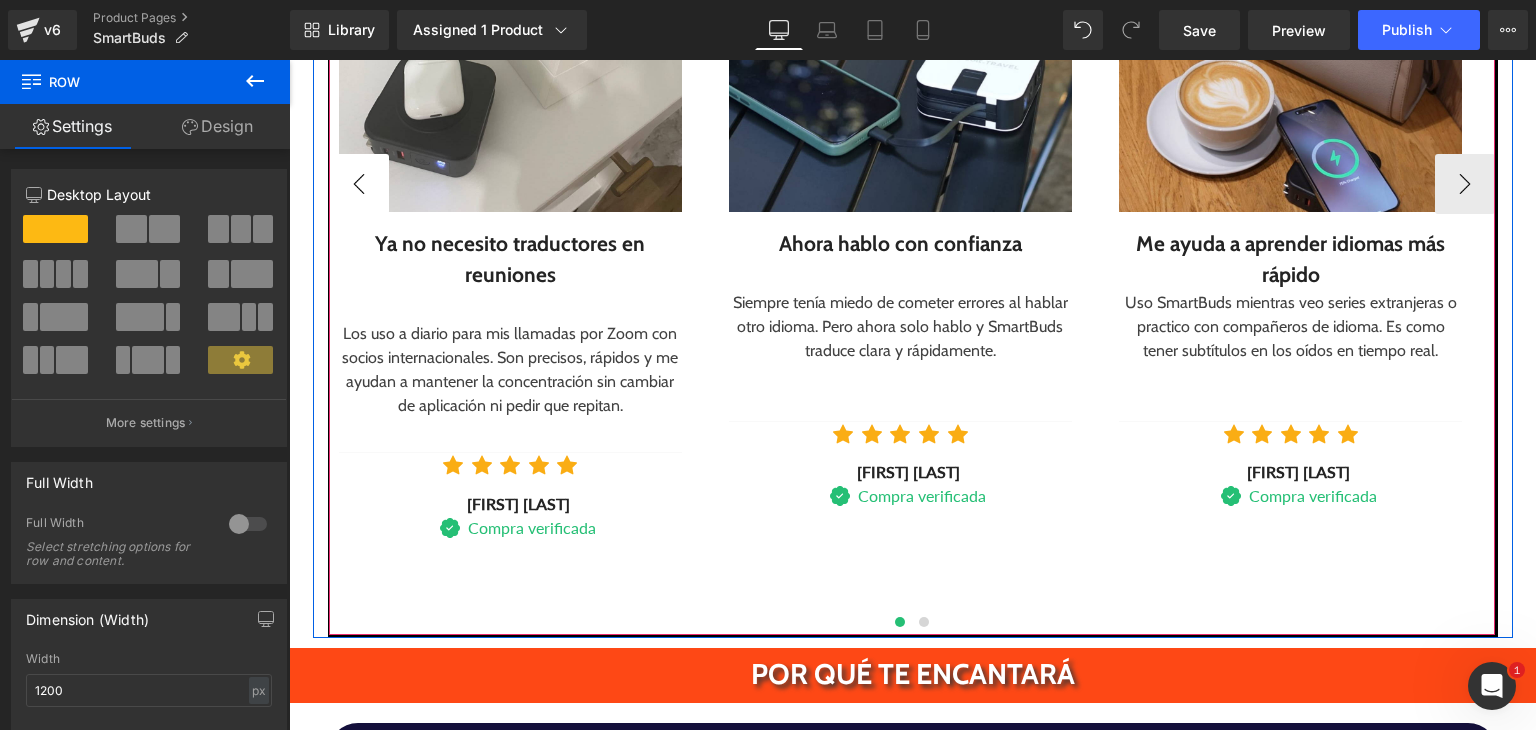 click on "‹" at bounding box center (359, 184) 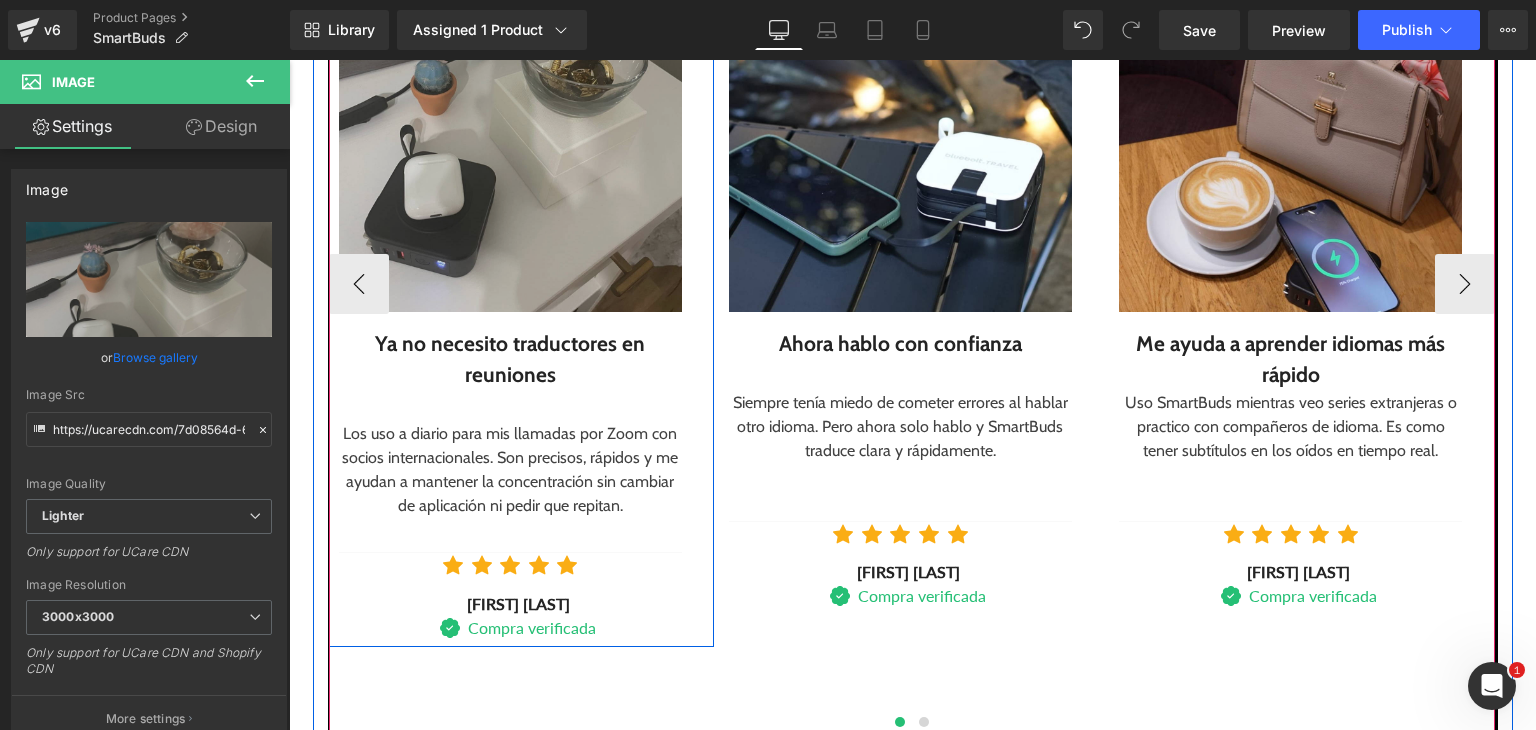 click at bounding box center [510, 97] 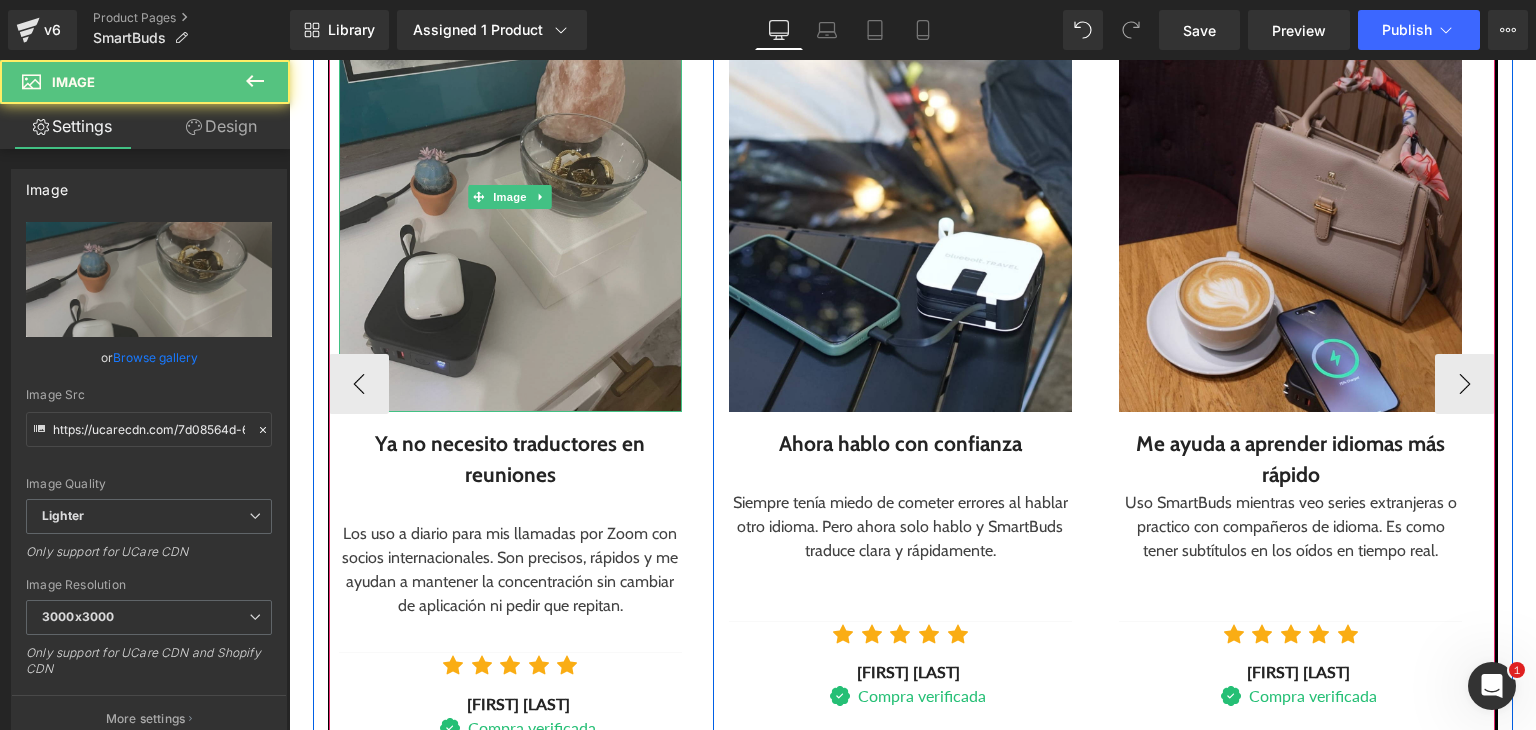 click at bounding box center [510, 197] 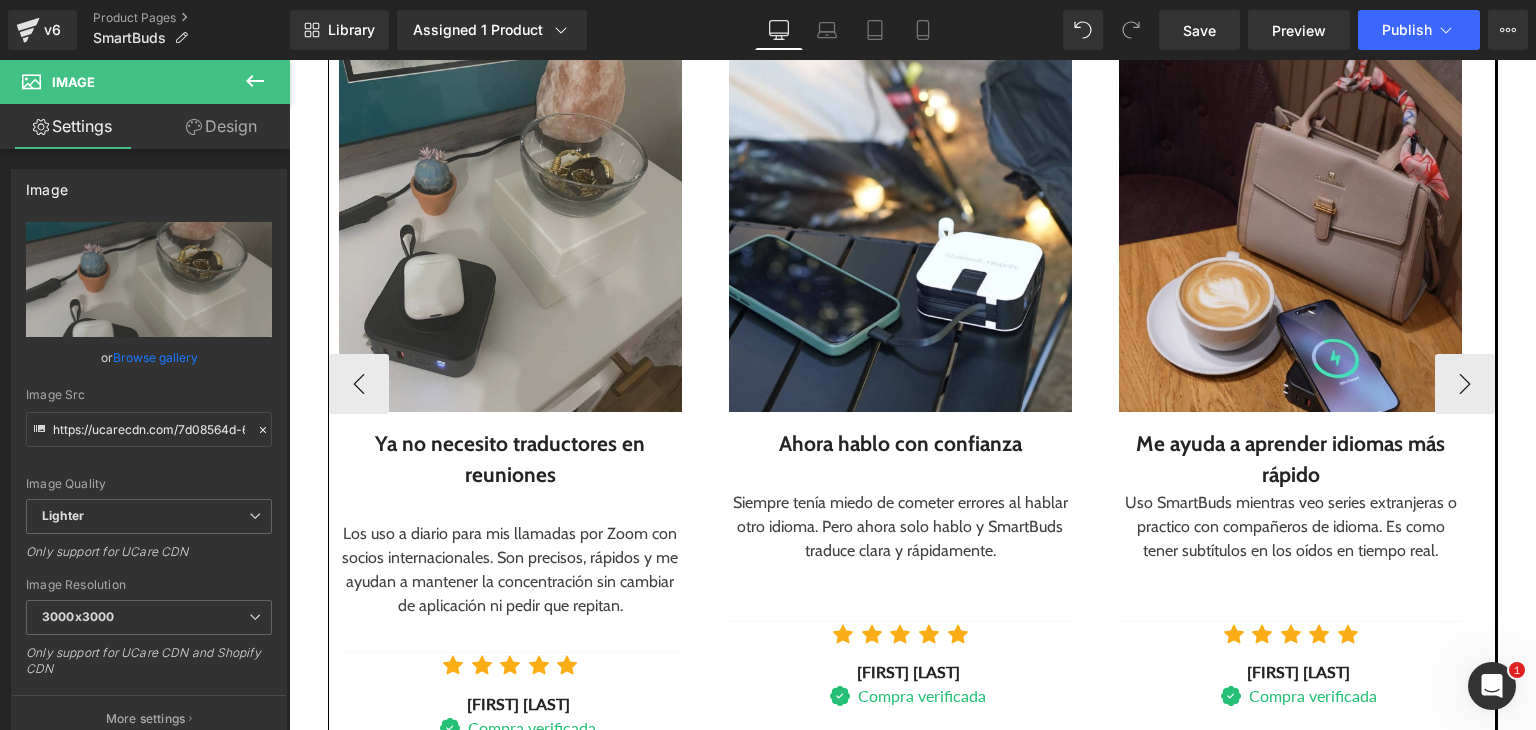 click at bounding box center (510, 197) 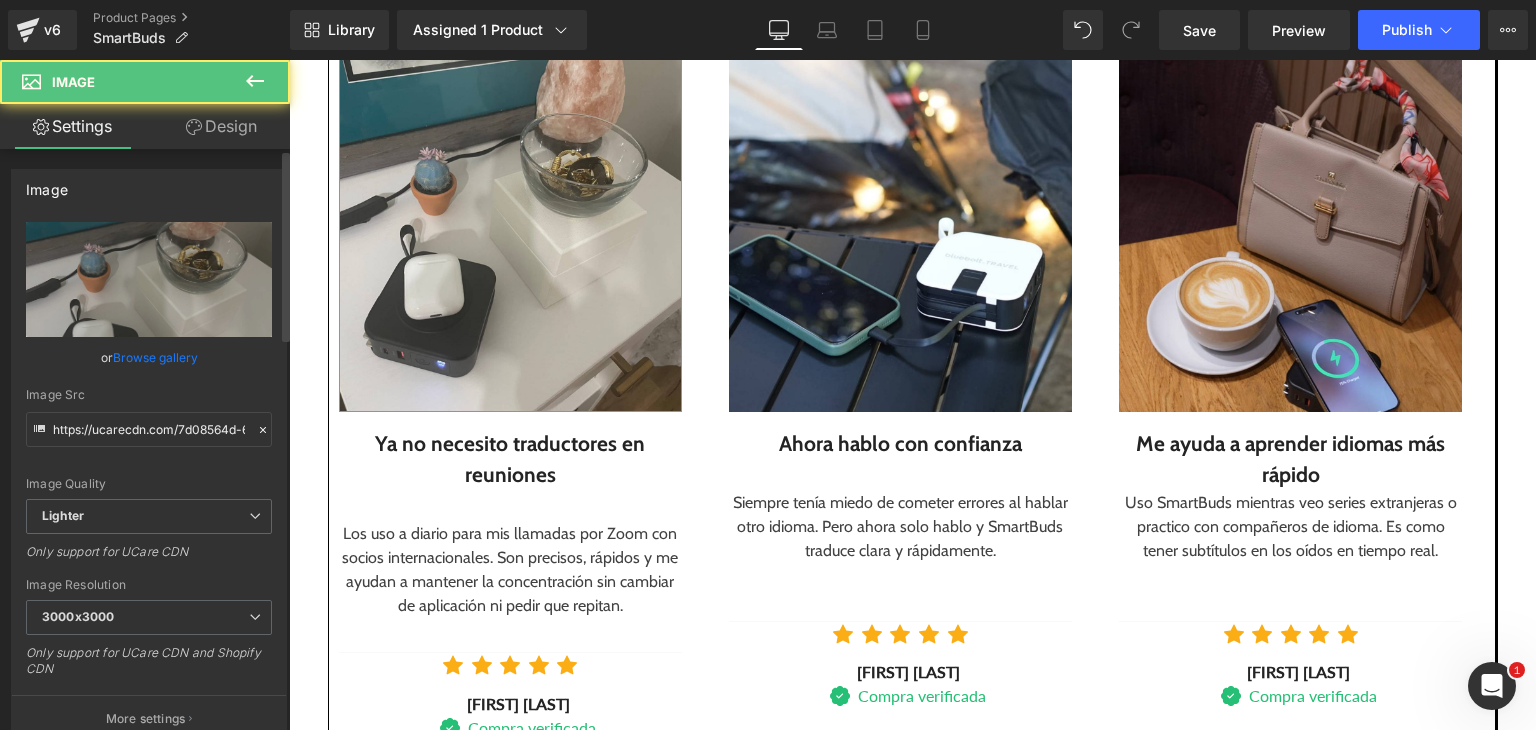 click on "Browse gallery" at bounding box center (155, 357) 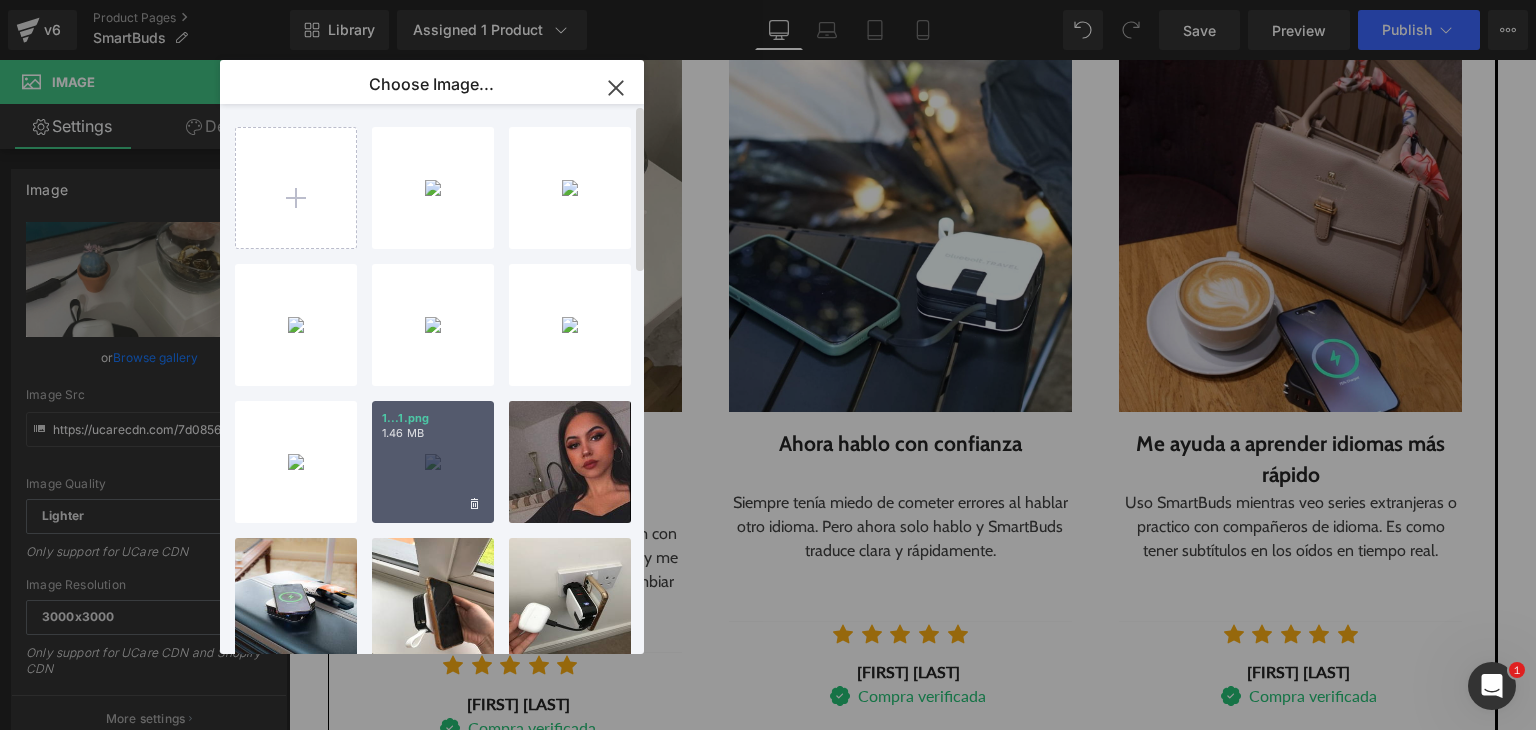 click on "1...1.png 1.46 MB" at bounding box center (433, 462) 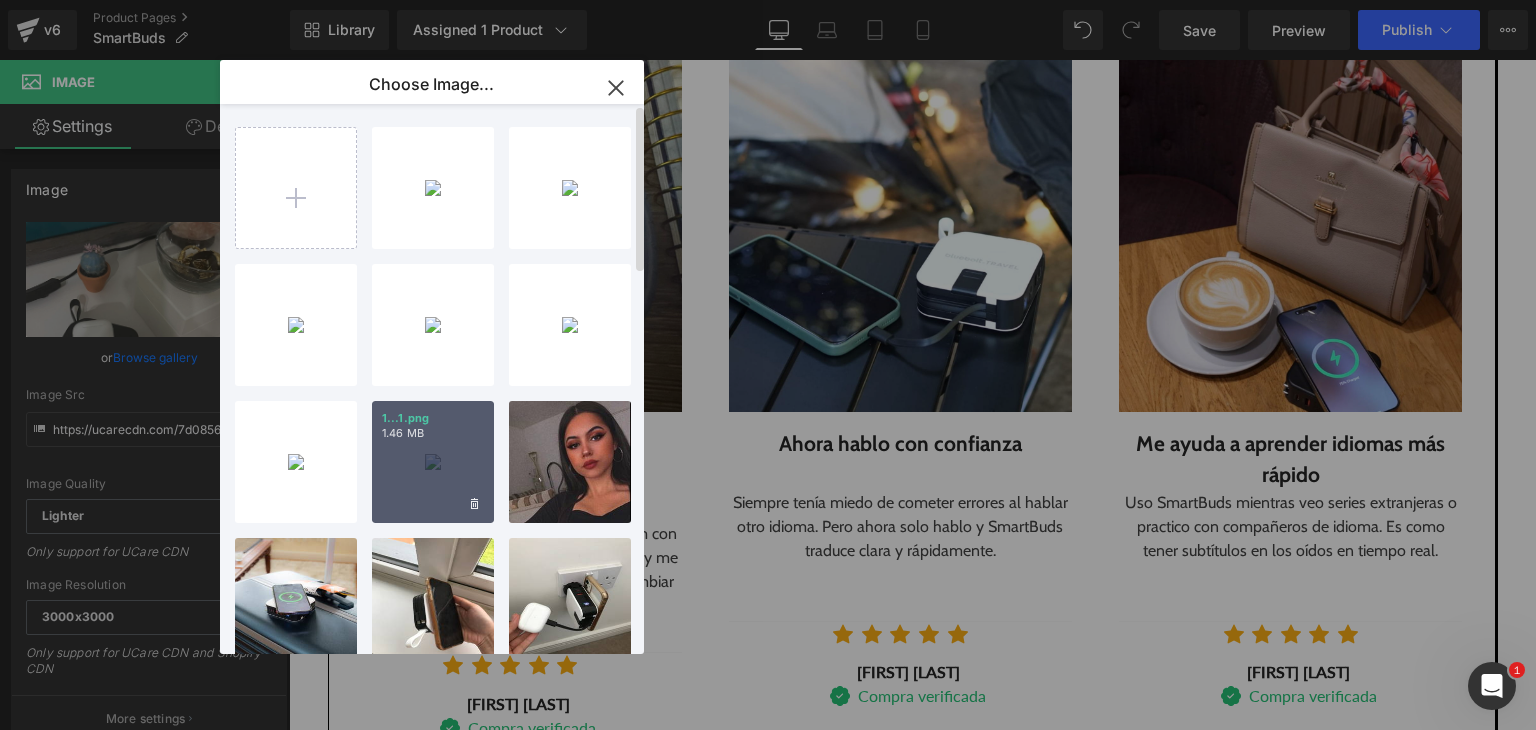 type on "https://ucarecdn.com/b4521d4e-b468-4603-8dab-56966f8a571b/-/format/auto/-/preview/3000x3000/-/quality/lighter/1.png" 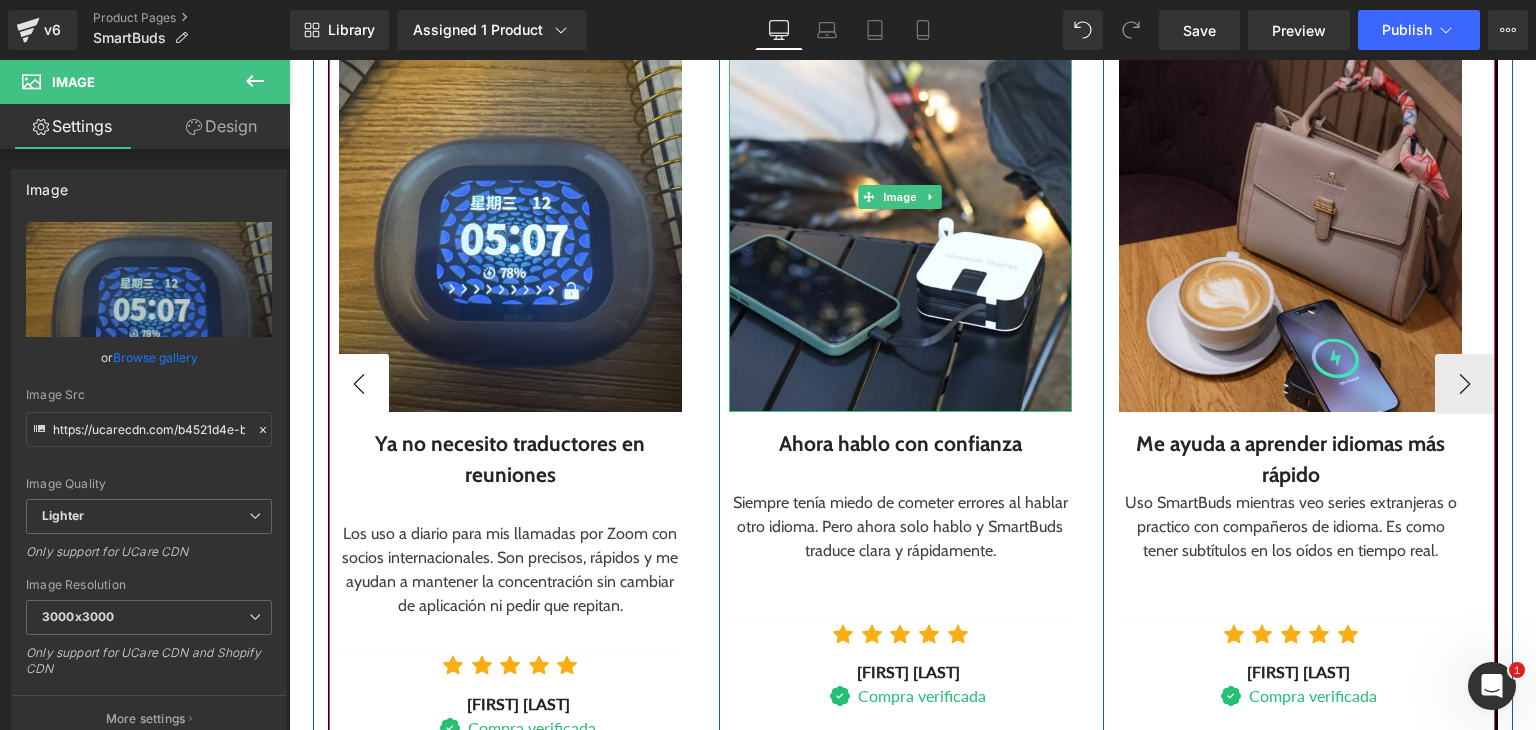 click at bounding box center (900, 197) 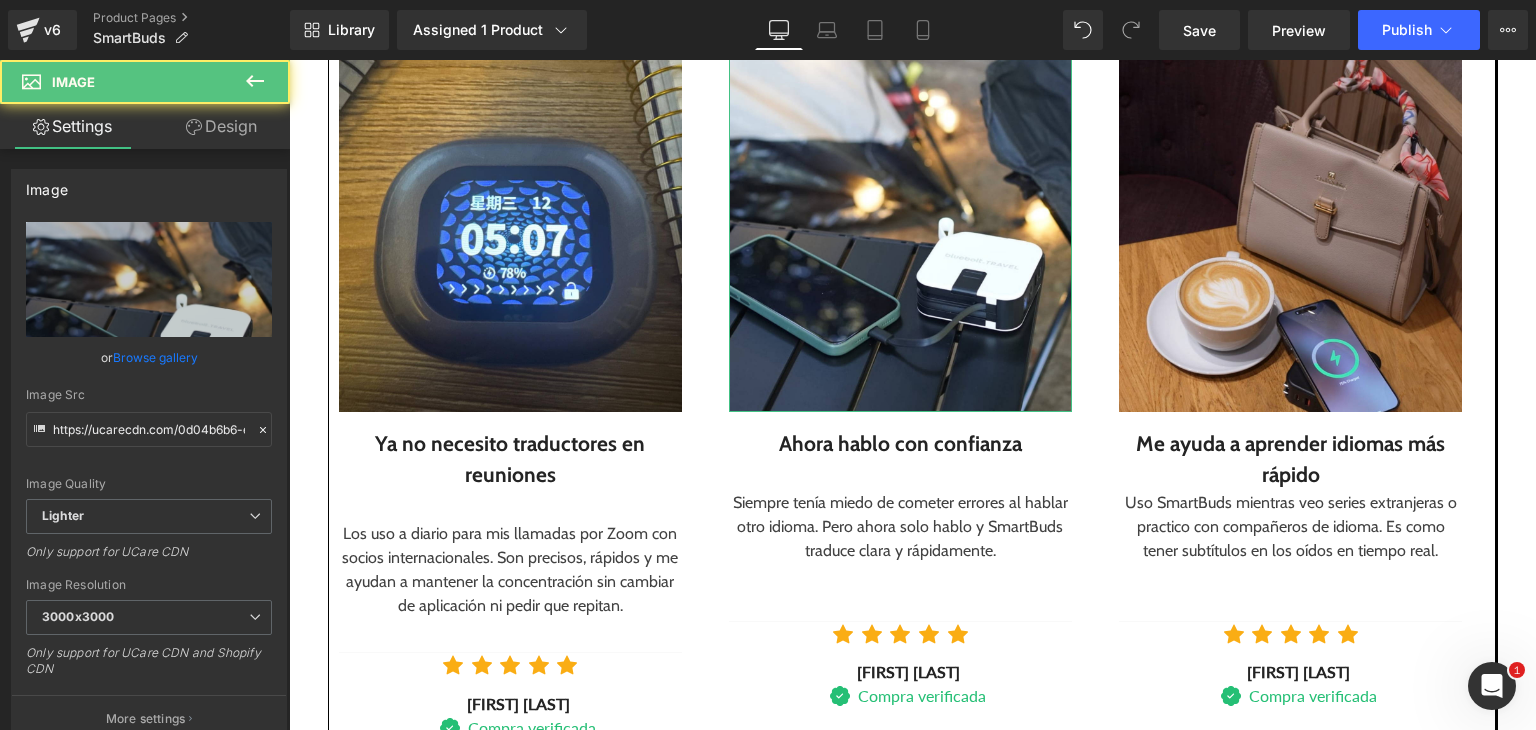click on "Browse gallery" at bounding box center (155, 357) 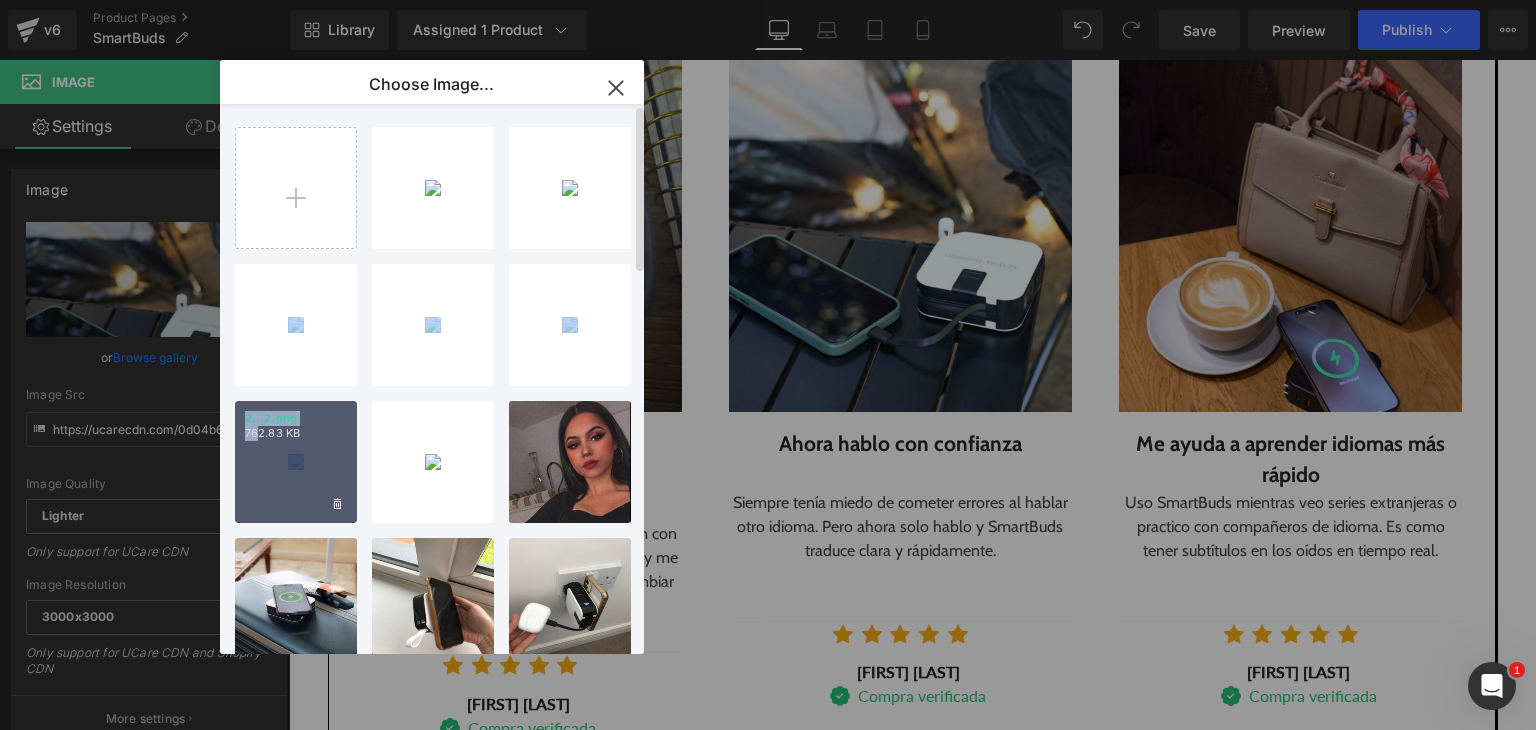 drag, startPoint x: 283, startPoint y: 360, endPoint x: 269, endPoint y: 456, distance: 97.015465 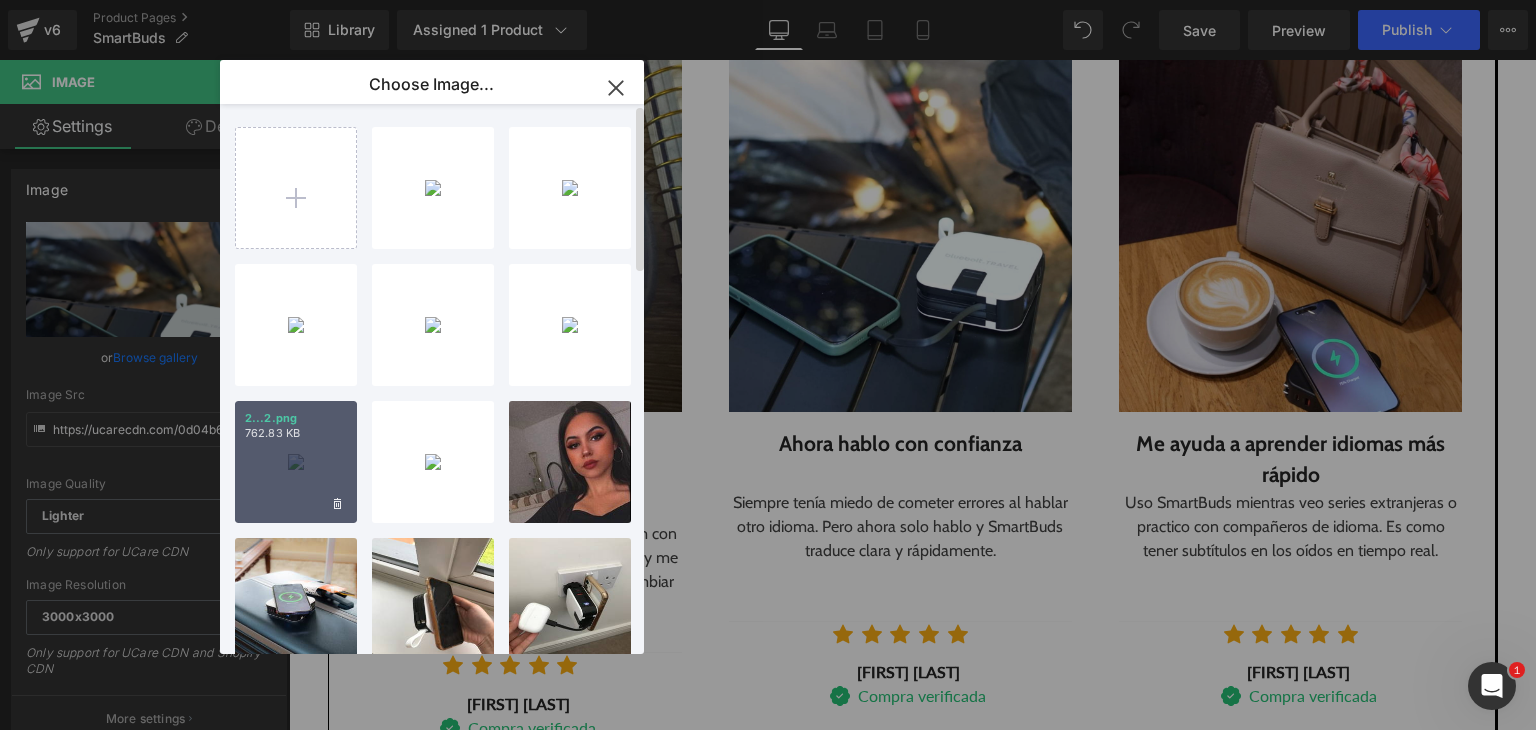 click on "2...2.png 762.83 KB" at bounding box center (296, 462) 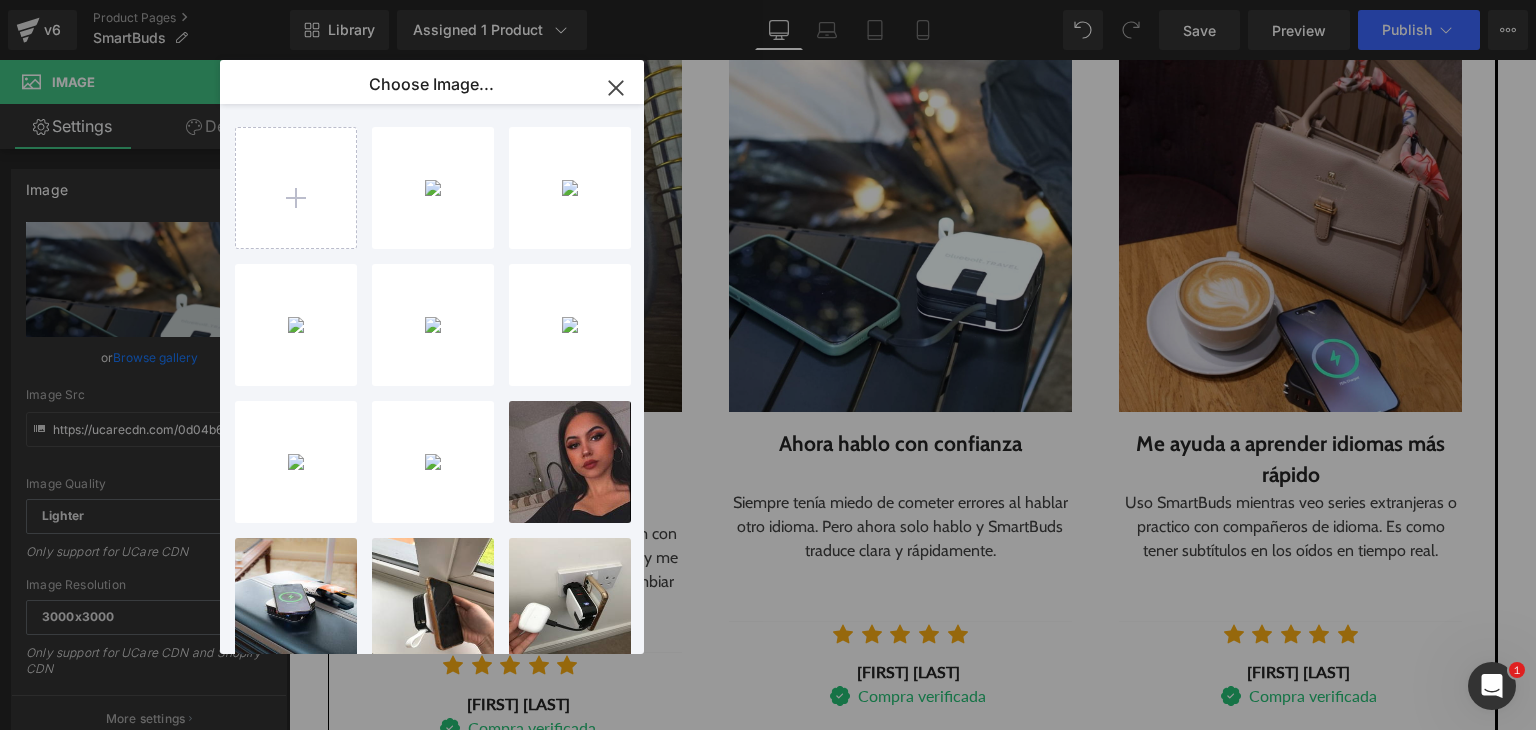 type on "https://ucarecdn.com/2bfb4cdc-6f80-4e25-8626-4cdf582f4ae2/-/format/auto/-/preview/3000x3000/-/quality/lighter/2.png" 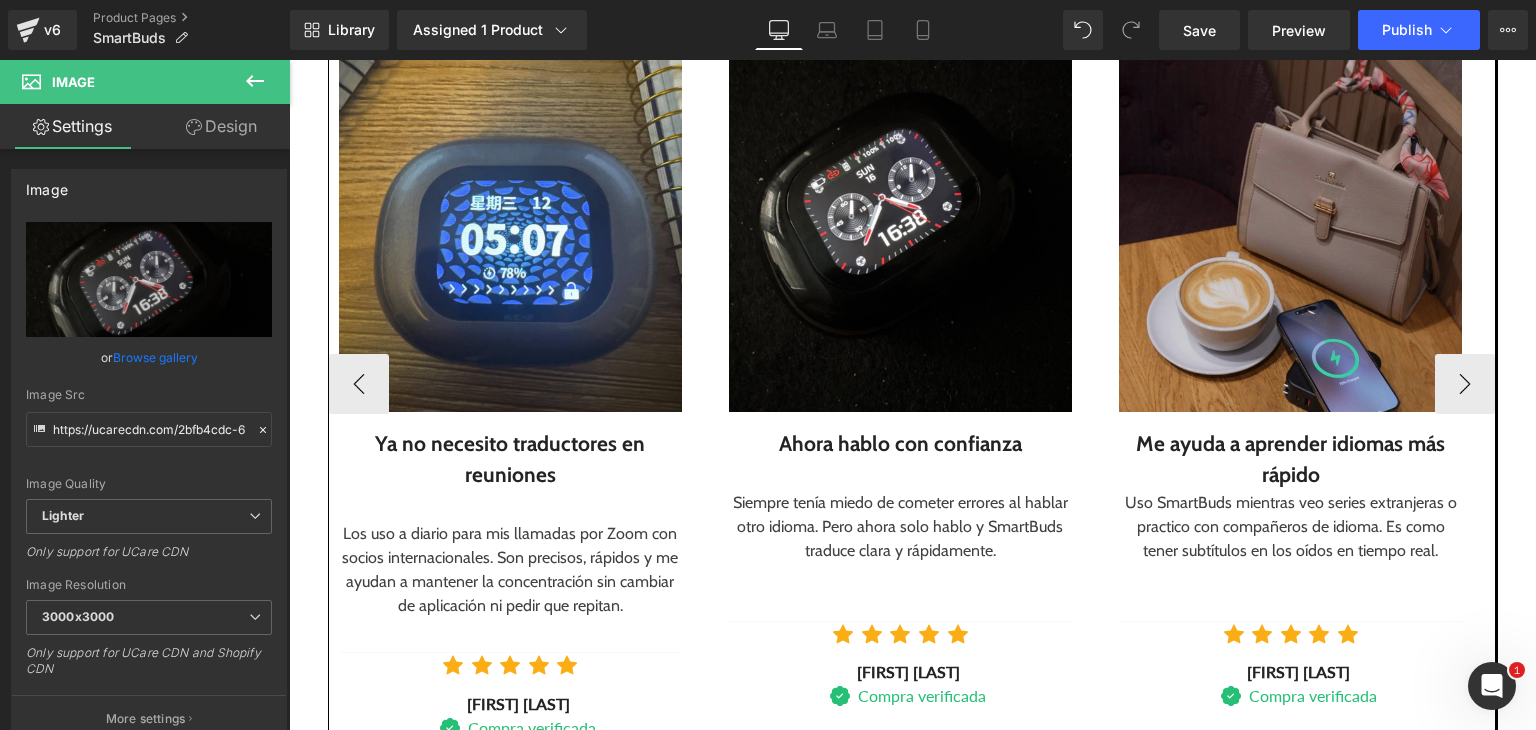 click at bounding box center (1290, 197) 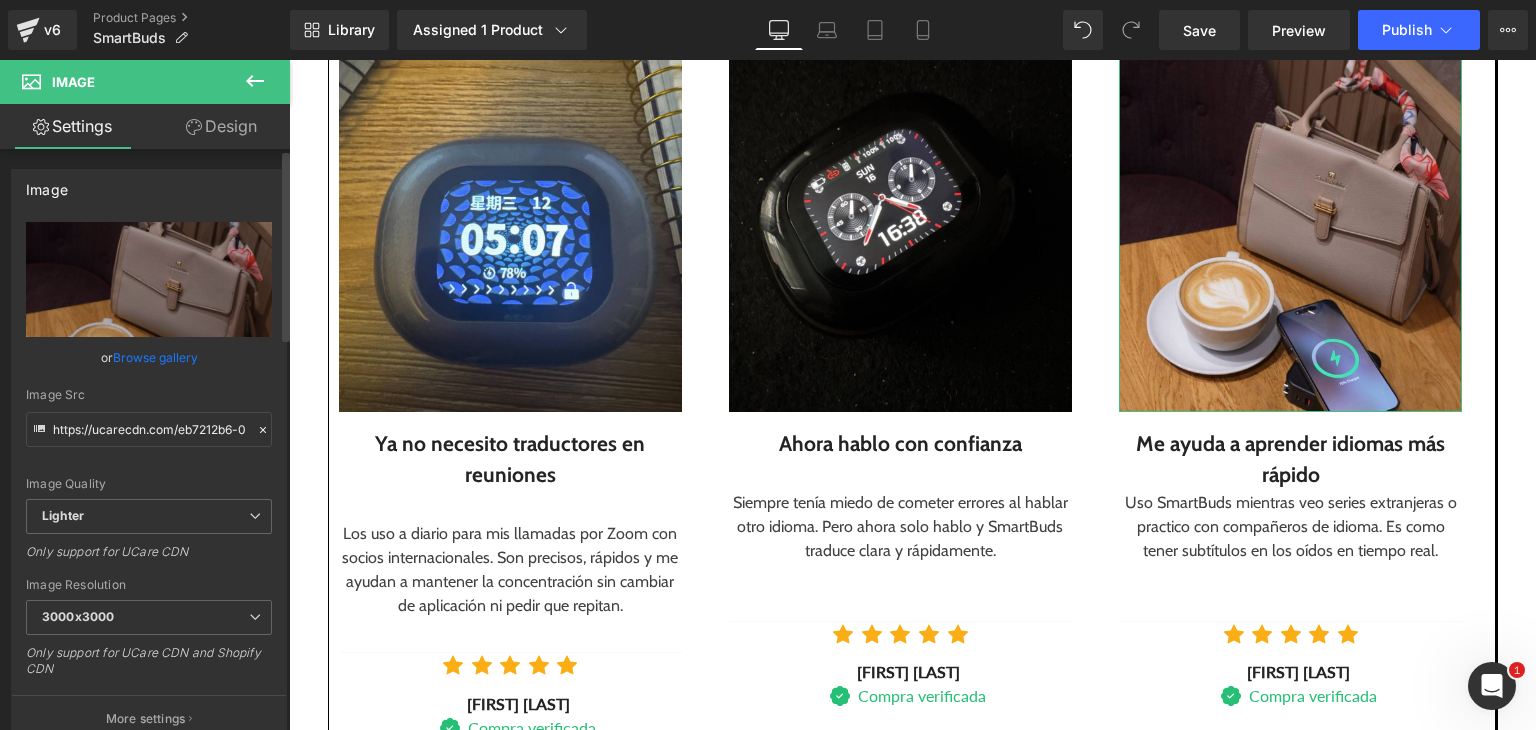 click on "Browse gallery" at bounding box center (155, 357) 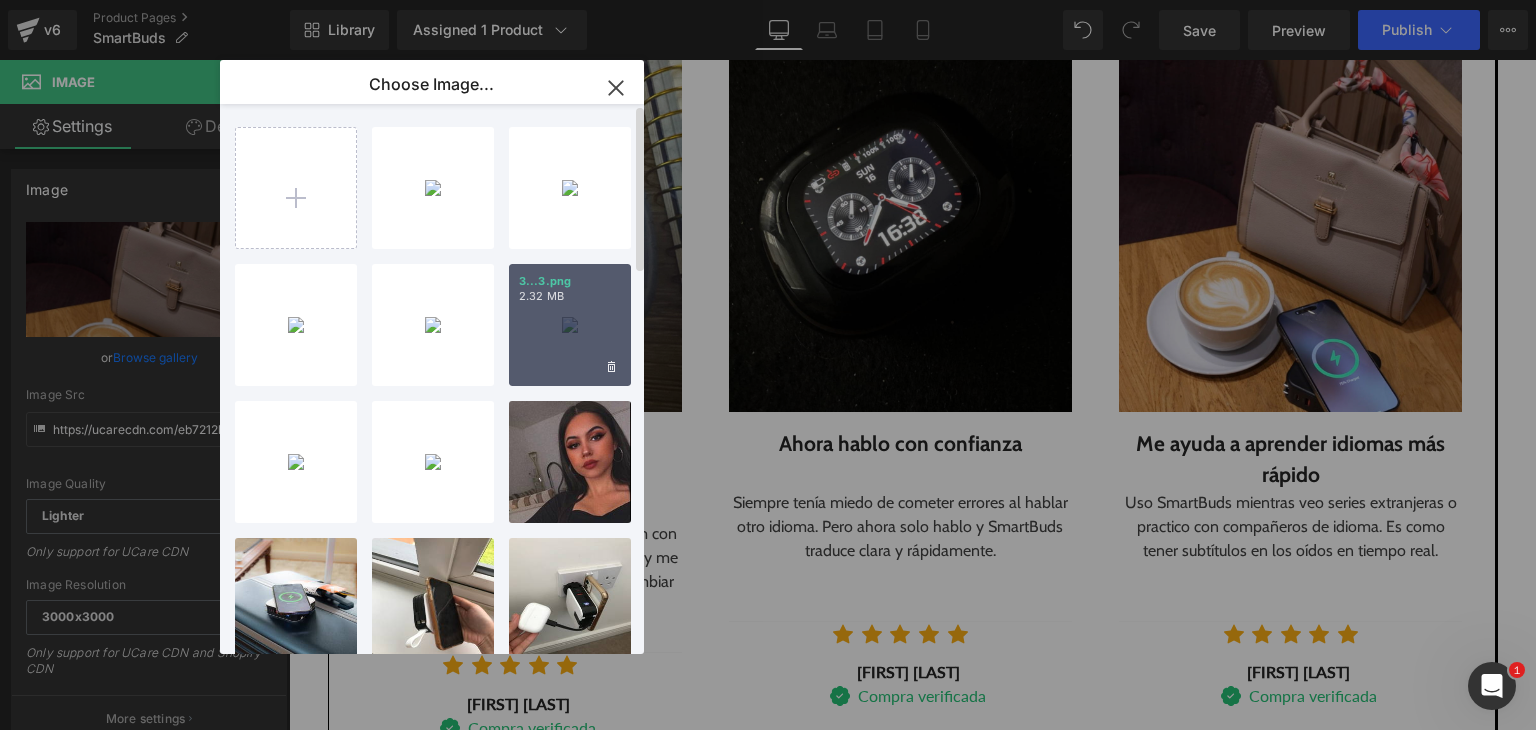 click on "2.32 MB" at bounding box center [570, 296] 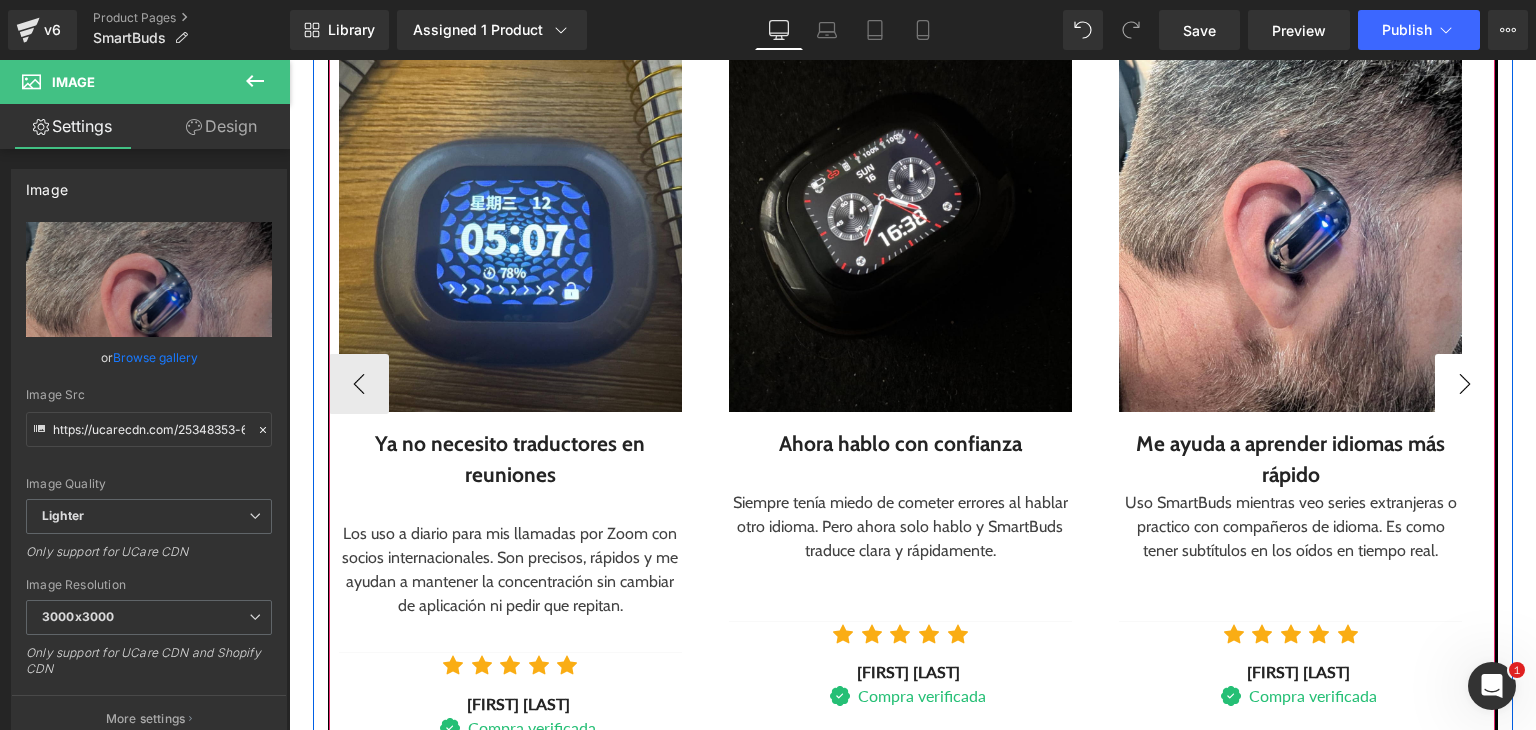 click on "›" at bounding box center [1465, 384] 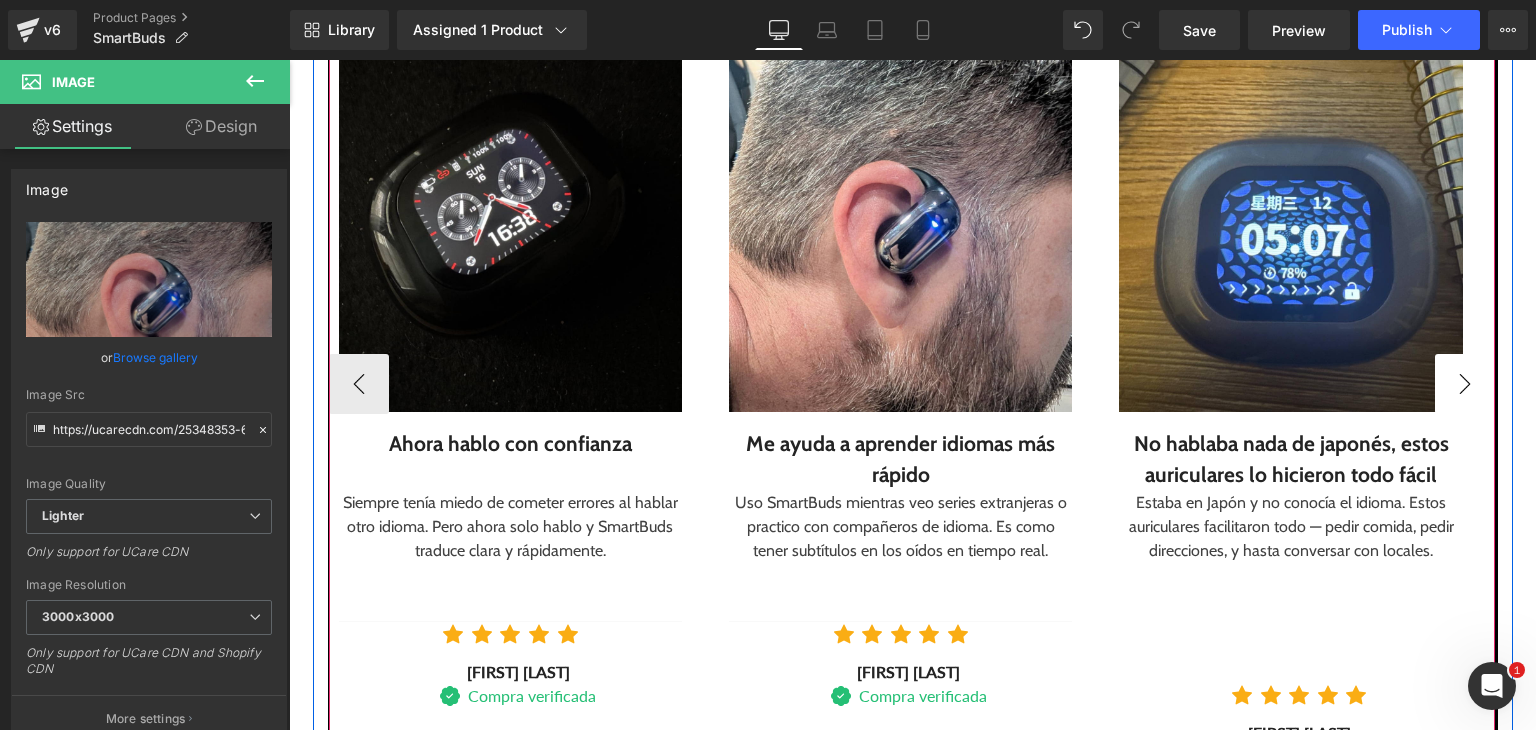click on "›" at bounding box center (1465, 384) 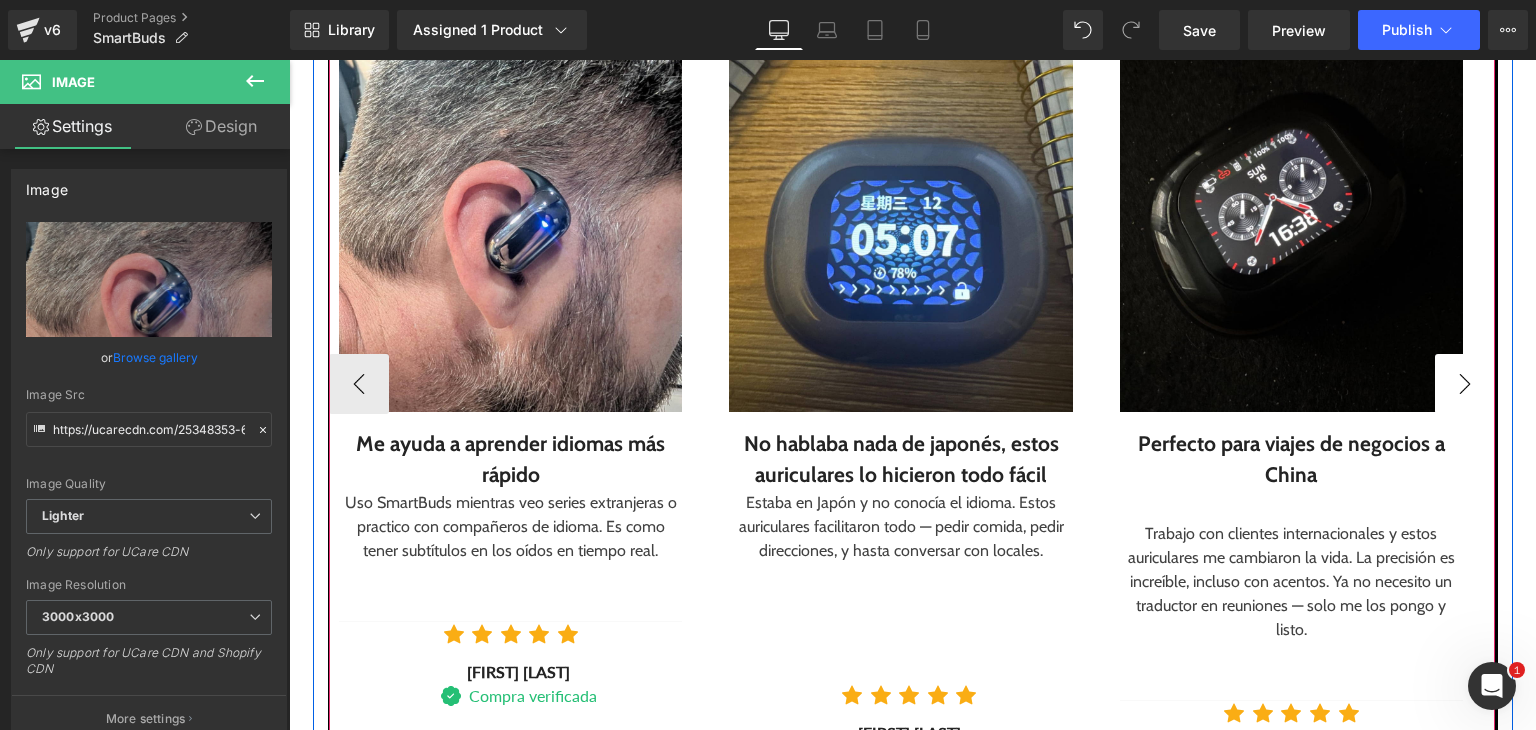 click on "›" at bounding box center (1465, 384) 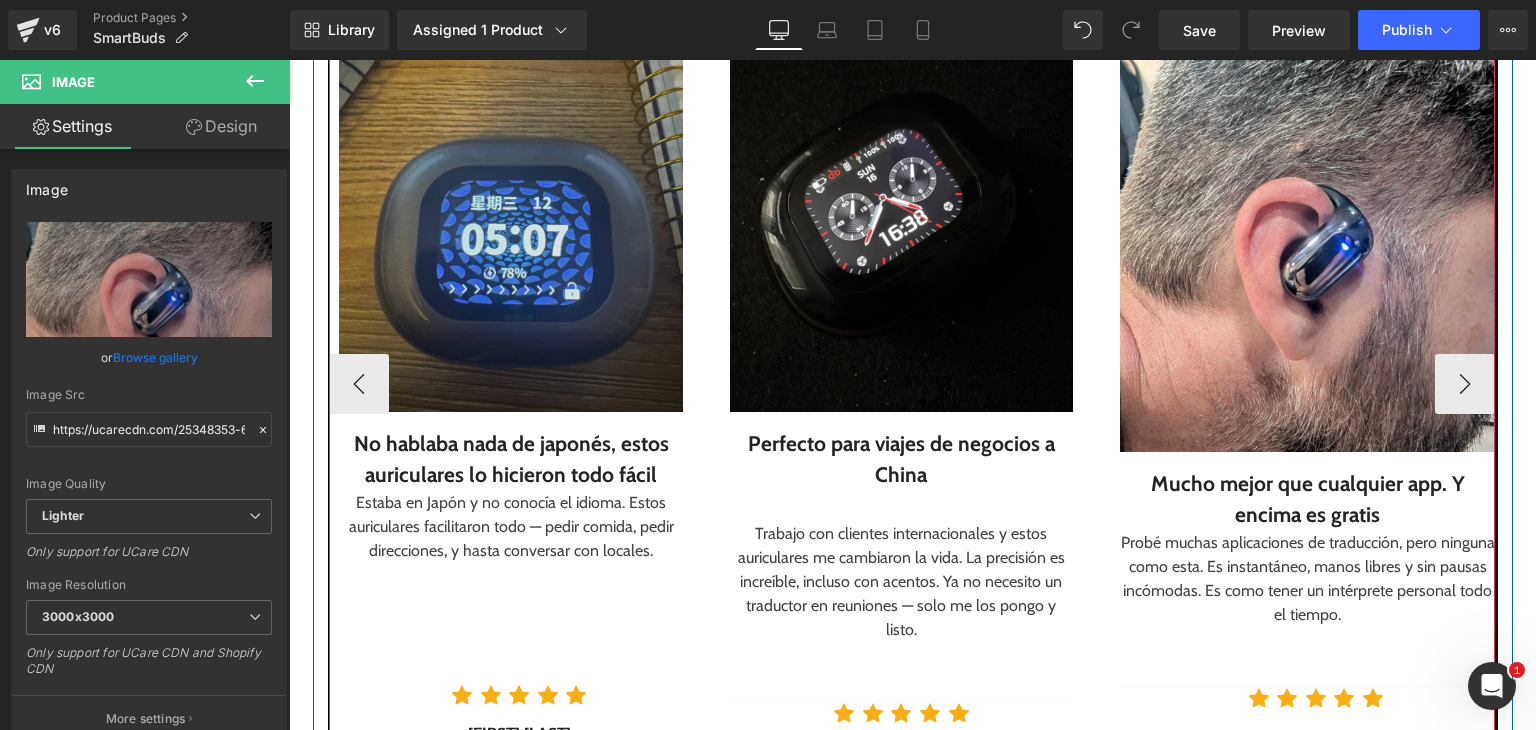 drag, startPoint x: 1476, startPoint y: 393, endPoint x: 910, endPoint y: 329, distance: 569.6069 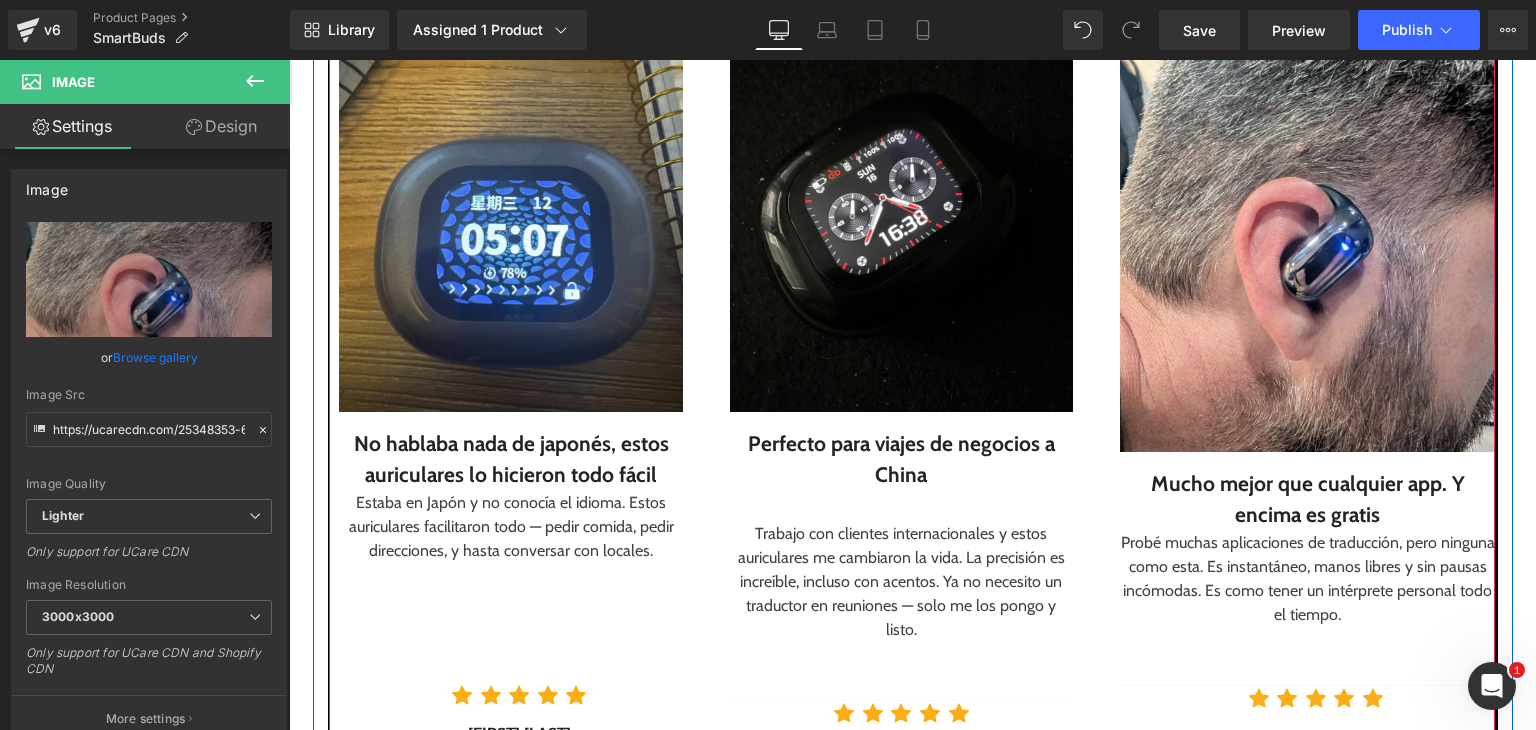click at bounding box center (510, 197) 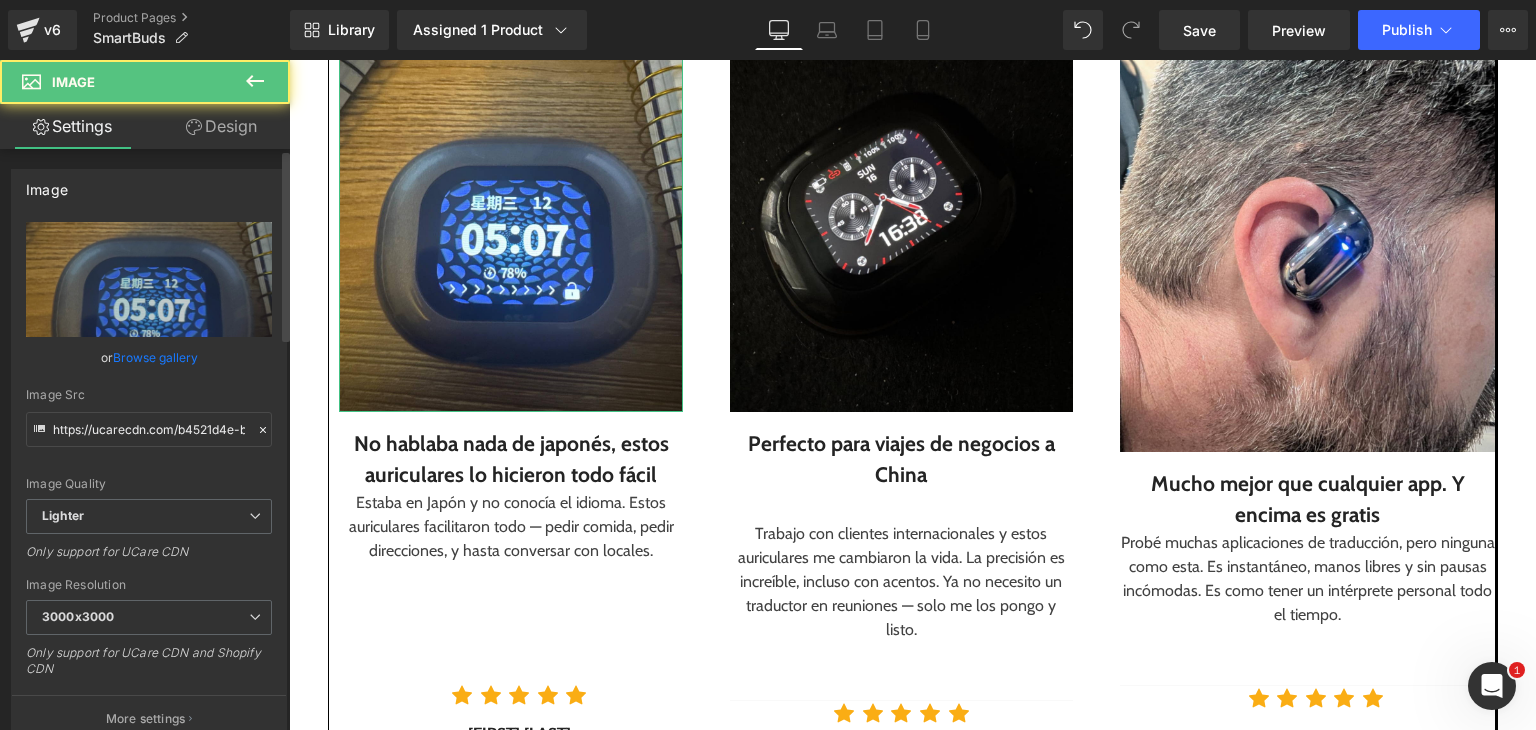 click on "Browse gallery" at bounding box center [155, 357] 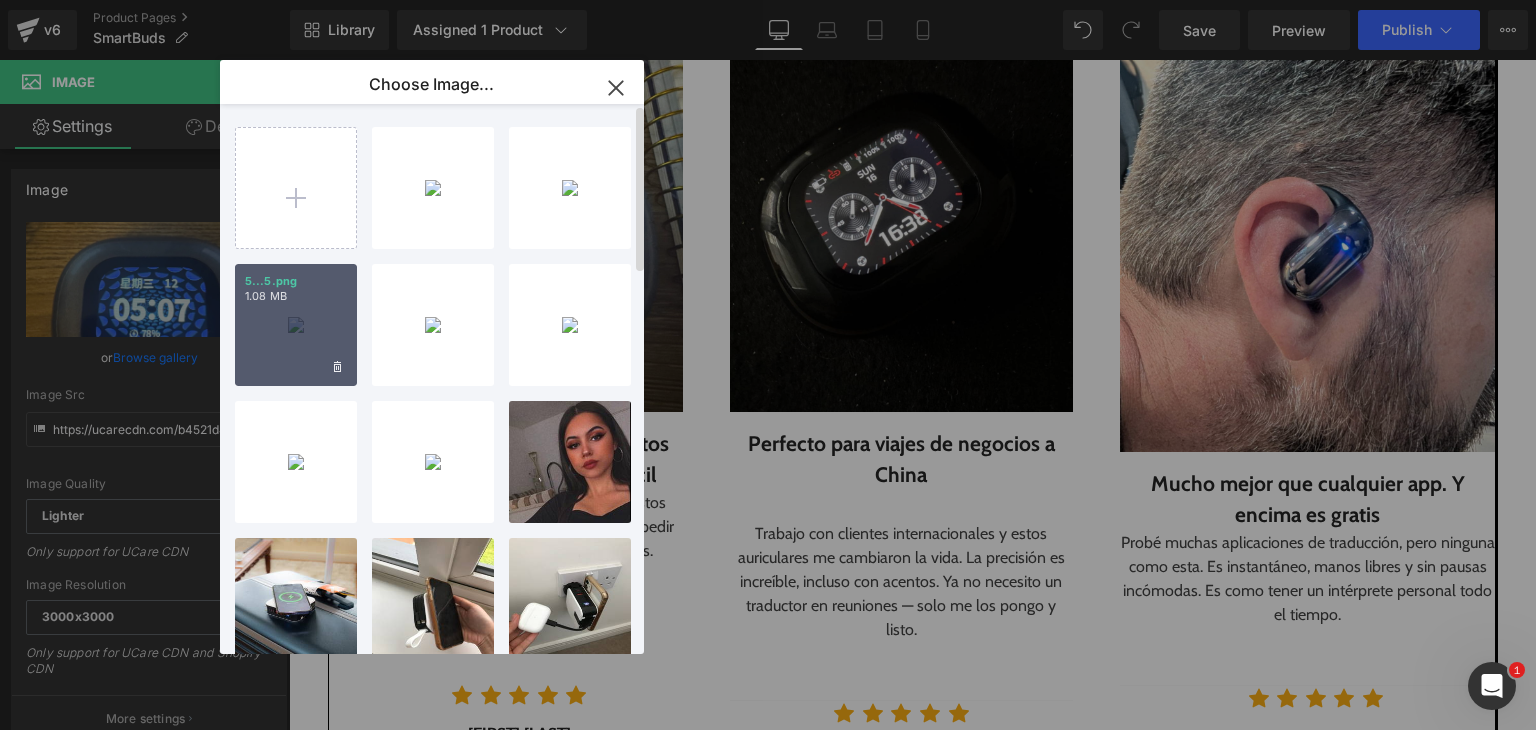 click on "5...5.png 1.08 MB" at bounding box center [296, 325] 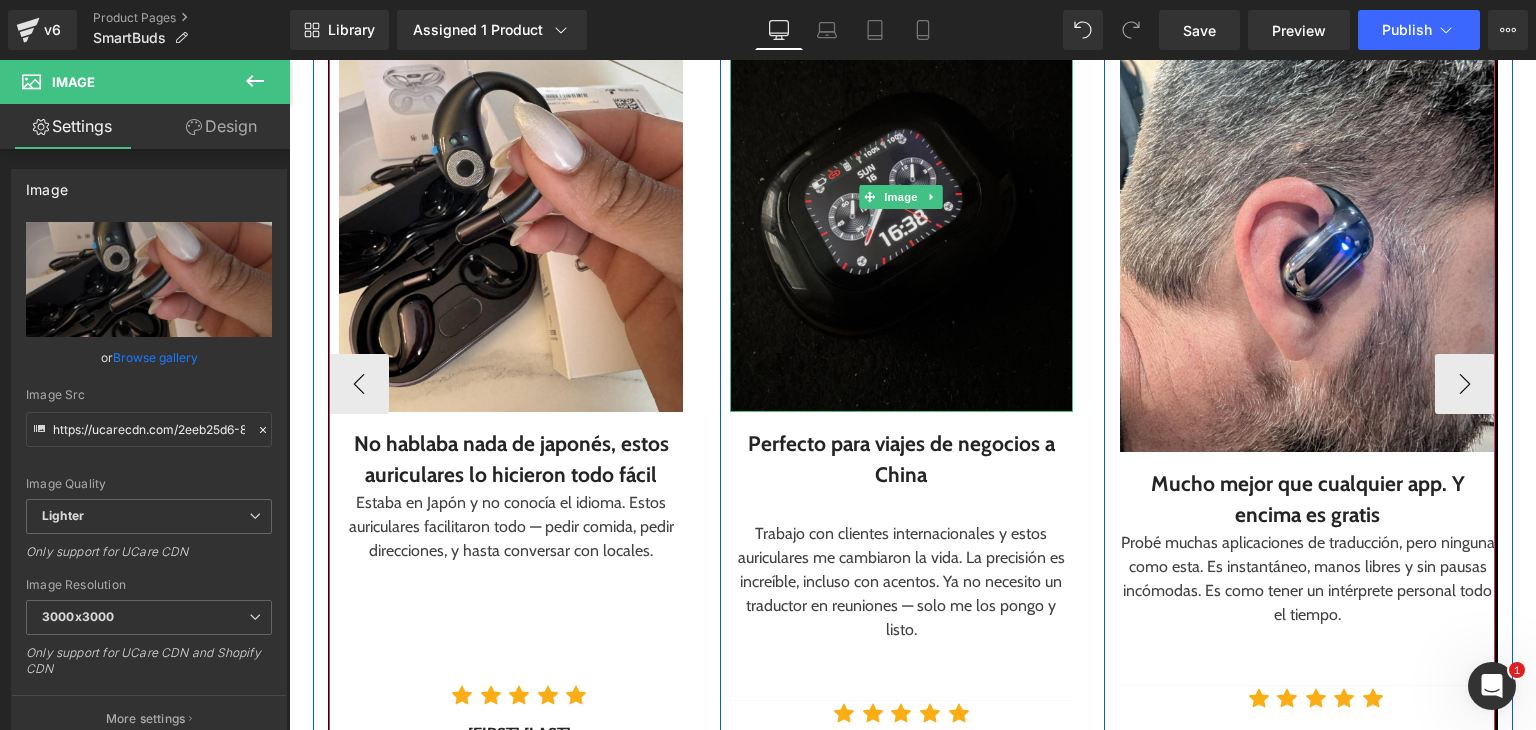 click at bounding box center (901, 197) 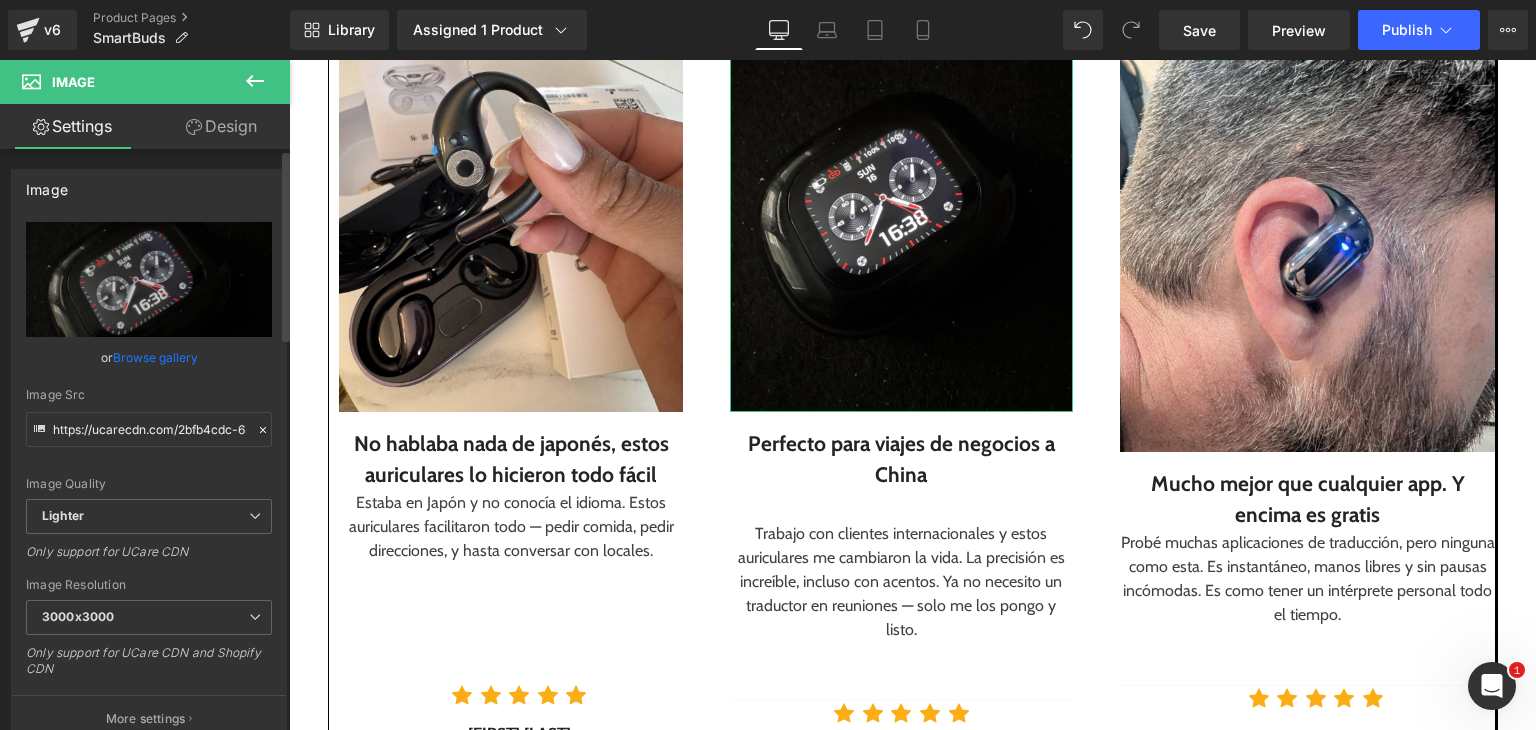 click on "Browse gallery" at bounding box center [155, 357] 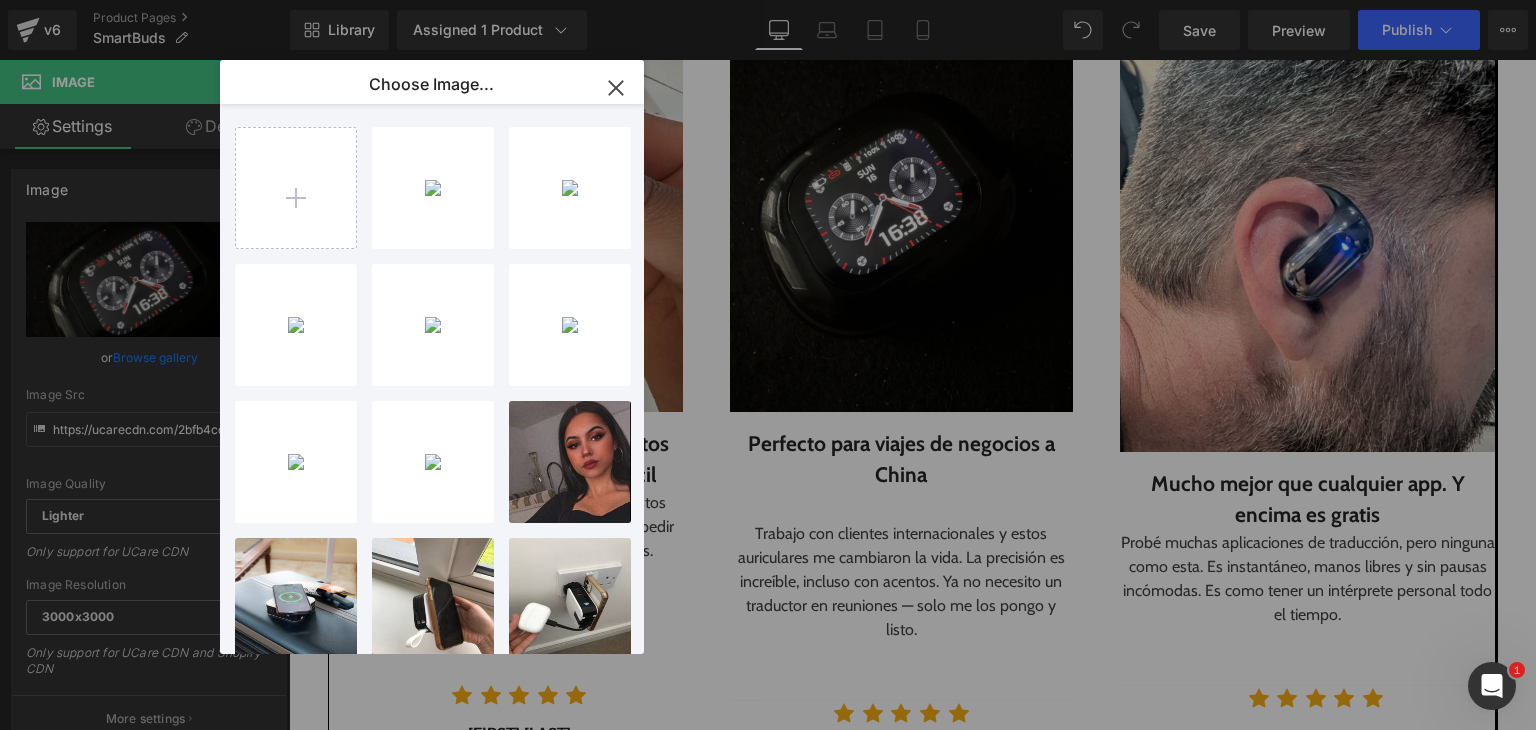 click 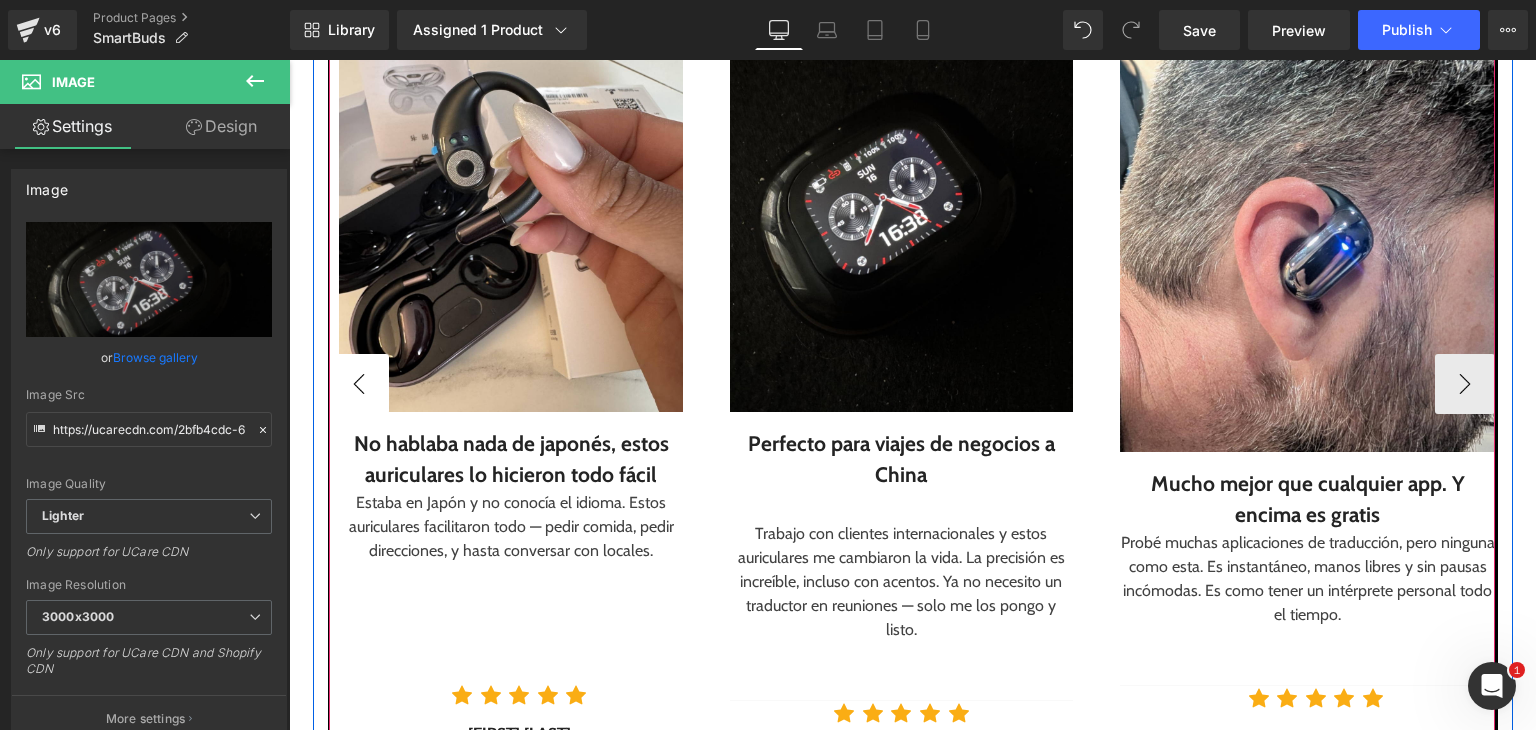 click on "‹" at bounding box center (359, 384) 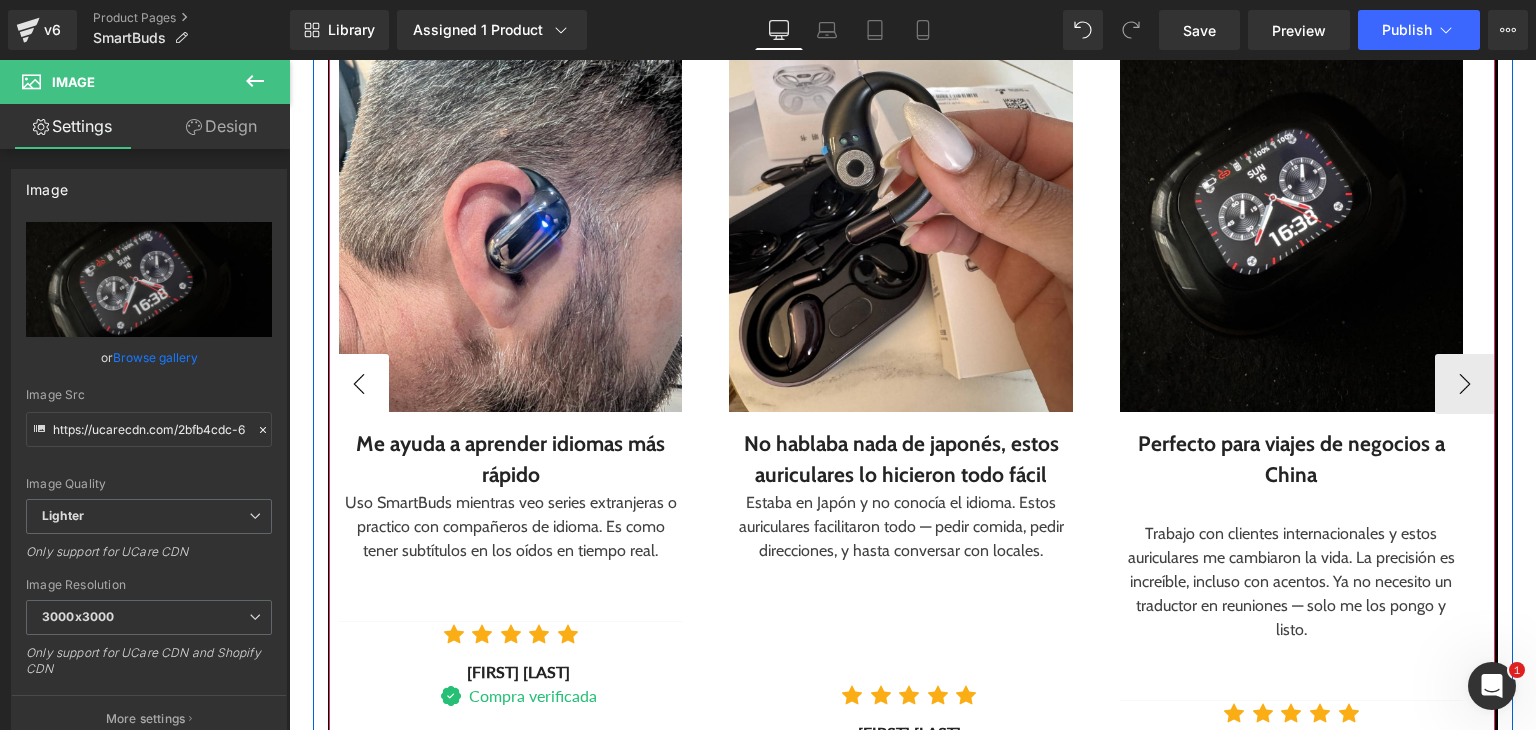 click on "‹" at bounding box center [359, 384] 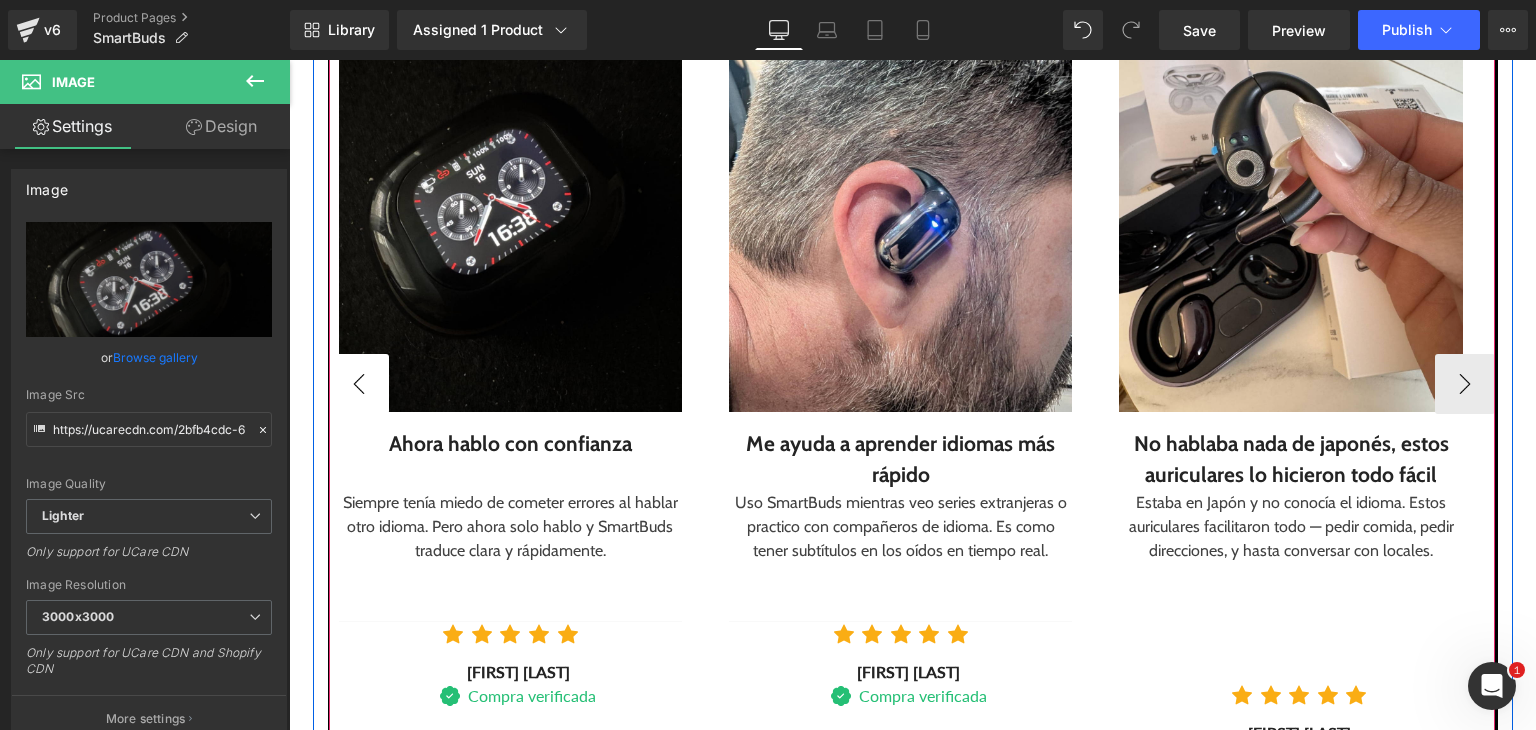 click on "‹" at bounding box center (359, 384) 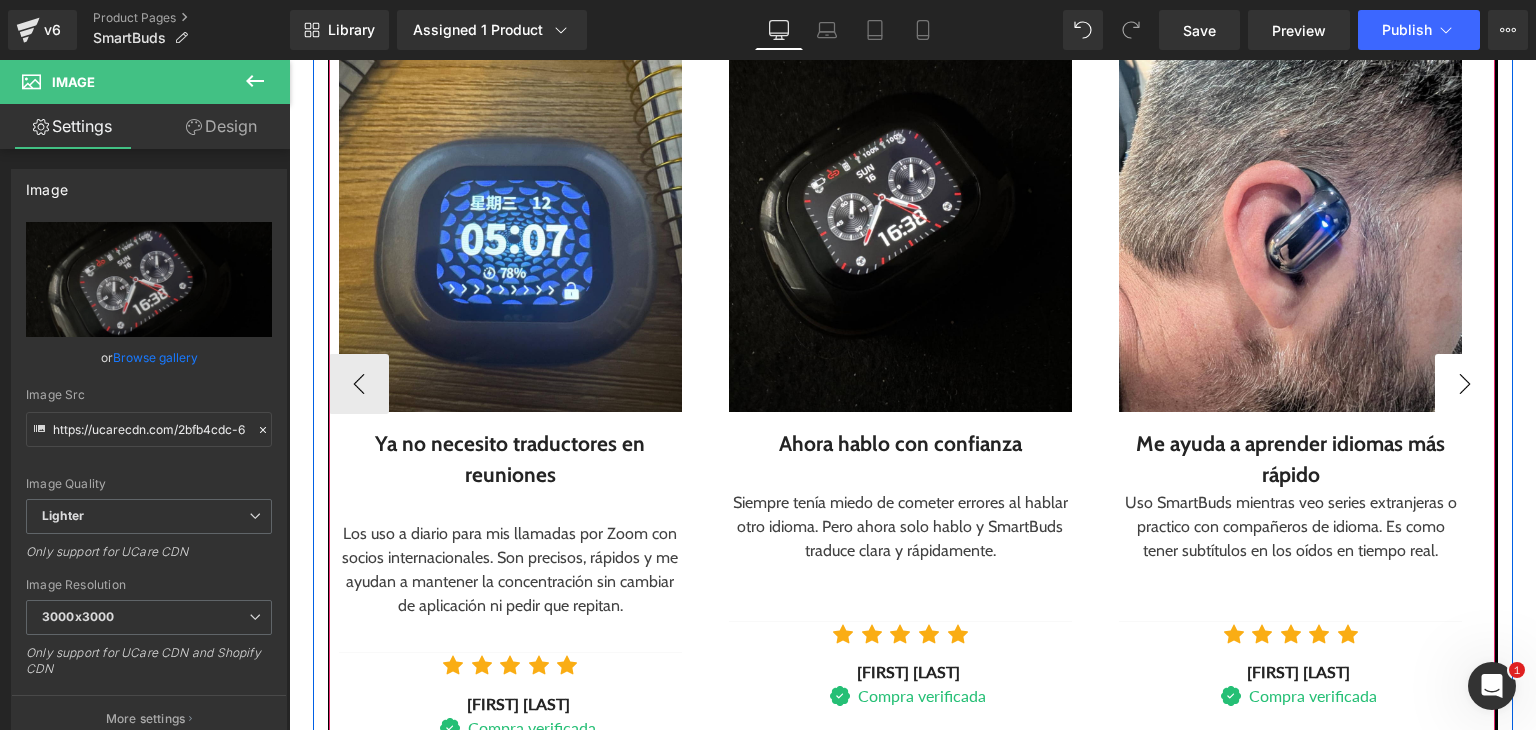 click on "›" at bounding box center [1465, 384] 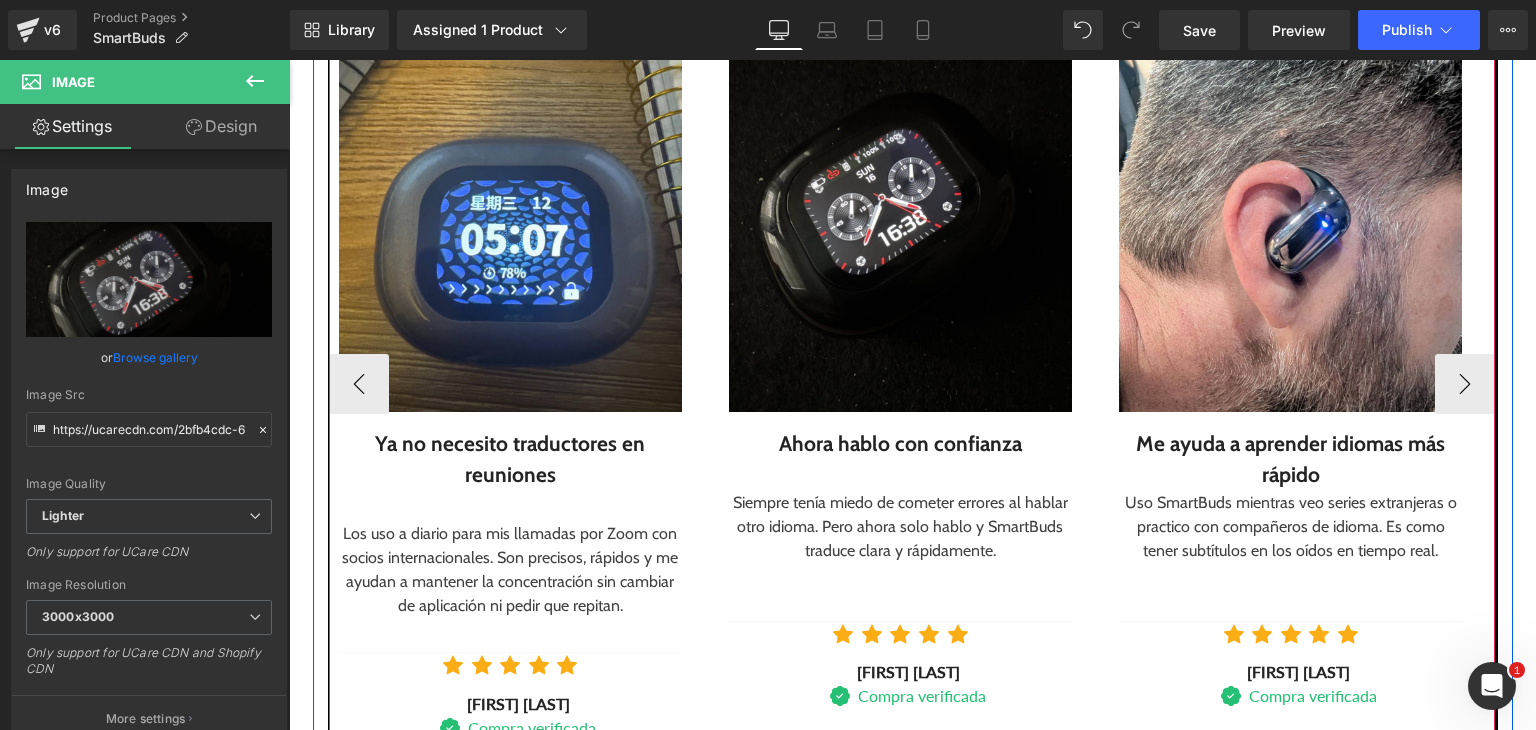 drag, startPoint x: 1444, startPoint y: 377, endPoint x: 1380, endPoint y: 355, distance: 67.6757 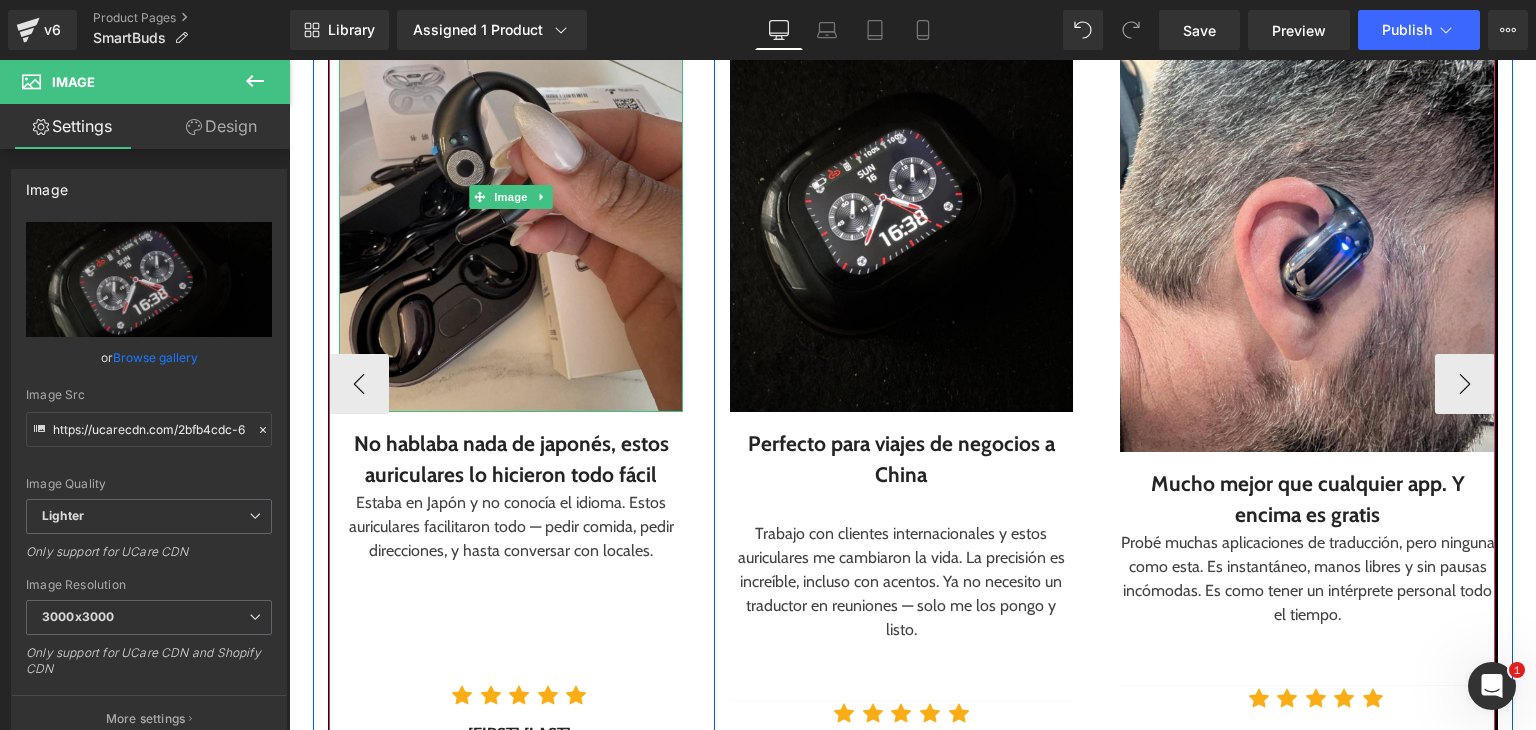 click at bounding box center (510, 197) 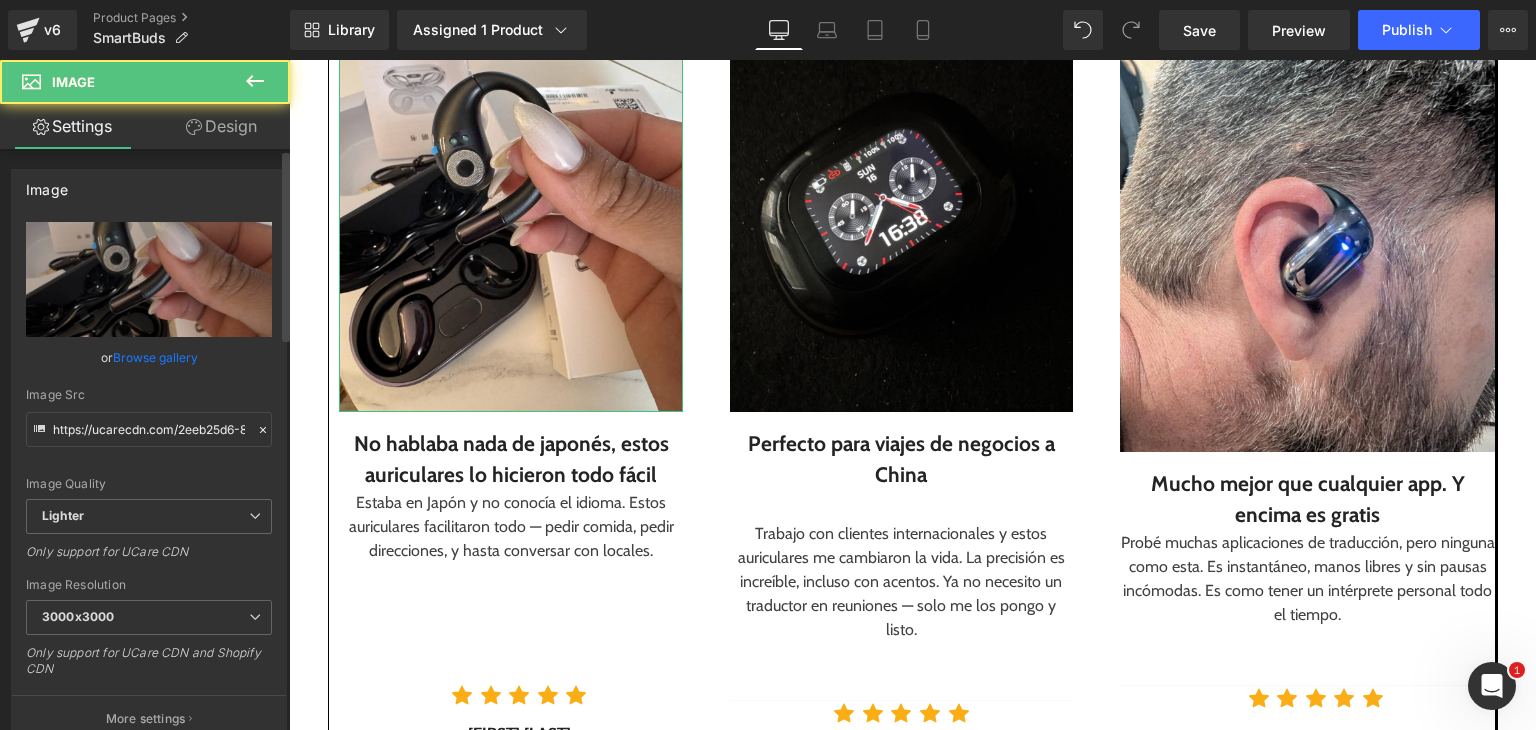 click on "Browse gallery" at bounding box center [155, 357] 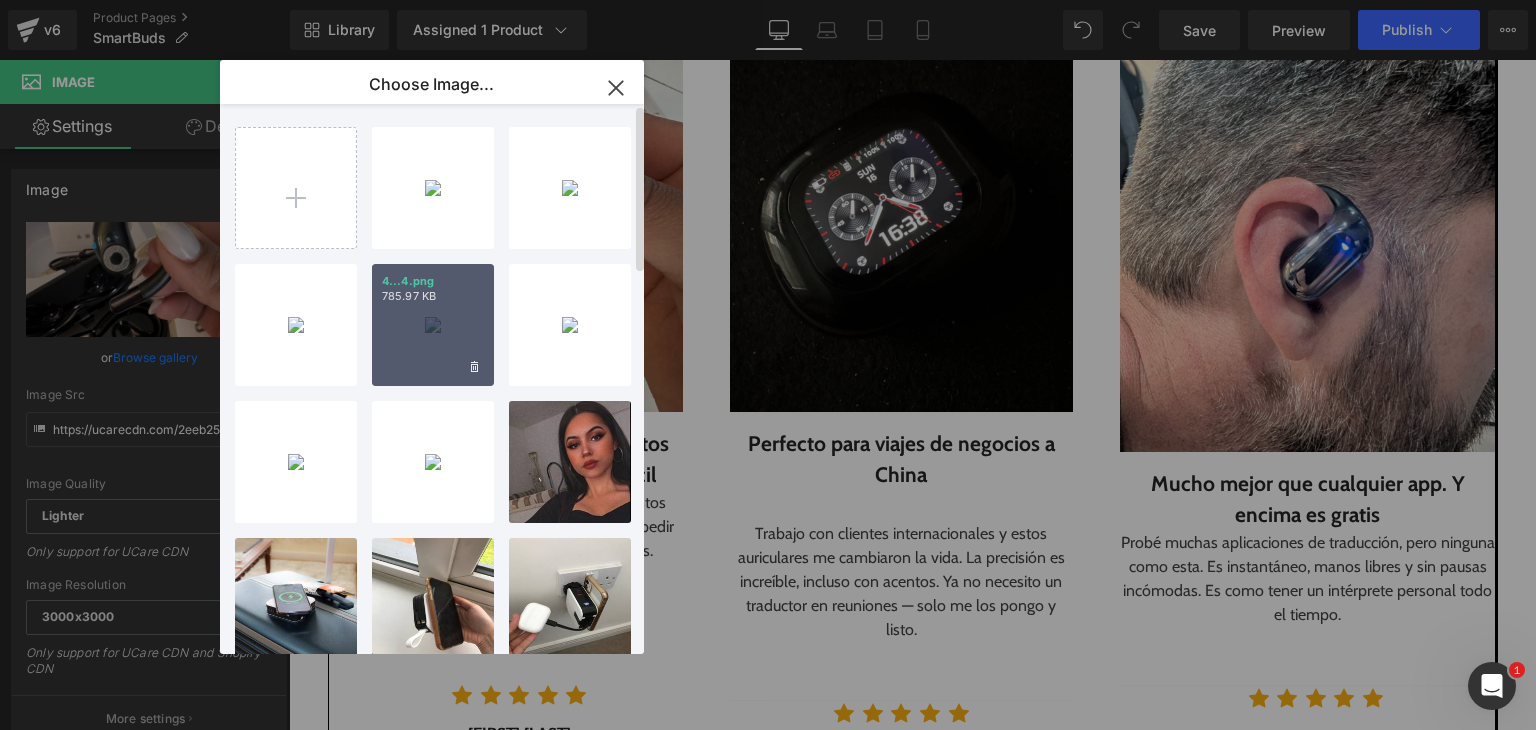 click on "4...4.png 785.97 KB" at bounding box center [433, 325] 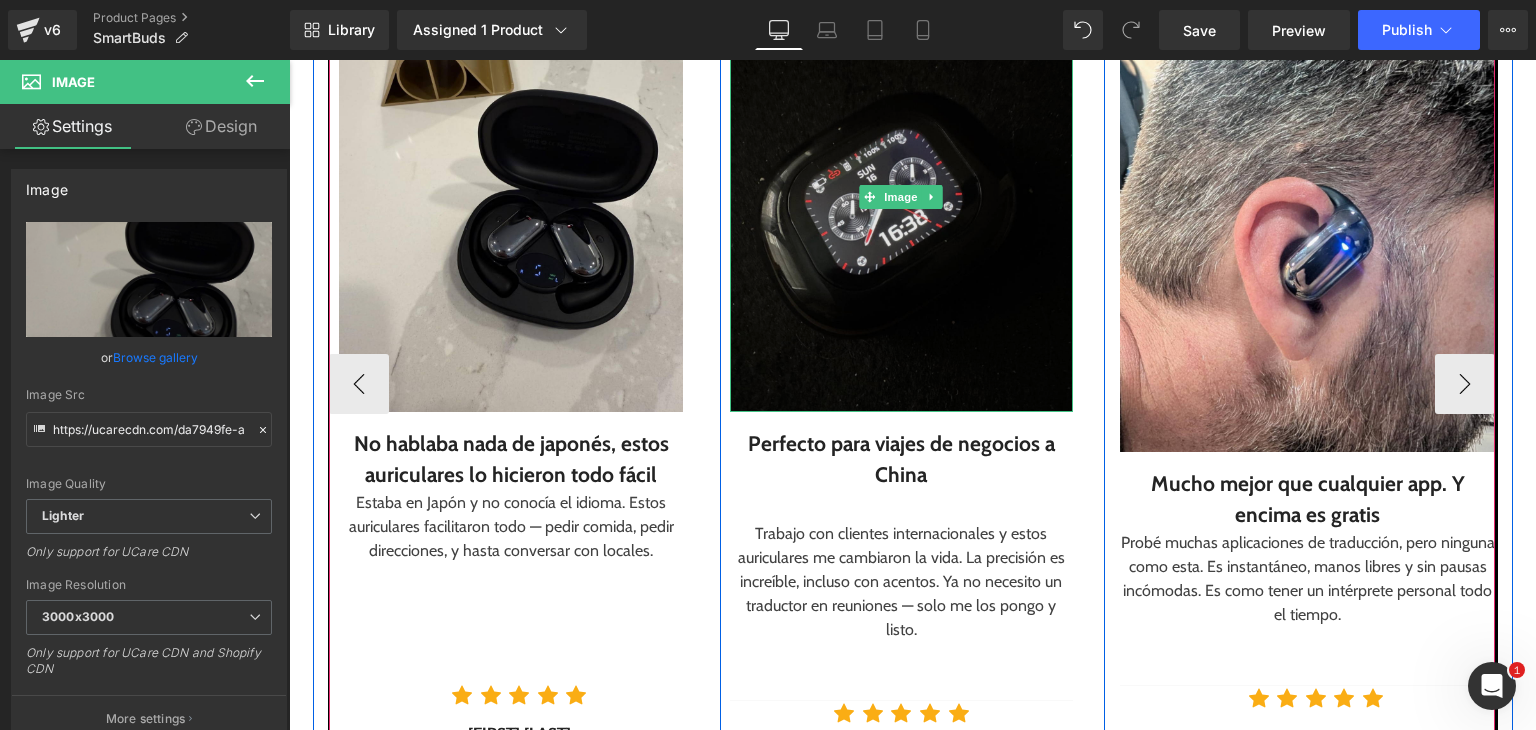 click at bounding box center [901, 197] 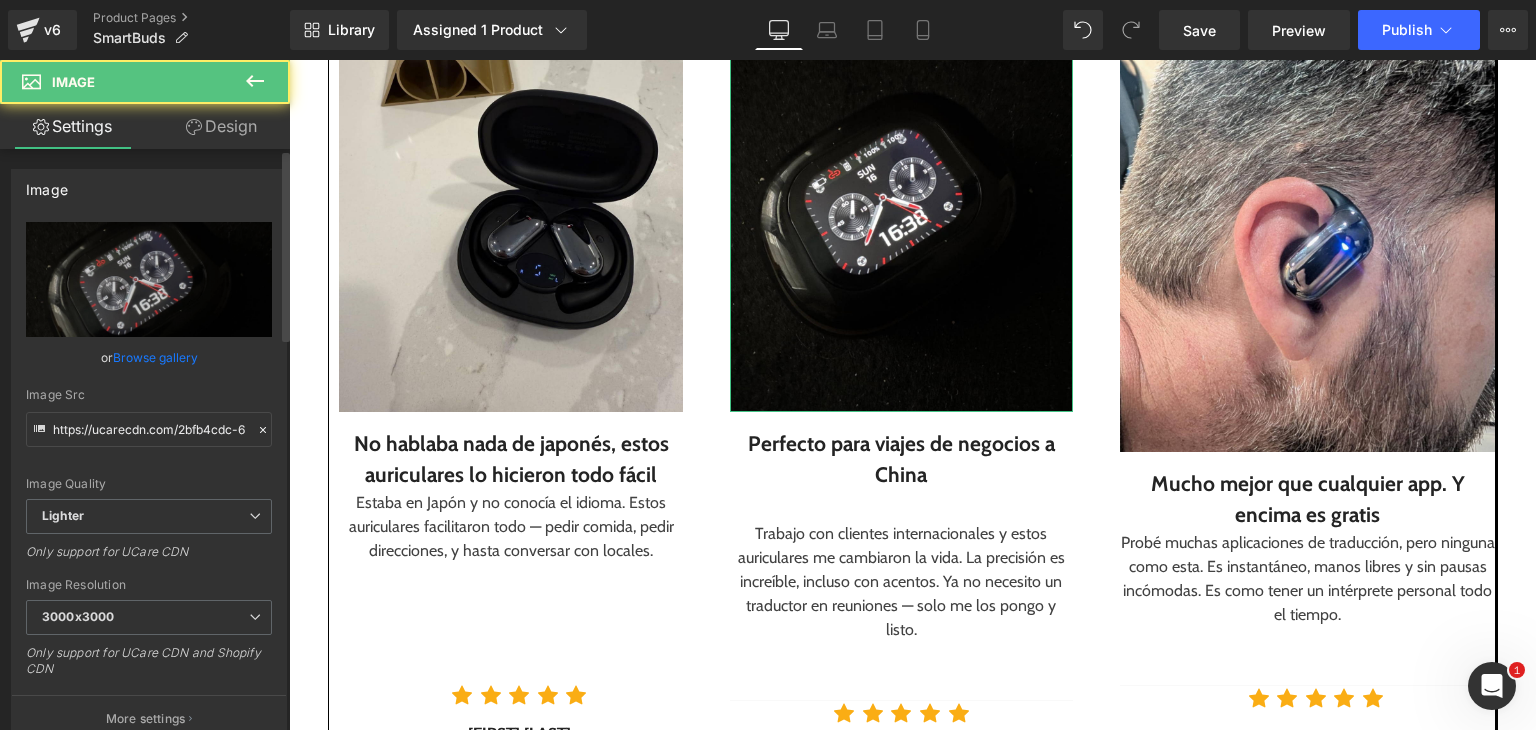 click on "Browse gallery" at bounding box center (155, 357) 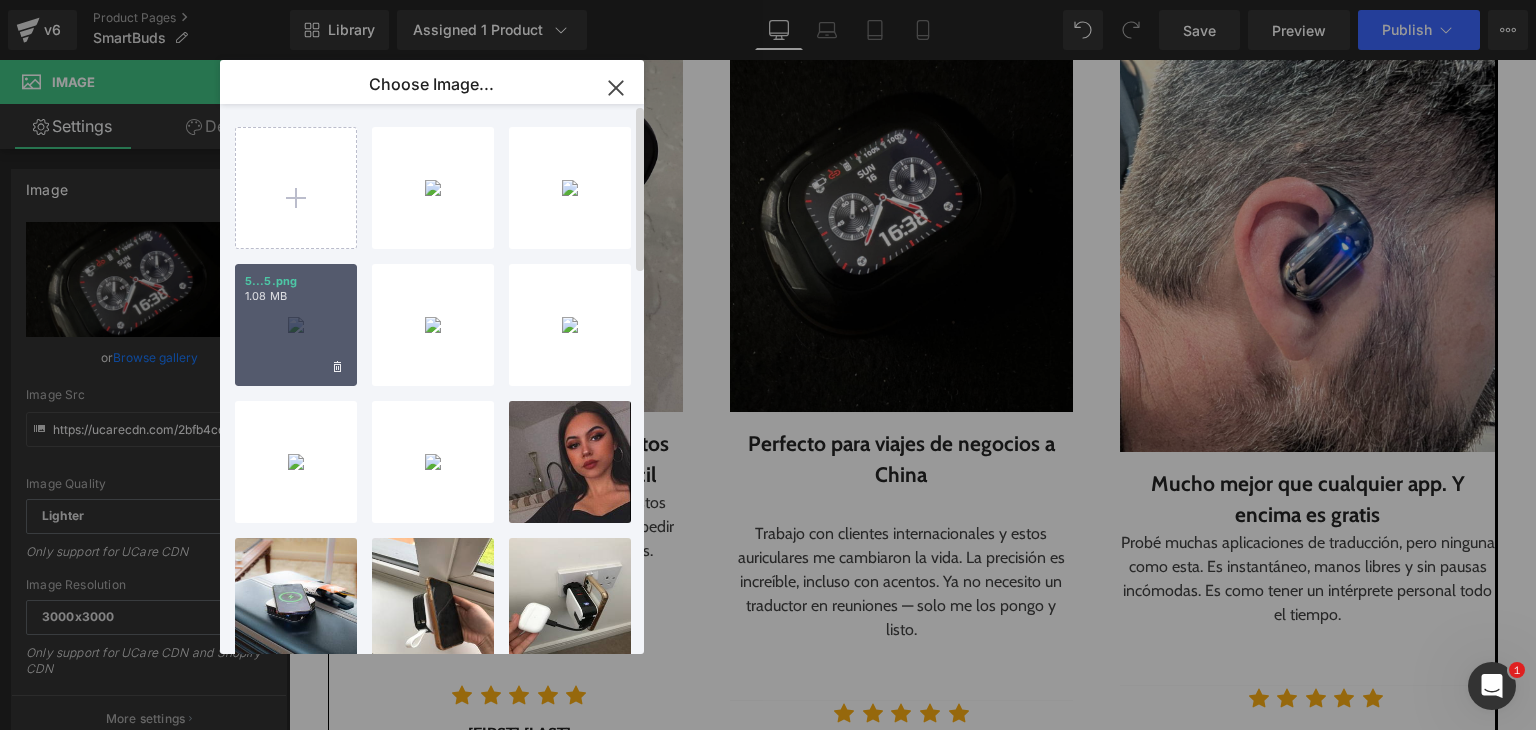 click on "5...5.png 1.08 MB" at bounding box center [296, 325] 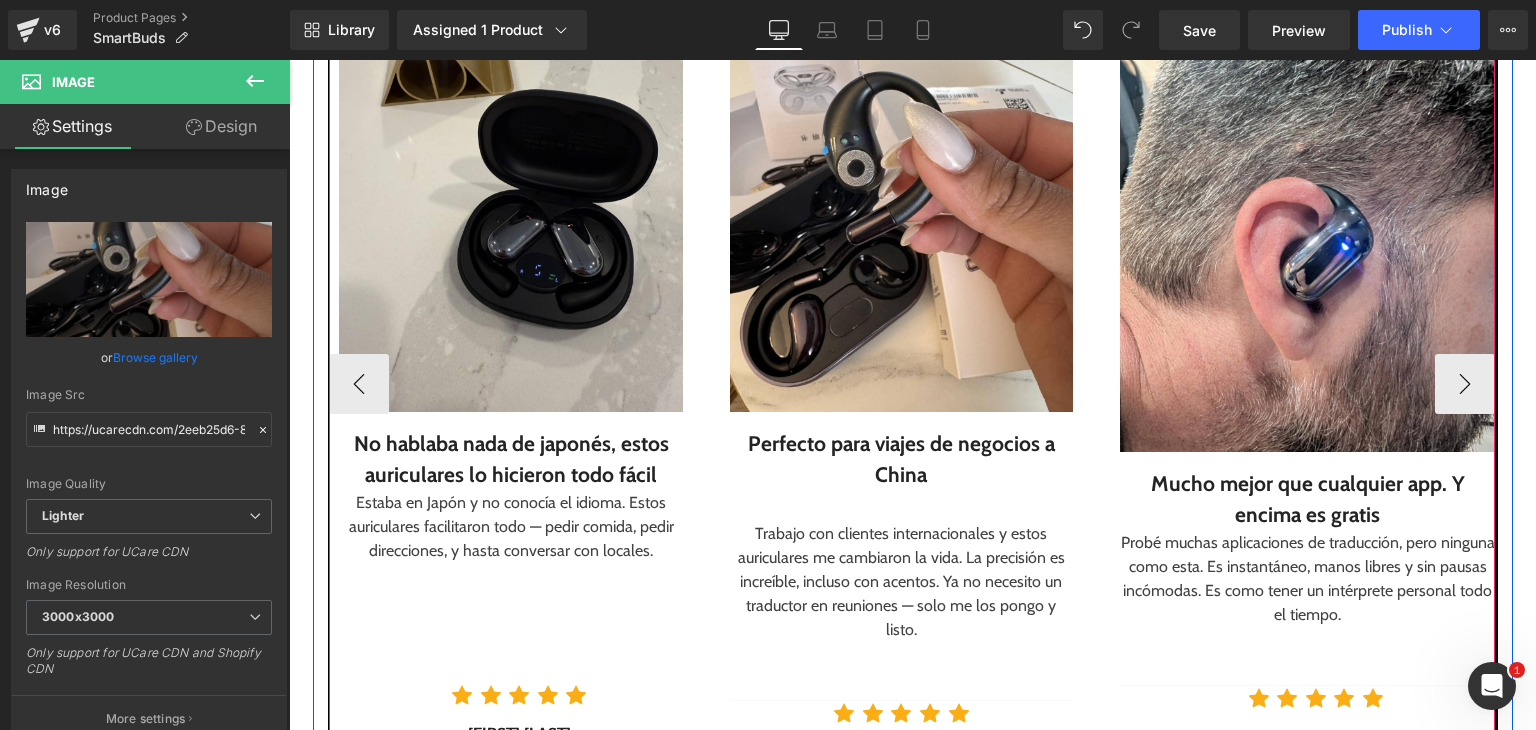 click at bounding box center (1307, 217) 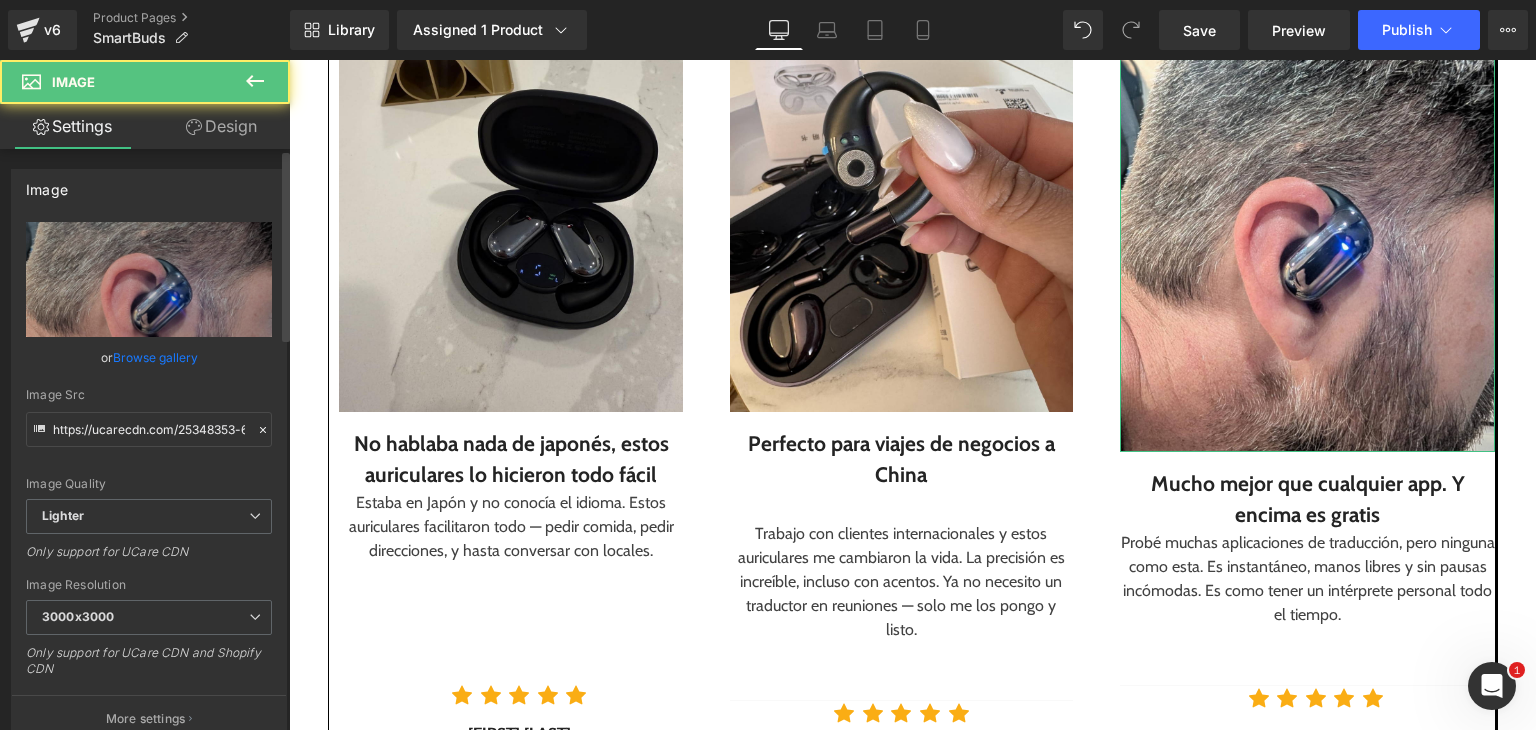 click on "Browse gallery" at bounding box center [155, 357] 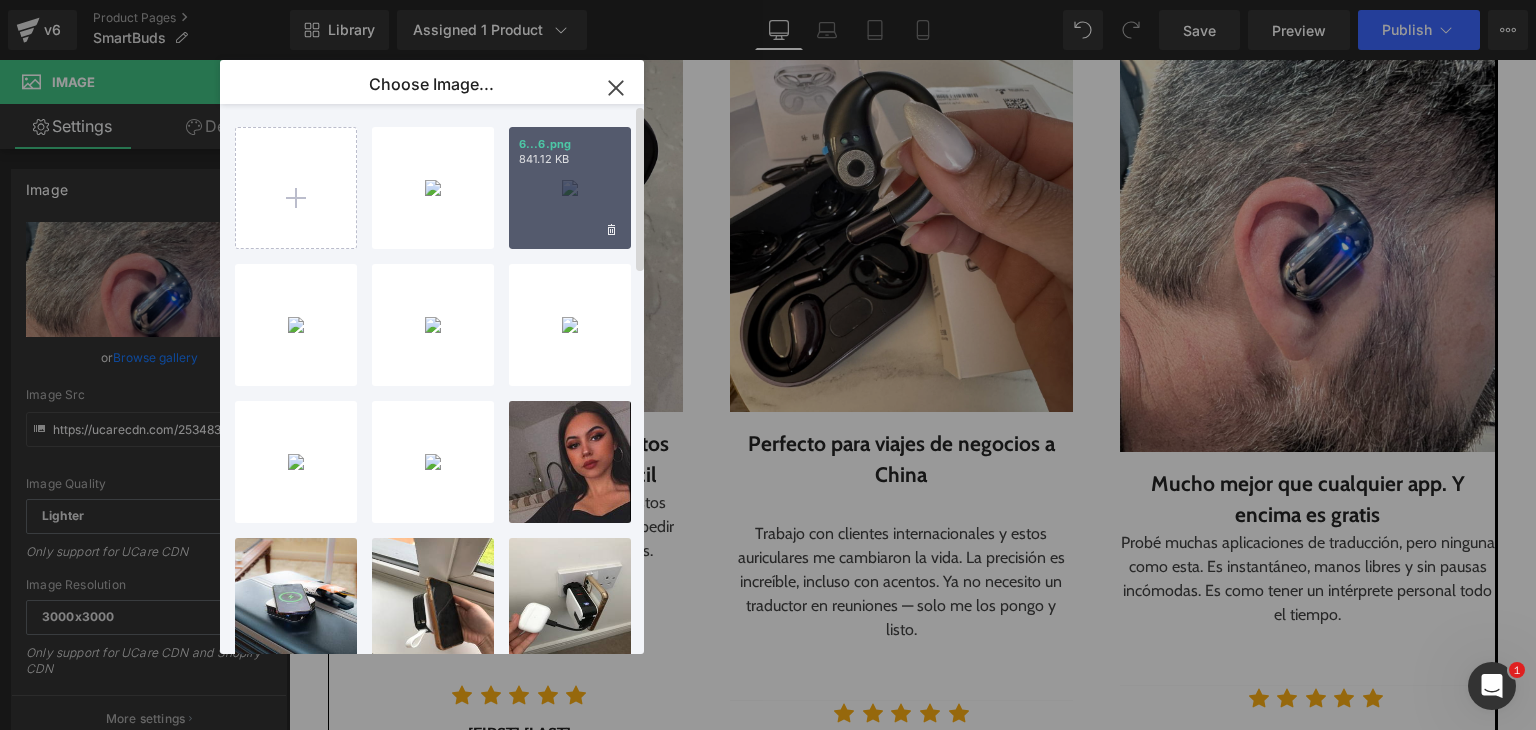 click on "6...6.png 841.12 KB" at bounding box center [570, 188] 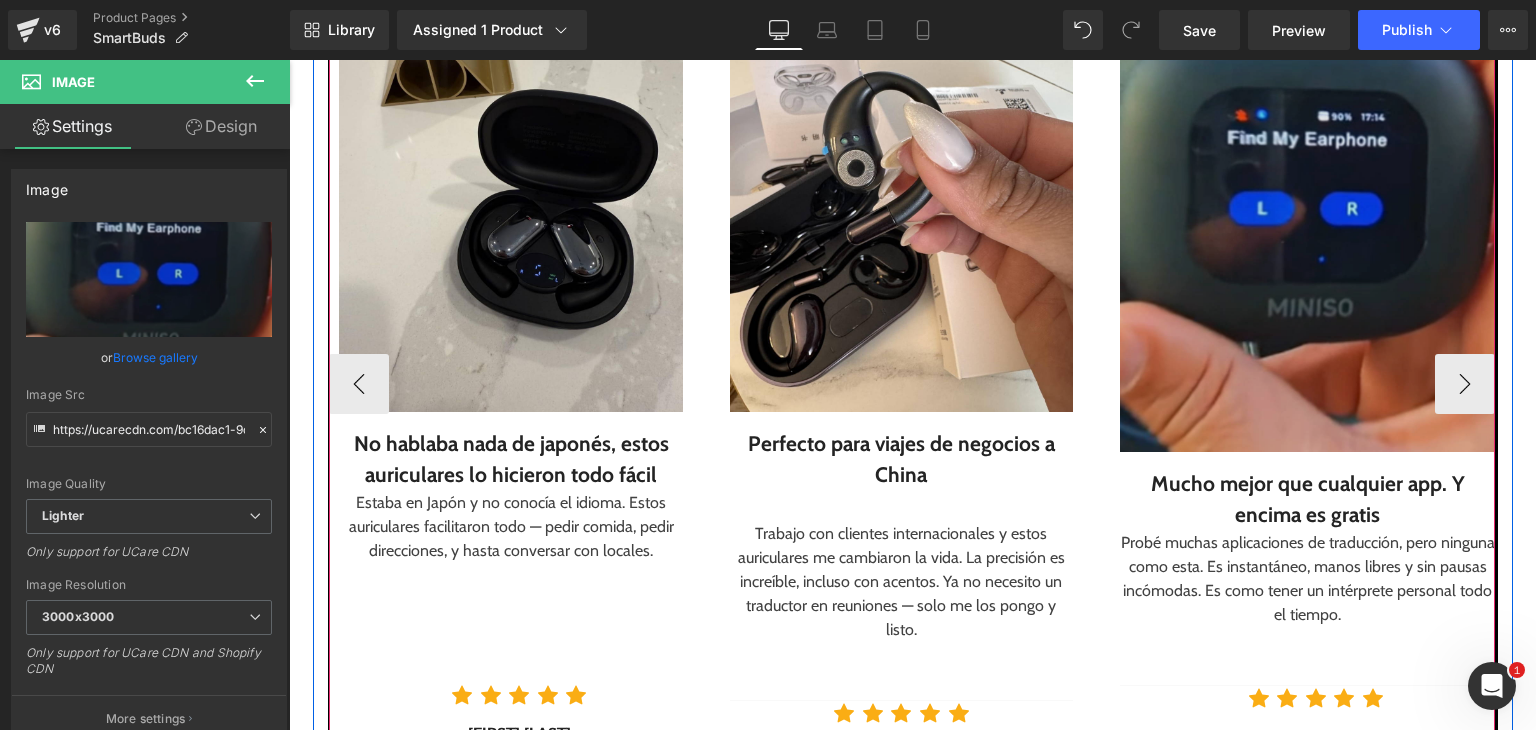 drag, startPoint x: 1439, startPoint y: 377, endPoint x: 1448, endPoint y: 277, distance: 100.40418 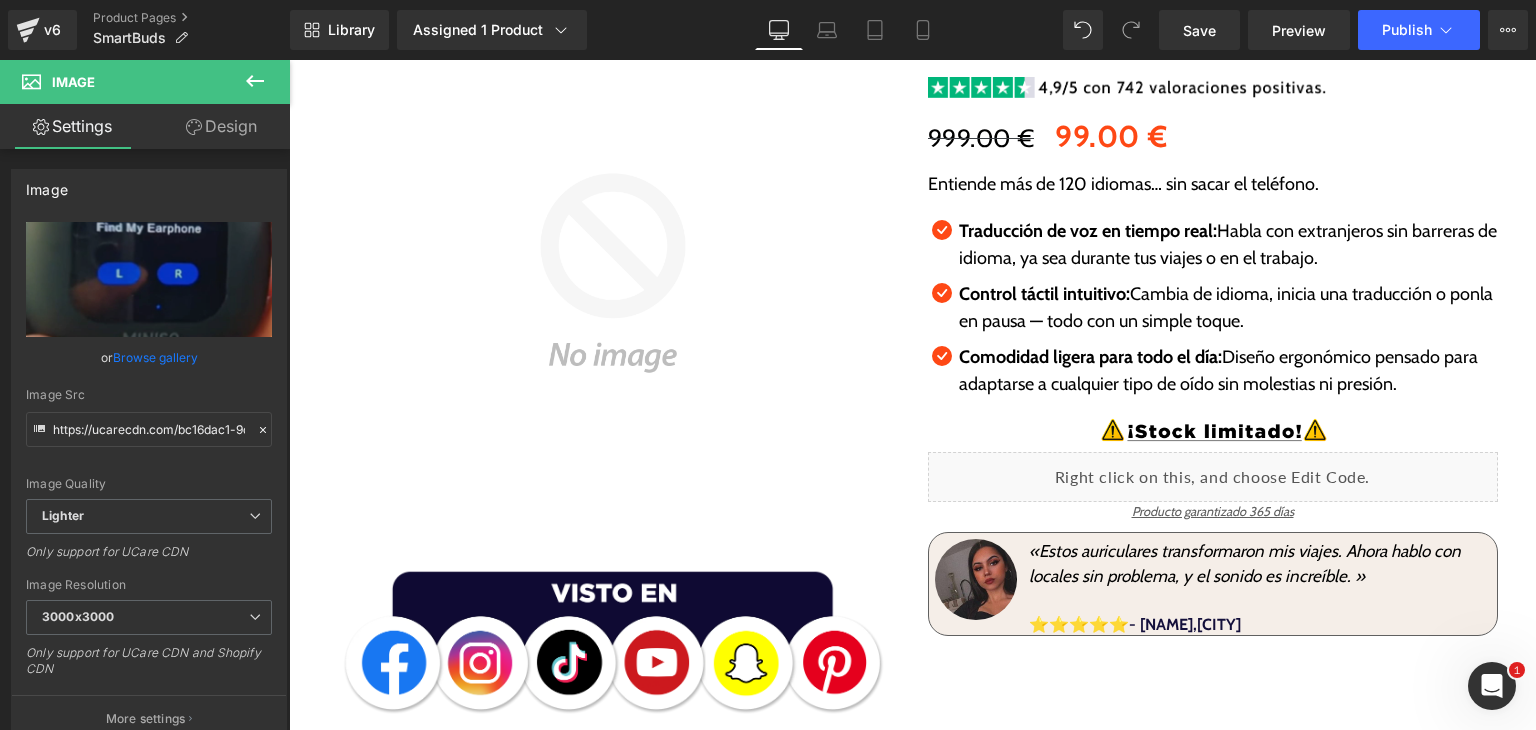 scroll, scrollTop: 240, scrollLeft: 0, axis: vertical 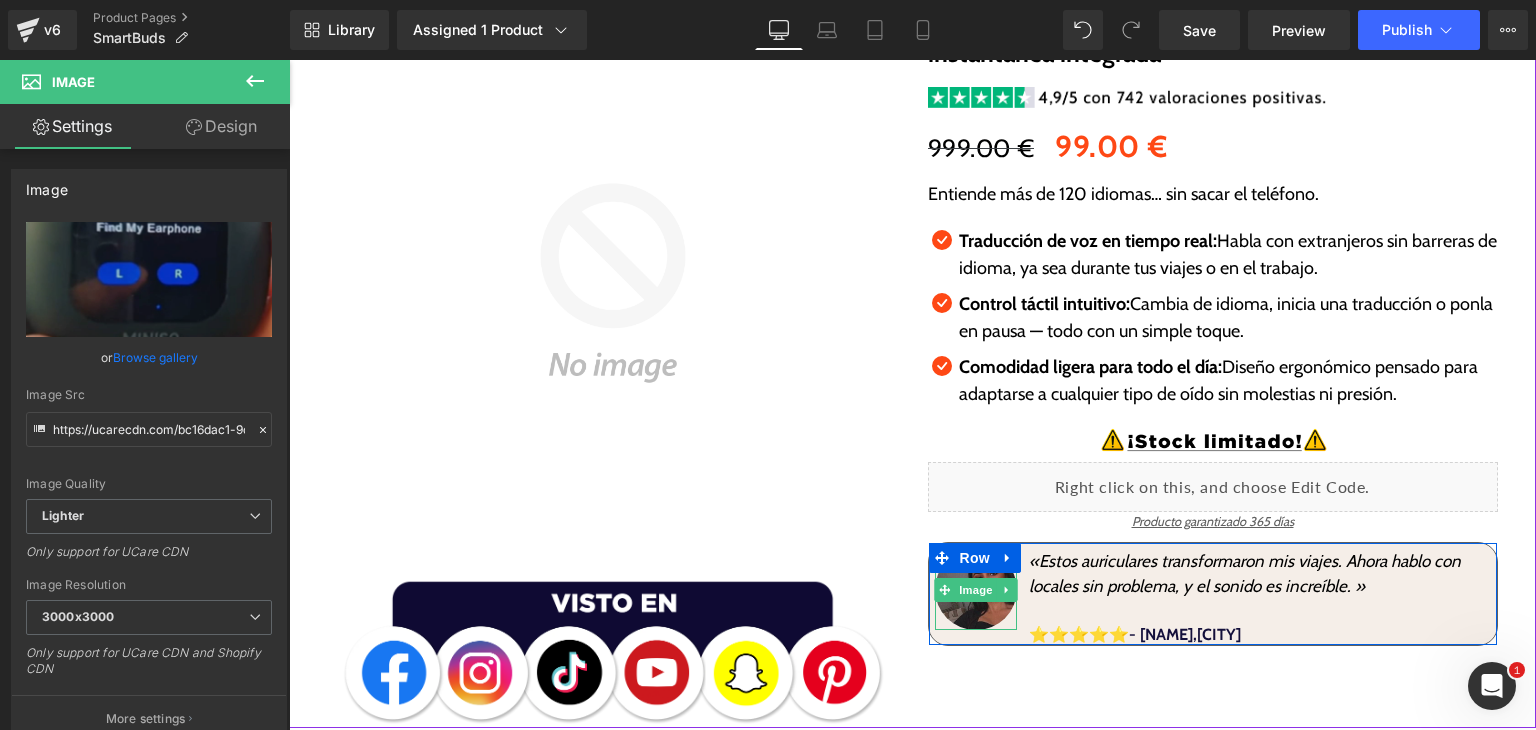 click at bounding box center (976, 590) 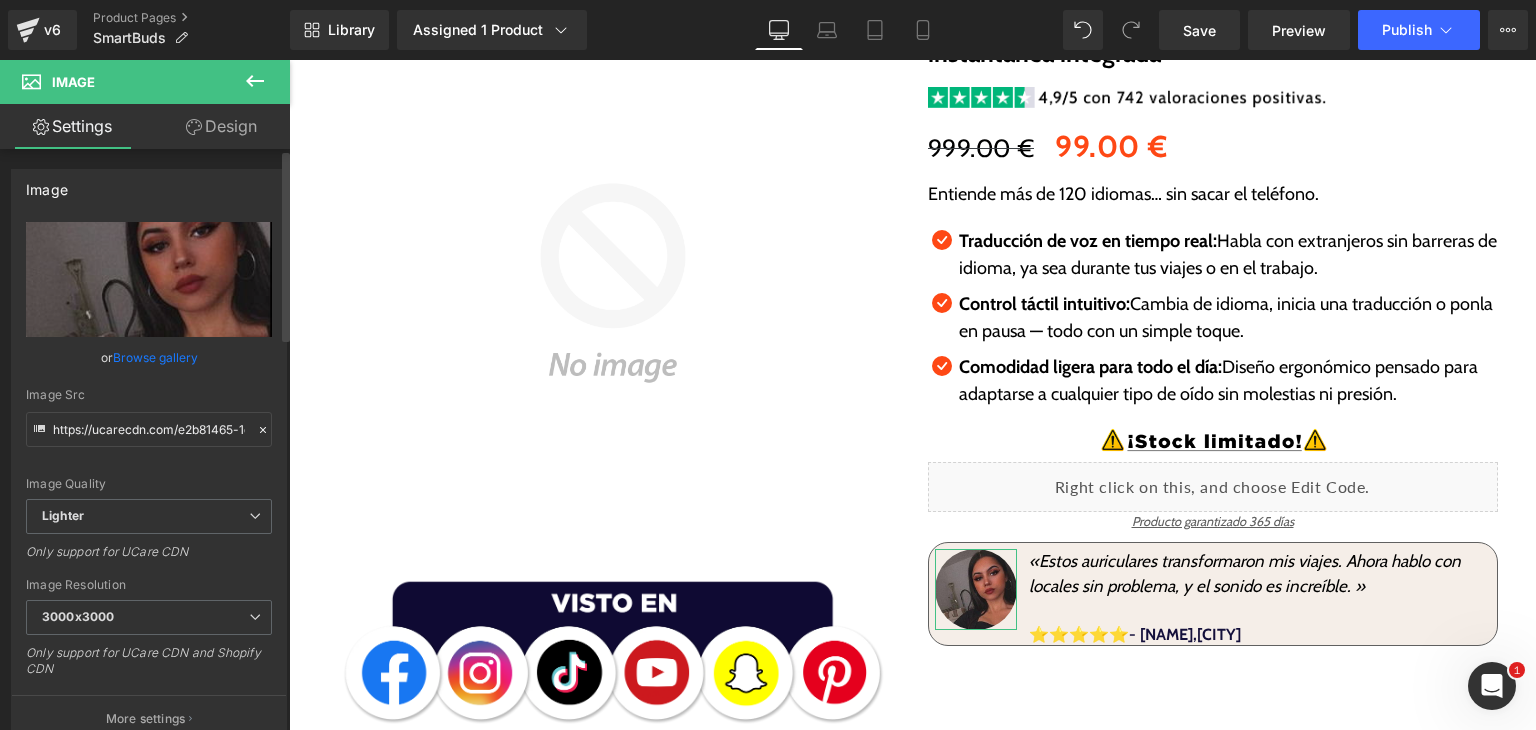click on "Browse gallery" at bounding box center [155, 357] 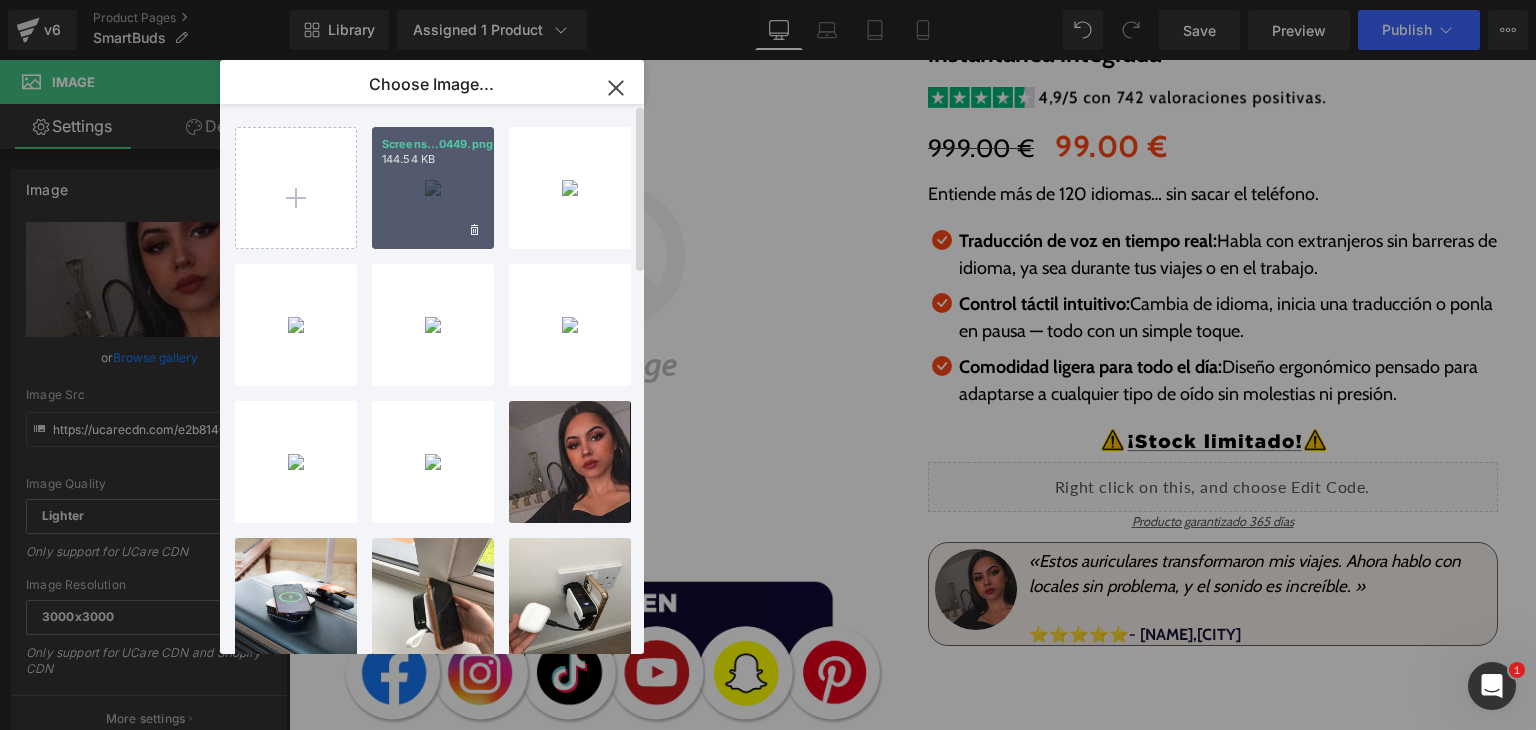 click on "Screens...0449.png 144.54 KB" at bounding box center (433, 188) 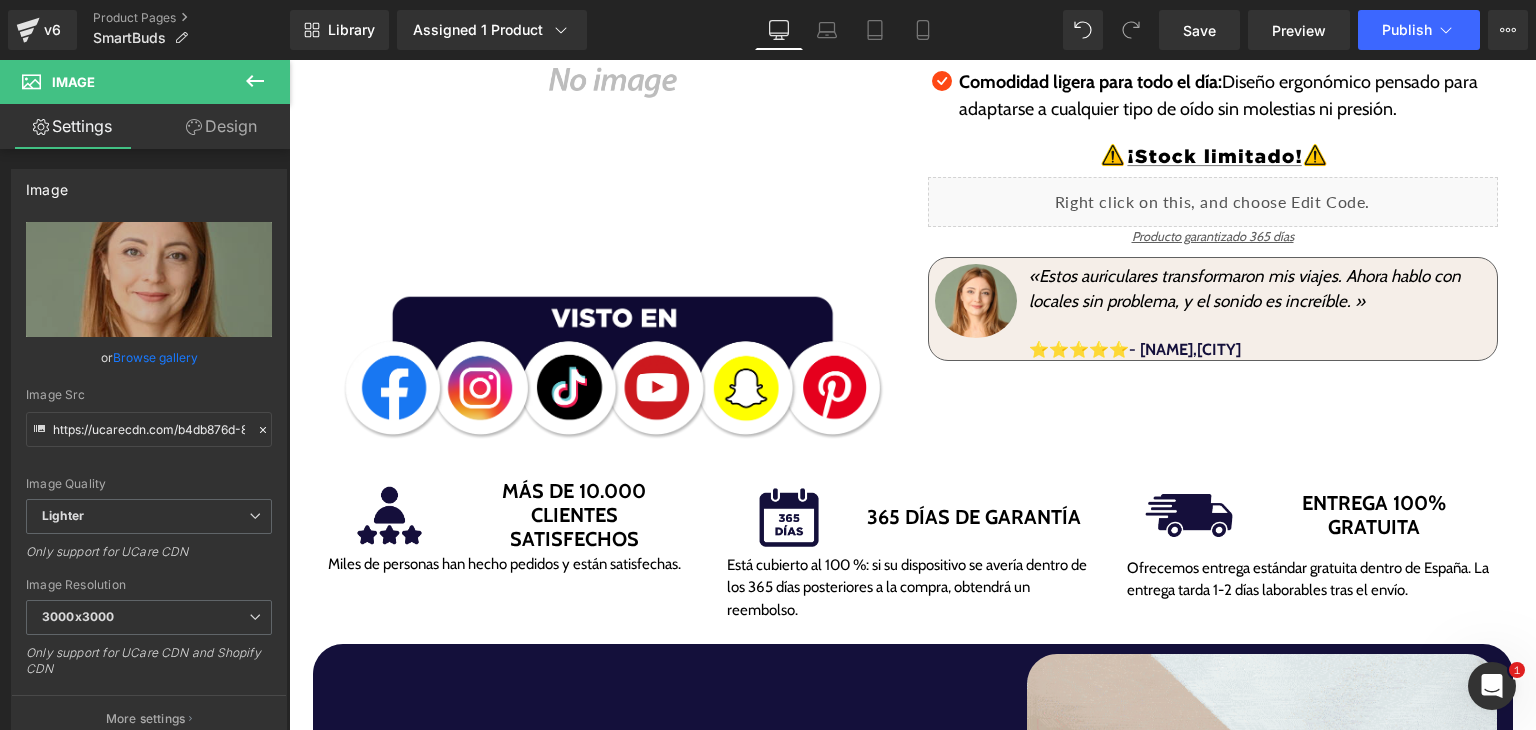 scroll, scrollTop: 229, scrollLeft: 0, axis: vertical 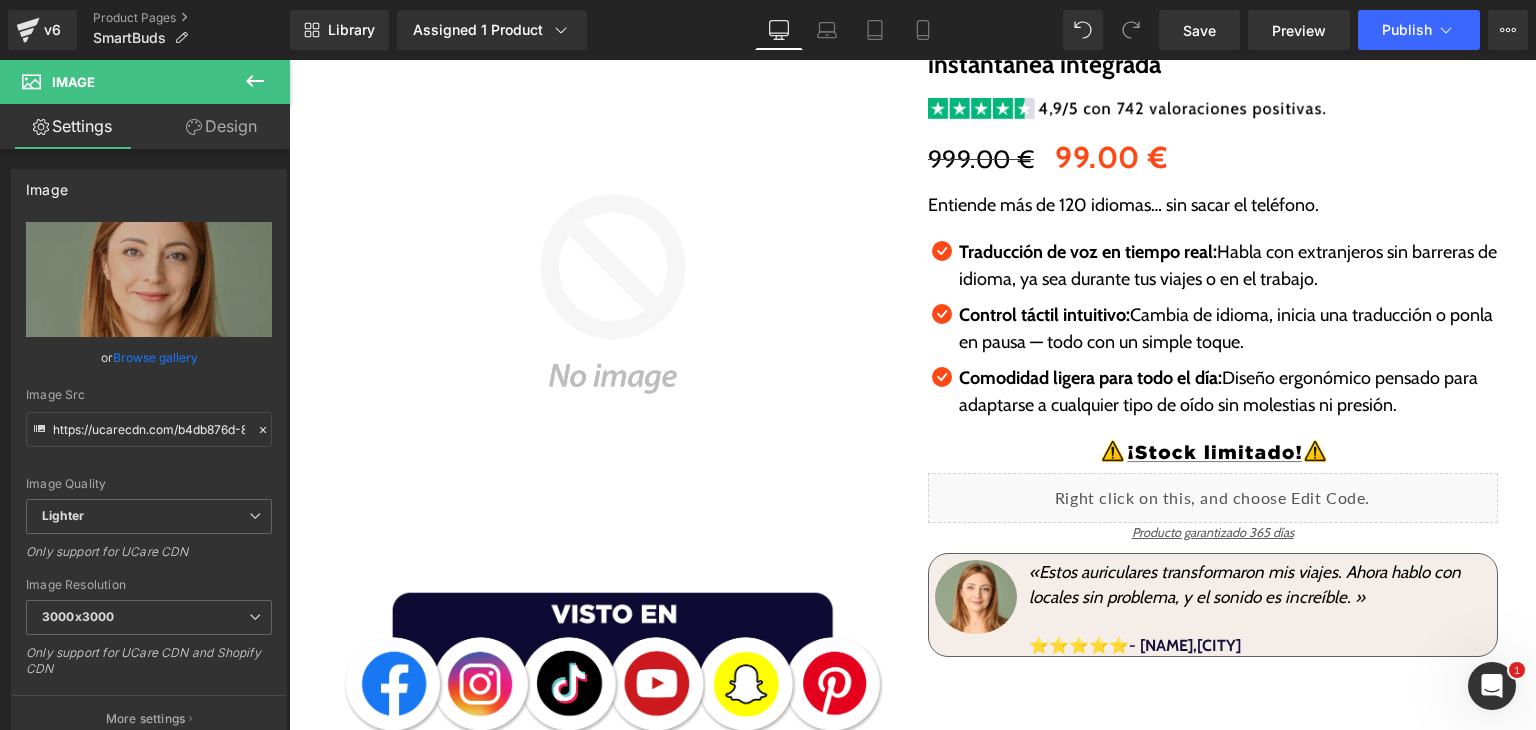 drag, startPoint x: 1535, startPoint y: 195, endPoint x: 1705, endPoint y: 92, distance: 198.7687 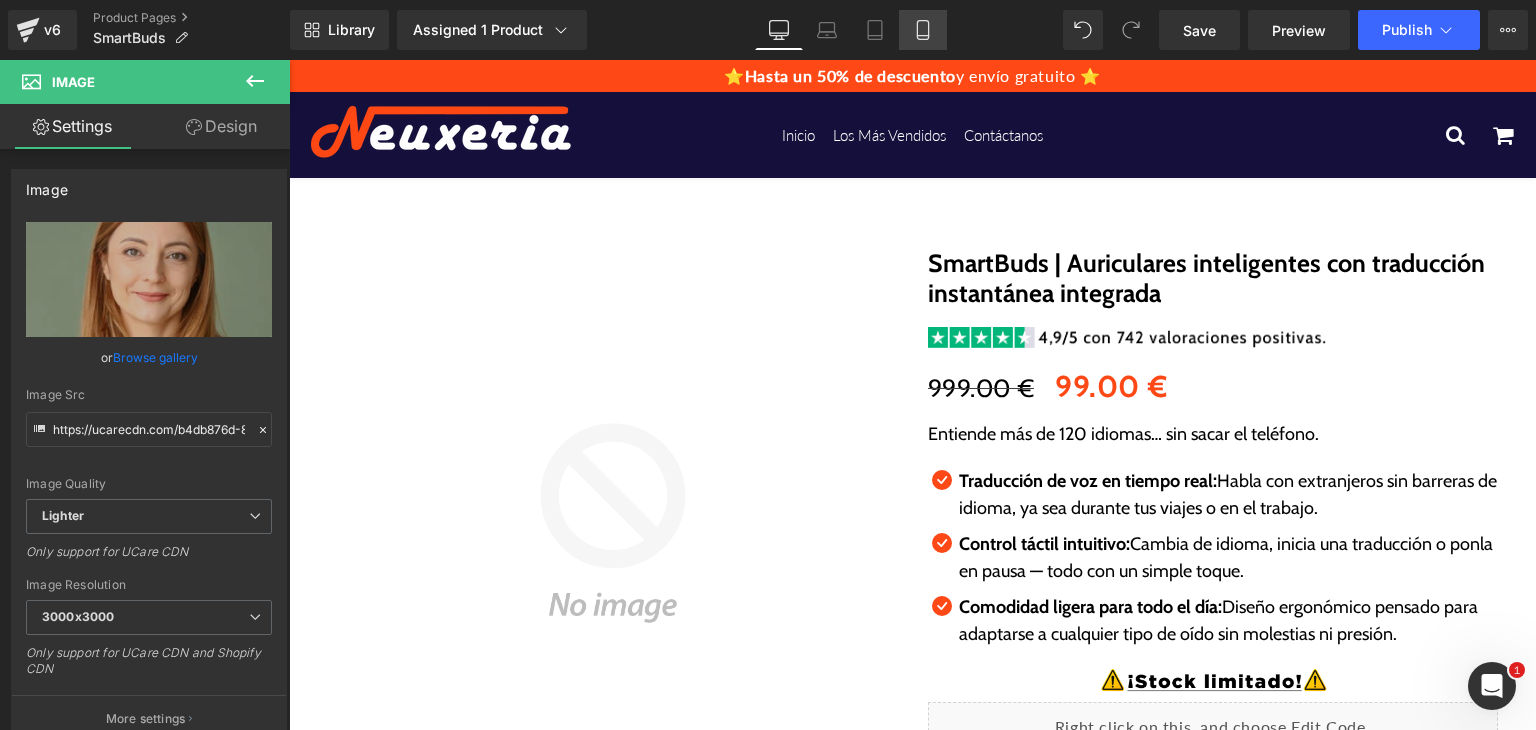 click on "Mobile" at bounding box center [923, 30] 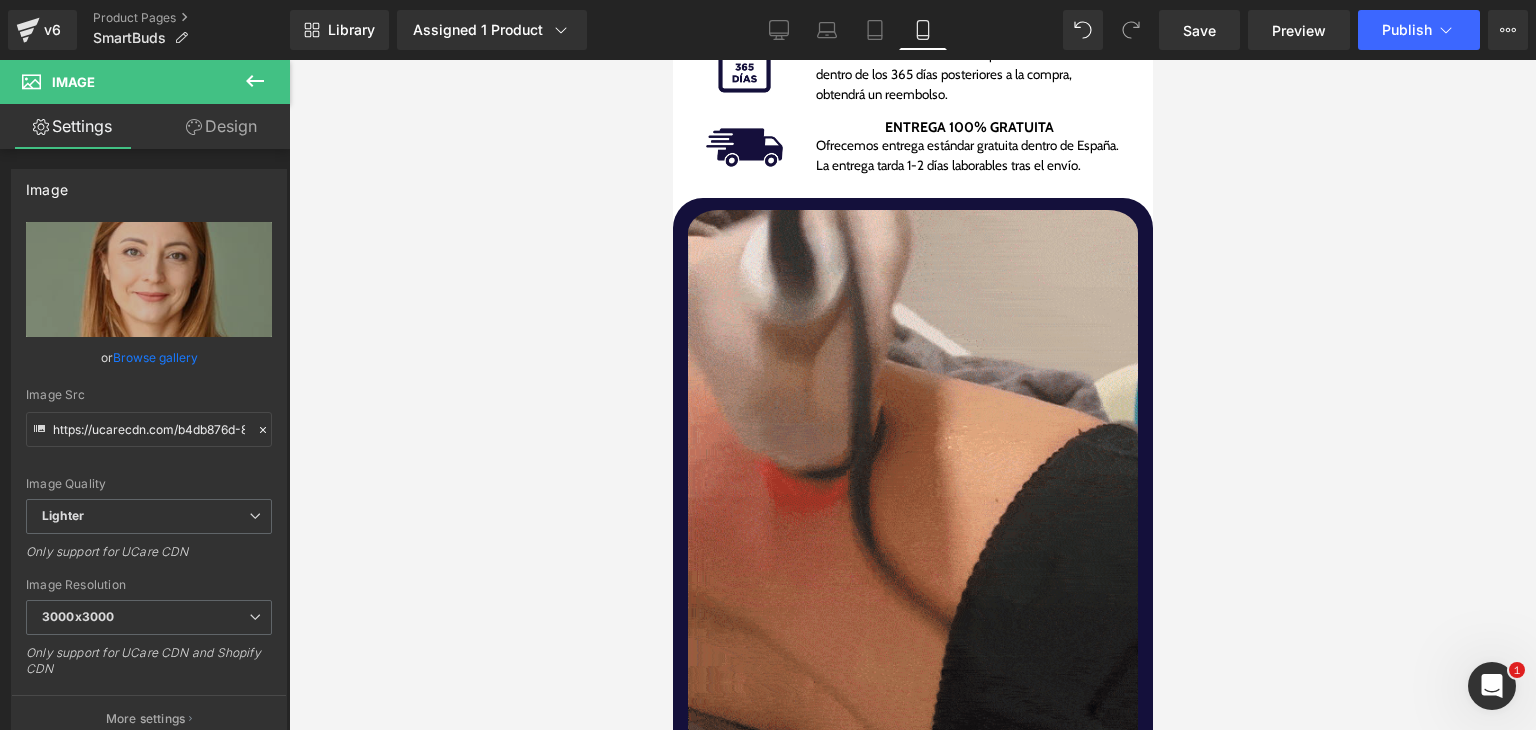 drag, startPoint x: 1144, startPoint y: 91, endPoint x: 1836, endPoint y: 241, distance: 708.0706 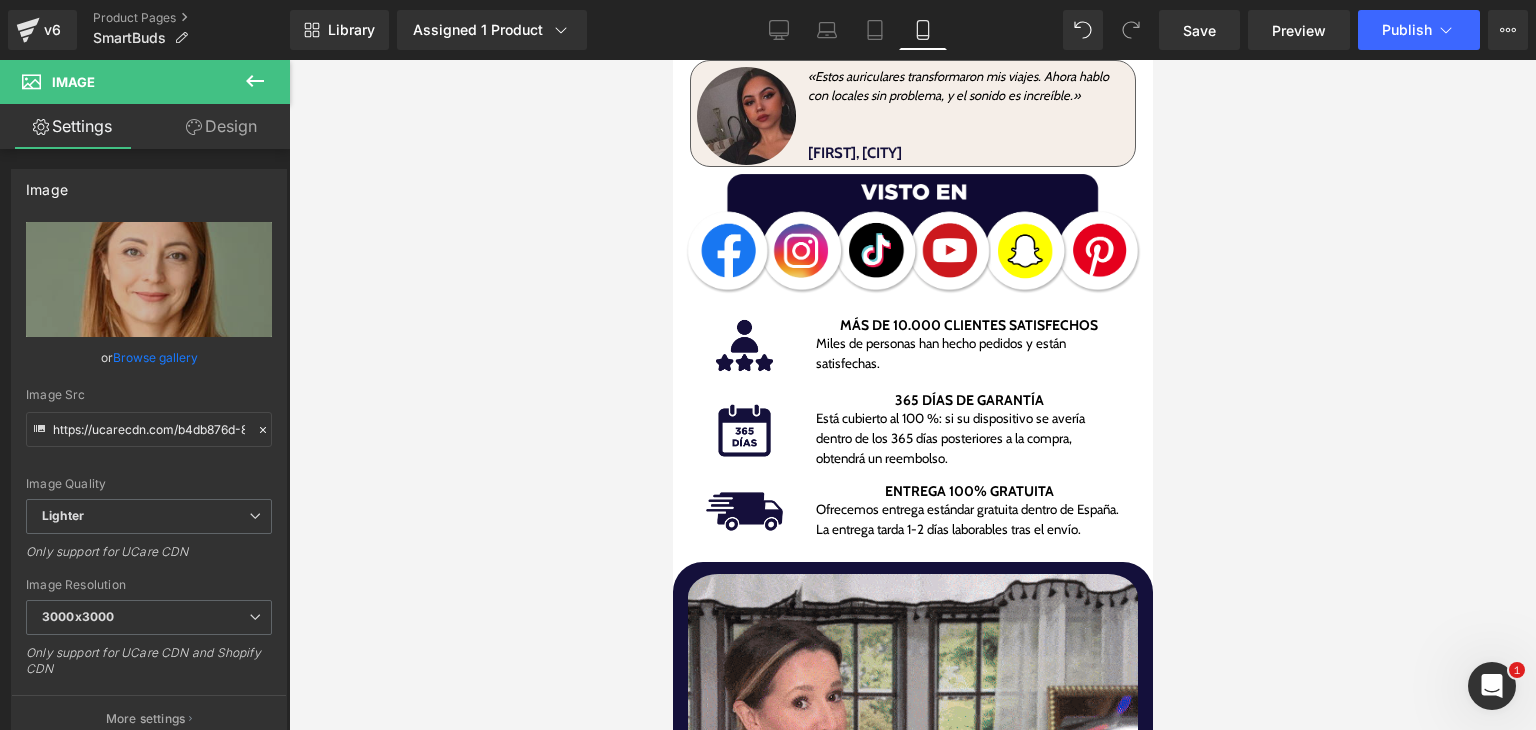 scroll, scrollTop: 1075, scrollLeft: 0, axis: vertical 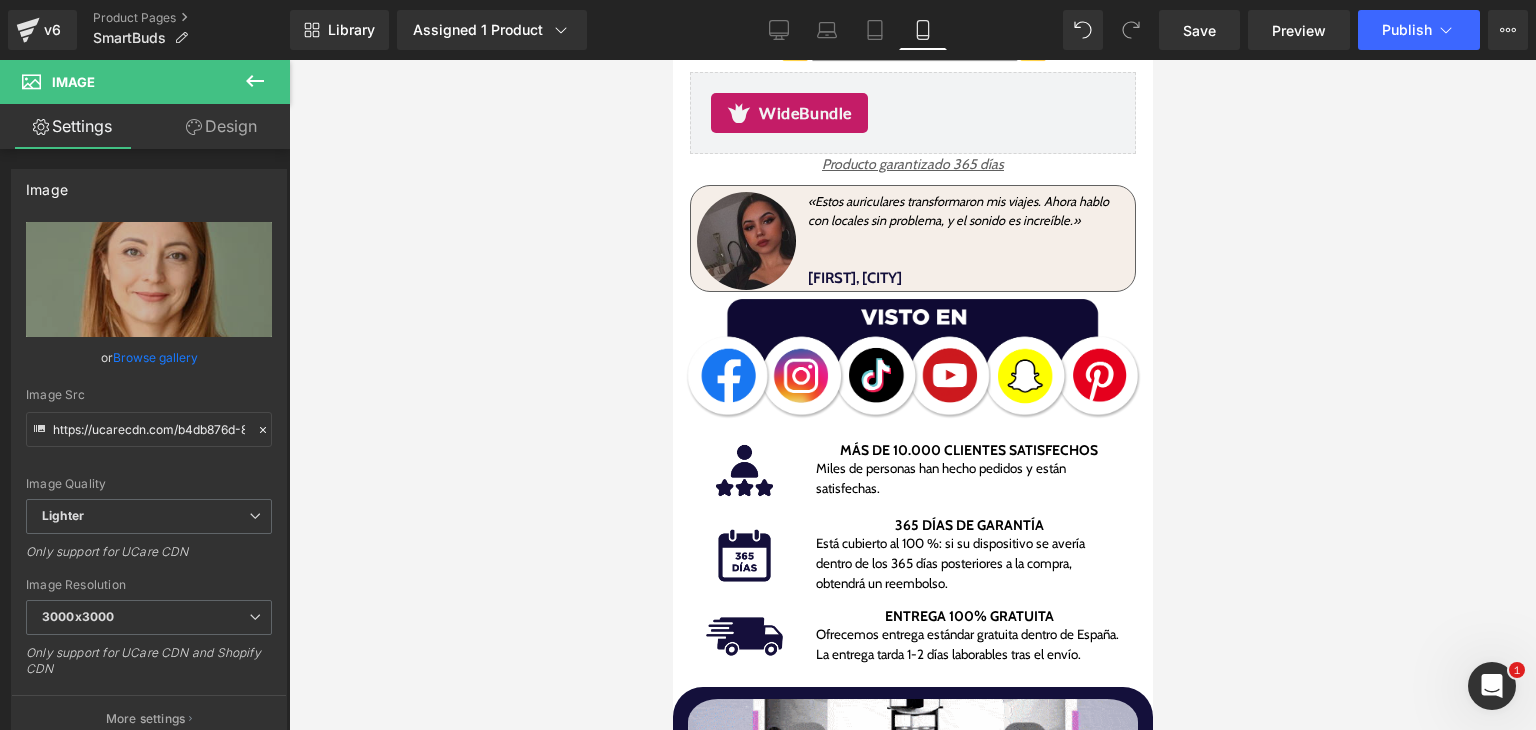 click at bounding box center [672, 60] 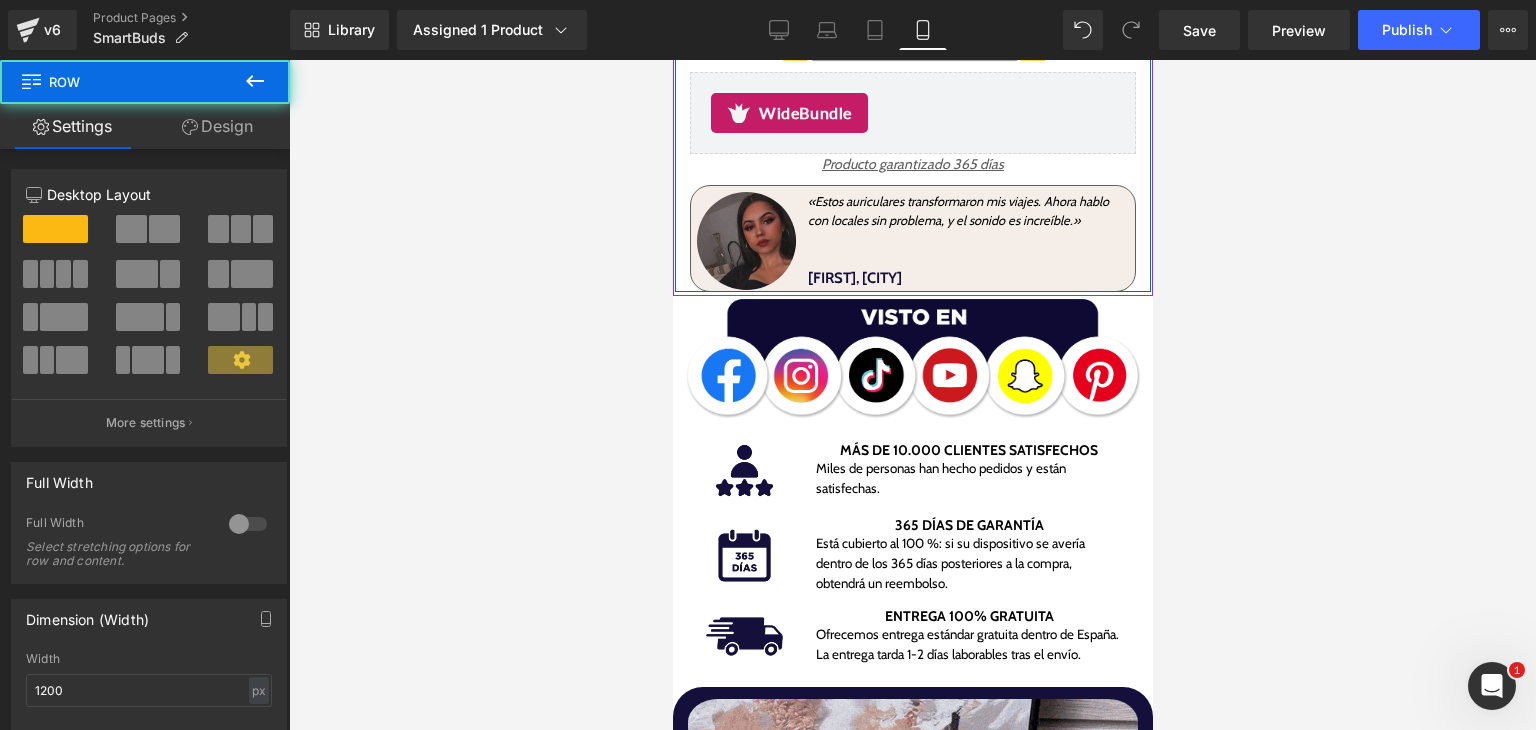 click on "Image" at bounding box center [745, 241] 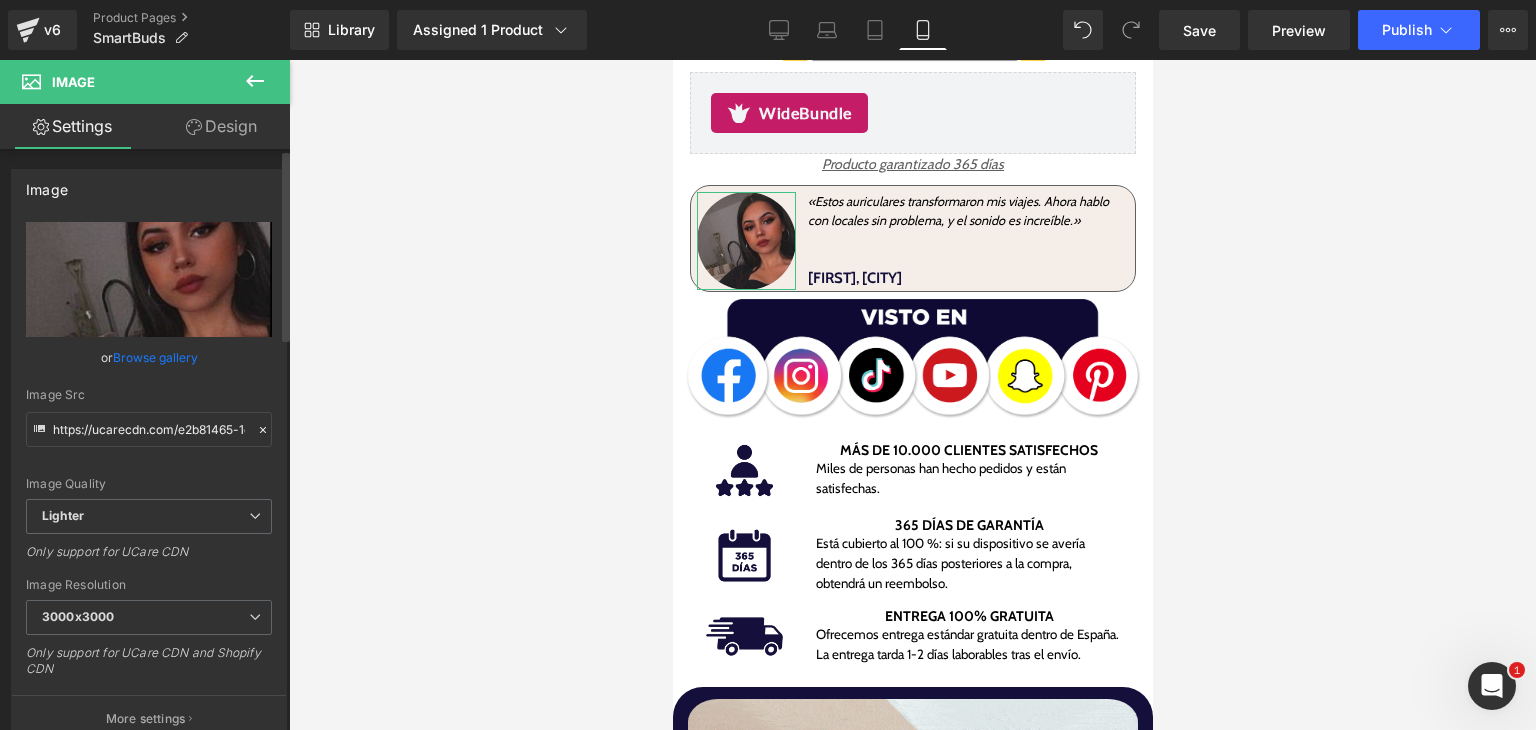 click on "Browse gallery" at bounding box center (155, 357) 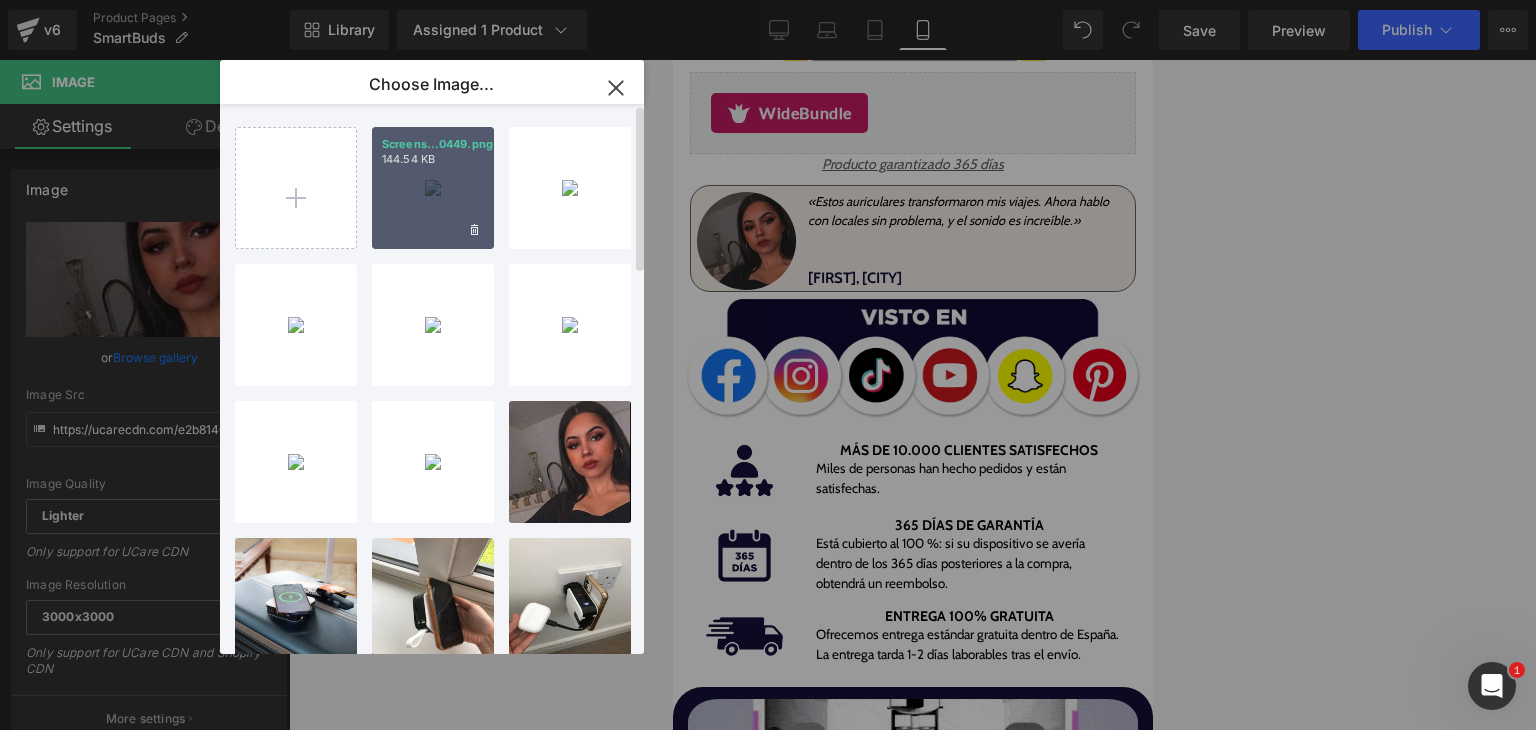click on "Screens...0449.png 144.54 KB" at bounding box center (433, 188) 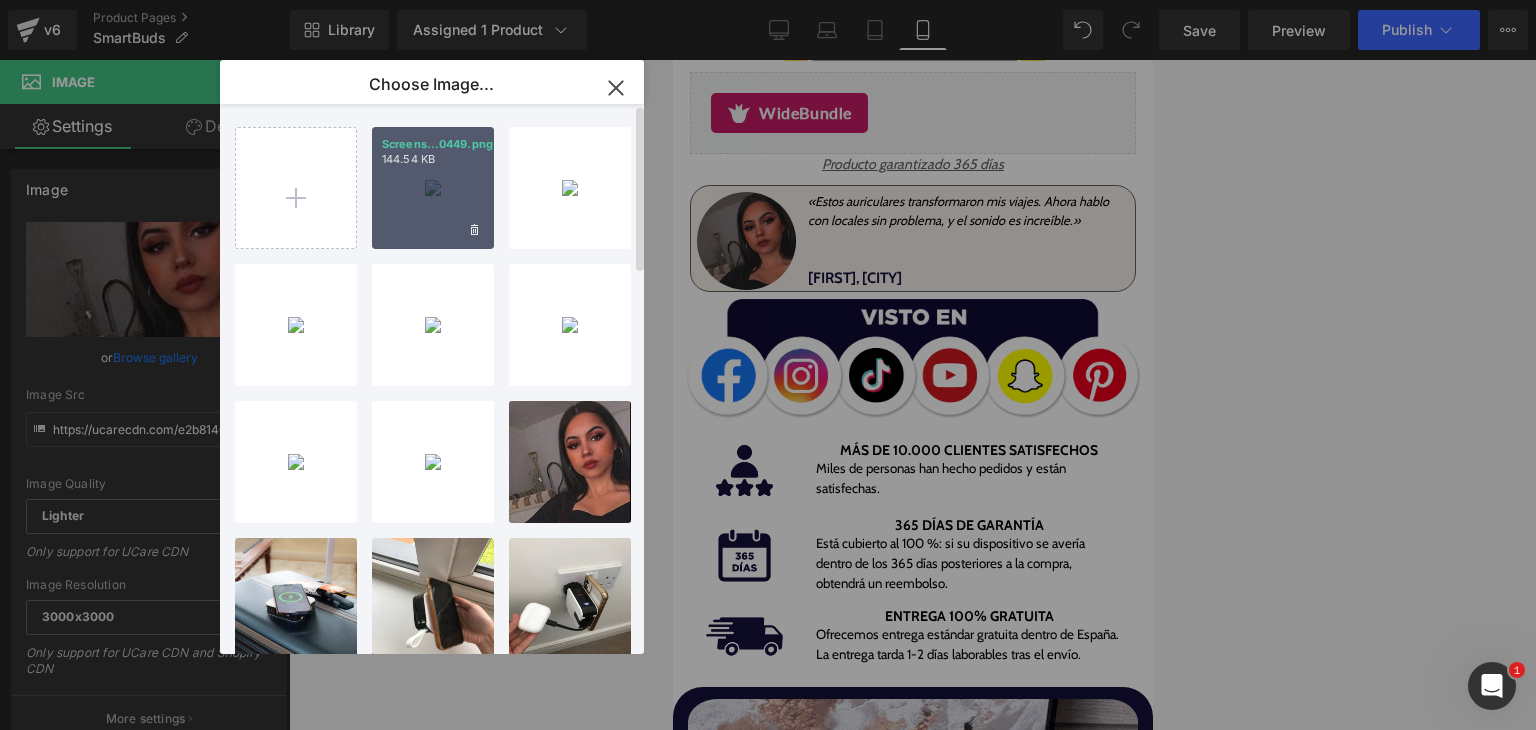 type on "https://ucarecdn.com/b4db876d-8b42-4815-b4df-7d9c00ef1b75/-/format/auto/-/preview/3000x3000/-/quality/lighter/Screenshot%202025-08-05%20220449.png" 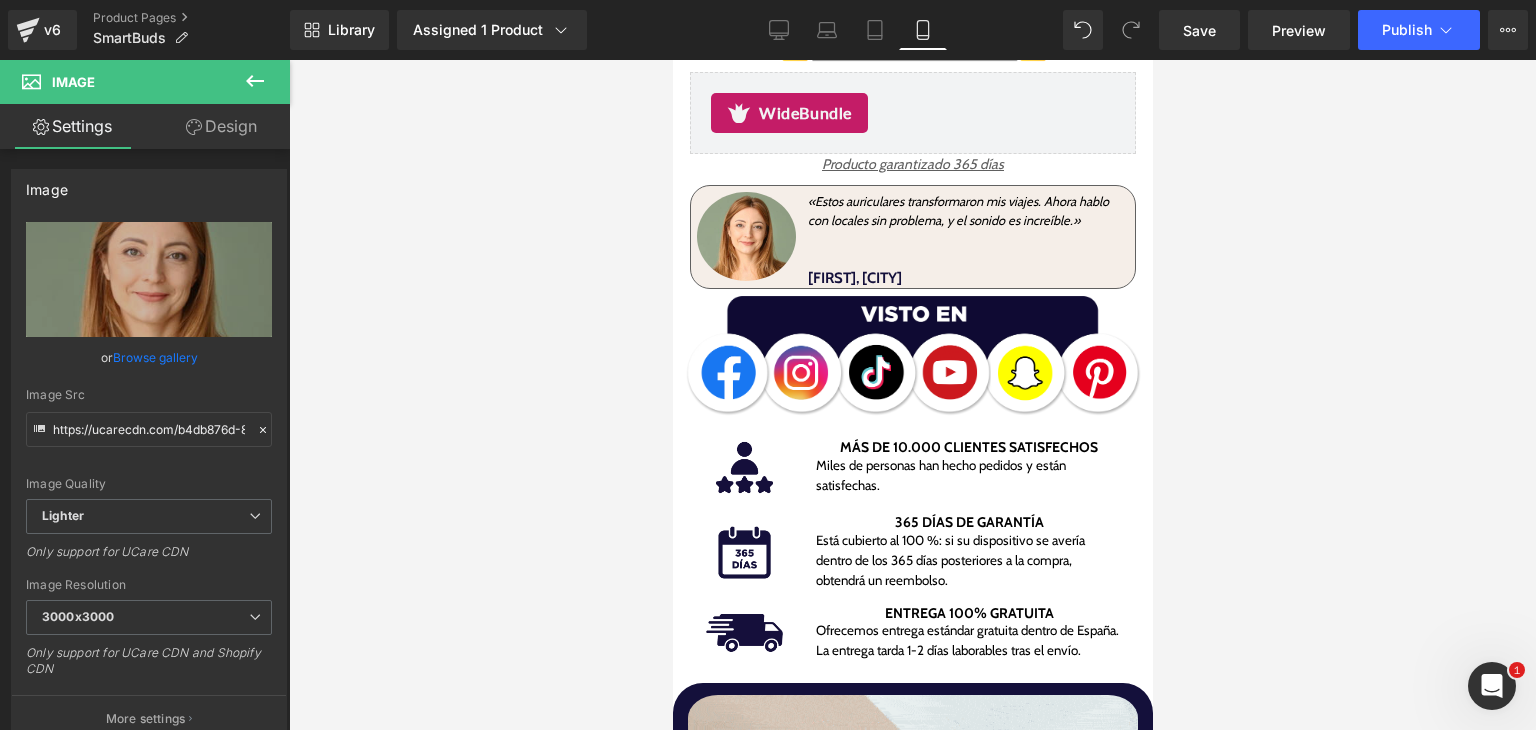 click on "Library Assigned 1 Product  Product Preview
SmartBuds | Auriculares inteligentes con traducción instantánea integrada Manage assigned products Mobile Desktop Laptop Tablet Mobile Save Preview Publish Scheduled View Live Page View with current Template Save Template to Library Schedule Publish  Optimize  Publish Settings Shortcuts  Your page can’t be published   You've reached the maximum number of published pages on your plan  ([NUMBER]/999999).  You need to upgrade your plan or unpublish all your pages to get 1 publish slot.   Unpublish pages   Upgrade plan" at bounding box center [913, 30] 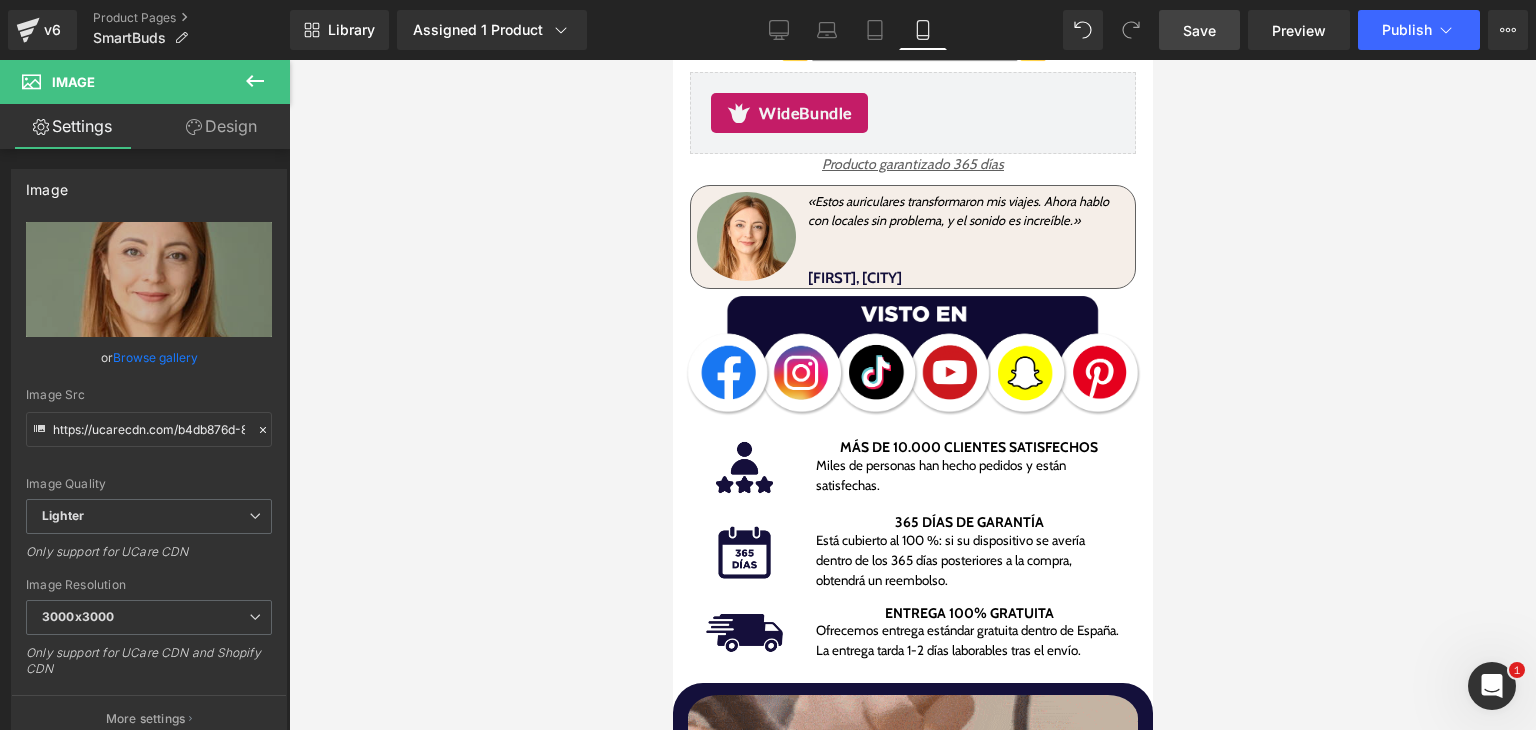 click on "Save" at bounding box center (1199, 30) 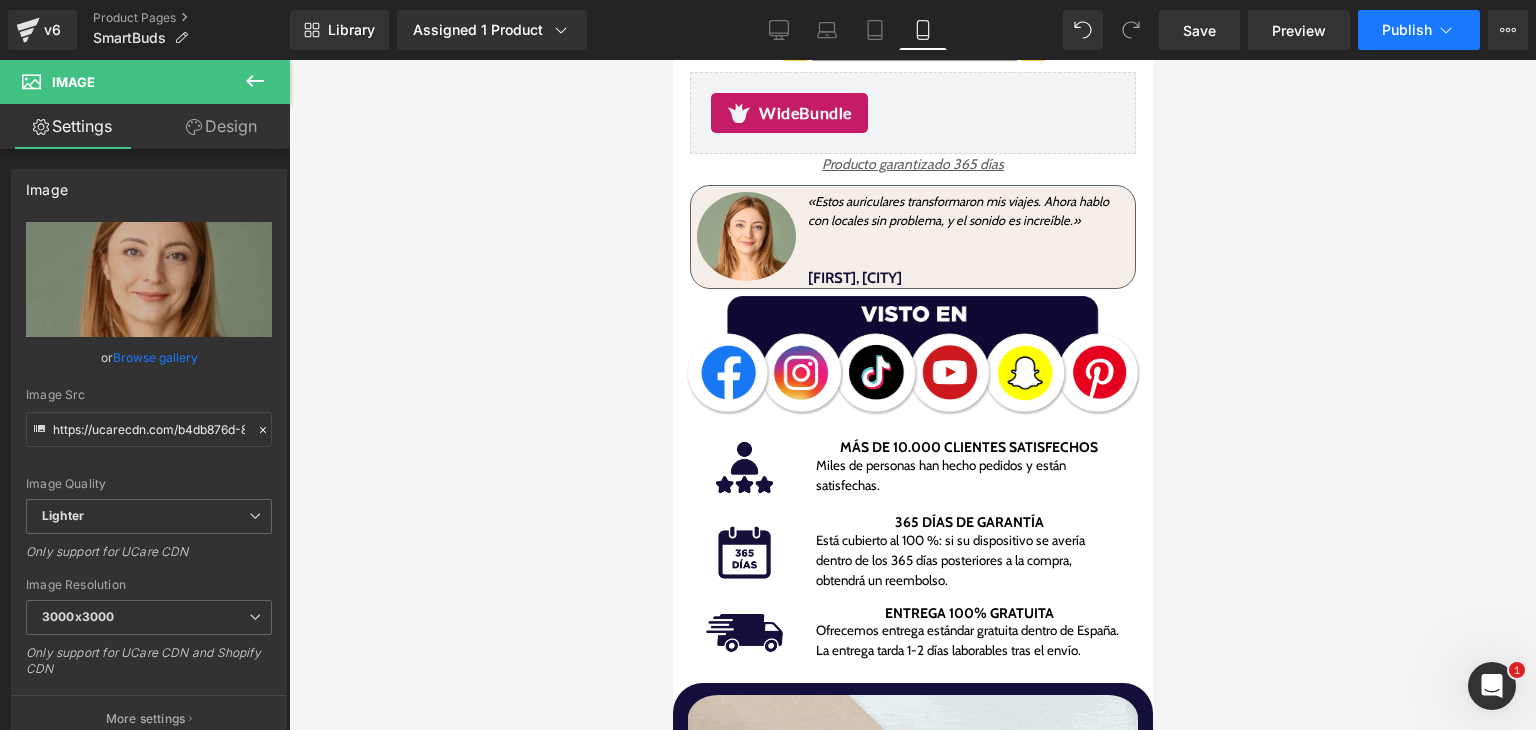 click on "Publish" at bounding box center (1419, 30) 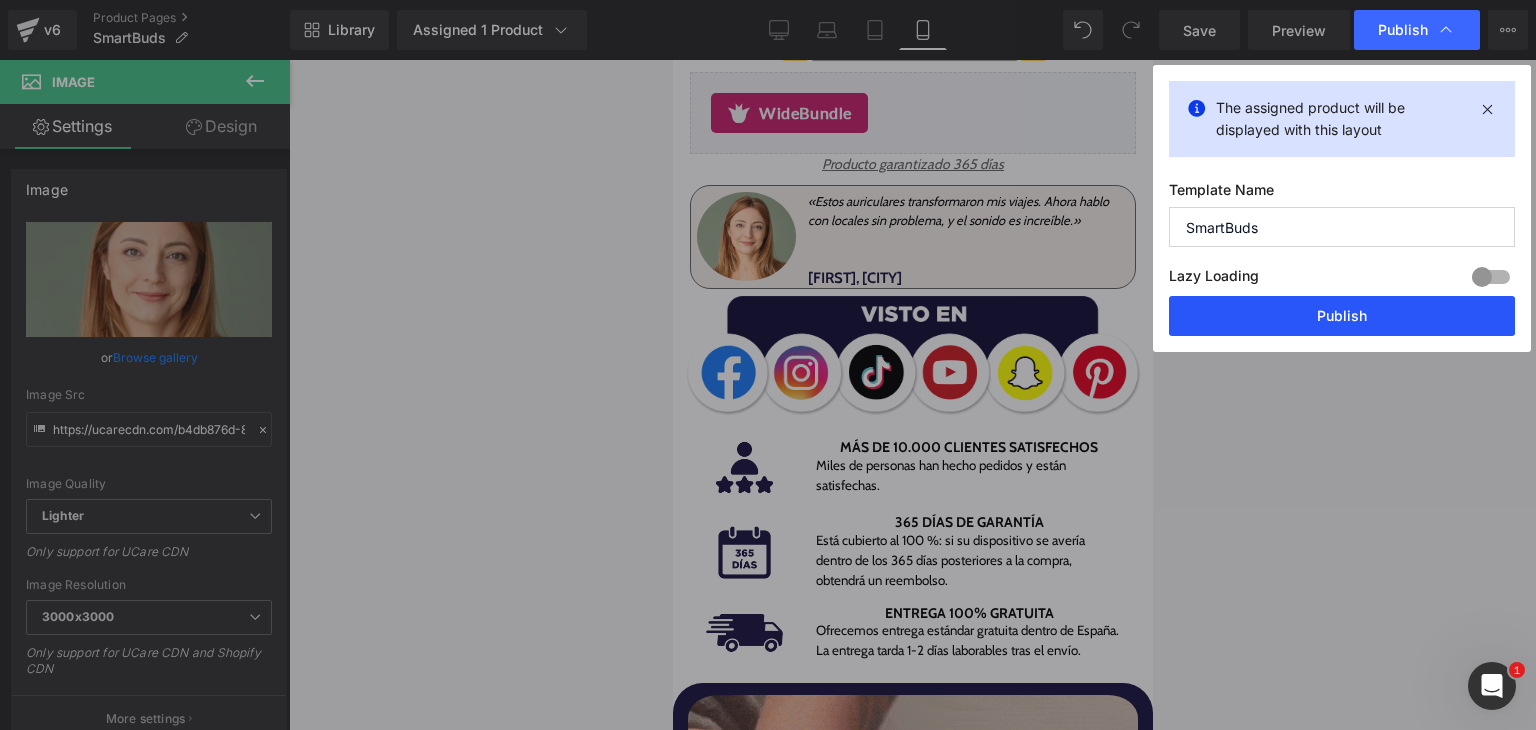 click on "Publish" at bounding box center [1342, 316] 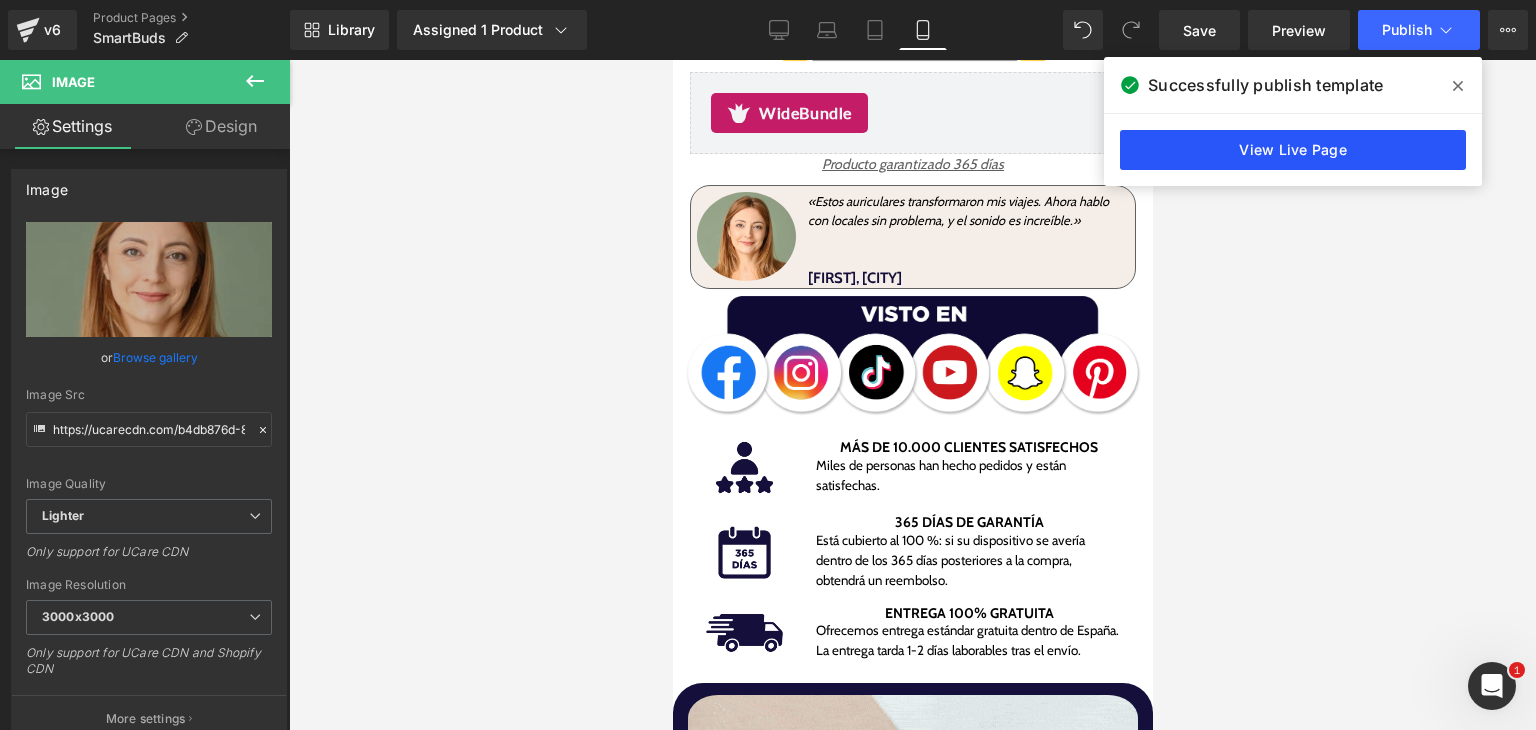 click on "View Live Page" at bounding box center (1293, 150) 